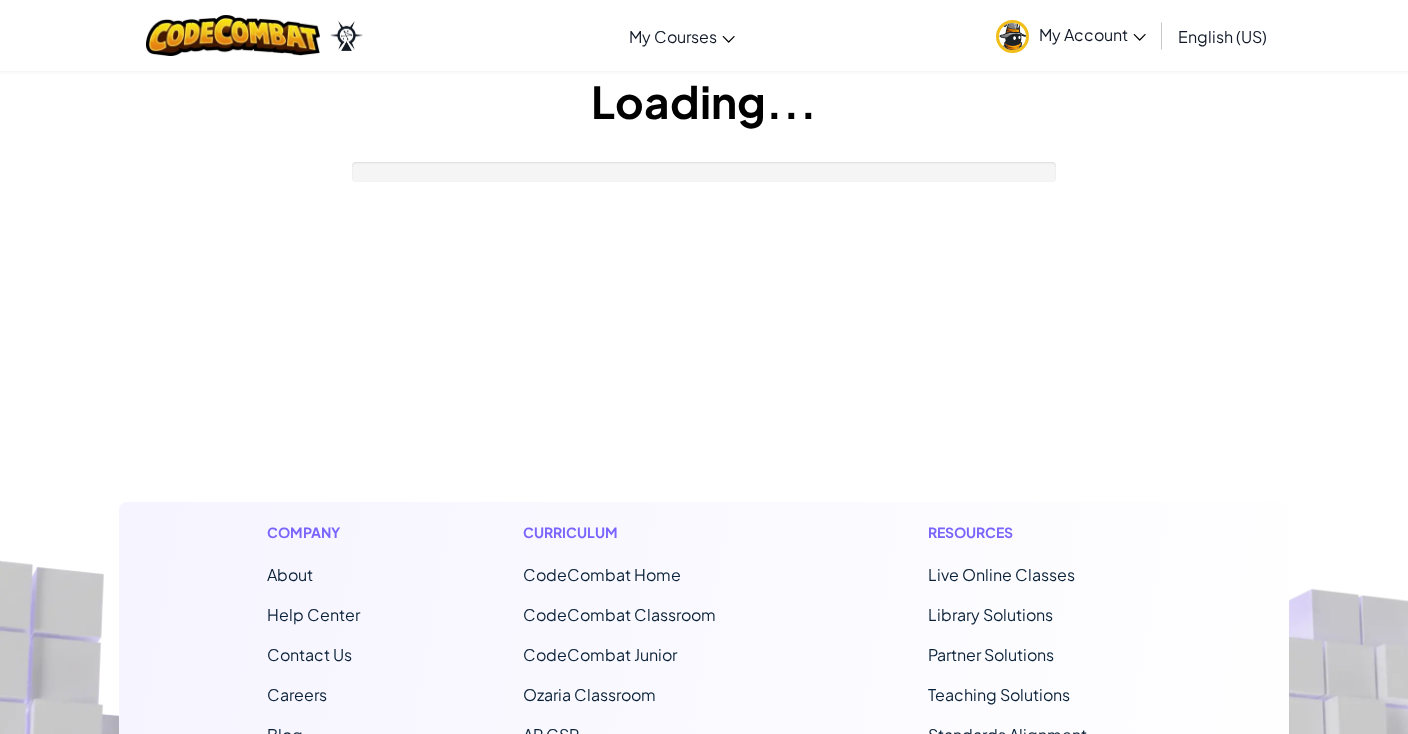 scroll, scrollTop: 0, scrollLeft: 0, axis: both 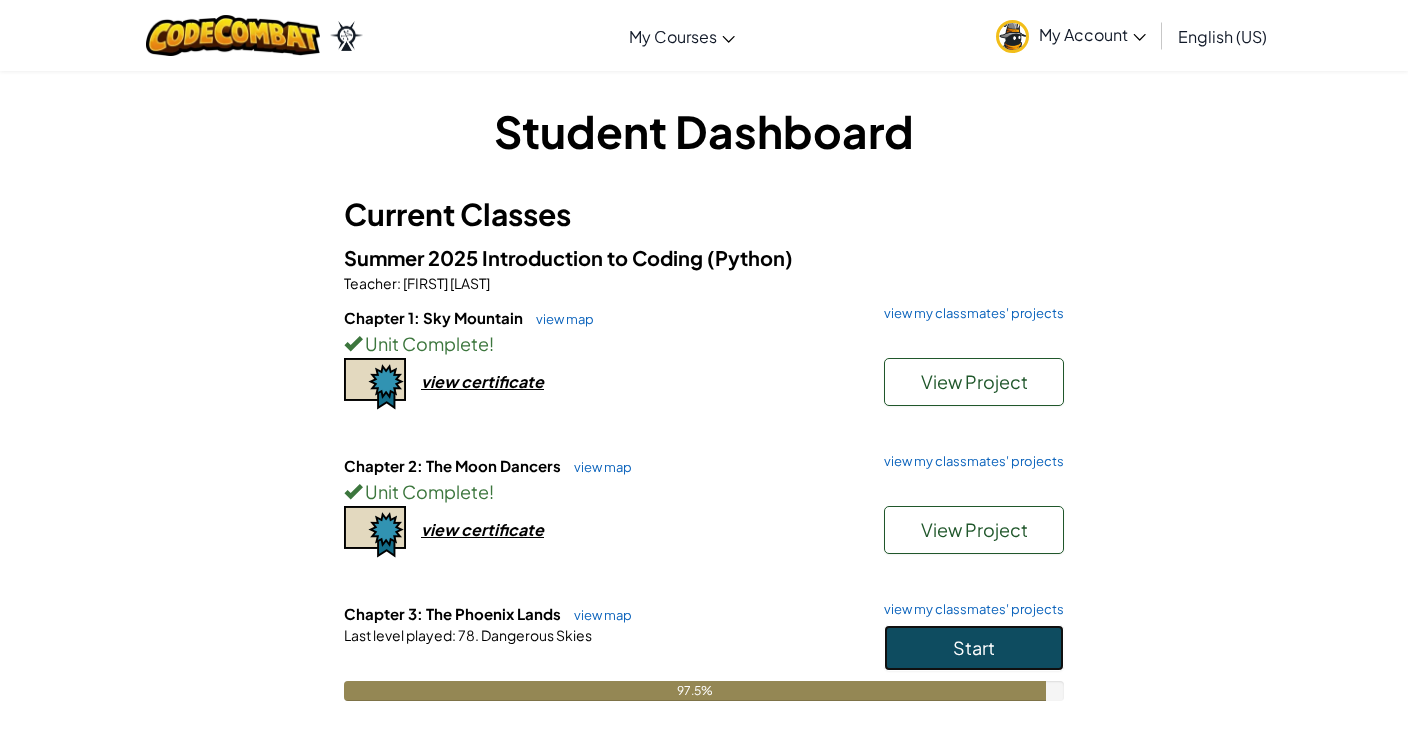 click on "Start" at bounding box center (974, 647) 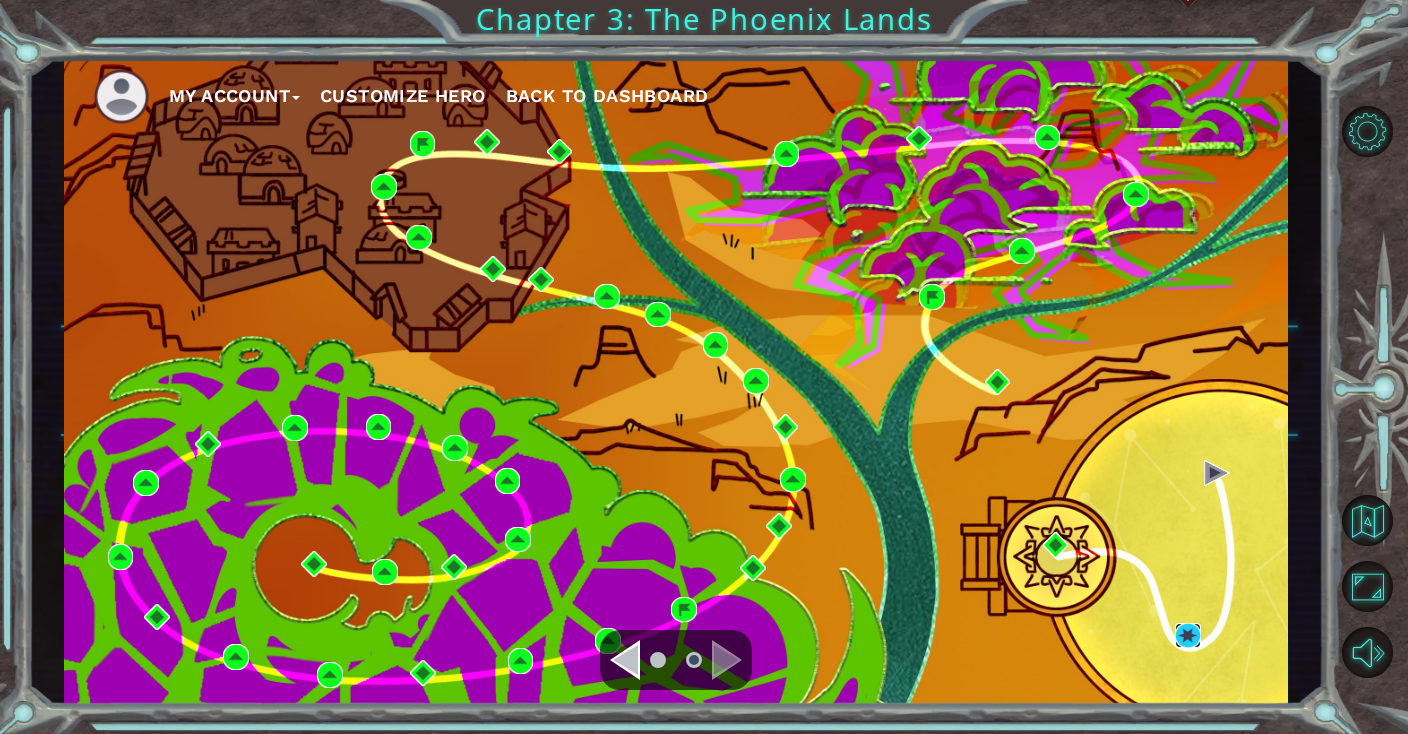 click at bounding box center (1188, 636) 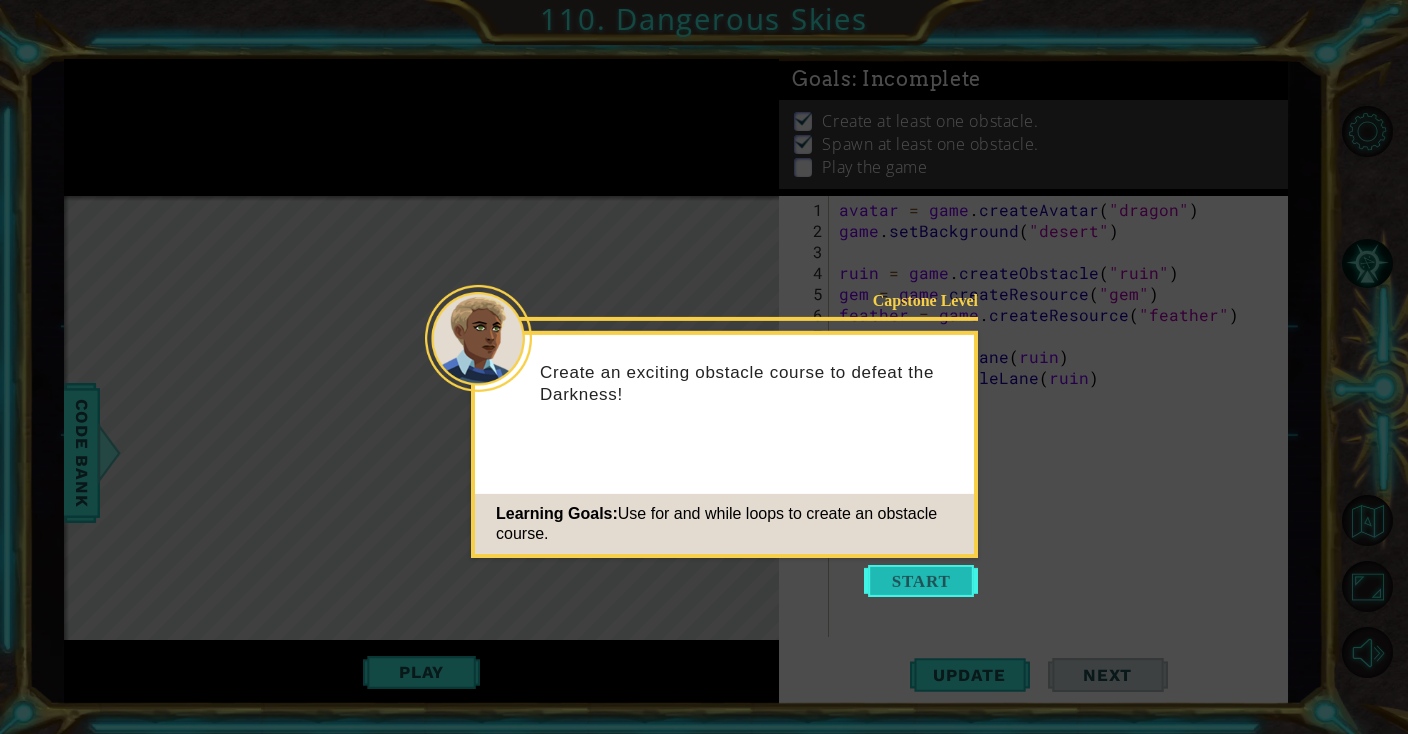 click at bounding box center (921, 581) 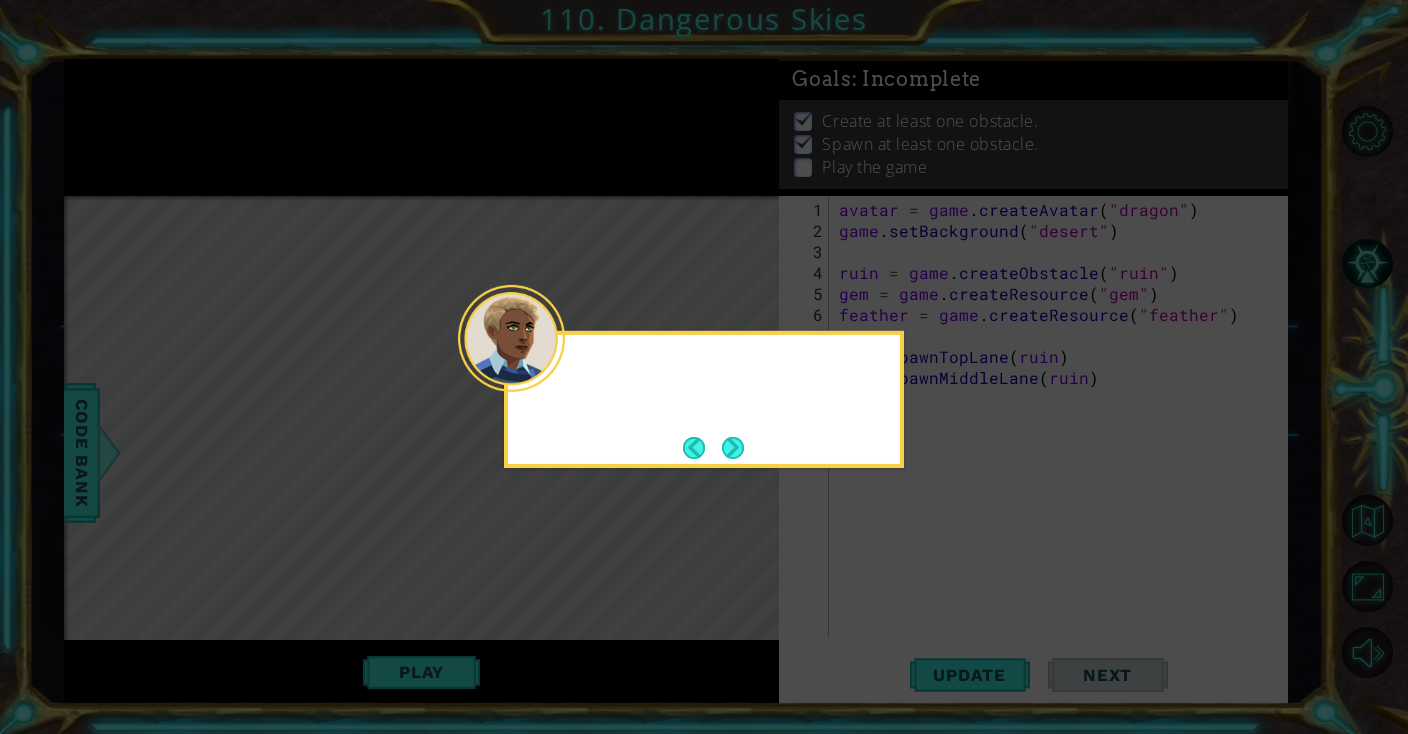 drag, startPoint x: 898, startPoint y: 574, endPoint x: 829, endPoint y: 510, distance: 94.11163 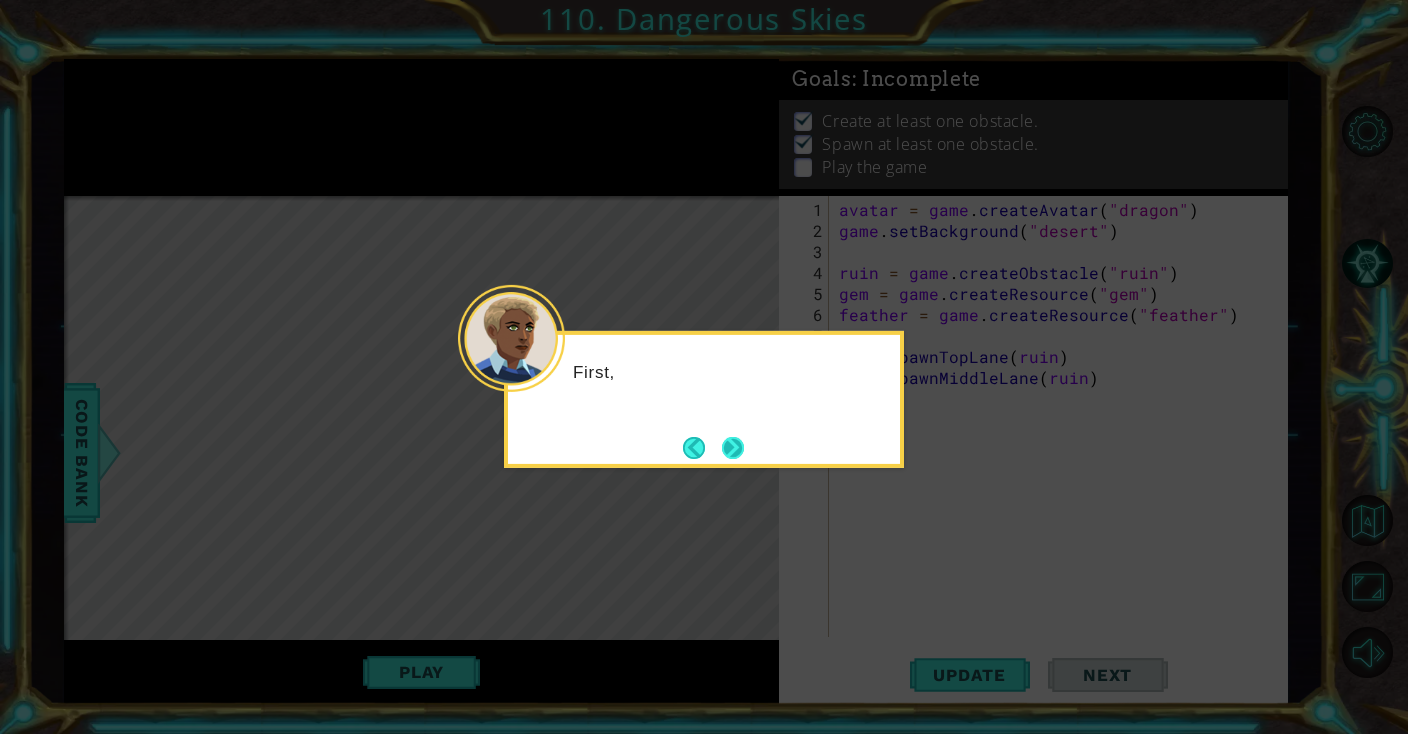 click at bounding box center [733, 448] 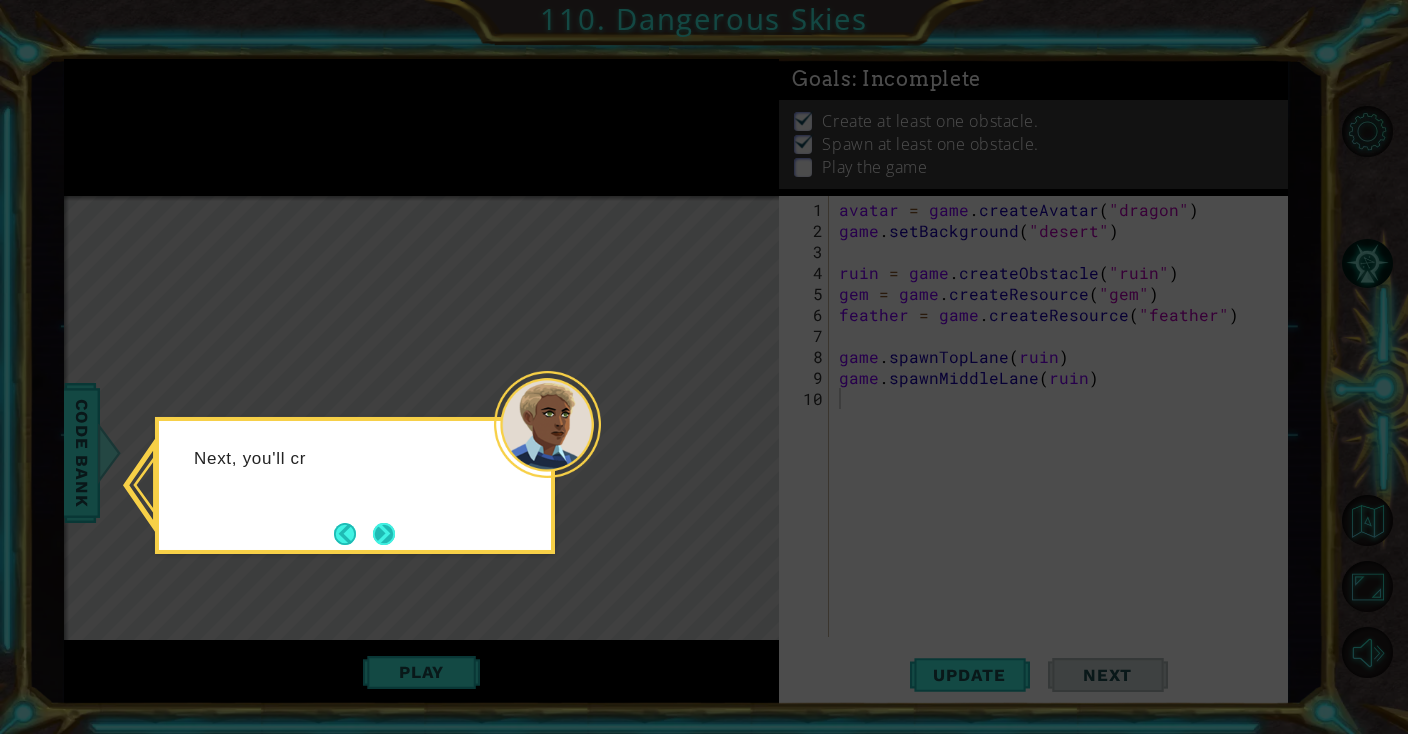 click at bounding box center (384, 534) 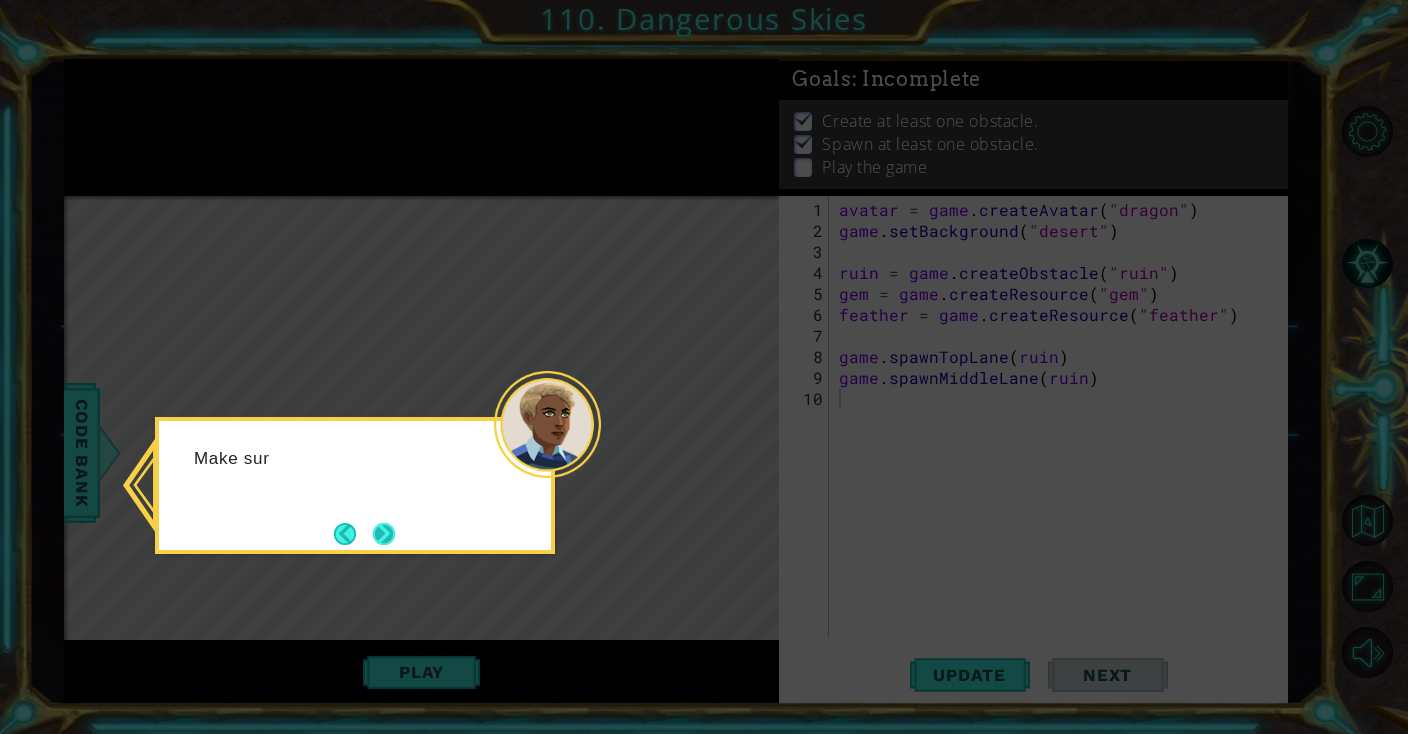 click at bounding box center (384, 534) 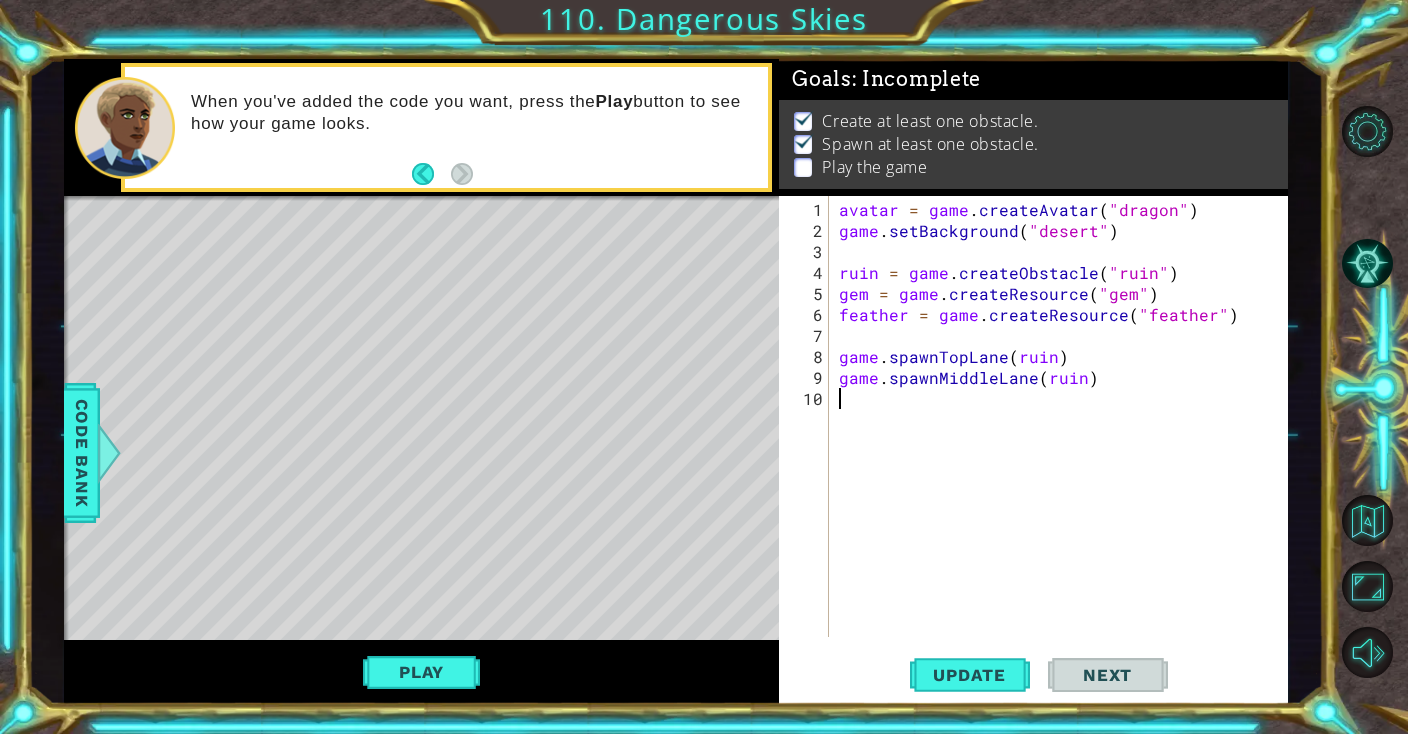 click on "Play" at bounding box center (421, 672) 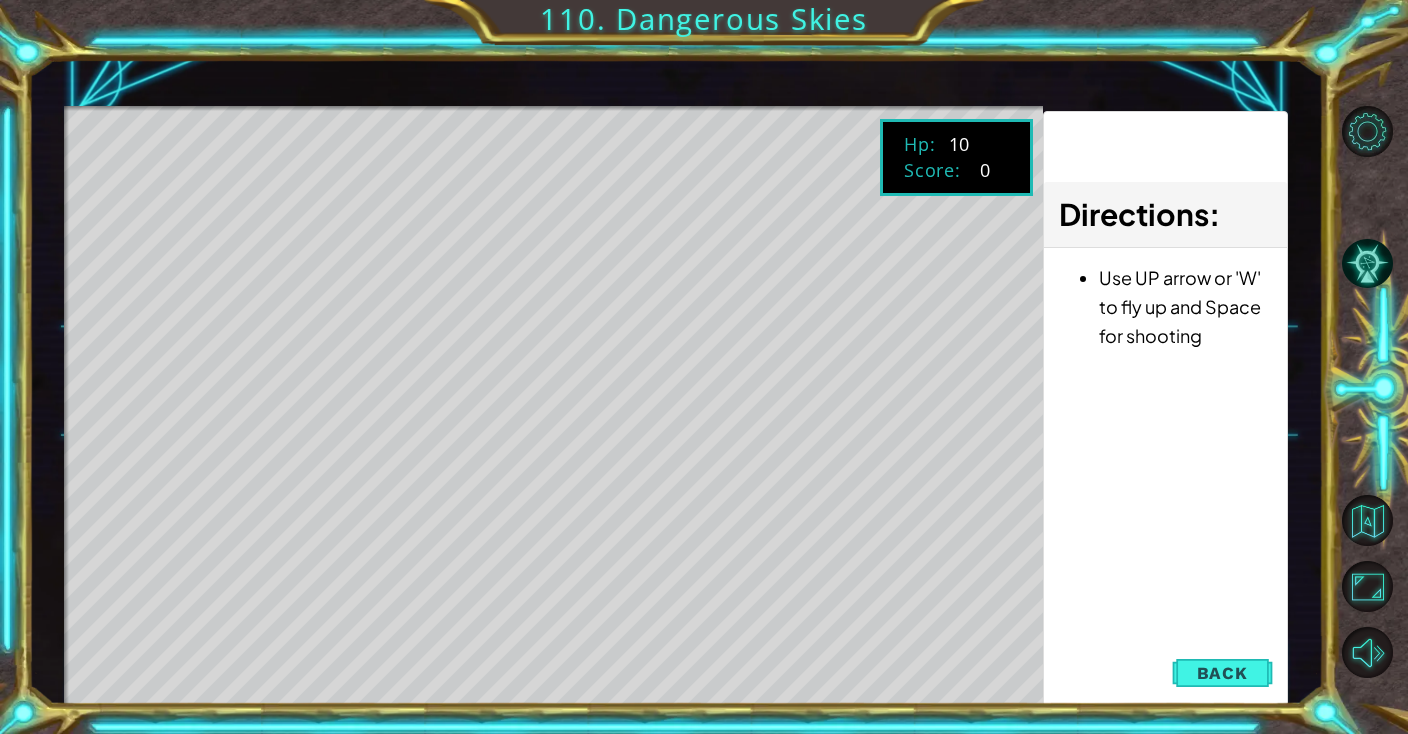 click on "Use UP arrow or 'W' to fly up and Space for shooting" at bounding box center [1185, 306] 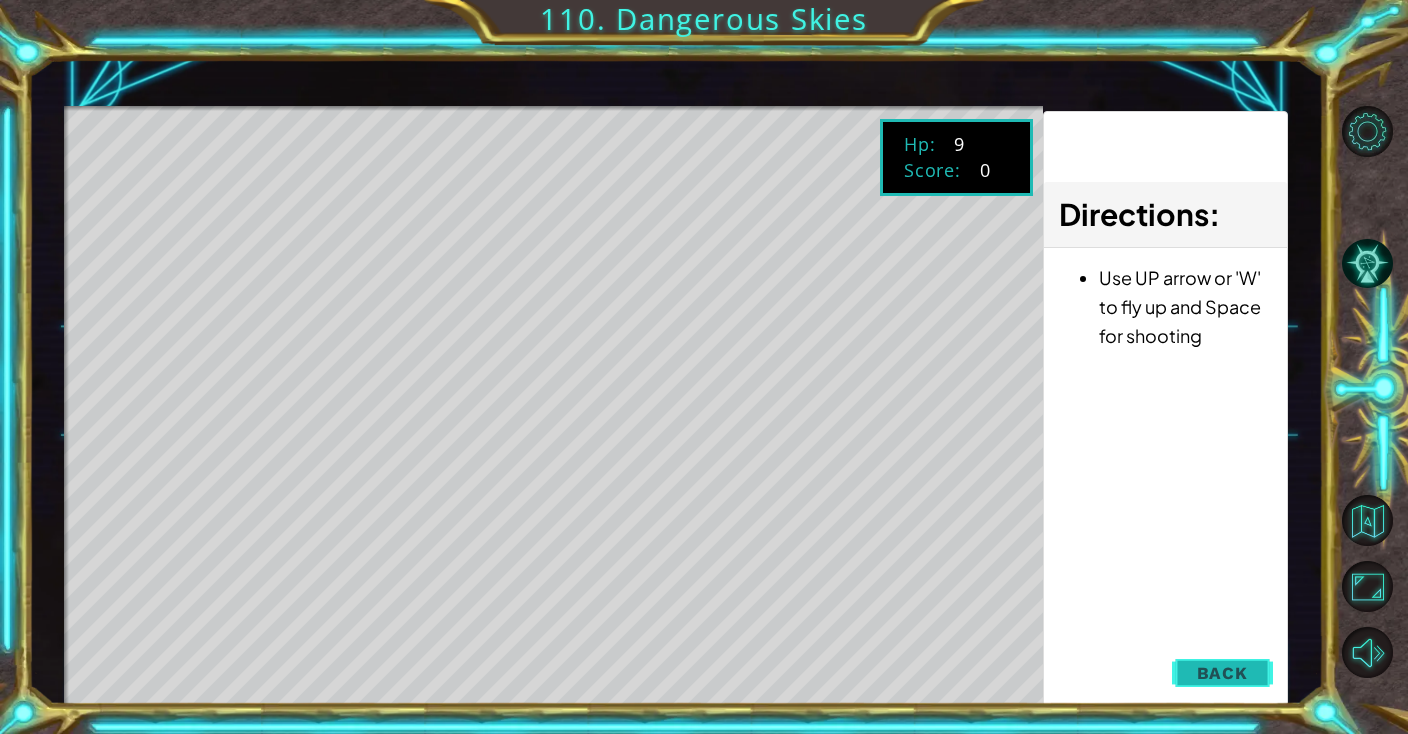 click on "Back" at bounding box center [1222, 673] 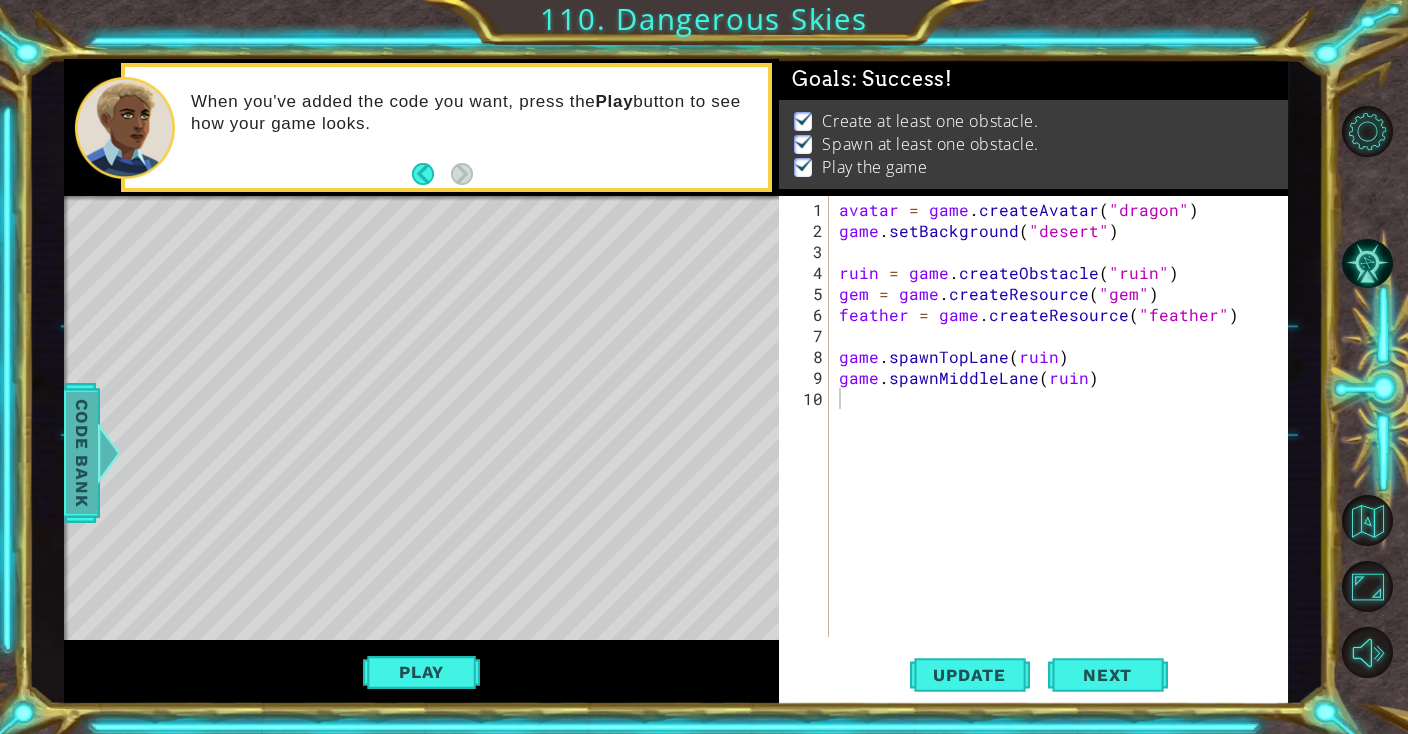 click on "Code Bank" at bounding box center [82, 453] 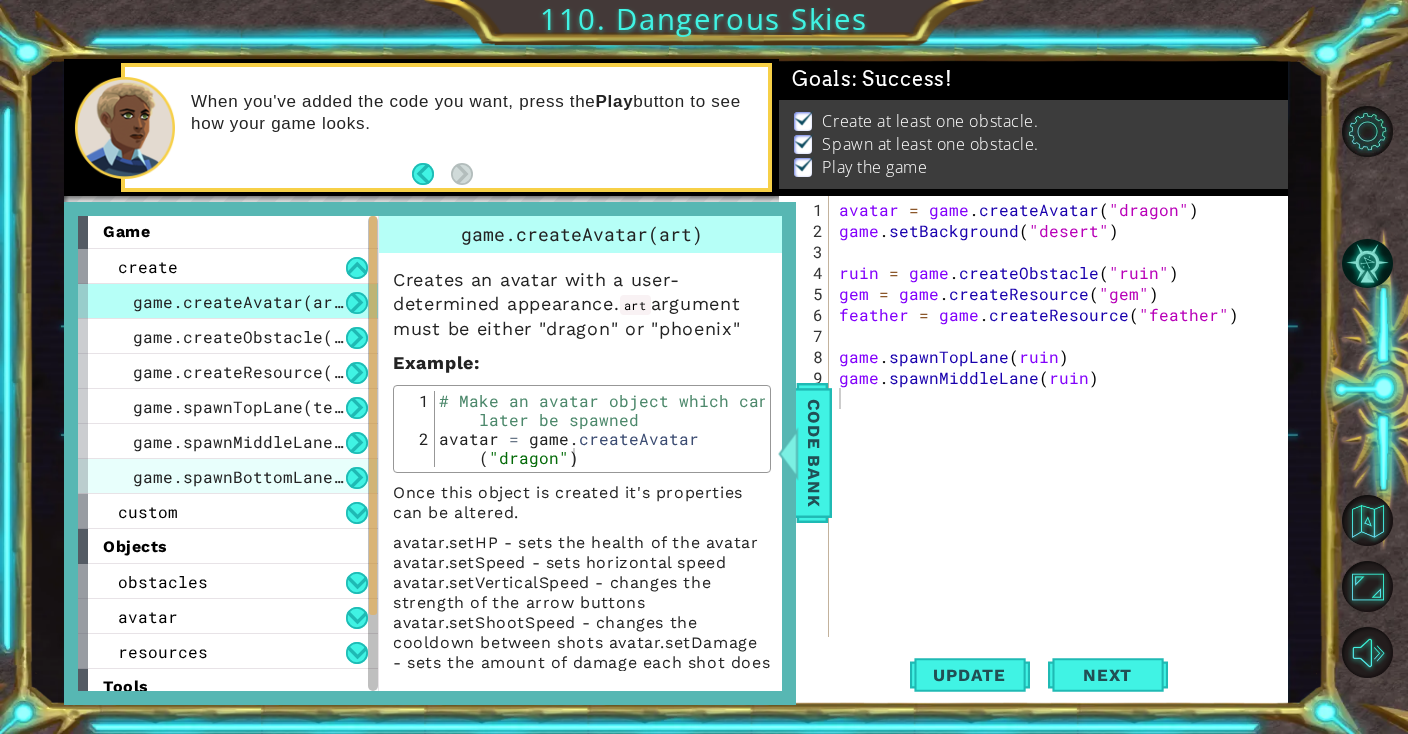 scroll, scrollTop: 0, scrollLeft: 0, axis: both 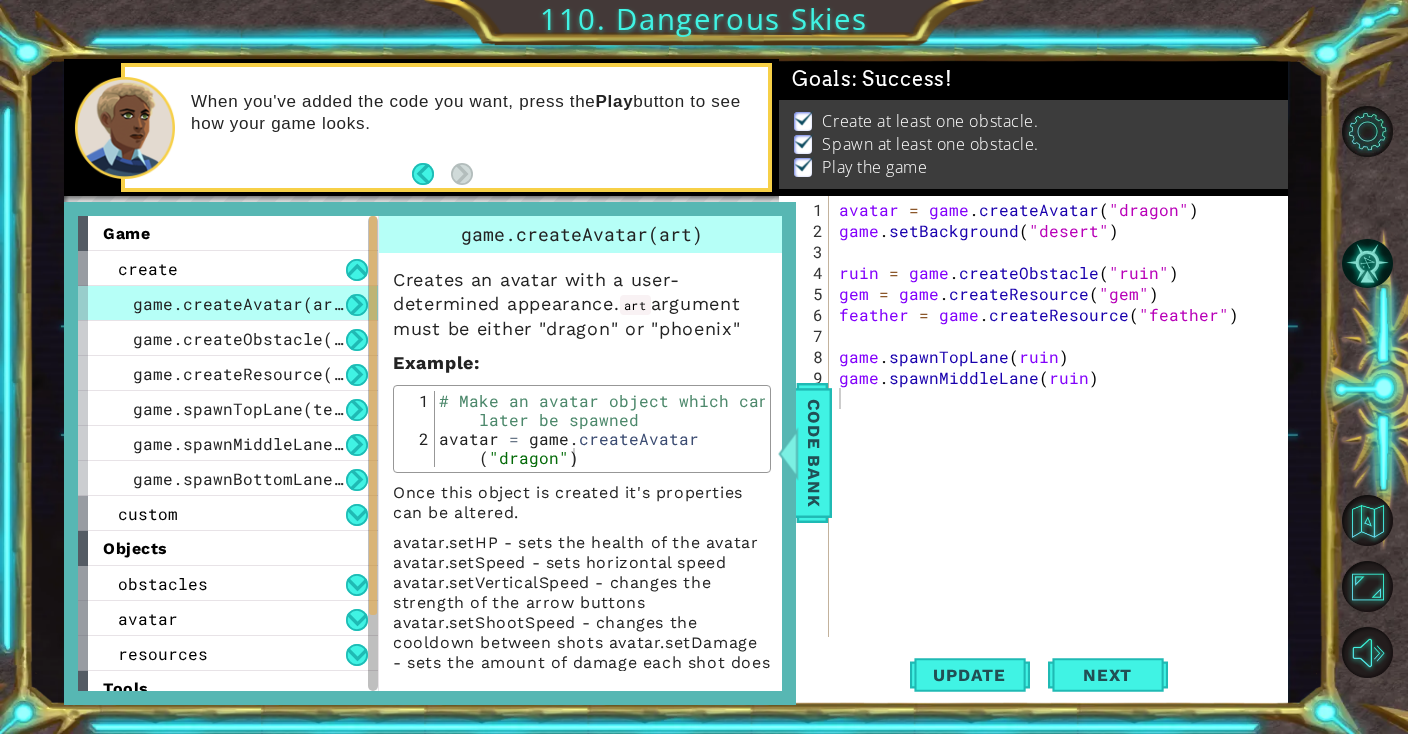 type on "ruin = game.createObstacle("[OBSTACLE]")" 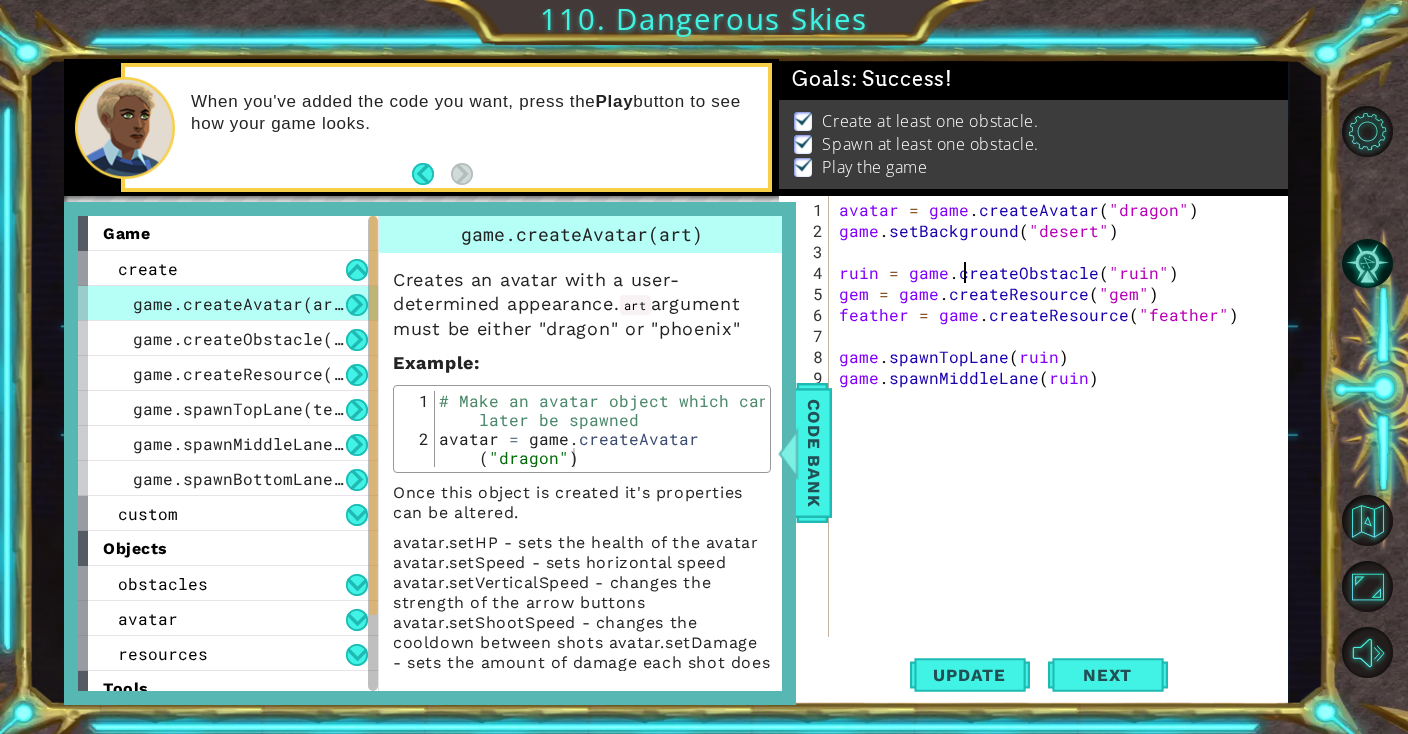 click on "avatar   =   game . createAvatar ( "[AVATAR]" )   game . setBackground ( "[BACKGROUND]" ) ruin   =   game . createObstacle ( "[OBSTACLE]" ) gem   =   game . createResource ( "[RESOURCE]" ) feather   =   game . createResource ( "[RESOURCE]" ) game . spawnTopLane ( ruin ) game . spawnMiddleLane ( ruin )" at bounding box center (1063, 440) 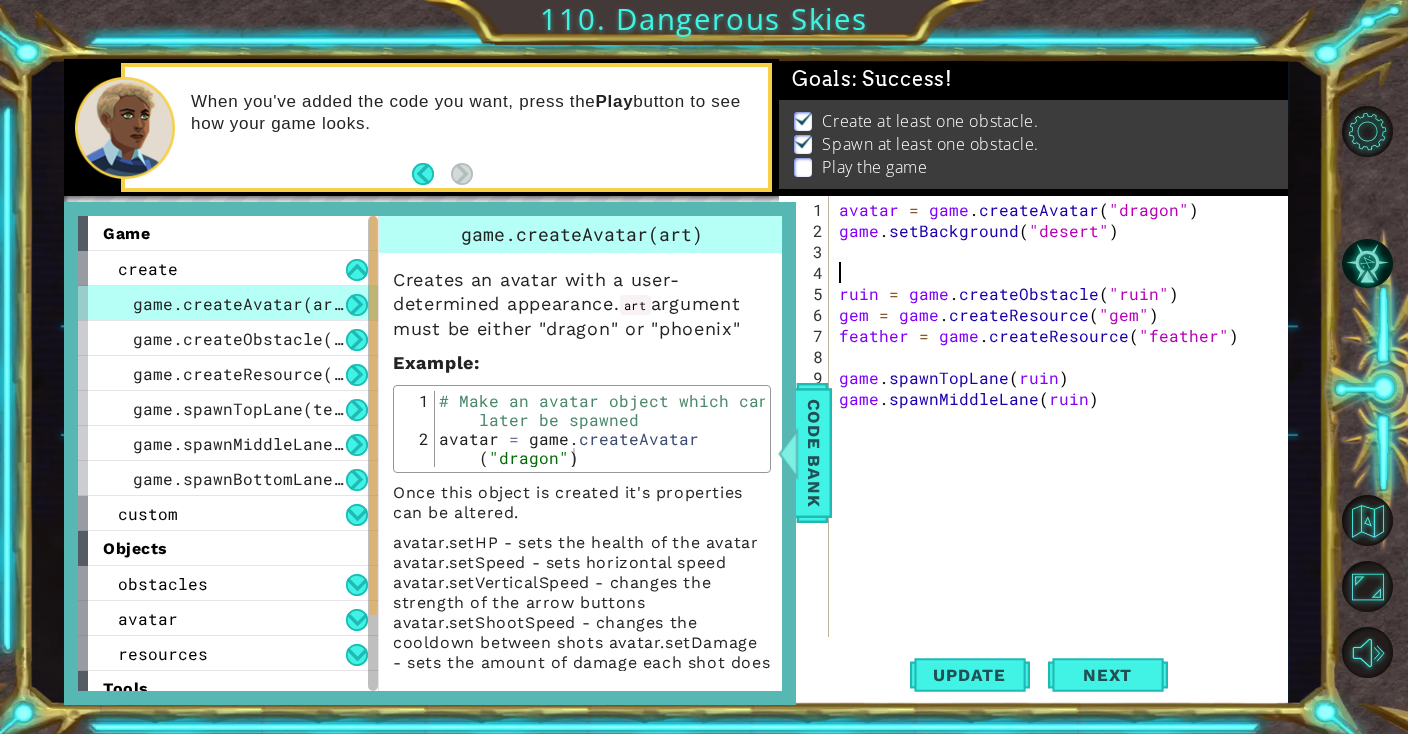click on "avatar   =   game . createAvatar ( "[AVATAR]" )   game . setBackground ( "[BACKGROUND]" ) ruin   =   game . createObstacle ( "[OBSTACLE]" ) gem   =   game . createResource ( "[RESOURCE]" ) feather   =   game . createResource ( "[RESOURCE]" ) game . spawnTopLane ( ruin ) game . spawnMiddleLane ( ruin )" at bounding box center (1063, 440) 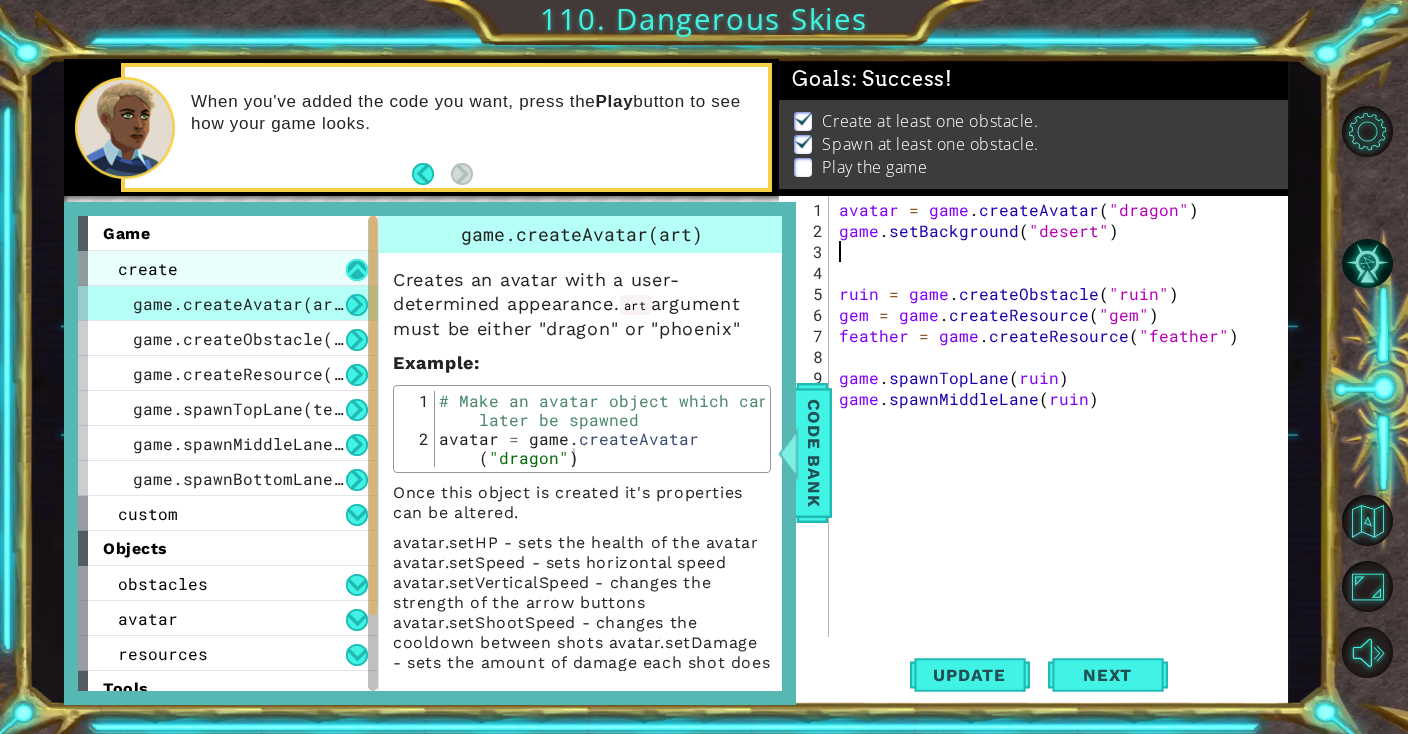 click at bounding box center [357, 270] 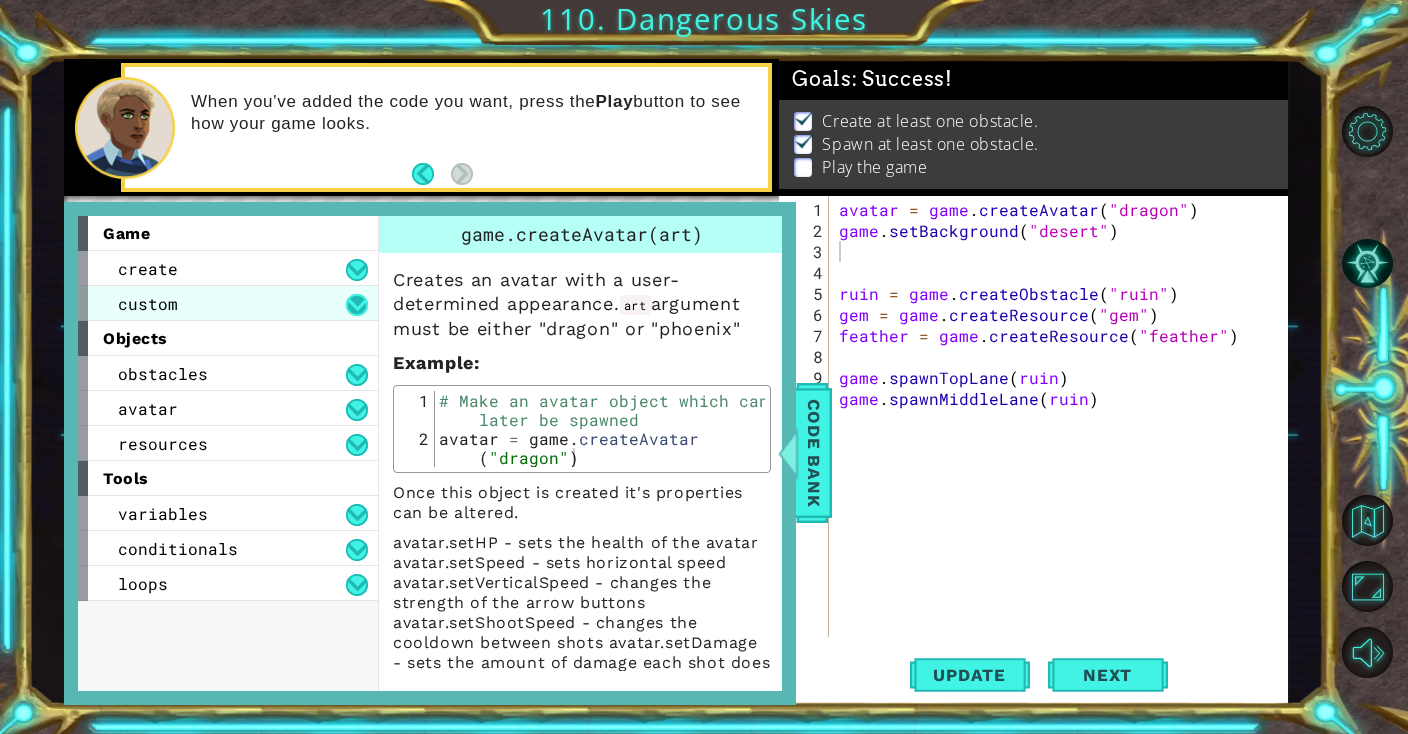 click at bounding box center [357, 305] 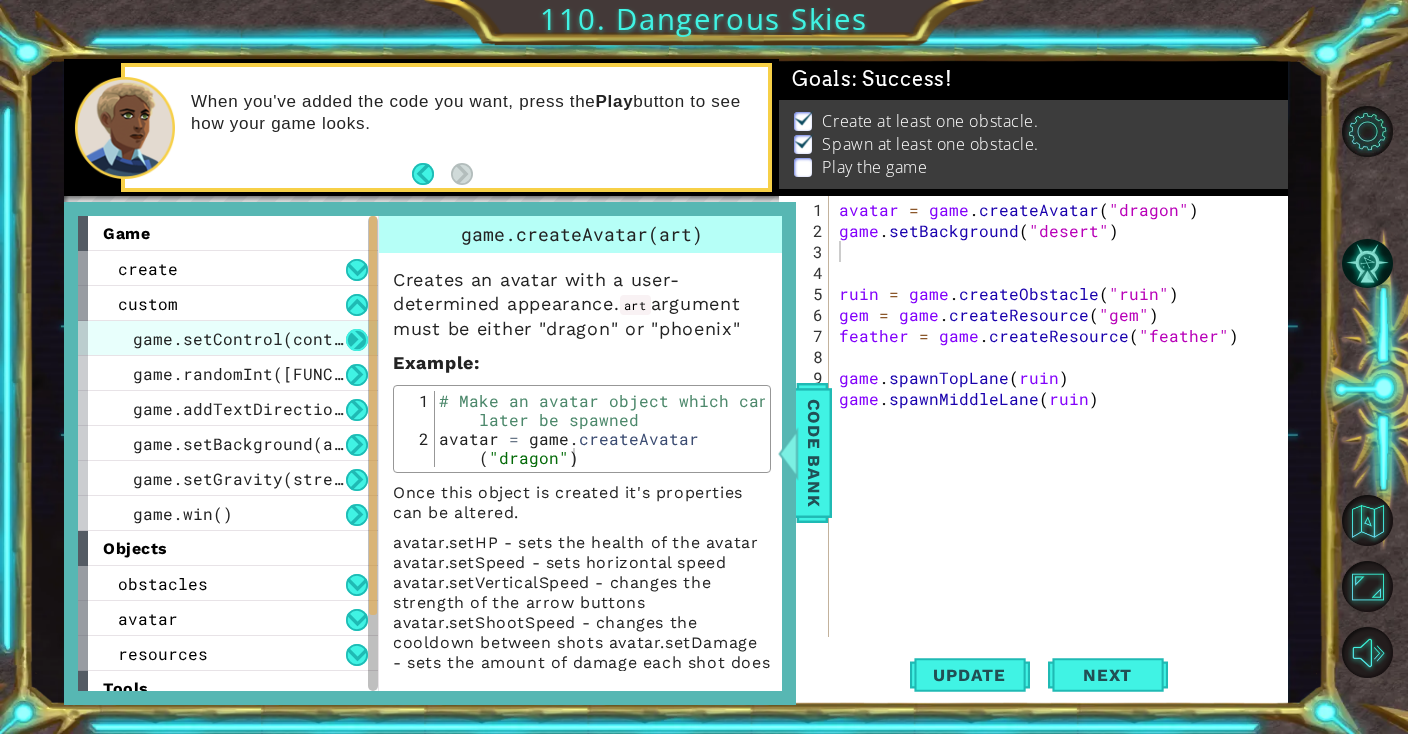click at bounding box center (357, 340) 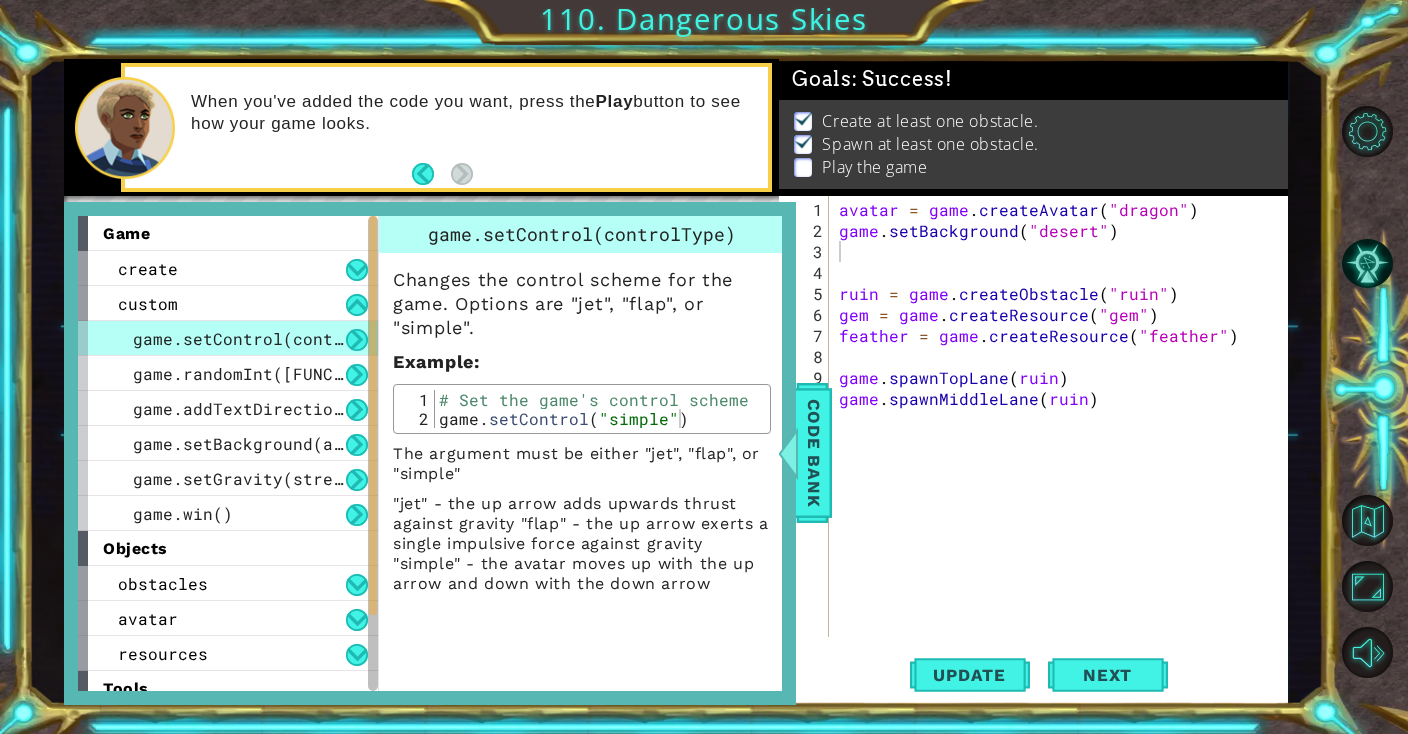 click at bounding box center [357, 340] 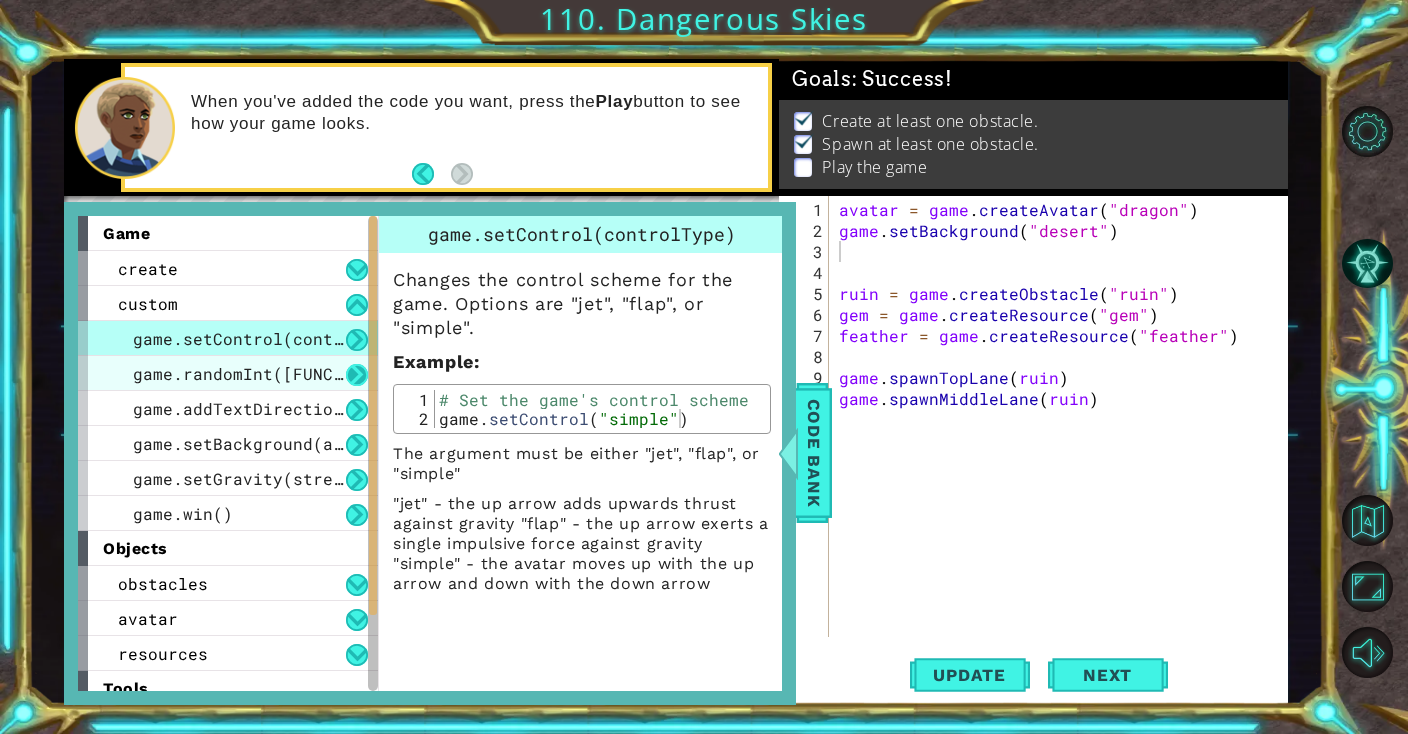 click at bounding box center (357, 375) 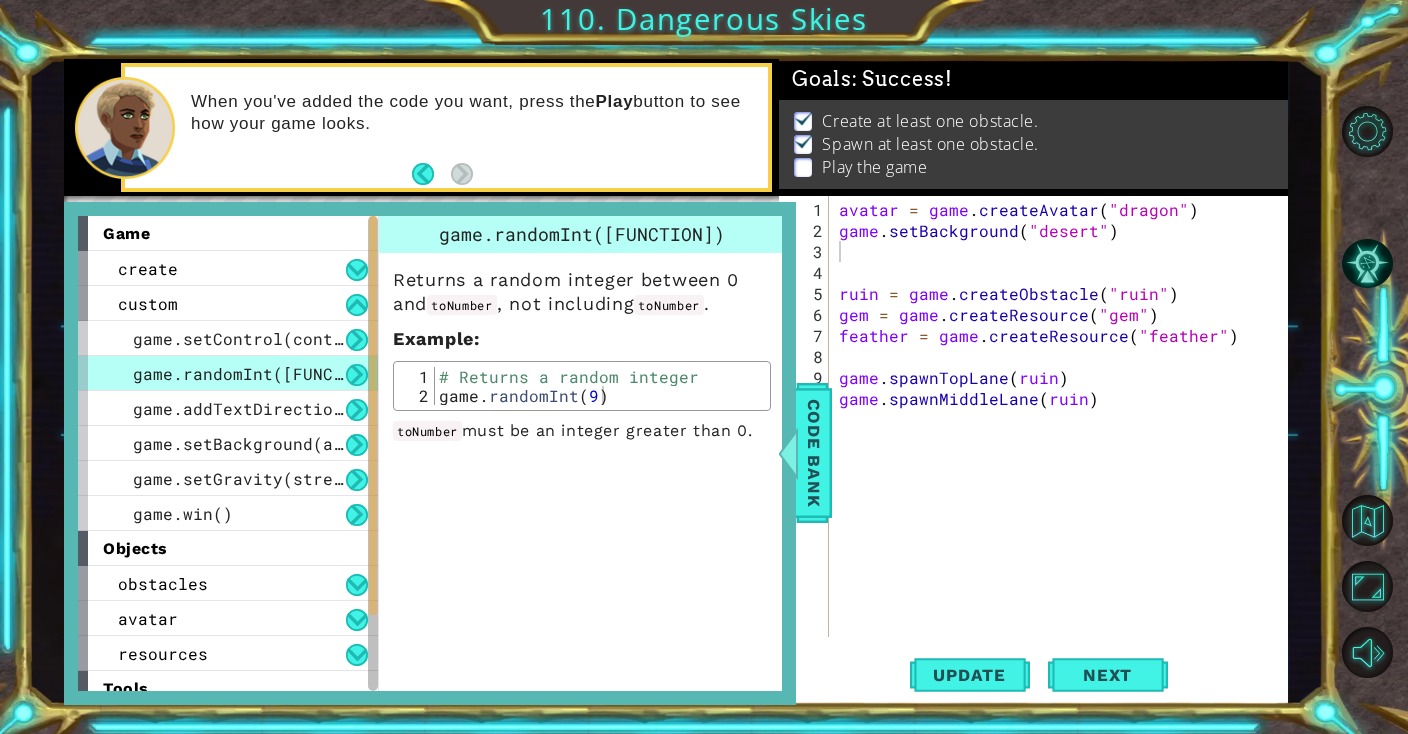 click at bounding box center [357, 375] 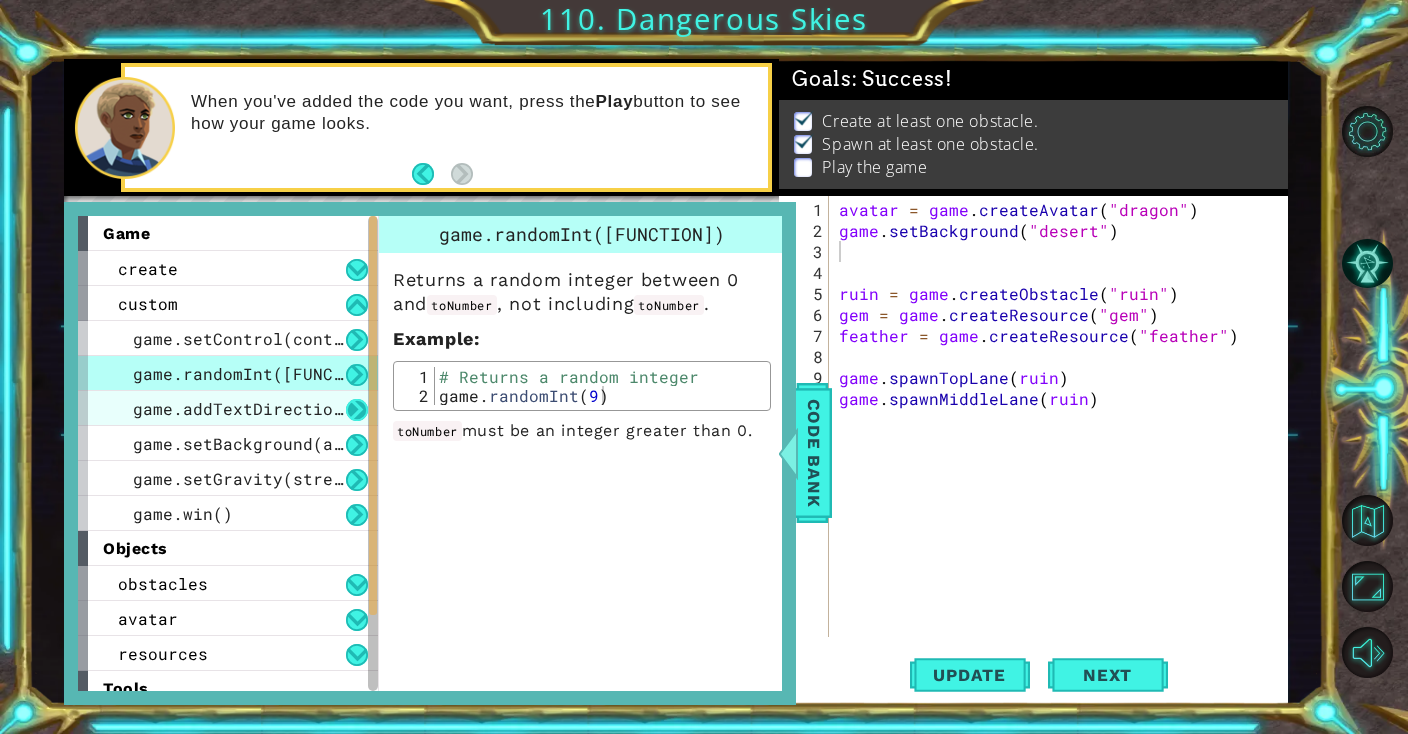 click at bounding box center [357, 410] 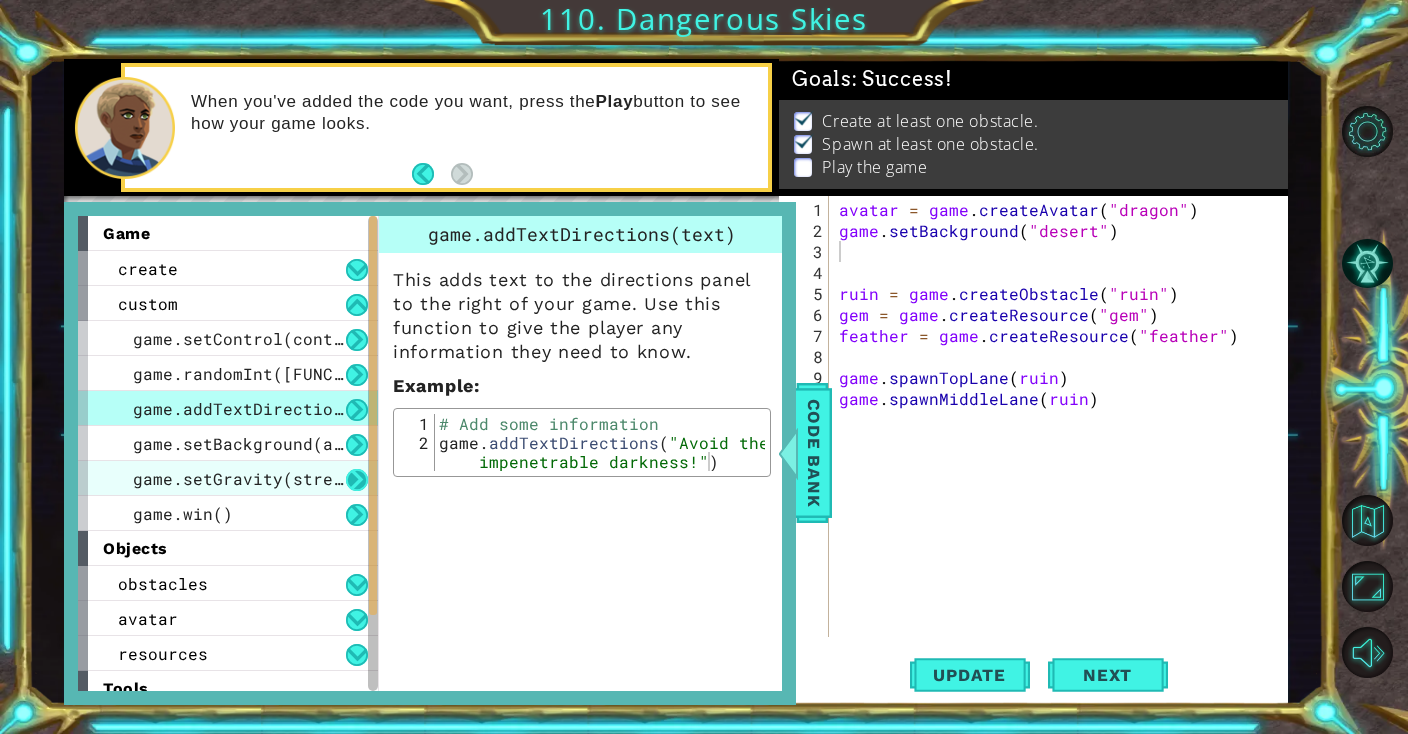 click at bounding box center (357, 480) 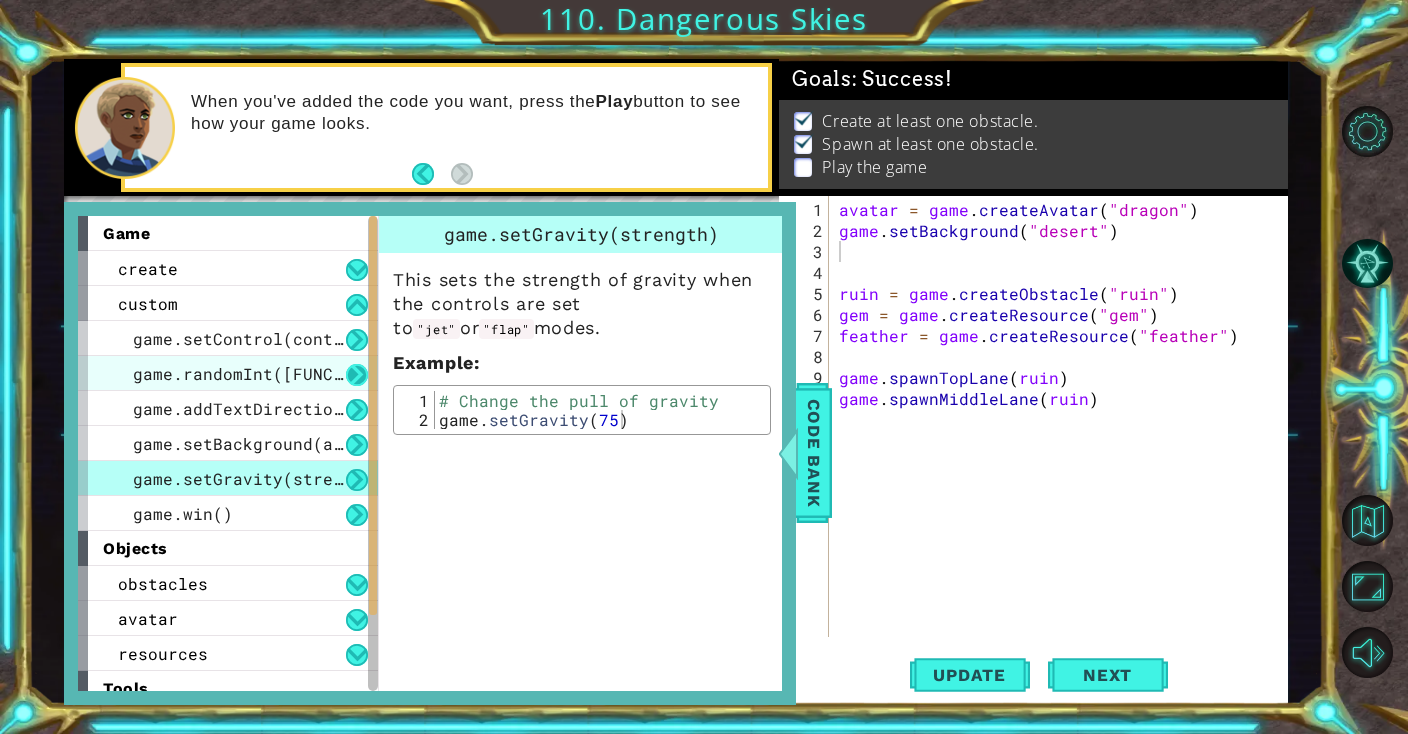 click at bounding box center (357, 375) 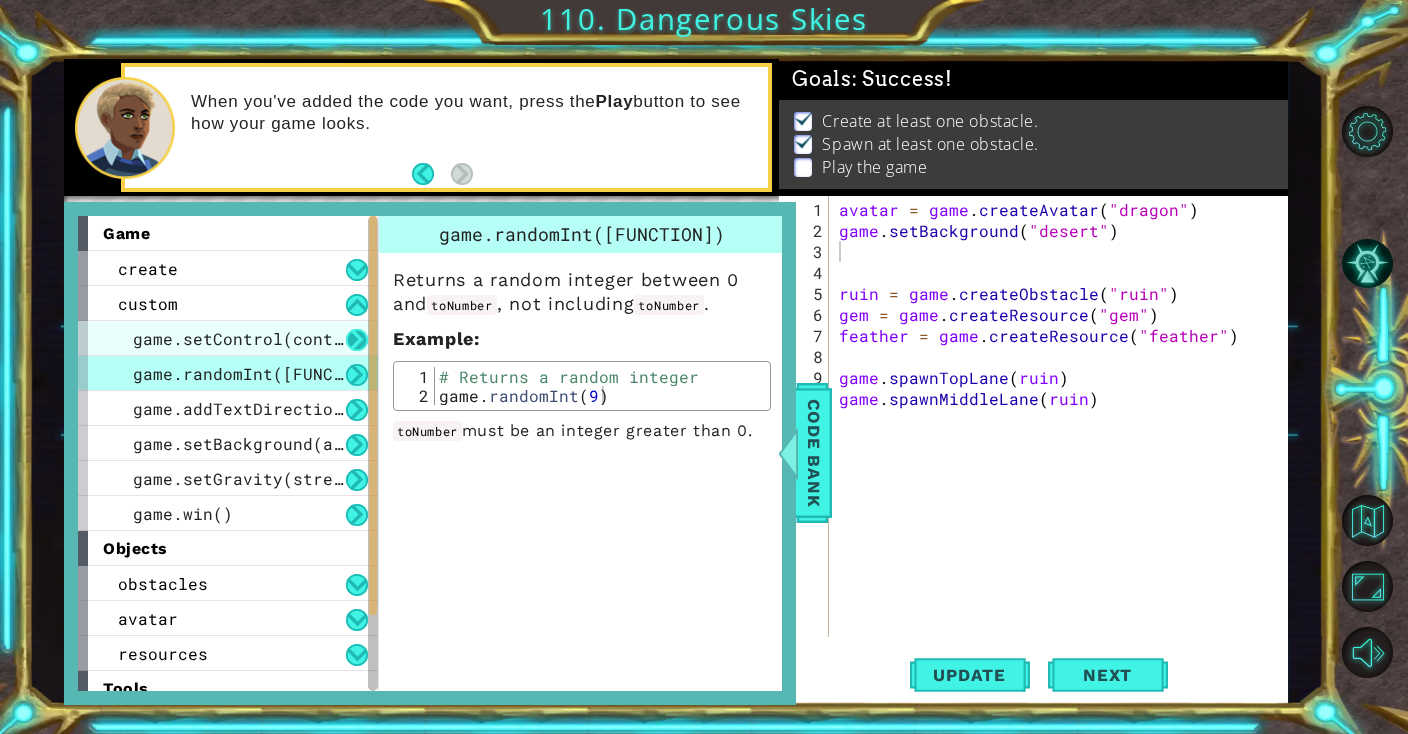 click at bounding box center [357, 340] 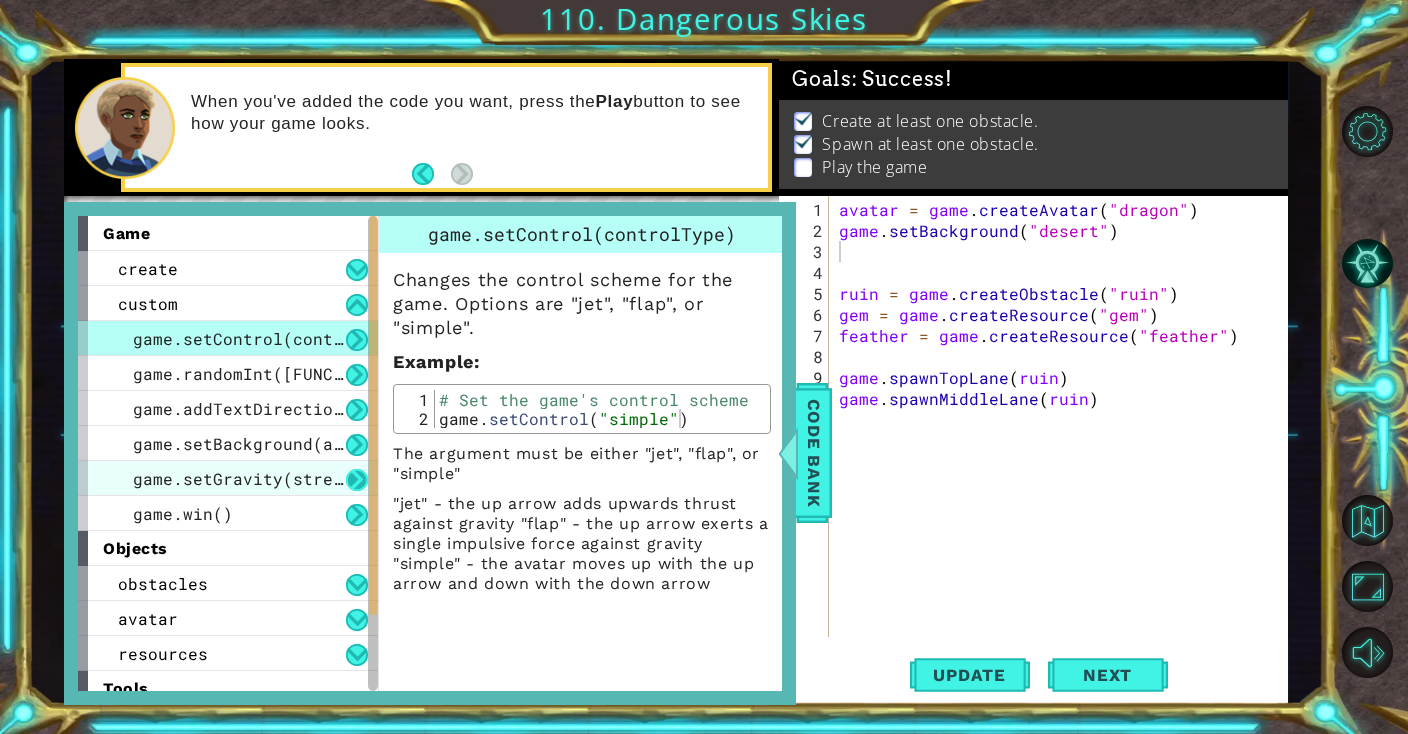 click at bounding box center [357, 480] 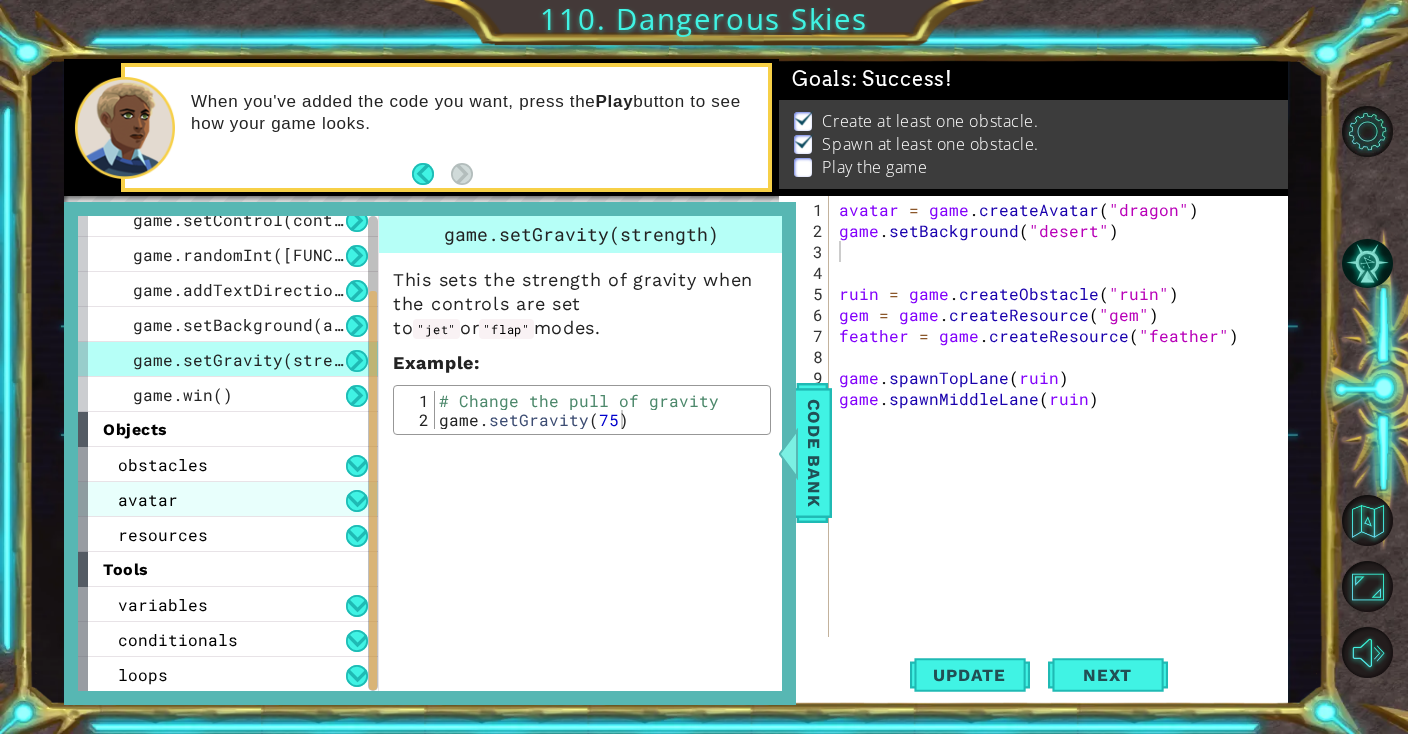 scroll, scrollTop: 0, scrollLeft: 0, axis: both 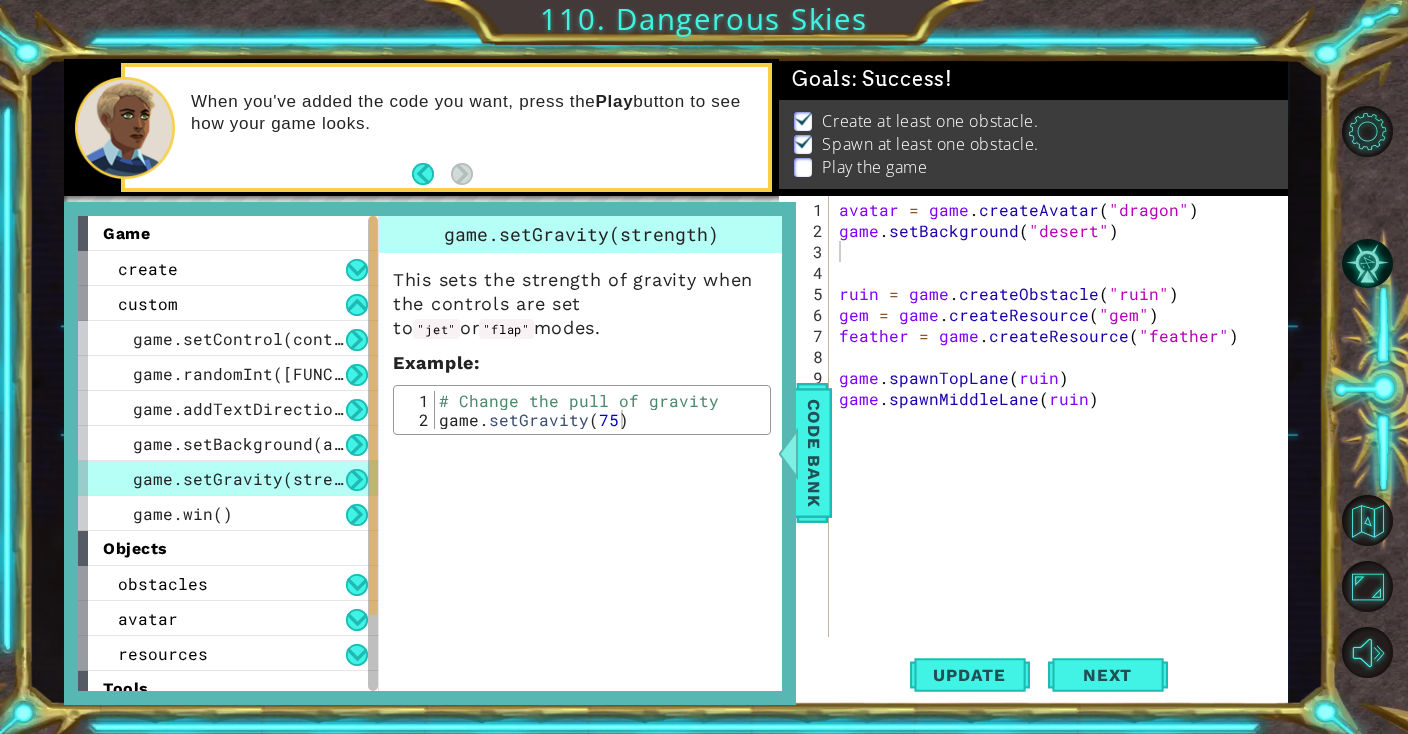 click on "avatar   =   game . createAvatar ( "[AVATAR]" )   game . setBackground ( "[BACKGROUND]" ) ruin   =   game . createObstacle ( "[OBSTACLE]" ) gem   =   game . createResource ( "[RESOURCE]" ) feather   =   game . createResource ( "[RESOURCE]" ) game . spawnTopLane ( ruin ) game . spawnMiddleLane ( ruin )" at bounding box center [1063, 440] 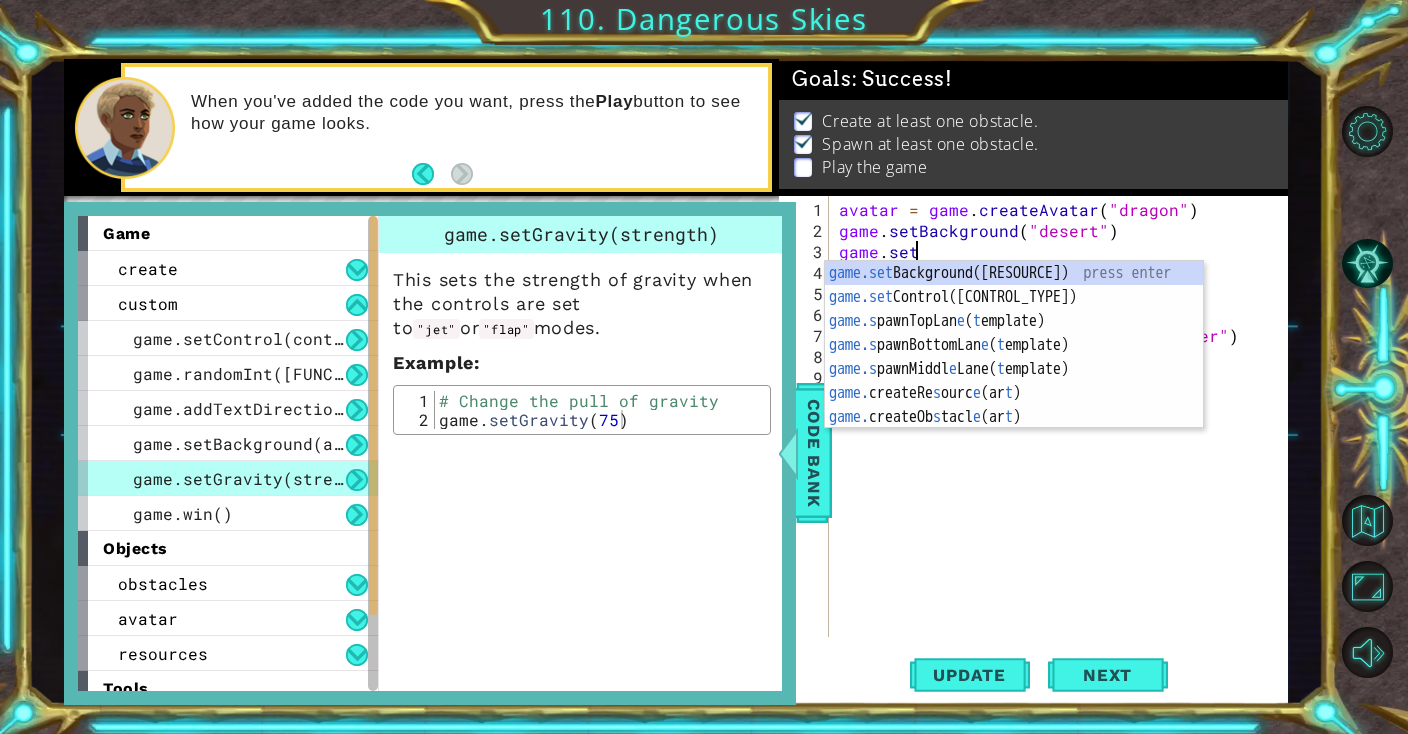 scroll, scrollTop: 0, scrollLeft: 3, axis: horizontal 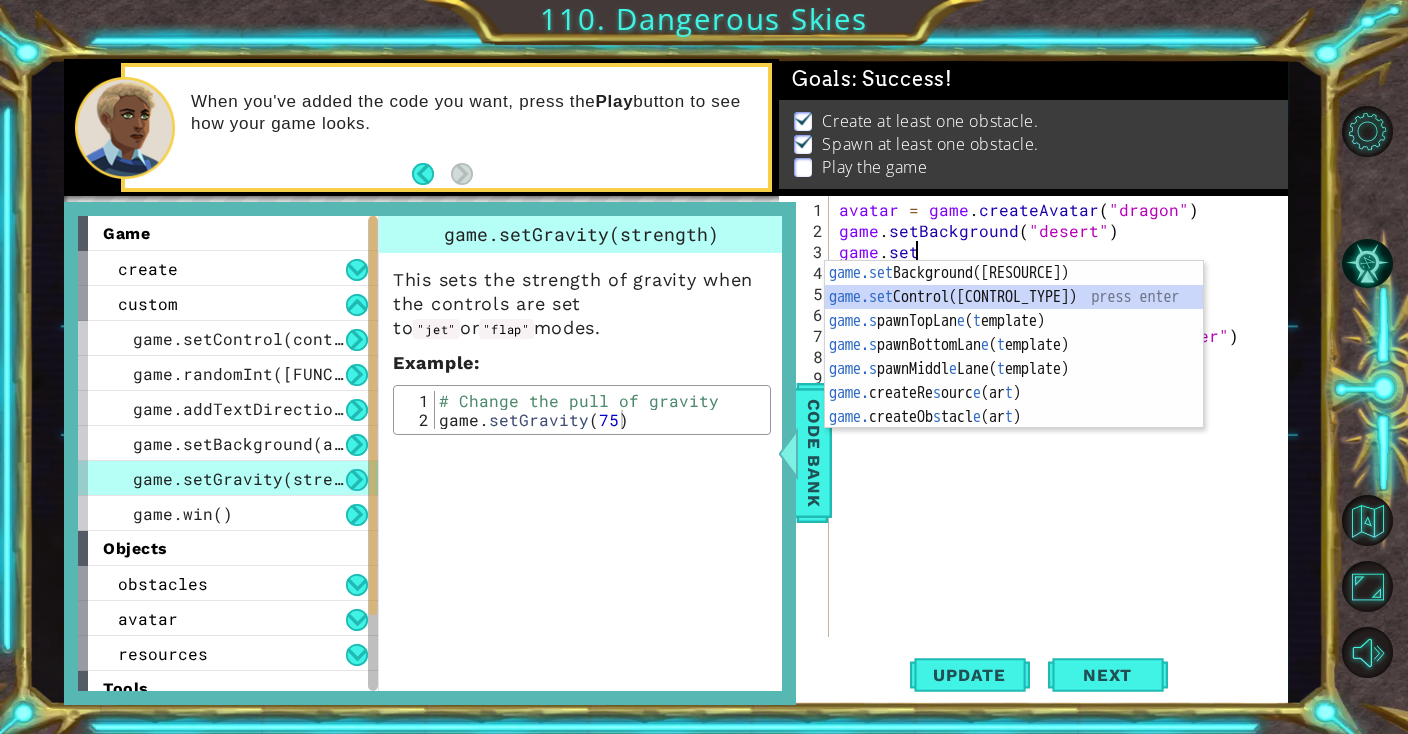 click on "game.set Background(art) press enter game.set Control(controlType) press enter game.s pawnTopLan e ( t emplate) press enter game.s pawnBottomLan e ( t emplate) press enter game.s pawnMiddl e Lane( t emplate) press enter game. createRe s ourc e (ar t ) press enter game. createOb s tacl e (ar t ) press enter" at bounding box center [1014, 369] 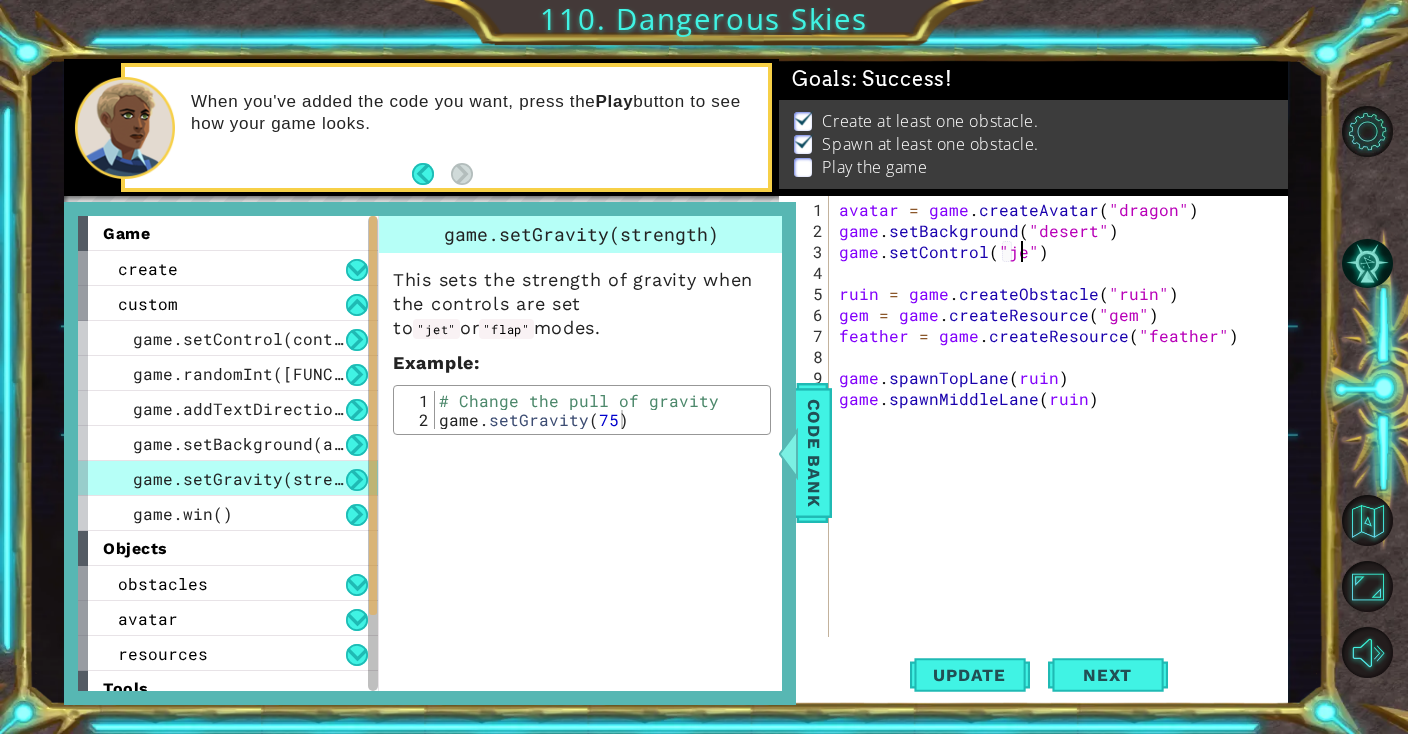 type on "game.setControl("jet")" 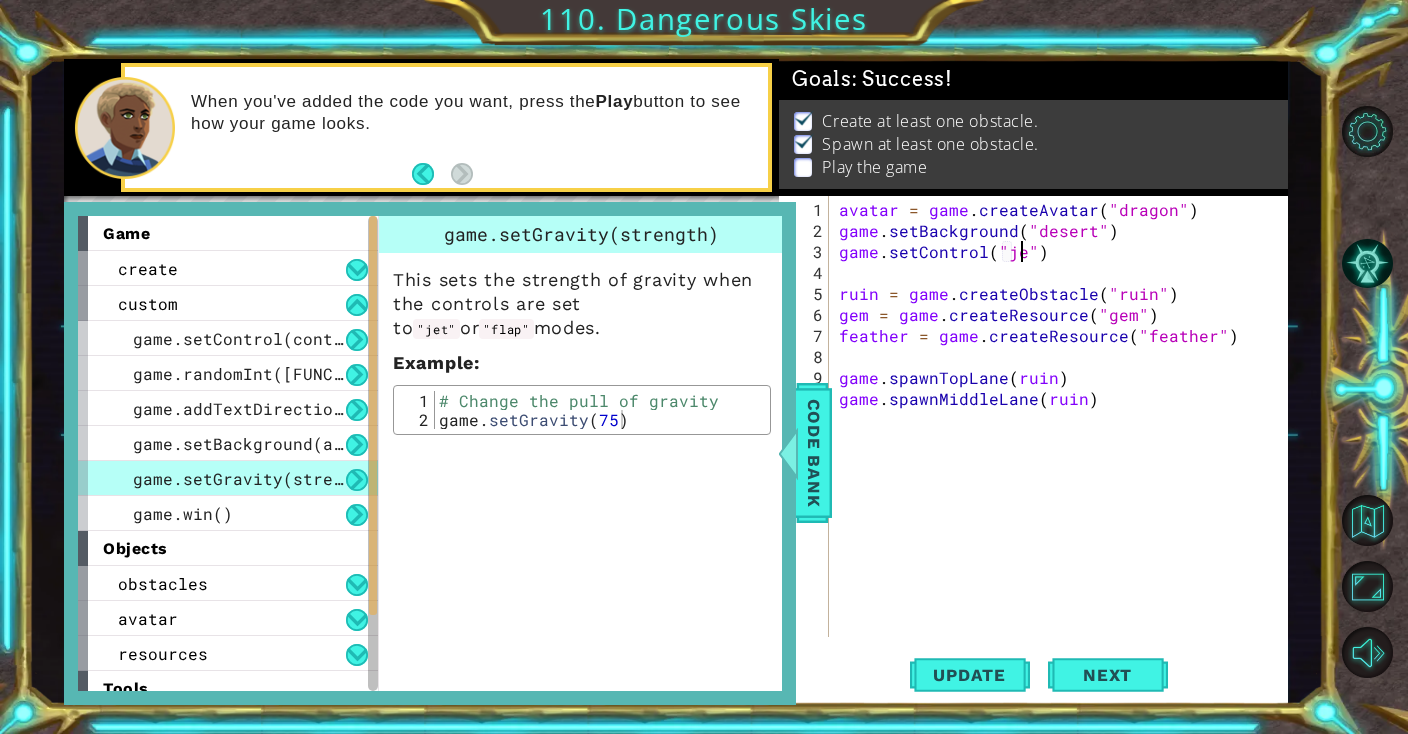 scroll, scrollTop: 0, scrollLeft: 11, axis: horizontal 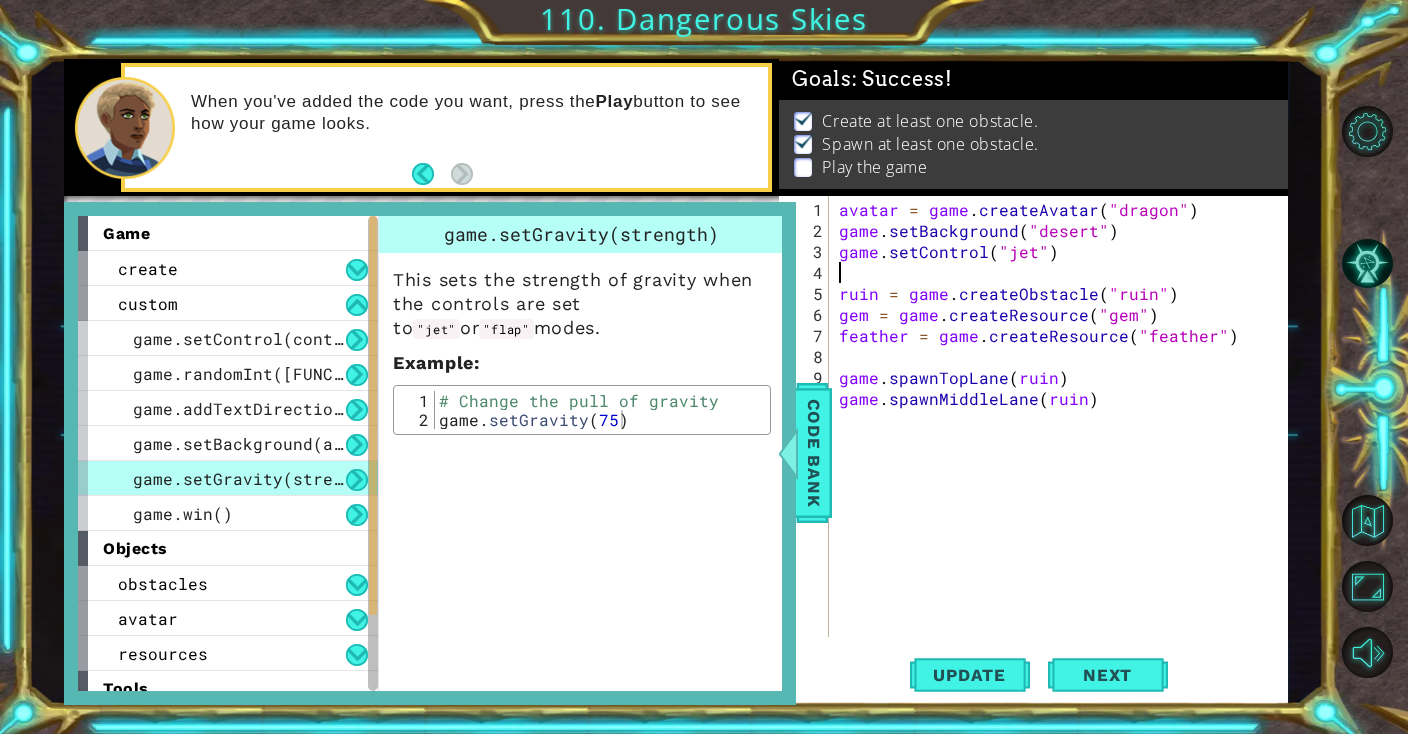 click on "avatar   =   game . createAvatar ( "dragon" )   game . setBackground ( "desert" ) game . setControl ( "jet" ) ruin   =   game . createObstacle ( "ruin" ) gem   =   game . createResource ( "gem" ) feather   =   game . createResource ( "feather" ) game . spawnTopLane ( ruin ) game . spawnMiddleLane ( ruin )" at bounding box center [1063, 440] 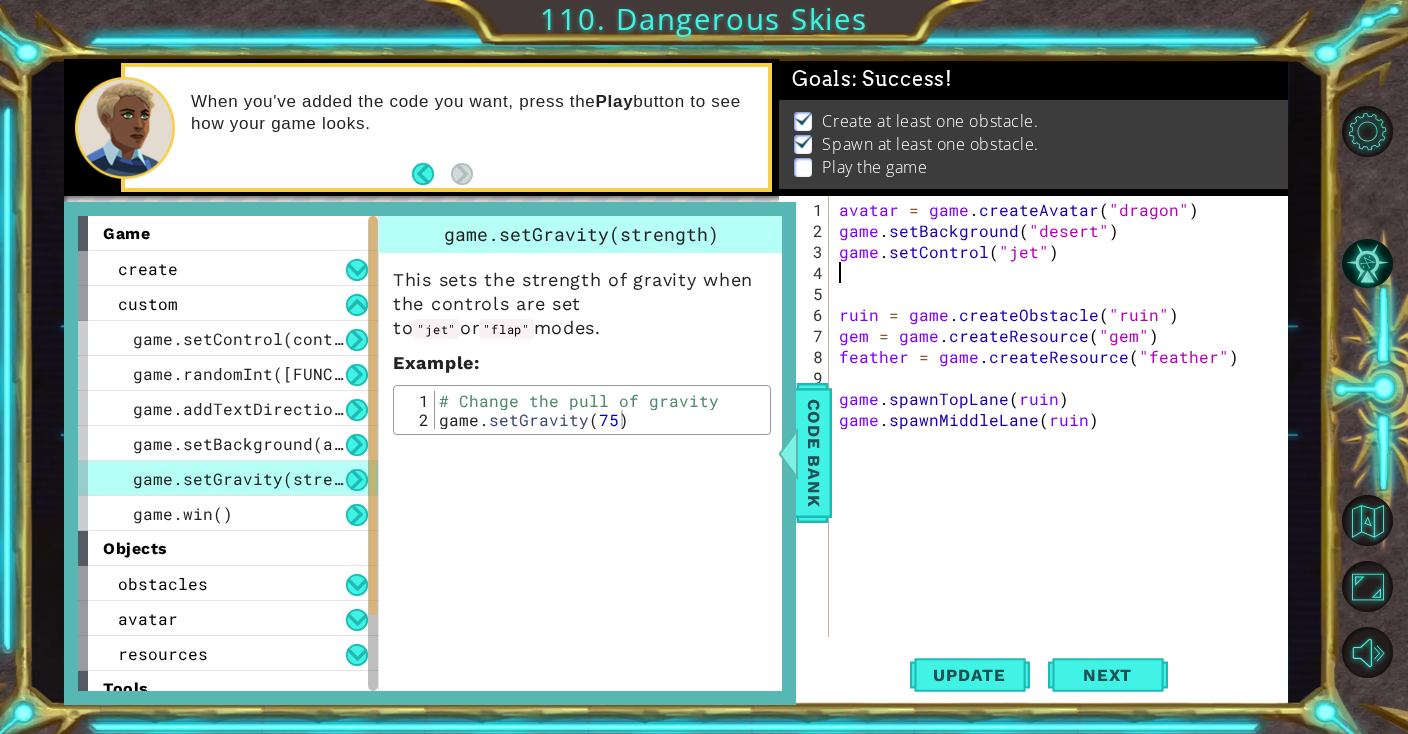 click on "avatar   =   game . createAvatar ( "dragon" )   game . setBackground ( "desert" ) game . setControl ( "jet" ) ruin   =   game . createObstacle ( "ruin" ) gem   =   game . createResource ( "gem" ) feather   =   game . createResource ( "feather" ) game . spawnTopLane ( ruin ) game . spawnMiddleLane ( ruin )" at bounding box center [1063, 440] 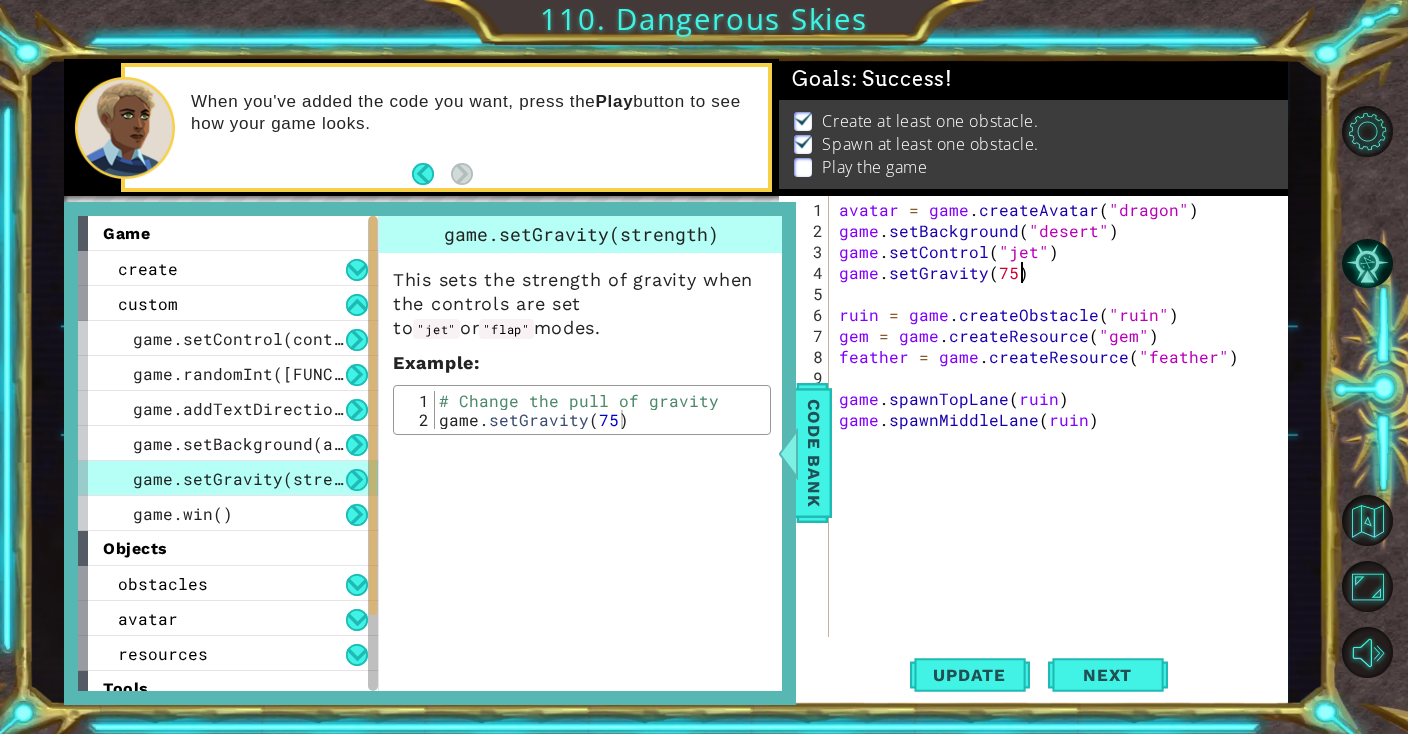 scroll, scrollTop: 0, scrollLeft: 10, axis: horizontal 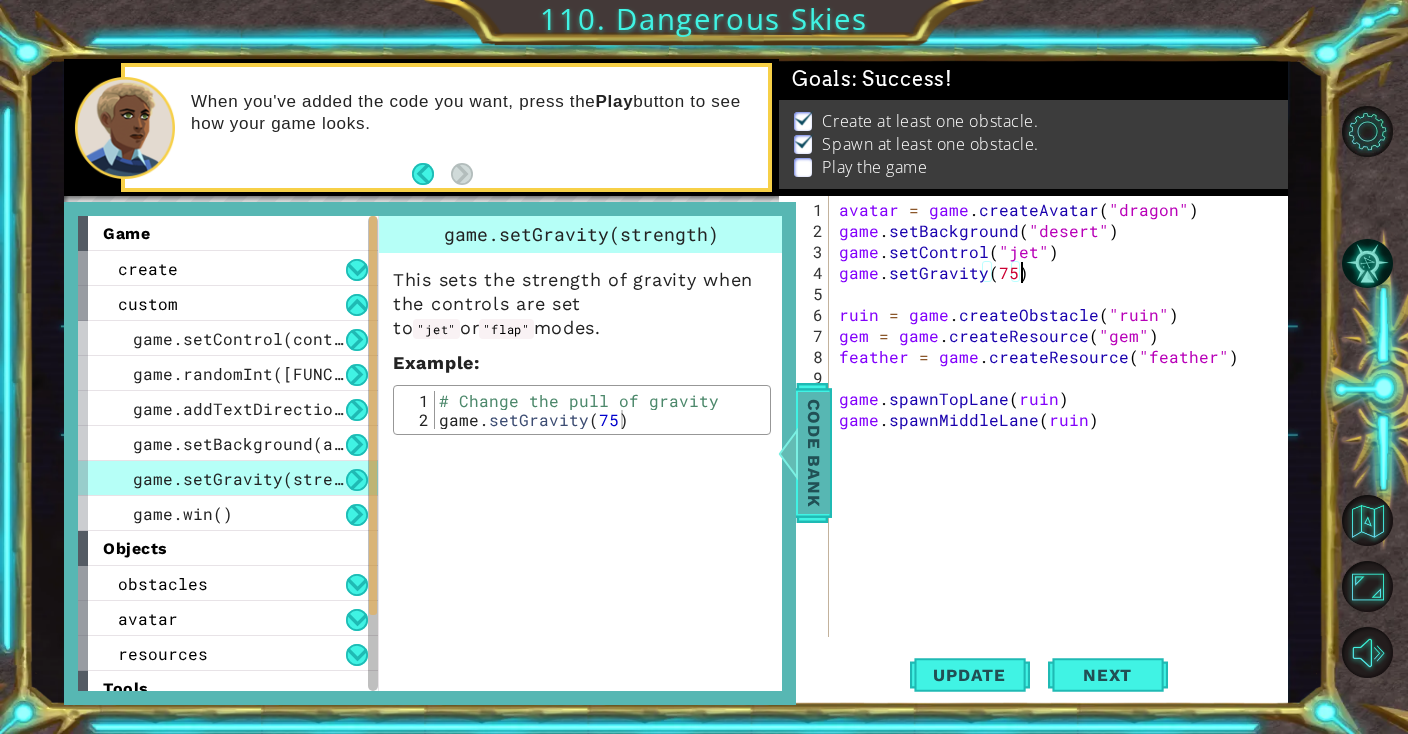 type on "game.setGravity(75)" 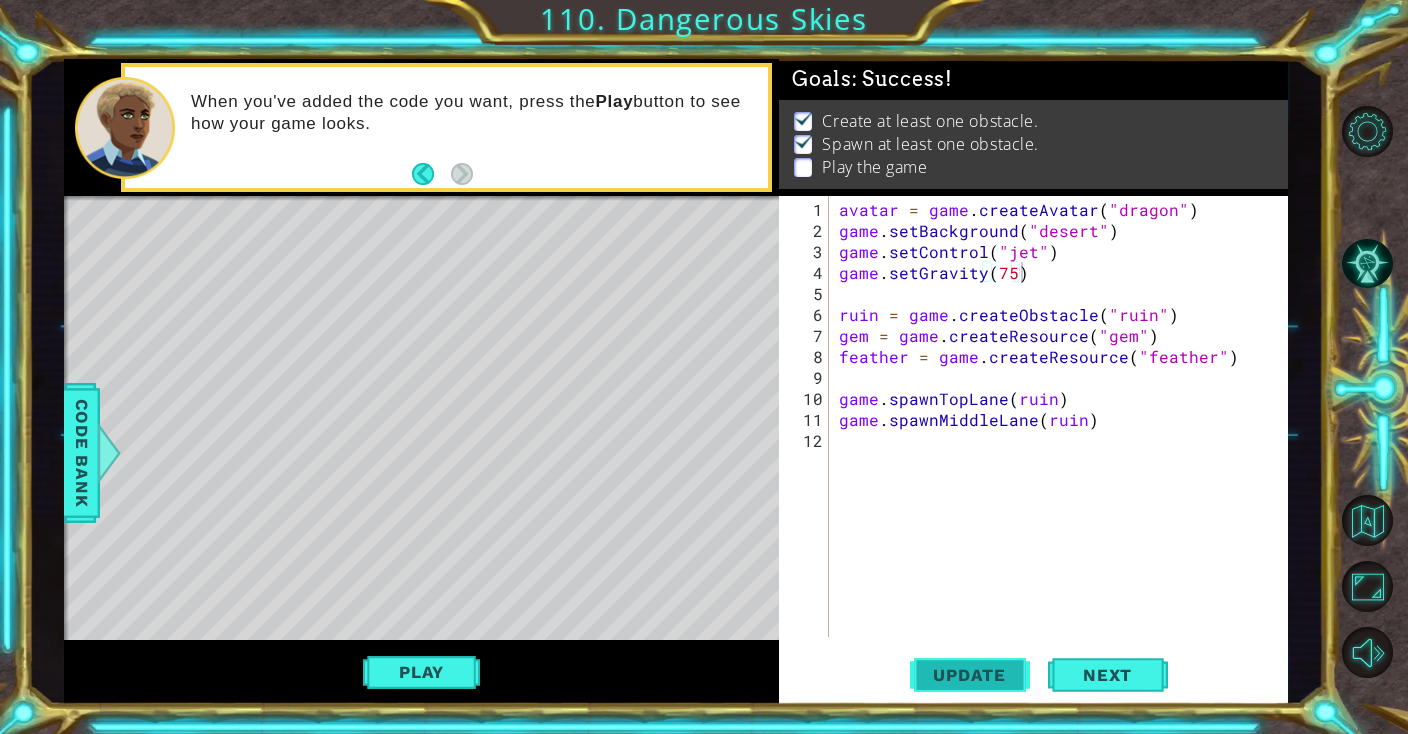 click on "Update" at bounding box center [970, 675] 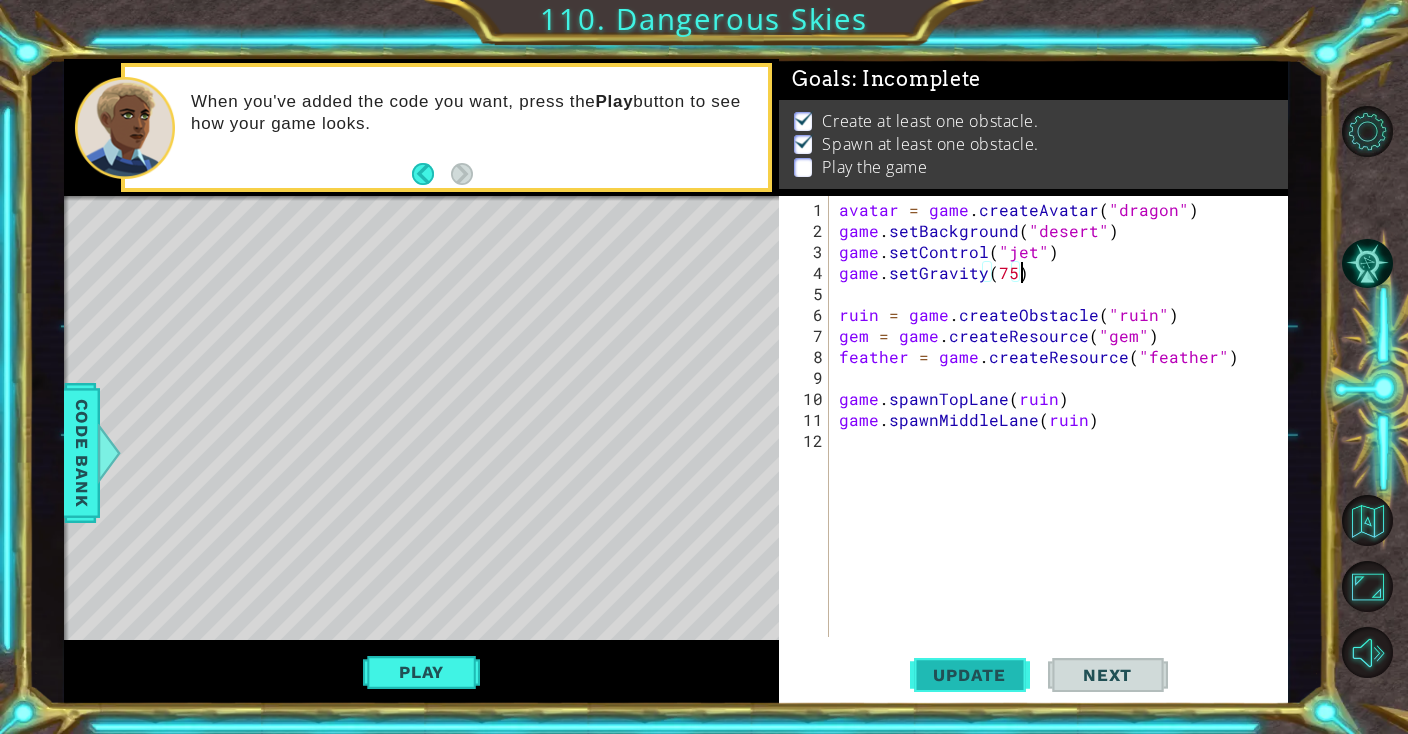 click on "Update" at bounding box center [969, 675] 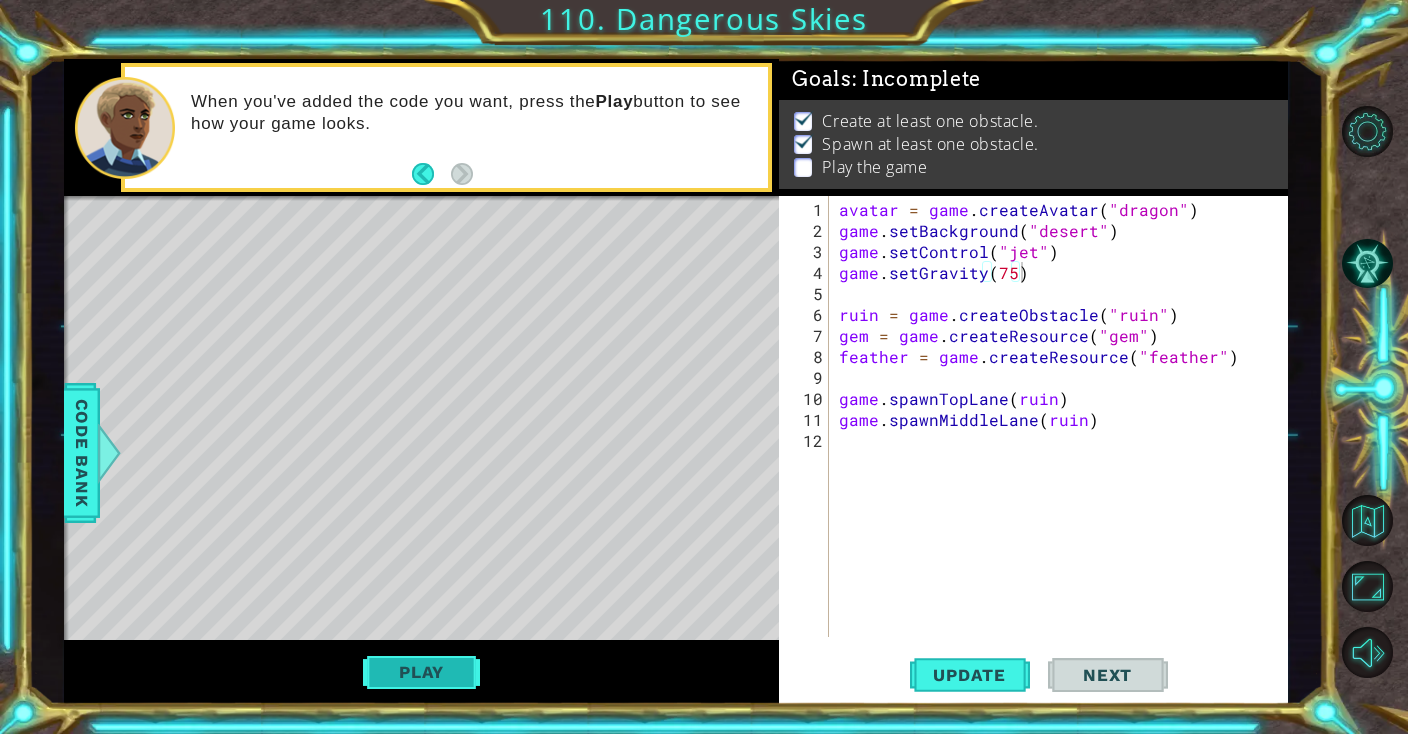 click on "Play" at bounding box center (421, 672) 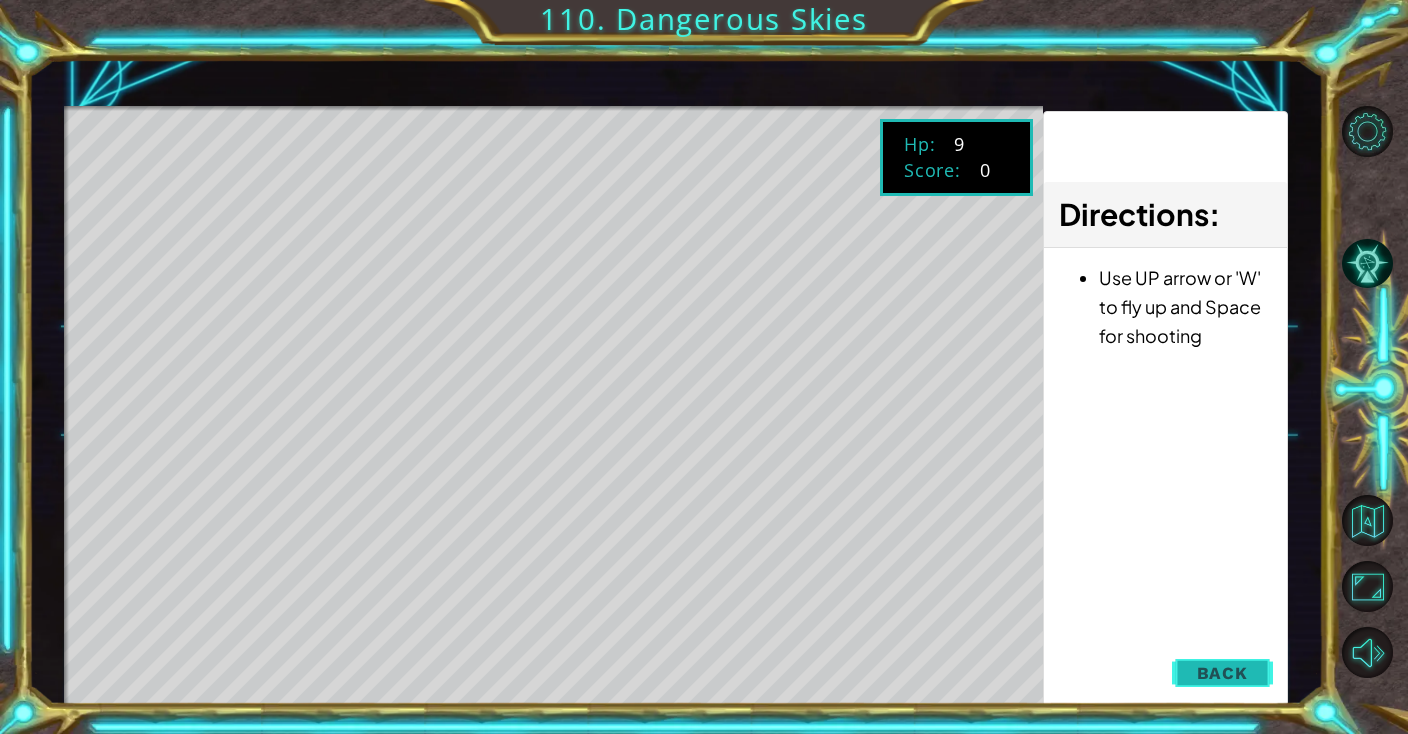click on "Back" at bounding box center [1222, 673] 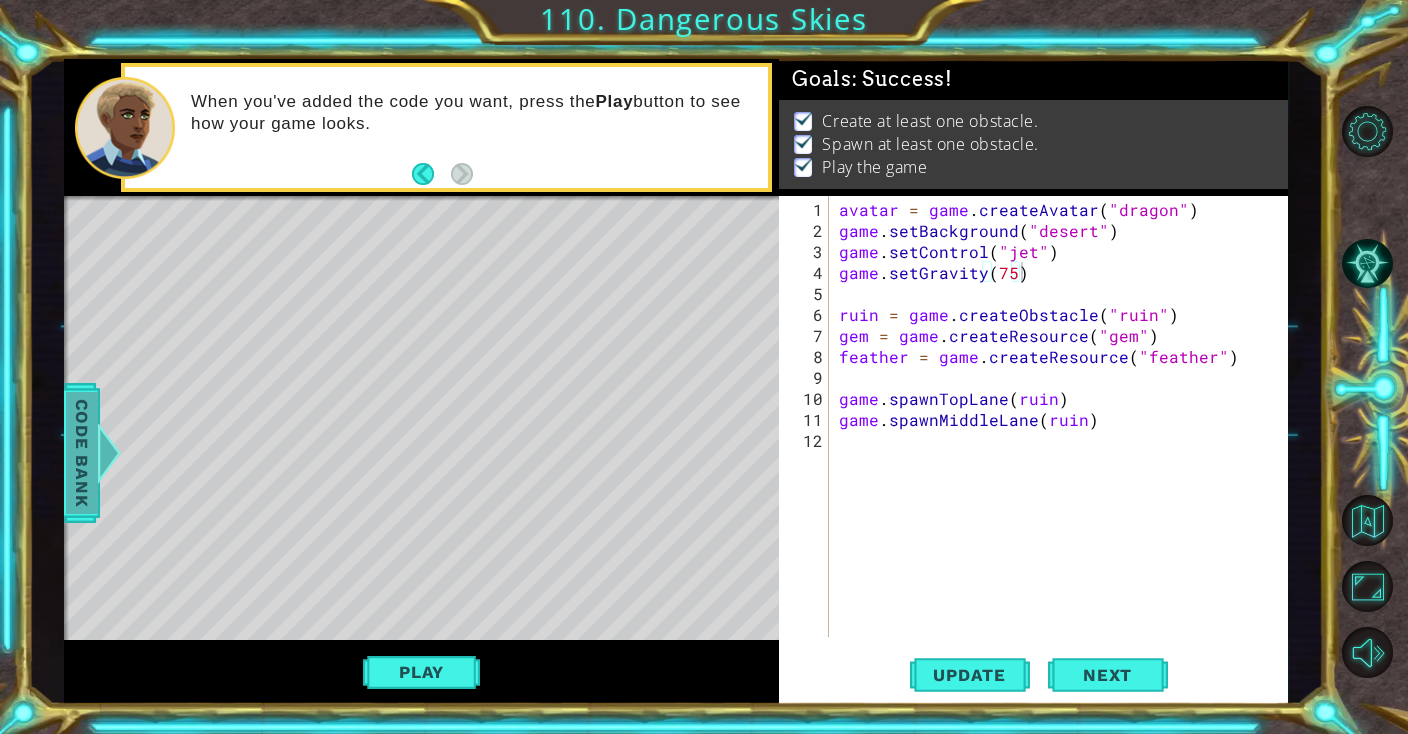 click on "Code Bank" at bounding box center (81, 453) 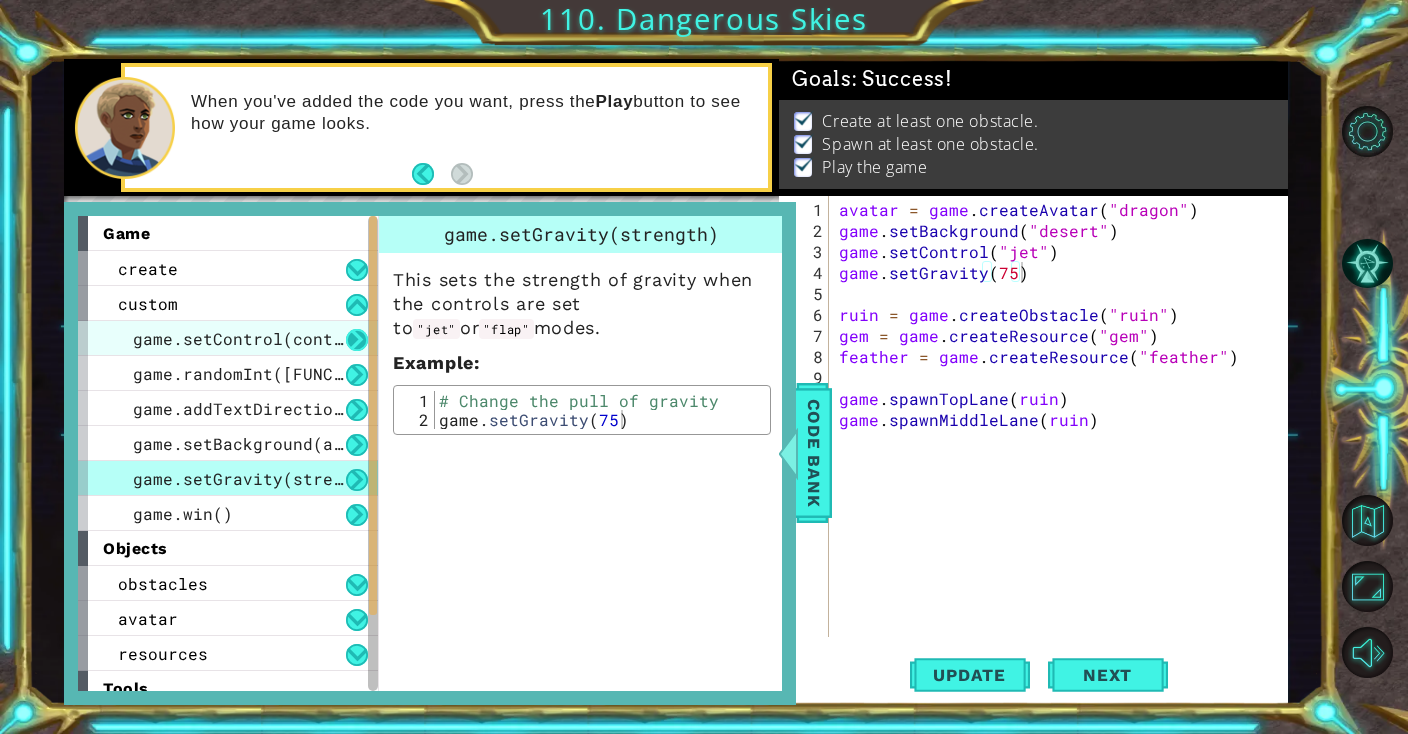 click at bounding box center [357, 340] 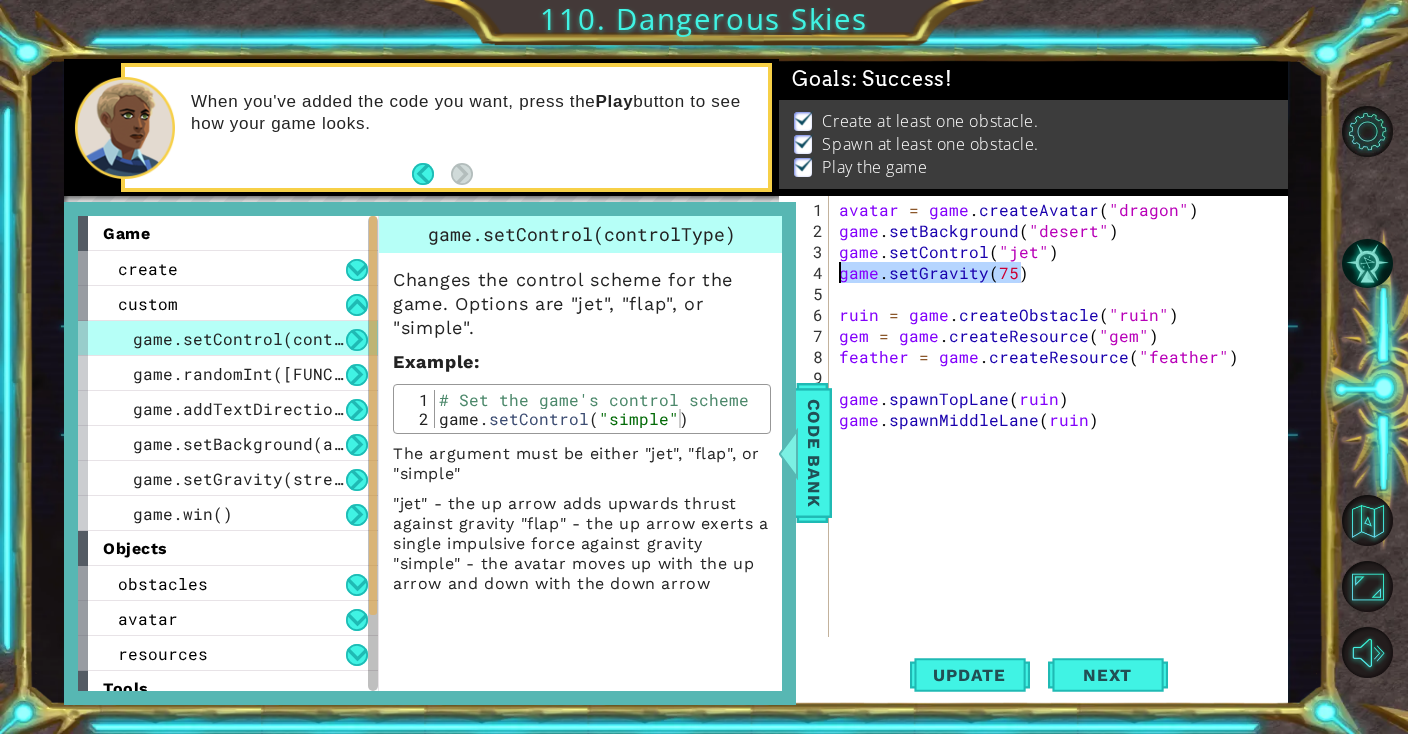 drag, startPoint x: 1024, startPoint y: 268, endPoint x: 815, endPoint y: 264, distance: 209.03827 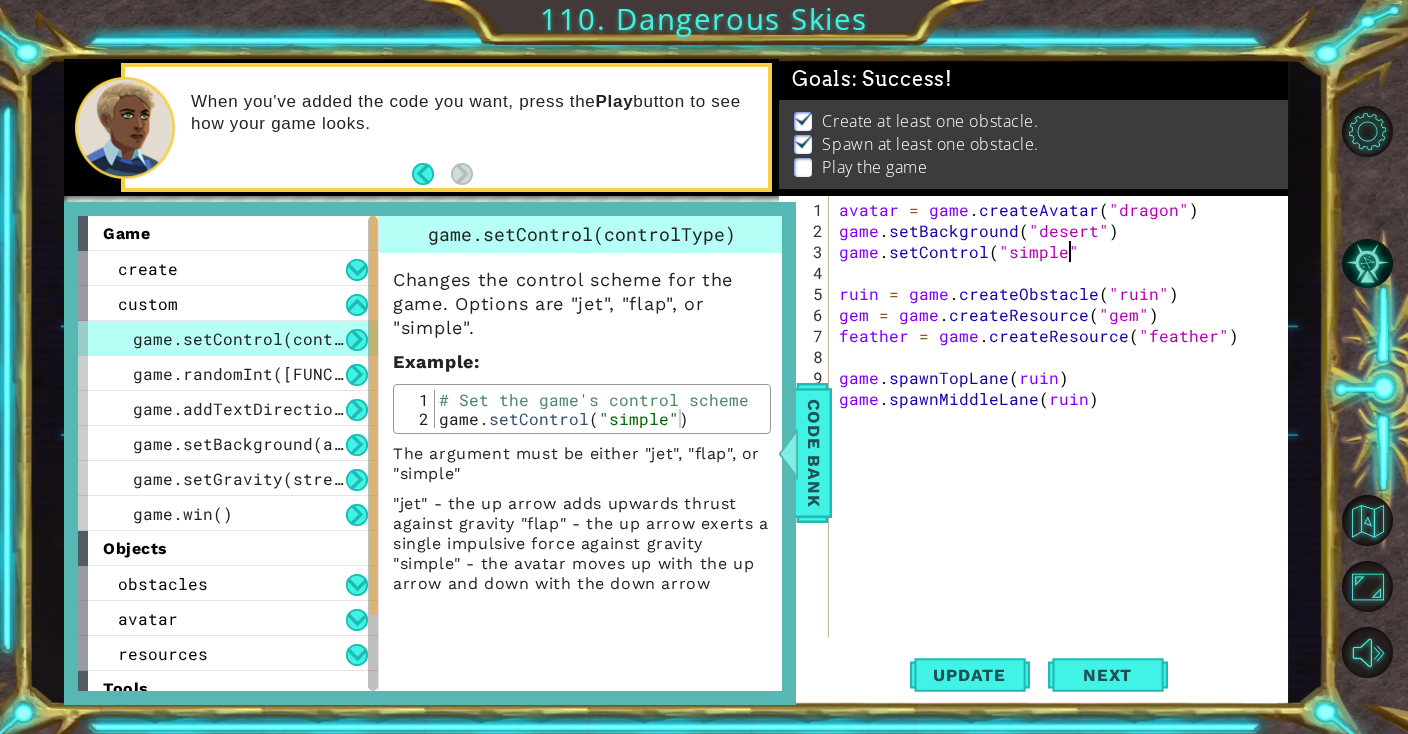 scroll, scrollTop: 0, scrollLeft: 13, axis: horizontal 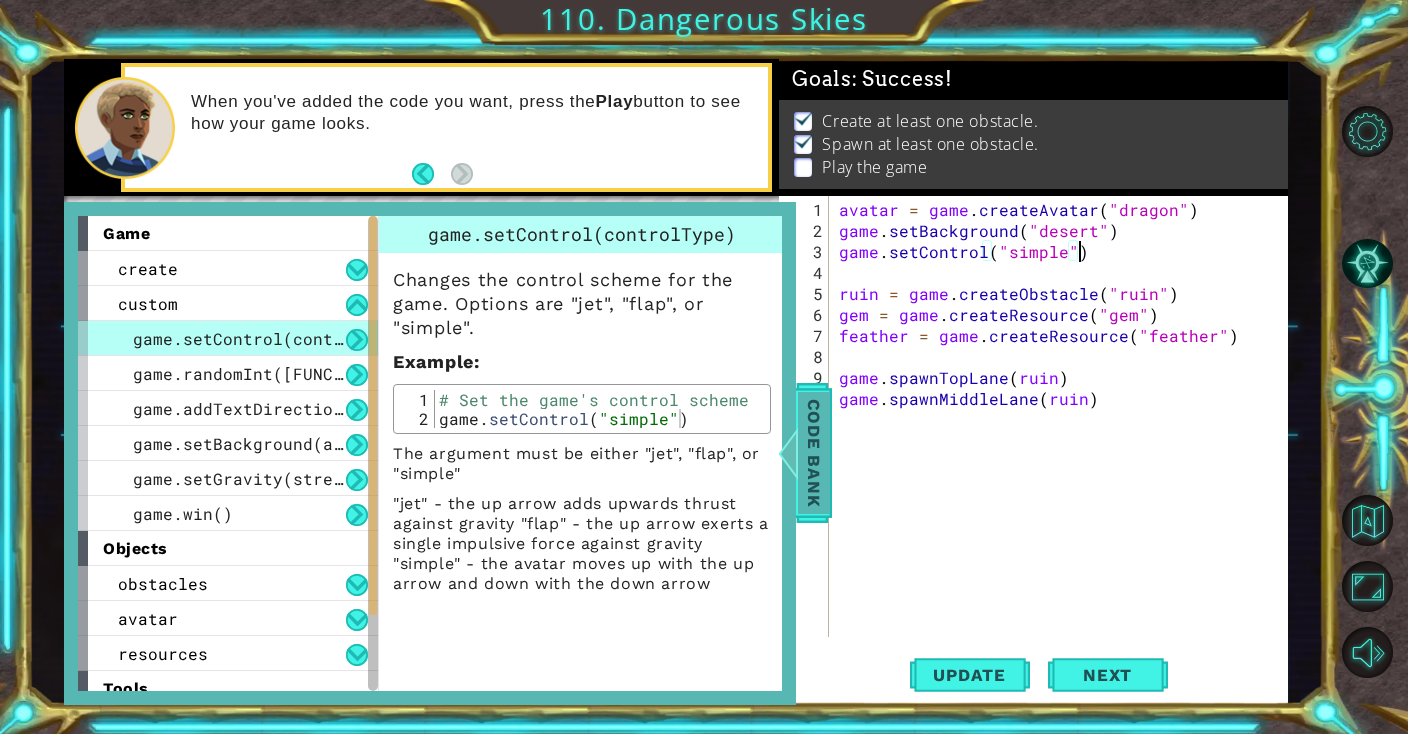 type on "game.setControl("simple")" 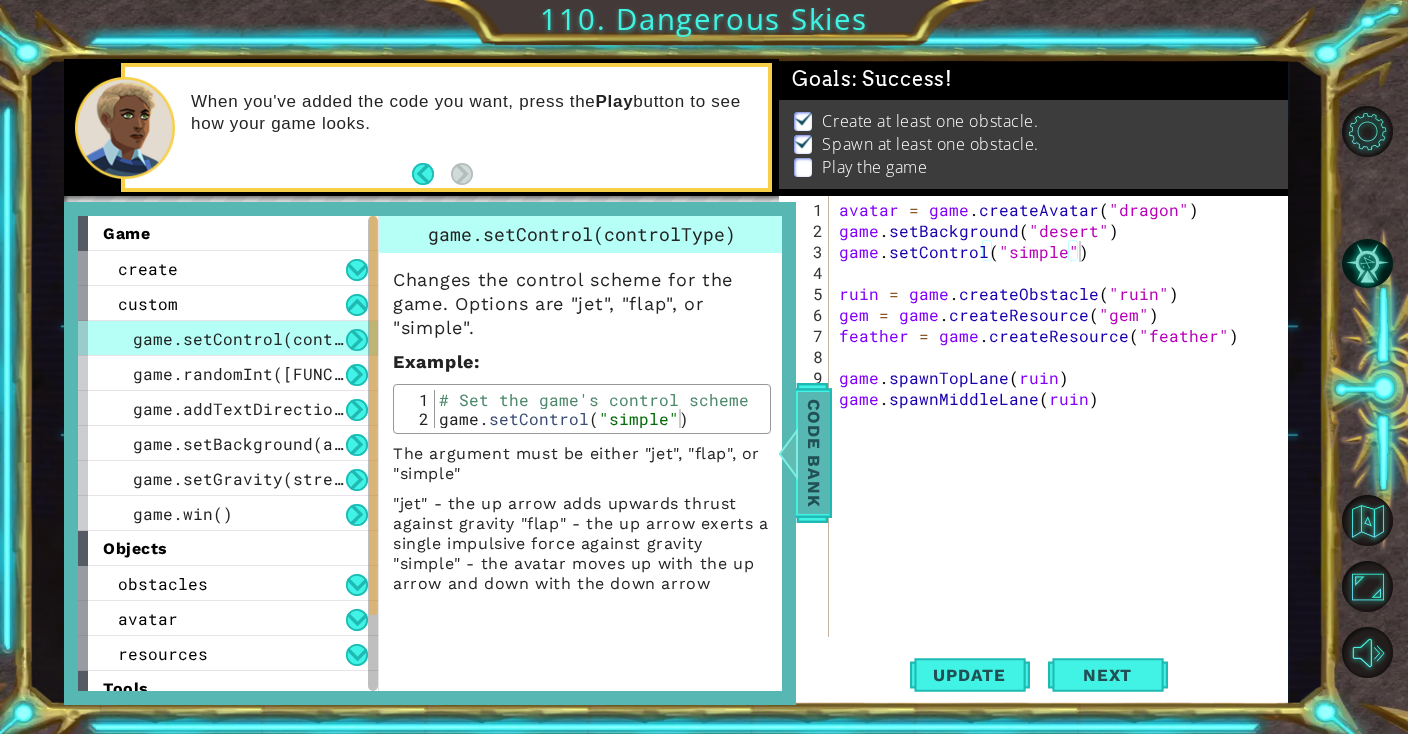 click on "Code Bank" at bounding box center [795, 453] 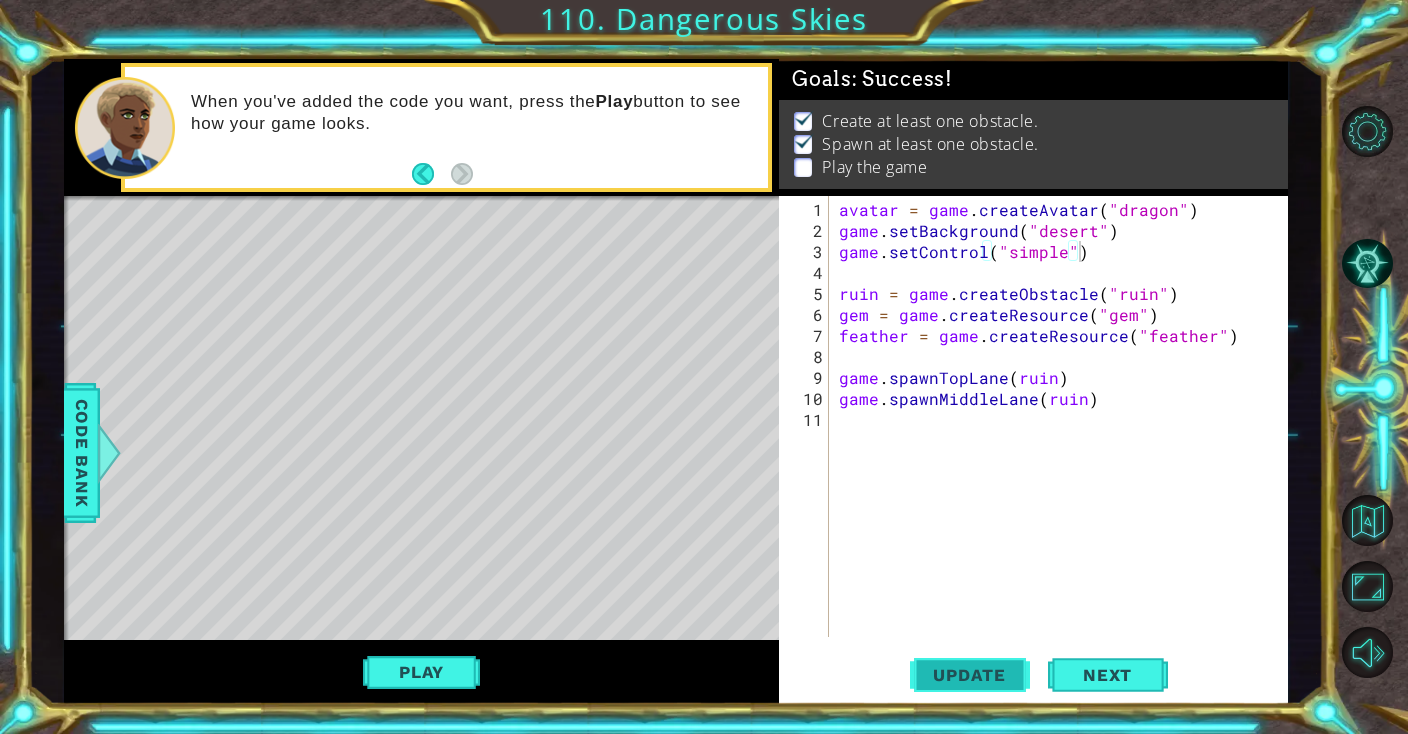 click on "Update" at bounding box center [970, 675] 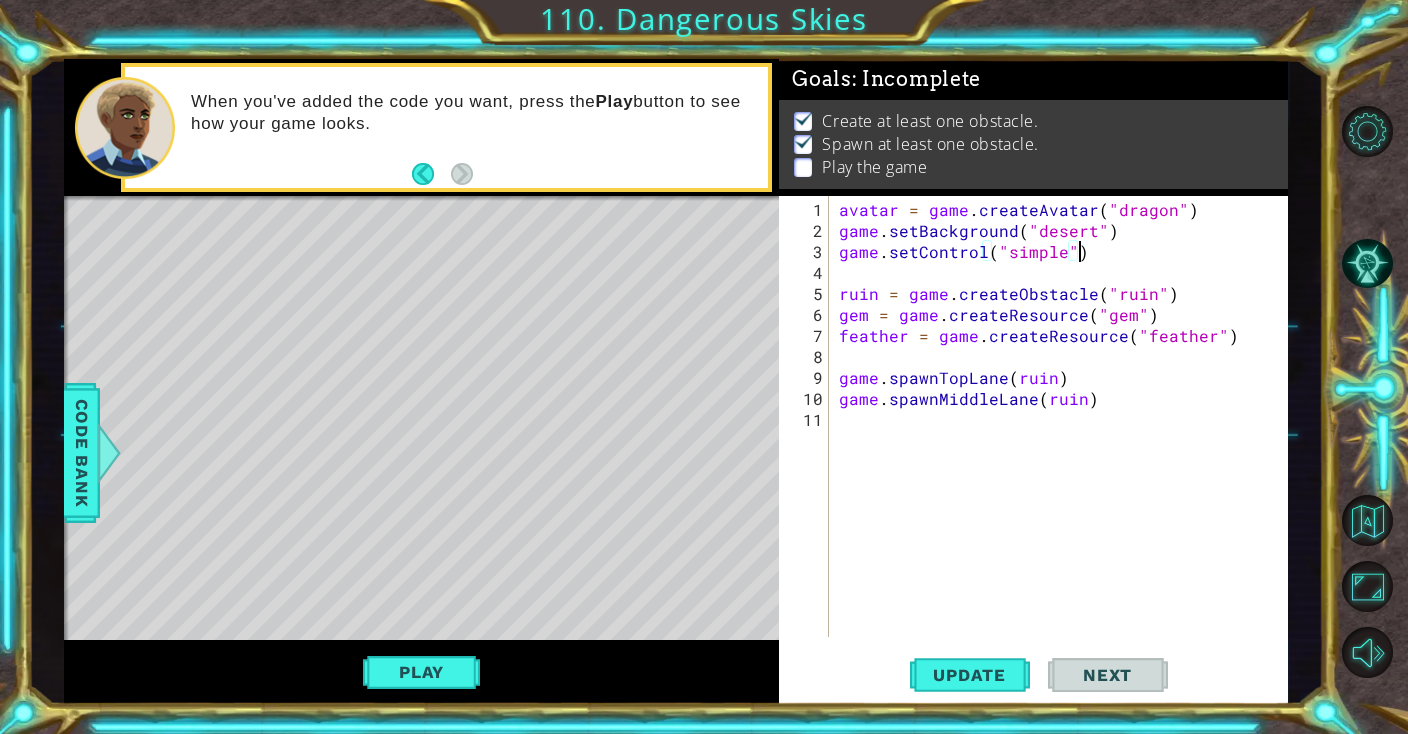 click on "Play" at bounding box center (421, 672) 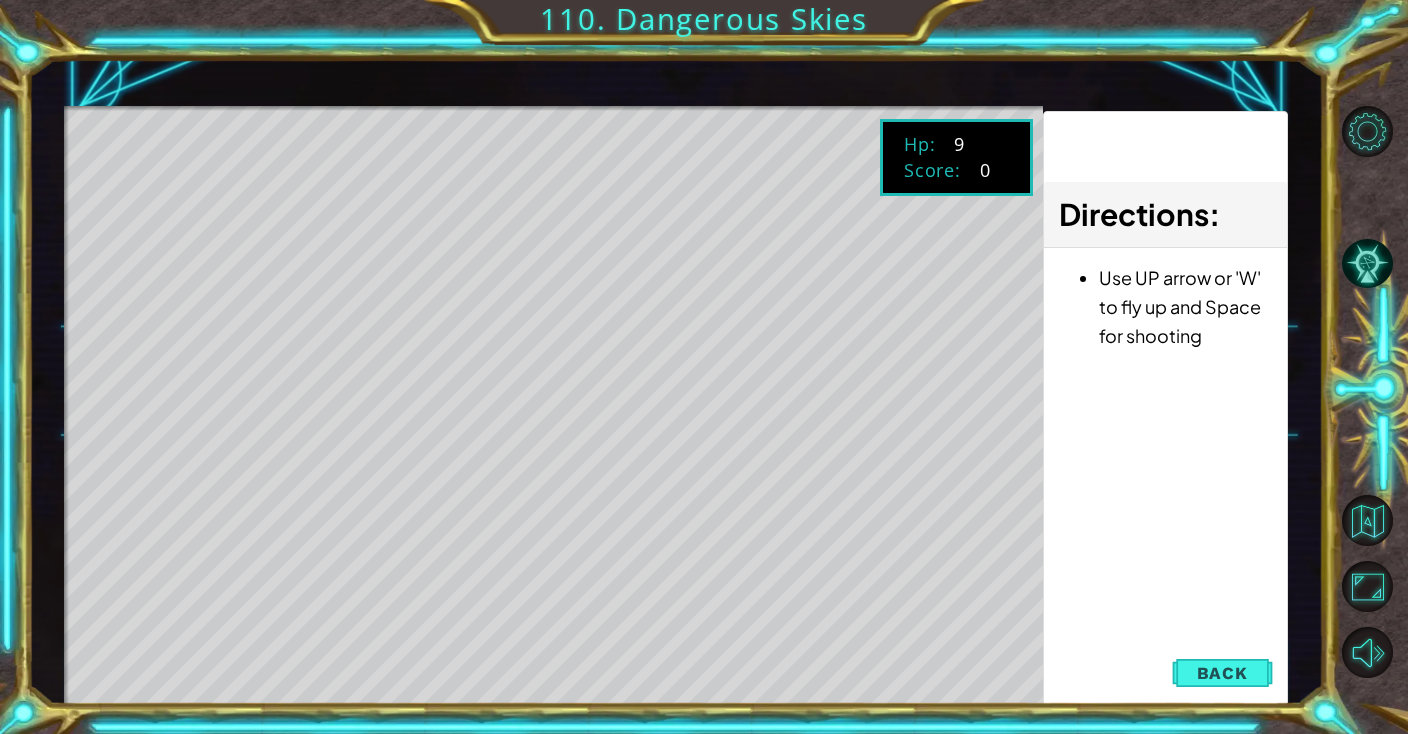click on "Back" at bounding box center [1222, 673] 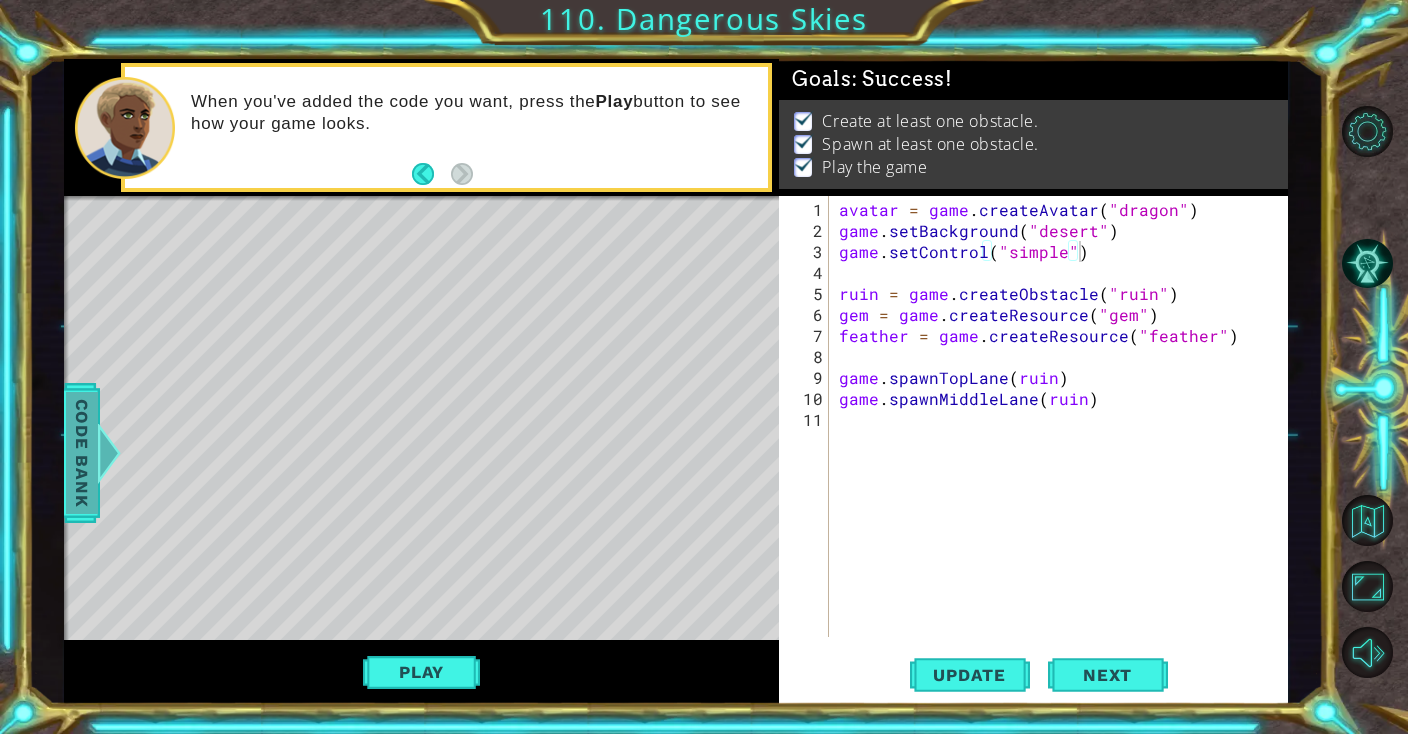 click at bounding box center [108, 453] 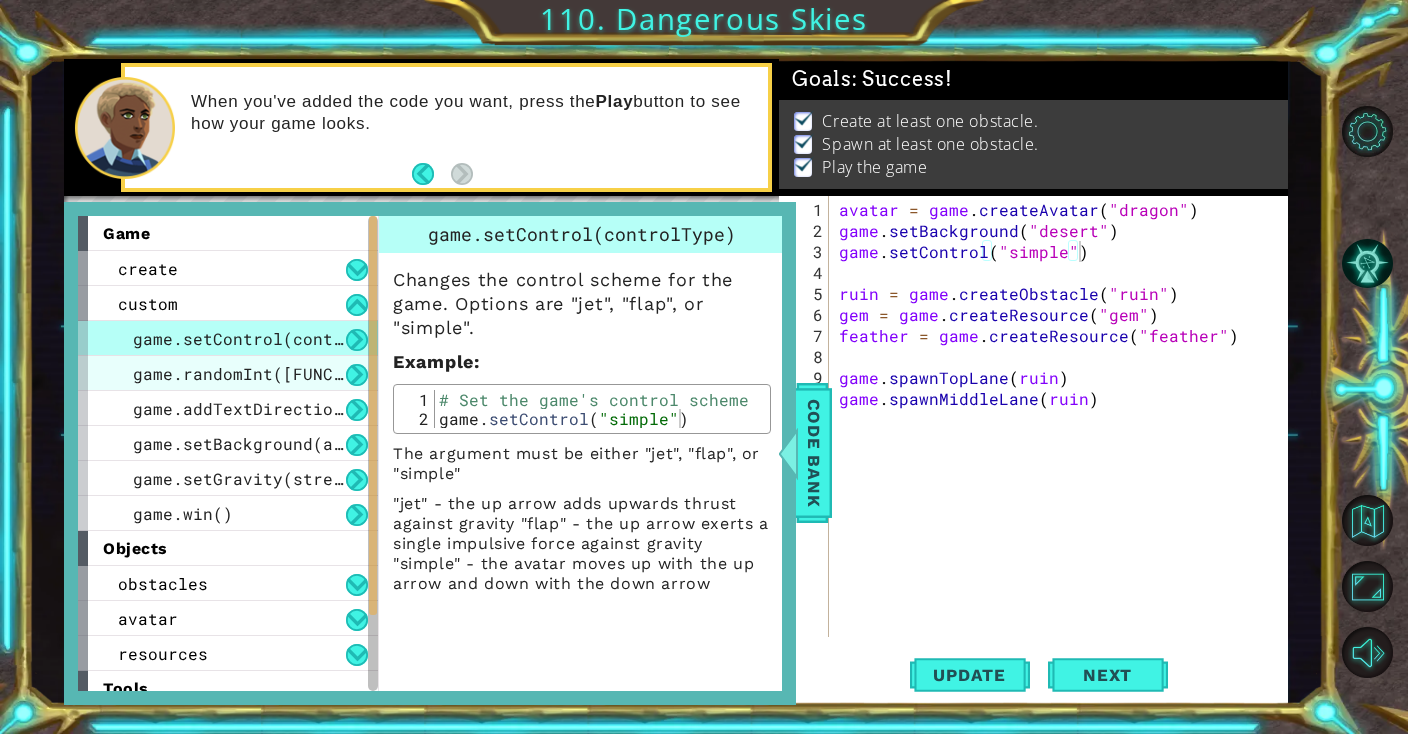 click on "game.randomInt([FUNCTION])" at bounding box center (263, 373) 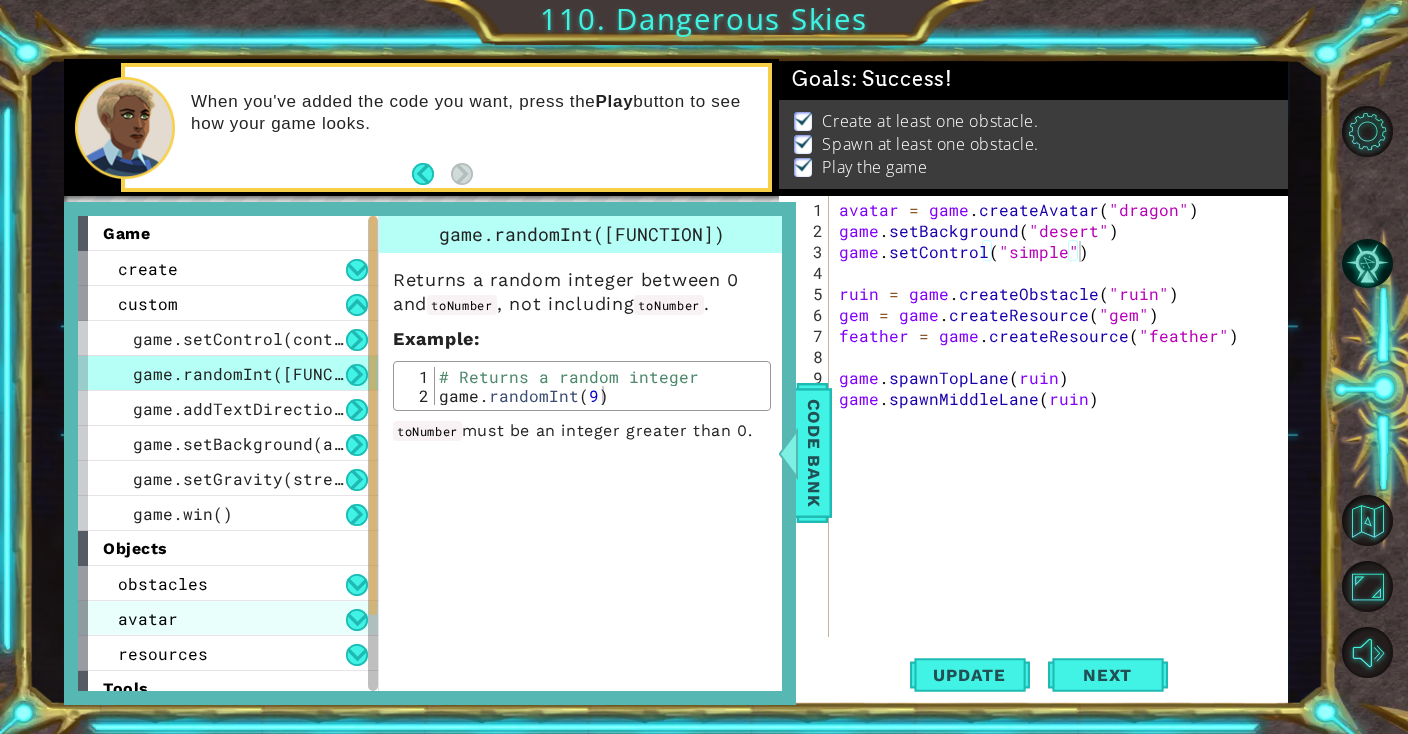 scroll, scrollTop: 0, scrollLeft: 0, axis: both 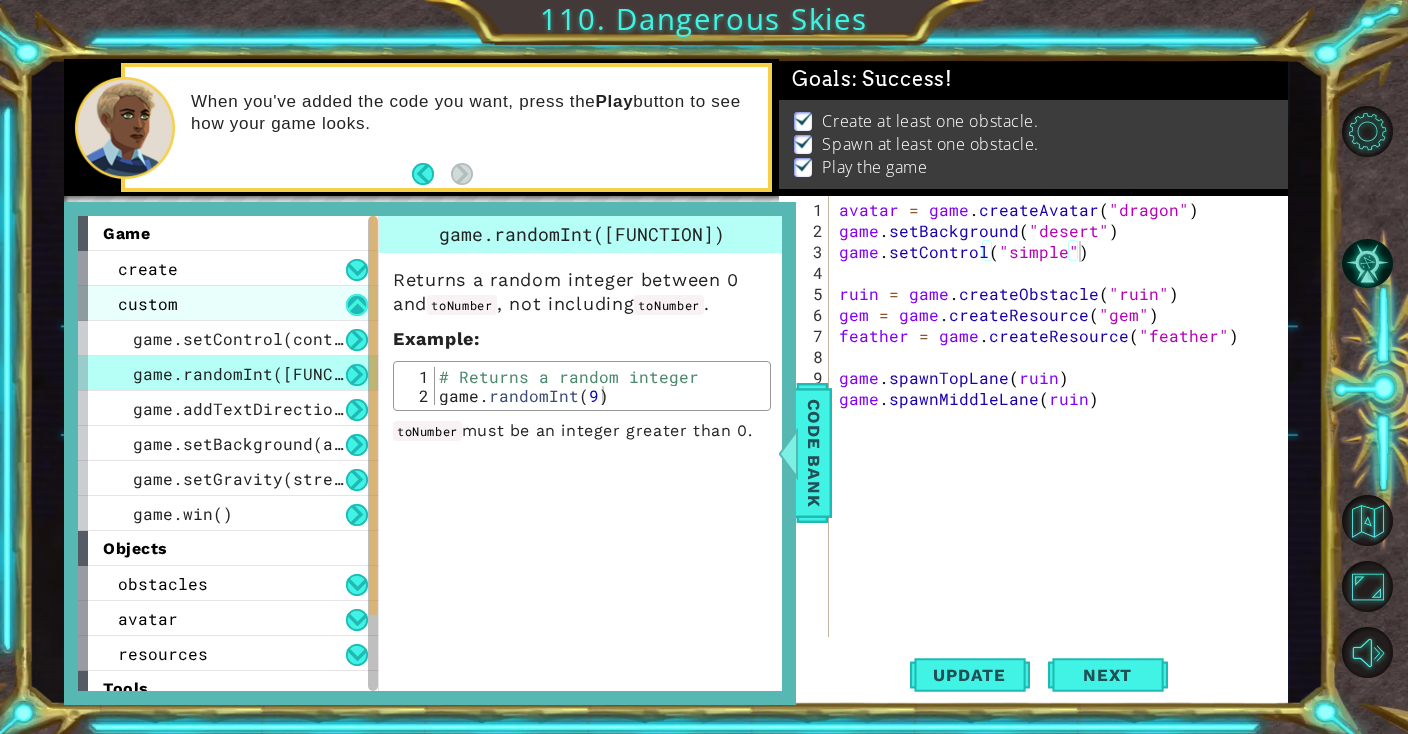 click at bounding box center (357, 305) 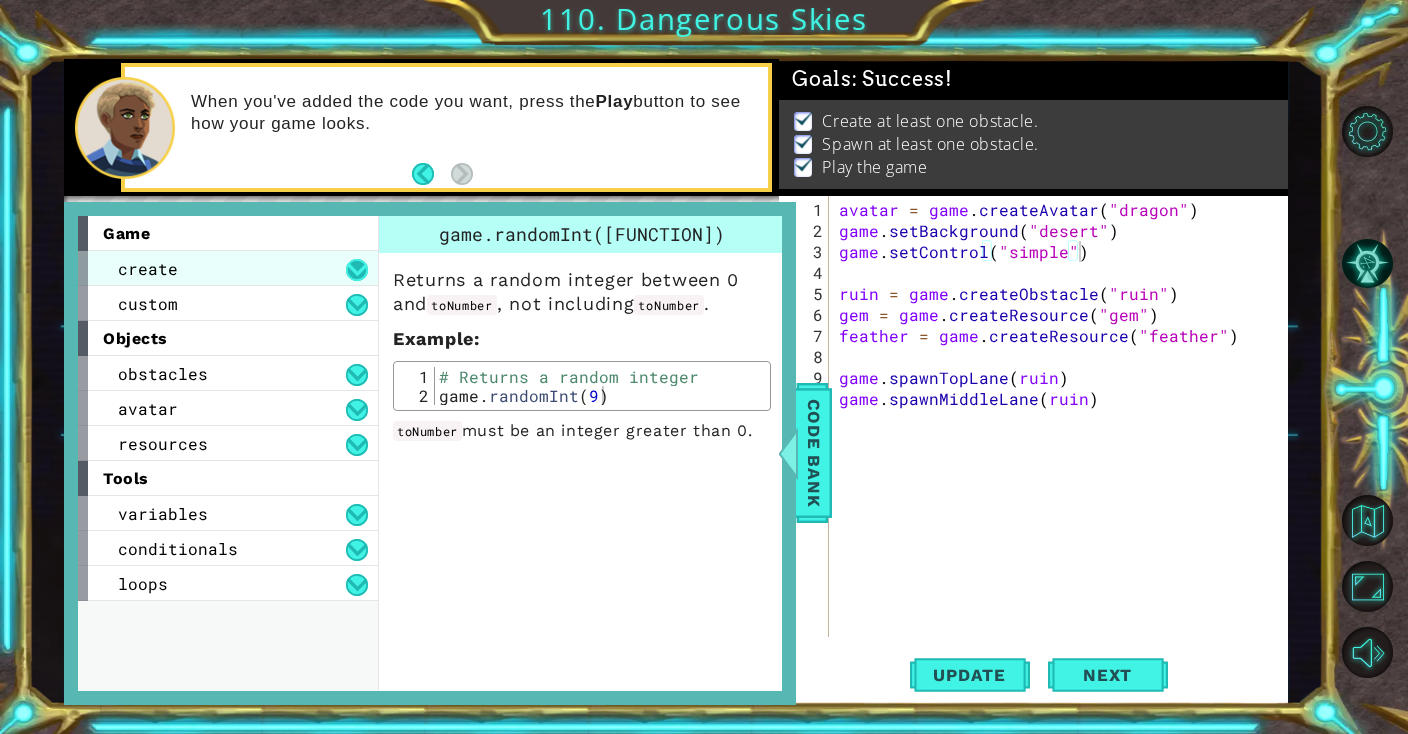 click at bounding box center [357, 270] 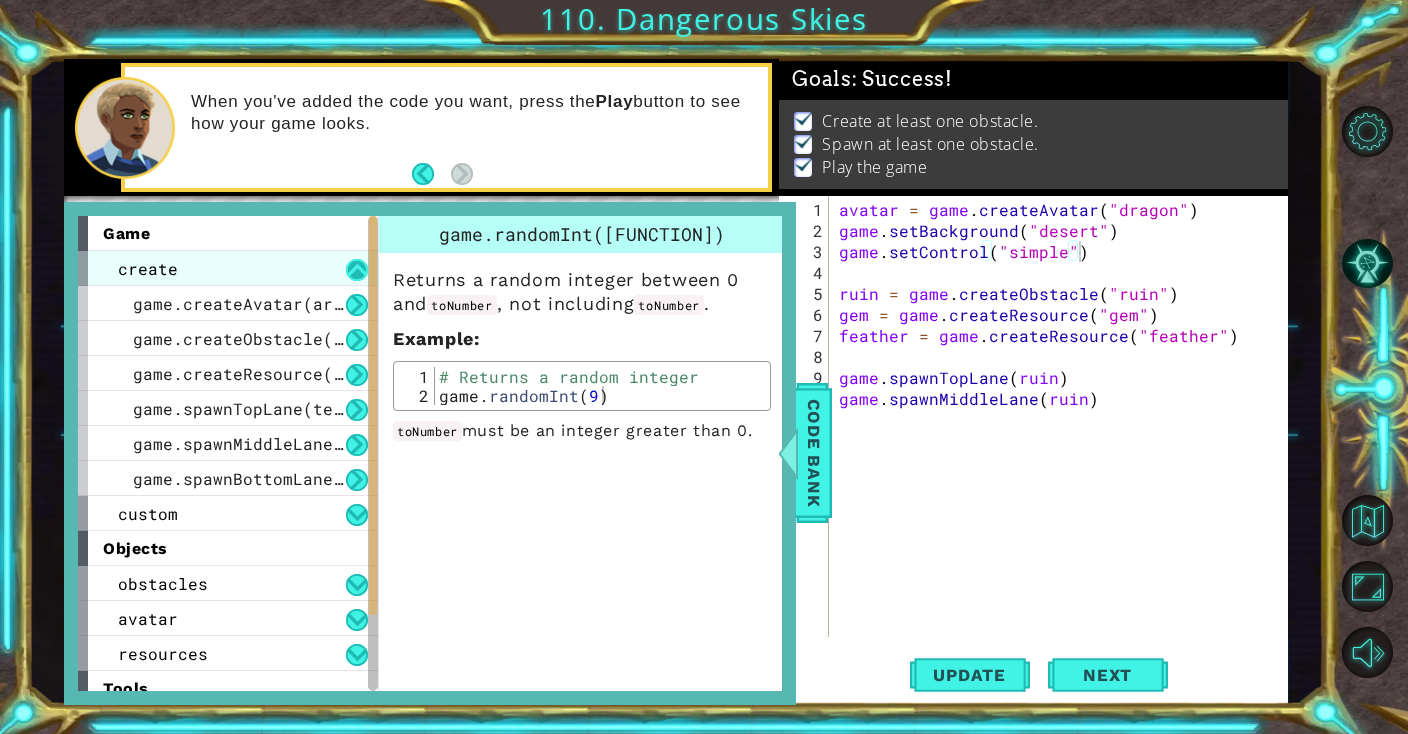 click at bounding box center (357, 270) 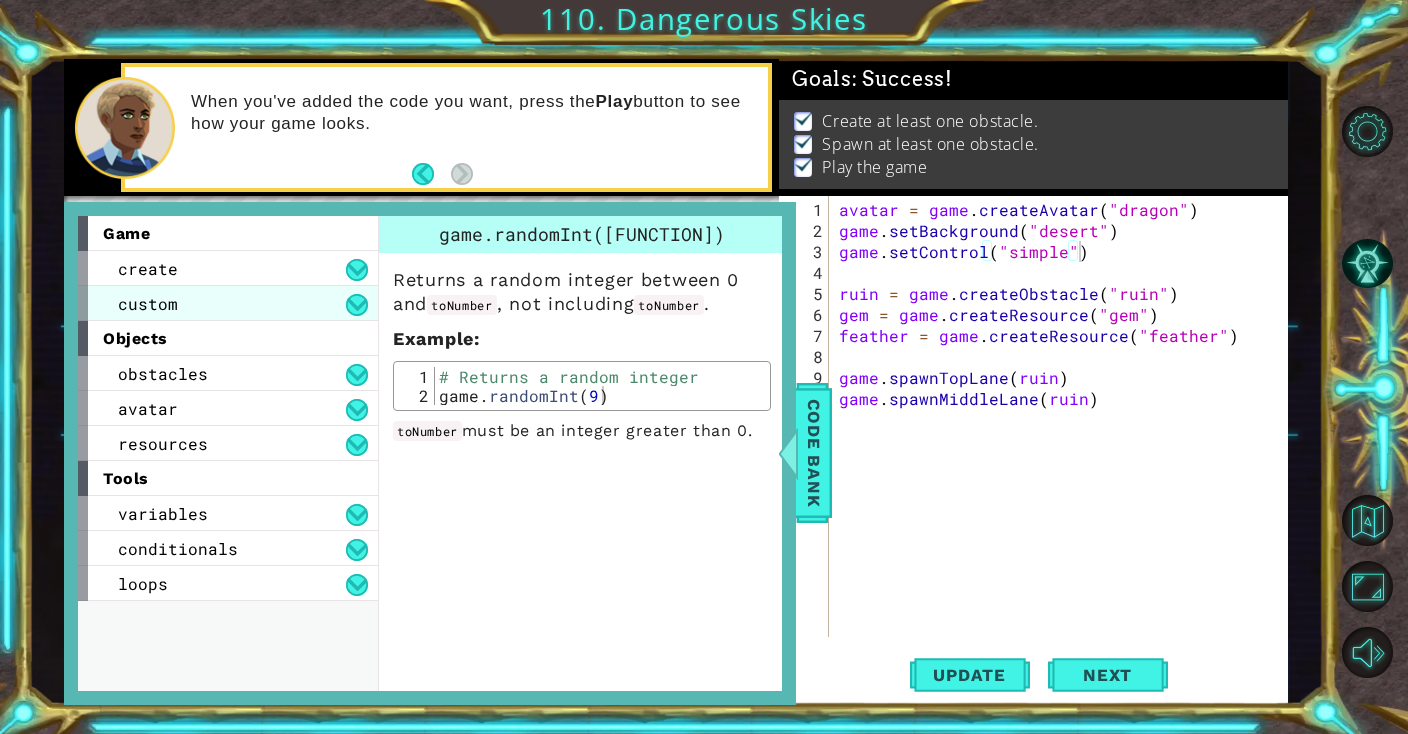 click on "custom" at bounding box center [228, 303] 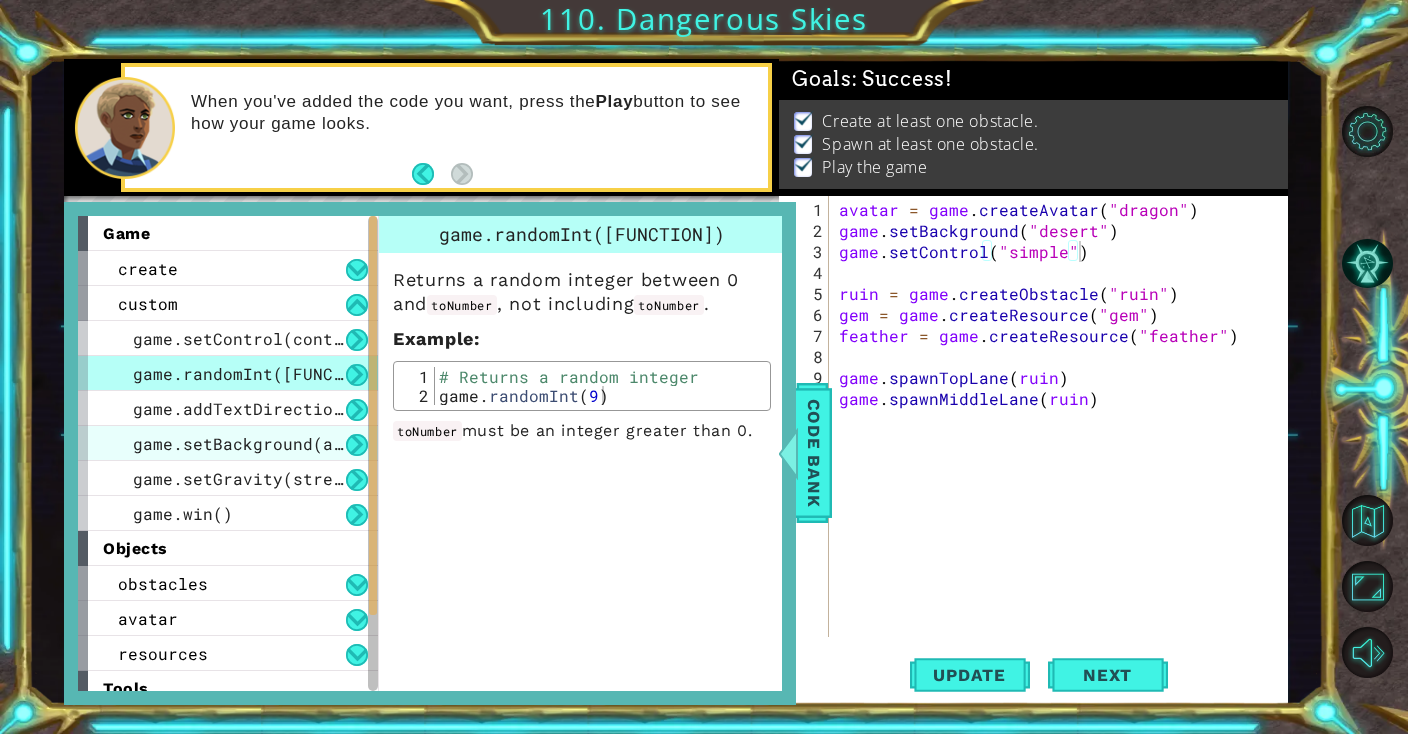 click on "game.setBackground(art)" at bounding box center (228, 443) 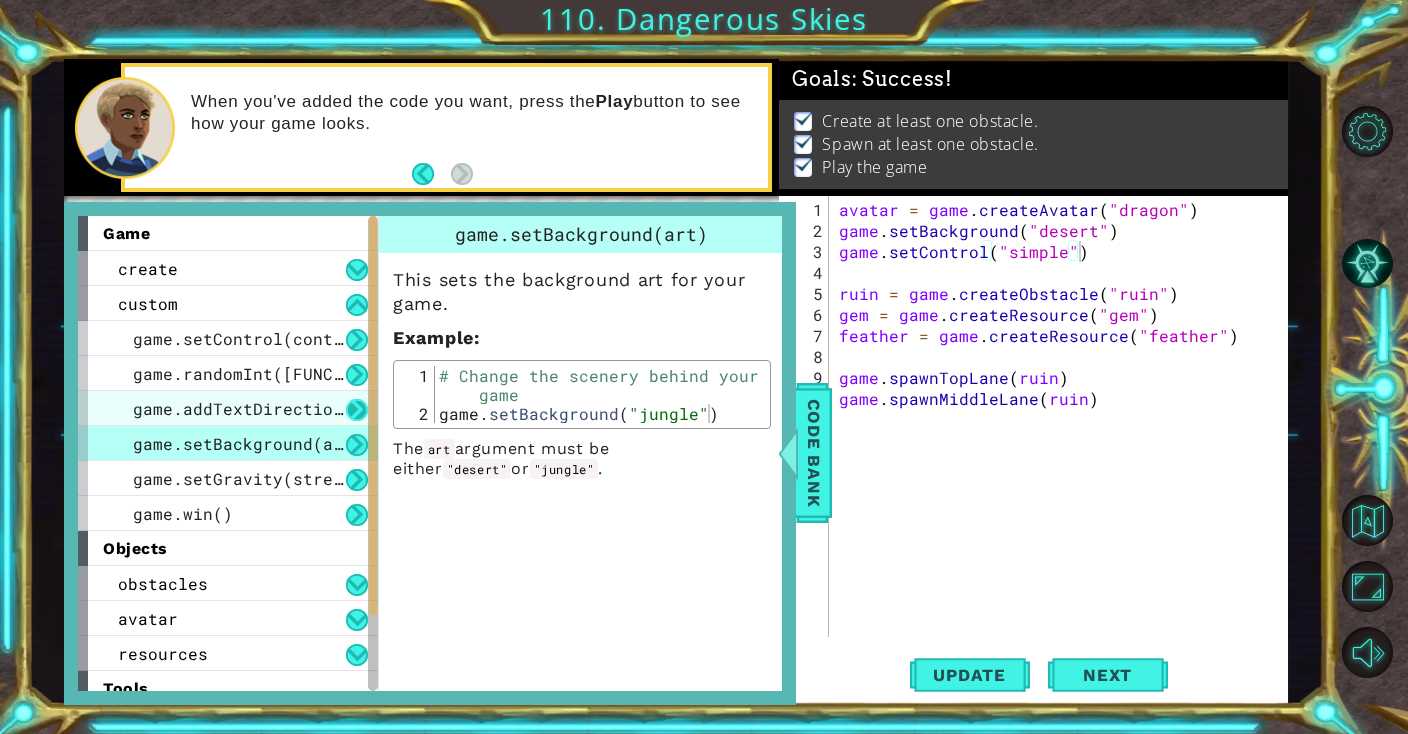 click at bounding box center (357, 410) 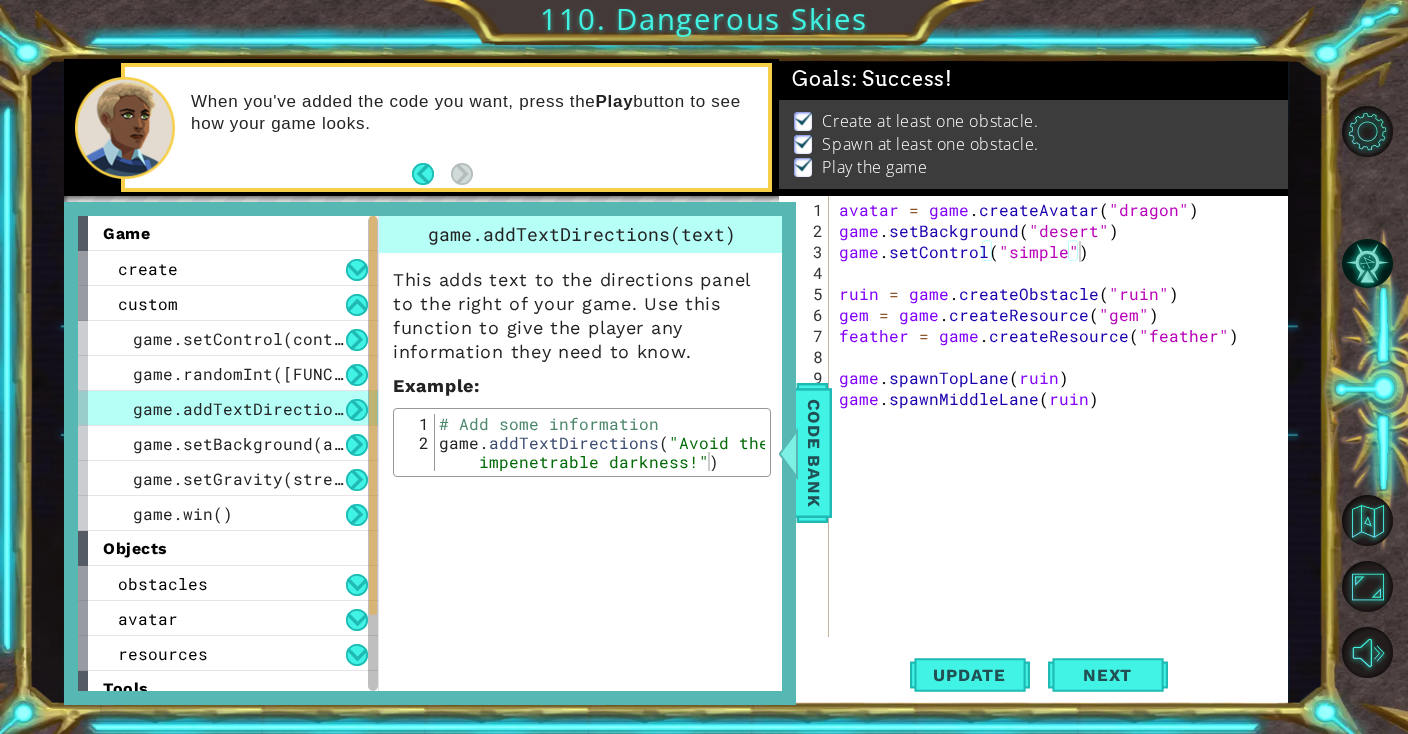 click at bounding box center [357, 410] 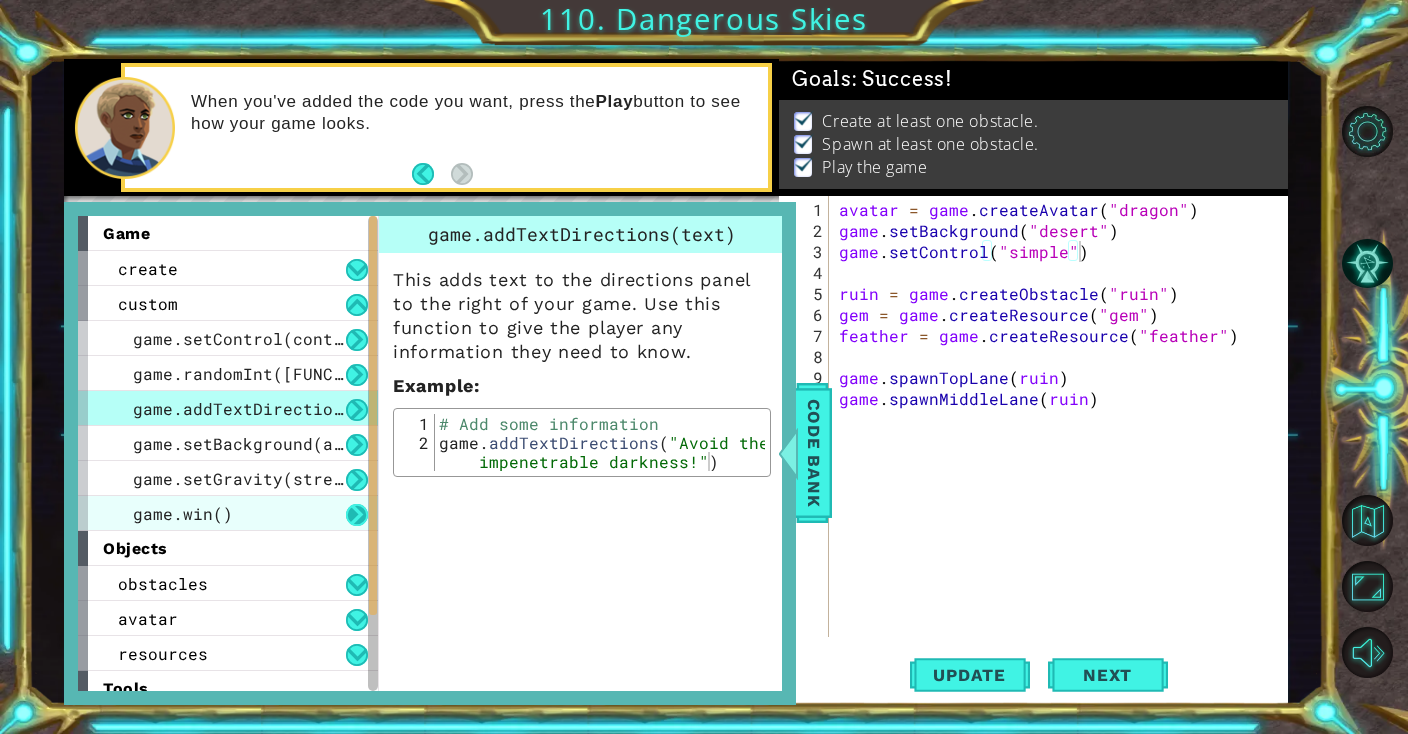 click at bounding box center (357, 515) 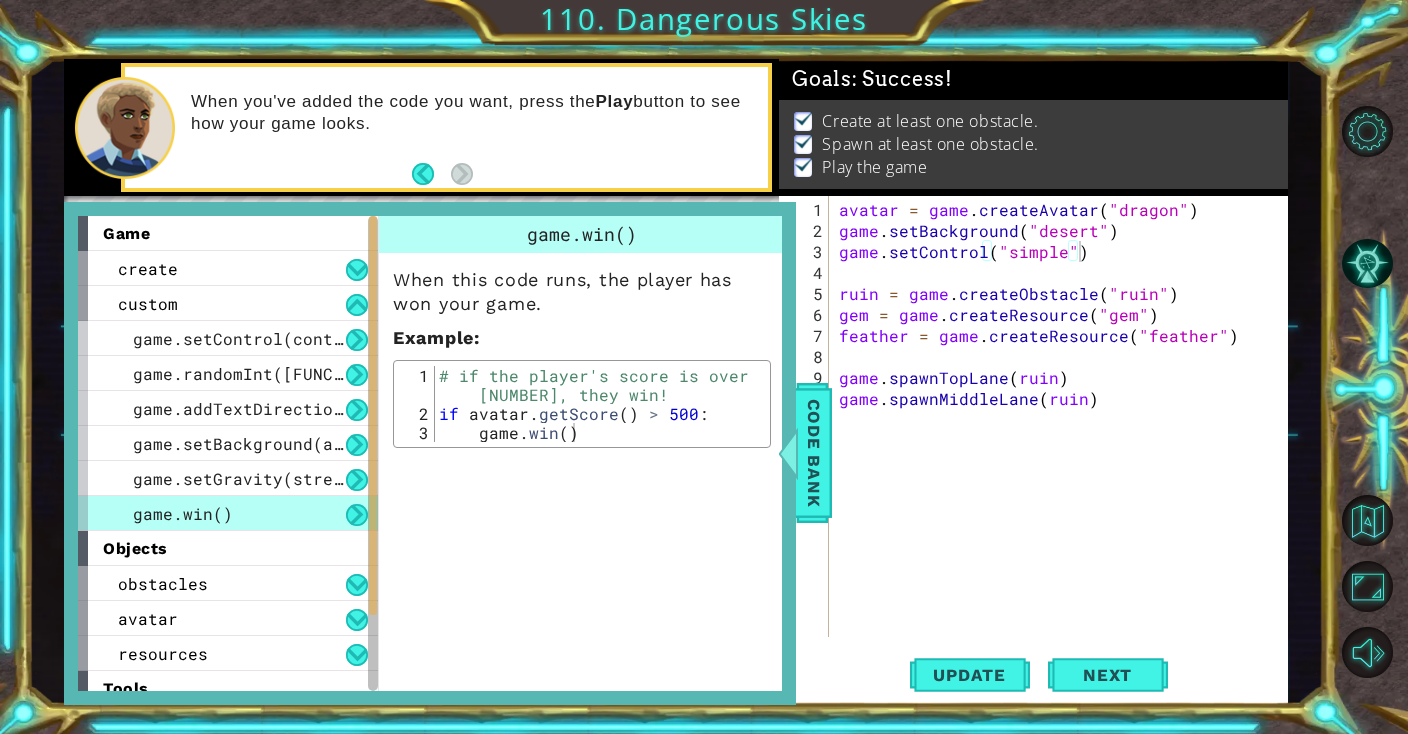 click at bounding box center [357, 515] 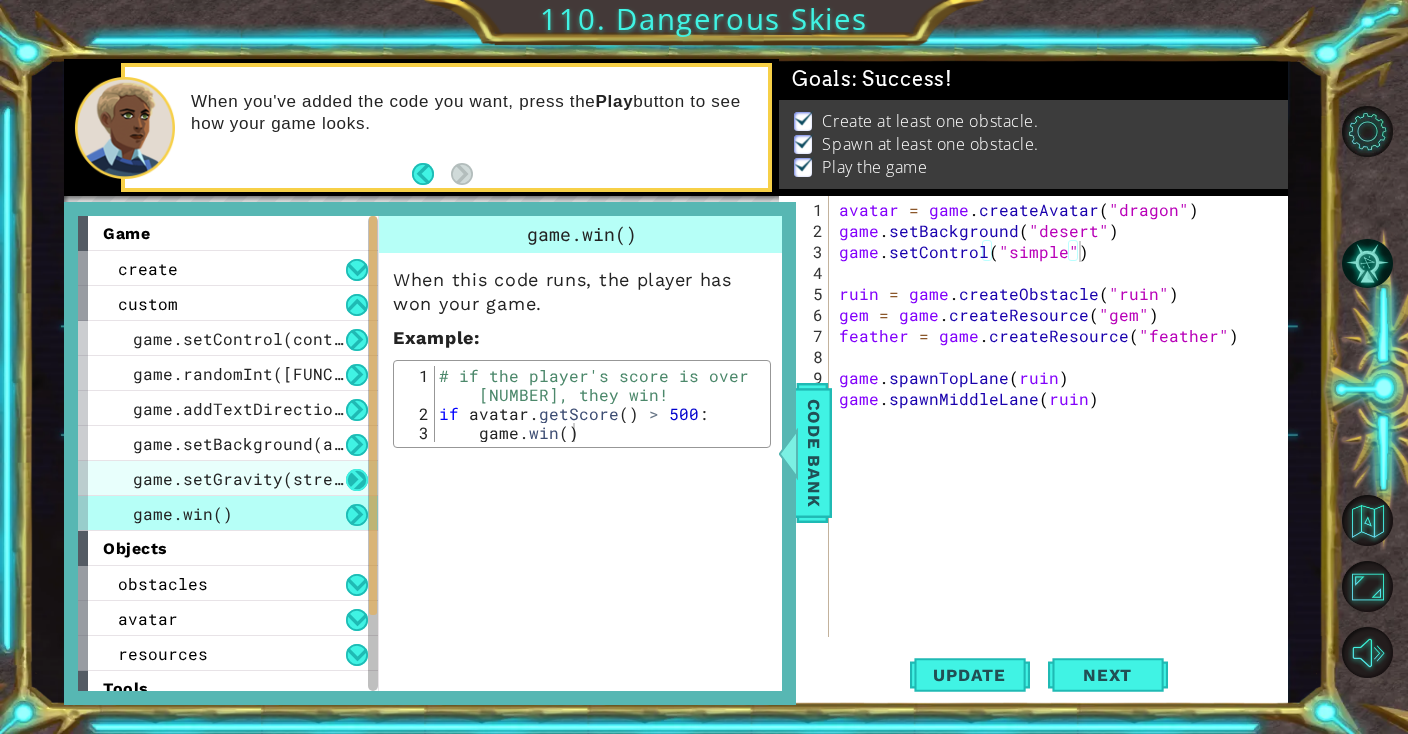 click at bounding box center [357, 480] 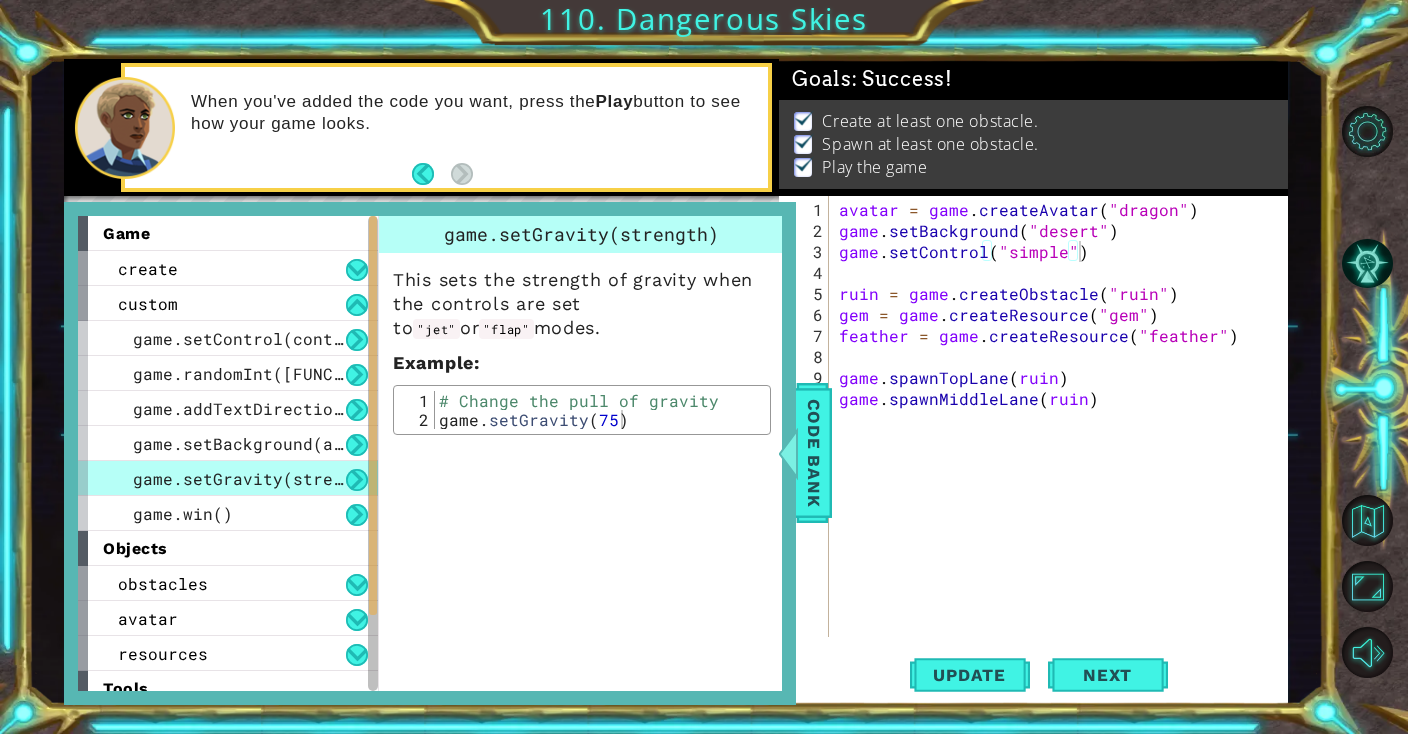 click at bounding box center (357, 480) 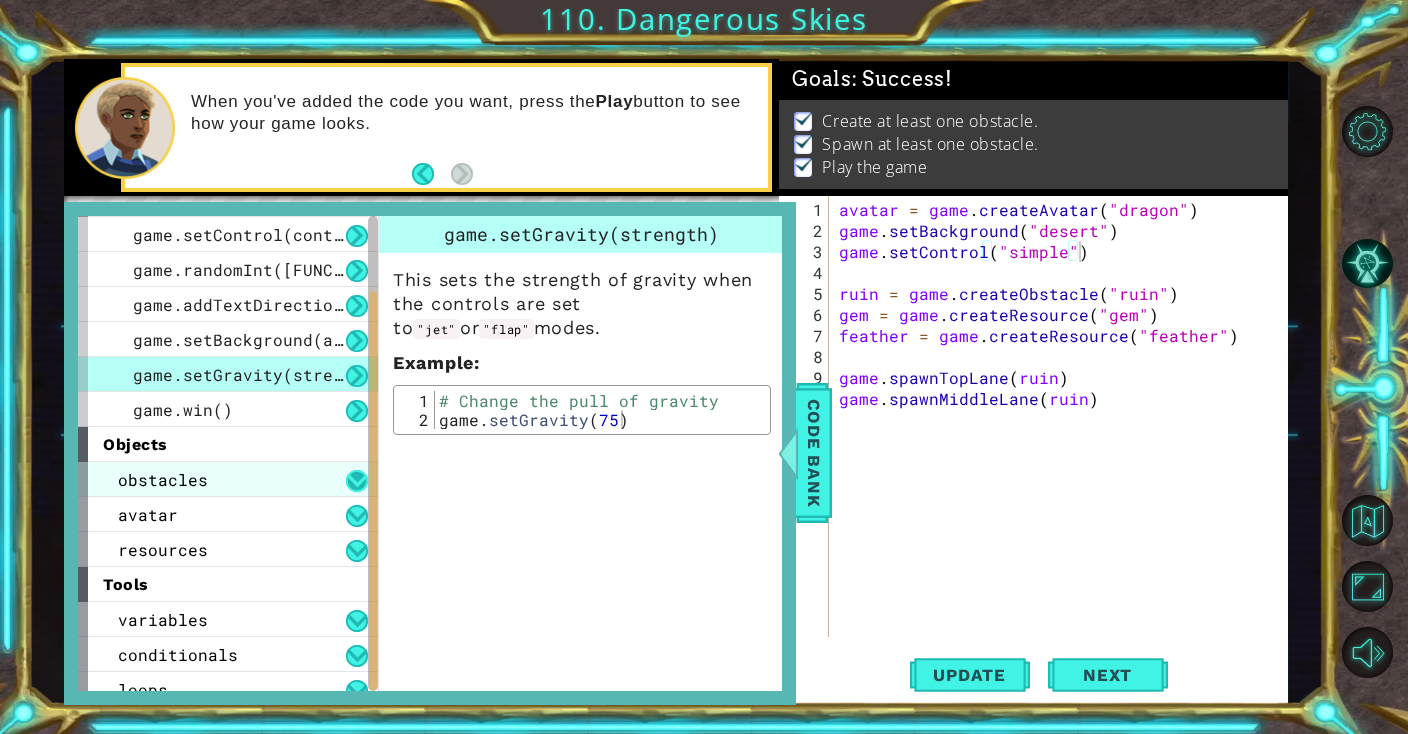 scroll, scrollTop: 119, scrollLeft: 0, axis: vertical 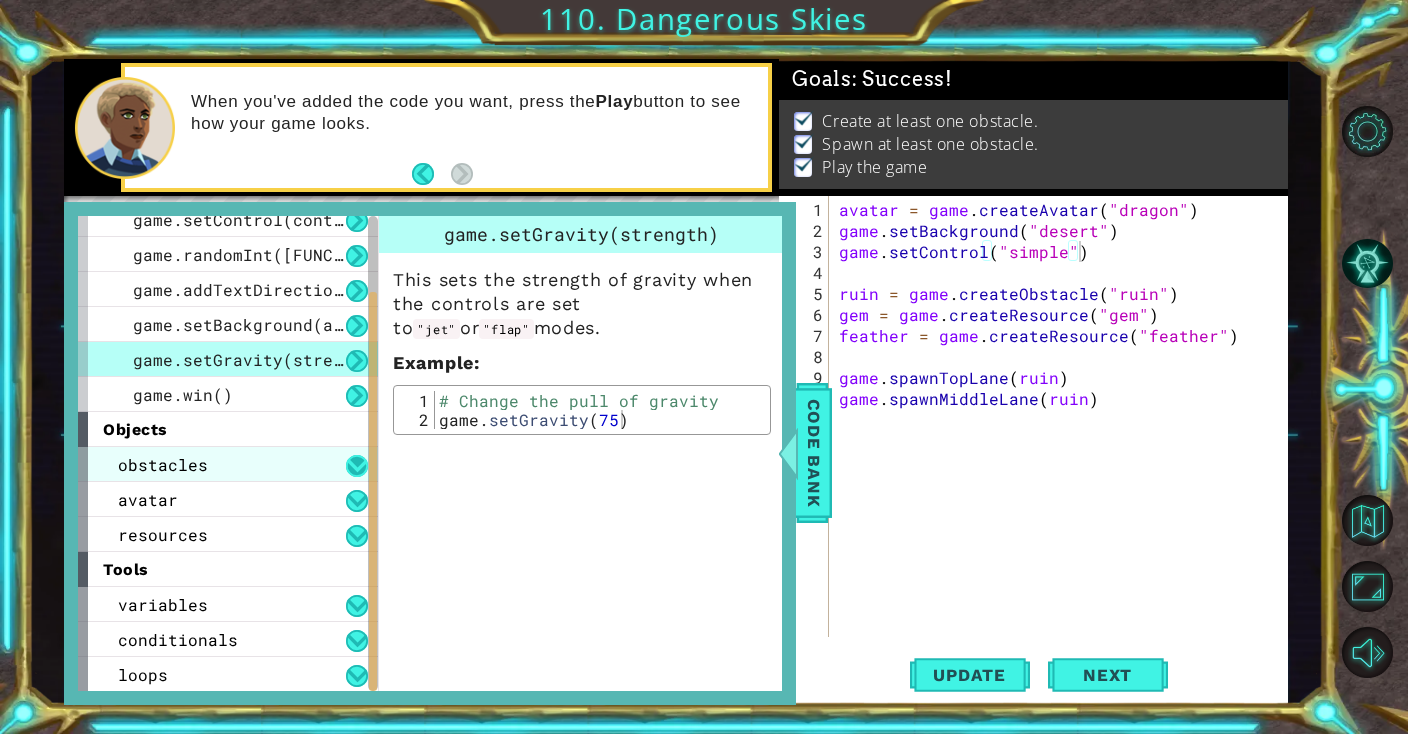 click at bounding box center (357, 466) 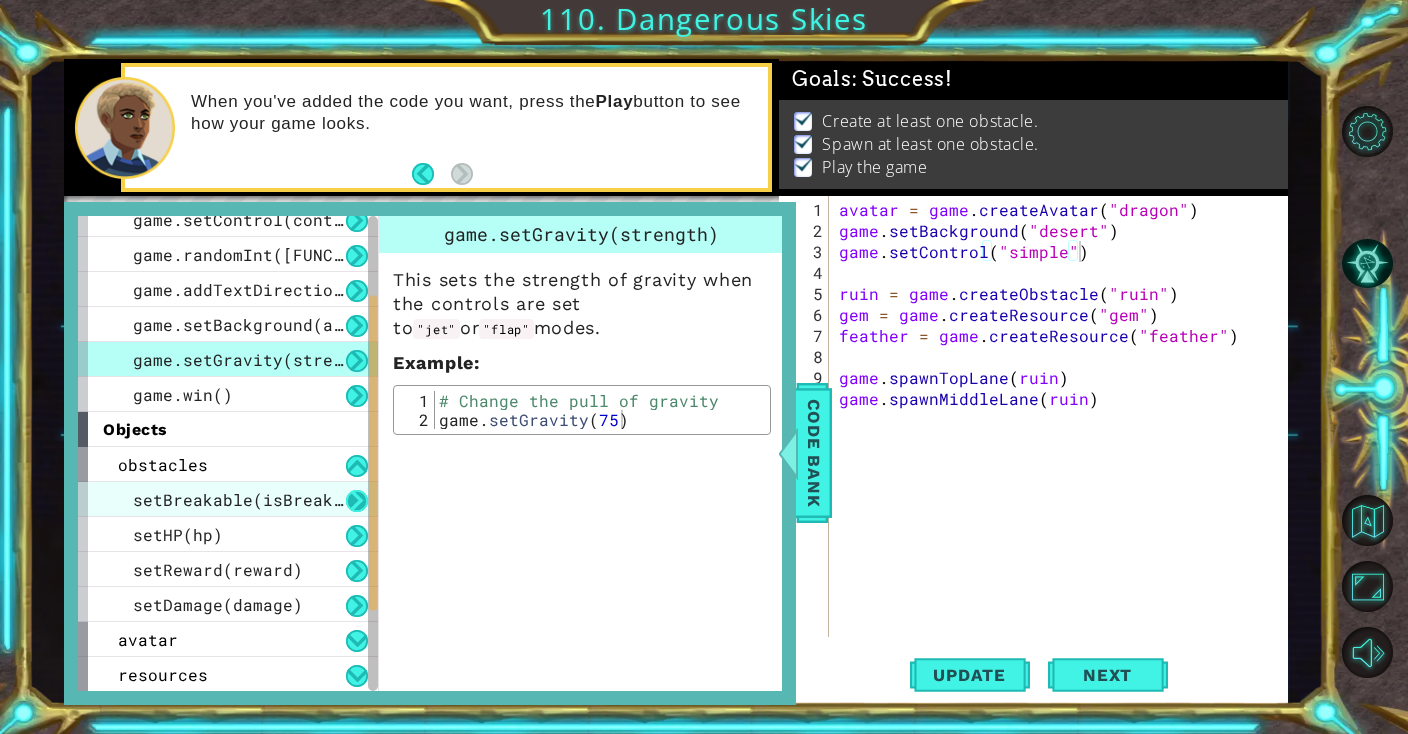 click at bounding box center [357, 501] 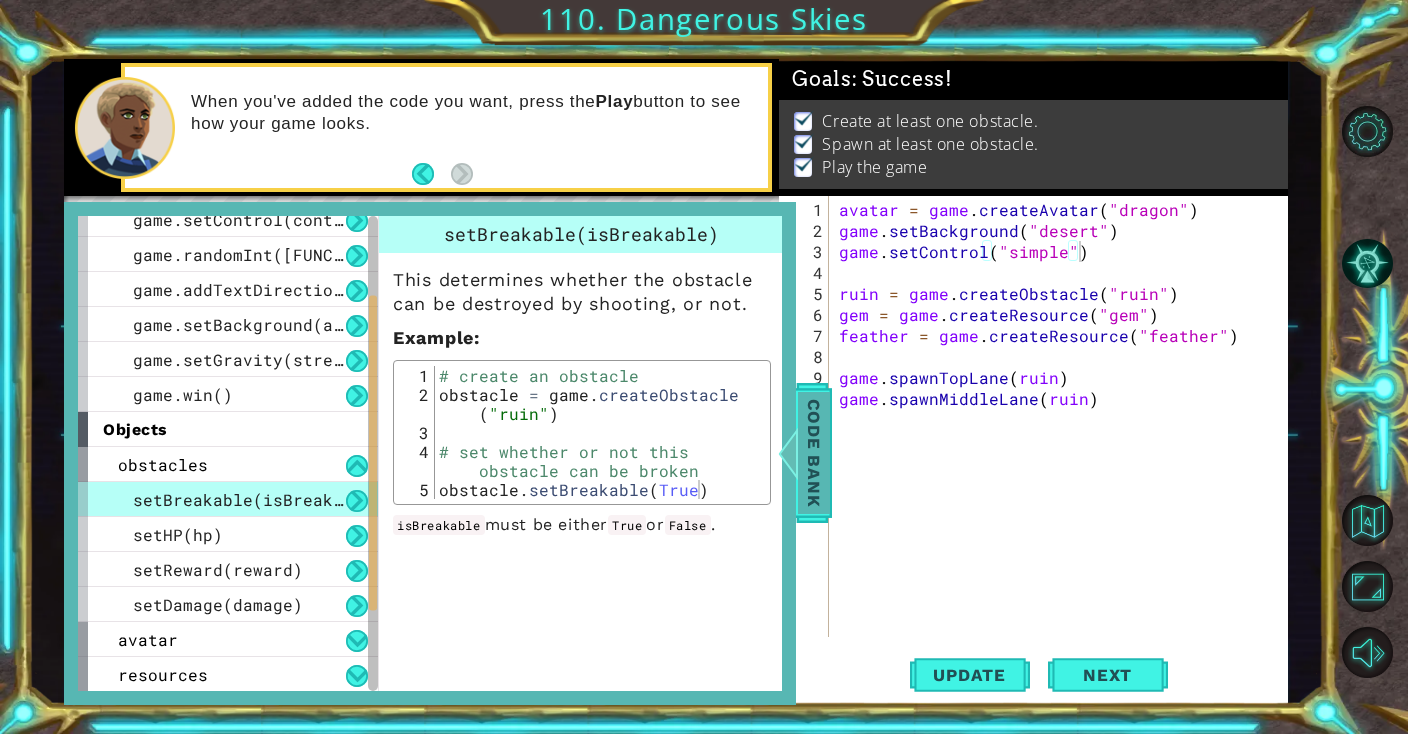 click on "Code Bank" at bounding box center [813, 453] 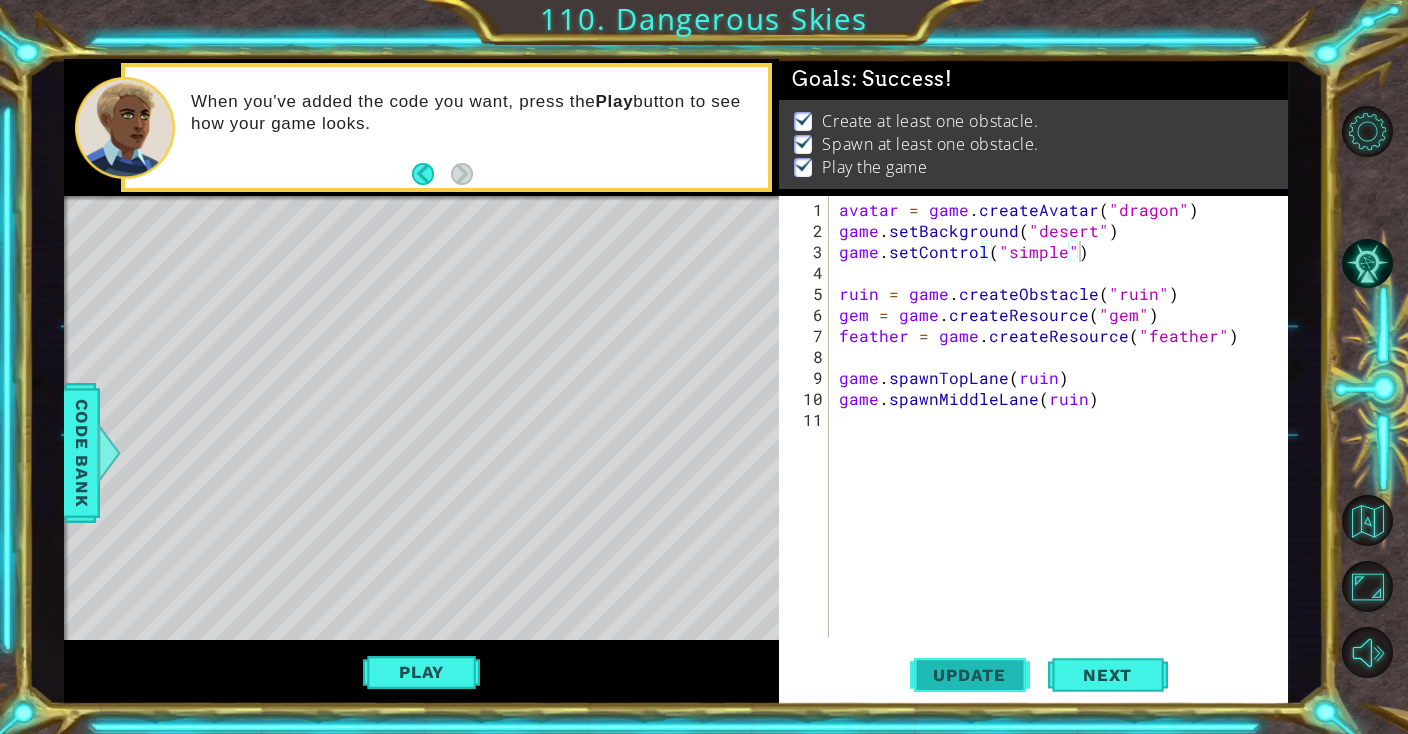 click on "Update" at bounding box center (969, 675) 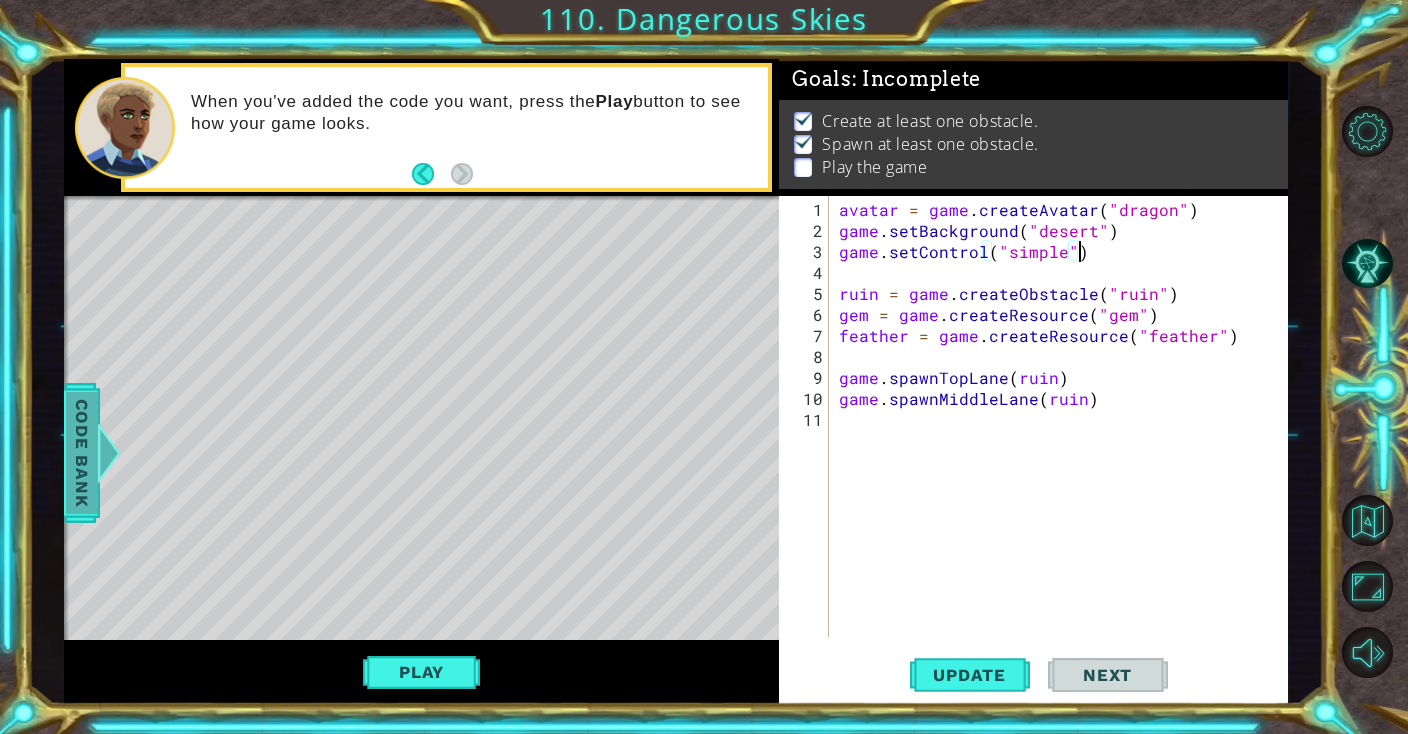 click at bounding box center [107, 453] 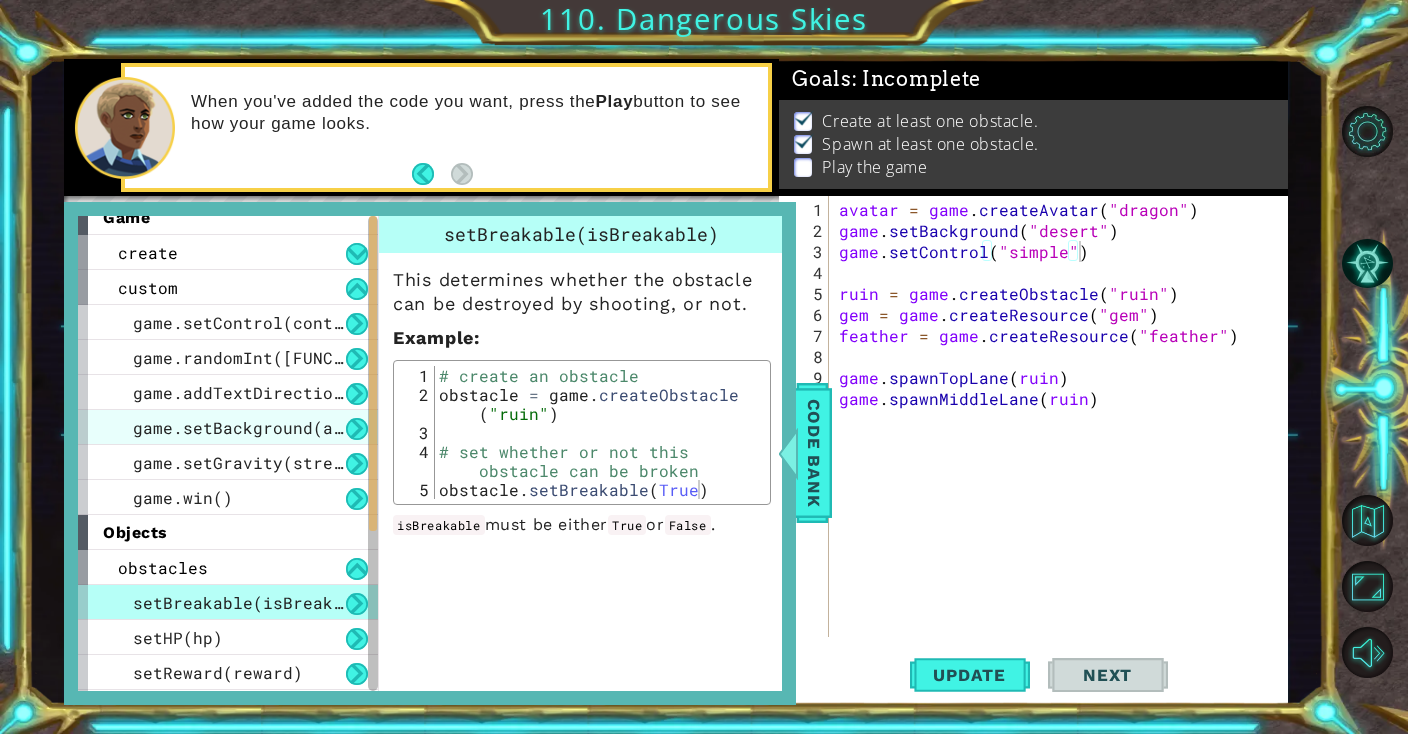 scroll, scrollTop: 0, scrollLeft: 0, axis: both 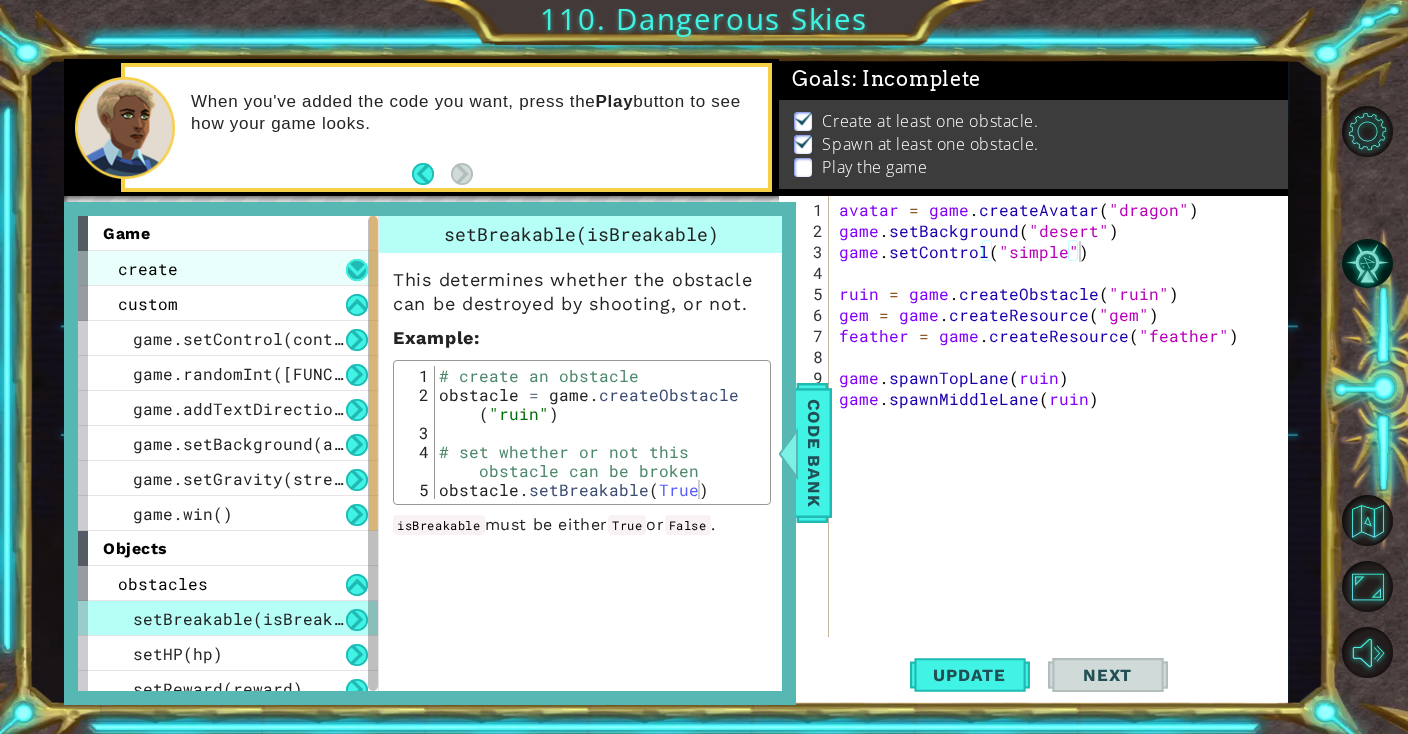 click at bounding box center (357, 270) 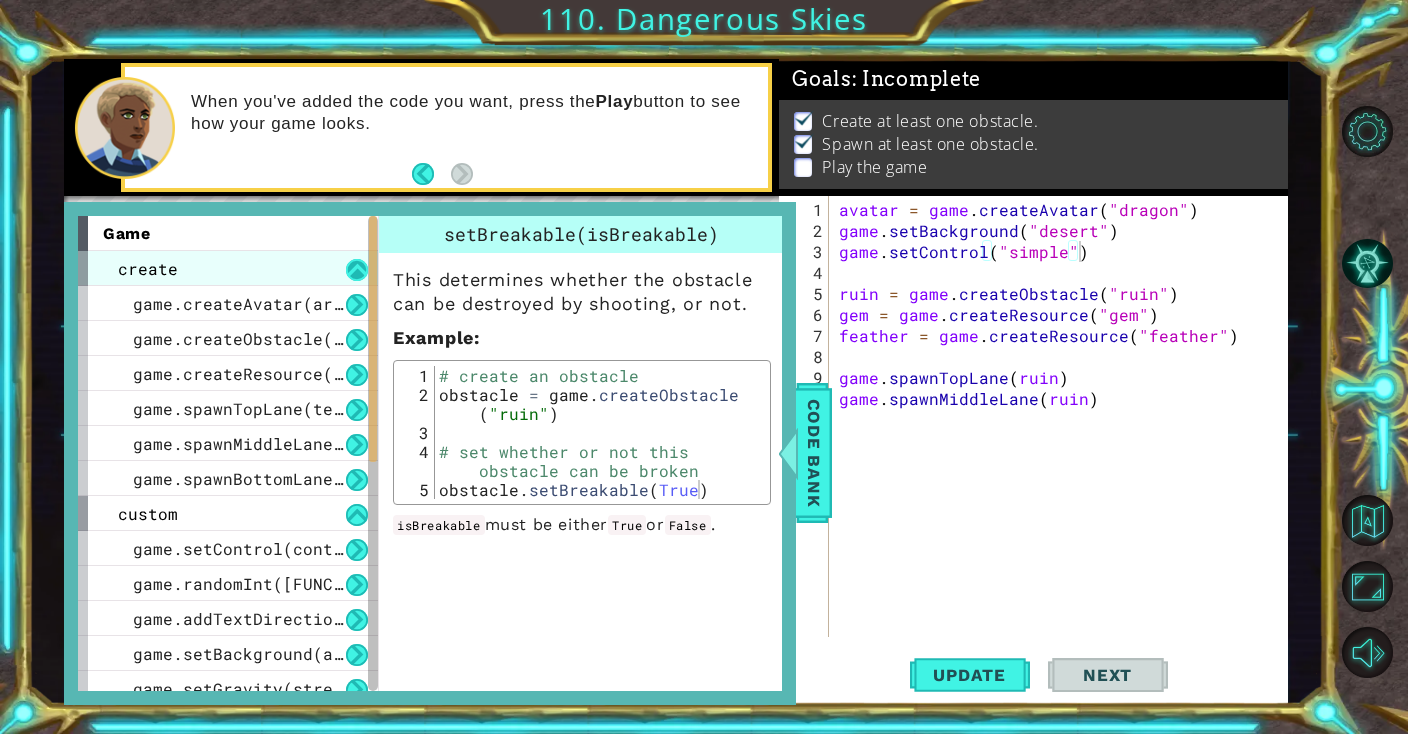 click at bounding box center [357, 270] 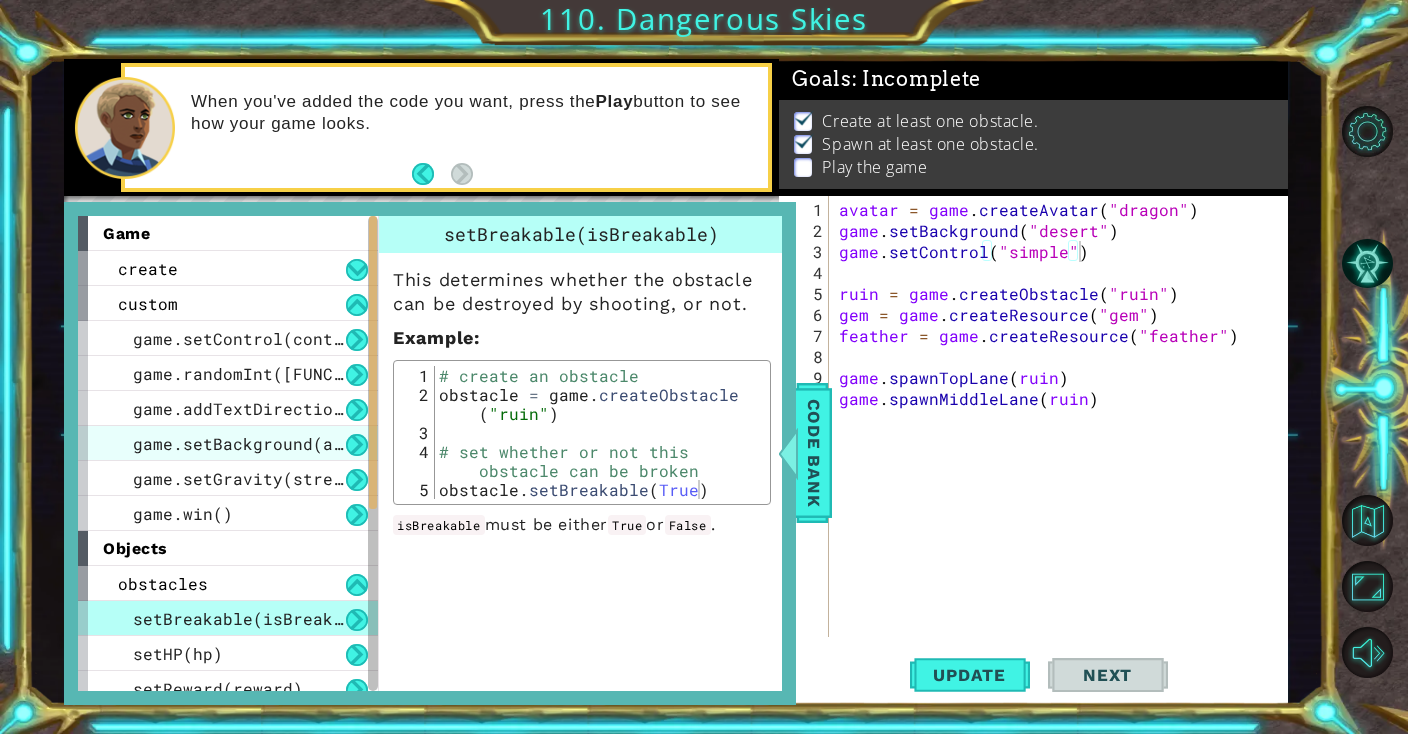 click on "game.setBackground(art)" at bounding box center (228, 443) 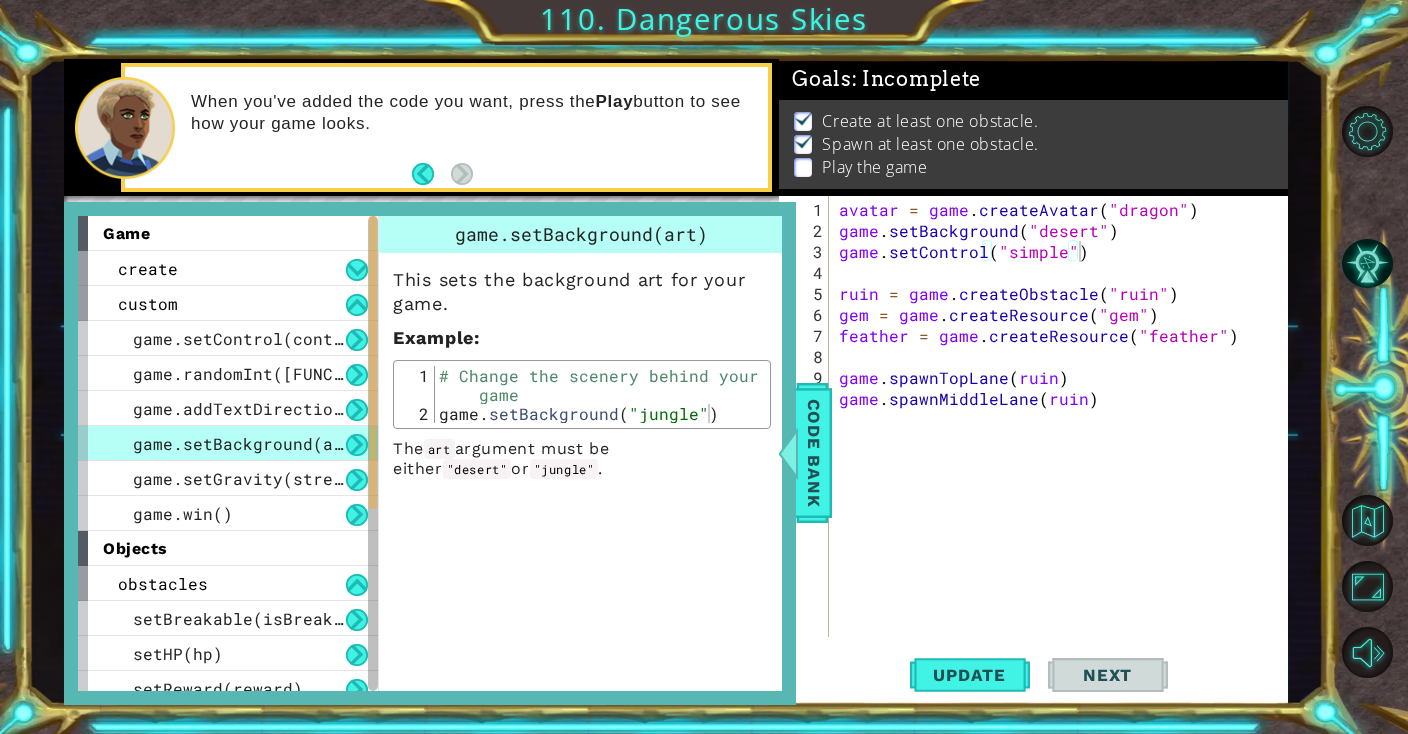 click at bounding box center (357, 445) 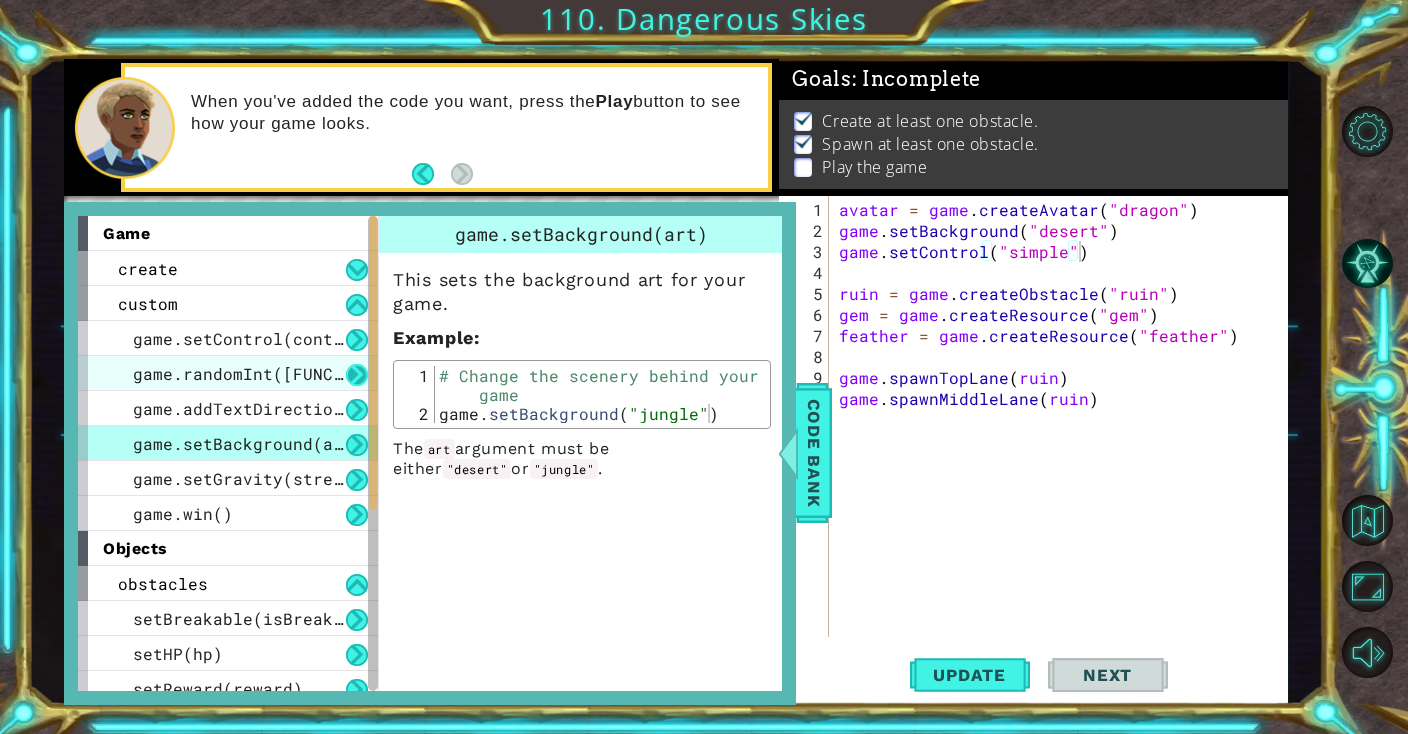 click at bounding box center [357, 375] 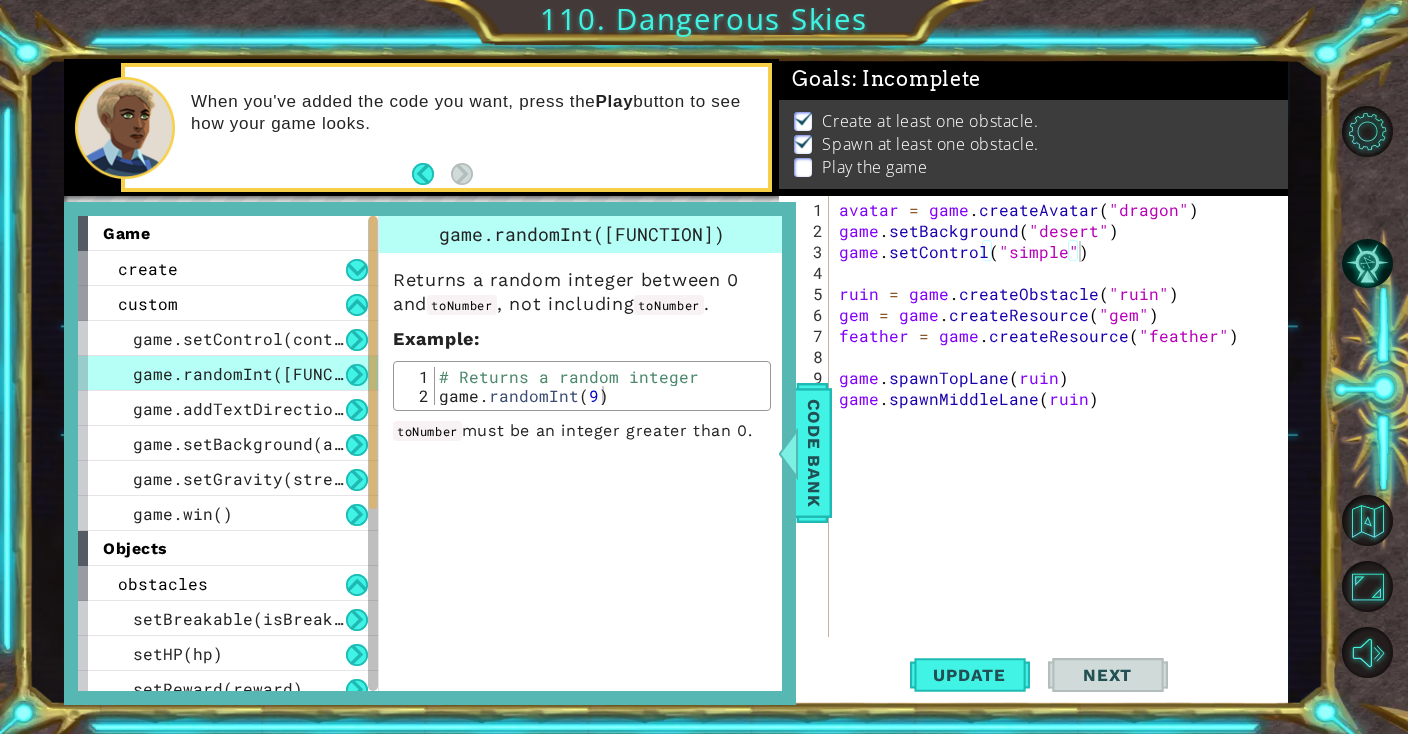 click at bounding box center (357, 375) 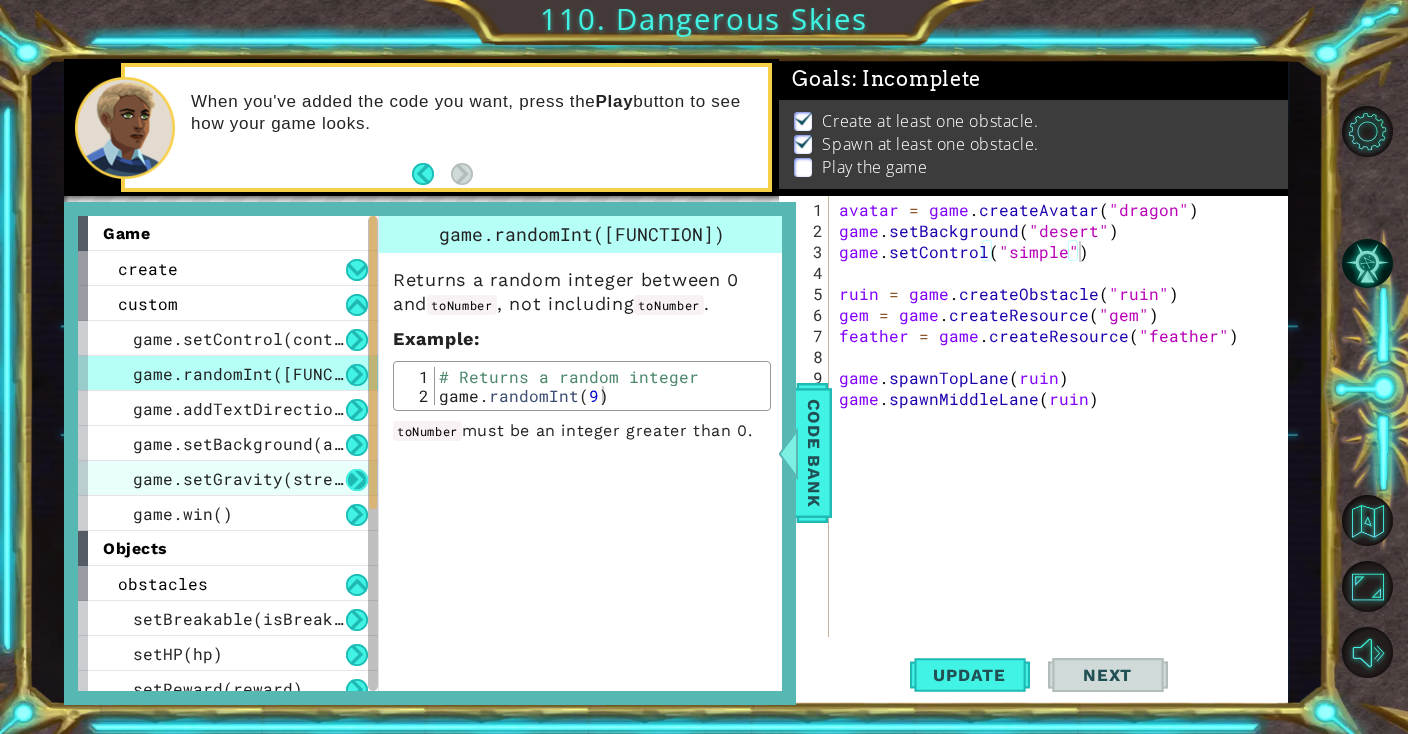 click at bounding box center [357, 480] 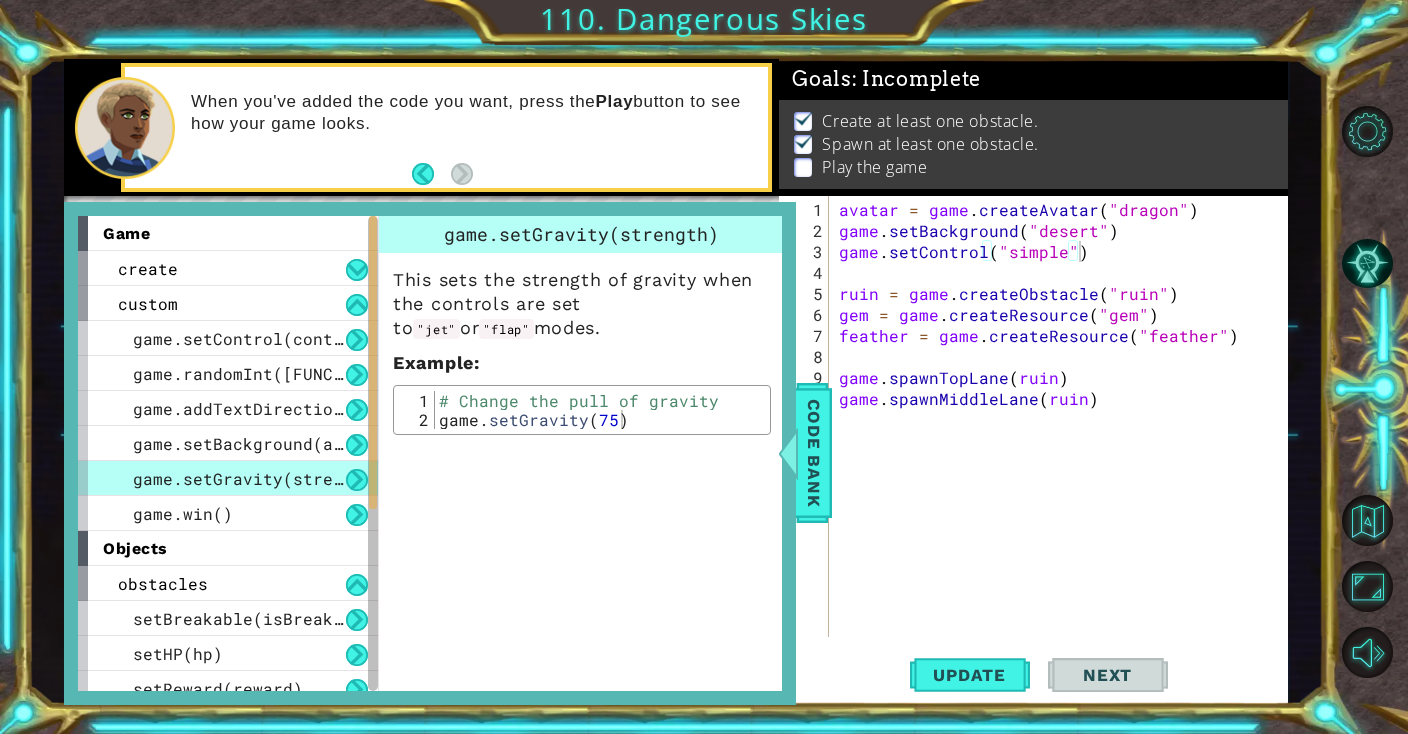 click at bounding box center [357, 480] 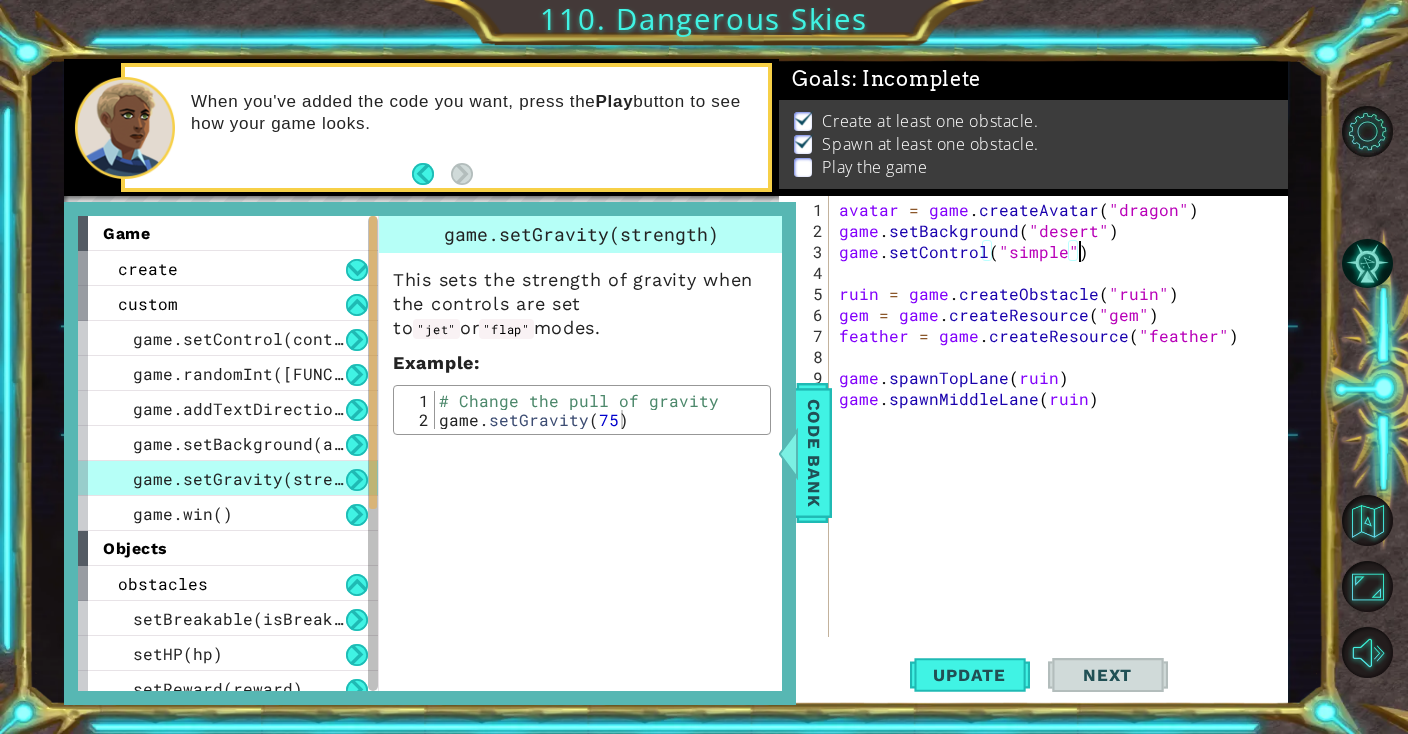 click on "avatar   =   game . createAvatar ( "dragon" )   game . setBackground ( "desert" ) game . setControl ( "simple" ) ruin   =   game . createObstacle ( "ruin" ) gem   =   game . createResource ( "gem" ) feather   =   game . createResource ( "feather" ) game . spawnTopLane ( ruin ) game . spawnMiddleLane ( ruin )" at bounding box center [1063, 440] 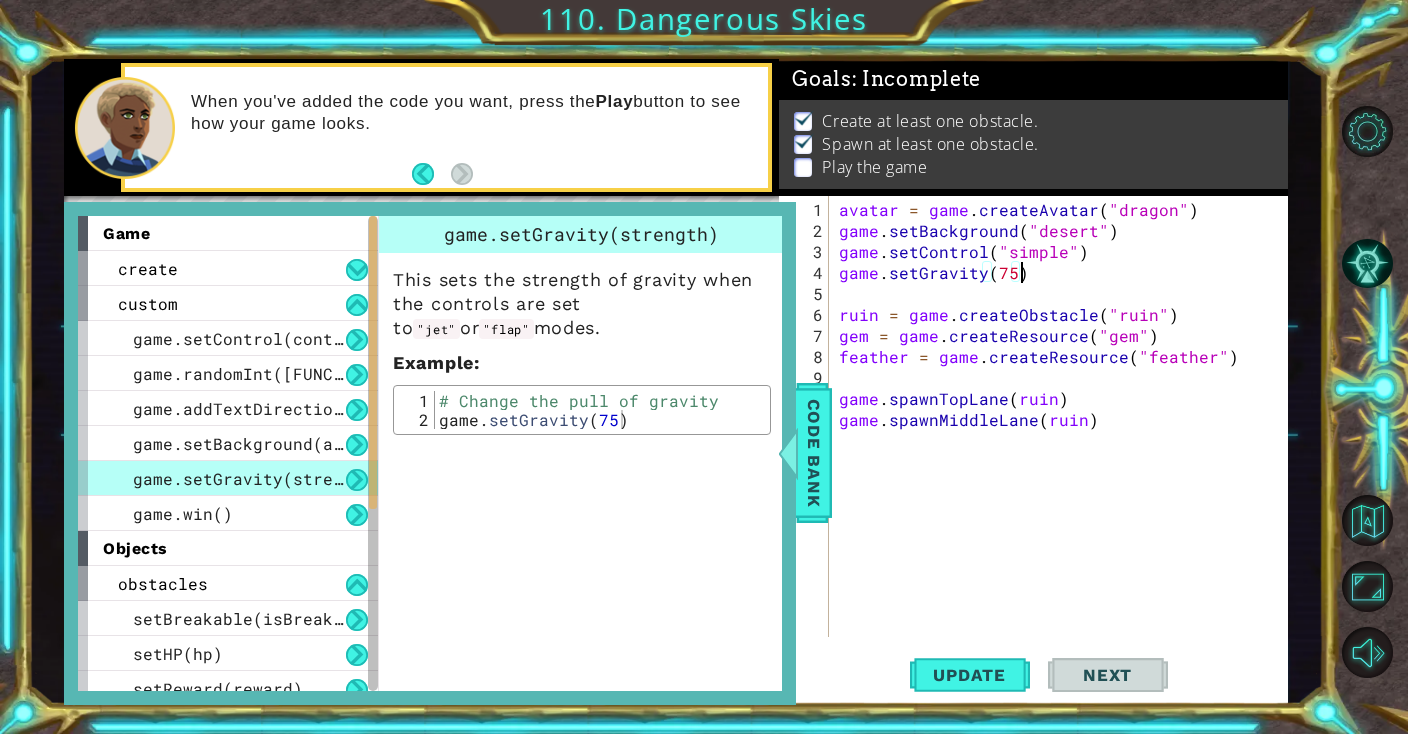 scroll, scrollTop: 0, scrollLeft: 10, axis: horizontal 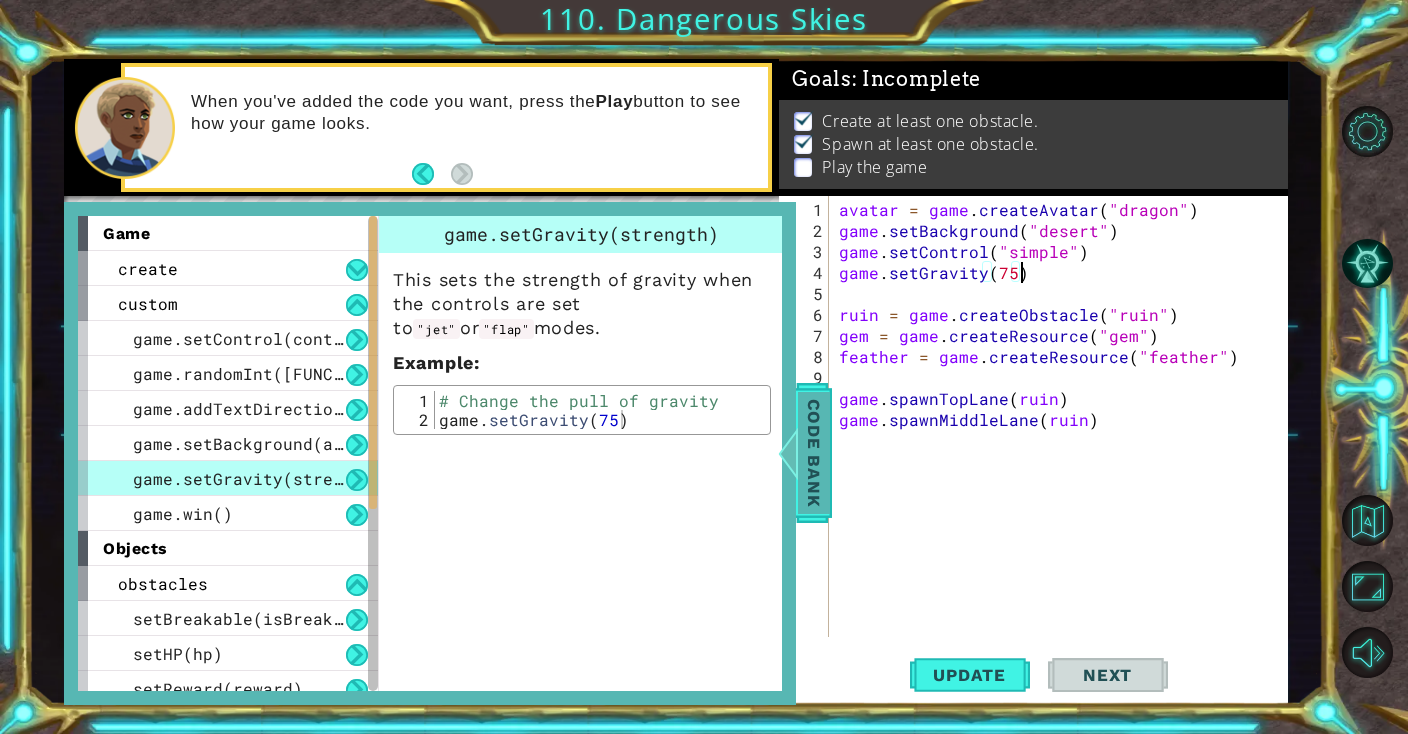 click on "Code Bank" at bounding box center (814, 453) 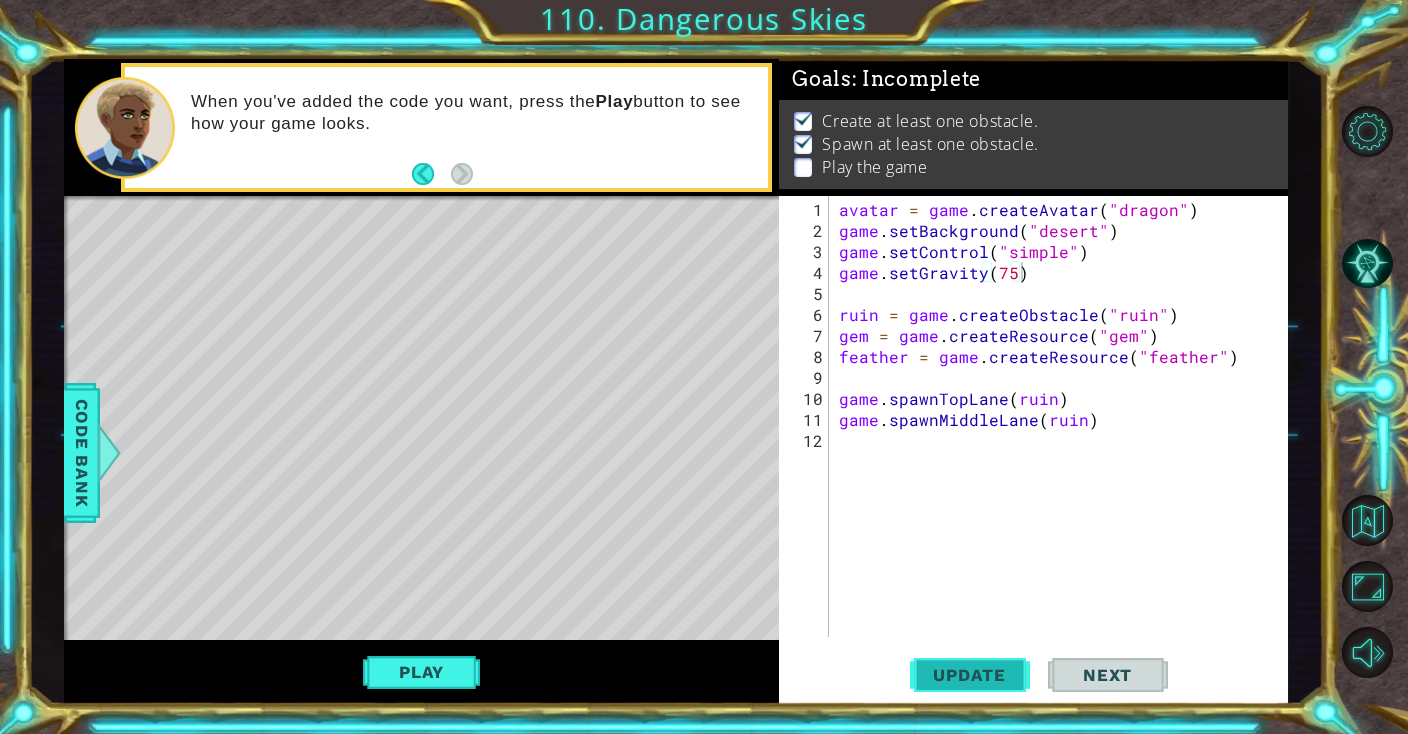 click on "Update" at bounding box center (969, 675) 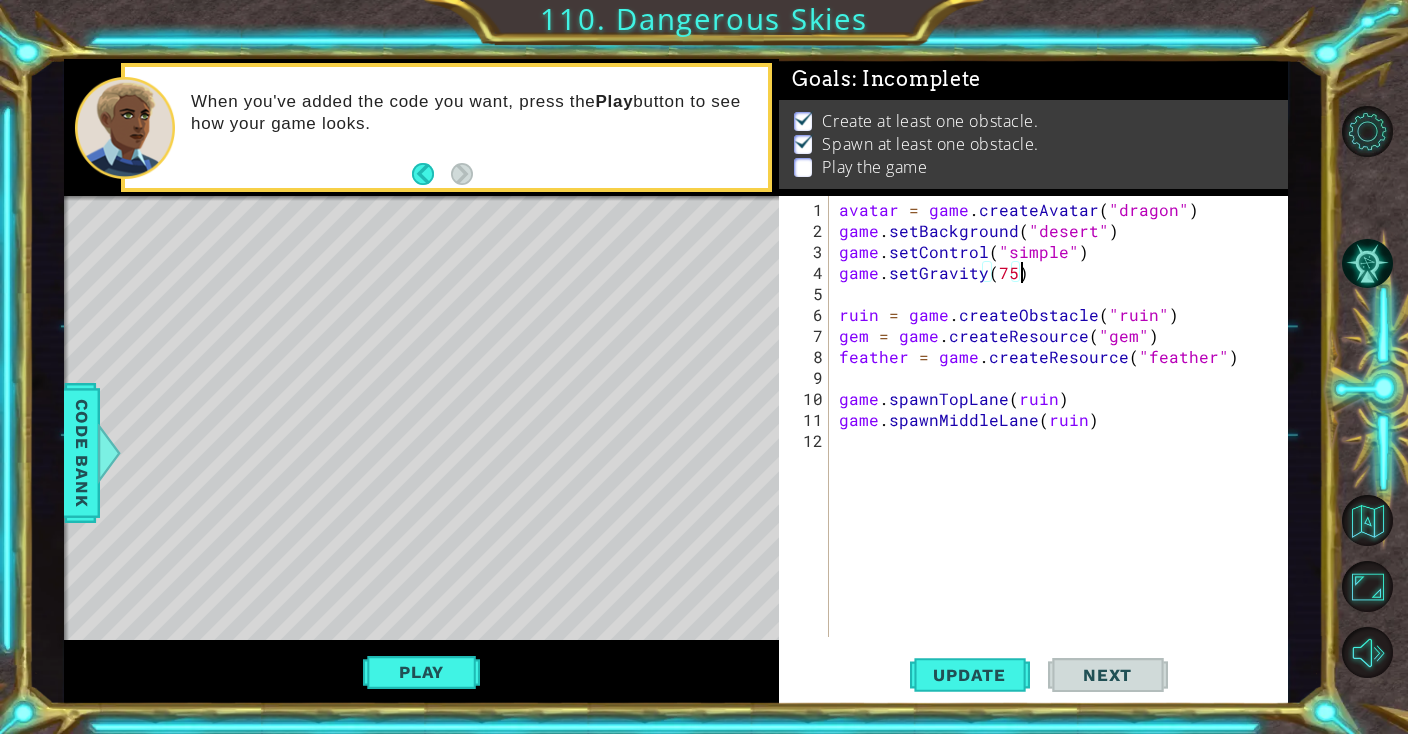 click on "Play" at bounding box center (421, 672) 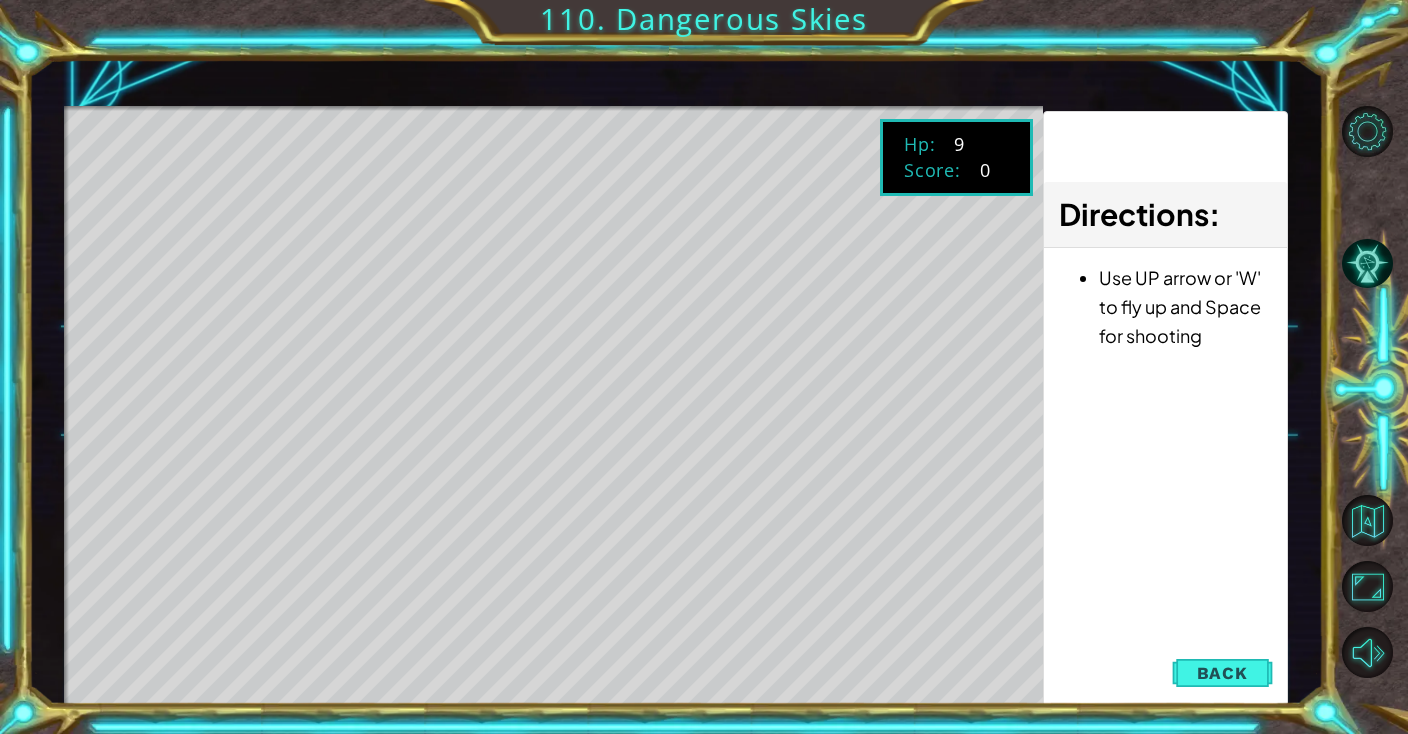 click on "Back" at bounding box center (1222, 673) 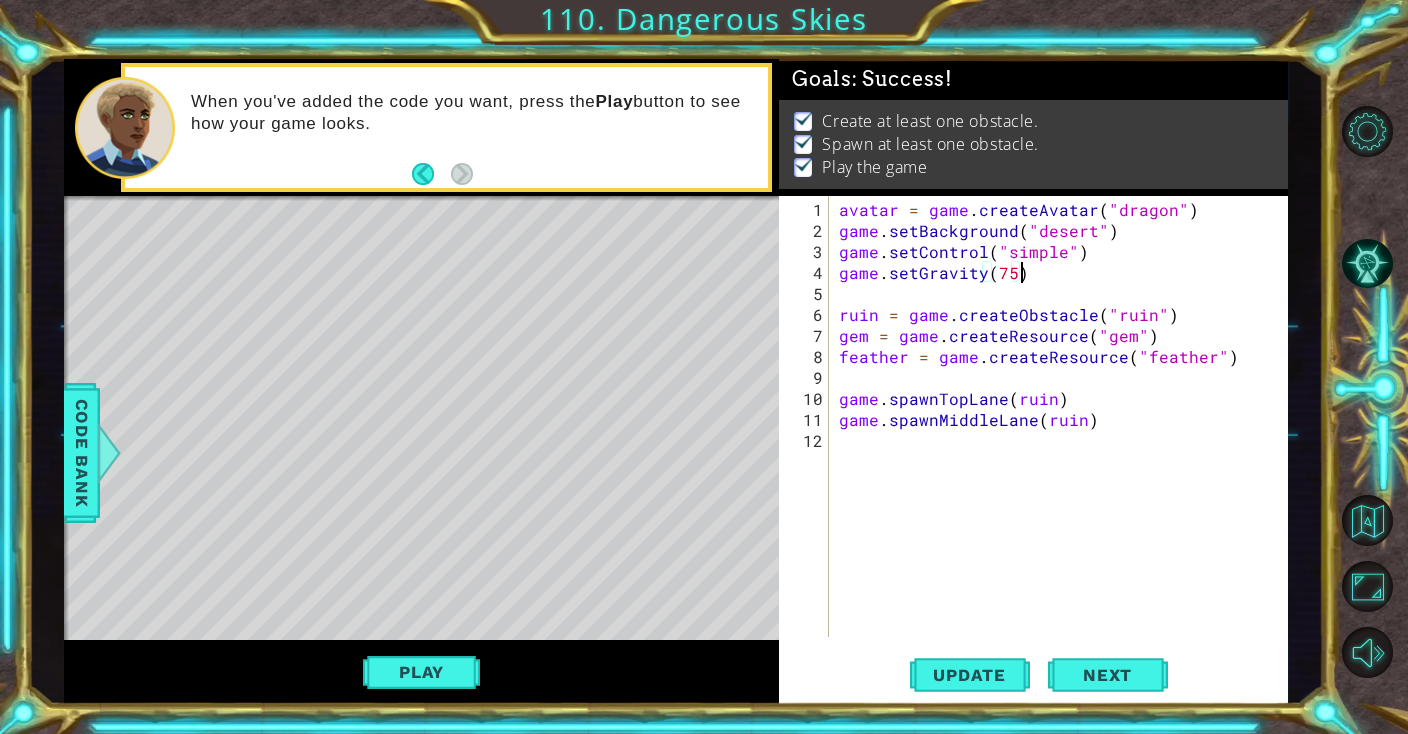 click on "avatar   =   game . createAvatar ( "[AVATAR]" )   game . setBackground ( "[BACKGROUND]" ) game . setControl ( "[CONTROL_TYPE]" ) game . setGravity ( [NUMBER] ) ruin   =   game . createObstacle ( "[OBSTACLE]" ) gem   =   game . createResource ( "[RESOURCE]" ) feather   =   game . createResource ( "[RESOURCE]" ) game . spawnTopLane ( ruin ) game . spawnMiddleLane ( ruin )" at bounding box center [1063, 440] 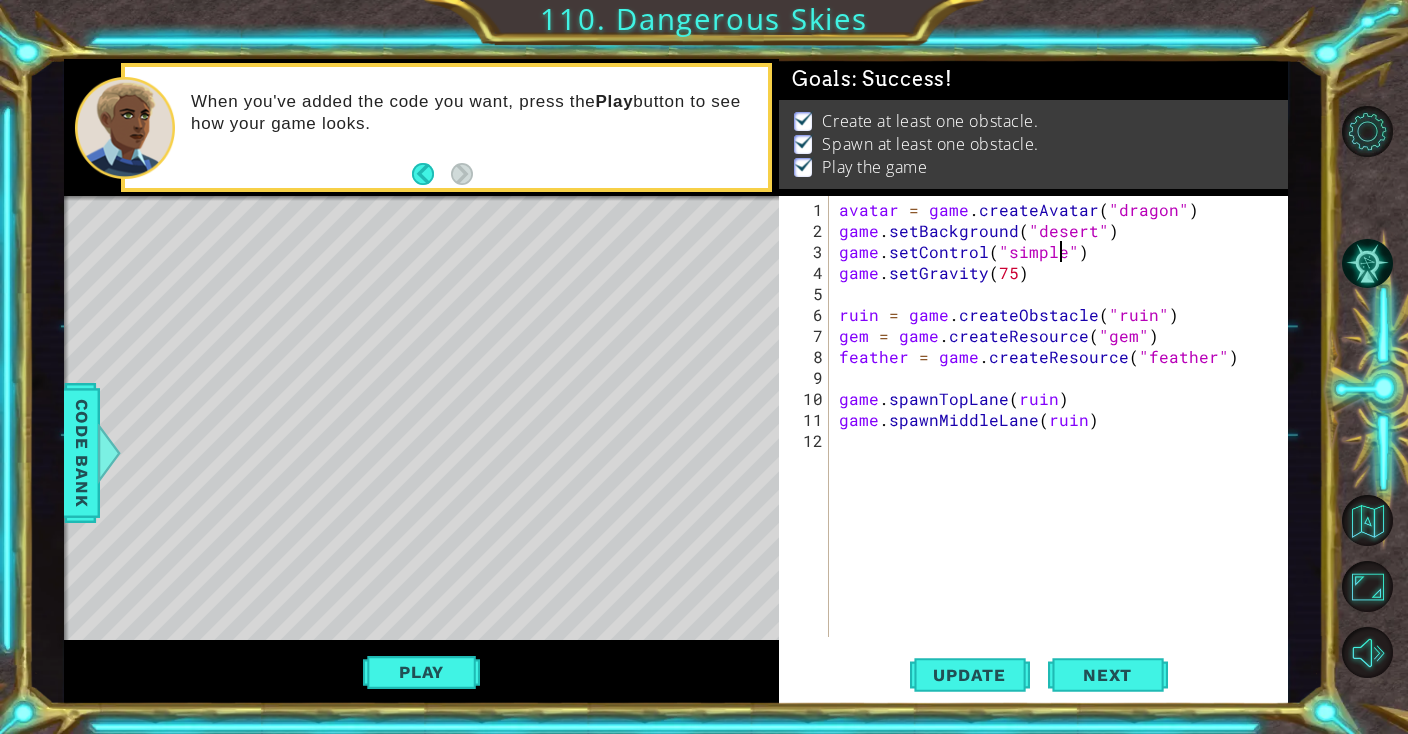 click on "avatar   =   game . createAvatar ( "[AVATAR]" )   game . setBackground ( "[BACKGROUND]" ) game . setControl ( "[CONTROL_TYPE]" ) game . setGravity ( [NUMBER] ) ruin   =   game . createObstacle ( "[OBSTACLE]" ) gem   =   game . createResource ( "[RESOURCE]" ) feather   =   game . createResource ( "[RESOURCE]" ) game . spawnTopLane ( ruin ) game . spawnMiddleLane ( ruin )" at bounding box center (1063, 440) 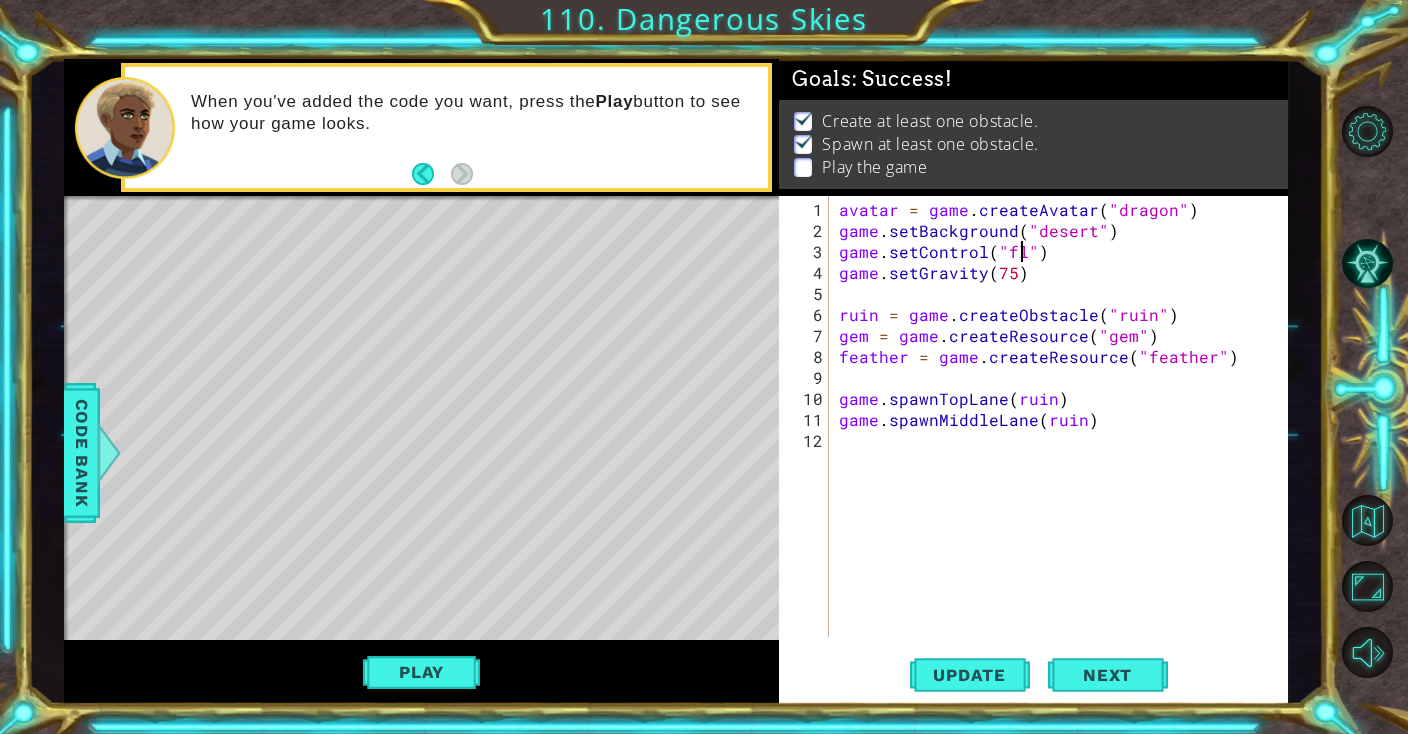 scroll, scrollTop: 0, scrollLeft: 12, axis: horizontal 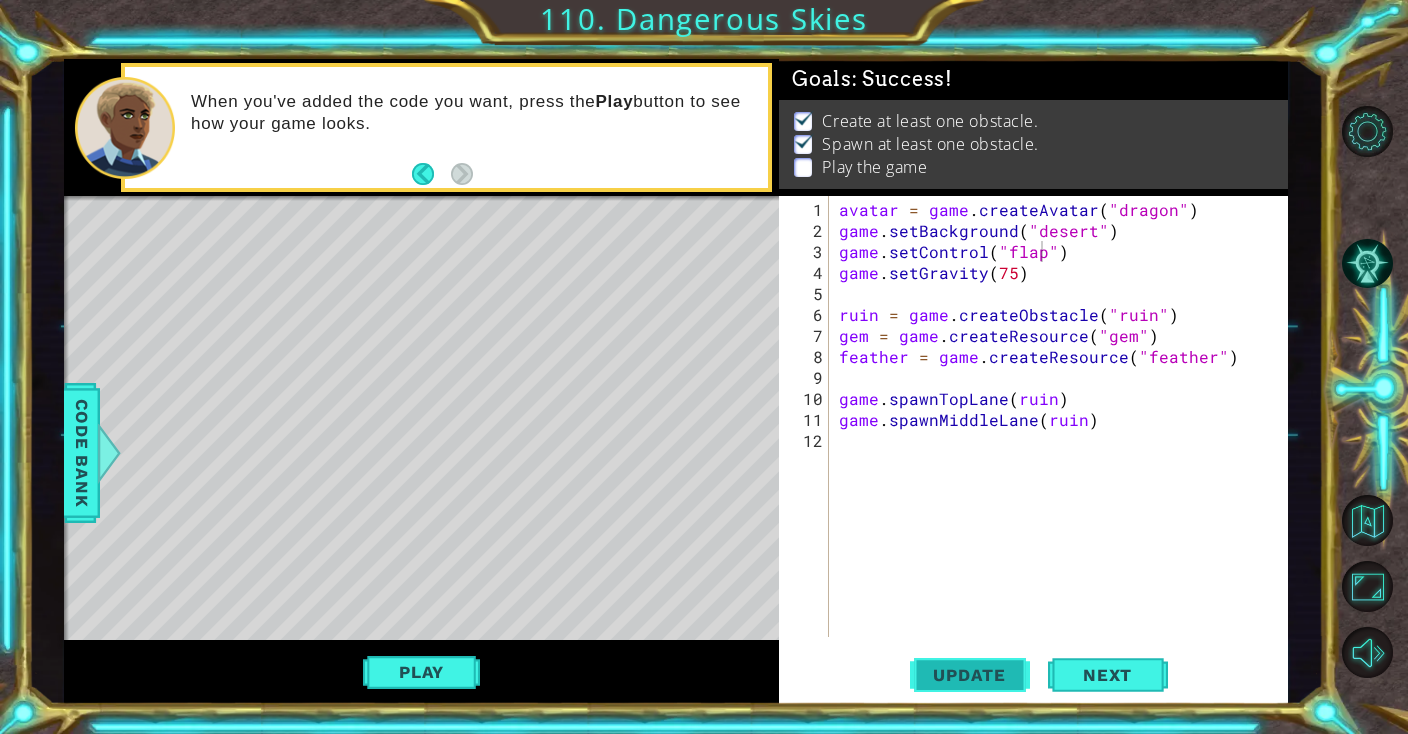 click on "Update" at bounding box center (970, 675) 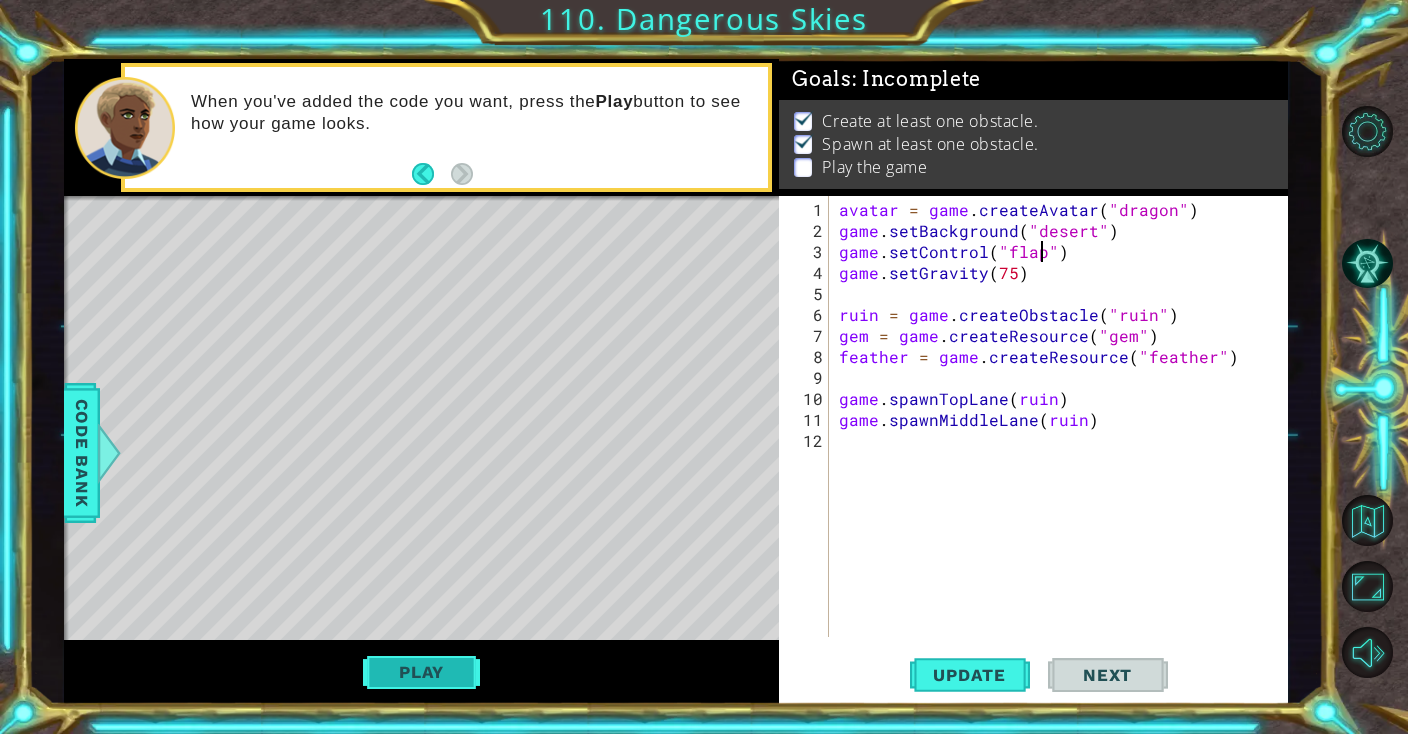 click on "Play" at bounding box center [421, 672] 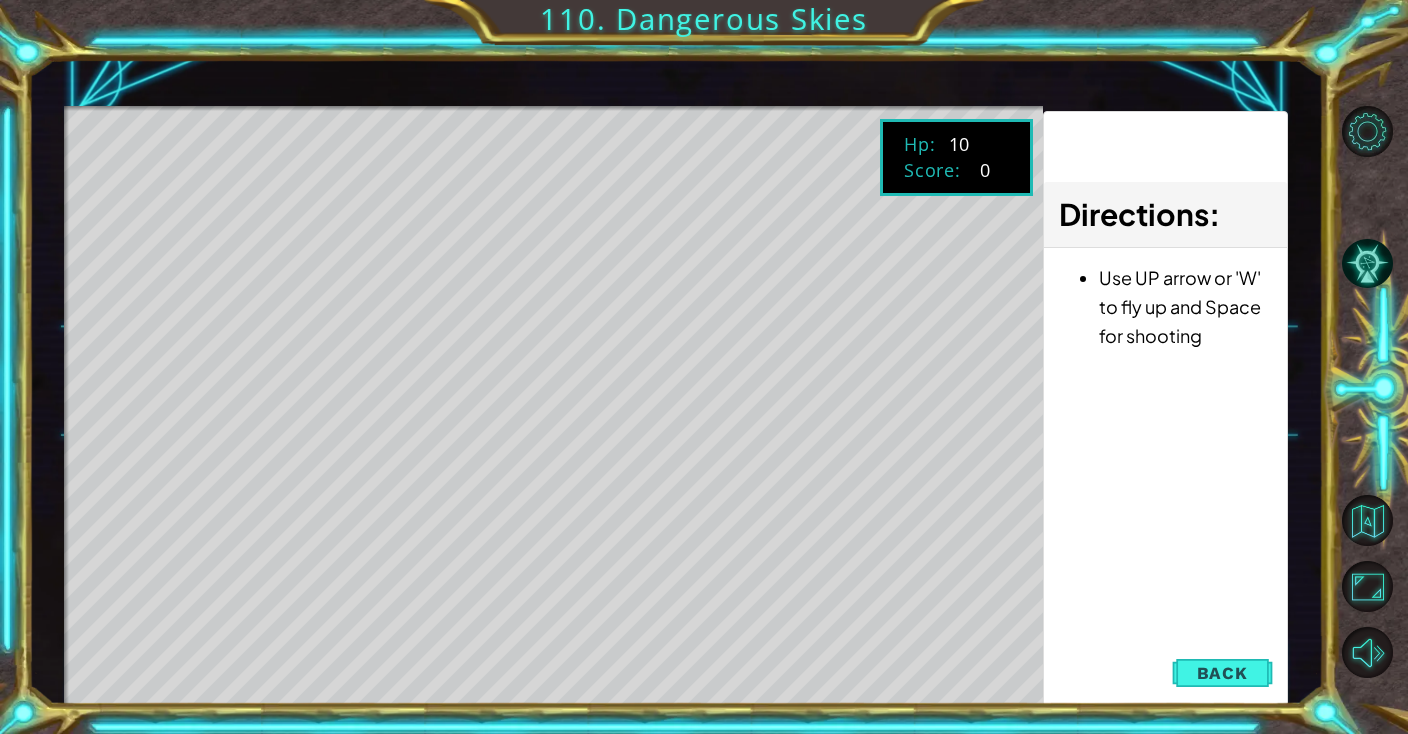 click on "Back" at bounding box center (1222, 673) 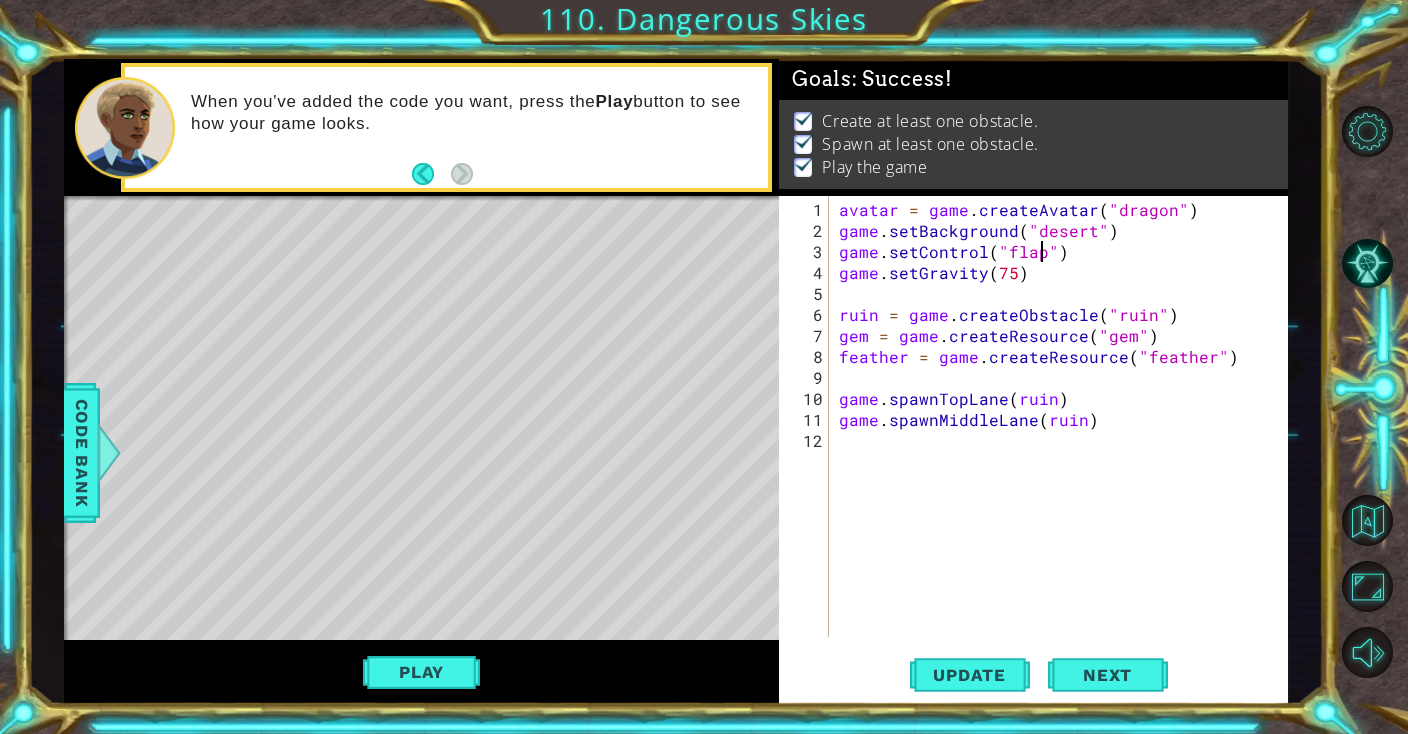 click on "avatar   =   game . createAvatar ( "dragon" )   game . setBackground ( "desert" ) game . setControl ( "flap" ) game . setGravity ( 75 ) ruin   =   game . createObstacle ( "ruin" ) gem   =   game . createResource ( "gem" ) feather   =   game . createResource ( "feather" ) game . spawnTopLane ( ruin ) game . spawnMiddleLane ( ruin )" at bounding box center (1063, 440) 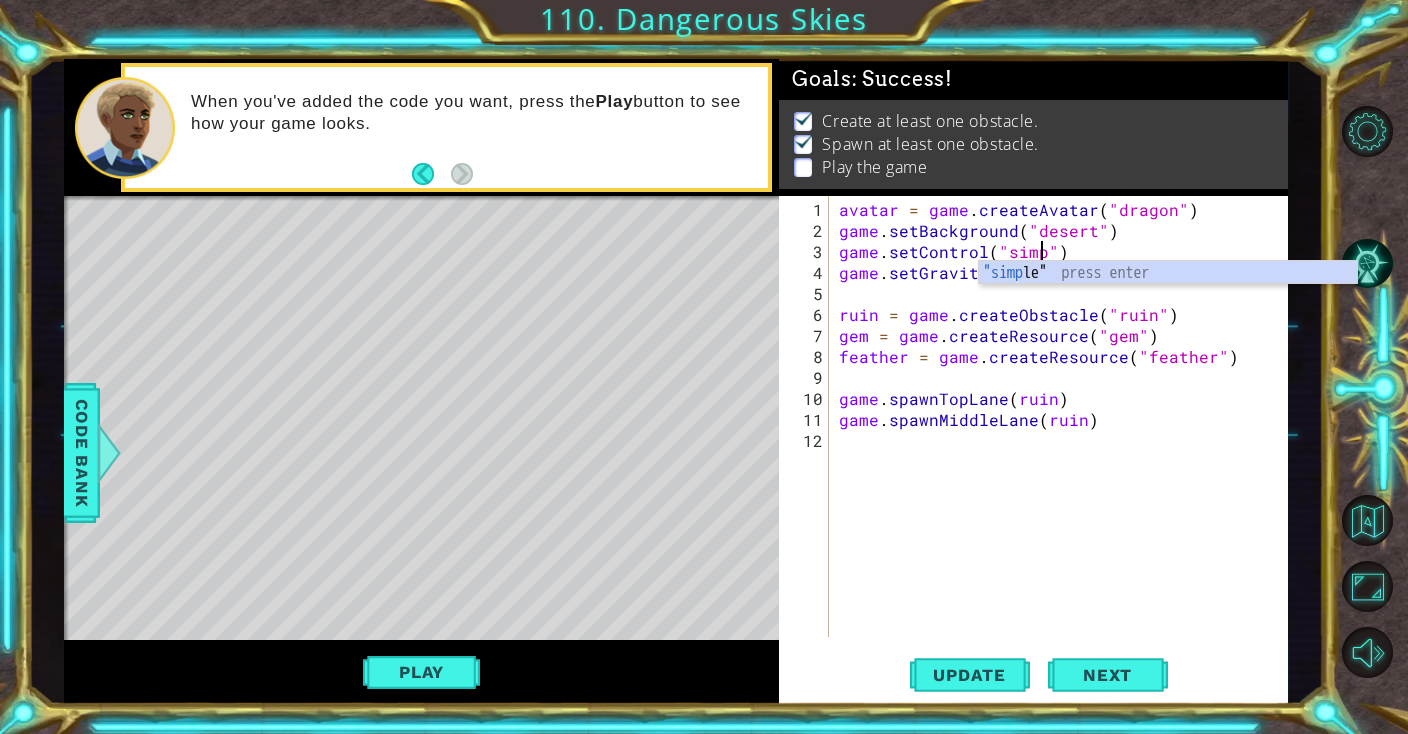 type on "game.setControl("simple")" 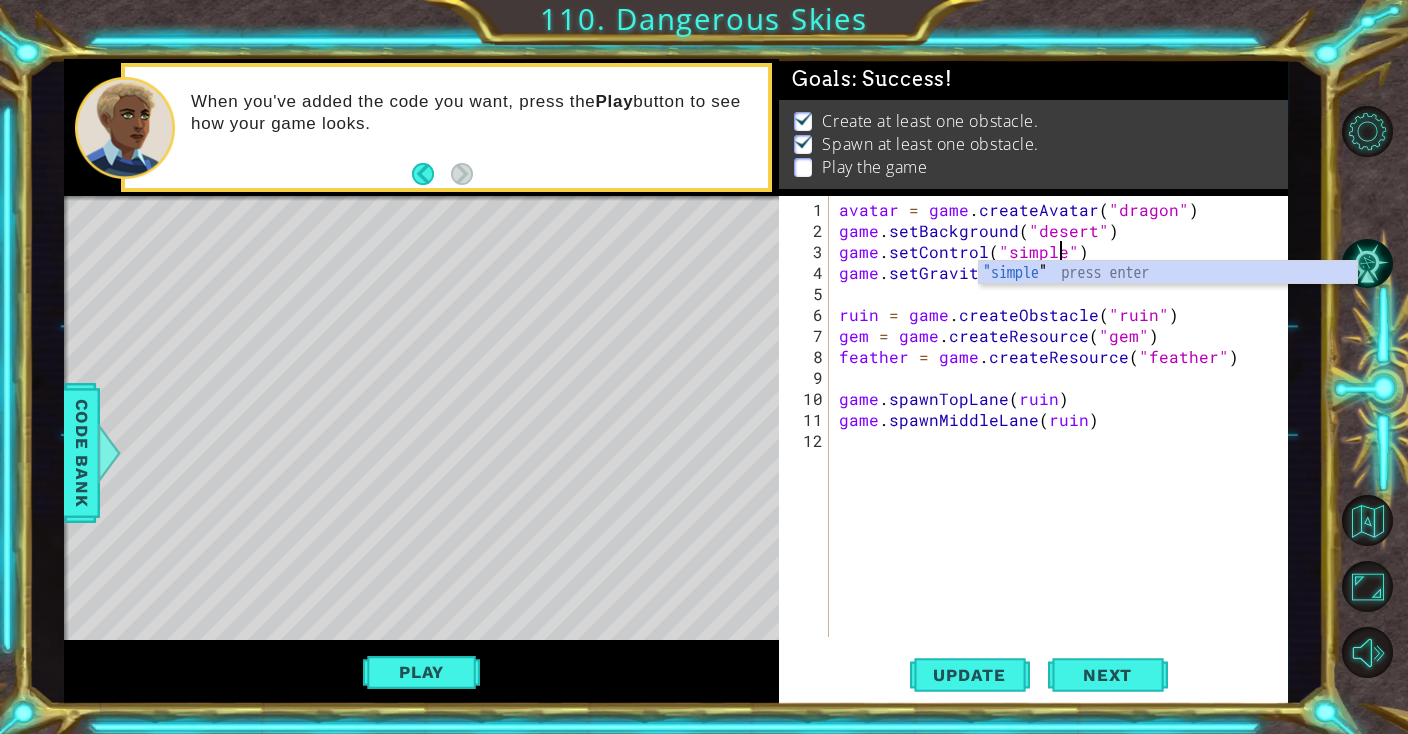 scroll, scrollTop: 0, scrollLeft: 13, axis: horizontal 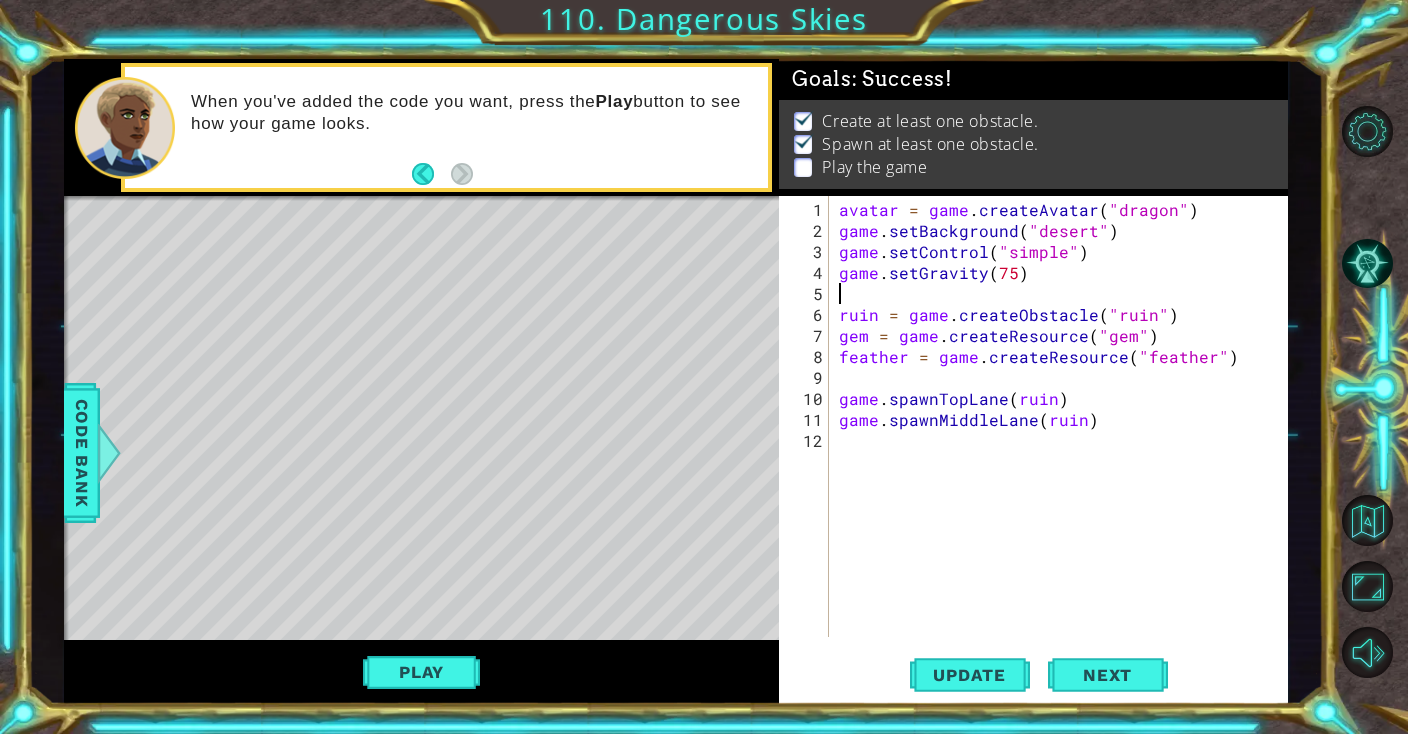 click on "avatar   =   game . createAvatar ( "[AVATAR]" )   game . setBackground ( "[BACKGROUND]" ) game . setControl ( "[CONTROL_TYPE]" ) game . setGravity ( [NUMBER] ) ruin   =   game . createObstacle ( "[OBSTACLE]" ) gem   =   game . createResource ( "[RESOURCE]" ) feather   =   game . createResource ( "[RESOURCE]" ) game . spawnTopLane ( ruin ) game . spawnMiddleLane ( ruin )" at bounding box center (1030, 416) 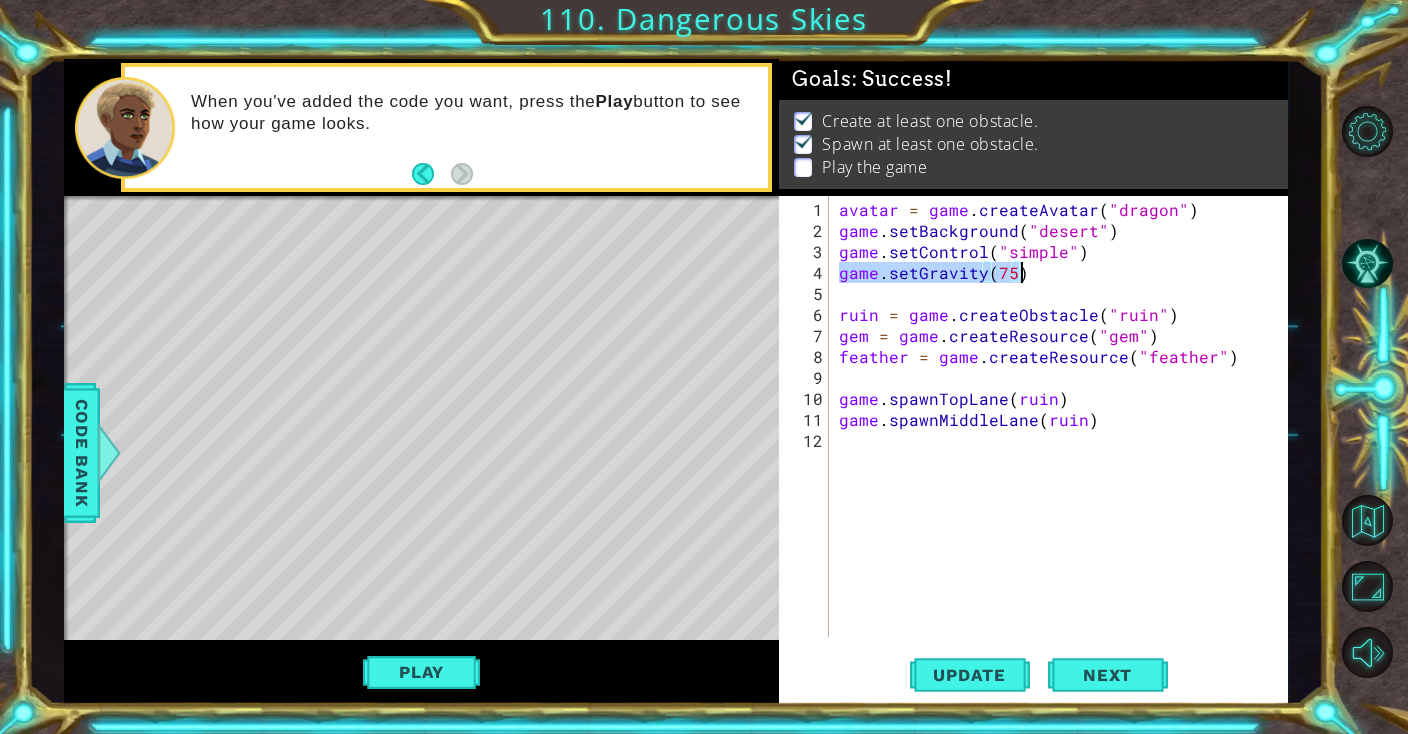 drag, startPoint x: 839, startPoint y: 273, endPoint x: 1027, endPoint y: 278, distance: 188.06648 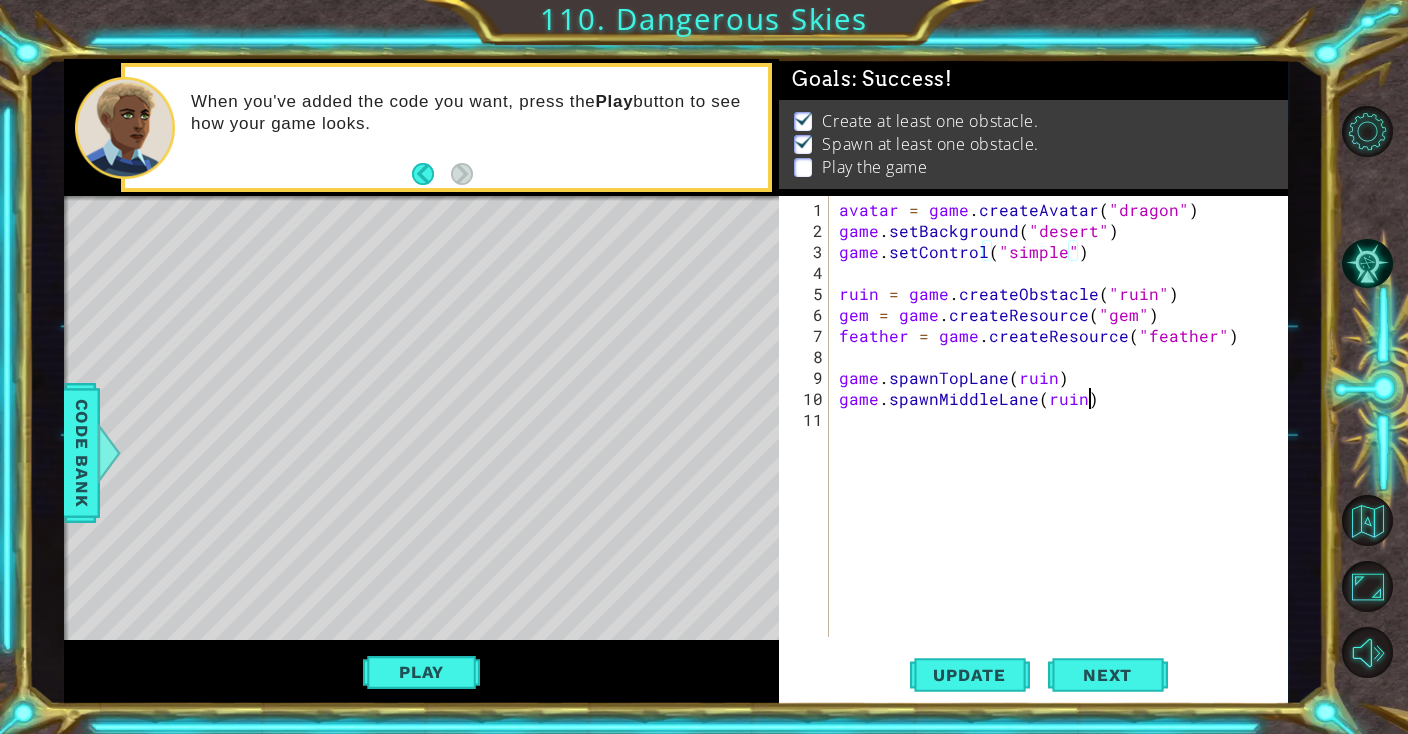 click on "avatar   =   game . createAvatar ( "dragon" )   game . setBackground ( "desert" ) game . setControl ( "simple" ) ruin   =   game . createObstacle ( "ruin" ) gem   =   game . createResource ( "gem" ) feather   =   game . createResource ( "feather" ) game . spawnTopLane ( ruin ) game . spawnMiddleLane ( ruin )" at bounding box center (1063, 440) 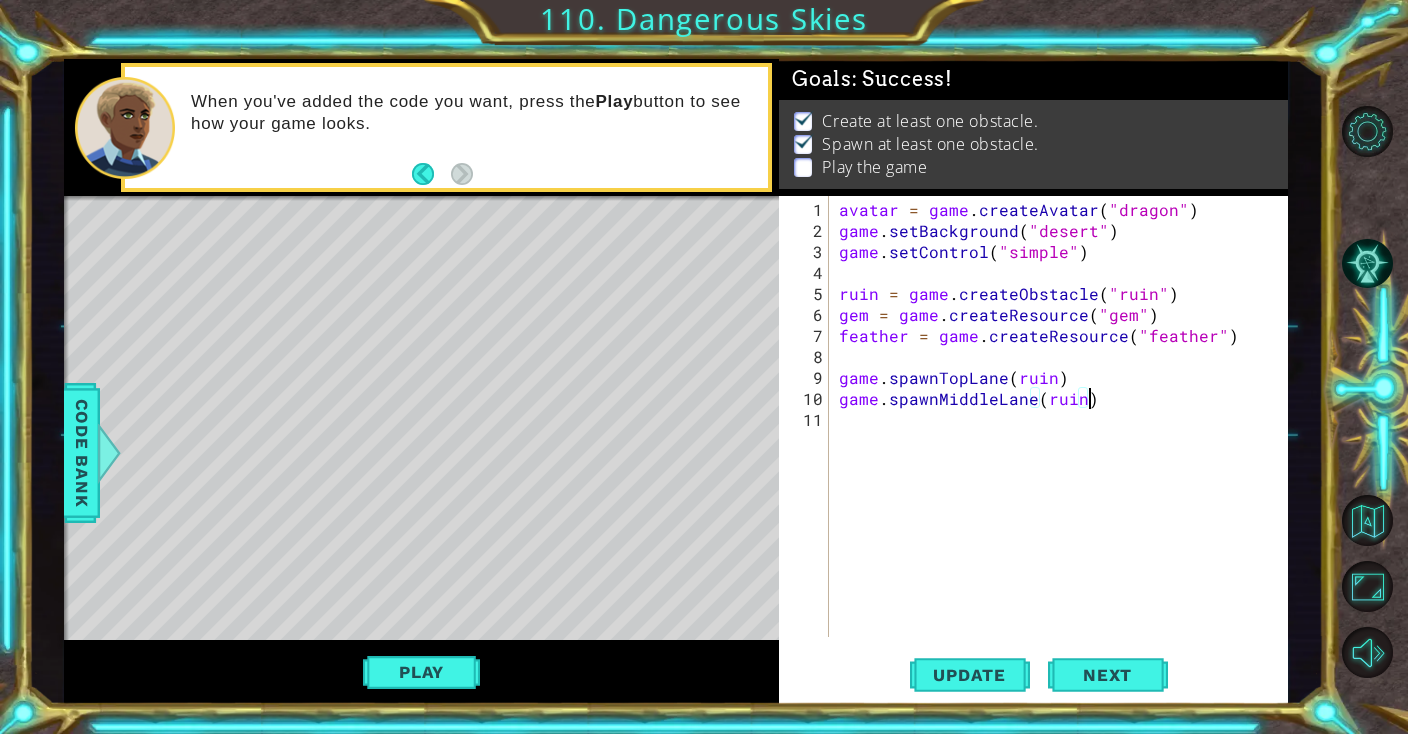 click on "avatar   =   game . createAvatar ( "dragon" )   game . setBackground ( "desert" ) game . setControl ( "simple" ) ruin   =   game . createObstacle ( "ruin" ) gem   =   game . createResource ( "gem" ) feather   =   game . createResource ( "feather" ) game . spawnTopLane ( ruin ) game . spawnMiddleLane ( ruin )" at bounding box center (1063, 440) 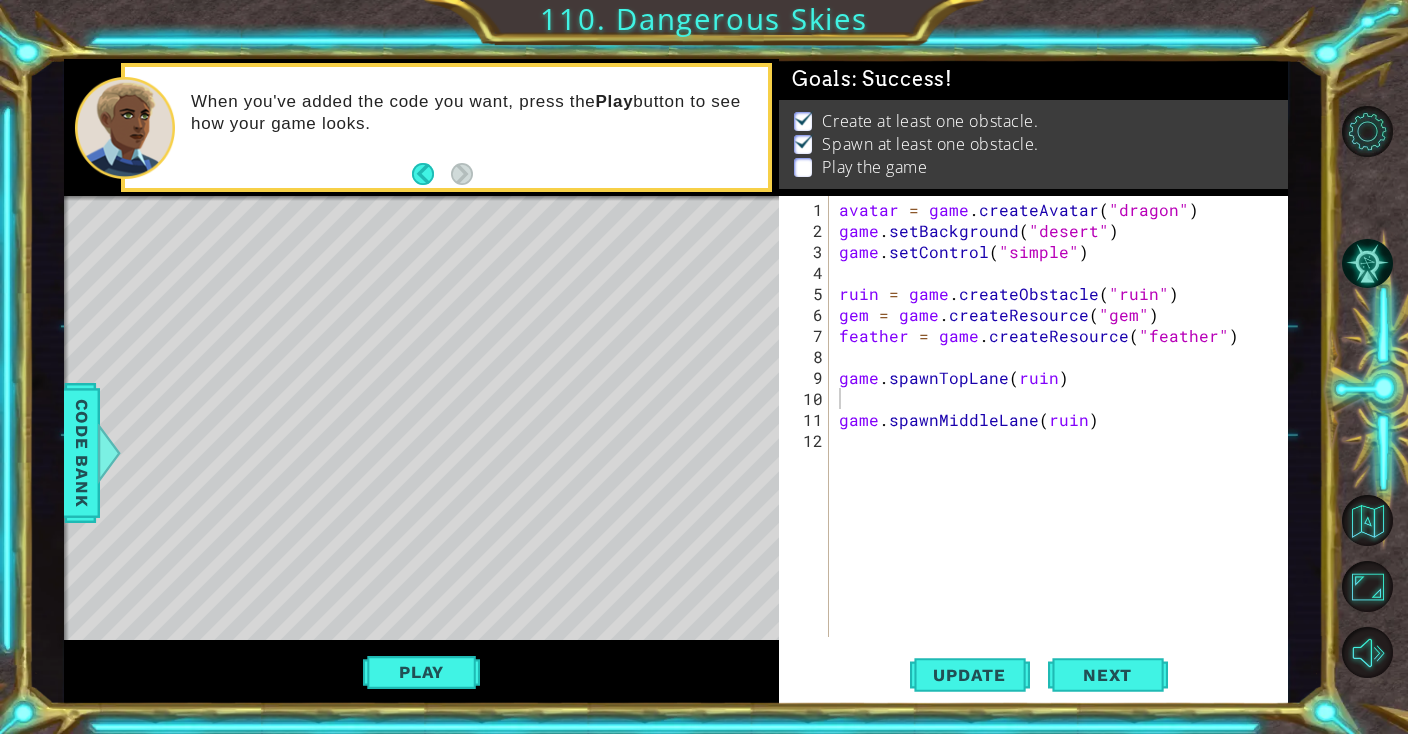 click on "1 2 3 4 5 6 7 8 9 10 11 12 avatar   =   game . createAvatar ( "dragon" )   game . setBackground ( "desert" ) game . setControl ( "simple" ) ruin   =   game . createObstacle ( "ruin" ) gem   =   game . createResource ( "gem" ) feather   =   game . createResource ( "feather" ) game . spawnTopLane ( ruin ) game . spawnMiddleLane ( ruin )     הההההההההההההההההההההההההההההההההההההההההההההההההההההההההההההההההההההההההההההההההההההההההההההההההההההההההההההההההההההההההההההההההההההההההההההההההההההההההההההההההההההההההההההההההההההההההההההההההההההההההההההההההההההההההההההההההההההההההההההההההההההההההההההההה" at bounding box center (1030, 416) 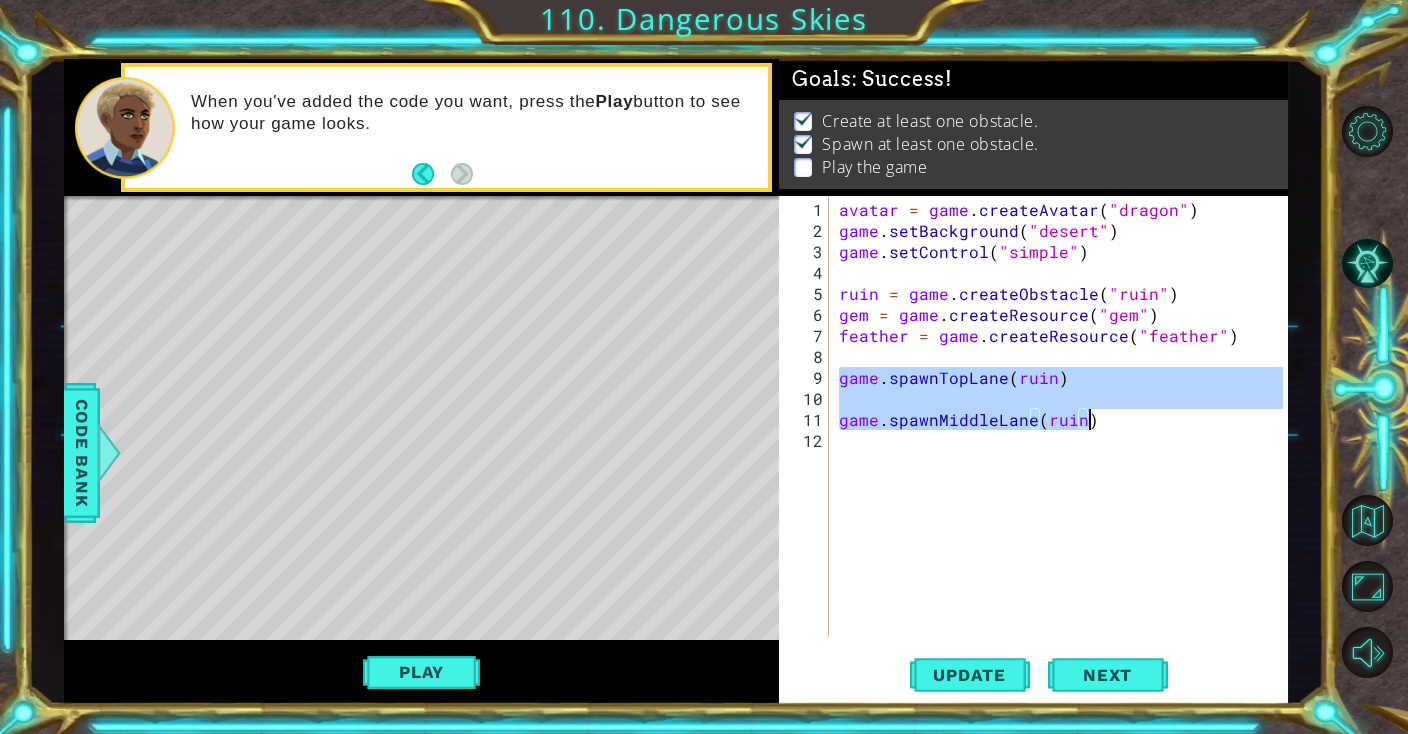 drag, startPoint x: 839, startPoint y: 382, endPoint x: 1109, endPoint y: 422, distance: 272.94687 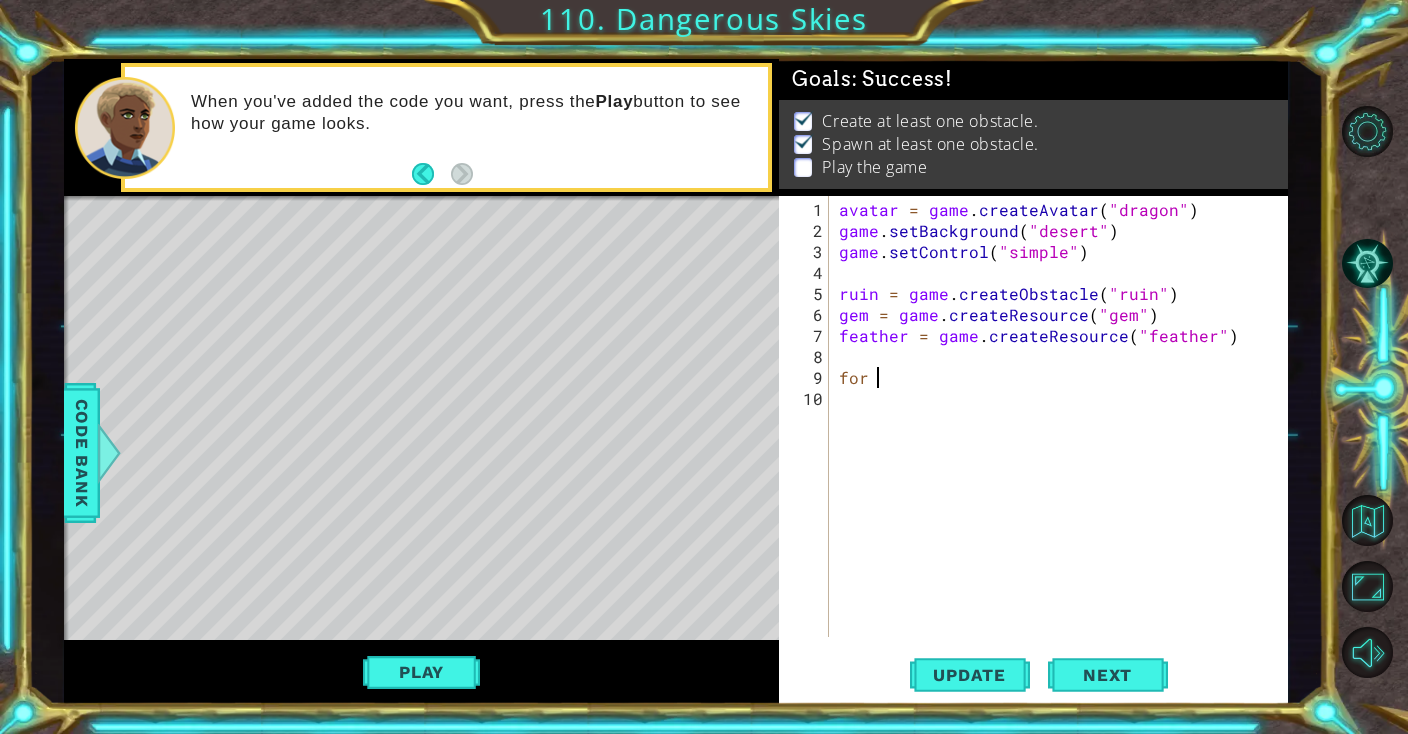 scroll, scrollTop: 0, scrollLeft: 1, axis: horizontal 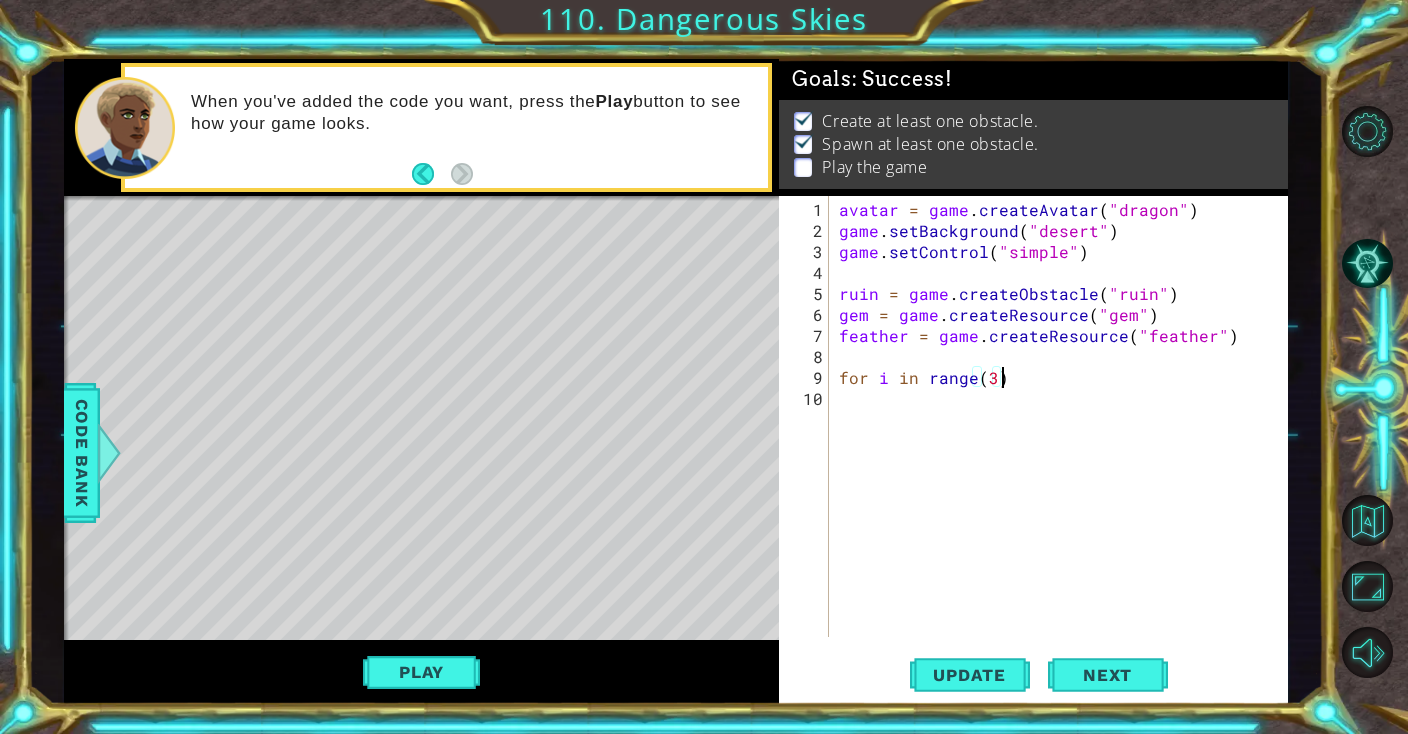 type on "for i in range(3):" 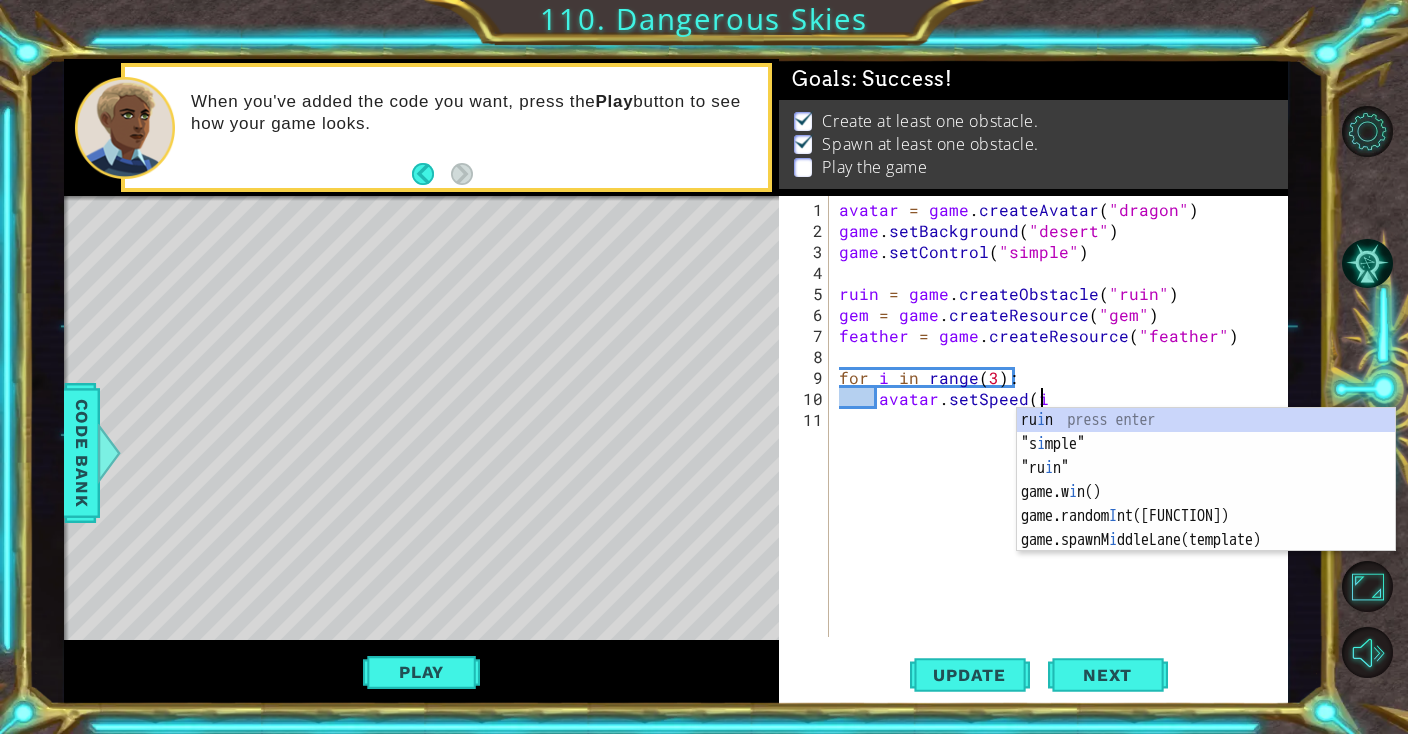 scroll, scrollTop: 0, scrollLeft: 11, axis: horizontal 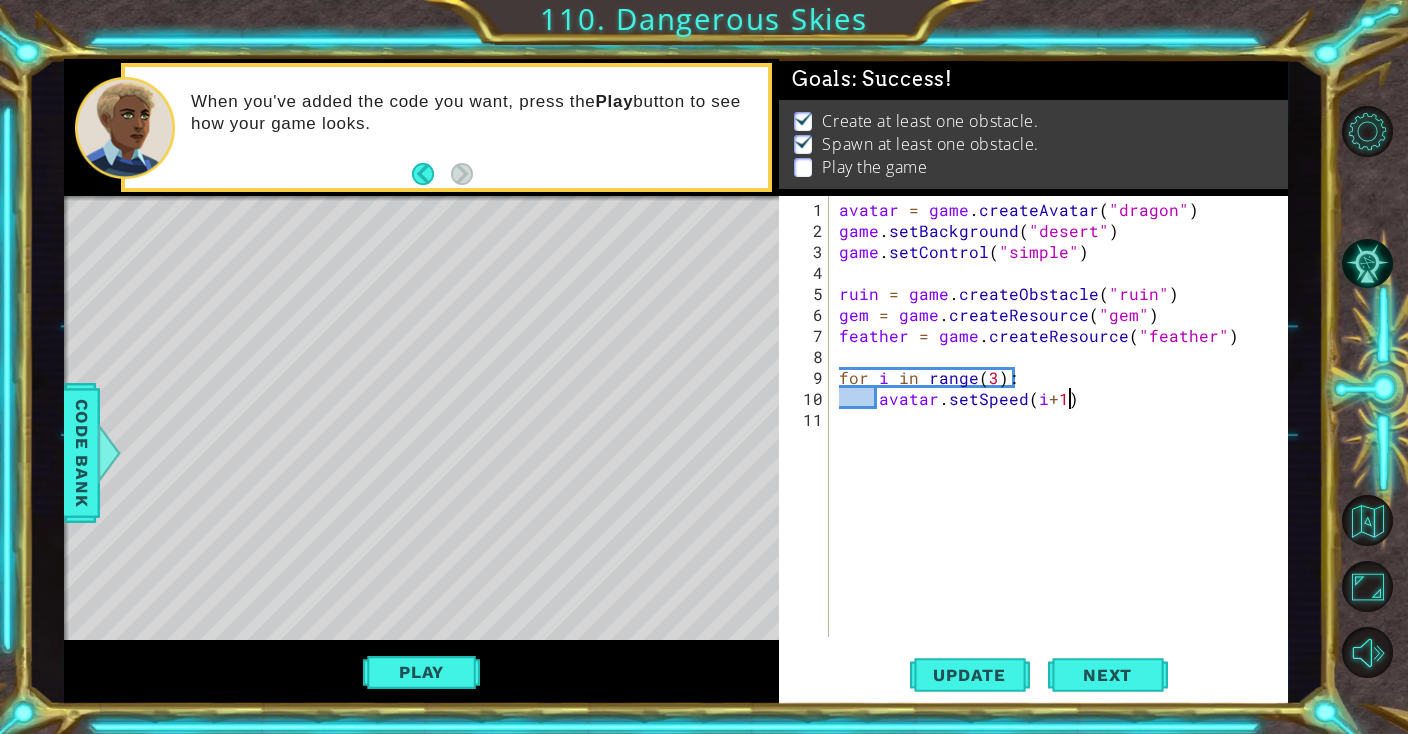 type on "avatar.setSpeed(i+1)" 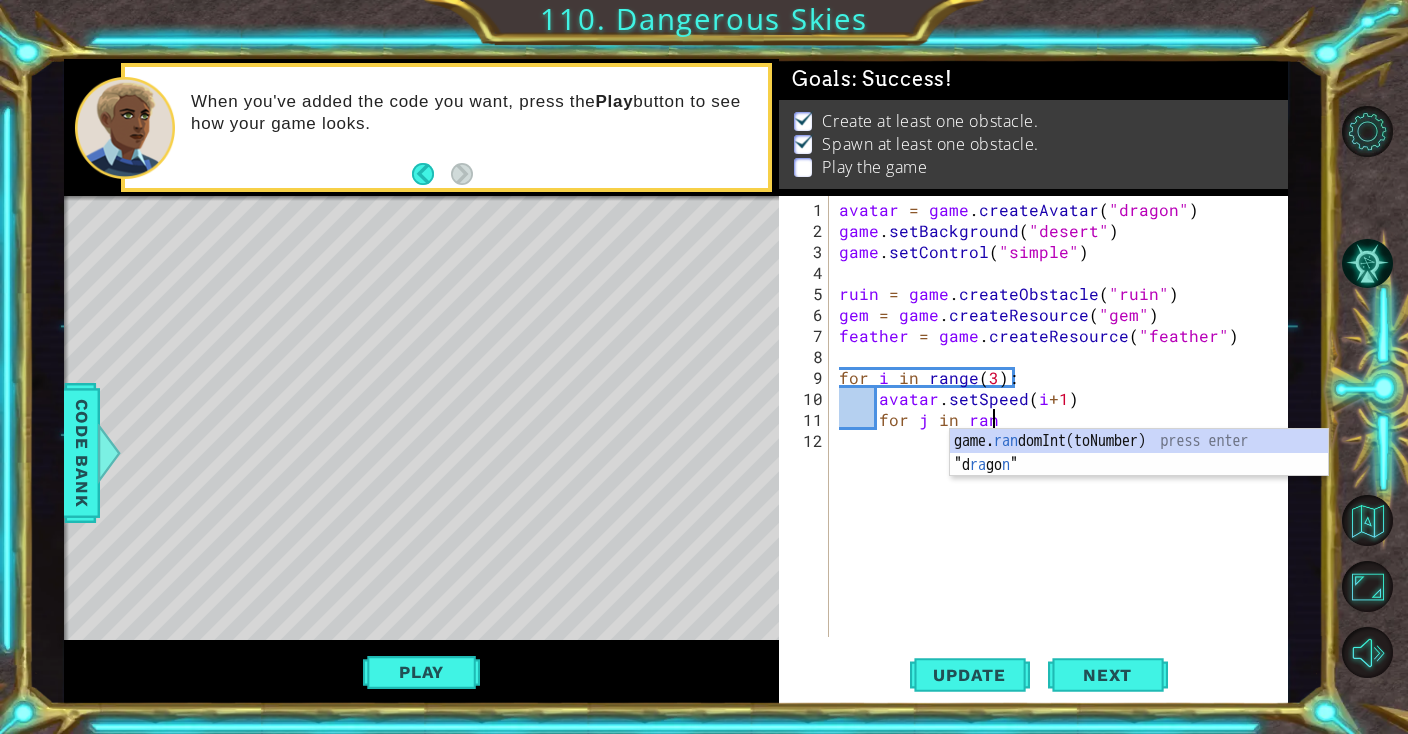 scroll, scrollTop: 0, scrollLeft: 9, axis: horizontal 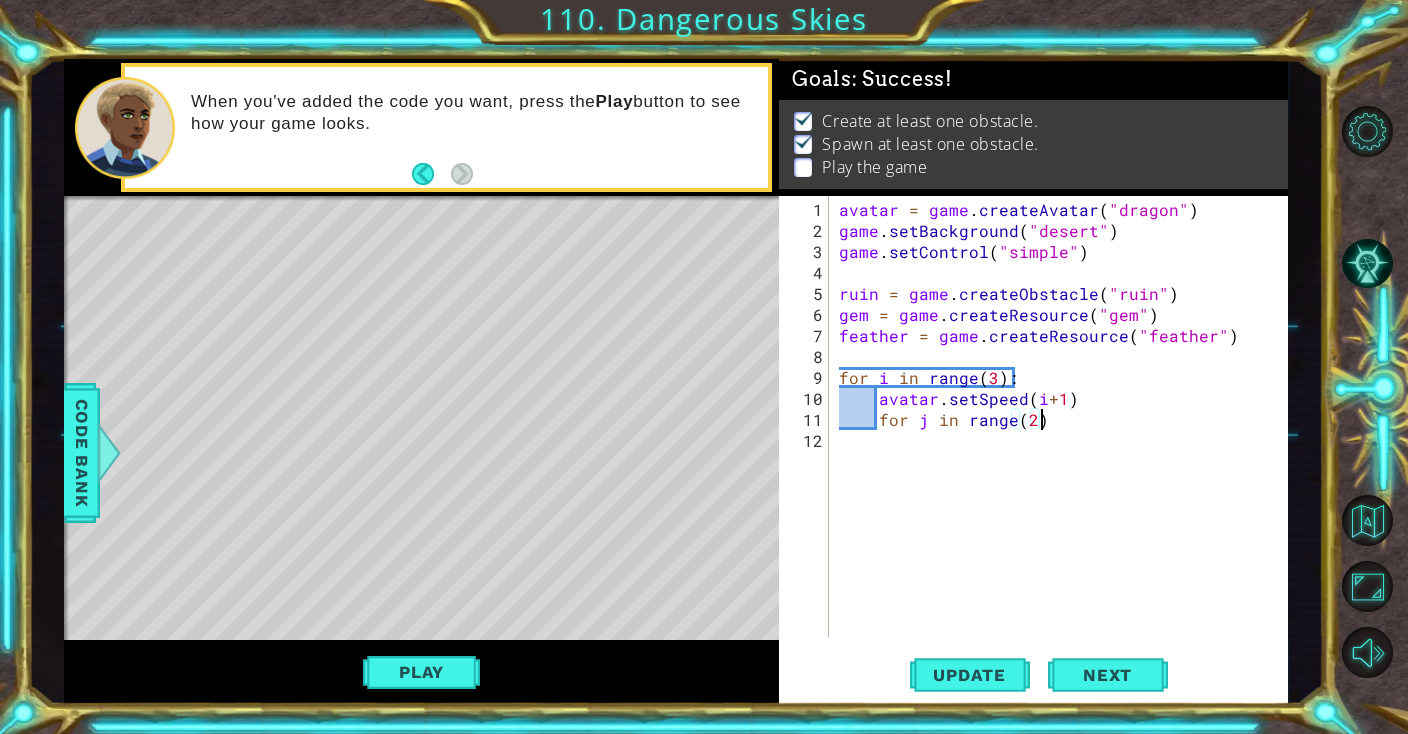 type on "for j in range(2):" 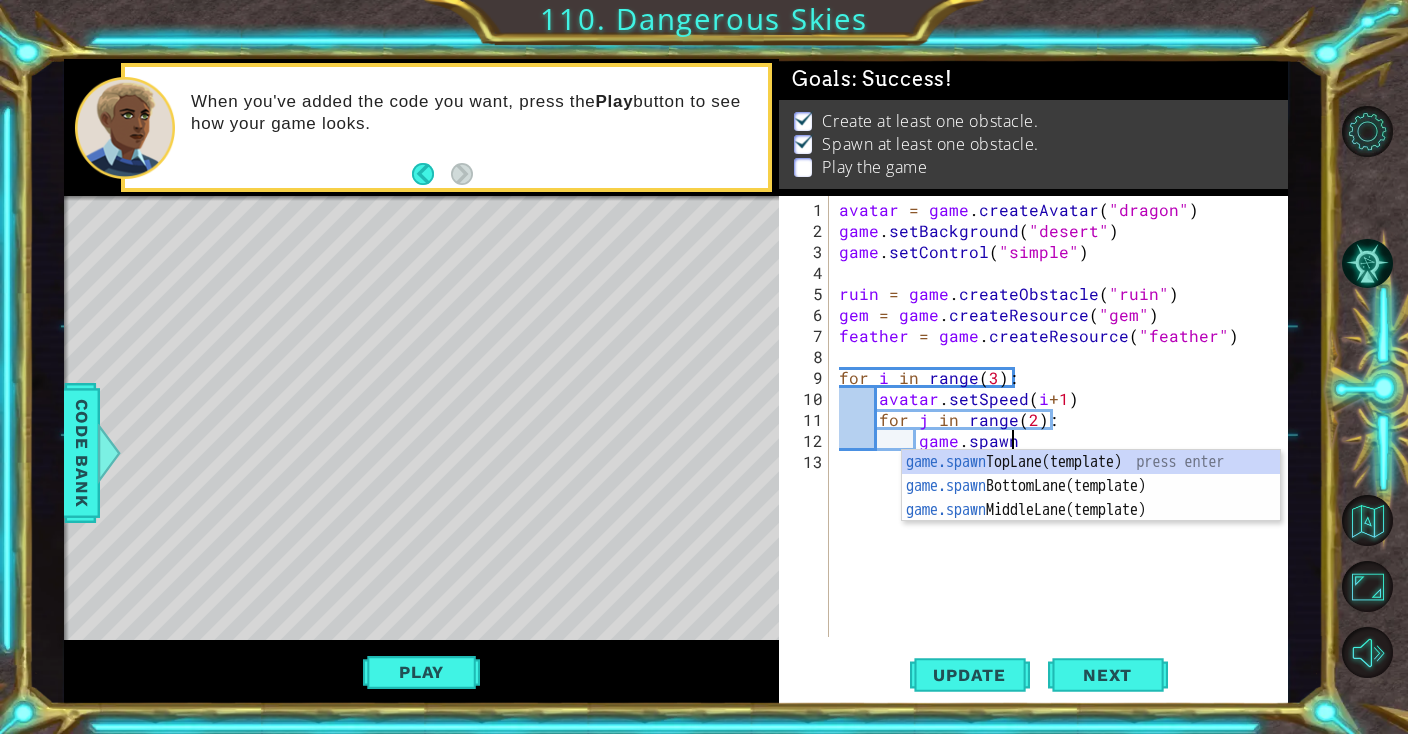 scroll, scrollTop: 0, scrollLeft: 9, axis: horizontal 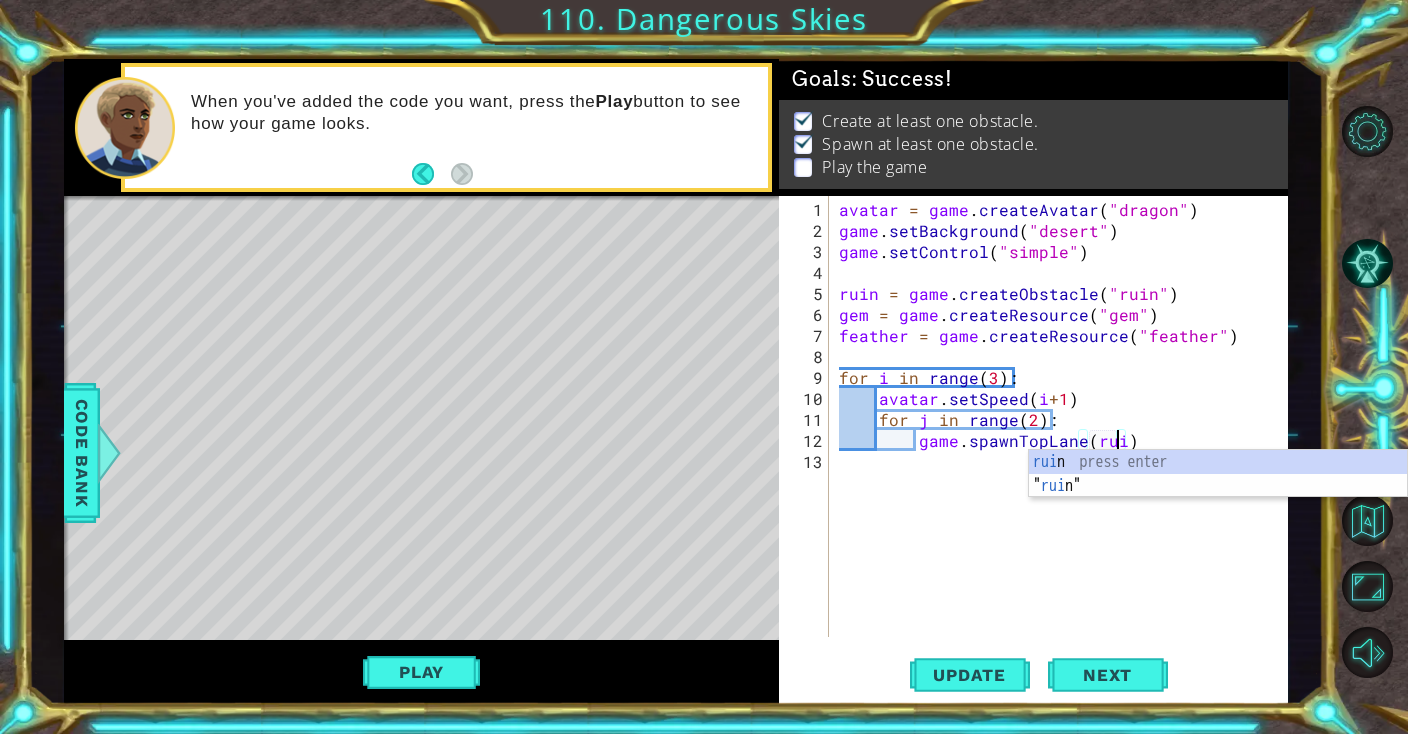 type on "game.spawnTopLane(ruin)" 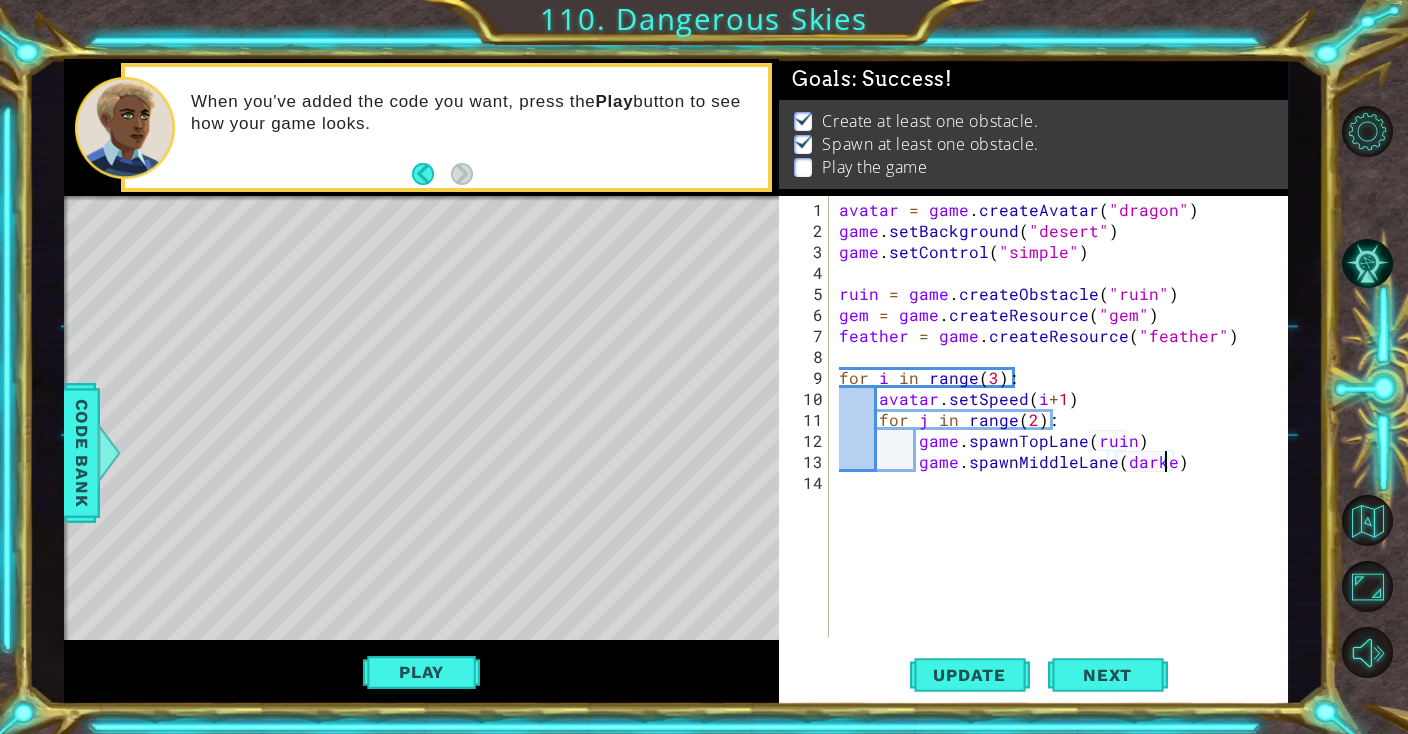 scroll, scrollTop: 0, scrollLeft: 19, axis: horizontal 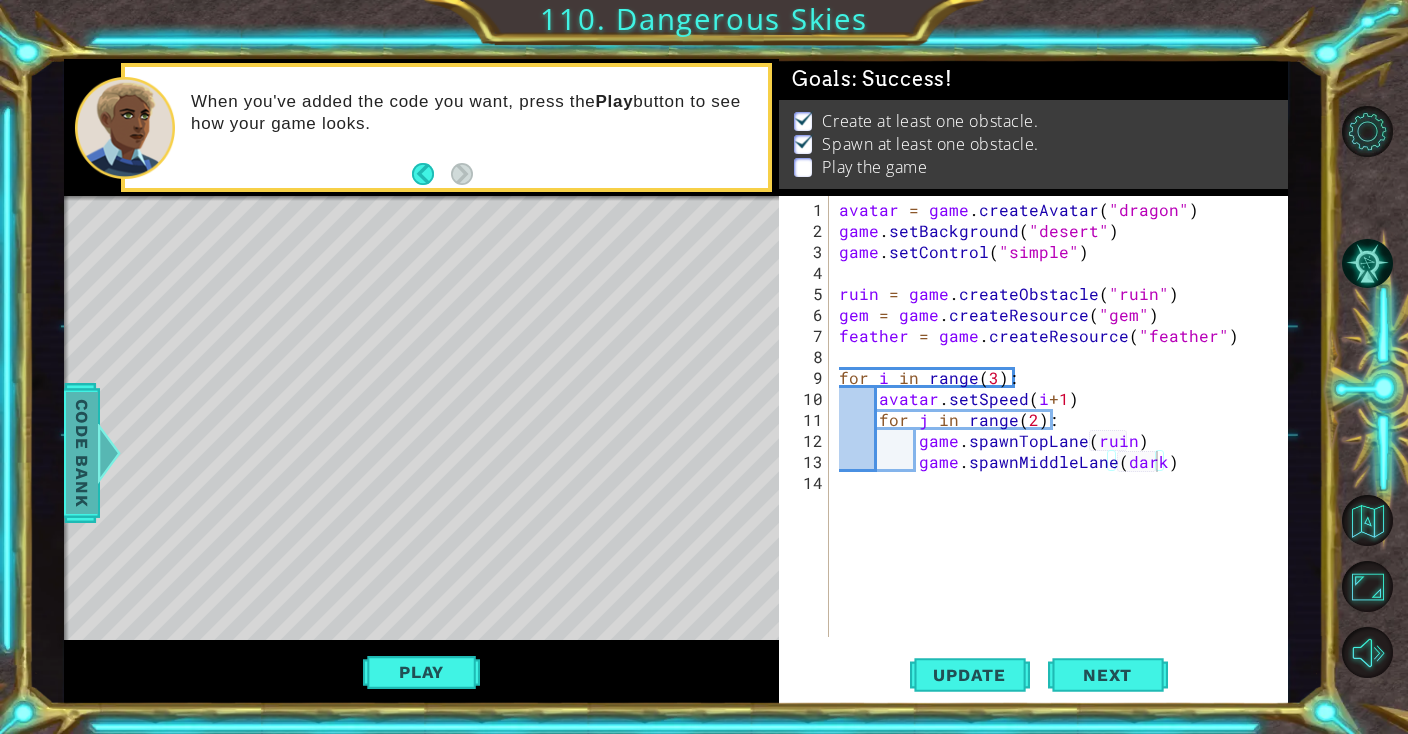 click on "game.spawnMiddleLane(dark)" at bounding box center (675, 382) 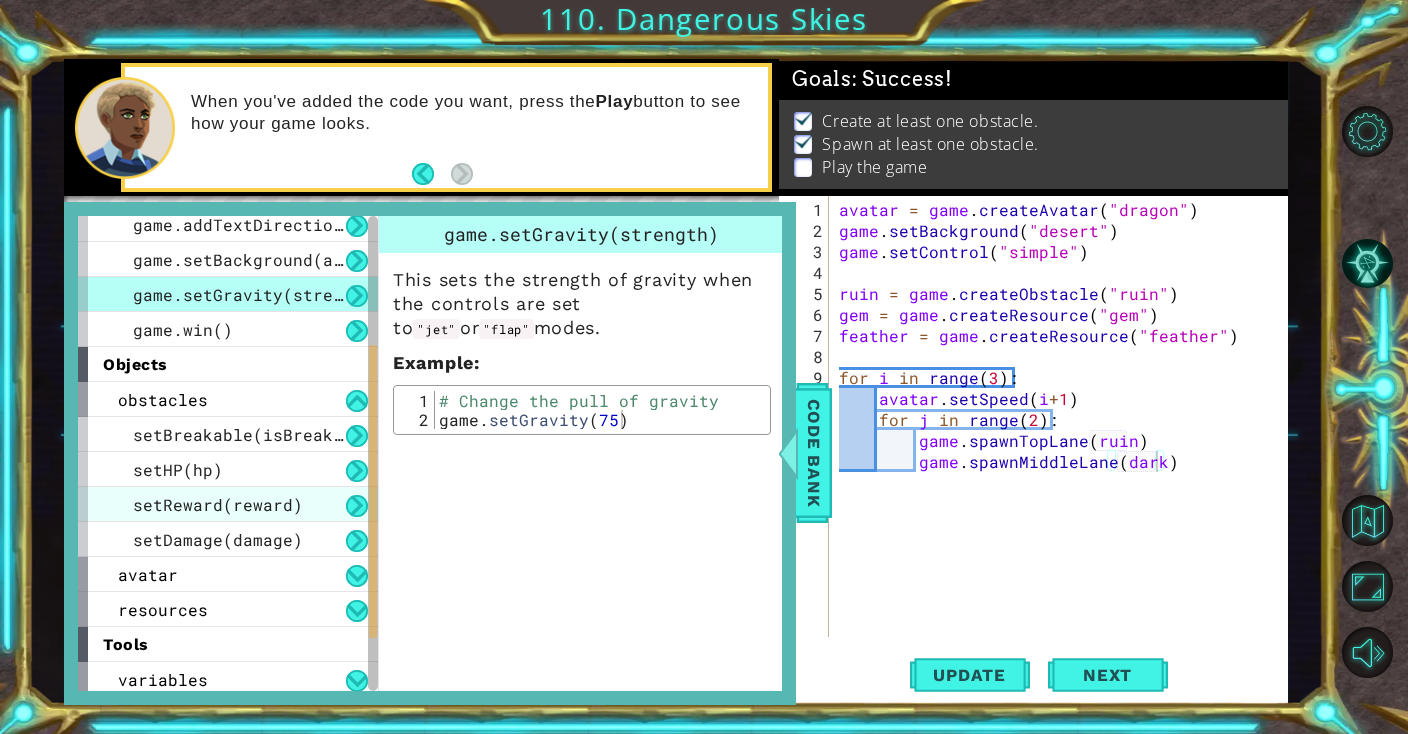 scroll, scrollTop: 92, scrollLeft: 0, axis: vertical 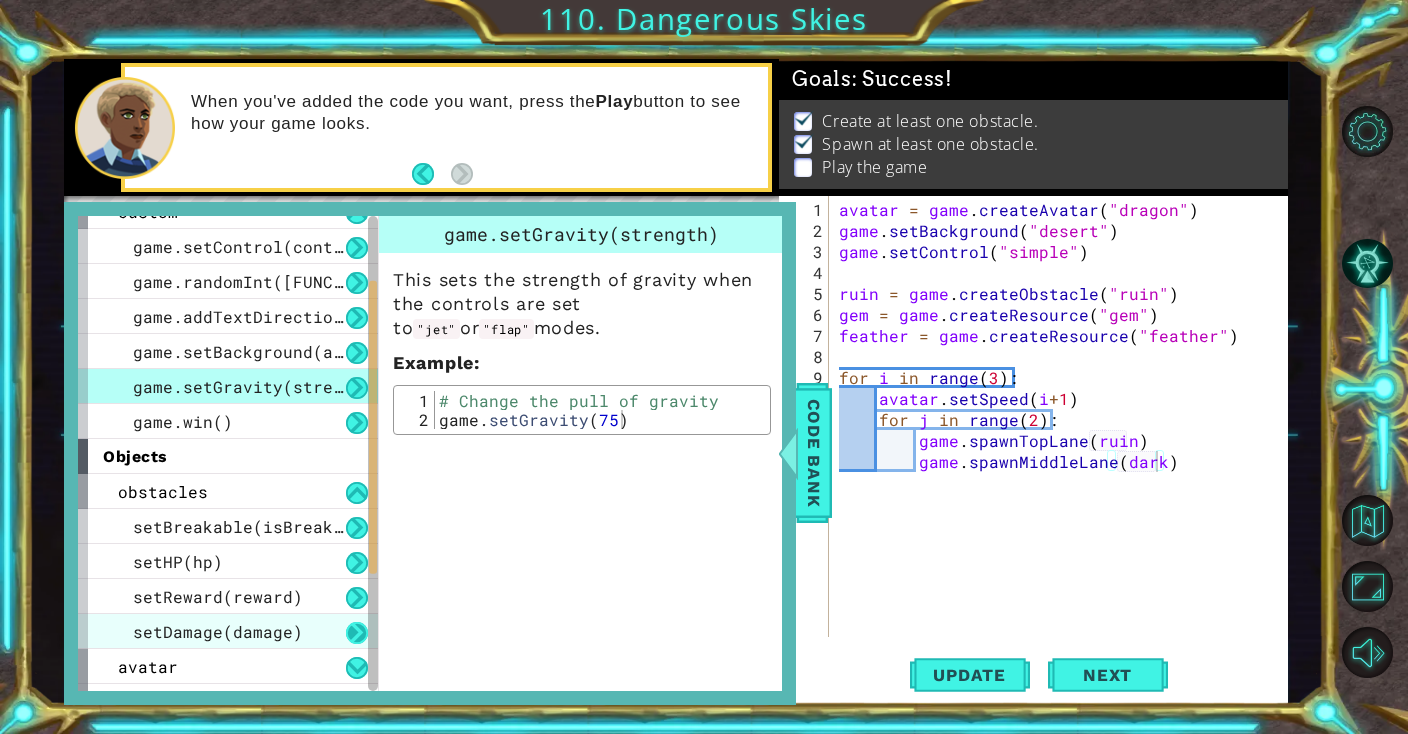 click at bounding box center [357, 633] 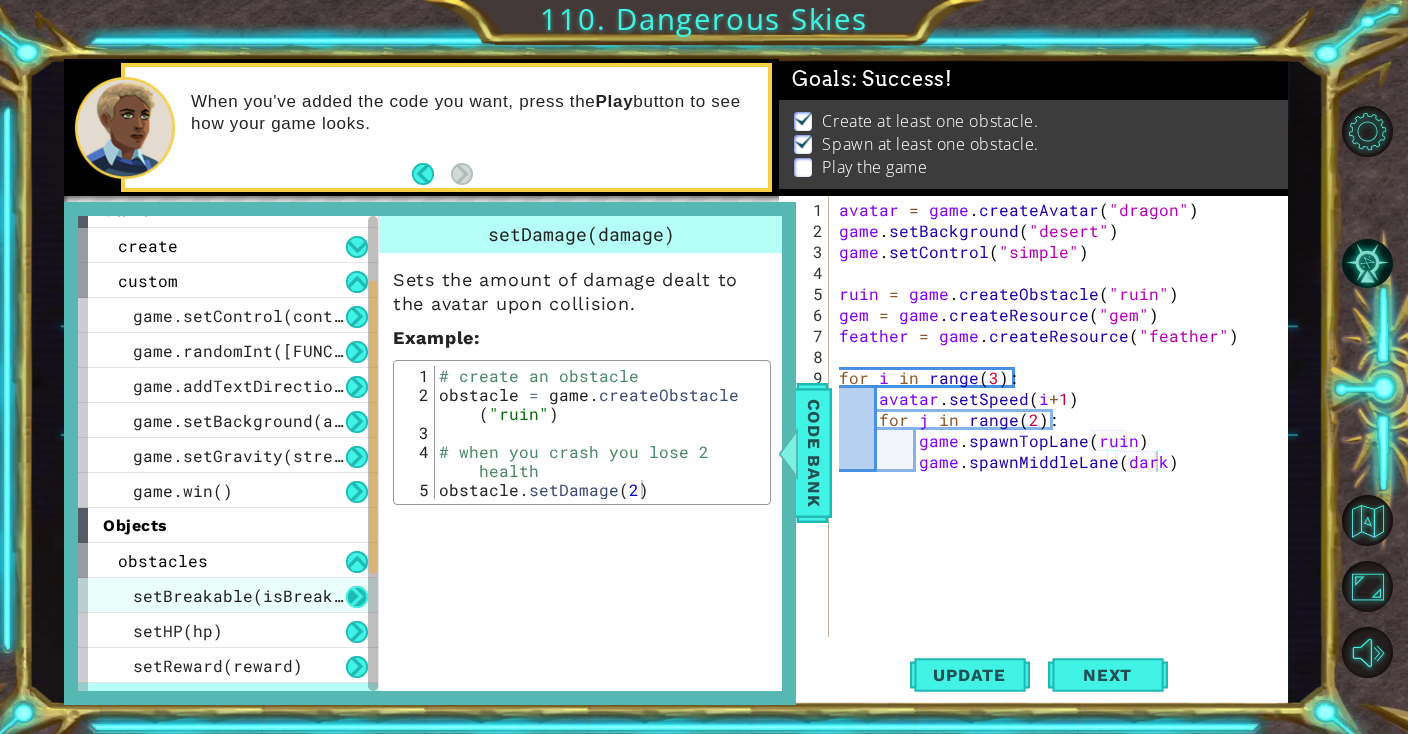 scroll, scrollTop: 0, scrollLeft: 0, axis: both 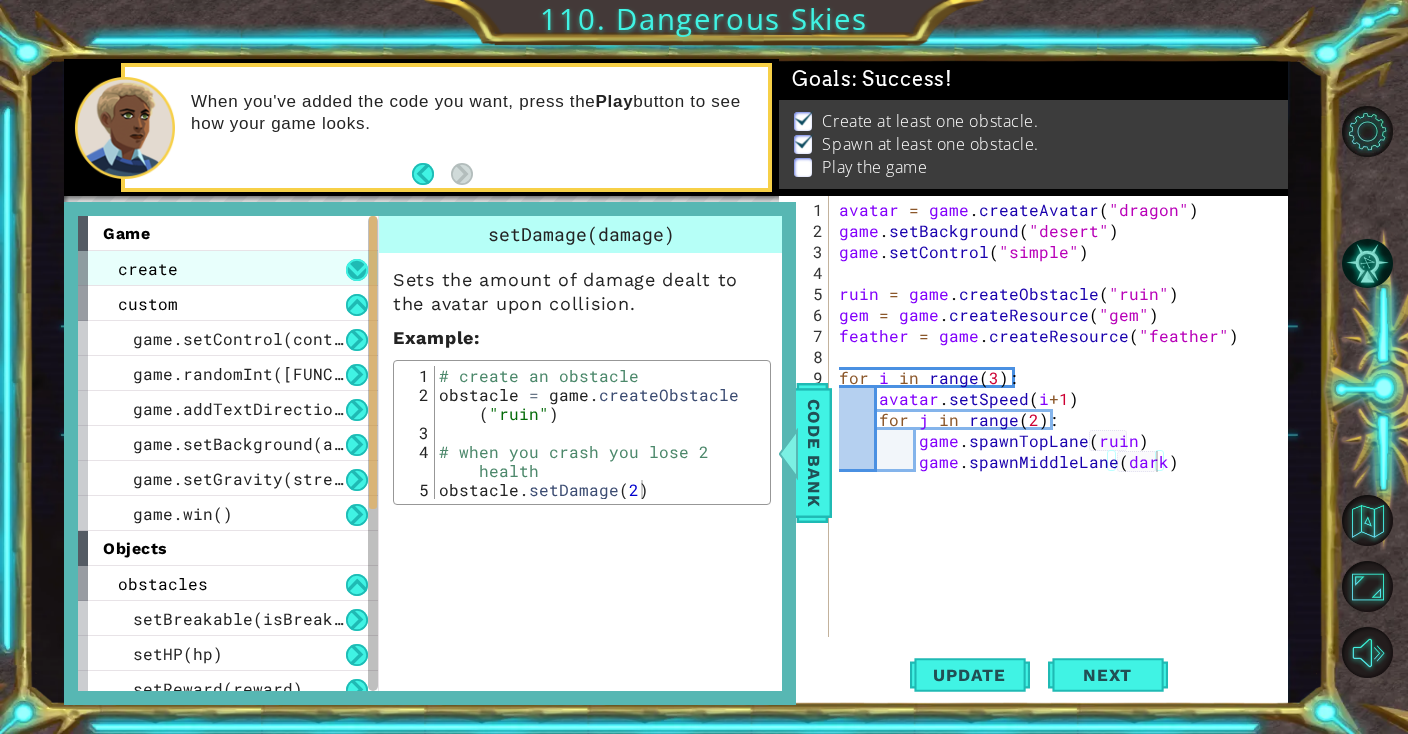 click at bounding box center [357, 270] 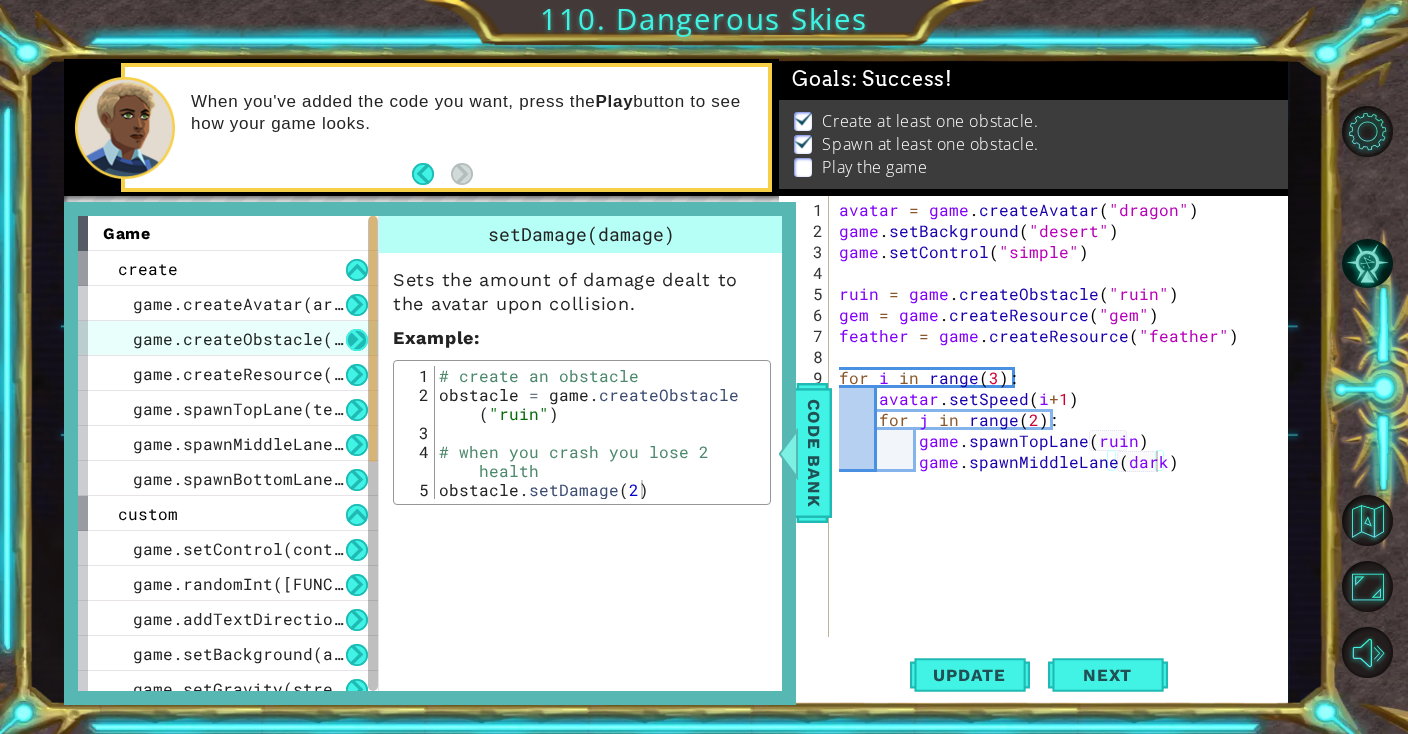 click at bounding box center (357, 340) 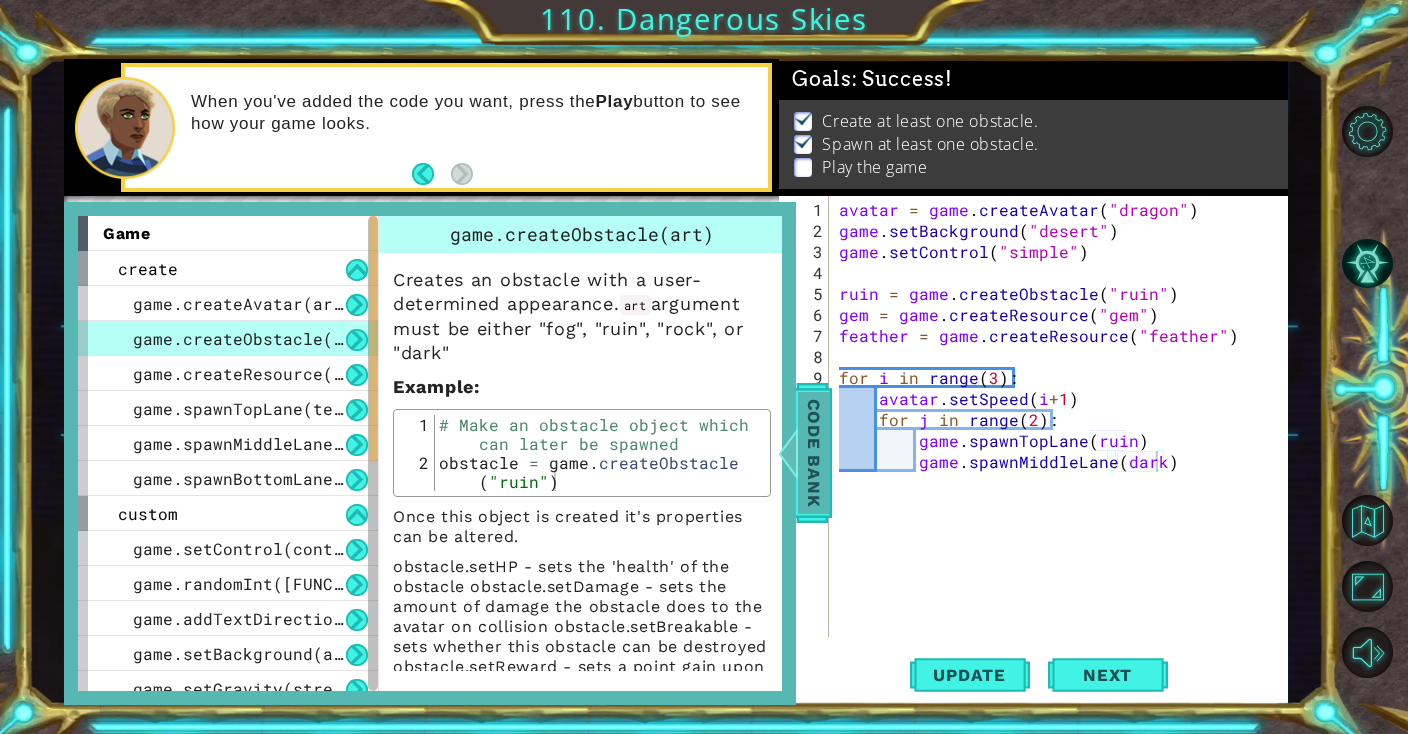 click on "Code Bank" at bounding box center (814, 453) 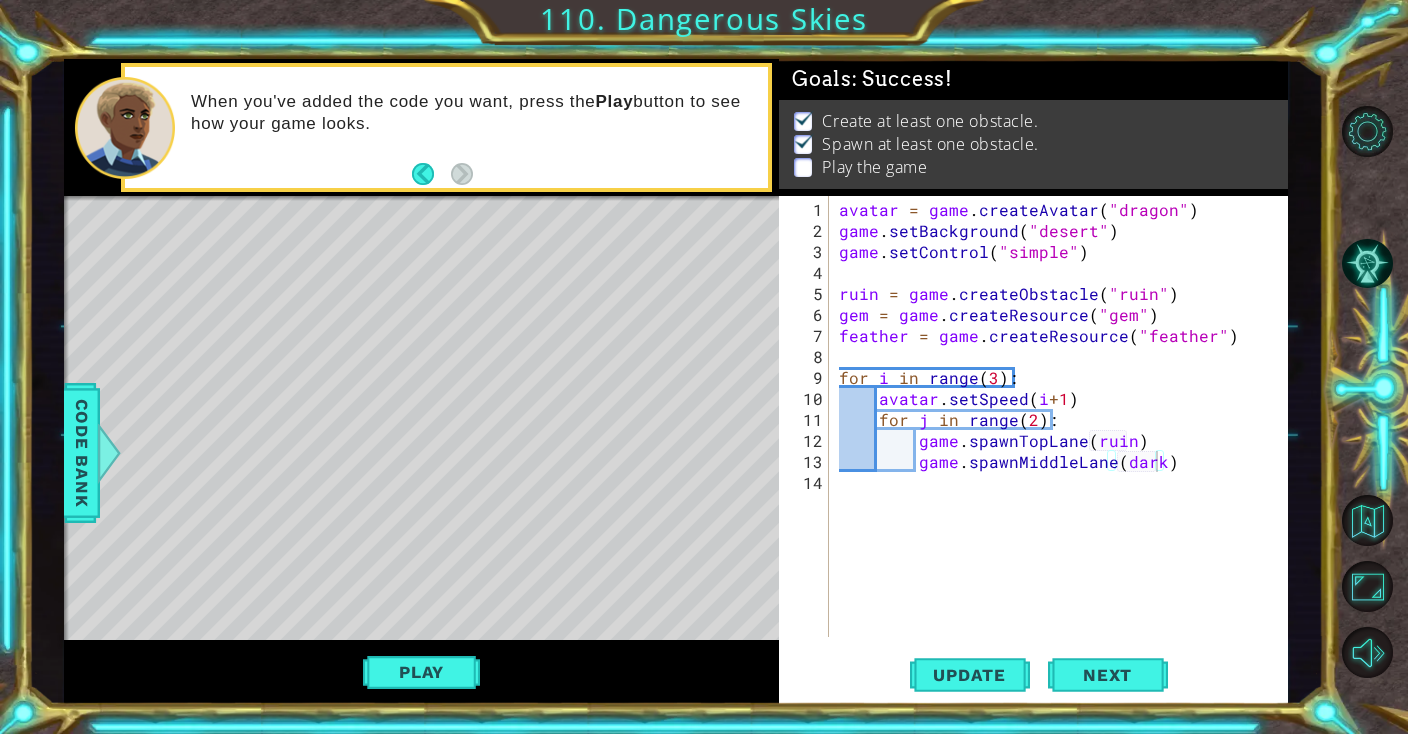 click on "avatar   =   game . createAvatar ( "dragon" )   game . setBackground ( "desert" ) game . setControl ( "simple" ) ruin   =   game . createObstacle ( "ruin" ) gem   =   game . createResource ( "gem" ) feather   =   game . createResource ( "feather" ) for   i   in   range ( 3 ) :      avatar . setSpeed ( i + 1 )      for   j   in   range ( 2 ) :          game . spawnTopLane ( ruin )          game . spawnMiddleLane ( dark )" at bounding box center (1063, 440) 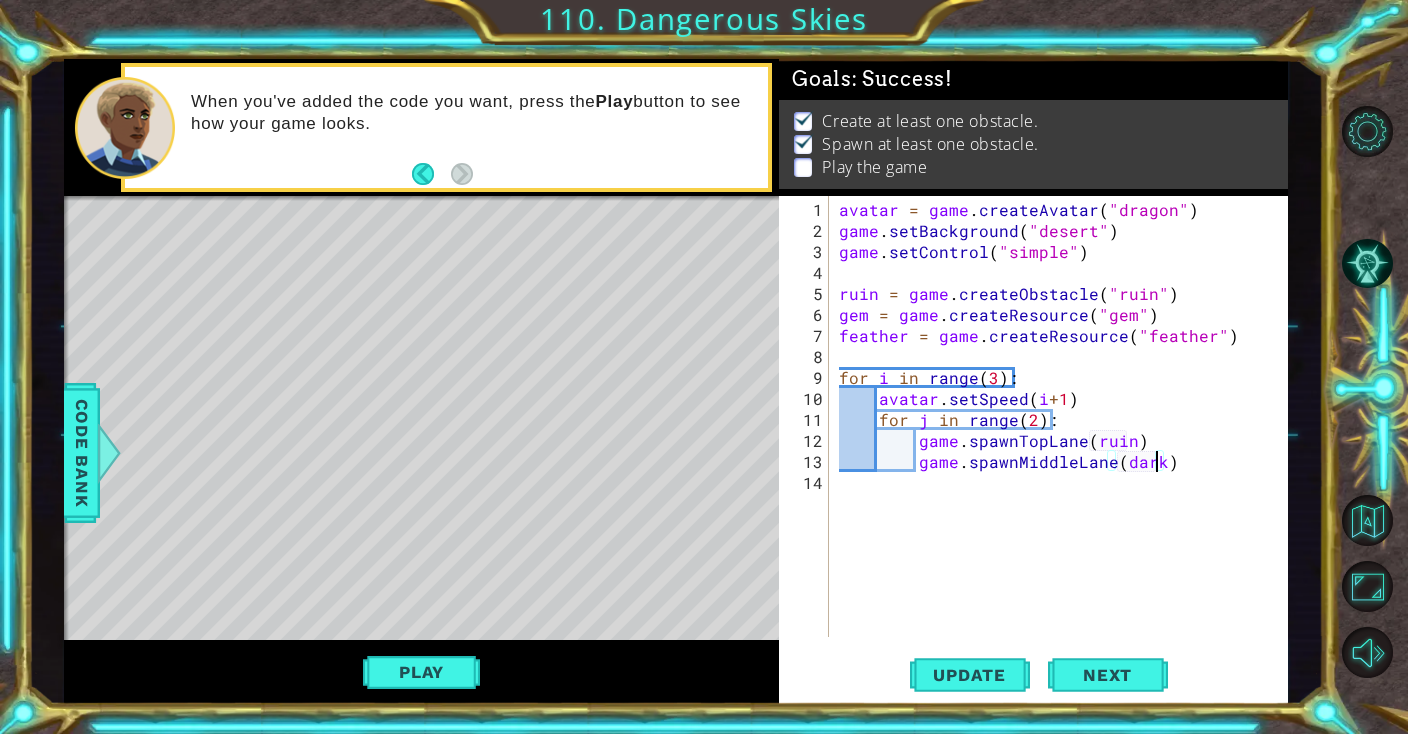 scroll, scrollTop: 0, scrollLeft: 19, axis: horizontal 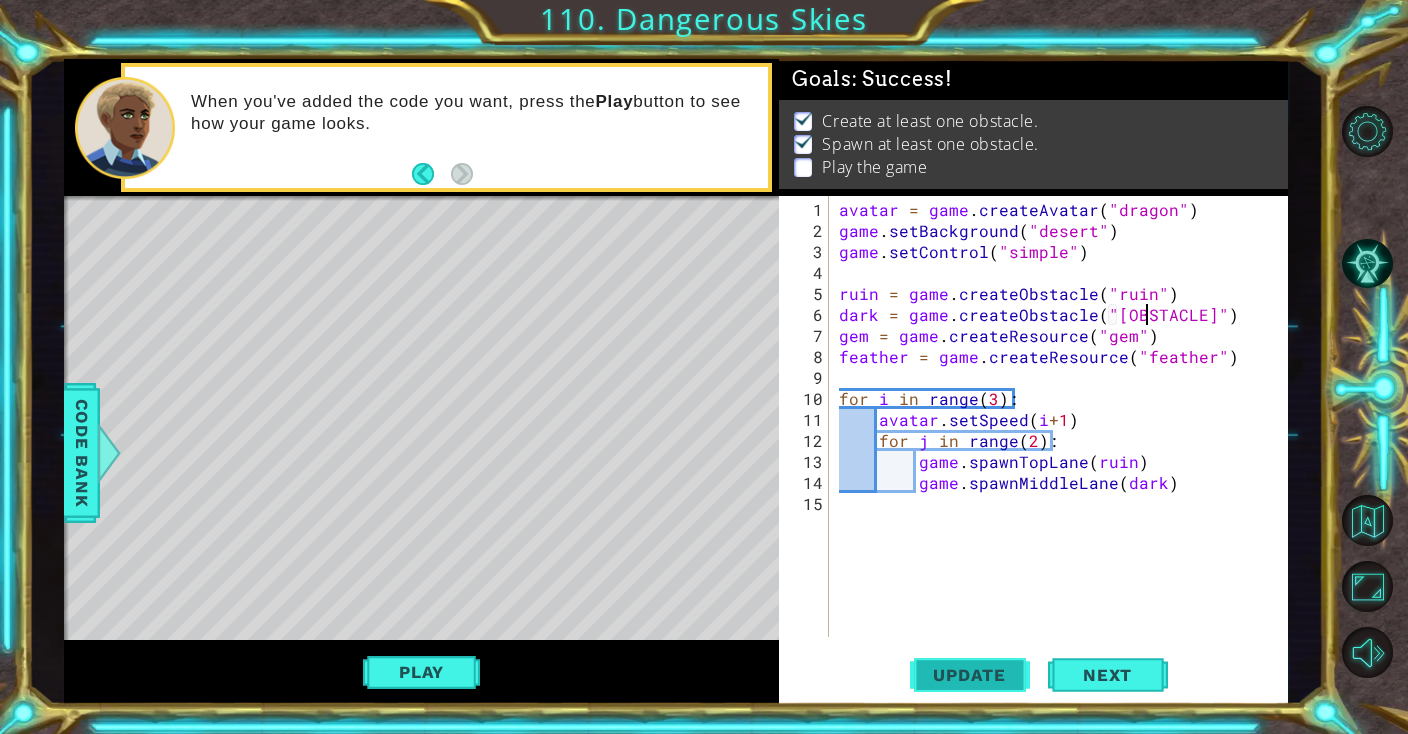 click on "Update" at bounding box center [969, 675] 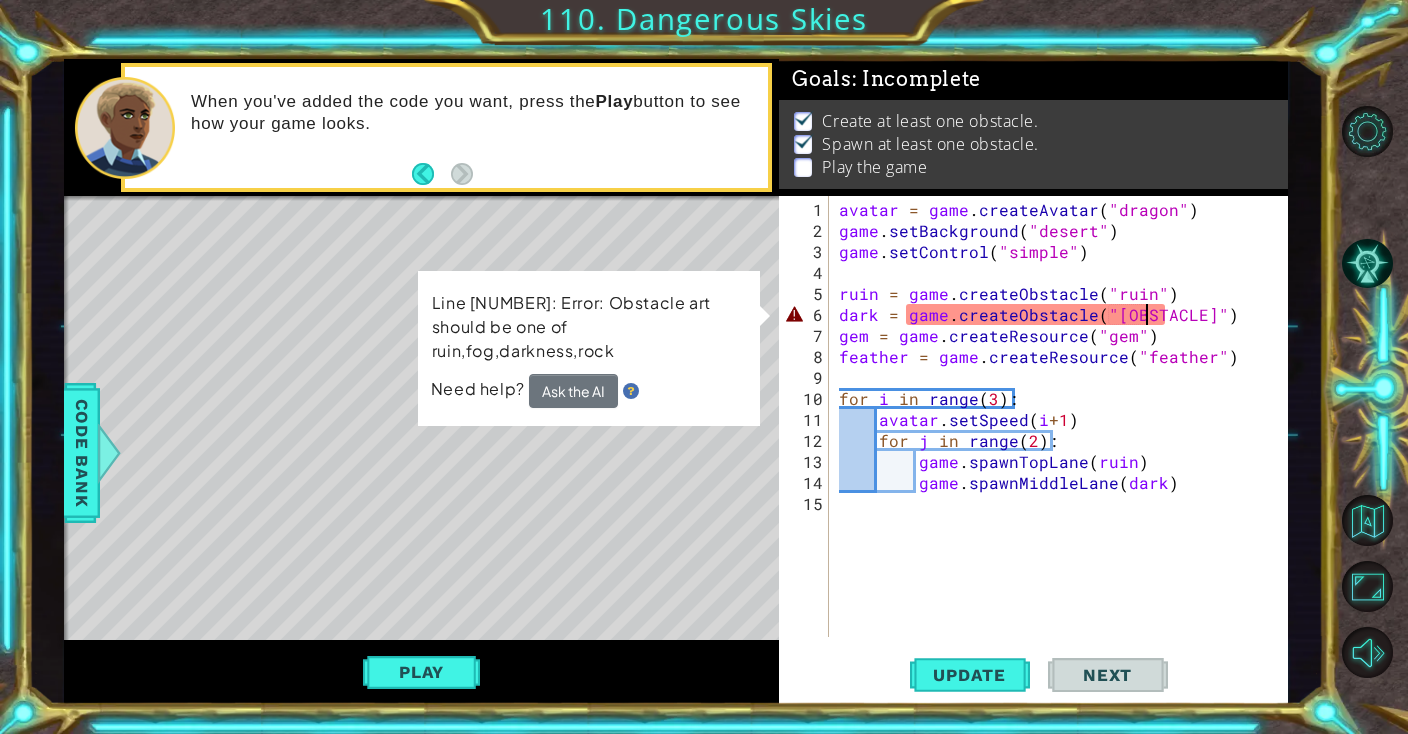click on "avatar   =   game . createAvatar ( "dragon" )   game . setBackground ( "desert" ) game . setControl ( "simple" ) ruin   =   game . createObstacle ( "ruin" ) dark   =   game . createObstacle ( "dark" ) gem   =   game . createResource ( "gem" ) feather   =   game . createResource ( "feather" ) for   i   in   range ( 3 ) :      avatar . setSpeed ( i + 1 )      for   j   in   range ( 2 ) :          game . spawnTopLane ( ruin )          game . spawnMiddleLane ( dark )" at bounding box center (1063, 440) 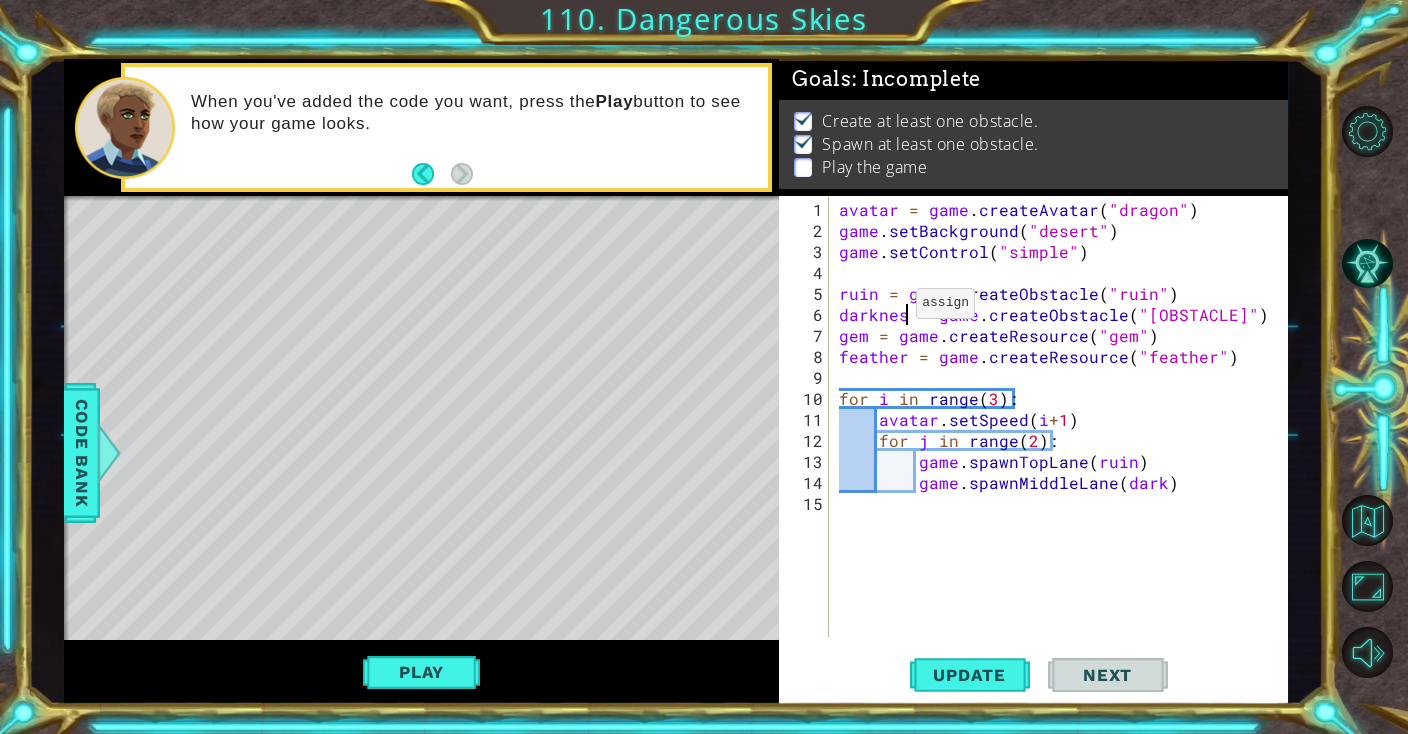 scroll, scrollTop: 0, scrollLeft: 3, axis: horizontal 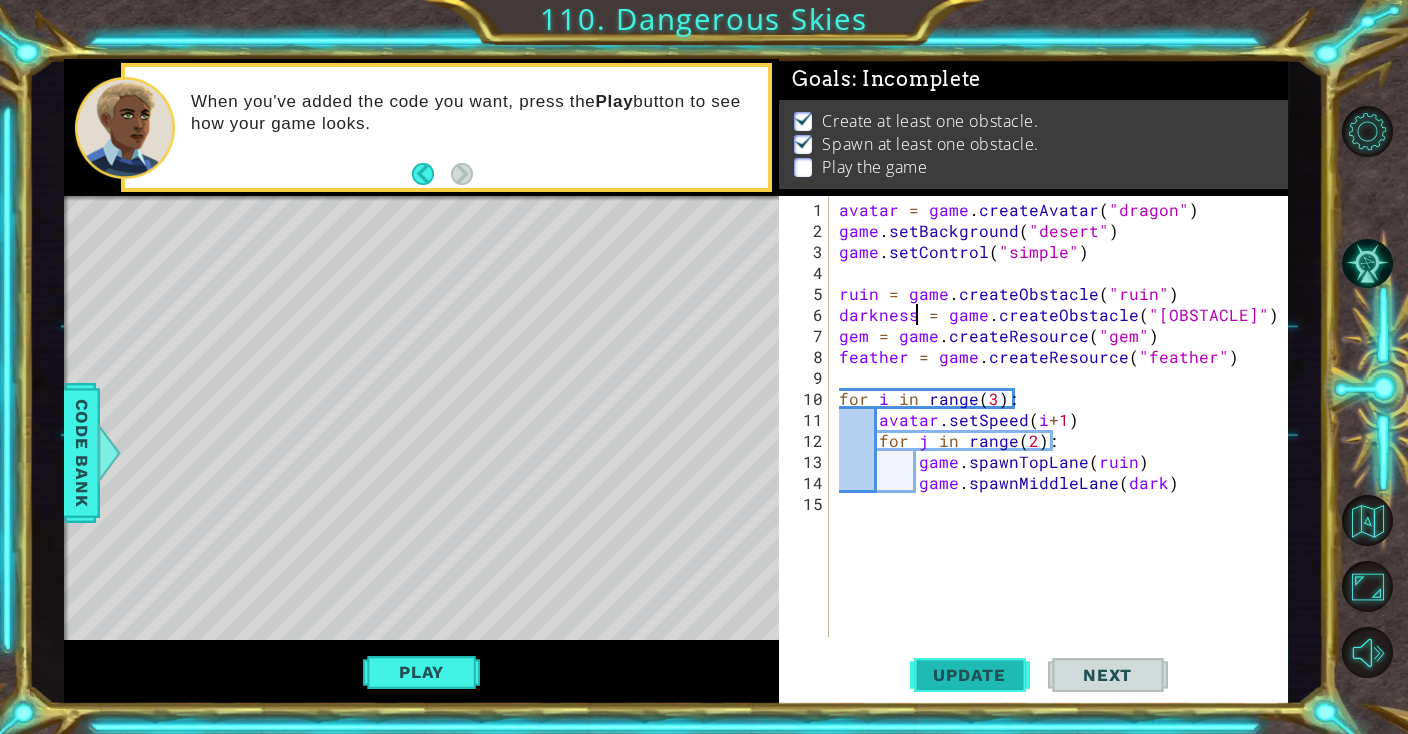 click on "Update" at bounding box center [969, 675] 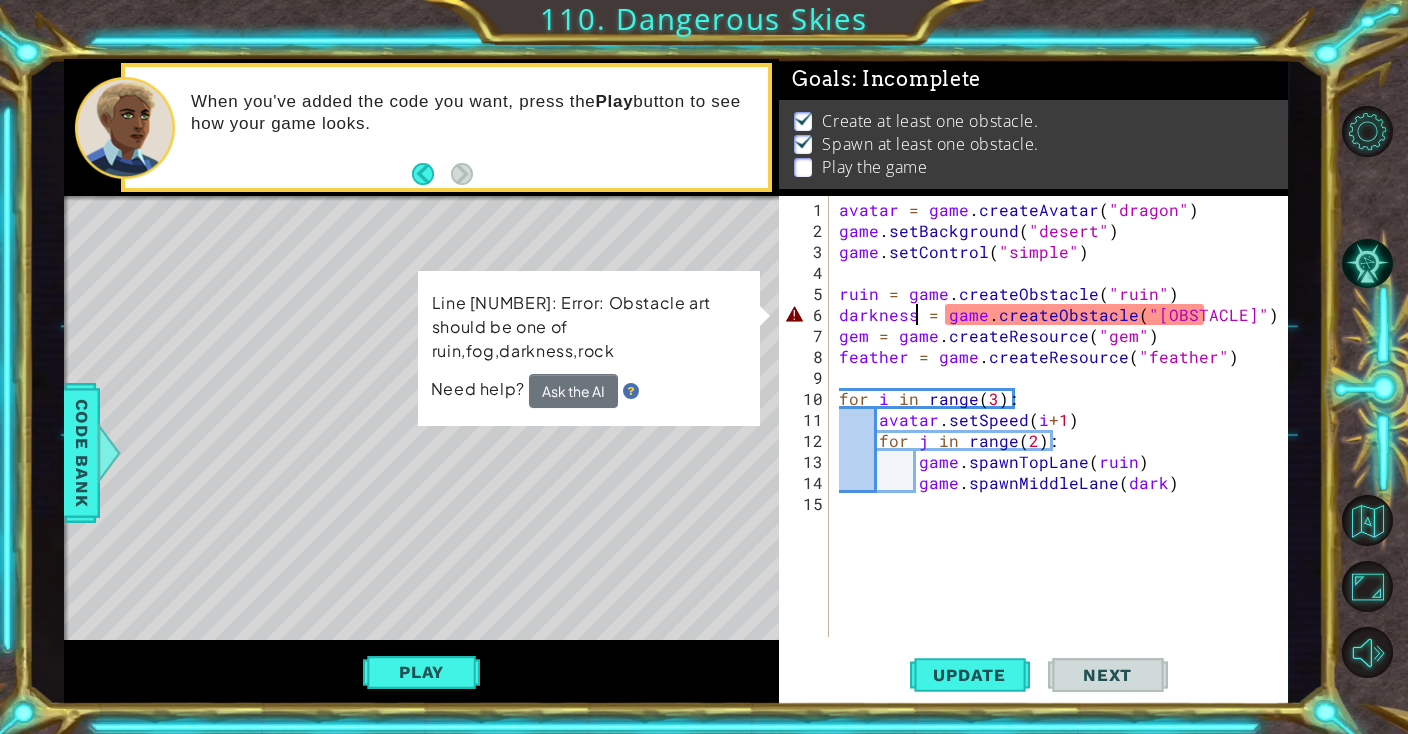 click on "avatar   =   game . createAvatar ( "dragon" )   game . setBackground ( "desert" ) game . setControl ( "simple" ) ruin   =   game . createObstacle ( "ruin" ) darkness   =   game . createObstacle ( "dark" ) gem   =   game . createResource ( "gem" ) feather   =   game . createResource ( "feather" ) for   i   in   range ( 3 ) :      avatar . setSpeed ( i + 1 )      for   j   in   range ( 2 ) :          game . spawnTopLane ( ruin )          game . spawnMiddleLane ( dark )" at bounding box center [1063, 440] 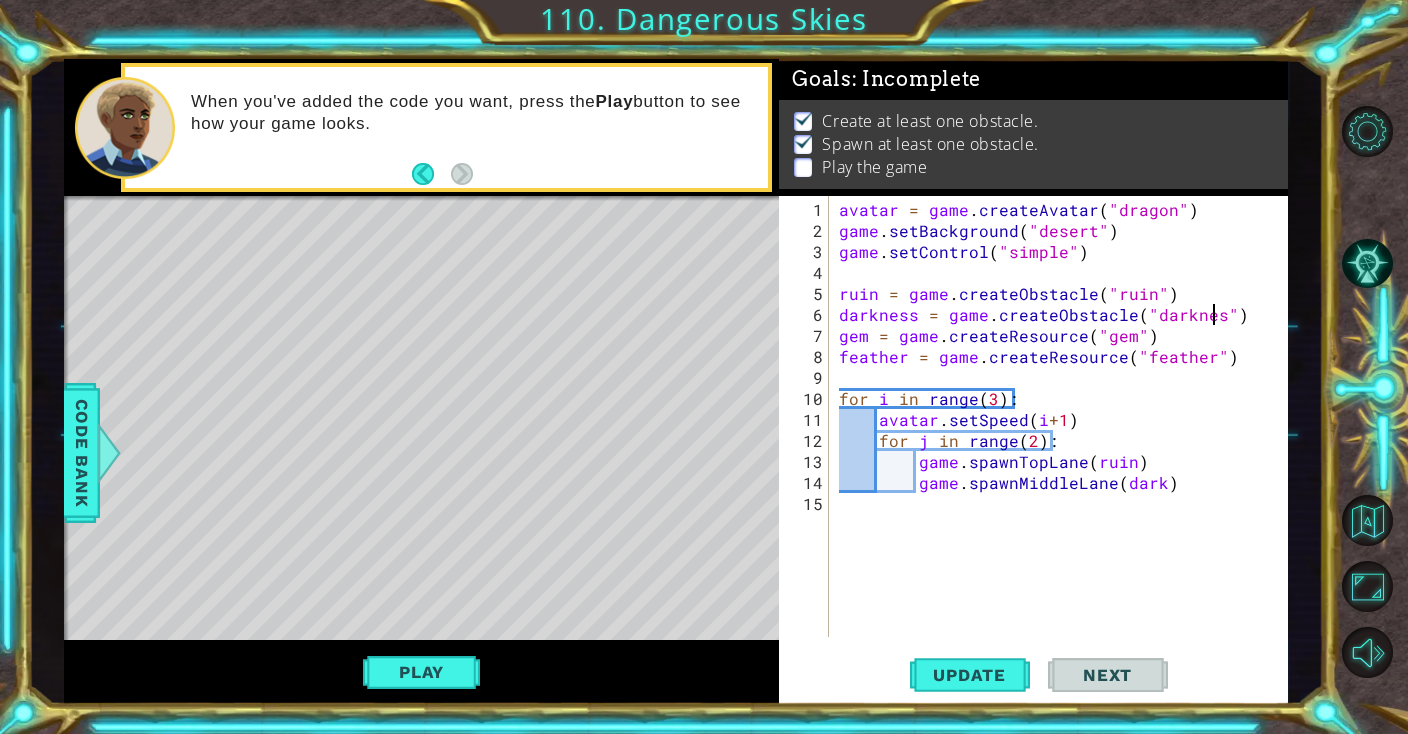 scroll, scrollTop: 0, scrollLeft: 23, axis: horizontal 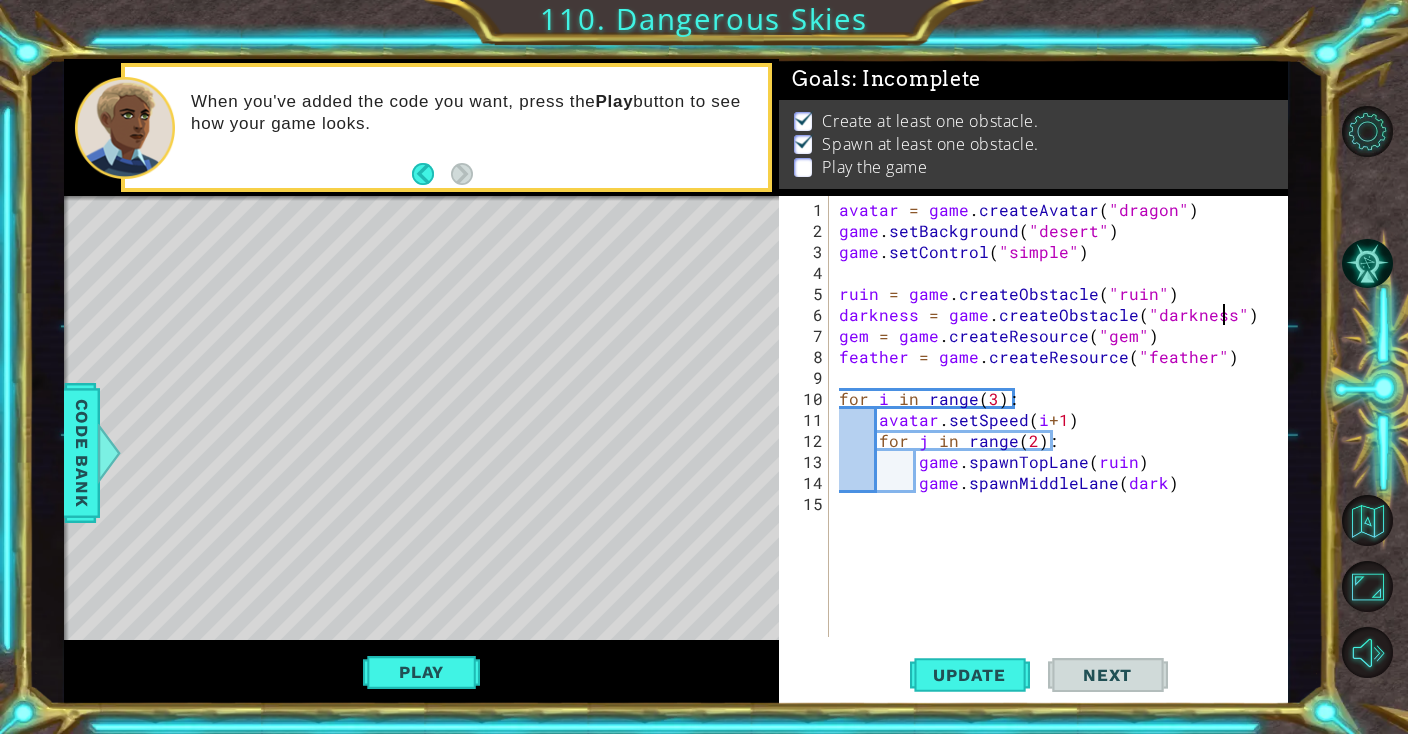 click on "avatar   =   game . createAvatar ( "dragon" )   game . setBackground ( "desert" ) game . setControl ( "simple" ) ruin   =   game . createObstacle ( "ruin" ) darkness   =   game . createObstacle ( "darkness" ) gem   =   game . createResource ( "gem" ) feather   =   game . createResource ( "feather" ) for   i   in   range ( 3 ) :      avatar . setSpeed ( i + 1 )      for   j   in   range ( 2 ) :          game . spawnTopLane ( ruin )          game . spawnMiddleLane ( dark )" at bounding box center [1063, 440] 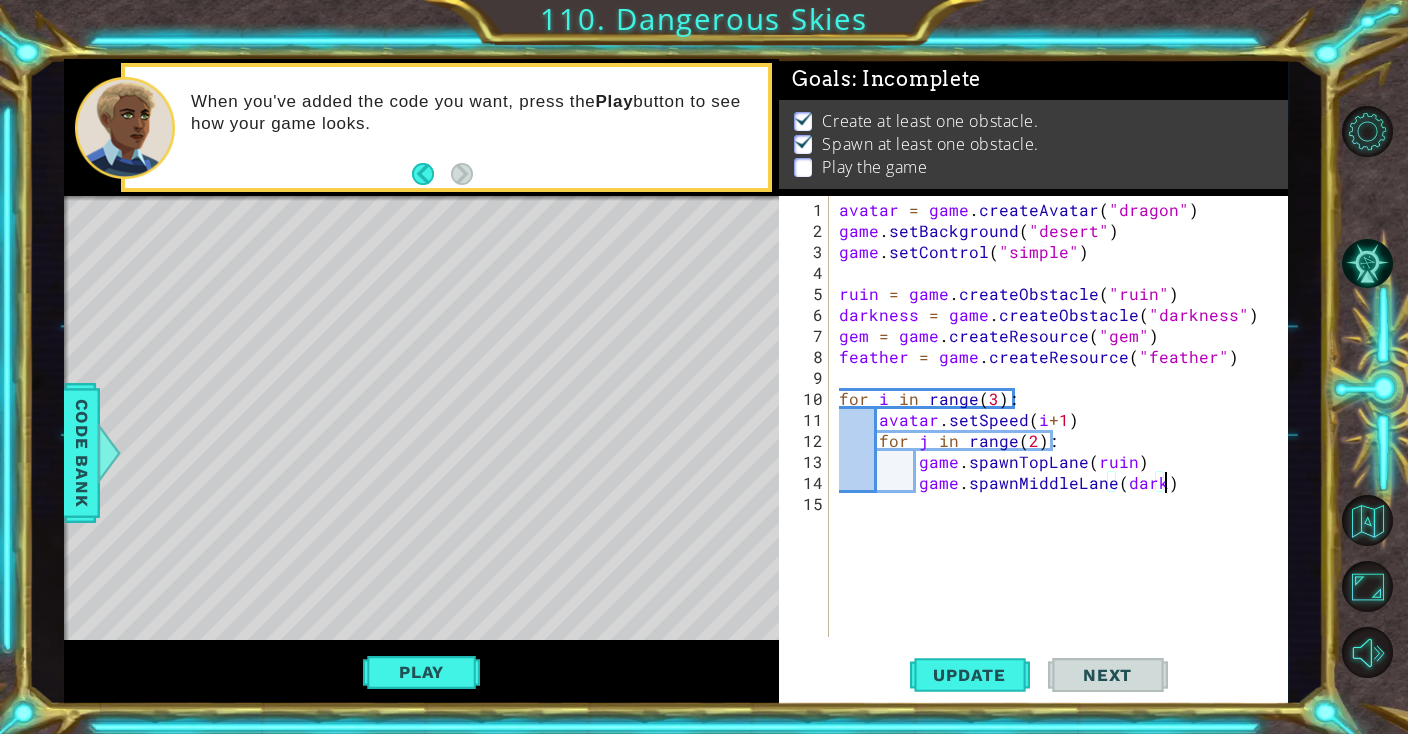 click on "avatar   =   game . createAvatar ( "dragon" )   game . setBackground ( "desert" ) game . setControl ( "simple" ) ruin   =   game . createObstacle ( "ruin" ) darkness   =   game . createObstacle ( "darkness" ) gem   =   game . createResource ( "gem" ) feather   =   game . createResource ( "feather" ) for   i   in   range ( 3 ) :      avatar . setSpeed ( i + 1 )      for   j   in   range ( 2 ) :          game . spawnTopLane ( ruin )          game . spawnMiddleLane ( dark )" at bounding box center [1063, 440] 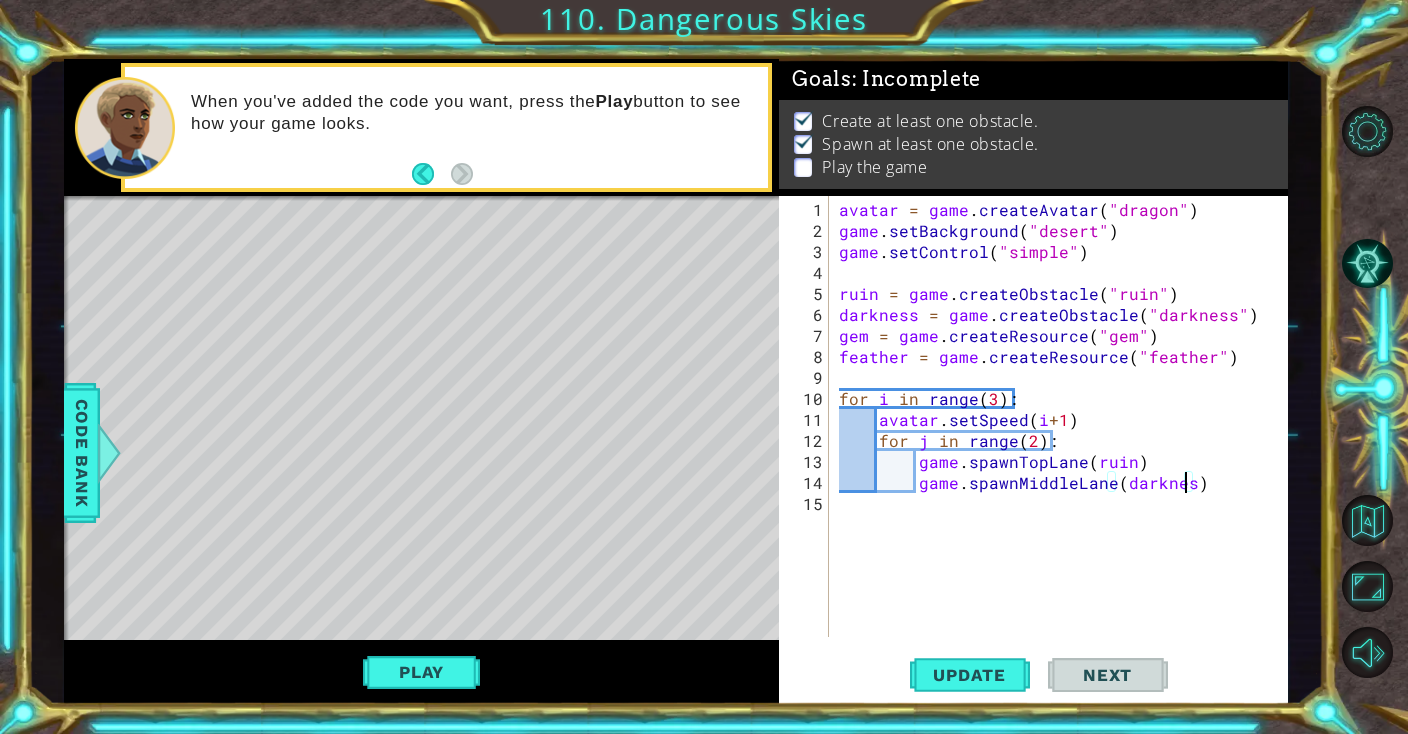 scroll, scrollTop: 0, scrollLeft: 21, axis: horizontal 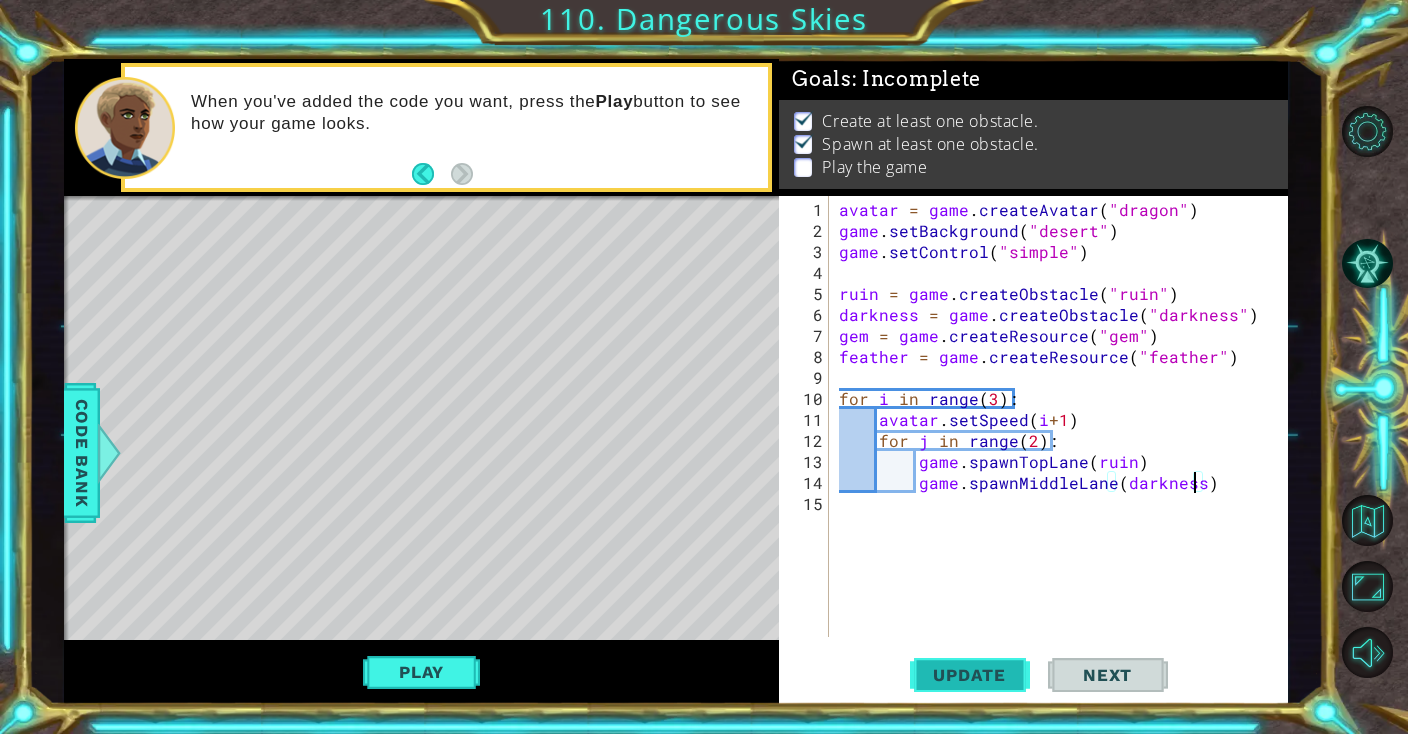 click on "Update" at bounding box center [969, 675] 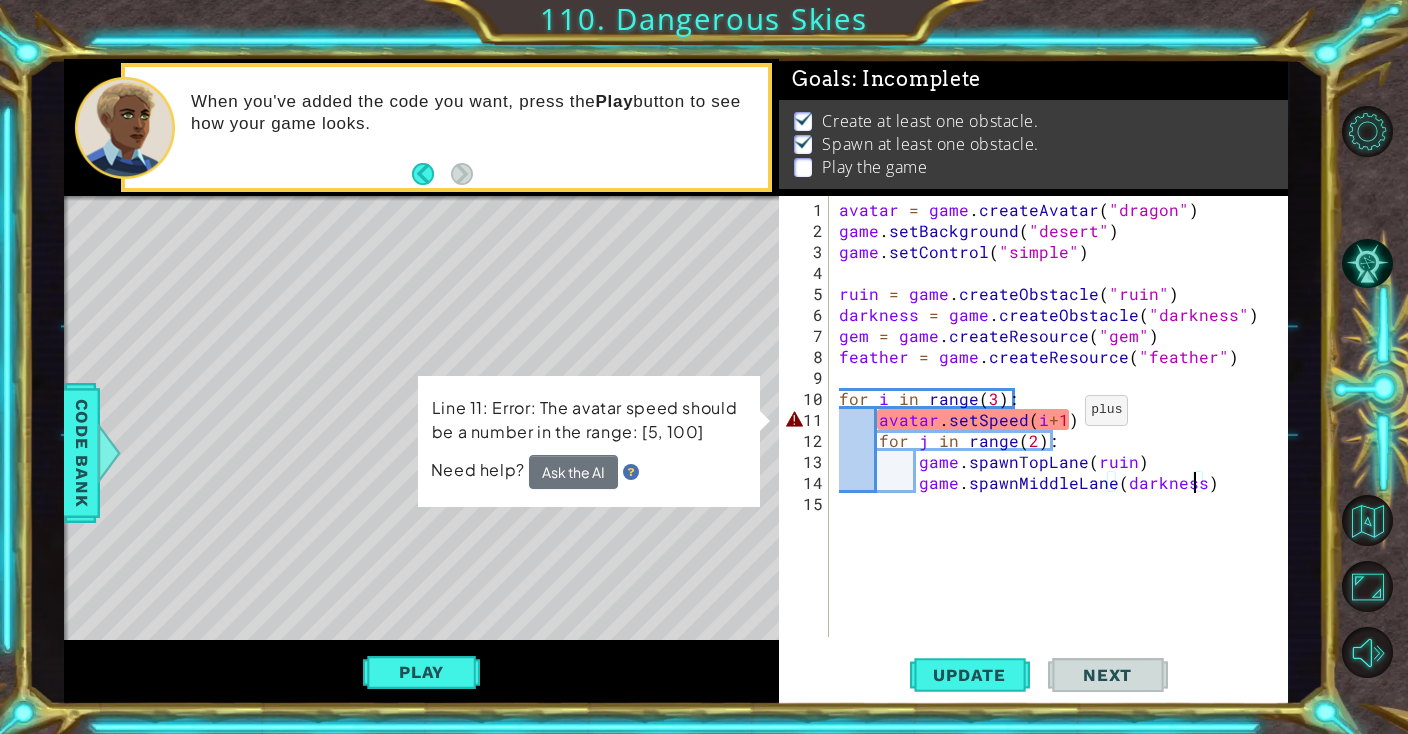 click on "avatar   =   game . createAvatar ( "dragon" )   game . setBackground ( "desert" ) game . setControl ( "simple" ) ruin   =   game . createObstacle ( "ruin" ) darkness   =   game . createObstacle ( "darkness" ) gem   =   game . createResource ( "gem" ) feather   =   game . createResource ( "feather" ) for   i   in   range ( 3 ) :      avatar . setSpeed ( i + 1 )      for   j   in   range ( 2 ) :          game . spawnTopLane ( ruin )          game . spawnMiddleLane ( darkness )" at bounding box center [1063, 440] 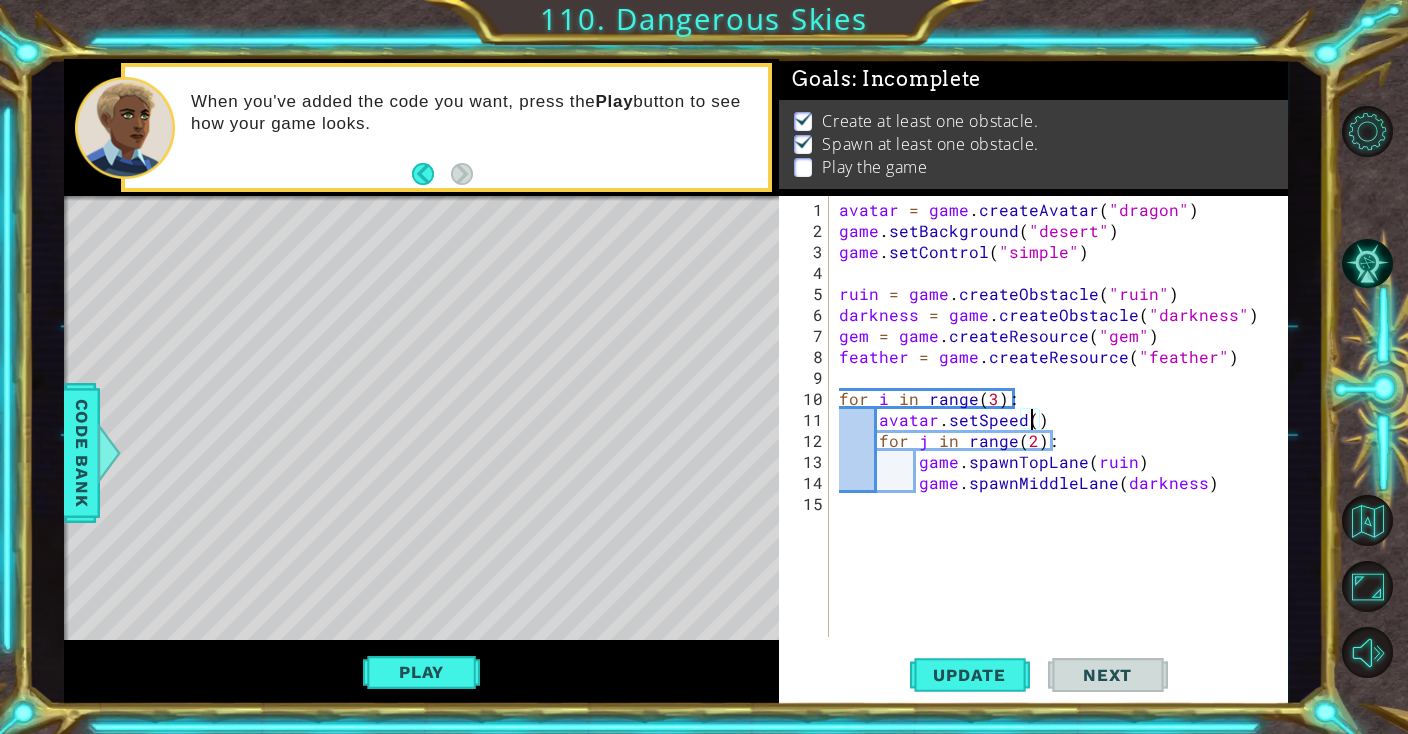 scroll, scrollTop: 0, scrollLeft: 12, axis: horizontal 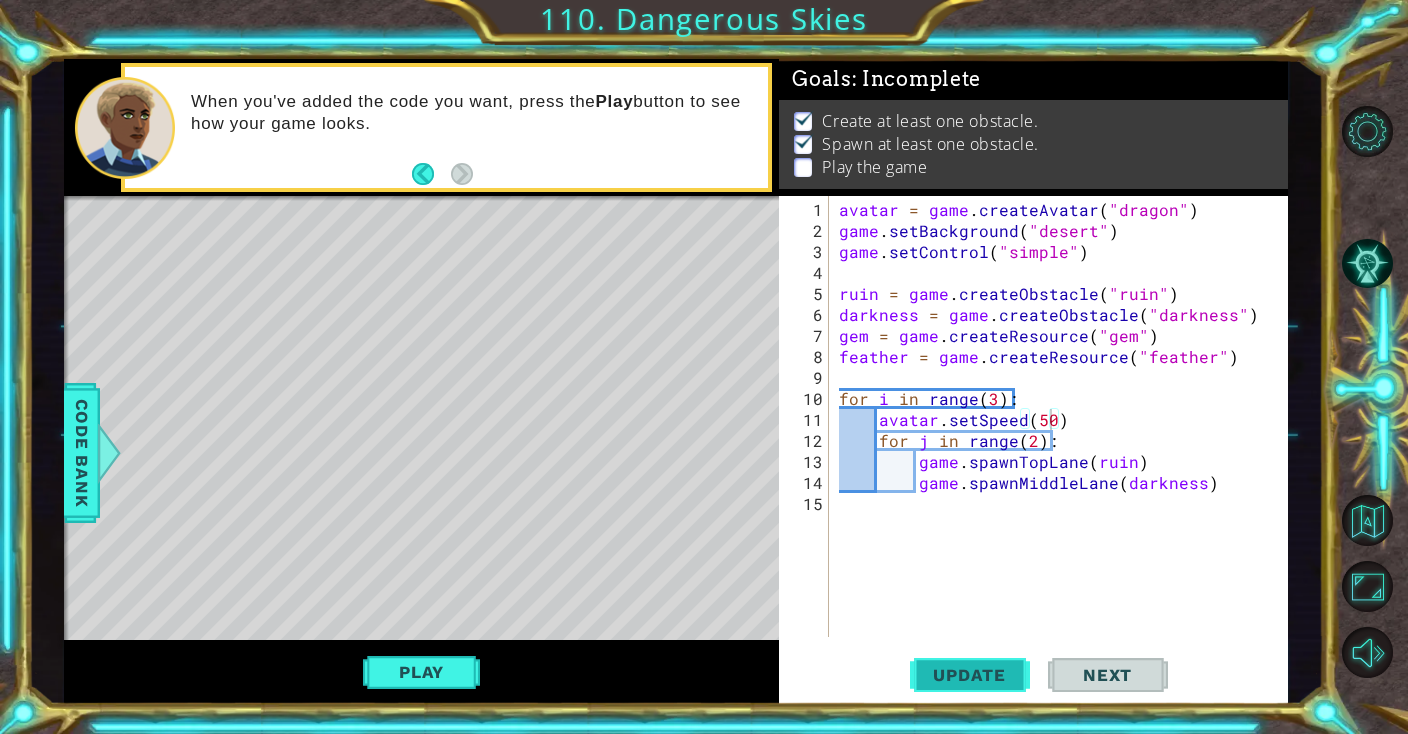 click on "Update" at bounding box center [969, 675] 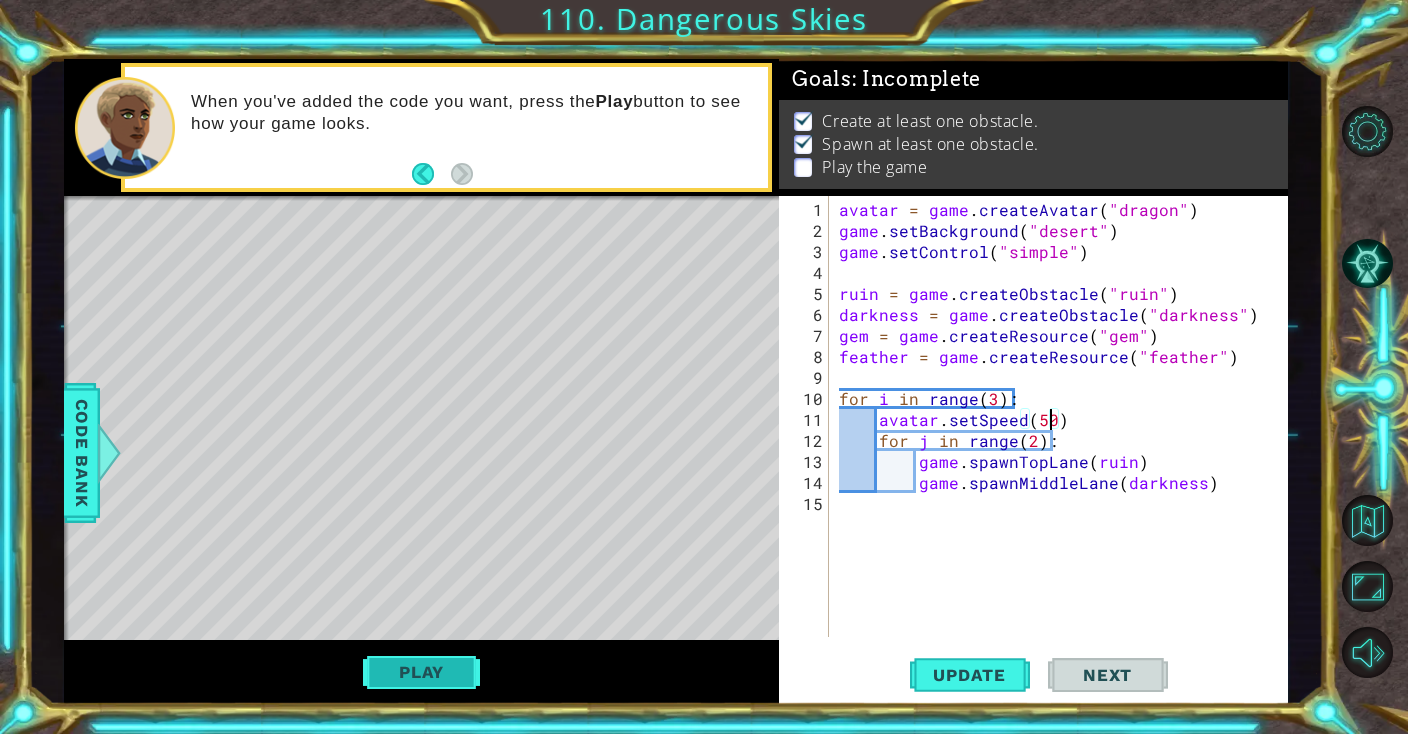 click on "Play" at bounding box center [421, 672] 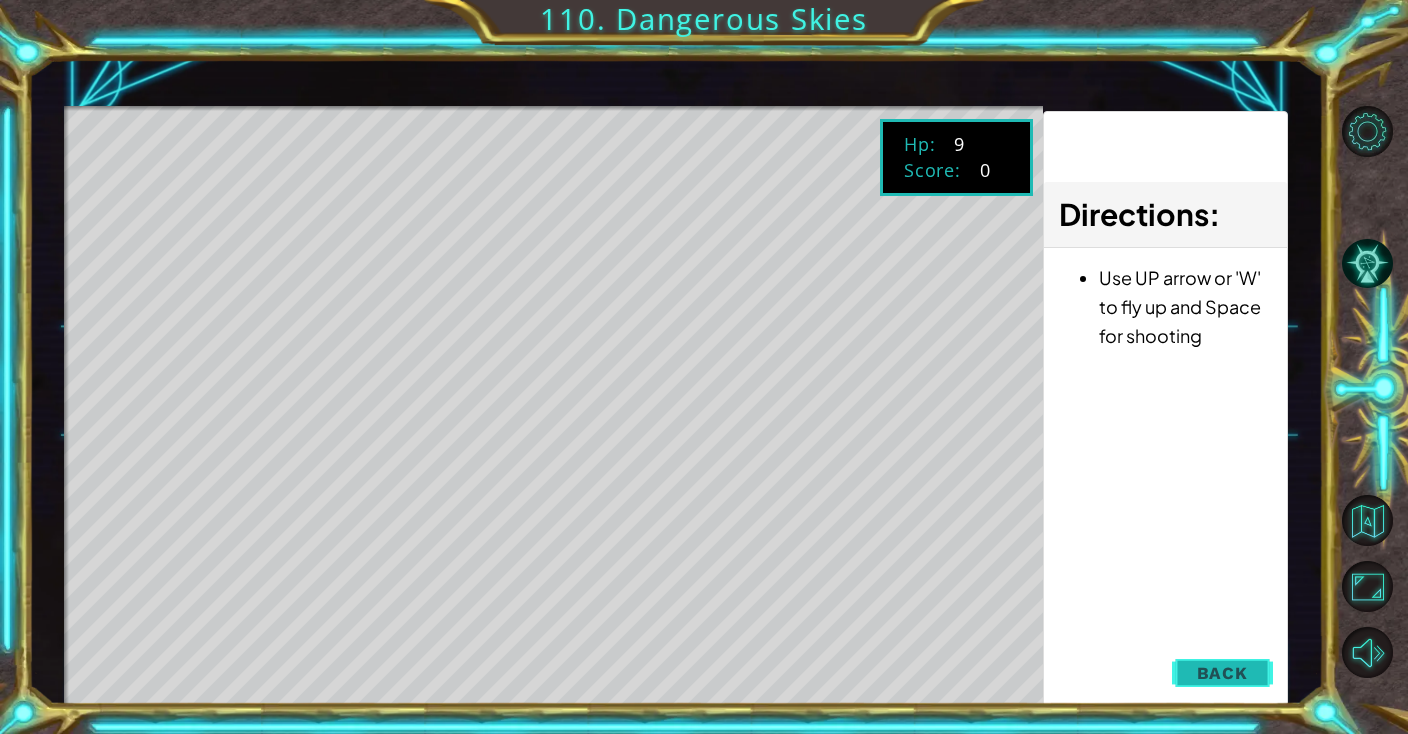 click on "Back" at bounding box center [1222, 673] 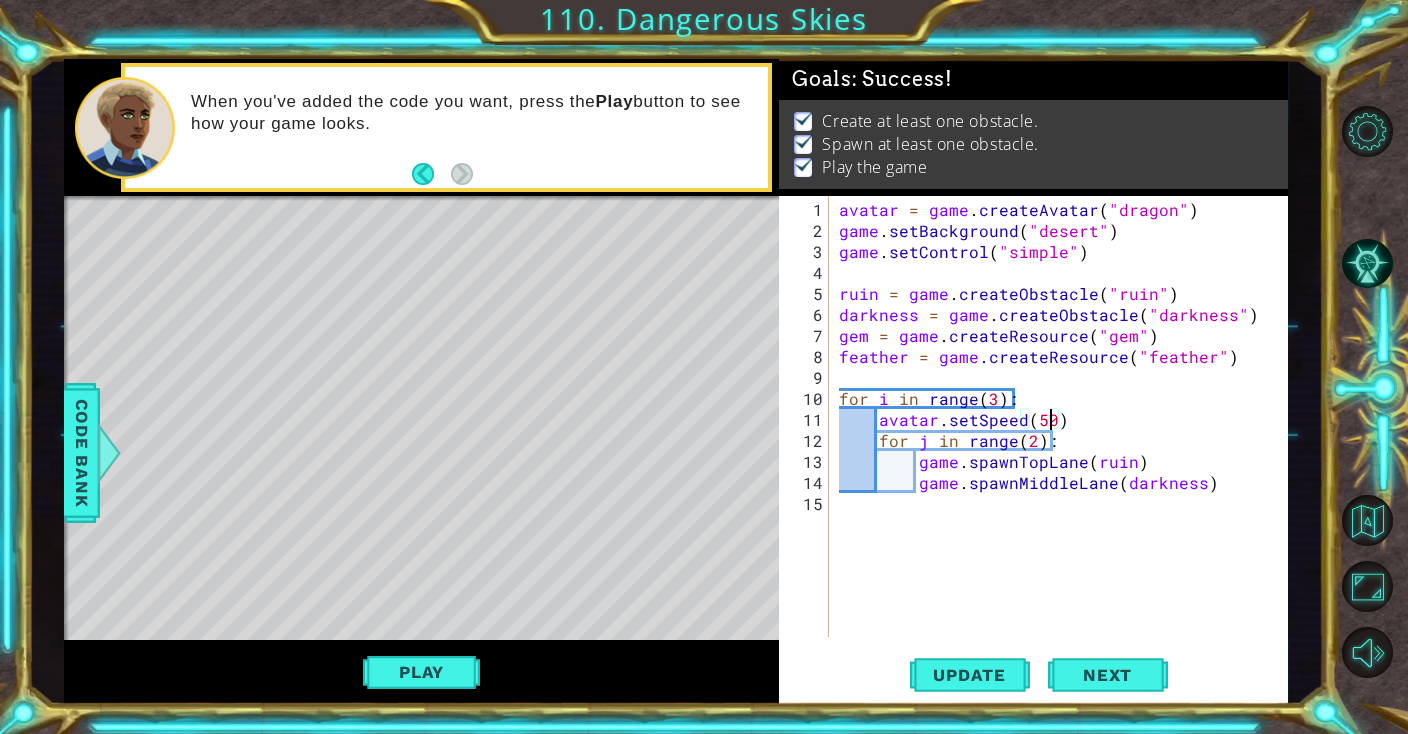 click on "avatar   =   game . createAvatar ( "[AVATAR]" )   game . setBackground ( "[BACKGROUND]" ) game . setControl ( "[CONTROL_TYPE]" ) ruin   =   game . createObstacle ( "[OBSTACLE]" ) darkness   =   game . createObstacle ( "[OBSTACLE]" ) gem   =   game . createResource ( "[RESOURCE]" ) feather   =   game . createResource ( "[RESOURCE]" ) for   i   in   range ( [NUMBER] ) :      avatar . setSpeed ( [NUMBER] )      for   j   in   range ( [NUMBER] ) :          game . spawnTopLane ( ruin )          game . spawnMiddleLane ( darkness )" at bounding box center (1063, 440) 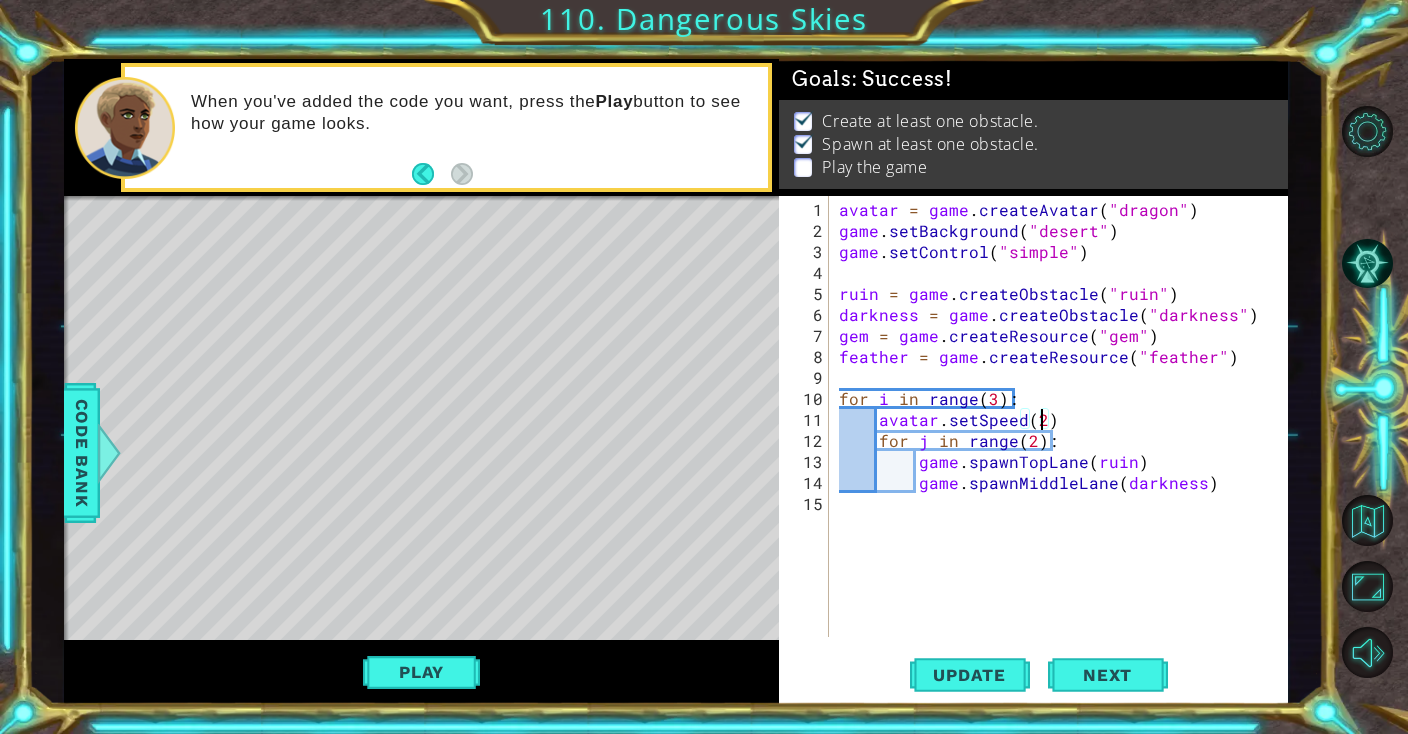 scroll, scrollTop: 0, scrollLeft: 12, axis: horizontal 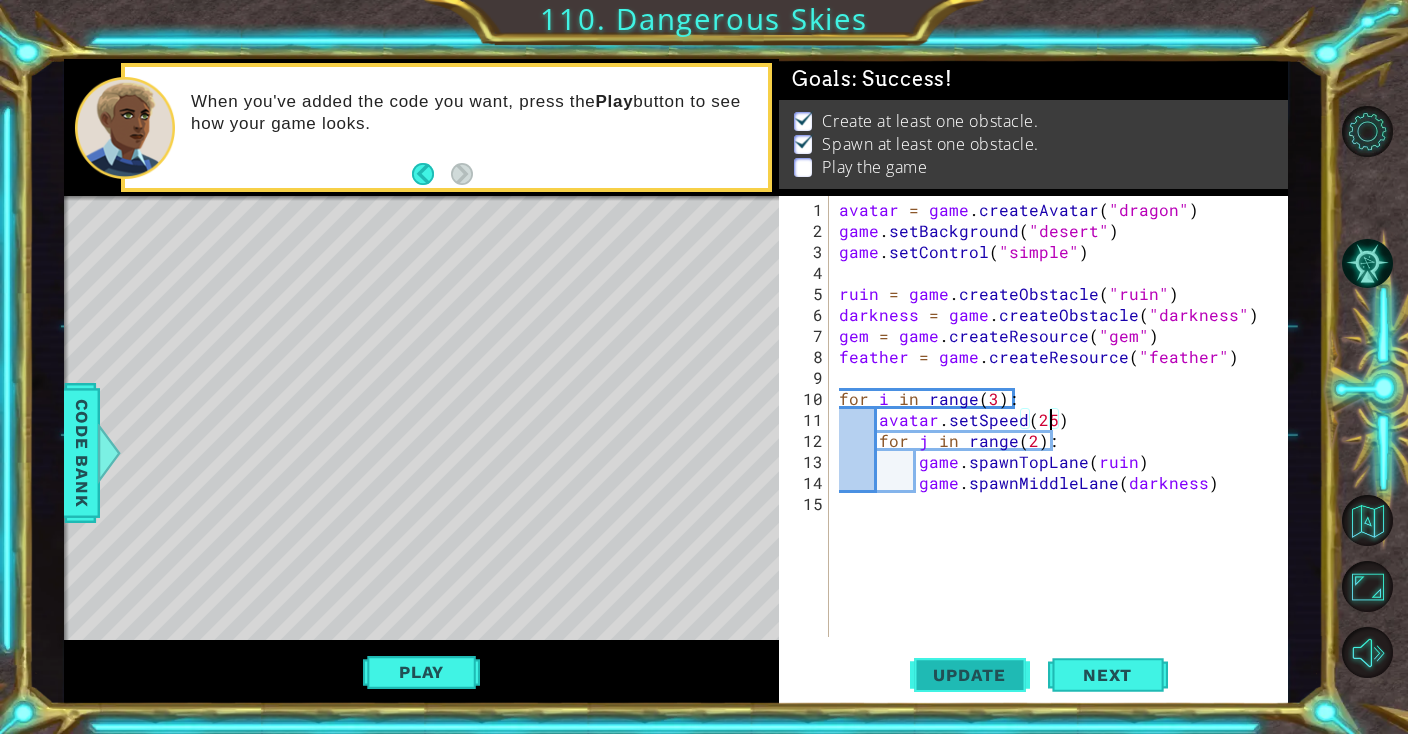 click on "Update" at bounding box center (969, 675) 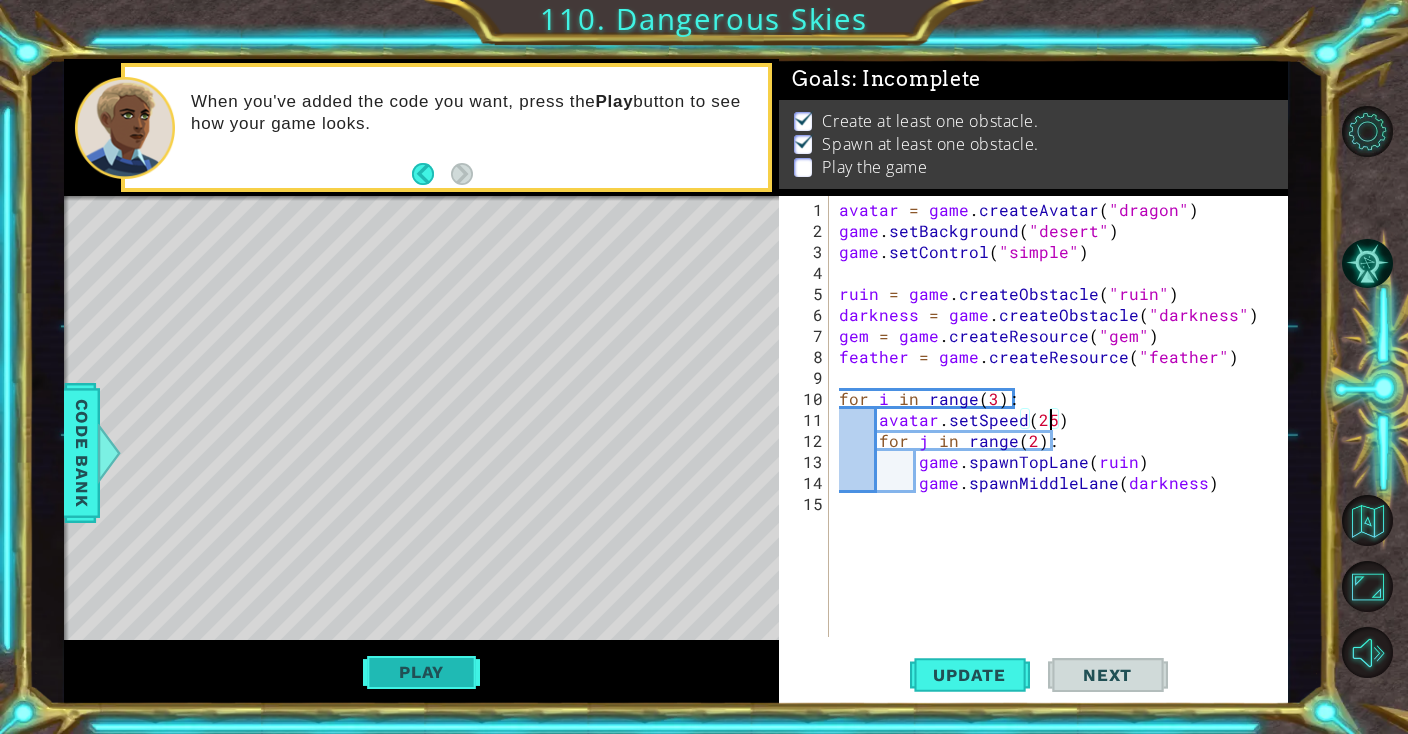 click on "Play" at bounding box center (421, 672) 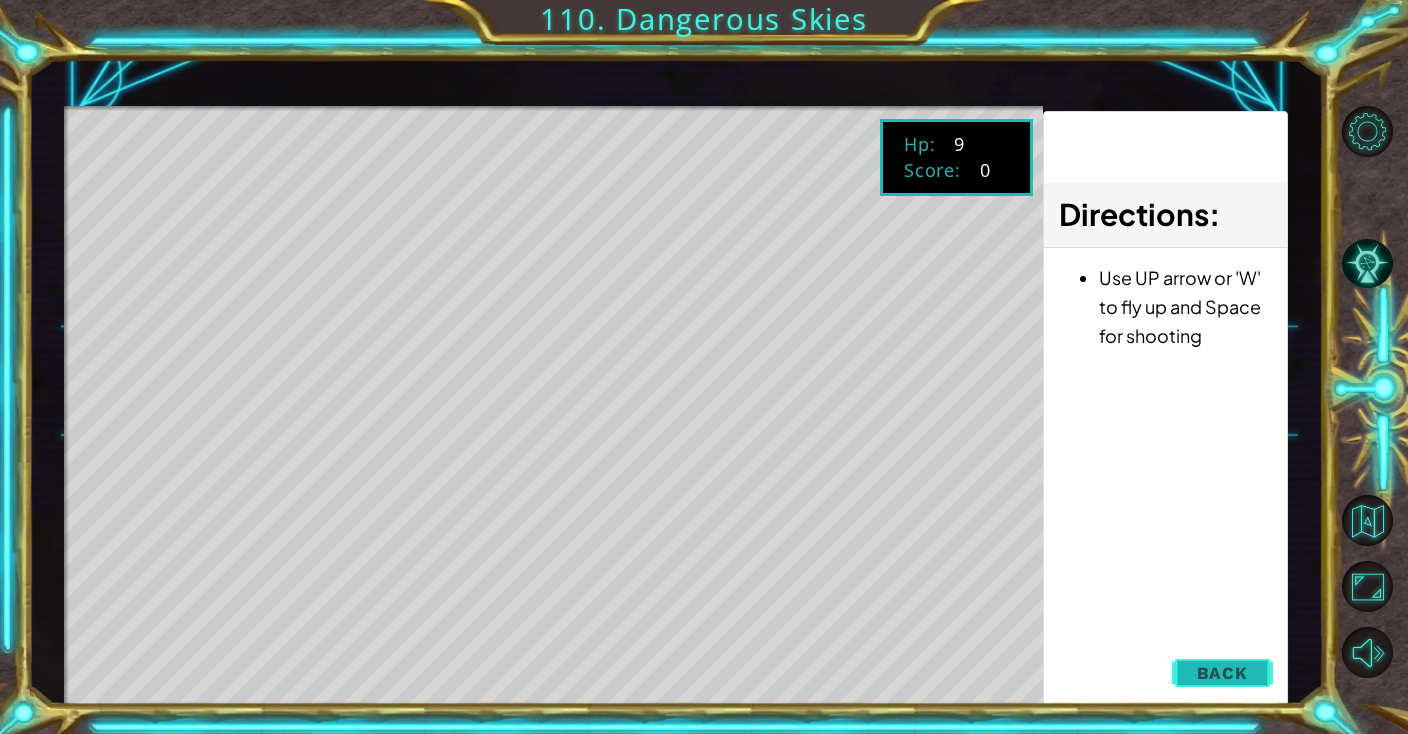 click on "Back" at bounding box center [1222, 673] 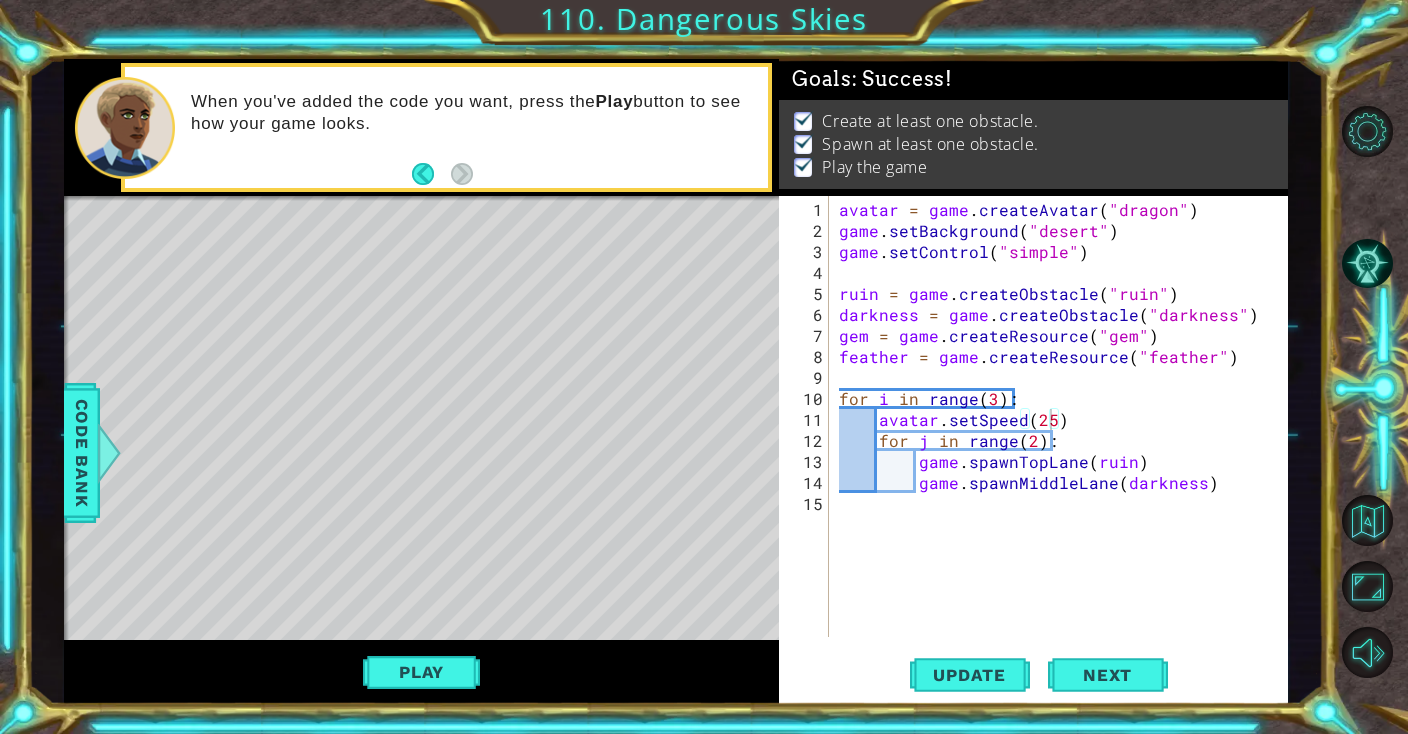 click on "avatar   =   game . createAvatar ( "dragon" )   game . setBackground ( "desert" ) game . setControl ( "simple" ) ruin   =   game . createObstacle ( "ruin" ) darkness   =   game . createObstacle ( "darkness" ) gem   =   game . createResource ( "gem" ) feather   =   game . createResource ( "feather" ) for   i   in   range ( 3 ) :      avatar . setSpeed ( 25 )      for   j   in   range ( 2 ) :          game . spawnTopLane ( ruin )          game . spawnMiddleLane ( darkness )" at bounding box center [1063, 440] 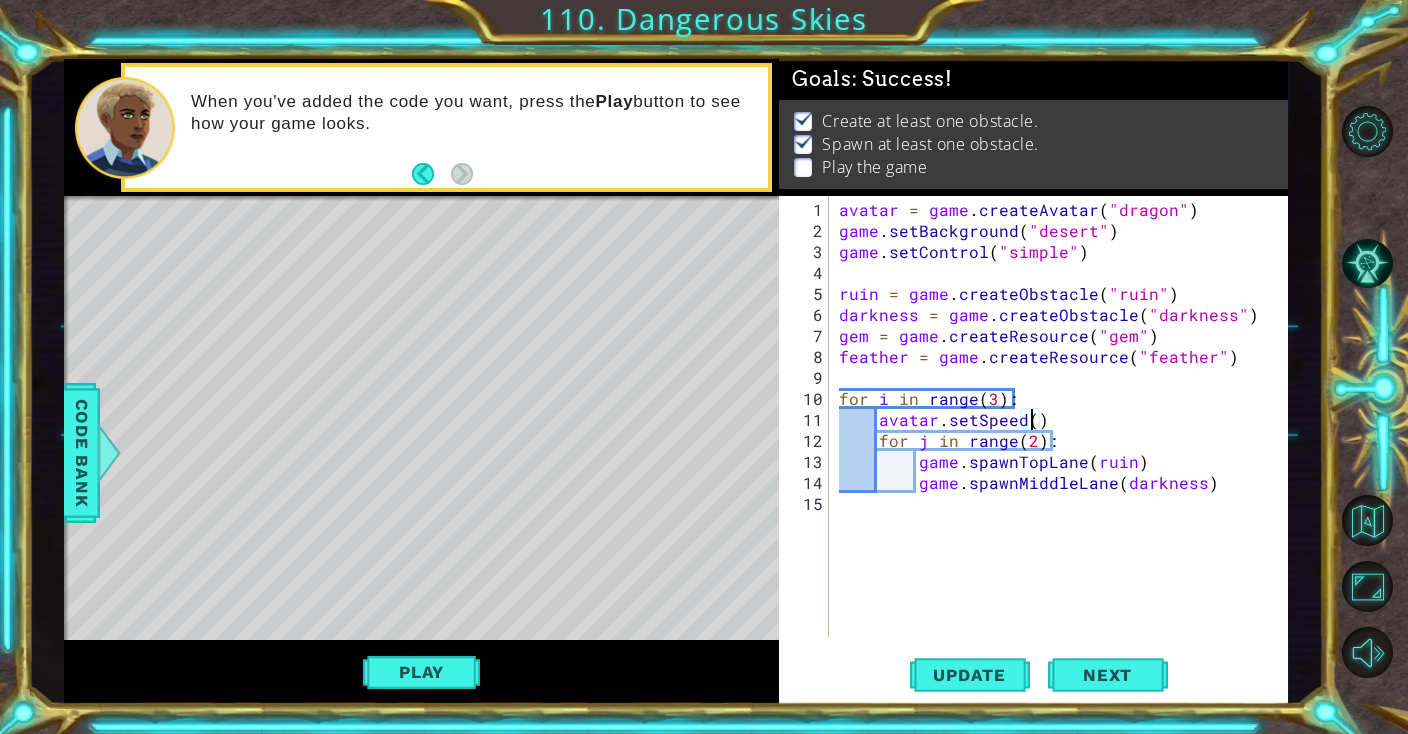 scroll, scrollTop: 0, scrollLeft: 12, axis: horizontal 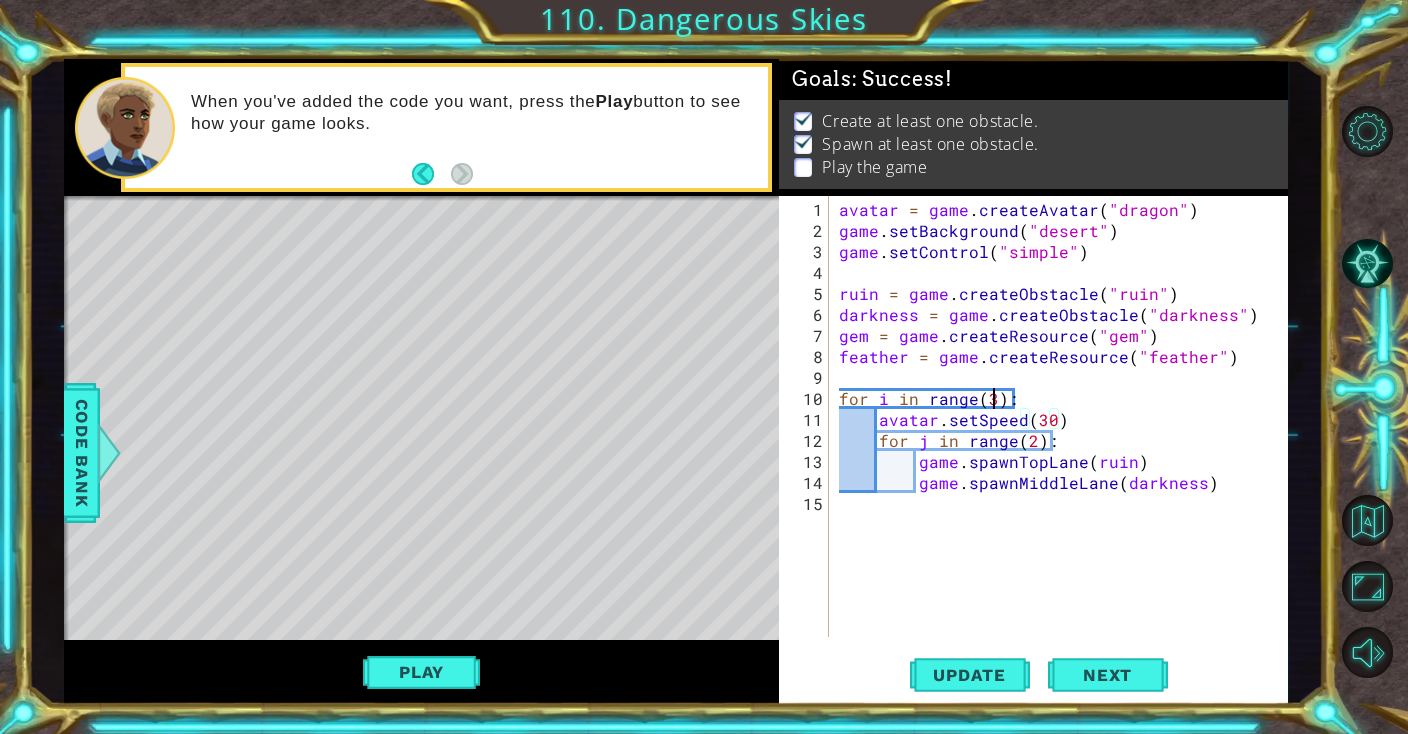click on "avatar   =   game . createAvatar ( "dragon" )   game . setBackground ( "desert" ) game . setControl ( "simple" ) ruin   =   game . createObstacle ( "ruin" ) darkness   =   game . createObstacle ( "darkness" ) gem   =   game . createResource ( "gem" ) feather   =   game . createResource ( "feather" ) for   i   in   range ( 3 ) :      avatar . setSpeed ( 30 )      for   j   in   range ( 2 ) :          game . spawnTopLane ( ruin )          game . spawnMiddleLane ( darkness )" at bounding box center [1063, 440] 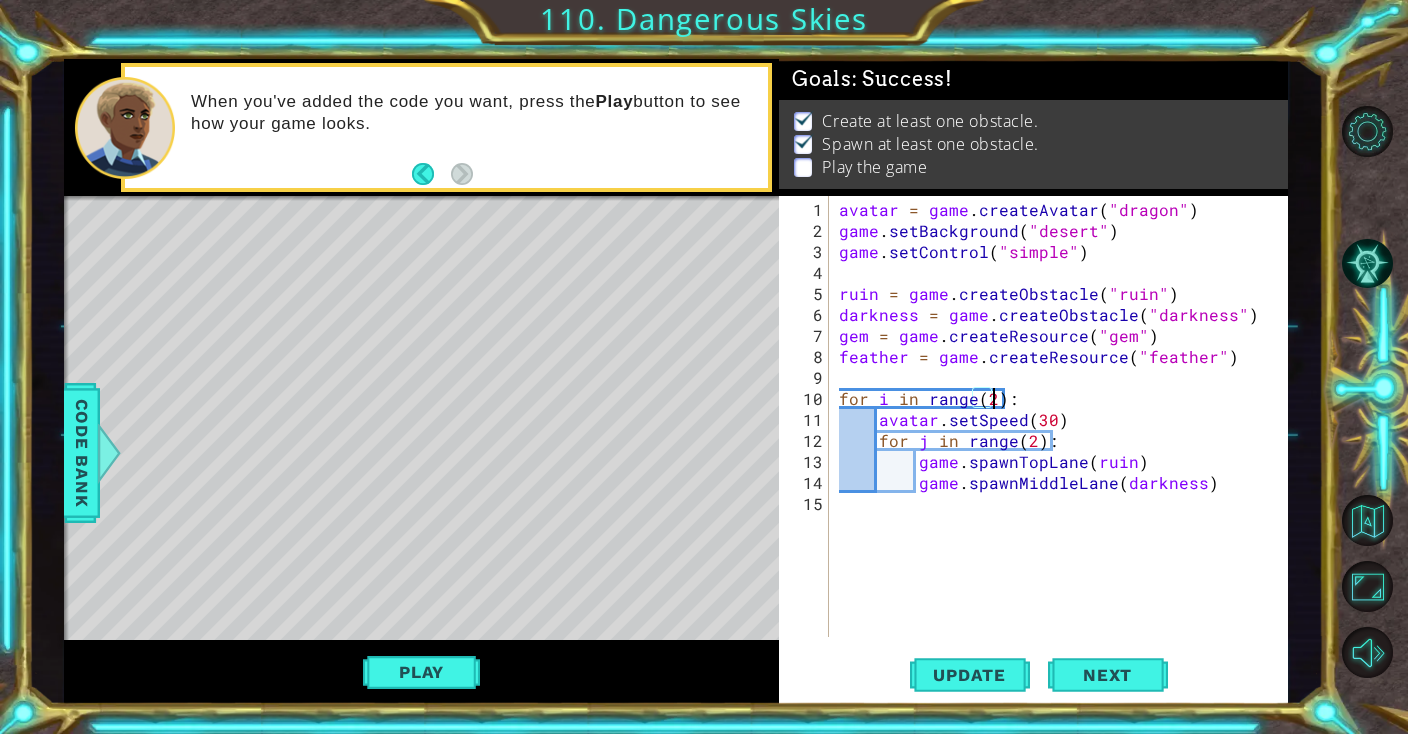 scroll, scrollTop: 0, scrollLeft: 8, axis: horizontal 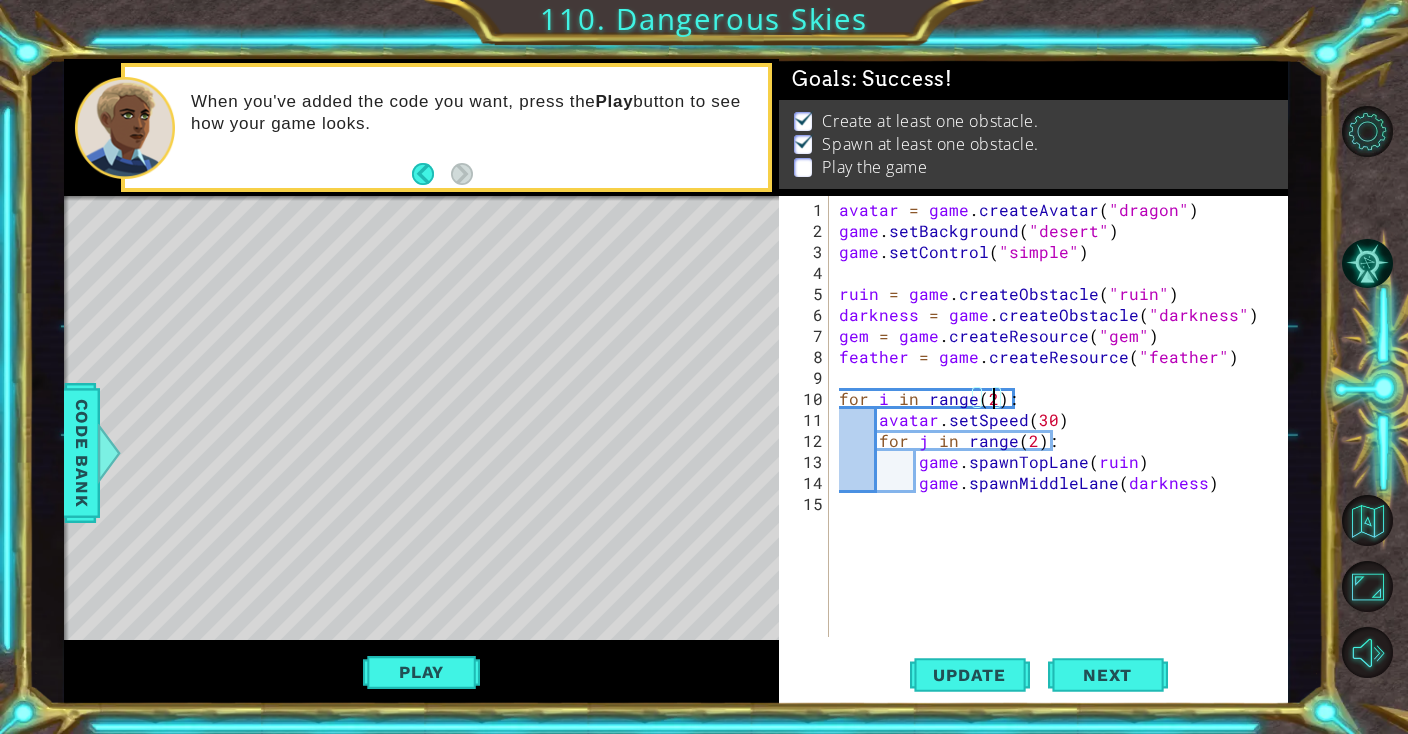click on "avatar   =   game . createAvatar ( "dragon" )   game . setBackground ( "desert" ) game . setControl ( "simple" ) ruin   =   game . createObstacle ( "ruin" ) darkness   =   game . createObstacle ( "darkness" ) gem   =   game . createResource ( "gem" ) feather   =   game . createResource ( "feather" ) for   i   in   range ( 2 ) :      avatar . setSpeed ( 30 )      for   j   in   range ( 2 ) :          game . spawnTopLane ( ruin )          game . spawnMiddleLane ( darkness )" at bounding box center [1063, 440] 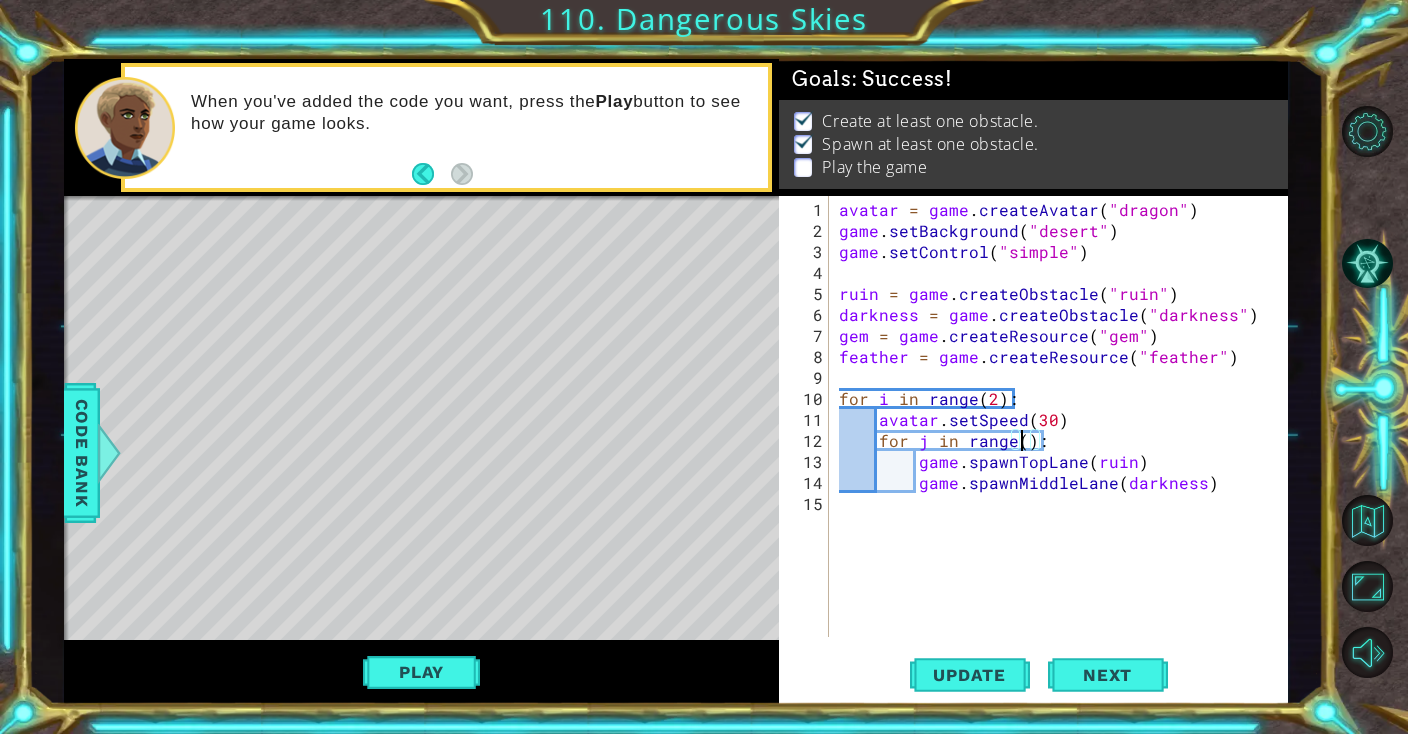 scroll, scrollTop: 0, scrollLeft: 11, axis: horizontal 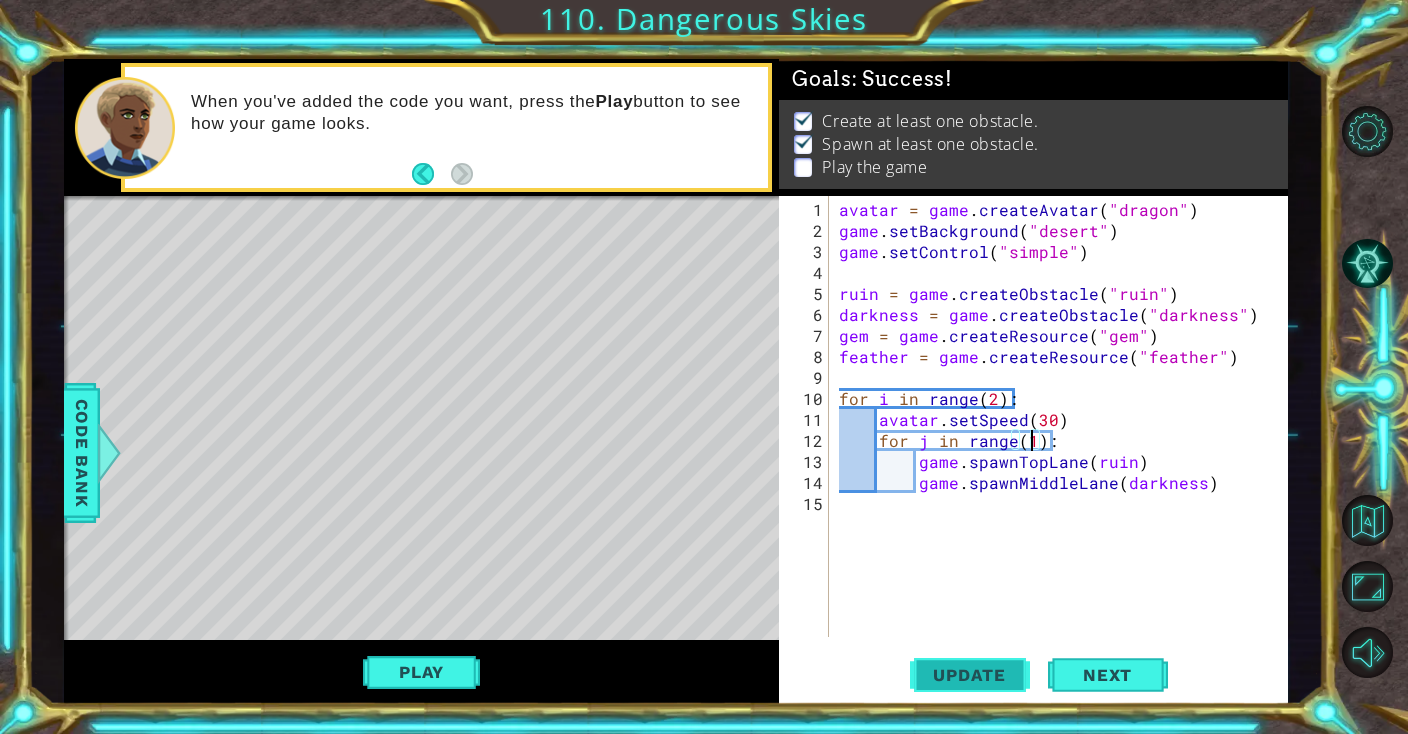 type on "for j in range(1):" 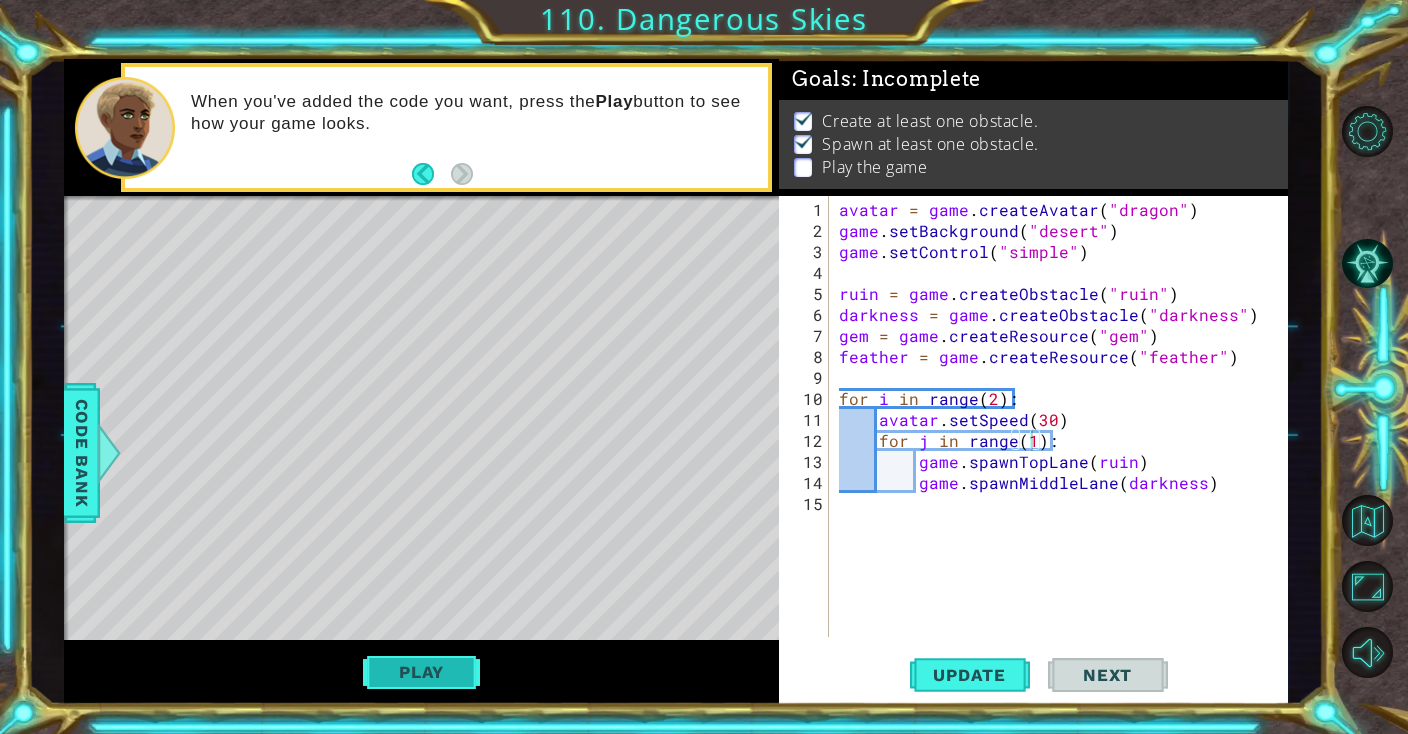 click on "Play" at bounding box center [421, 672] 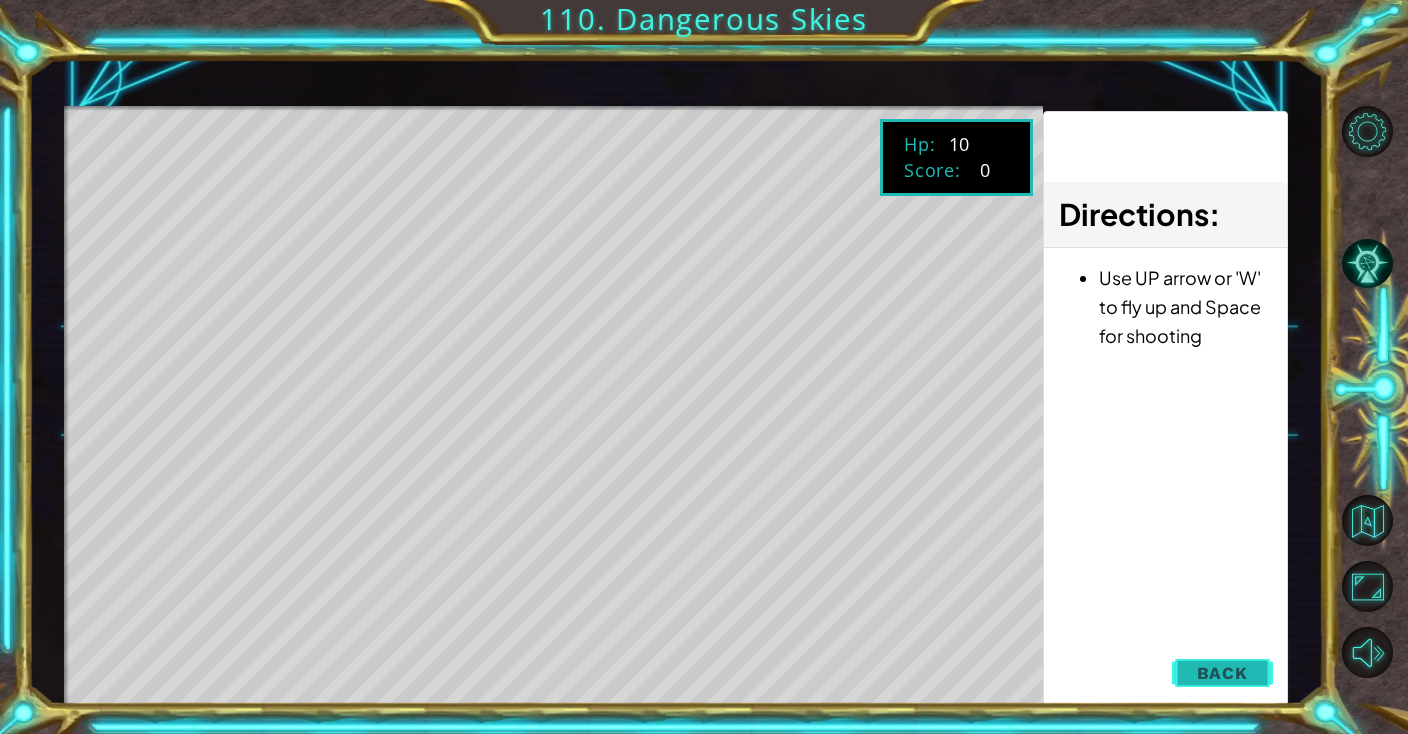 click on "Back" at bounding box center (1222, 673) 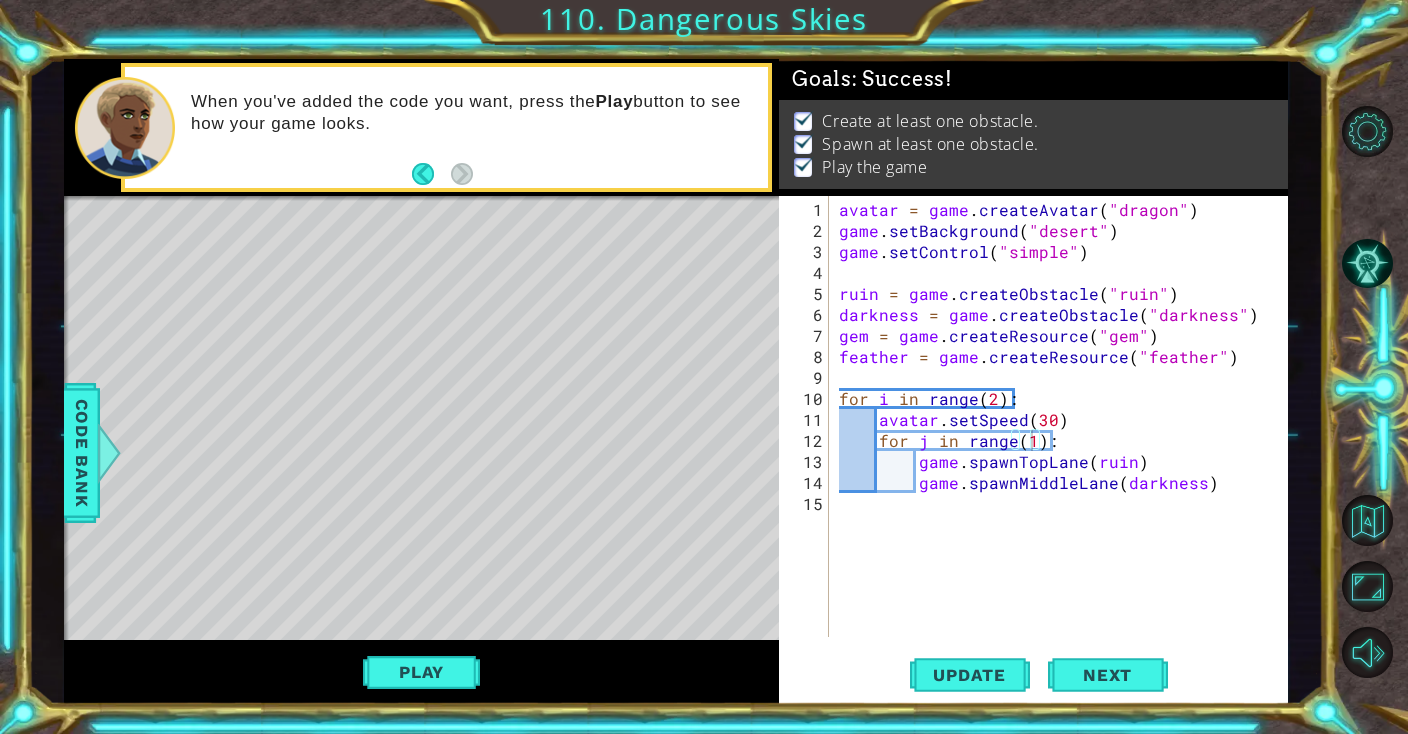 click on "avatar   =   game . createAvatar ( "dragon" )   game . setBackground ( "desert" ) game . setControl ( "simple" ) ruin   =   game . createObstacle ( "ruin" ) darkness   =   game . createObstacle ( "darkness" ) gem   =   game . createResource ( "gem" ) feather   =   game . createResource ( "feather" ) for   i   in   range ( 2 ) :      avatar . setSpeed ( 30 )      for   j   in   range ( 1 ) :          game . spawnTopLane ( ruin )          game . spawnMiddleLane ( darkness )" at bounding box center [1063, 440] 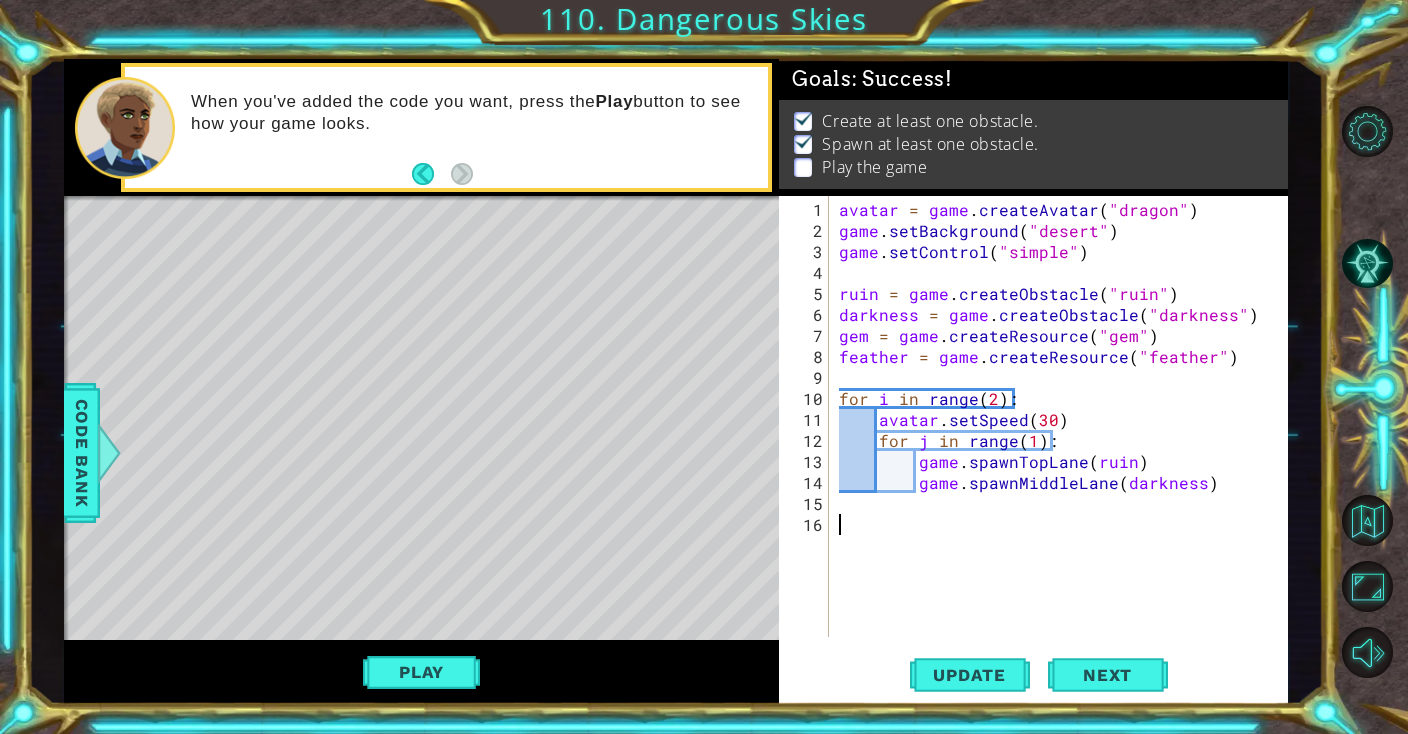 type on "\" 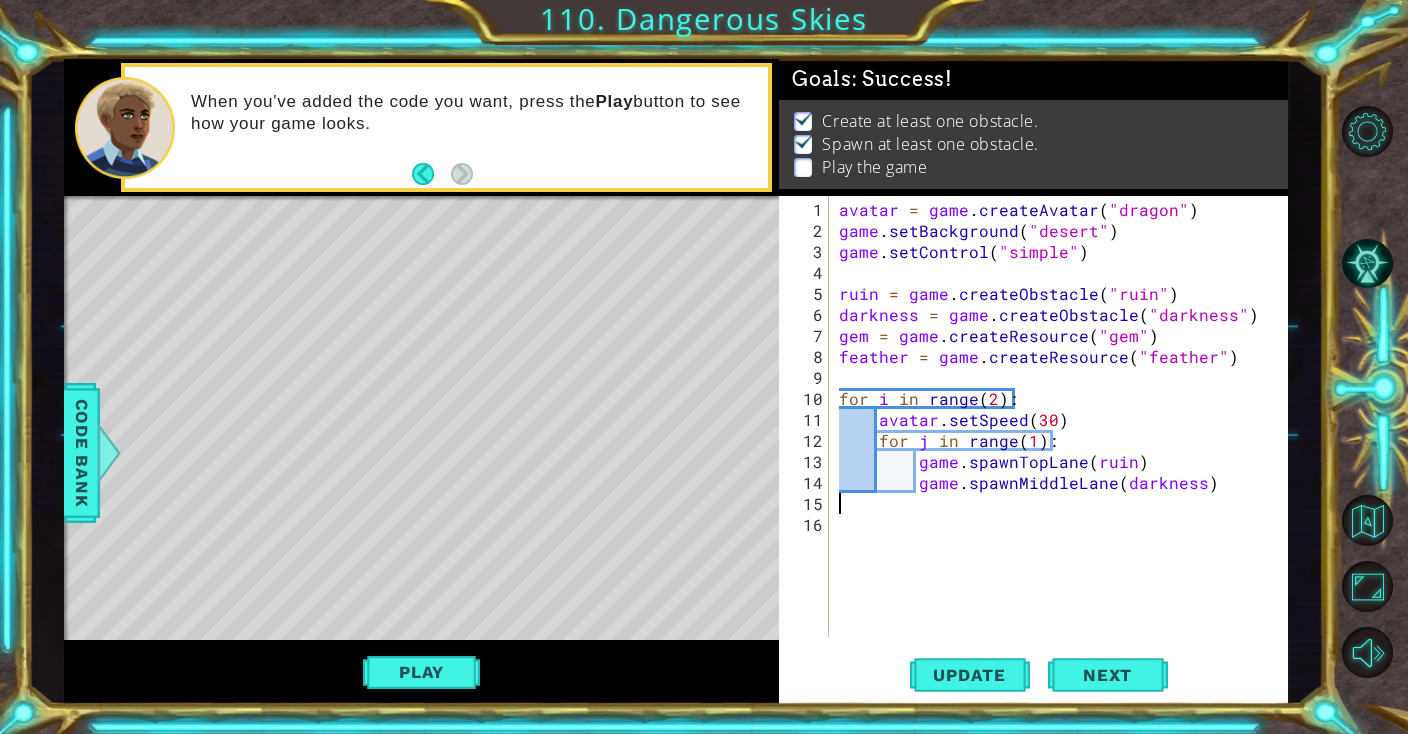 click on "avatar   =   game . createAvatar ( "dragon" )   game . setBackground ( "desert" ) game . setControl ( "simple" ) ruin   =   game . createObstacle ( "ruin" ) darkness   =   game . createObstacle ( "darkness" ) gem   =   game . createResource ( "gem" ) feather   =   game . createResource ( "feather" ) for   i   in   range ( 2 ) :      avatar . setSpeed ( 30 )      for   j   in   range ( 1 ) :          game . spawnTopLane ( ruin )          game . spawnMiddleLane ( darkness )" at bounding box center (1063, 440) 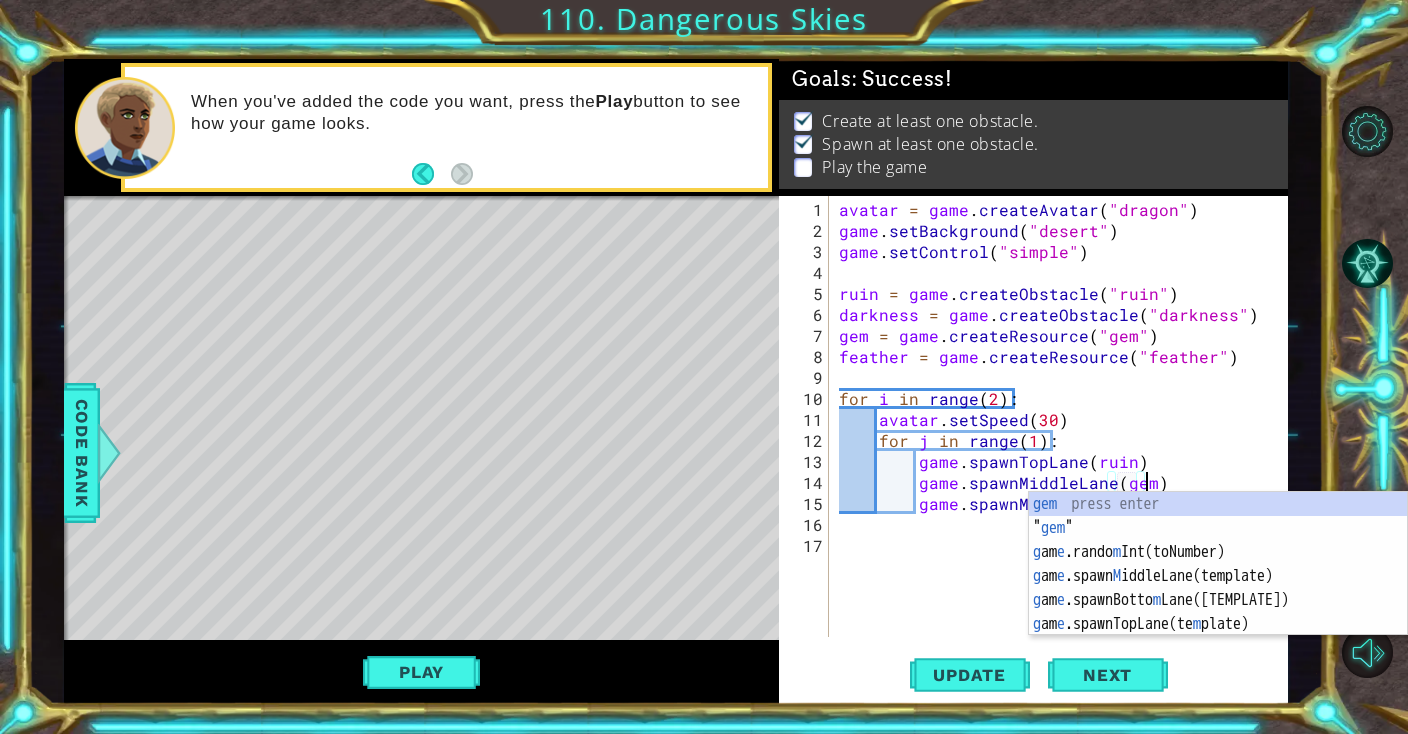 scroll, scrollTop: 0, scrollLeft: 18, axis: horizontal 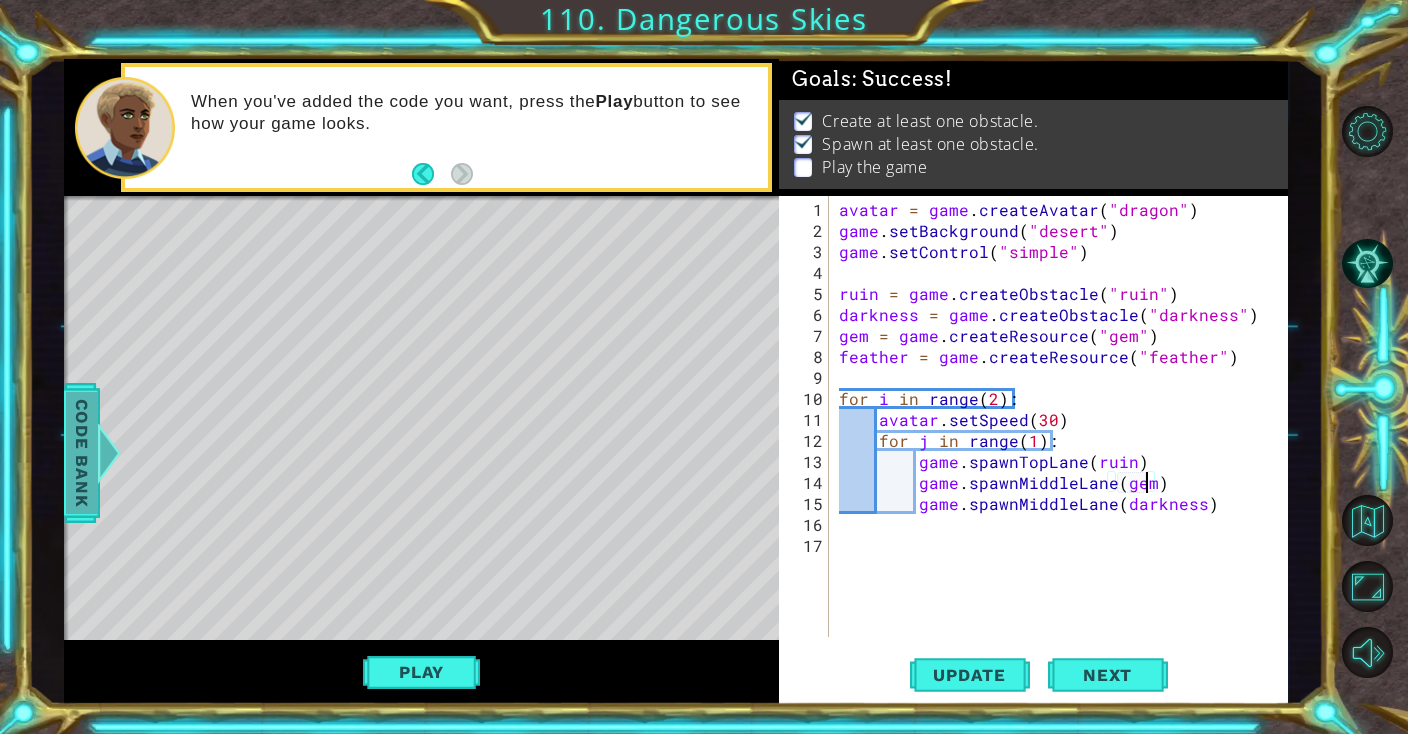 click on "Code Bank" at bounding box center (82, 453) 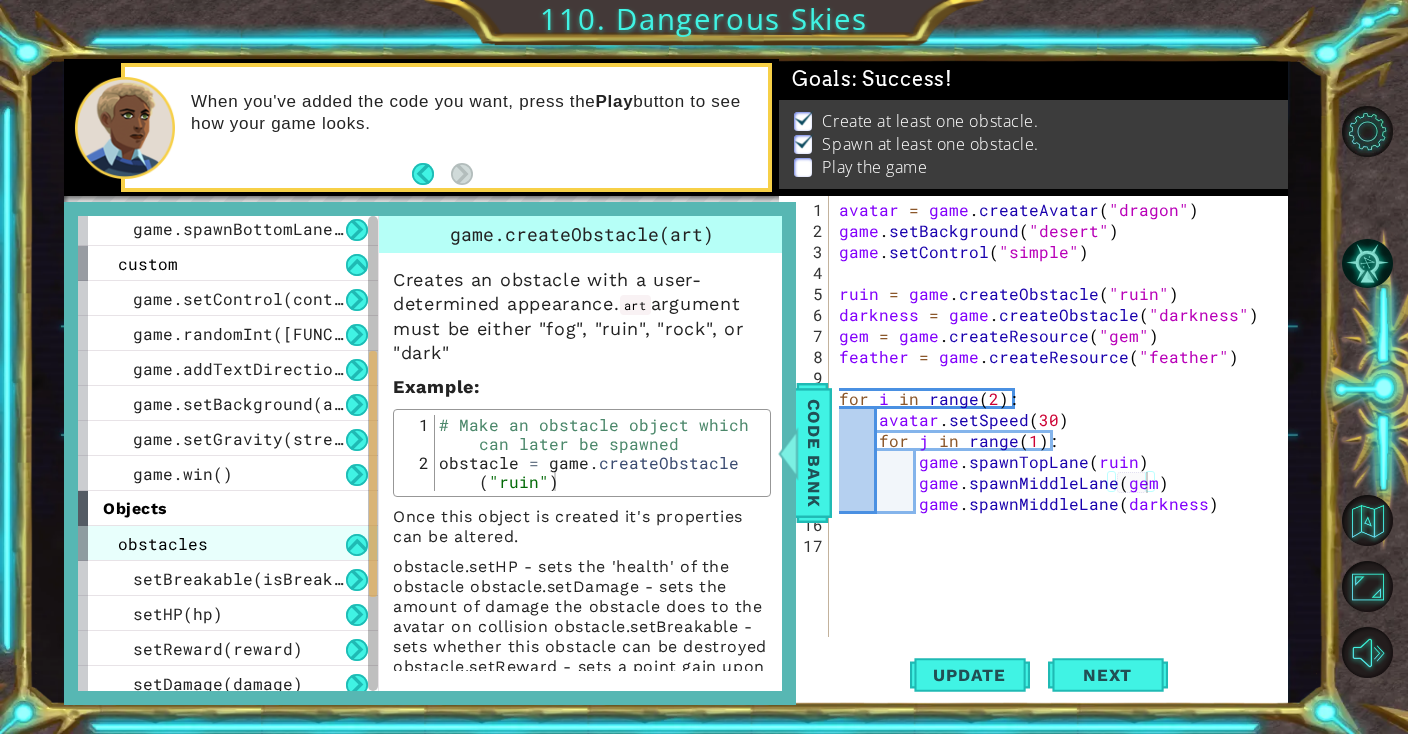 scroll, scrollTop: 277, scrollLeft: 0, axis: vertical 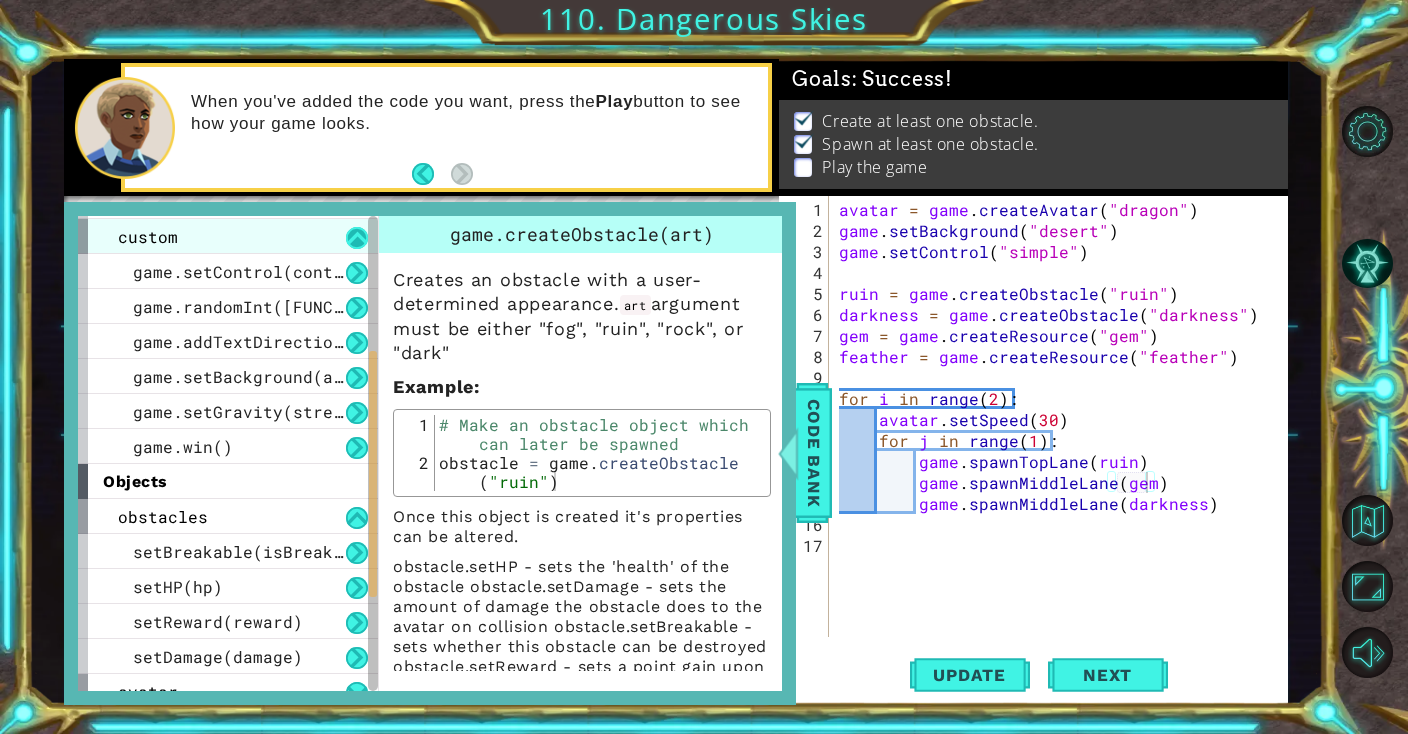 click at bounding box center [357, 238] 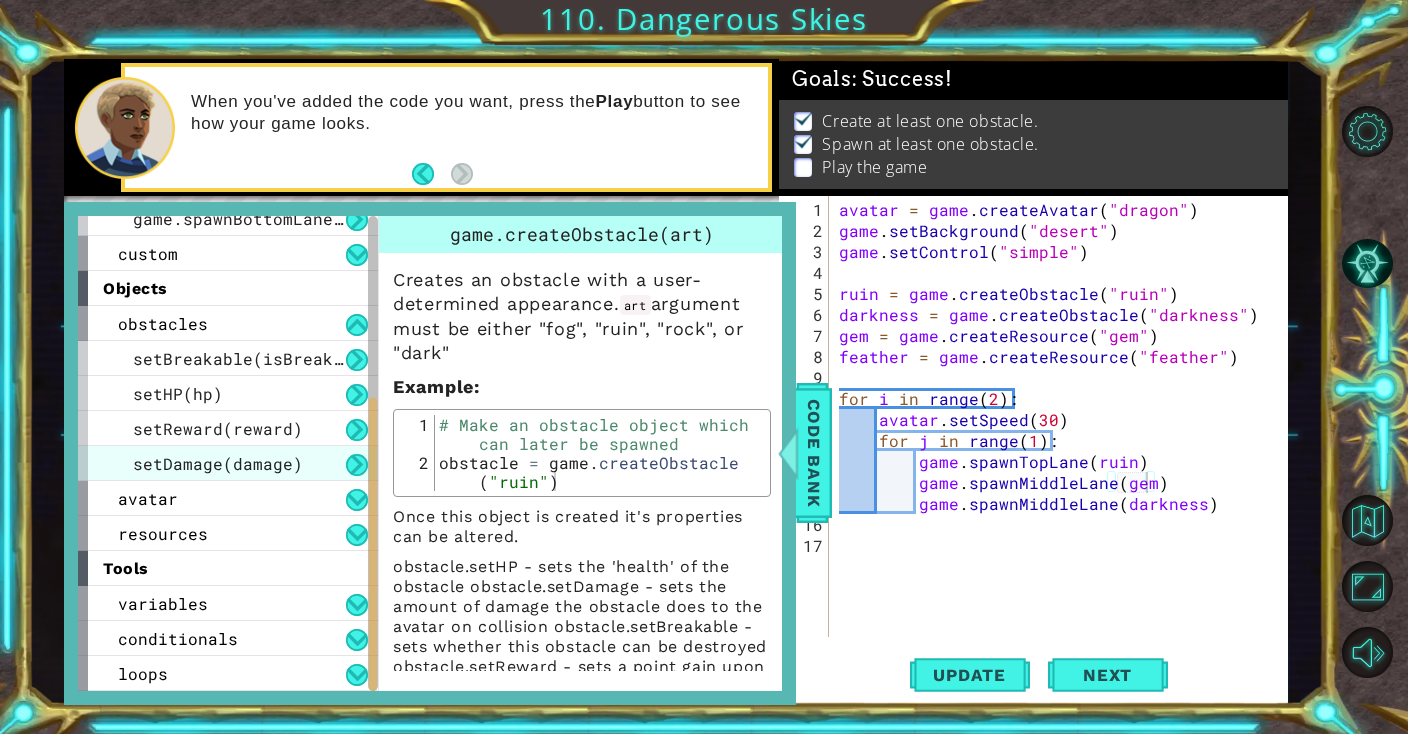 scroll, scrollTop: 259, scrollLeft: 0, axis: vertical 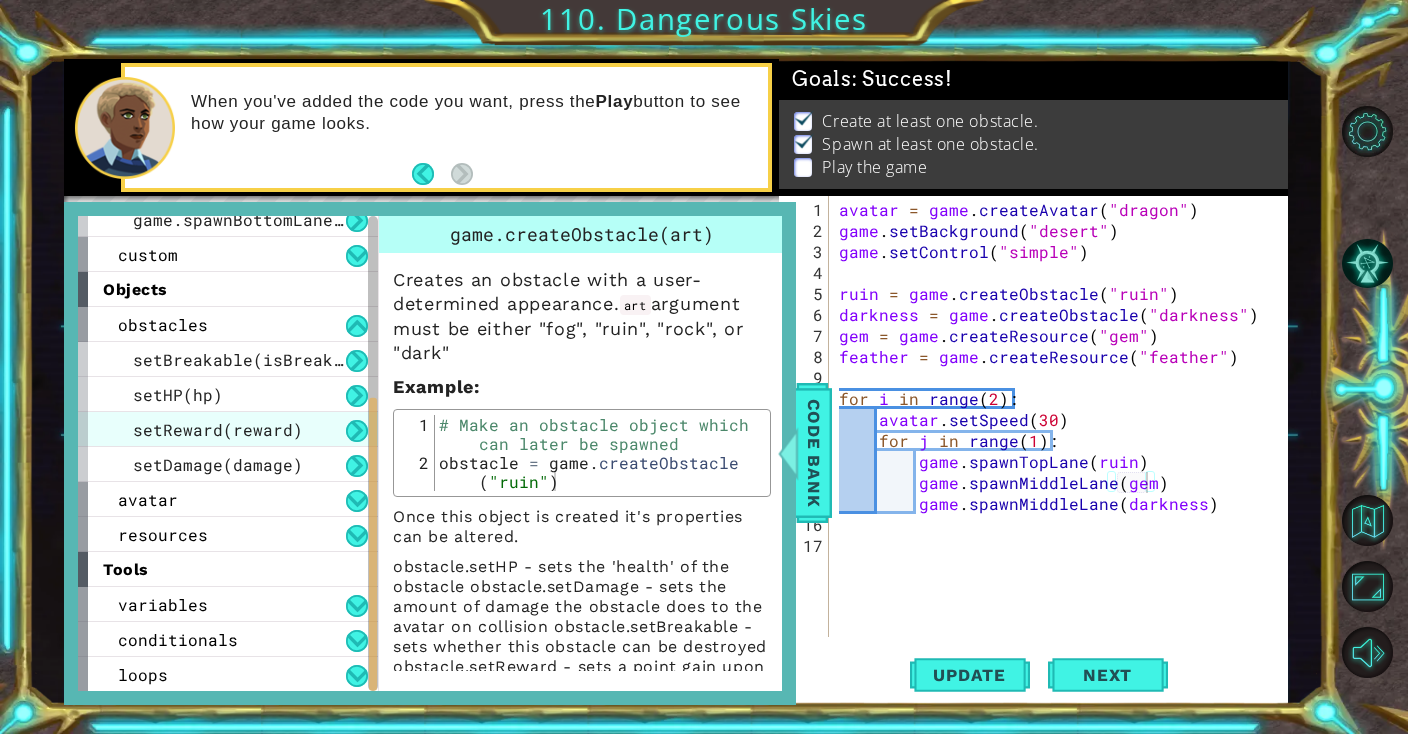 click on "setReward(reward)" at bounding box center (228, 429) 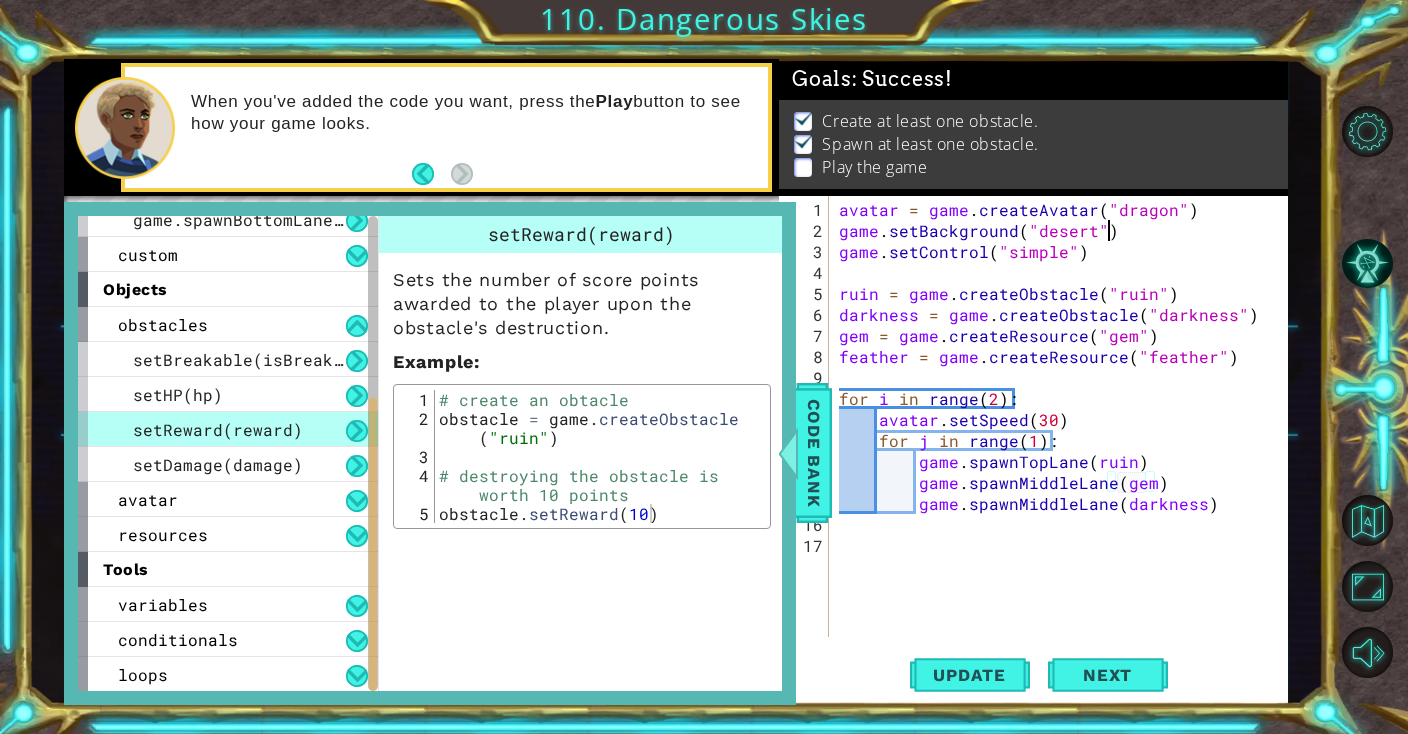 click on "avatar   =   game . createAvatar ( "dragon" )   game . setBackground ( "desert" ) game . setControl ( "simple" ) ruin   =   game . createObstacle ( "ruin" ) darkness   =   game . createObstacle ( "darkness" ) gem   =   game . createResource ( "gem" ) feather   =   game . createResource ( "feather" ) for   i   in   range ( 2 ) :      avatar . setSpeed ( 30 )      for   j   in   range ( 1 ) :          game . spawnTopLane ( ruin )          game . spawnMiddleLane ( gem )          game . spawnMiddleLane ( darkness )" at bounding box center (1063, 440) 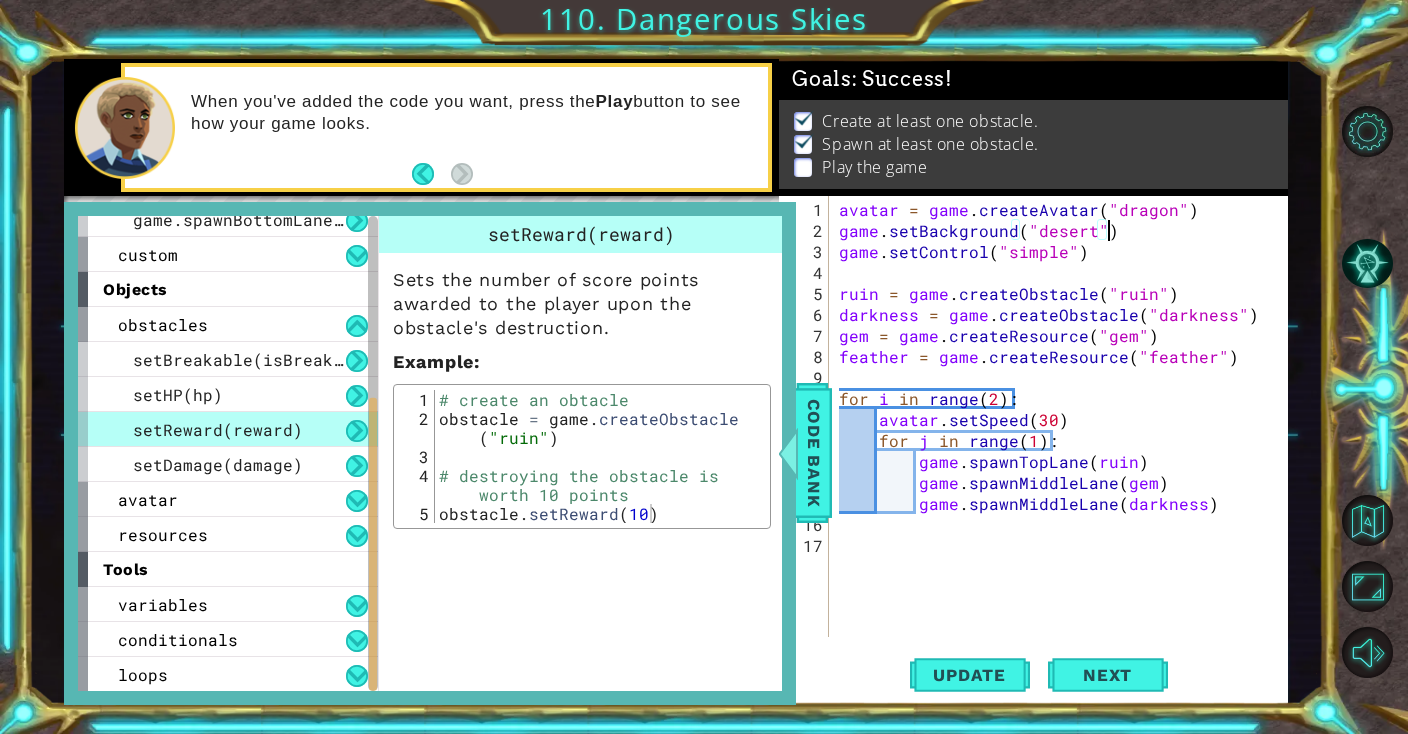click on "avatar   =   game . createAvatar ( "dragon" )   game . setBackground ( "desert" ) game . setControl ( "simple" ) ruin   =   game . createObstacle ( "ruin" ) darkness   =   game . createObstacle ( "darkness" ) gem   =   game . createResource ( "gem" ) feather   =   game . createResource ( "feather" ) for   i   in   range ( 2 ) :      avatar . setSpeed ( 30 )      for   j   in   range ( 1 ) :          game . spawnTopLane ( ruin )          game . spawnMiddleLane ( gem )          game . spawnMiddleLane ( darkness )" at bounding box center [1063, 440] 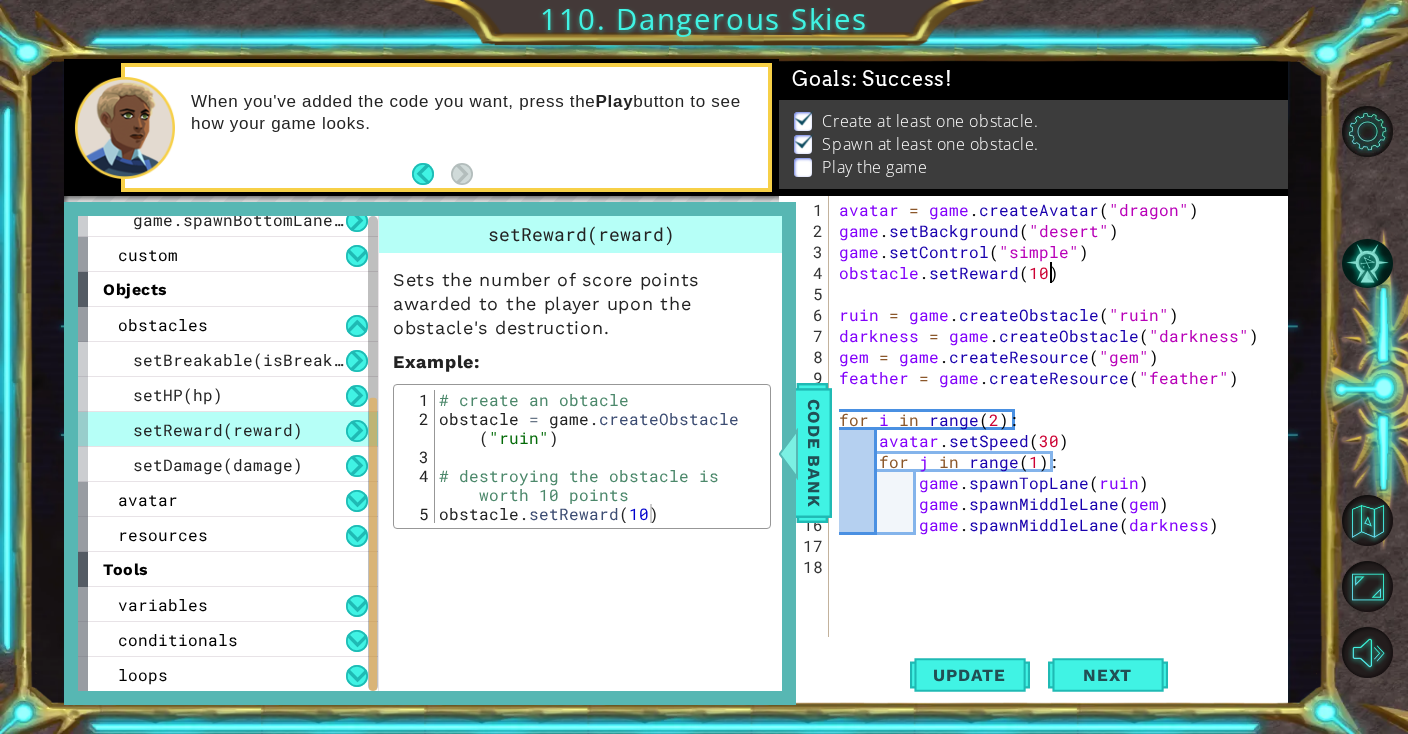 scroll, scrollTop: 0, scrollLeft: 12, axis: horizontal 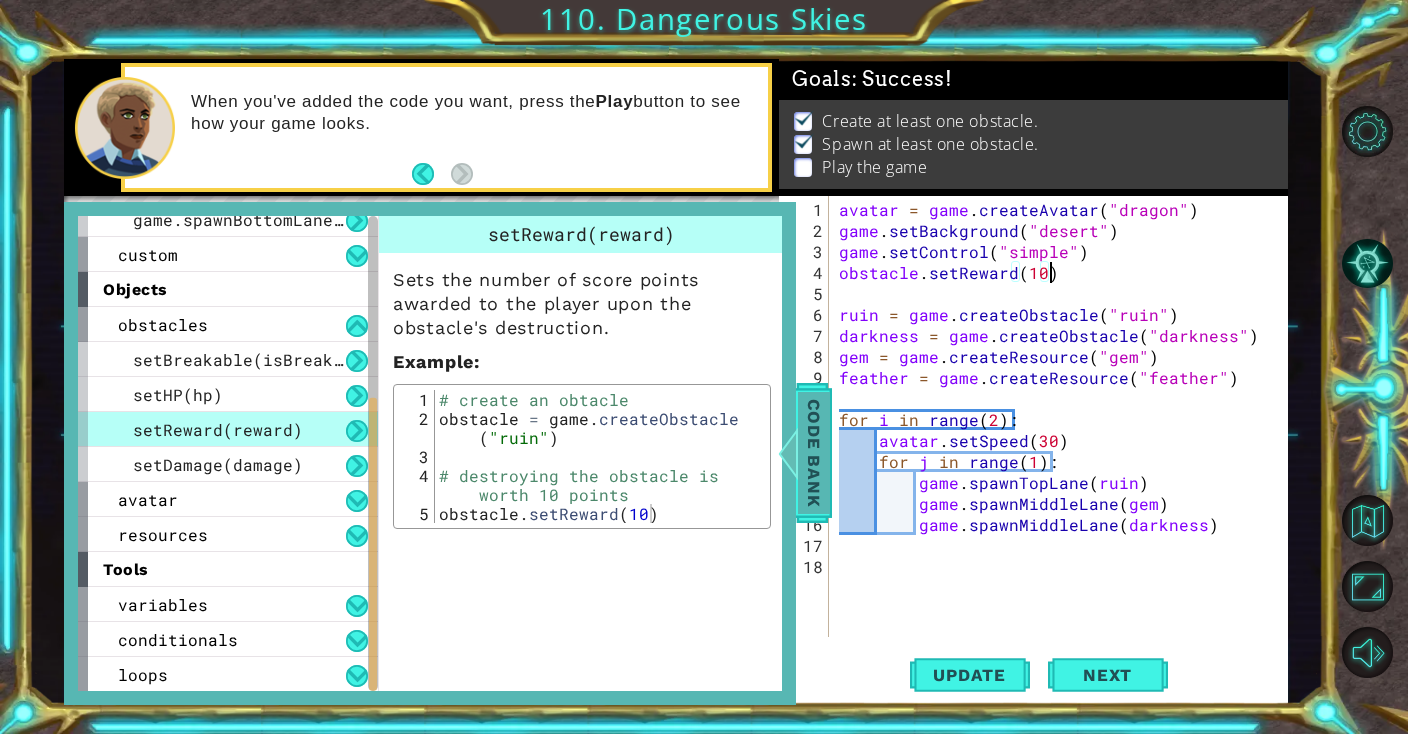 click at bounding box center (787, 453) 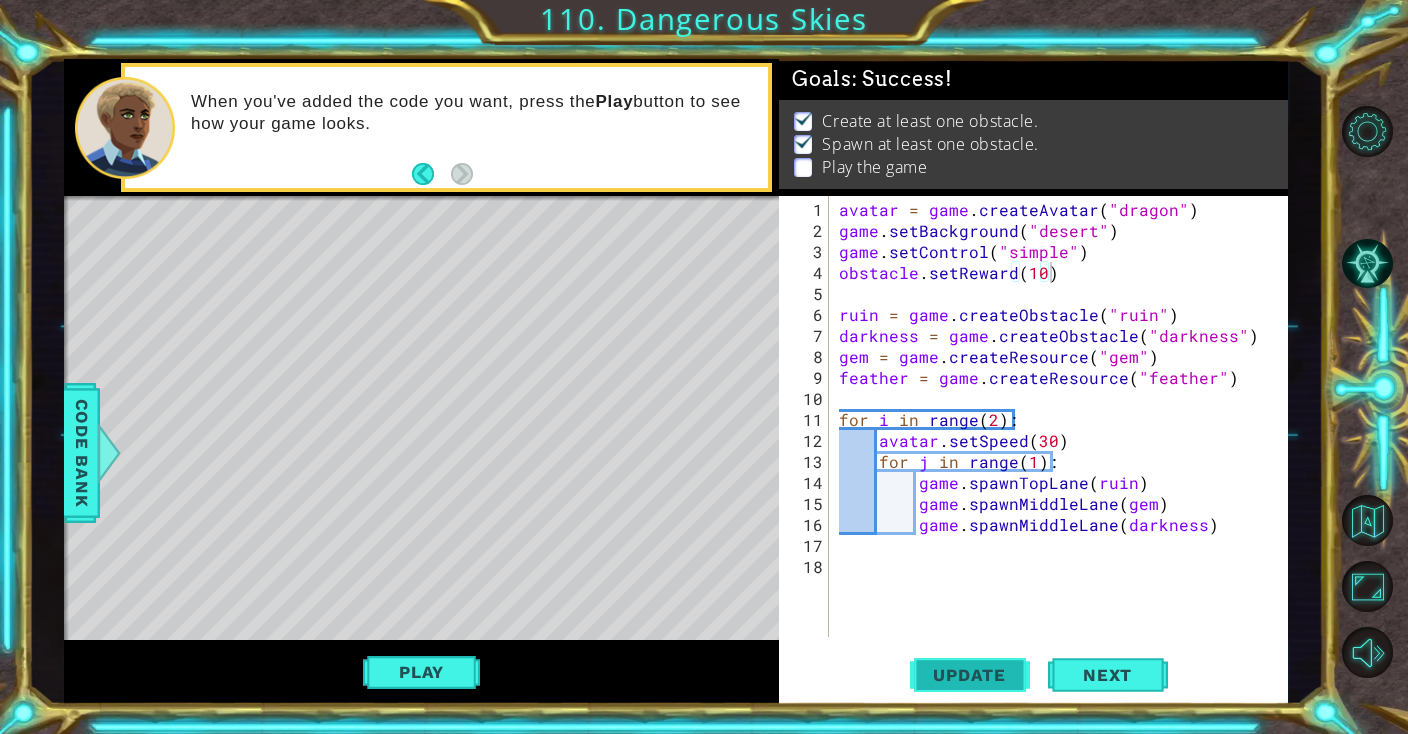 click on "Update" at bounding box center (969, 675) 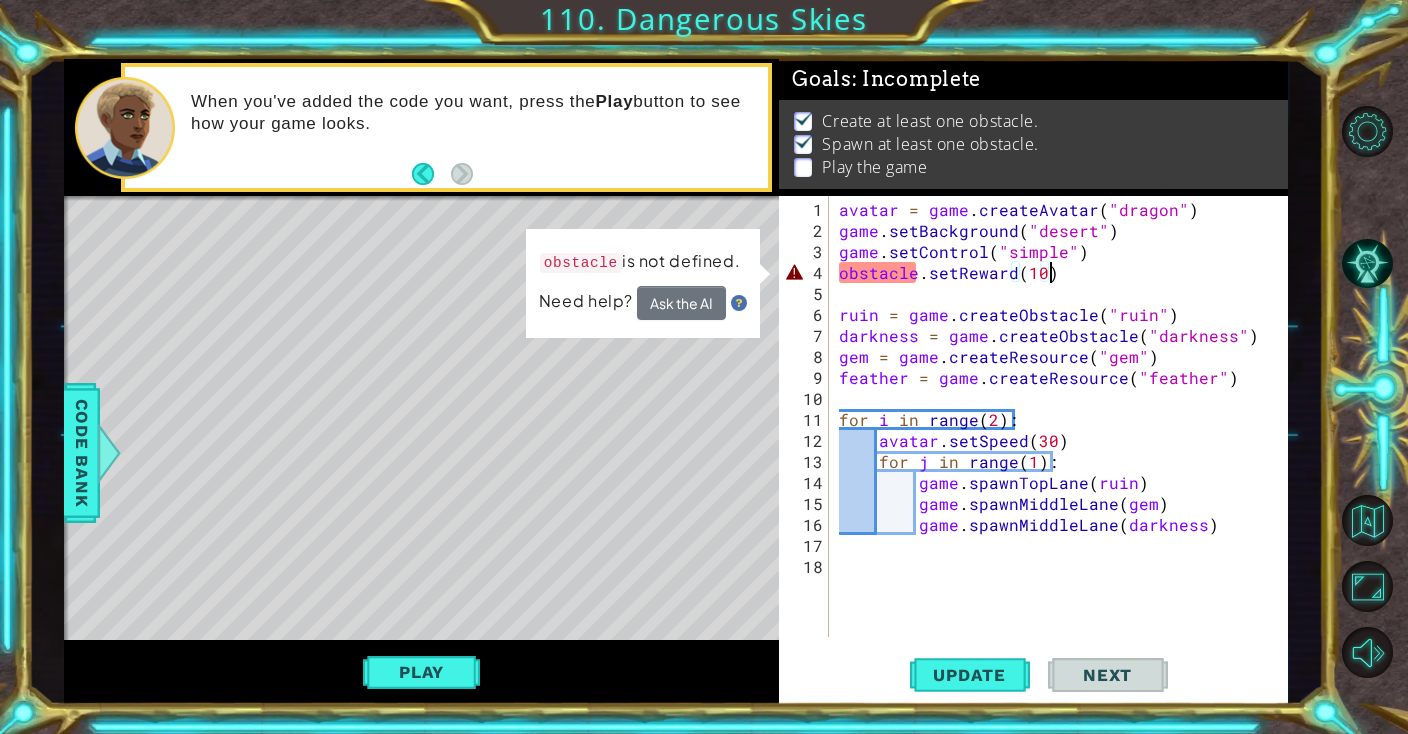 click on "avatar   =   game . createAvatar ( "dragon" )   game . setBackground ( "desert" ) game . setControl ( "simple" ) obstacle . setReward ( 10 ) ruin   =   game . createObstacle ( "ruin" ) darkness   =   game . createObstacle ( "darkness" ) gem   =   game . createResource ( "gem" ) feather   =   game . createResource ( "feather" ) for   i   in   range ( 2 ) :      avatar . setSpeed ( 30 )      for   j   in   range ( 1 ) :          game . spawnTopLane ( ruin )          game . spawnMiddleLane ( gem )          game . spawnMiddleLane ( darkness )" at bounding box center (1063, 440) 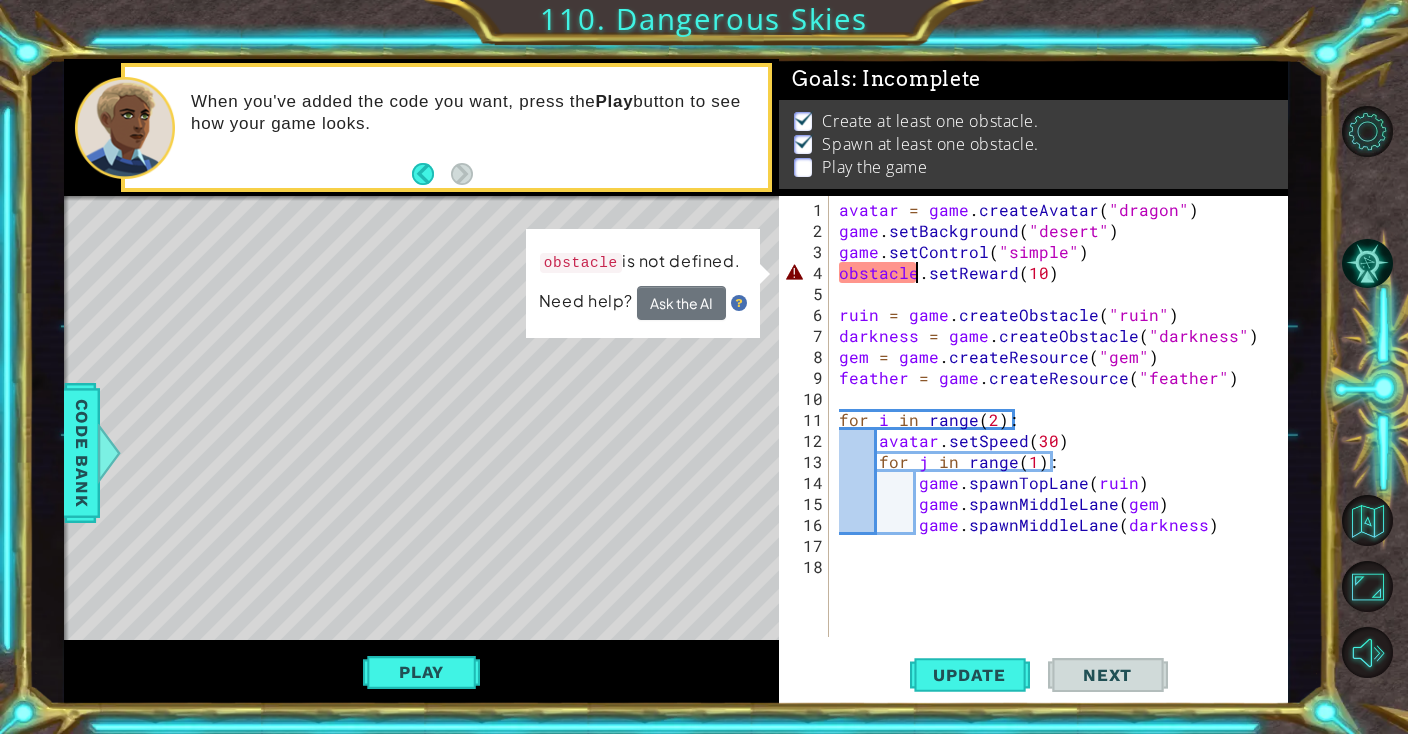 click on "avatar   =   game . createAvatar ( "dragon" )   game . setBackground ( "desert" ) game . setControl ( "simple" ) obstacle . setReward ( 10 ) ruin   =   game . createObstacle ( "ruin" ) darkness   =   game . createObstacle ( "darkness" ) gem   =   game . createResource ( "gem" ) feather   =   game . createResource ( "feather" ) for   i   in   range ( 2 ) :      avatar . setSpeed ( 30 )      for   j   in   range ( 1 ) :          game . spawnTopLane ( ruin )          game . spawnMiddleLane ( gem )          game . spawnMiddleLane ( darkness )" at bounding box center (1063, 440) 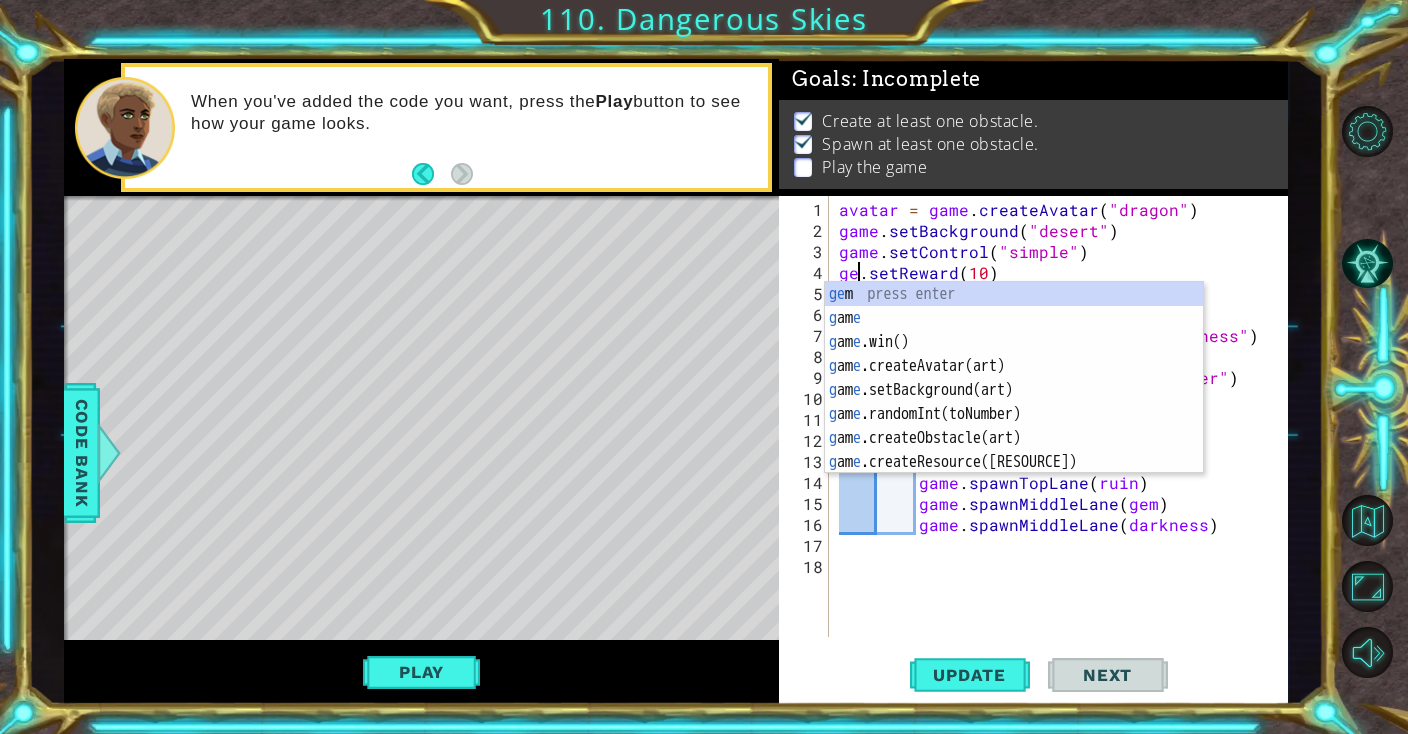 scroll, scrollTop: 0, scrollLeft: 1, axis: horizontal 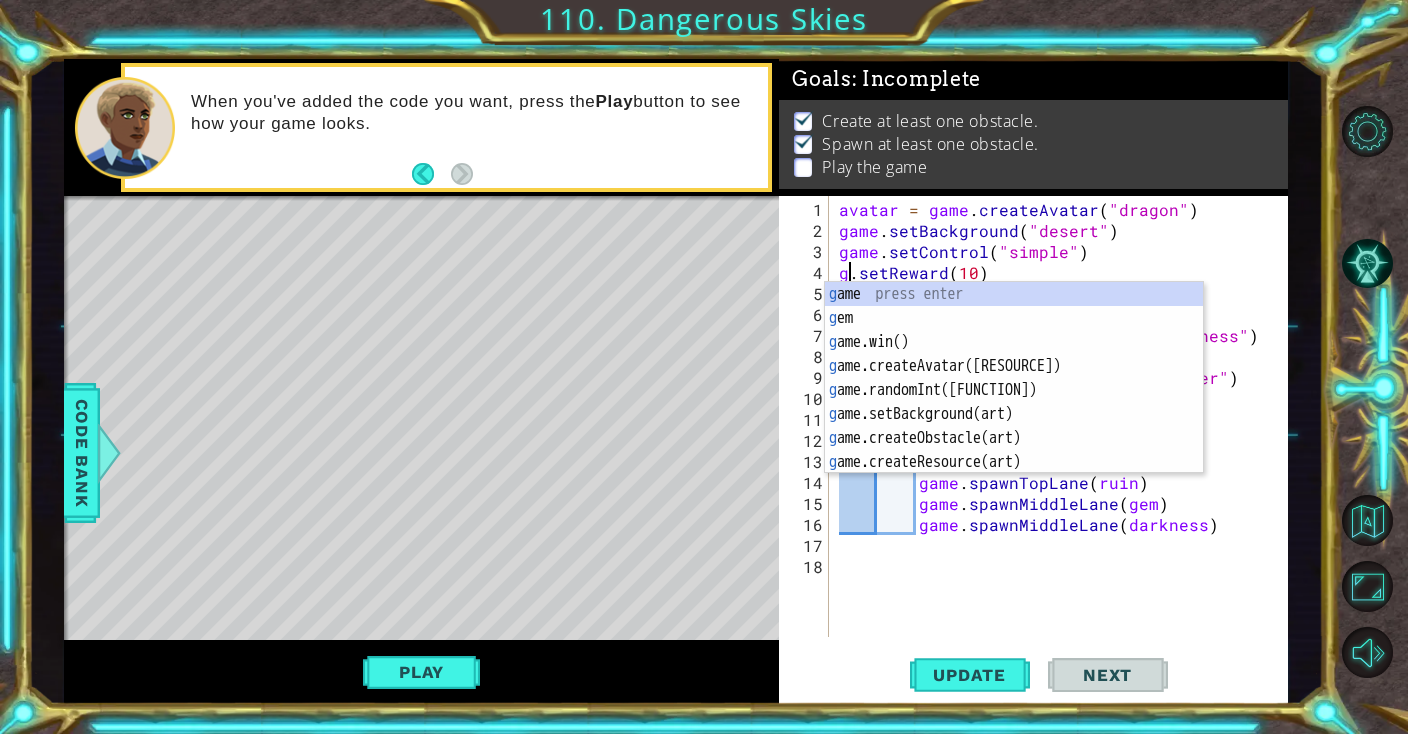 type on ".setReward(10)" 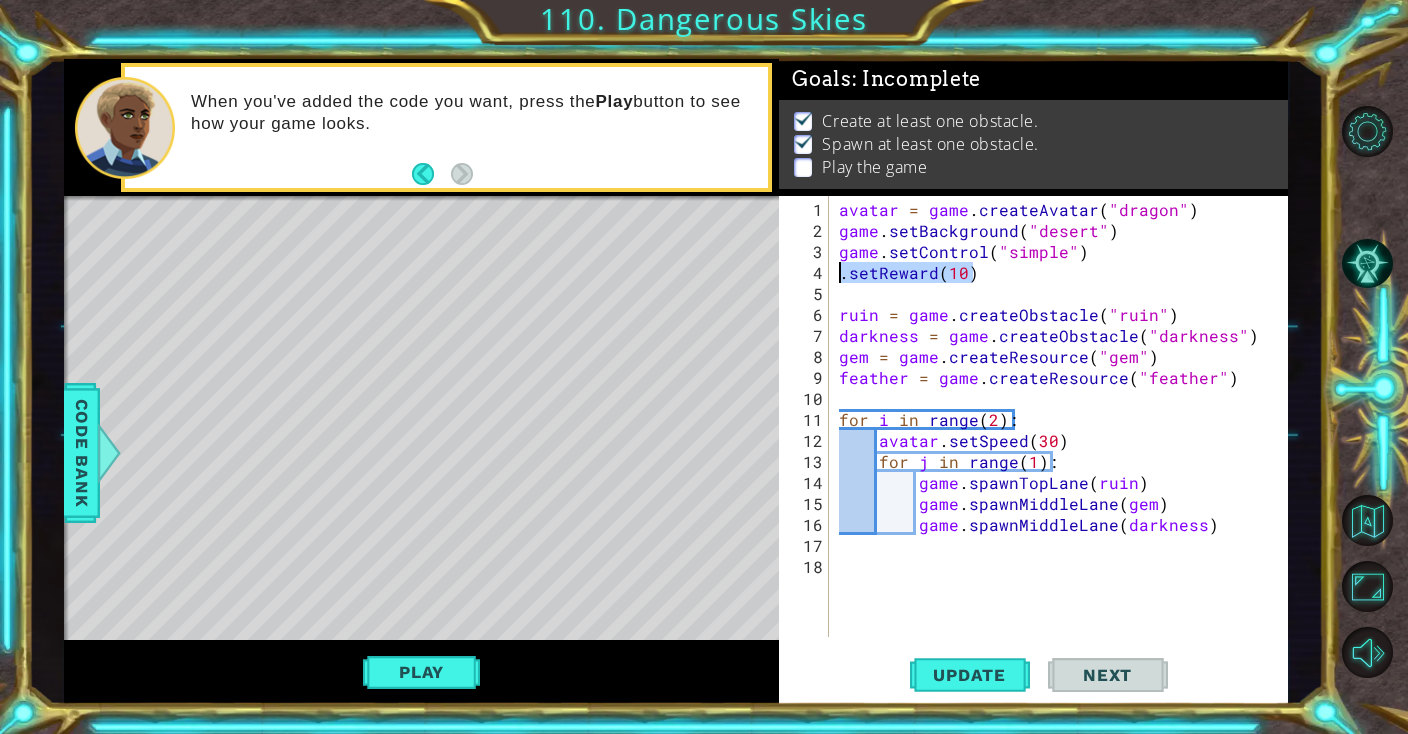 drag, startPoint x: 983, startPoint y: 270, endPoint x: 800, endPoint y: 272, distance: 183.01093 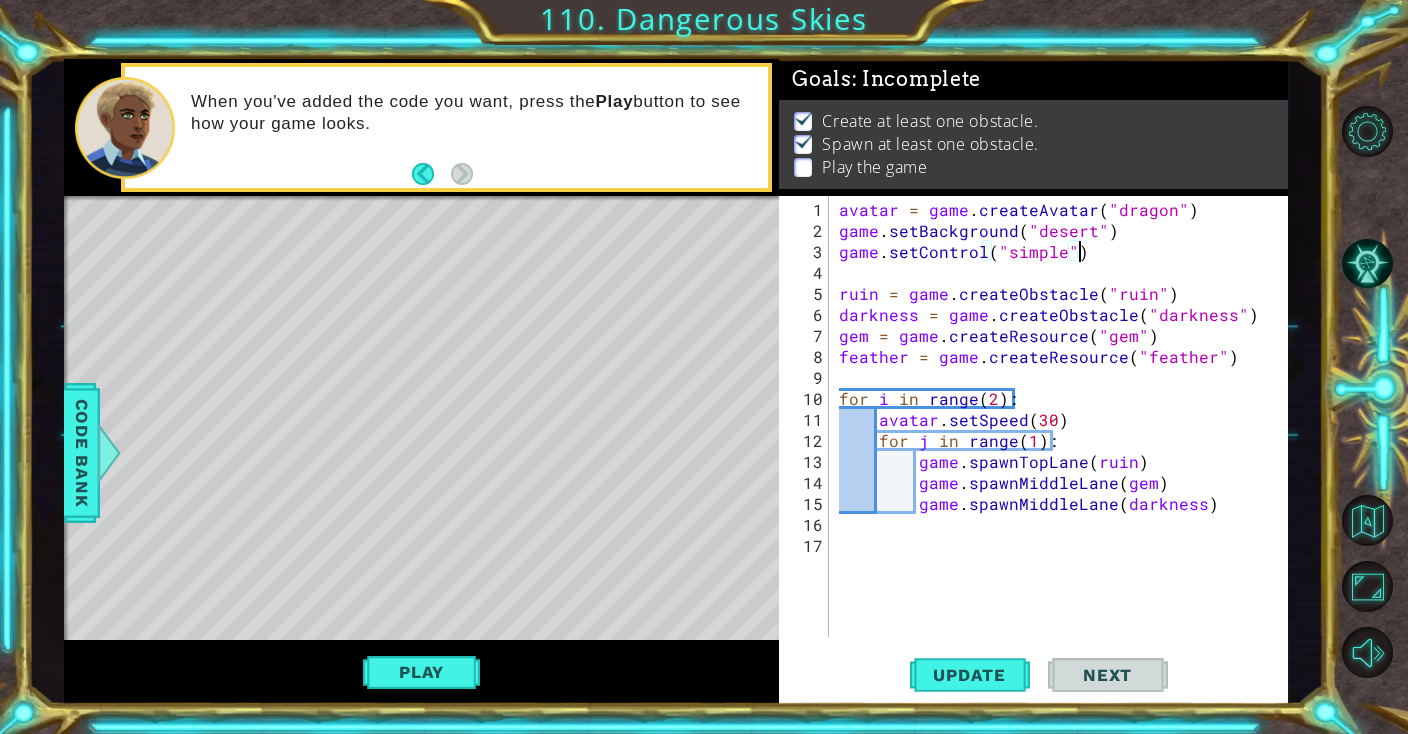 drag, startPoint x: 864, startPoint y: 386, endPoint x: 868, endPoint y: 374, distance: 12.649111 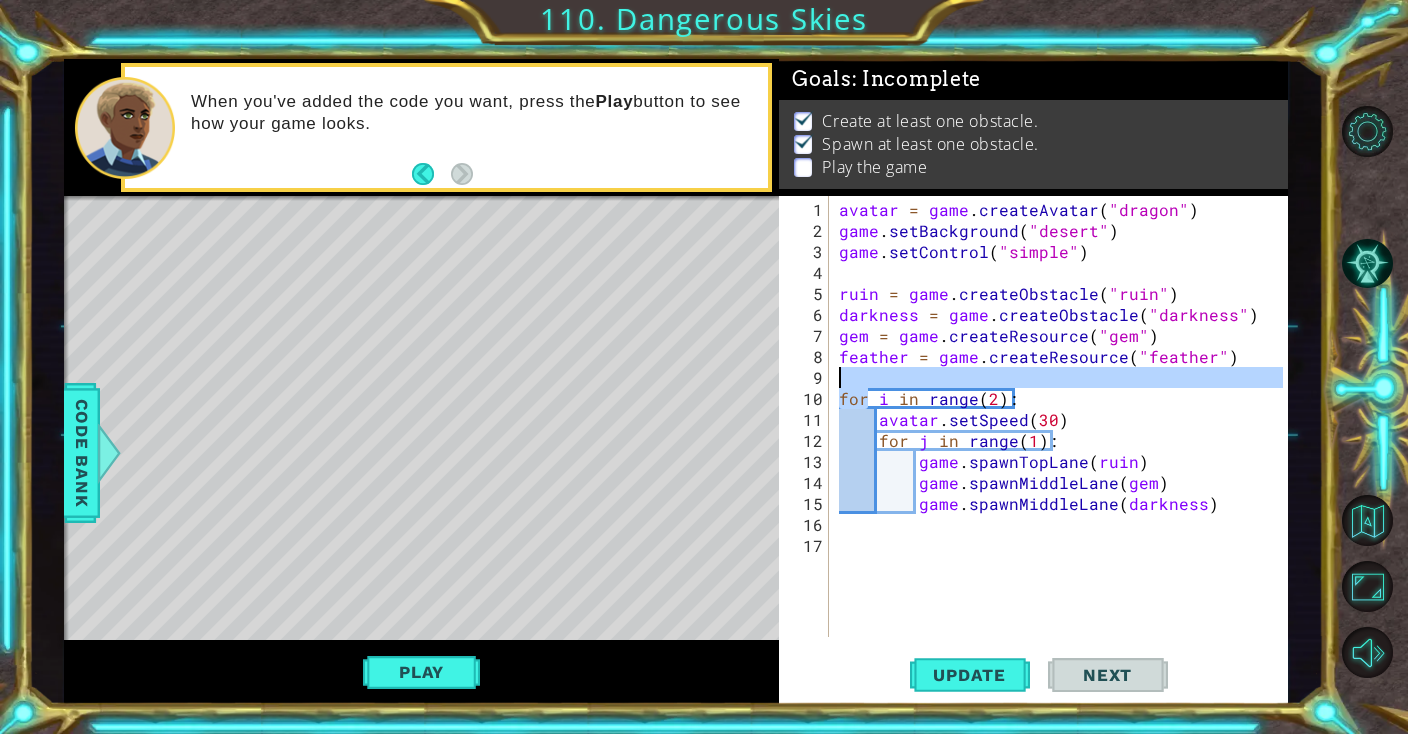 click on "avatar   =   game . createAvatar ( "dragon" )   game . setBackground ( "desert" ) game . setControl ( "simple" ) ruin   =   game . createObstacle ( "ruin" ) darkness   =   game . createObstacle ( "darkness" ) gem   =   game . createResource ( "gem" ) feather   =   game . createResource ( "feather" ) for   i   in   range ( 2 ) :      avatar . setSpeed ( 30 )      for   j   in   range ( 1 ) :          game . spawnTopLane ( ruin )          game . spawnMiddleLane ( gem )          game . spawnMiddleLane ( darkness )" at bounding box center (1058, 416) 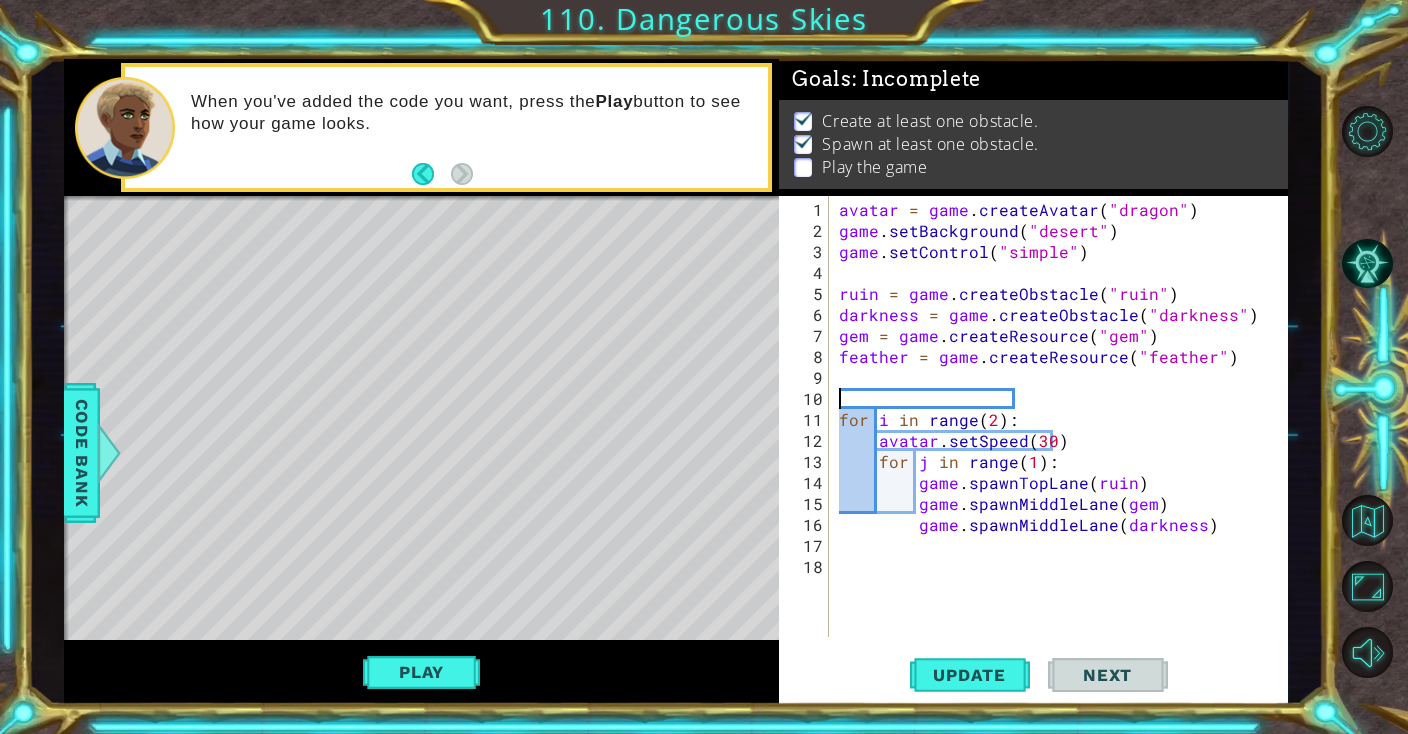 click on "avatar   =   game . createAvatar ( "dragon" )   game . setBackground ( "desert" ) game . setControl ( "simple" ) ruin   =   game . createObstacle ( "ruin" ) darkness   =   game . createObstacle ( "darkness" ) gem   =   game . createResource ( "gem" ) feather   =   game . createResource ( "feather" ) for   i   in   range ( 2 ) :      avatar . setSpeed ( 30 )      for   j   in   range ( 1 ) :          game . spawnTopLane ( ruin )          game . spawnMiddleLane ( gem )          game . spawnMiddleLane ( darkness )" at bounding box center (1063, 440) 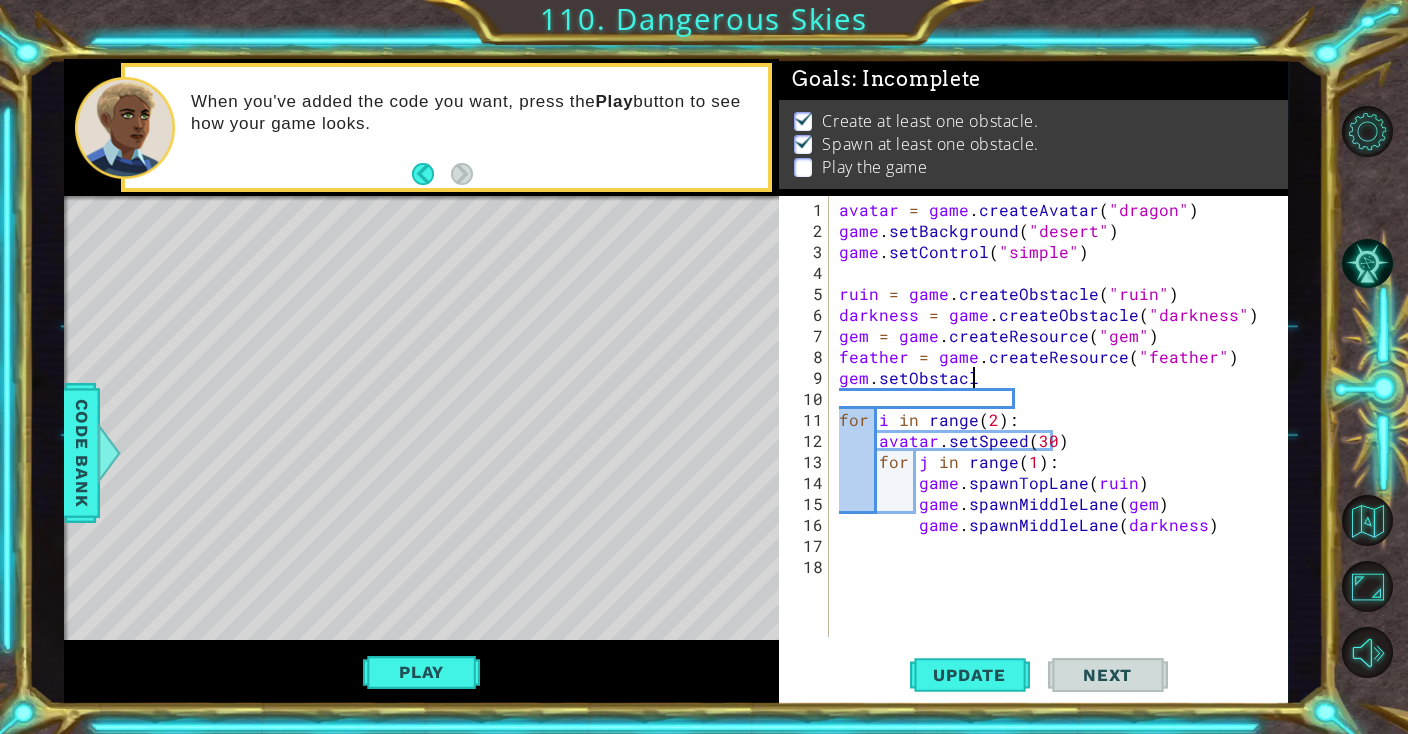 scroll, scrollTop: 0, scrollLeft: 7, axis: horizontal 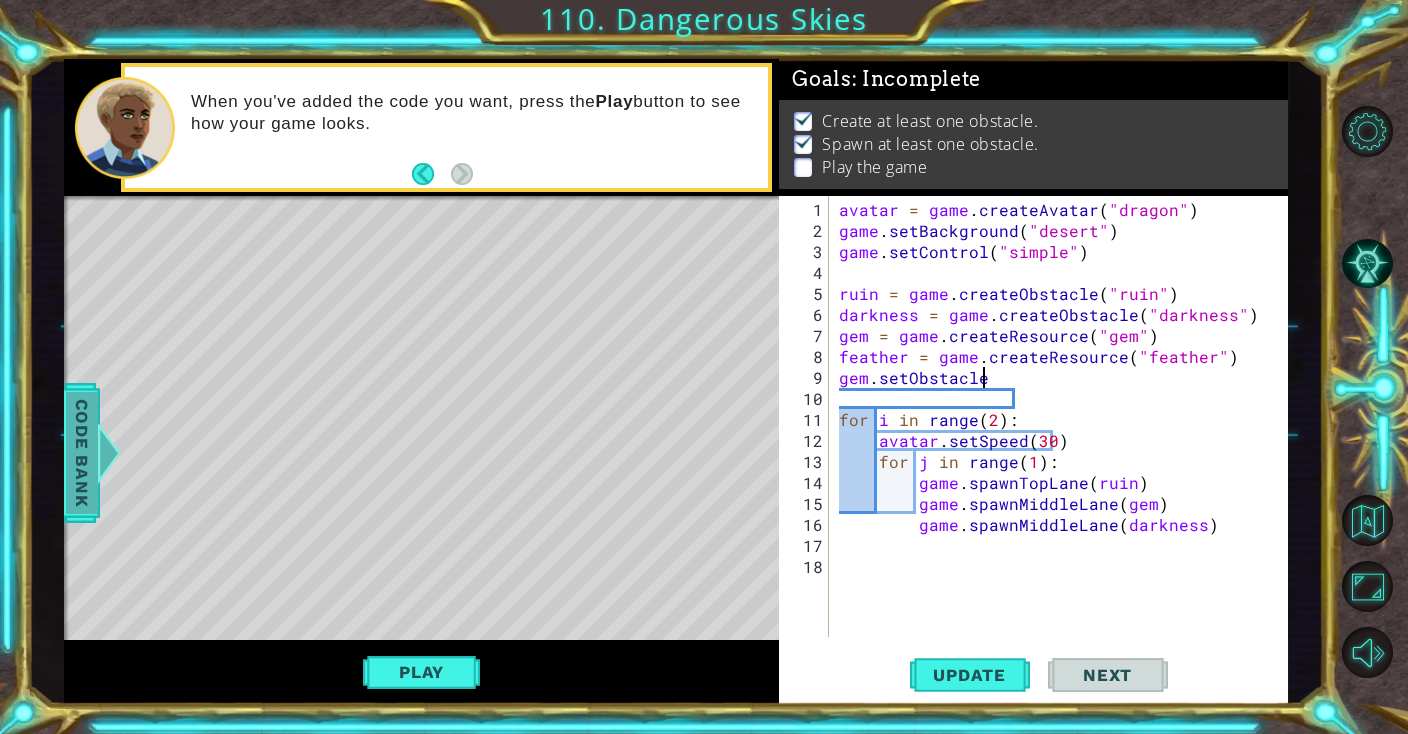 click on "Code Bank" at bounding box center (82, 453) 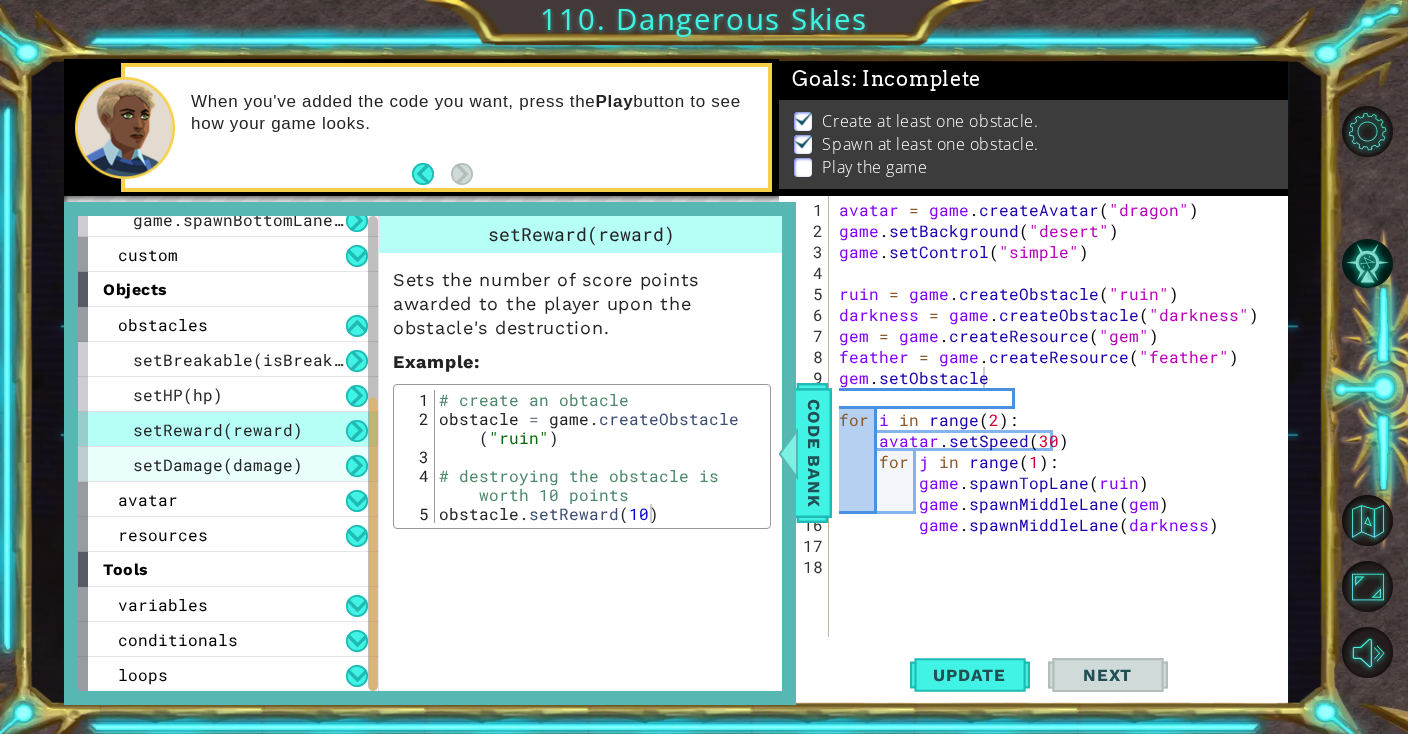 scroll, scrollTop: 259, scrollLeft: 0, axis: vertical 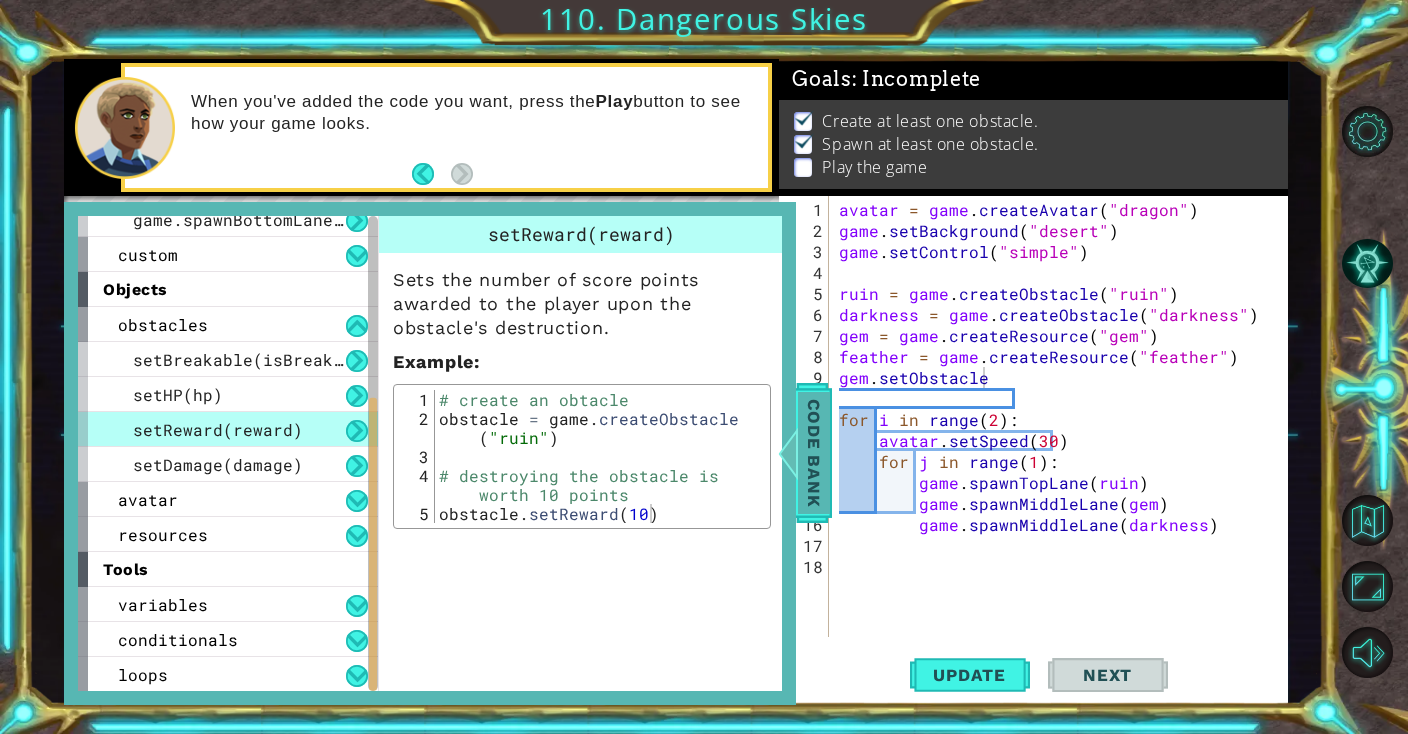 click on "Code Bank" at bounding box center (814, 453) 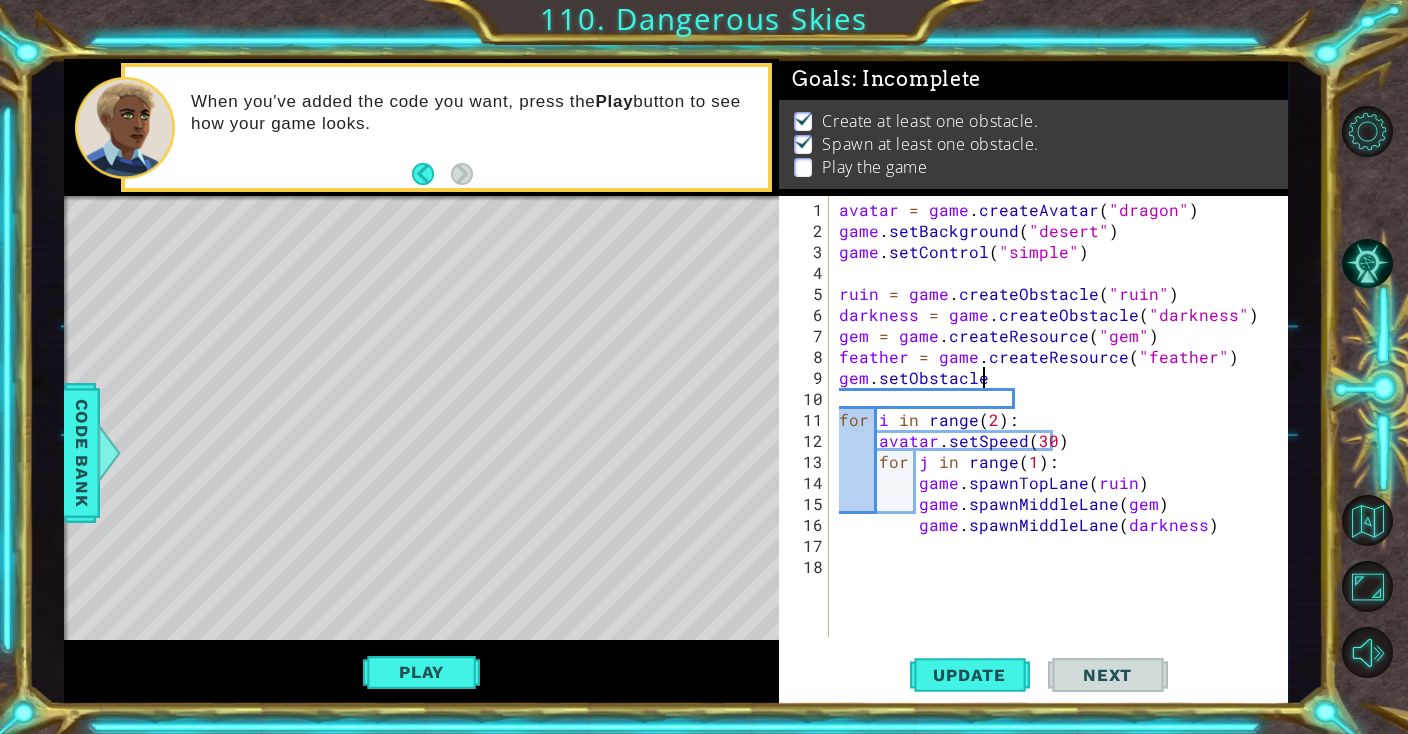 click on "avatar   =   game . createAvatar ( "dragon" )   game . setBackground ( "desert" ) game . setControl ( "simple" ) ruin   =   game . createObstacle ( "ruin" ) darkness   =   game . createObstacle ( "darkness" ) gem   =   game . createResource ( "gem" ) feather   =   game . createResource ( "feather" ) gem . setObstacle for   i   in   range ( 2 ) :      avatar . setSpeed ( 30 )      for   j   in   range ( 1 ) :          game . spawnTopLane ( ruin )          game . spawnMiddleLane ( gem )          game . spawnMiddleLane ( darkness )" at bounding box center [1063, 440] 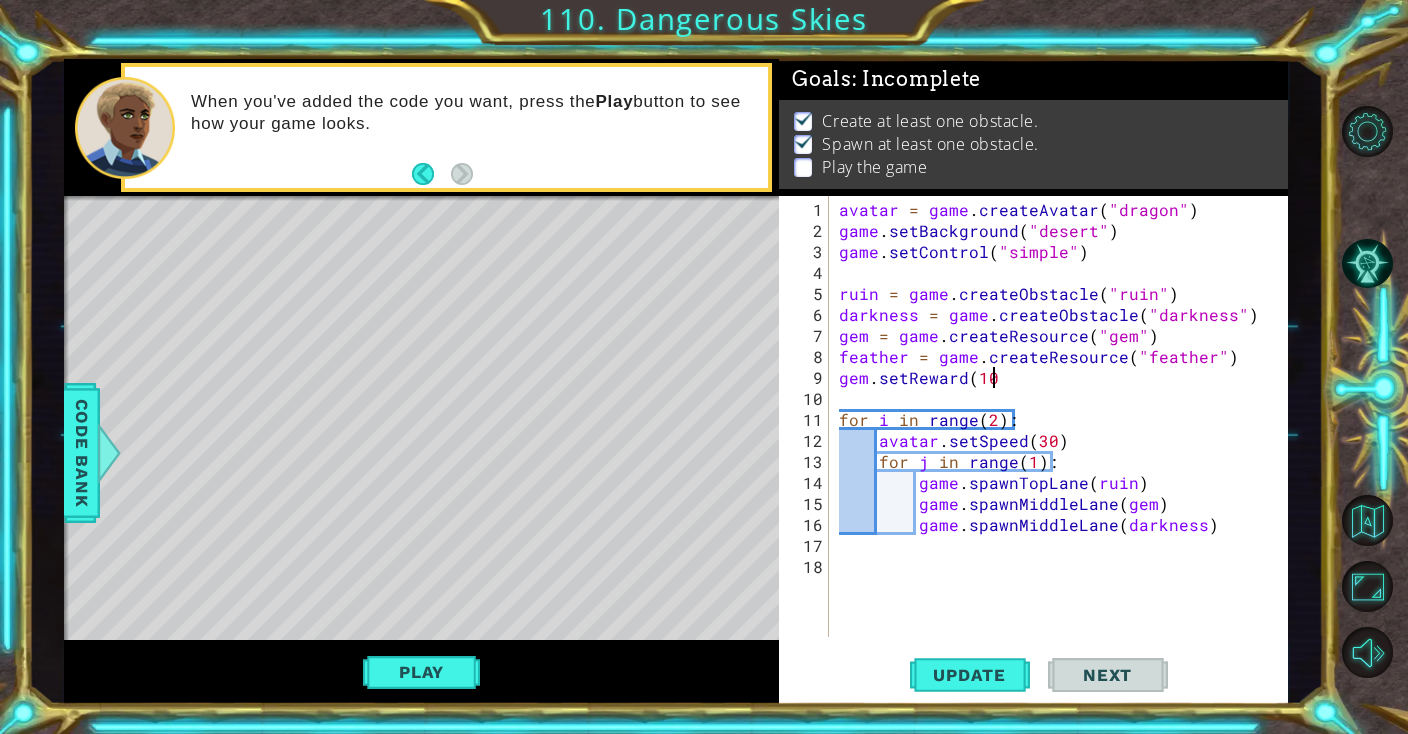 scroll, scrollTop: 0, scrollLeft: 8, axis: horizontal 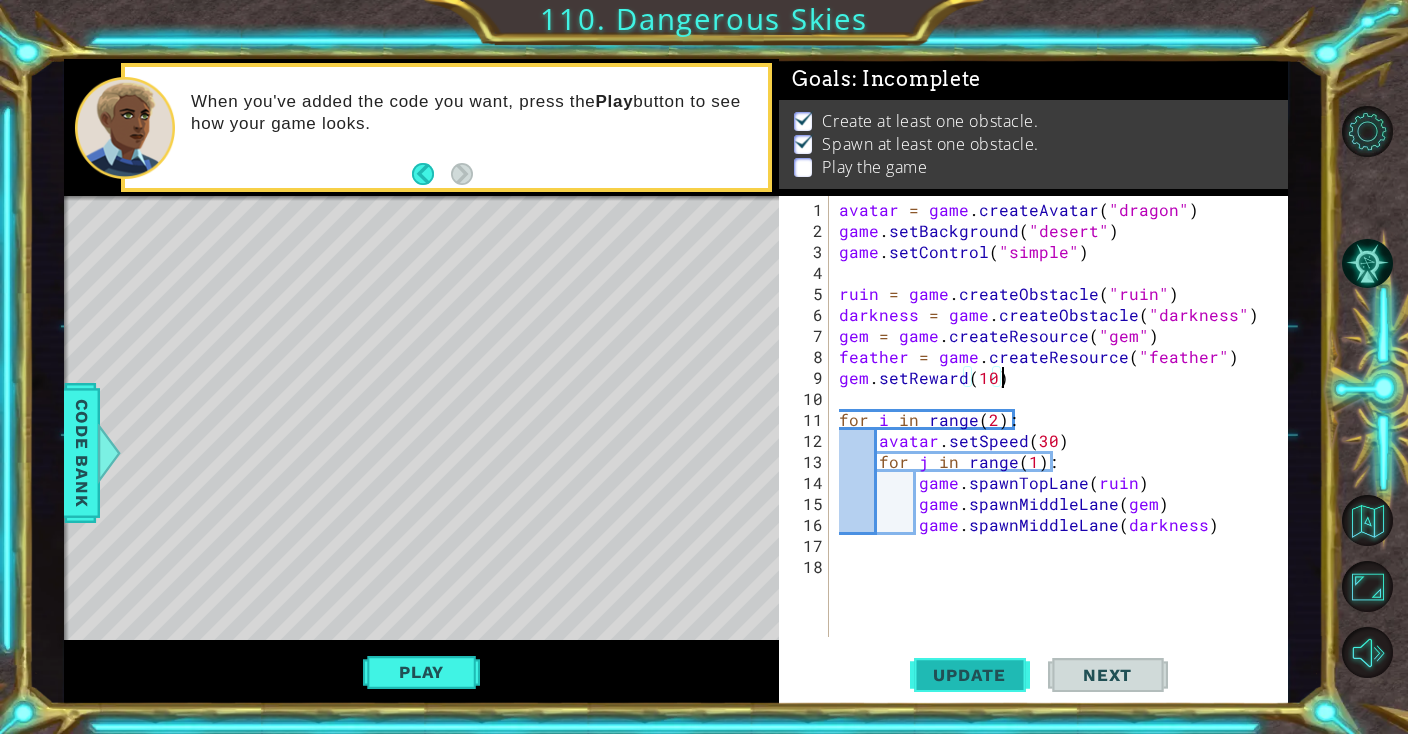 click on "Update" at bounding box center [969, 675] 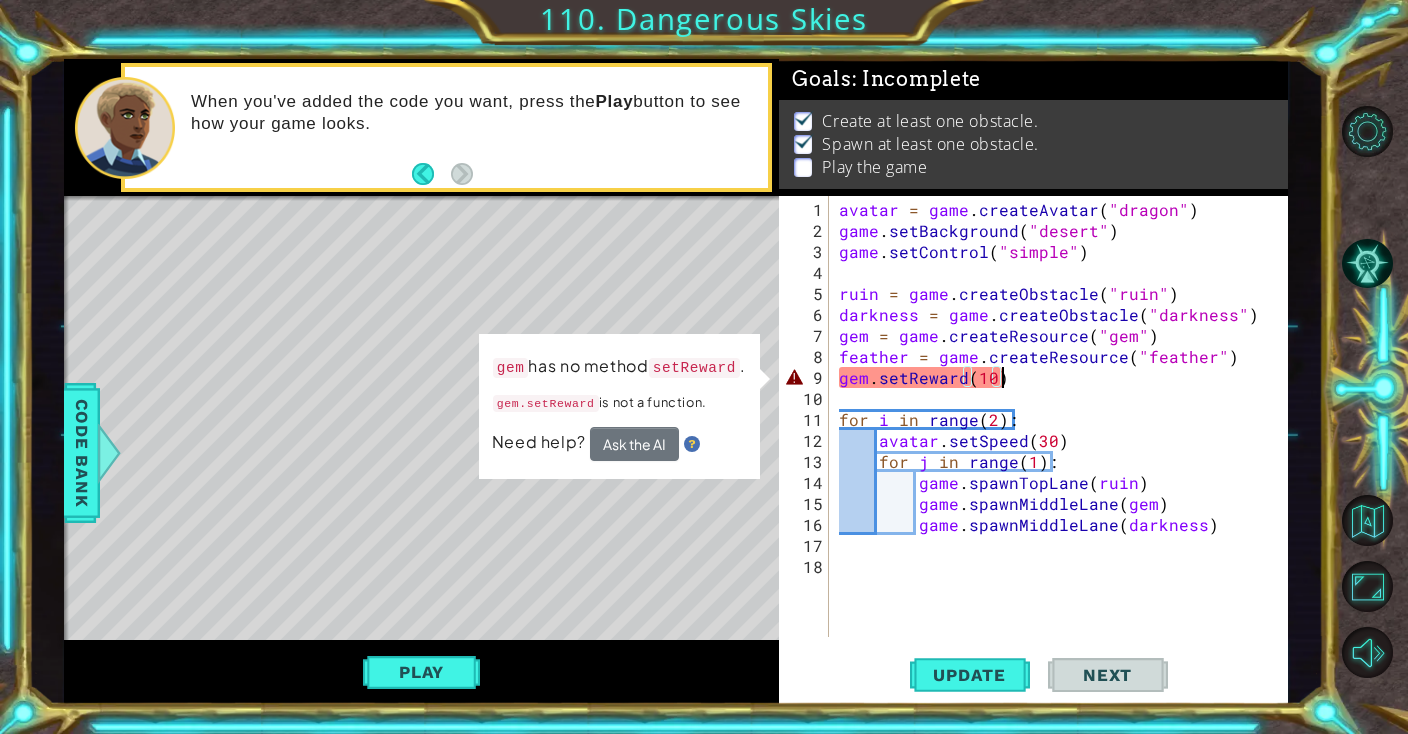click on "avatar   =   game . createAvatar ( "dragon" )   game . setBackground ( "desert" ) game . setControl ( "simple" ) ruin   =   game . createObstacle ( "ruin" ) darkness   =   game . createObstacle ( "darkness" ) gem   =   game . createResource ( "gem" ) feather   =   game . createResource ( "feather" ) gem . setReward ( 10 ) for   i   in   range ( 2 ) :      avatar . setSpeed ( 30 )      for   j   in   range ( 1 ) :          game . spawnTopLane ( ruin )          game . spawnMiddleLane ( gem )          game . spawnMiddleLane ( darkness )" at bounding box center (1063, 440) 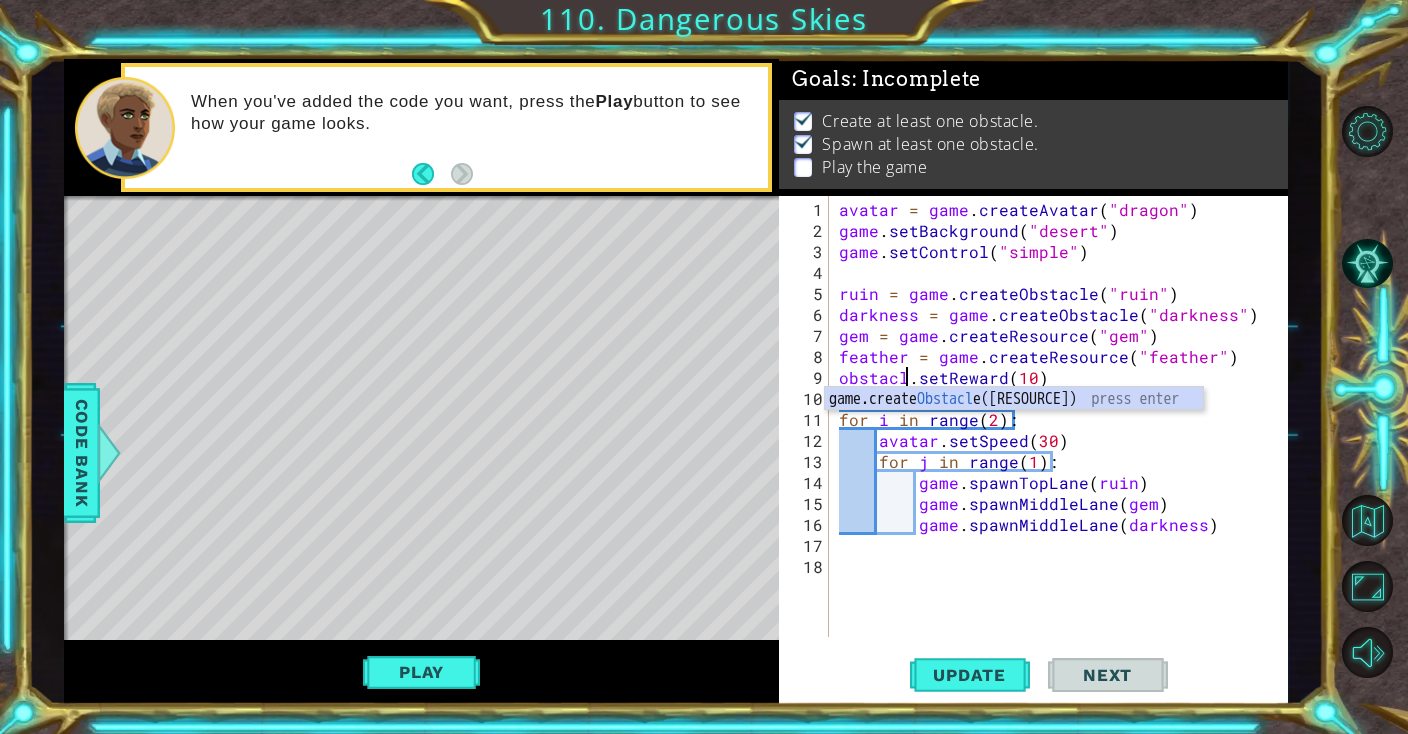 scroll, scrollTop: 0, scrollLeft: 3, axis: horizontal 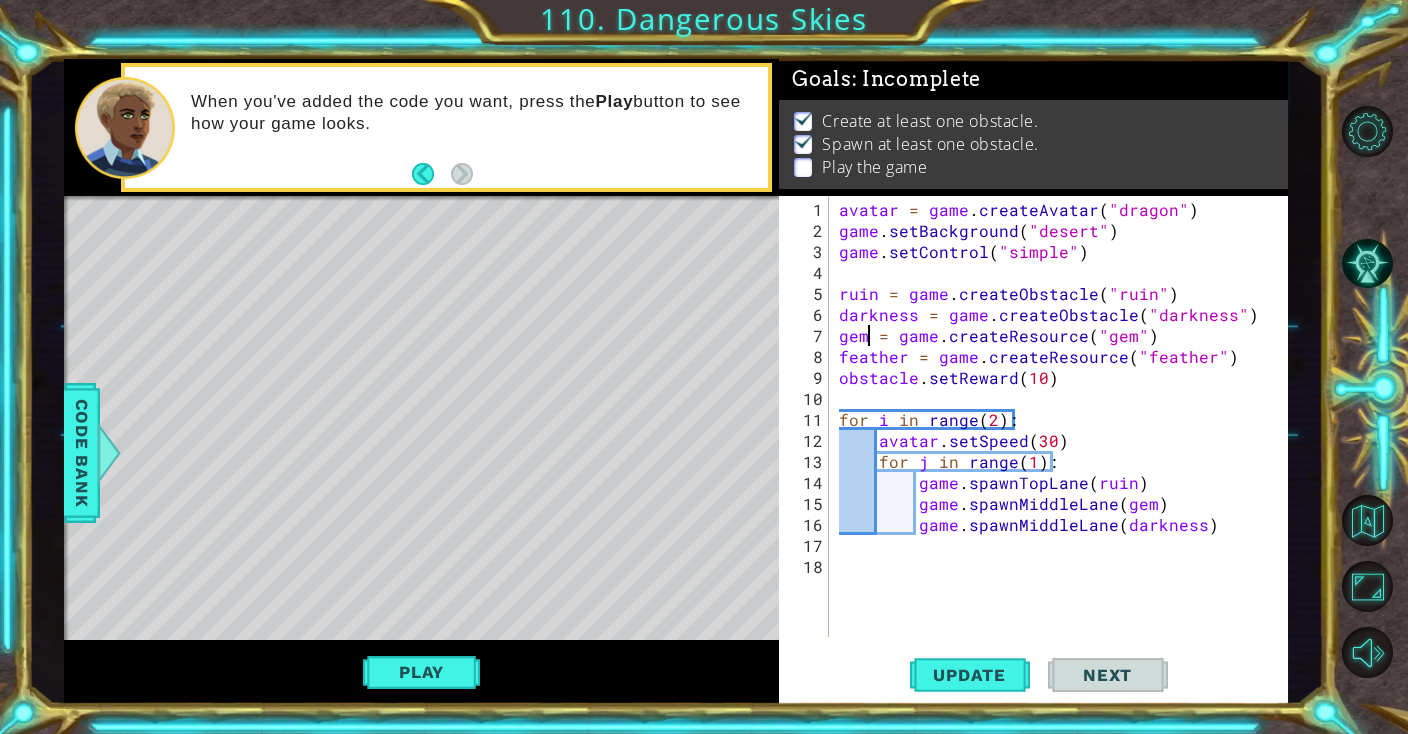 click on "avatar   =   game . createAvatar ( "dragon" )   game . setBackground ( "desert" ) game . setControl ( "simple" ) ruin   =   game . createObstacle ( "ruin" ) darkness   =   game . createObstacle ( "darkness" ) gem   =   game . createResource ( "gem" ) feather   =   game . createResource ( "feather" ) obstacle . setReward ( 10 ) for   i   in   range ( 2 ) :      avatar . setSpeed ( 30 )      for   j   in   range ( 1 ) :          game . spawnTopLane ( ruin )          game . spawnMiddleLane ( gem )          game . spawnMiddleLane ( darkness )" at bounding box center [1063, 440] 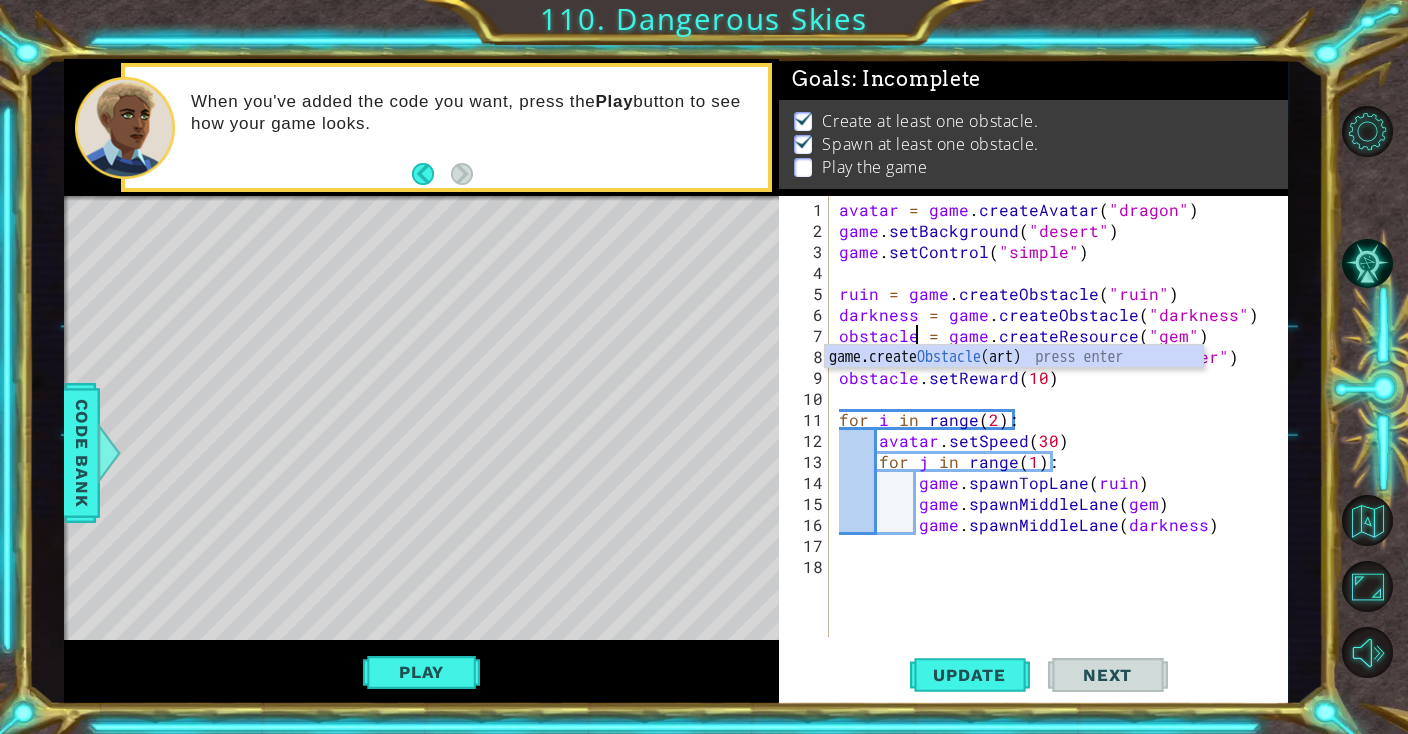 scroll, scrollTop: 0, scrollLeft: 3, axis: horizontal 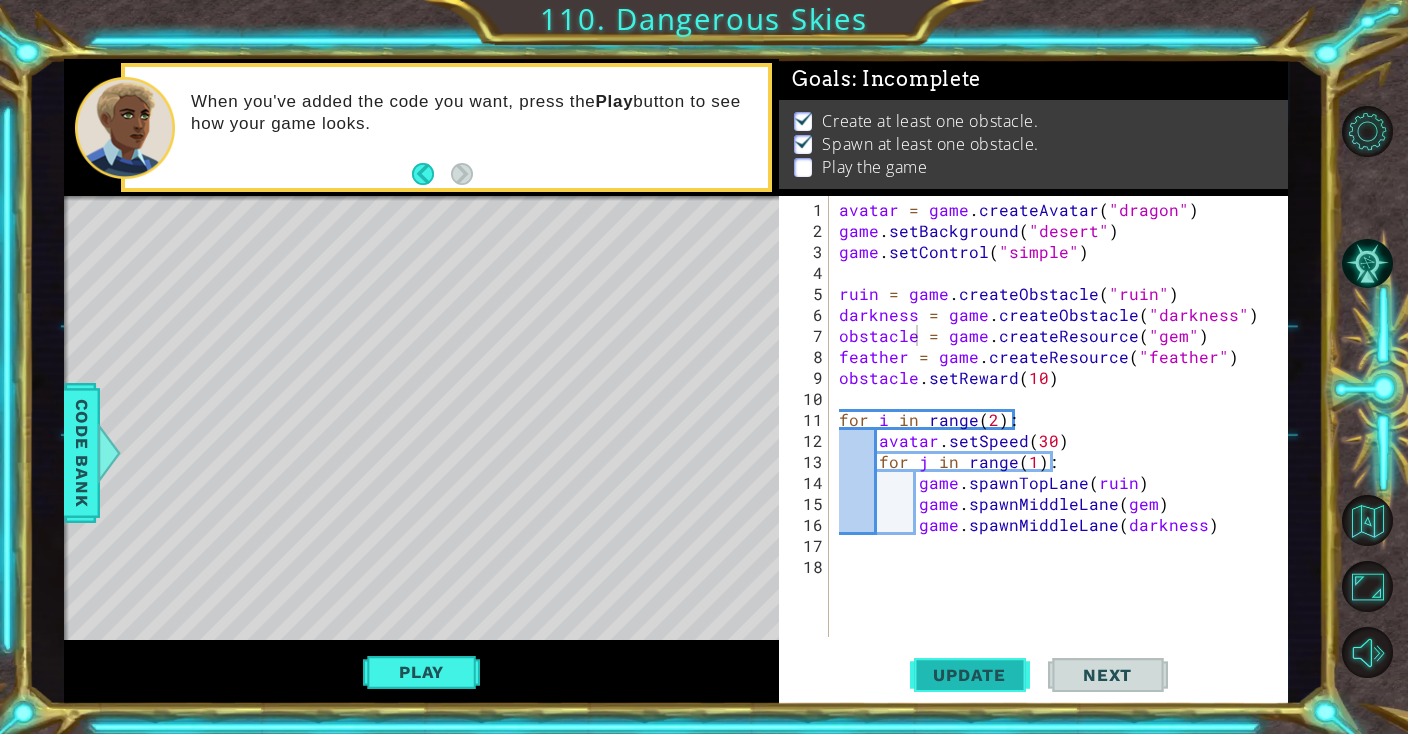 click on "Update" at bounding box center [970, 675] 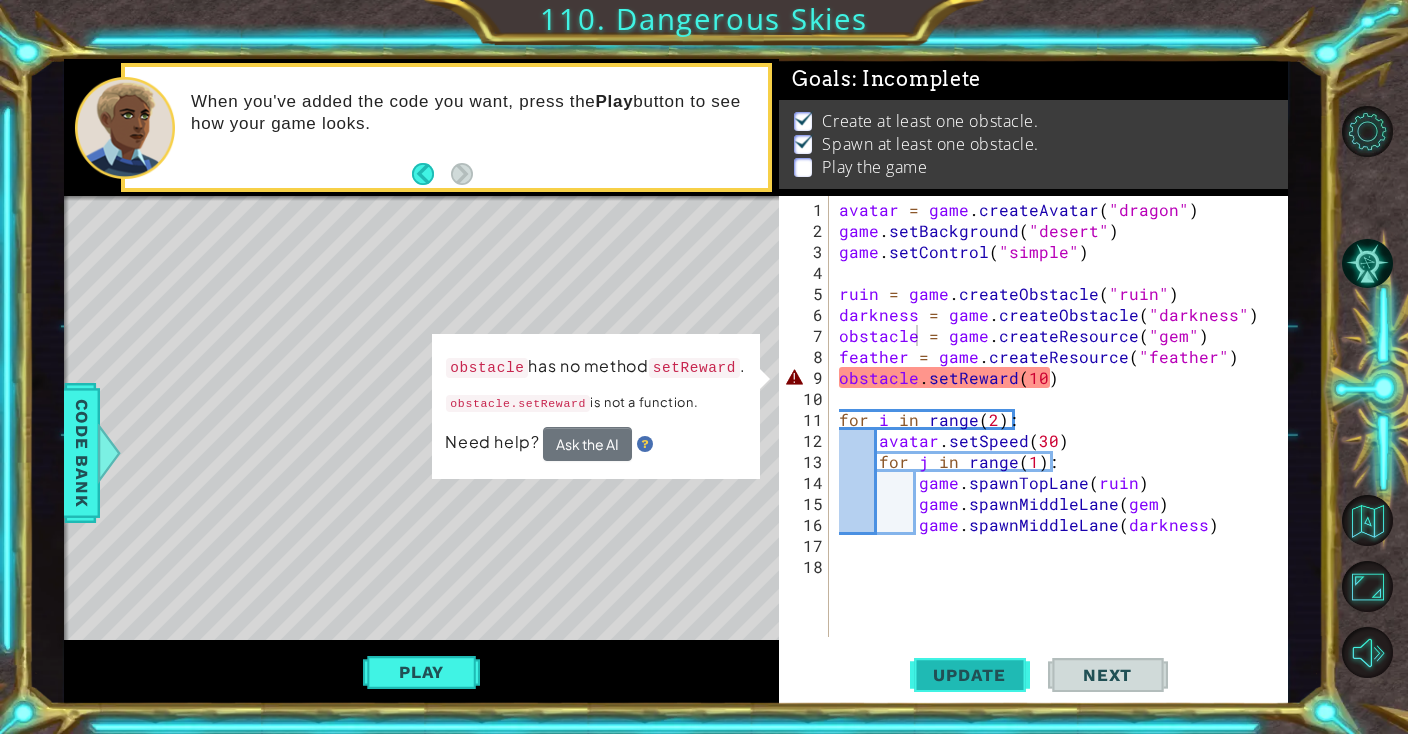 click on "Update" at bounding box center (969, 675) 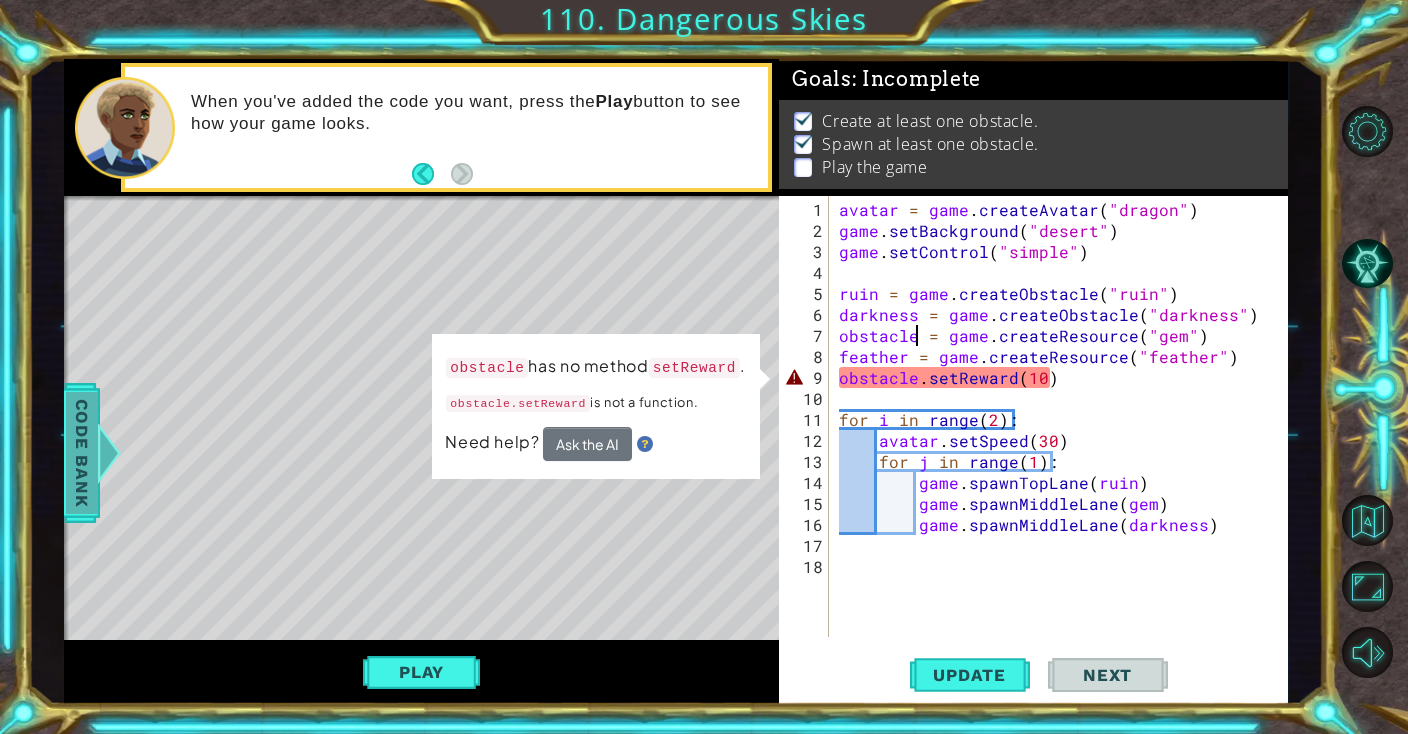 click on "Code Bank" at bounding box center [81, 453] 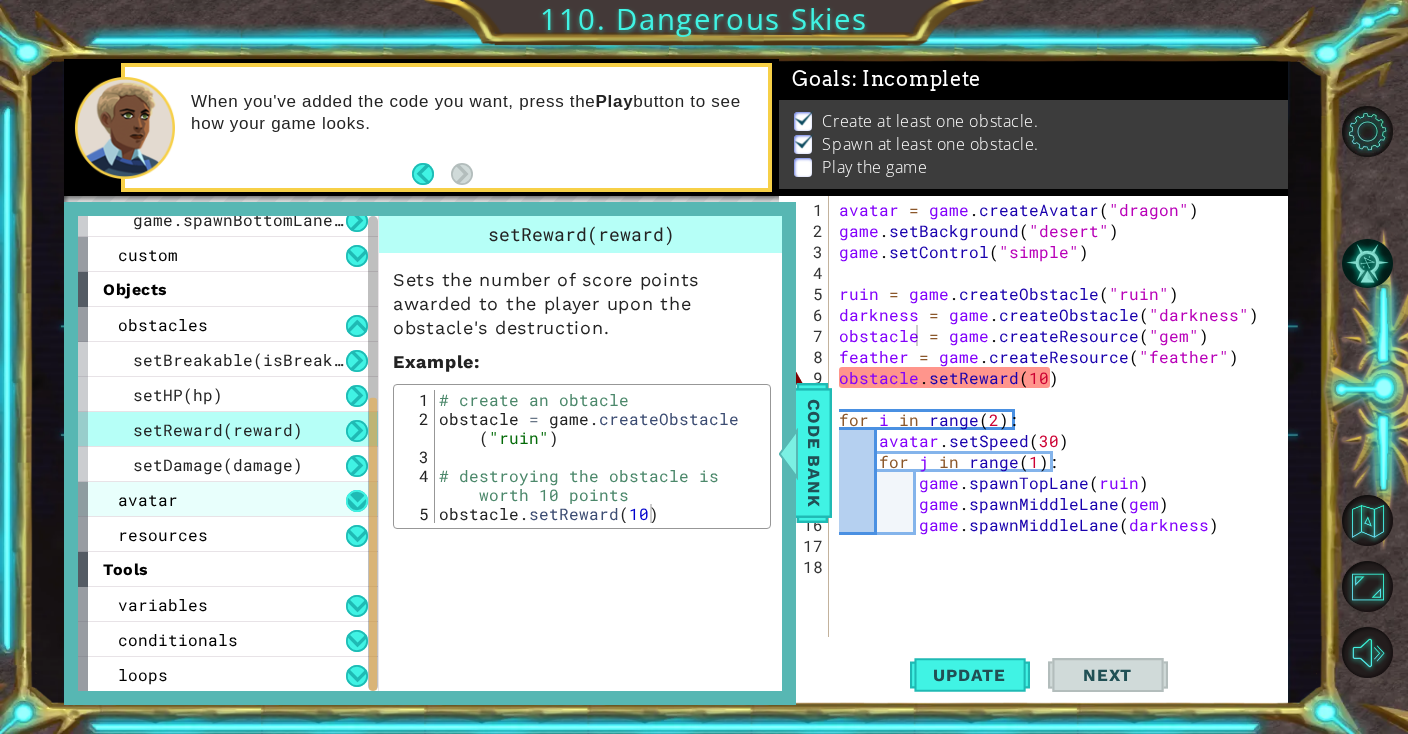 scroll, scrollTop: 259, scrollLeft: 0, axis: vertical 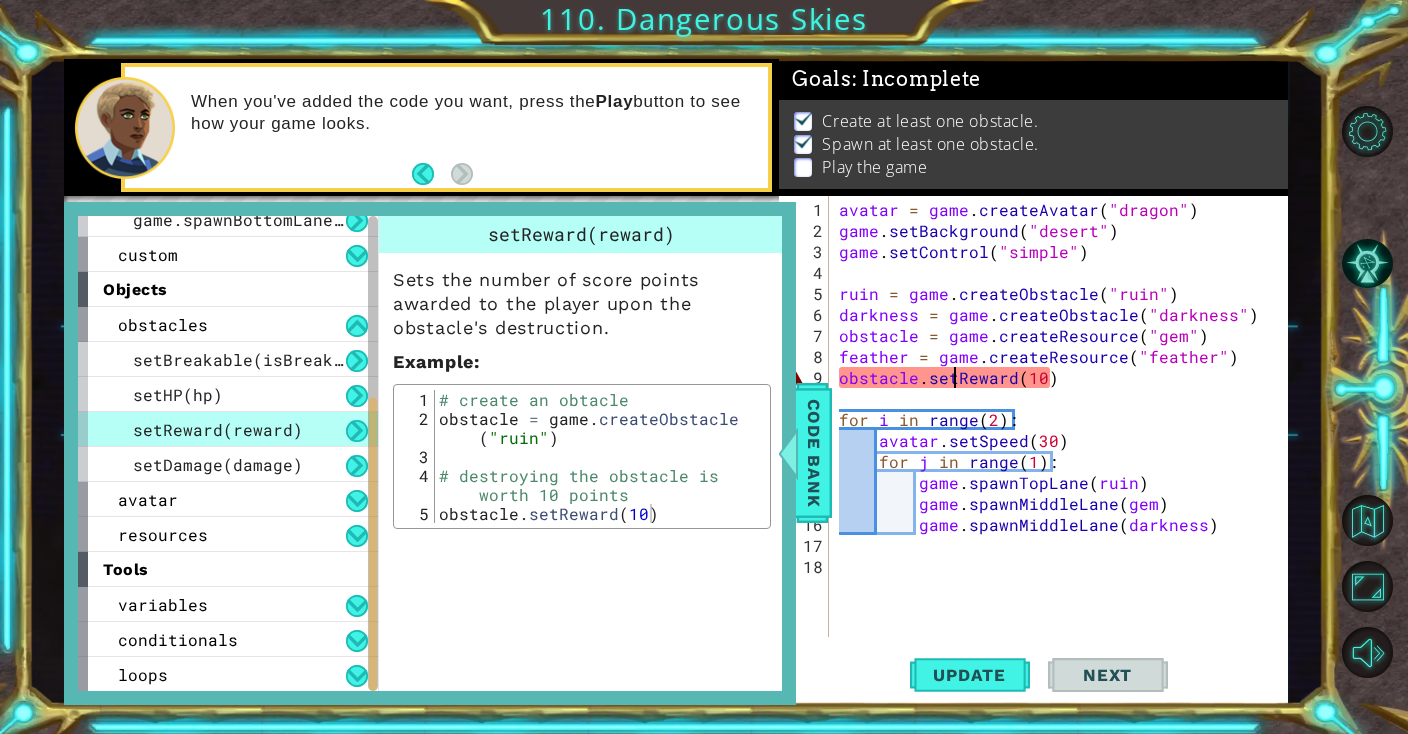 click on "avatar   =   game . createAvatar ( "dragon" )   game . setBackground ( "desert" ) game . setControl ( "simple" ) ruin   =   game . createObstacle ( "ruin" ) darkness   =   game . createObstacle ( "darkness" ) obstacle   =   game . createResource ( "gem" ) feather   =   game . createResource ( "feather" ) obstacle . setReward ( 10 ) for   i   in   range ( 2 ) :      avatar . setSpeed ( 30 )      for   j   in   range ( 1 ) :          game . spawnTopLane ( ruin )          game . spawnMiddleLane ( gem )          game . spawnMiddleLane ( darkness )" at bounding box center [1063, 440] 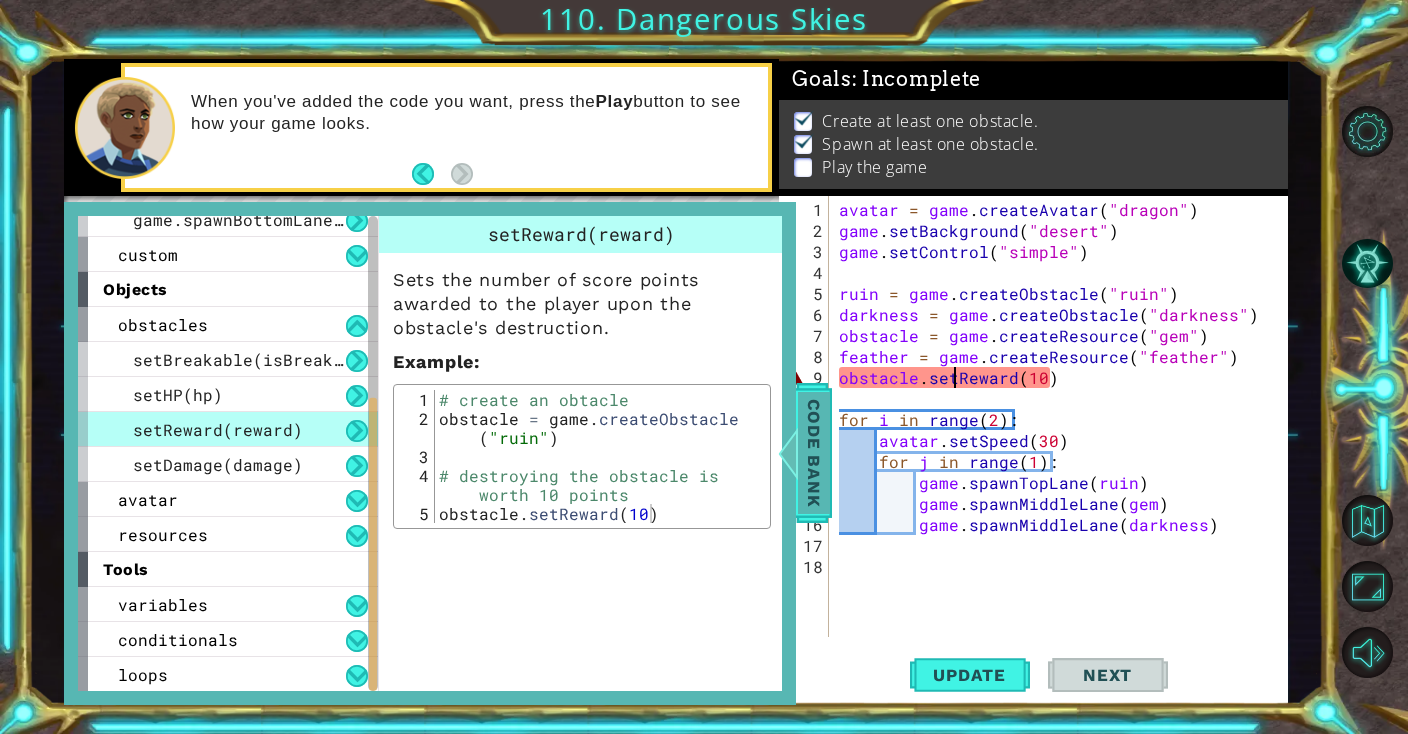 click on "Code Bank" at bounding box center (813, 453) 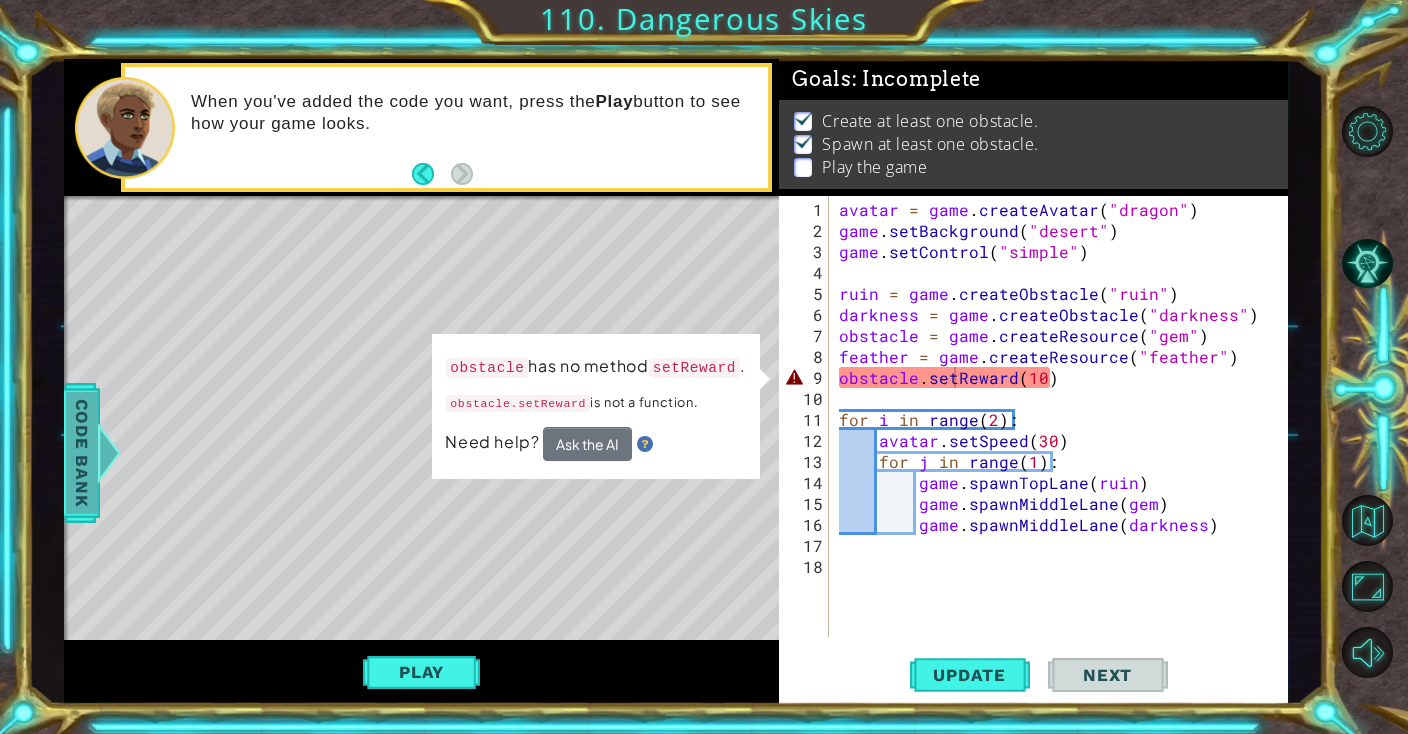 click on "Code Bank" at bounding box center (82, 453) 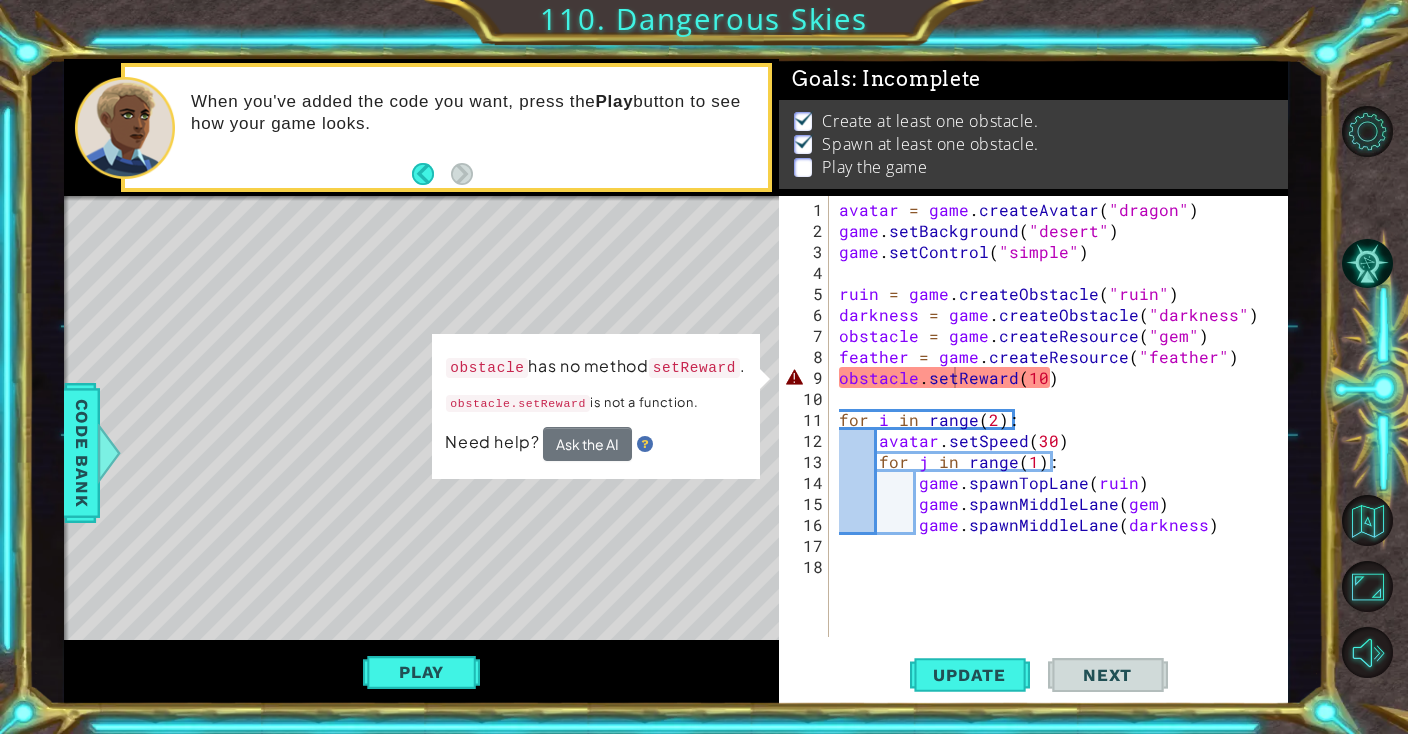 scroll, scrollTop: 259, scrollLeft: 0, axis: vertical 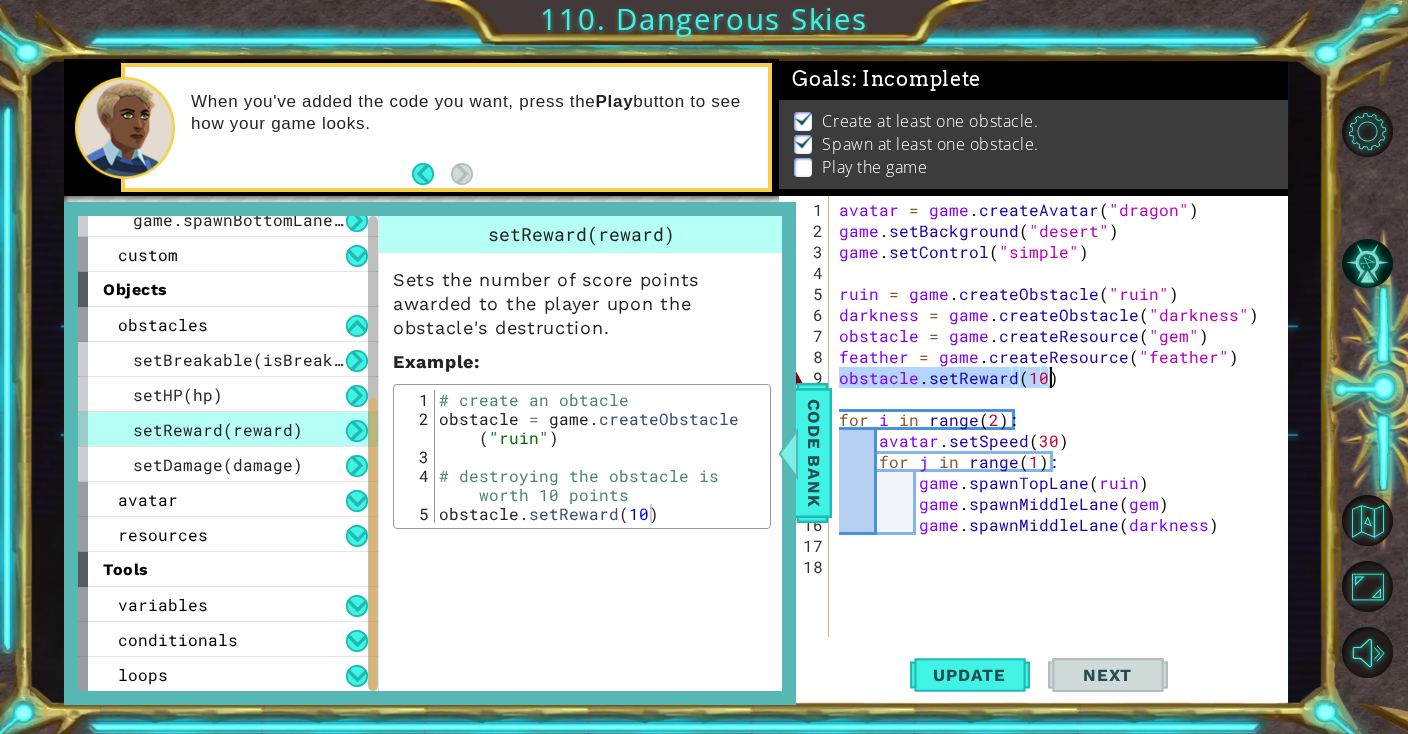 drag, startPoint x: 837, startPoint y: 376, endPoint x: 1063, endPoint y: 377, distance: 226.00221 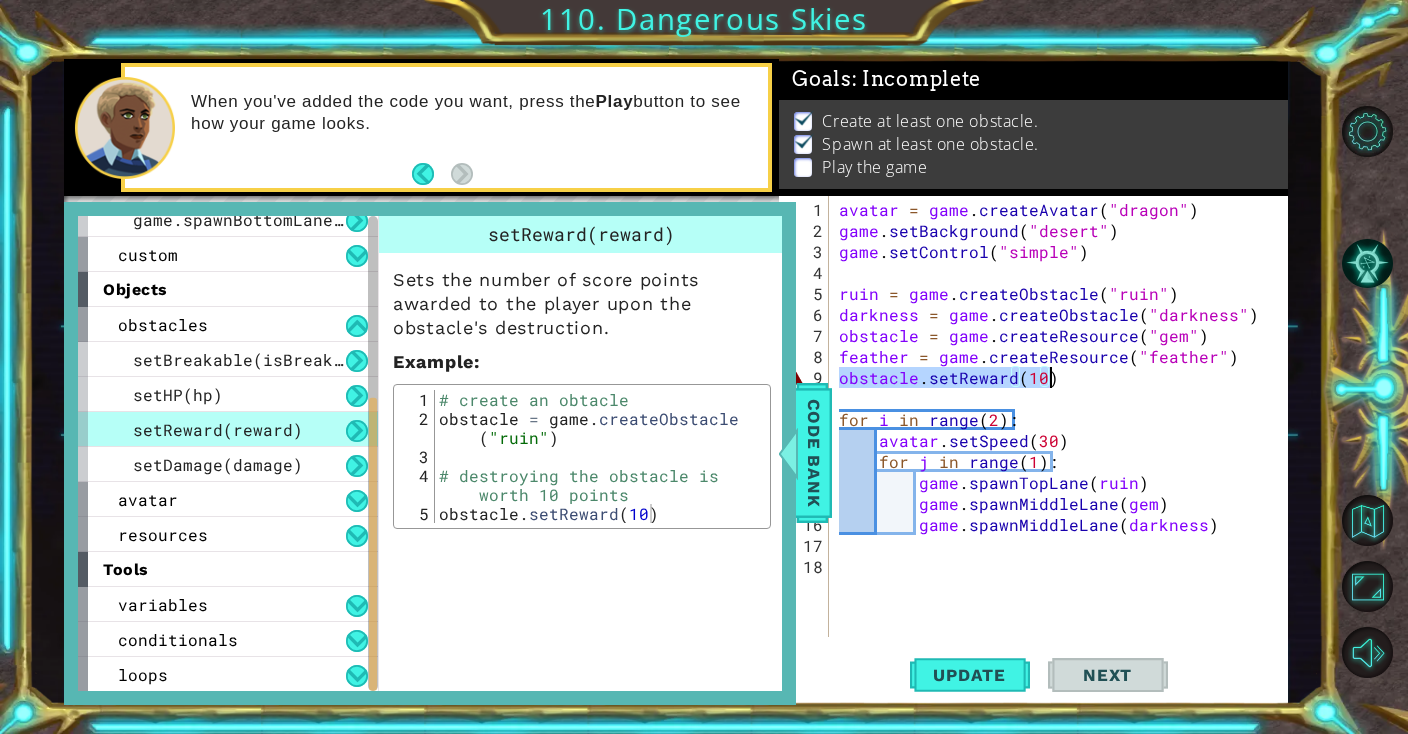 click on "avatar   =   game . createAvatar ( "dragon" )   game . setBackground ( "desert" ) game . setControl ( "simple" ) ruin   =   game . createObstacle ( "ruin" ) darkness   =   game . createObstacle ( "darkness" ) obstacle   =   game . createResource ( "gem" ) feather   =   game . createResource ( "feather" ) obstacle . setReward ( 10 ) for   i   in   range ( 2 ) :      avatar . setSpeed ( 30 )      for   j   in   range ( 1 ) :          game . spawnTopLane ( ruin )          game . spawnMiddleLane ( gem )          game . spawnMiddleLane ( darkness )" at bounding box center (1063, 440) 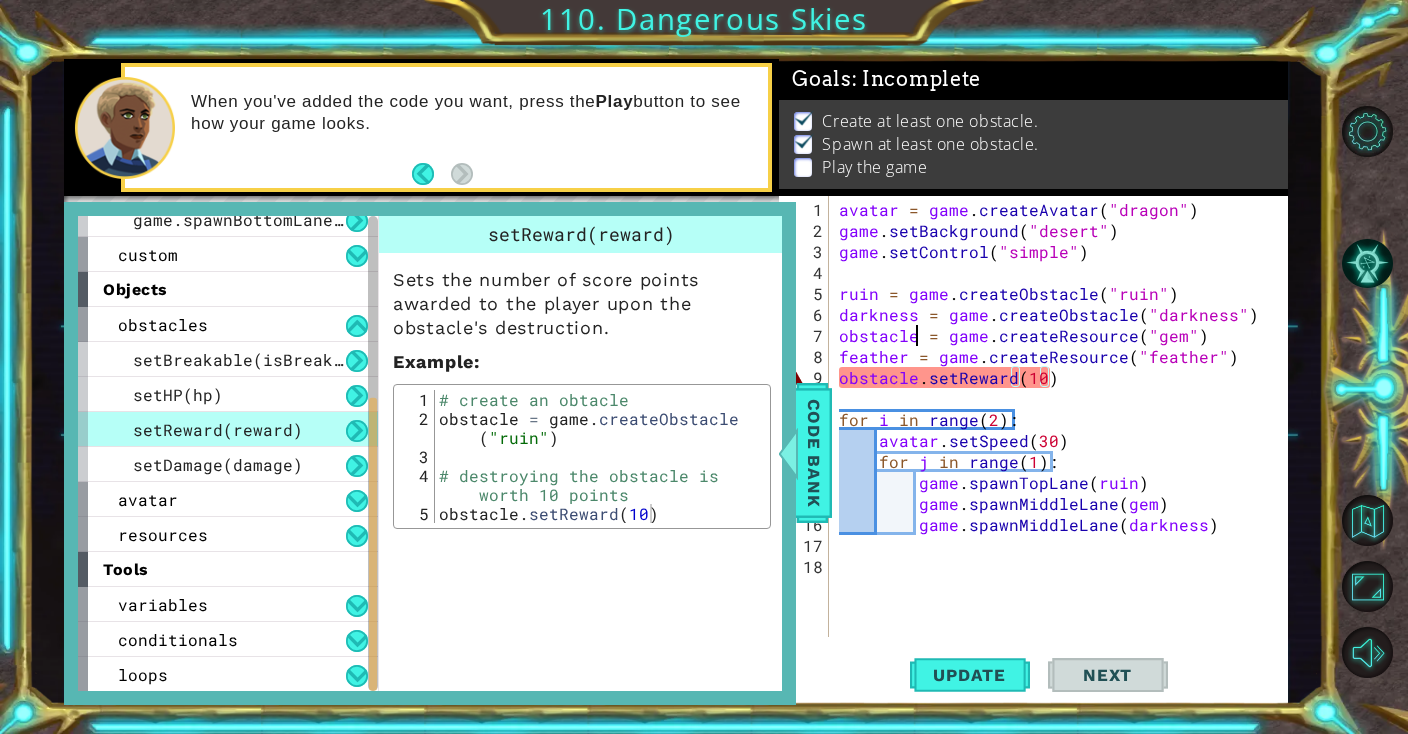 click on "avatar   =   game . createAvatar ( "dragon" )   game . setBackground ( "desert" ) game . setControl ( "simple" ) ruin   =   game . createObstacle ( "ruin" ) darkness   =   game . createObstacle ( "darkness" ) obstacle   =   game . createResource ( "gem" ) feather   =   game . createResource ( "feather" ) obstacle . setReward ( 10 ) for   i   in   range ( 2 ) :      avatar . setSpeed ( 30 )      for   j   in   range ( 1 ) :          game . spawnTopLane ( ruin )          game . spawnMiddleLane ( gem )          game . spawnMiddleLane ( darkness )" at bounding box center [1063, 440] 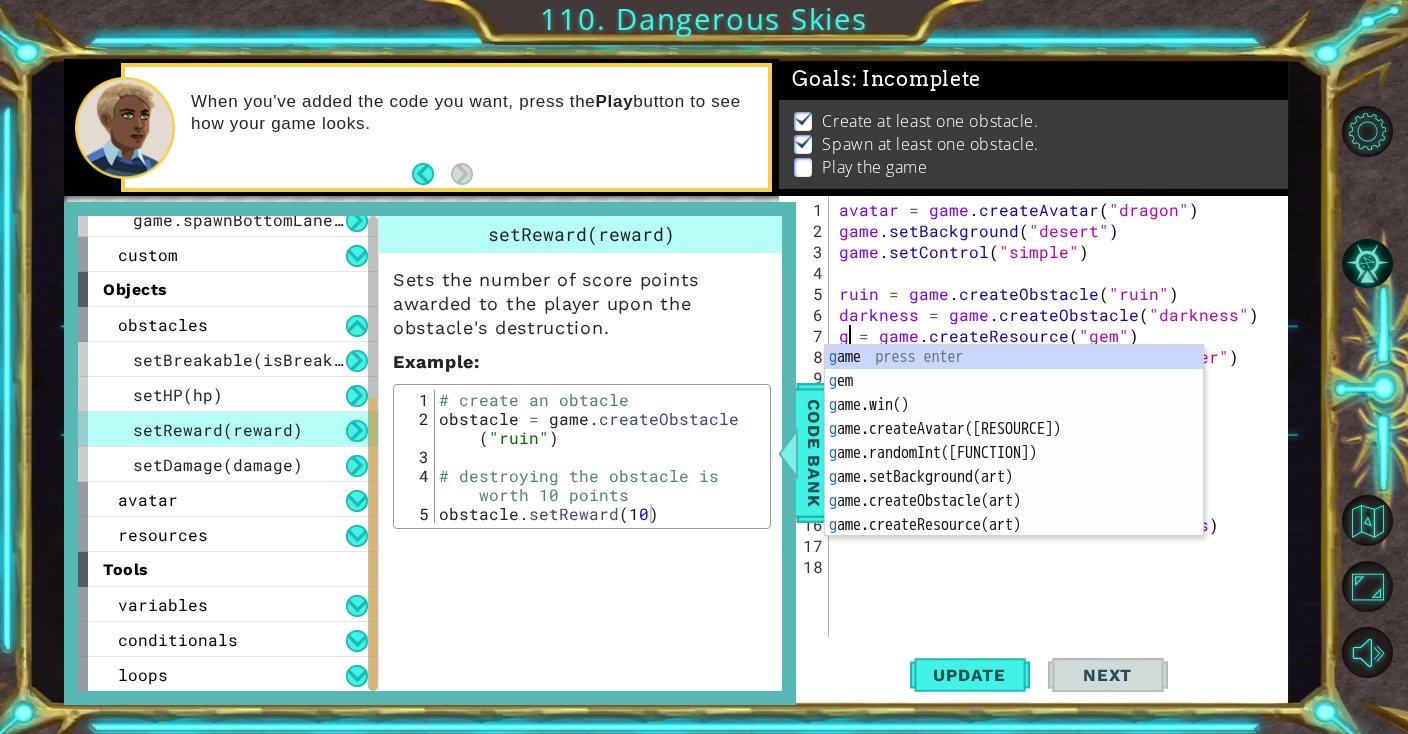 scroll, scrollTop: 0, scrollLeft: 1, axis: horizontal 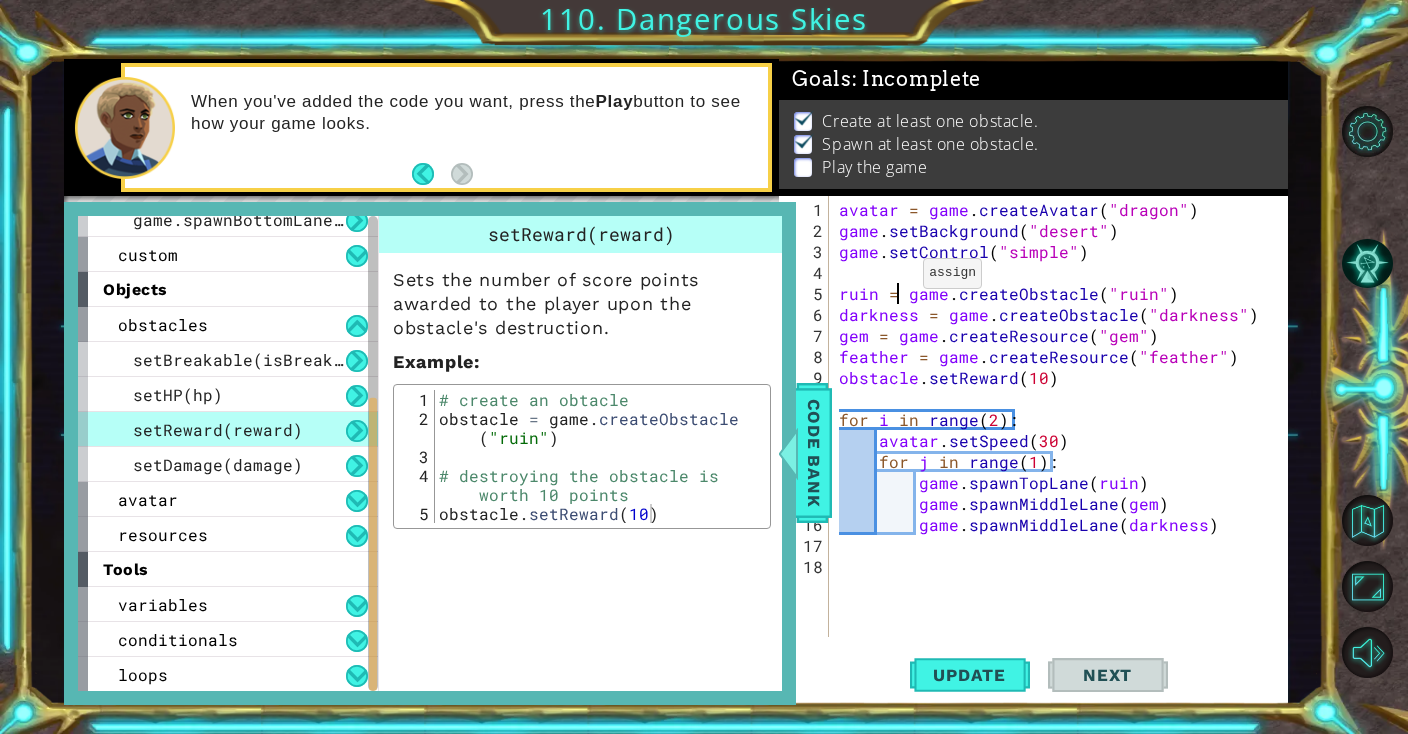 click on "avatar   =   game . createAvatar ( "dragon" )   game . setBackground ( "desert" ) game . setControl ( "simple" ) ruin   =   game . createObstacle ( "ruin" ) darkness   =   game . createObstacle ( "darkness" ) gem   =   game . createResource ( "gem" ) feather   =   game . createResource ( "feather" ) obstacle . setReward ( 10 ) for   i   in   range ( 2 ) :      avatar . setSpeed ( 30 )      for   j   in   range ( 1 ) :          game . spawnTopLane ( ruin )          game . spawnMiddleLane ( gem )          game . spawnMiddleLane ( darkness )" at bounding box center (1063, 440) 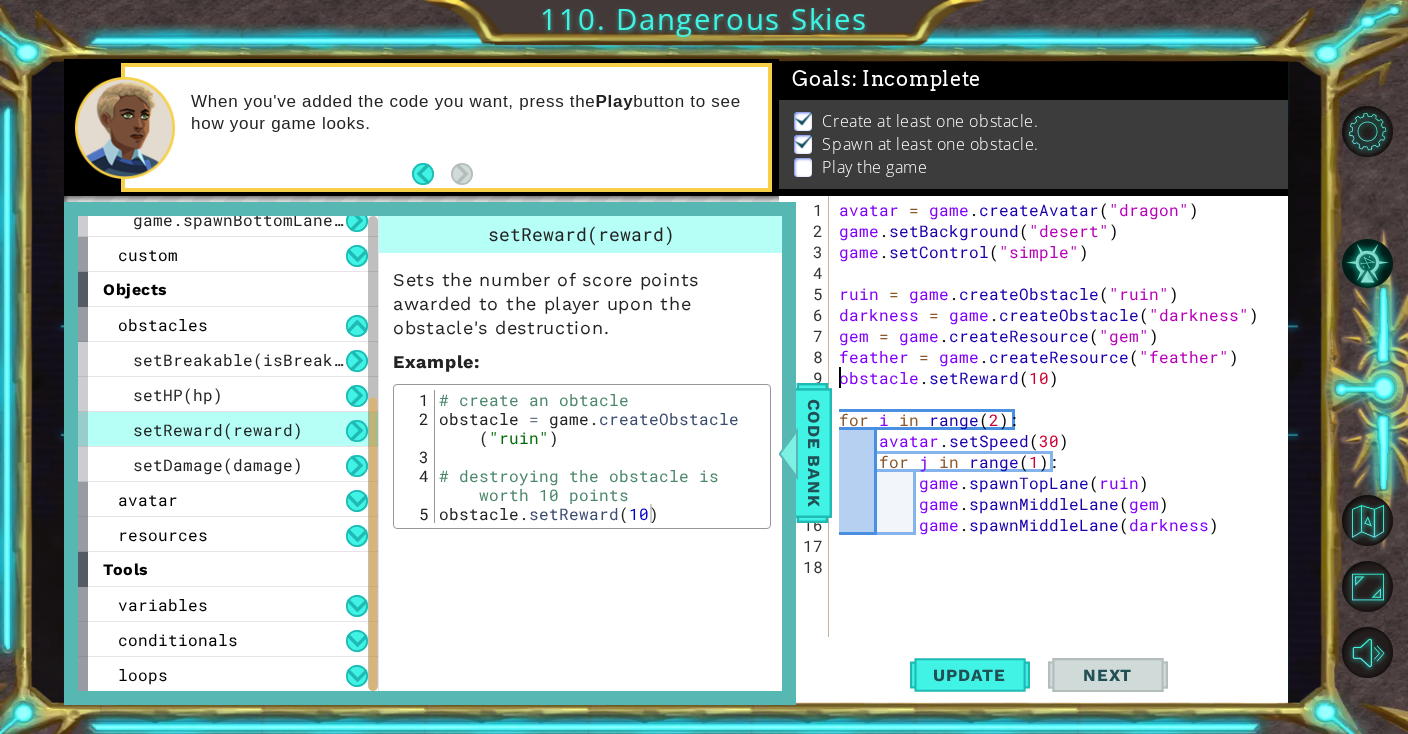 click on "avatar   =   game . createAvatar ( "dragon" )   game . setBackground ( "desert" ) game . setControl ( "simple" ) ruin   =   game . createObstacle ( "ruin" ) darkness   =   game . createObstacle ( "darkness" ) gem   =   game . createResource ( "gem" ) feather   =   game . createResource ( "feather" ) obstacle . setReward ( 10 ) for   i   in   range ( 2 ) :      avatar . setSpeed ( 30 )      for   j   in   range ( 1 ) :          game . spawnTopLane ( ruin )          game . spawnMiddleLane ( gem )          game . spawnMiddleLane ( darkness )" at bounding box center [1063, 440] 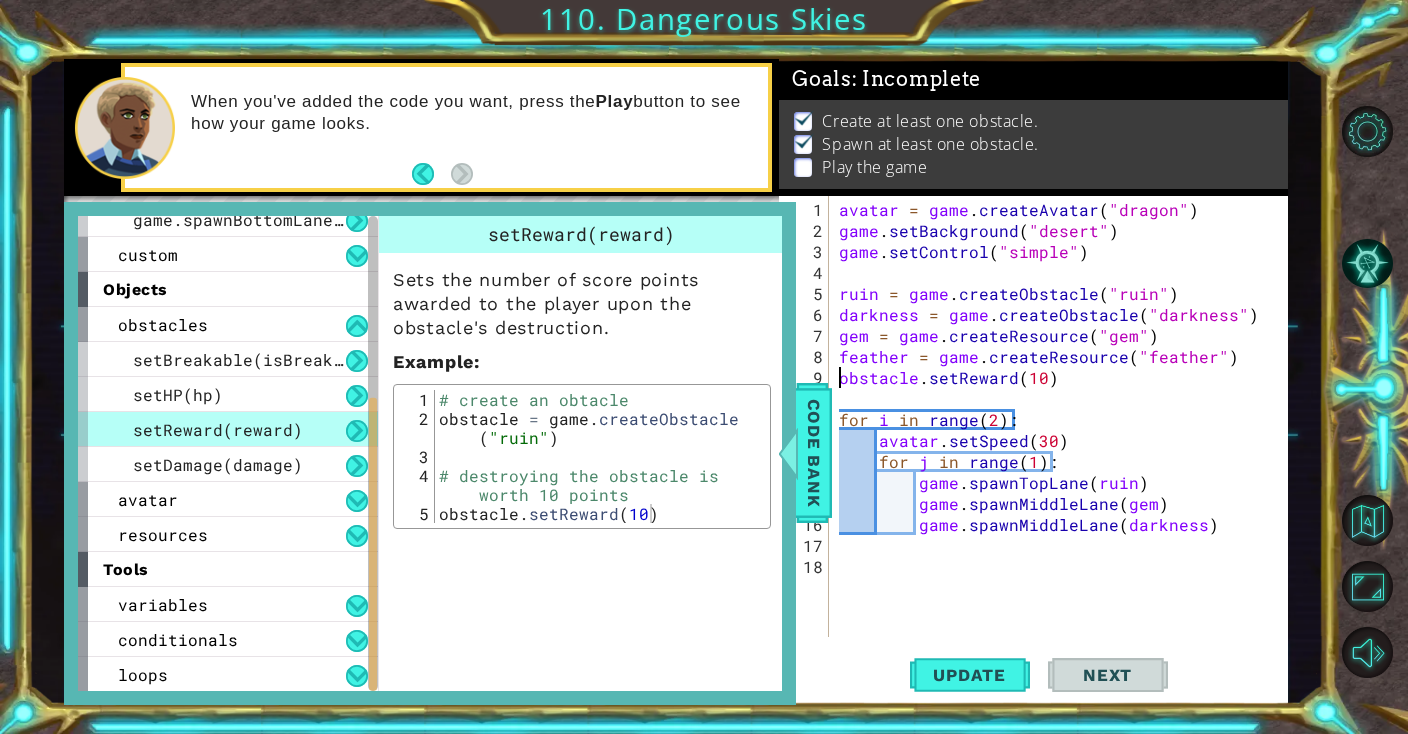 type on "obstacle.setReward(10)" 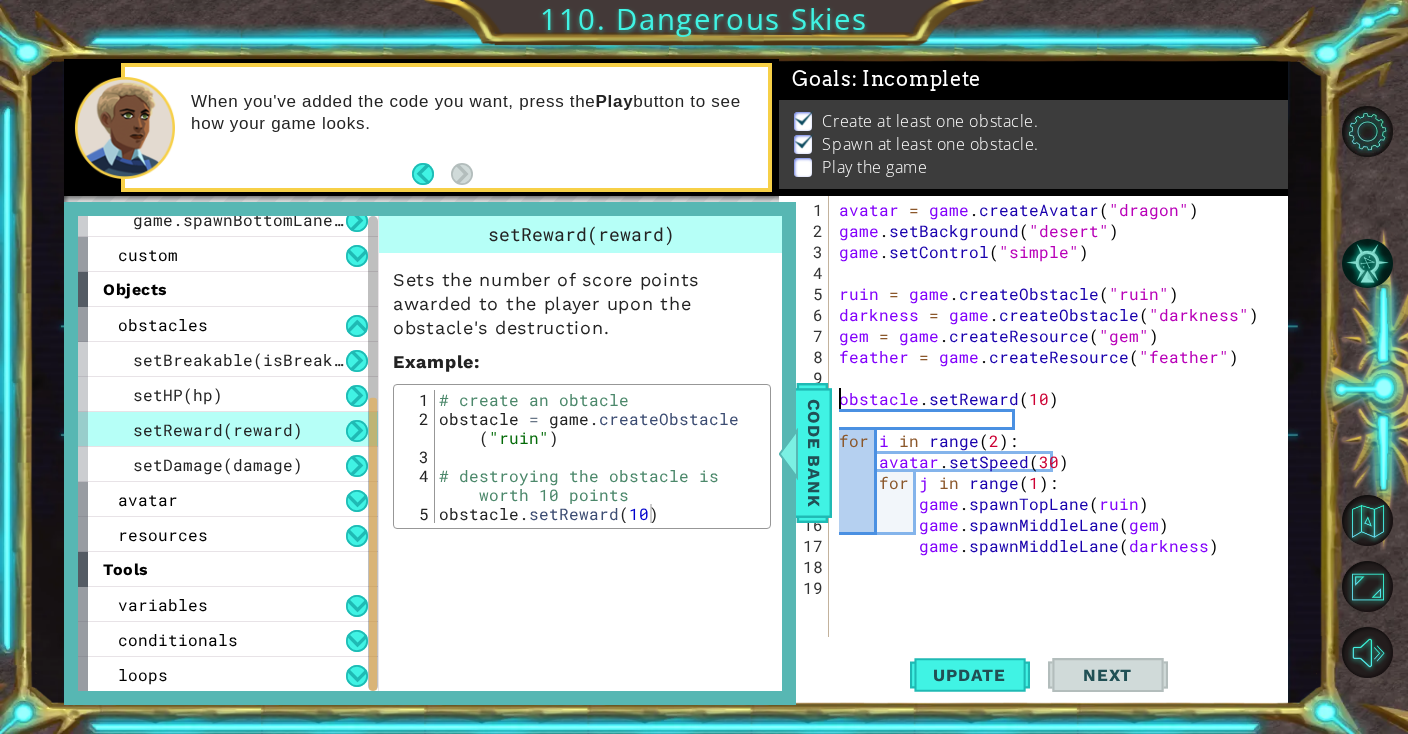 click on "avatar   =   game . createAvatar ( "dragon" )   game . setBackground ( "desert" ) game . setControl ( "simple" ) ruin   =   game . createObstacle ( "ruin" ) darkness   =   game . createObstacle ( "darkness" ) gem   =   game . createResource ( "gem" ) feather   =   game . createResource ( "feather" ) obstacle . setReward ( 10 ) for   i   in   range ( 2 ) :      avatar . setSpeed ( 30 )      for   j   in   range ( 1 ) :          game . spawnTopLane ( ruin )          game . spawnMiddleLane ( gem )          game . spawnMiddleLane ( darkness )" at bounding box center (1063, 440) 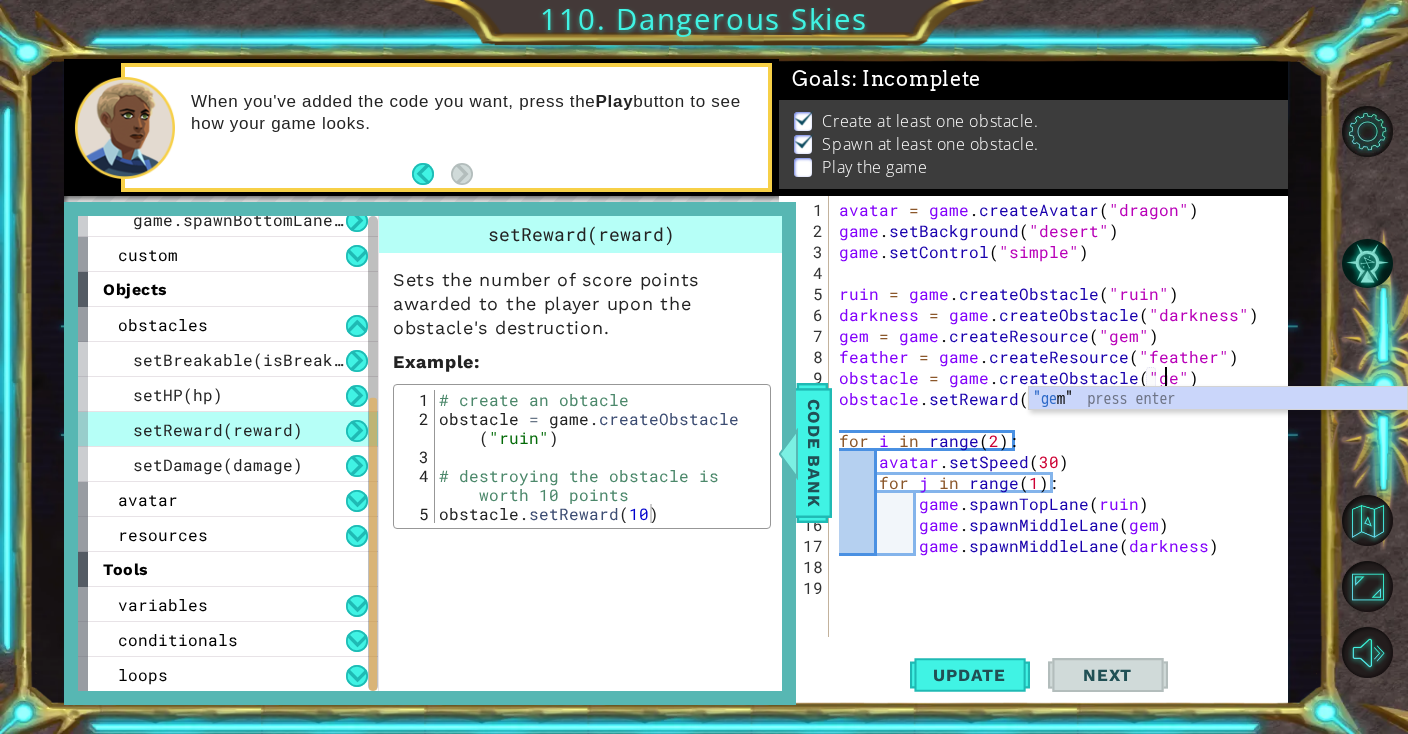 scroll, scrollTop: 0, scrollLeft: 20, axis: horizontal 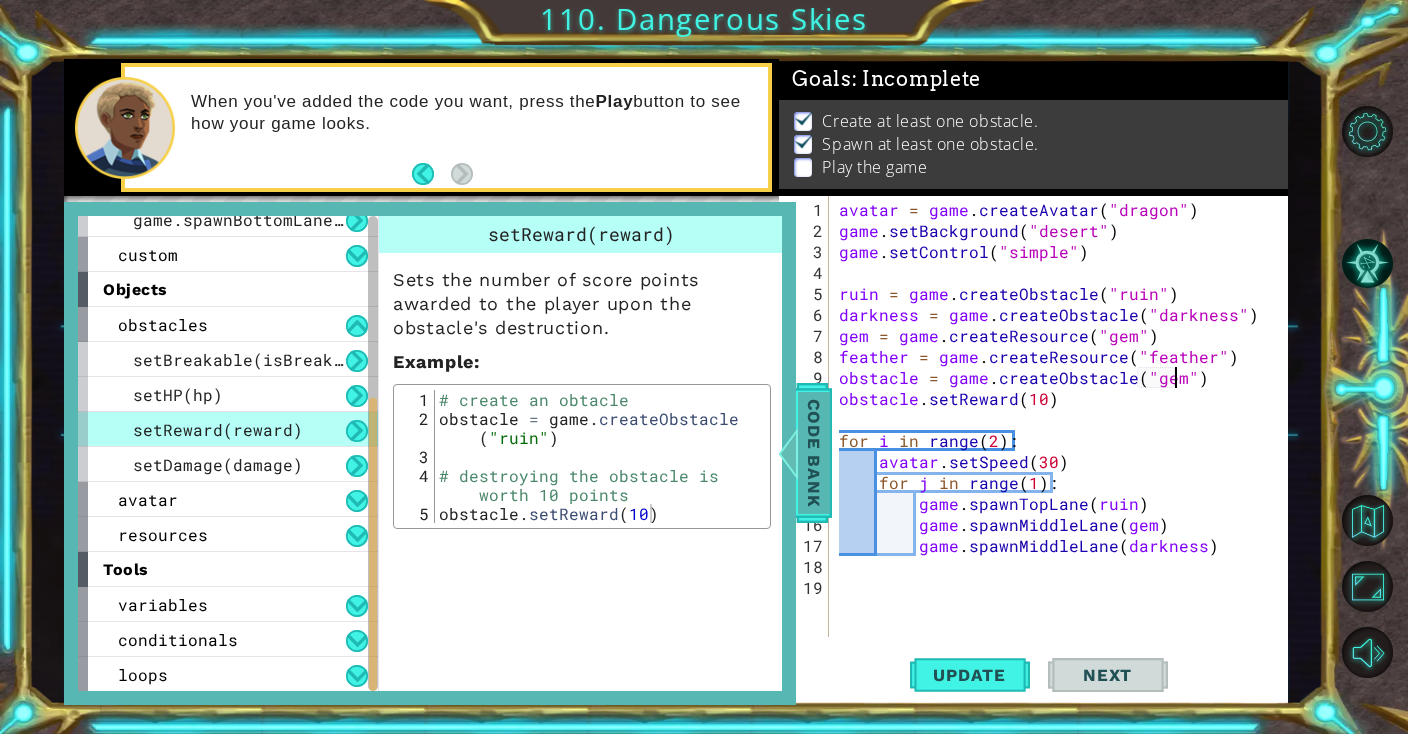 click on "Code Bank" at bounding box center [814, 453] 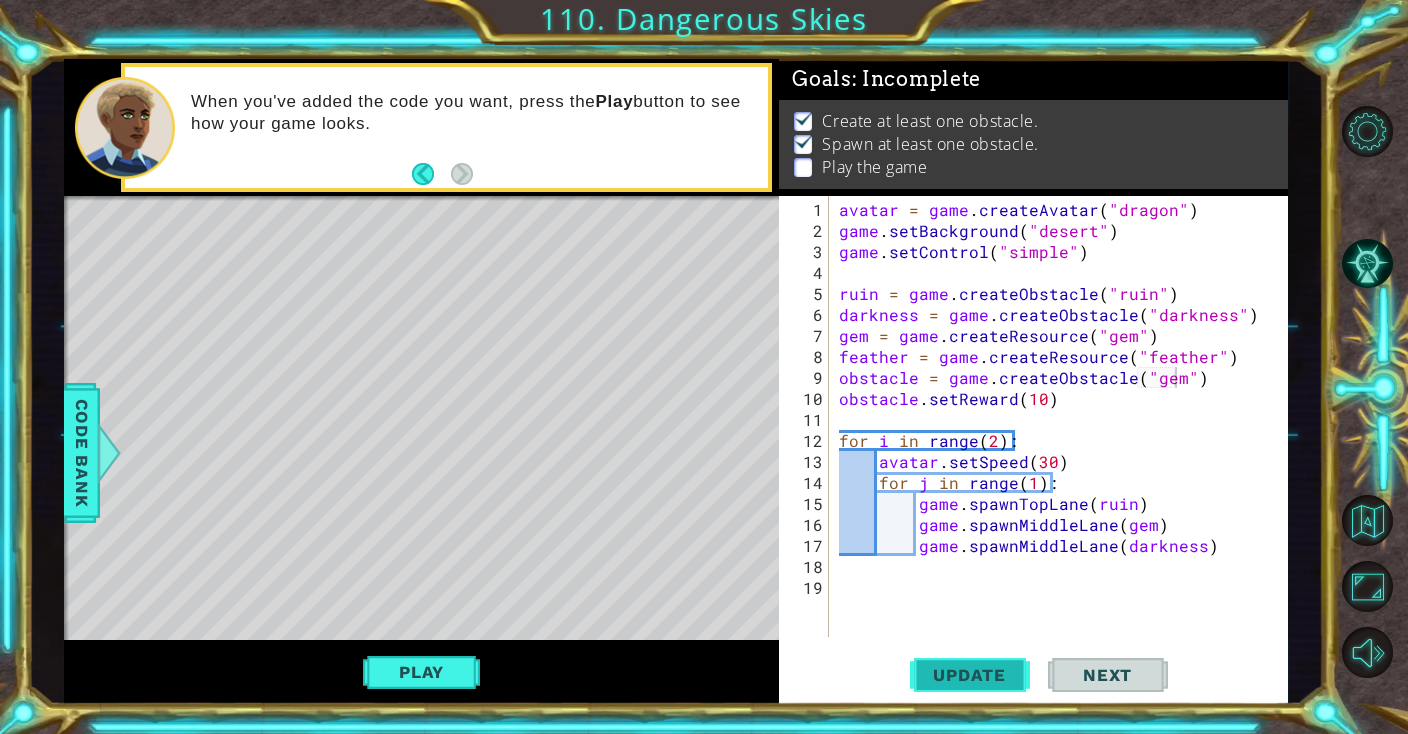 click on "Update" at bounding box center (969, 675) 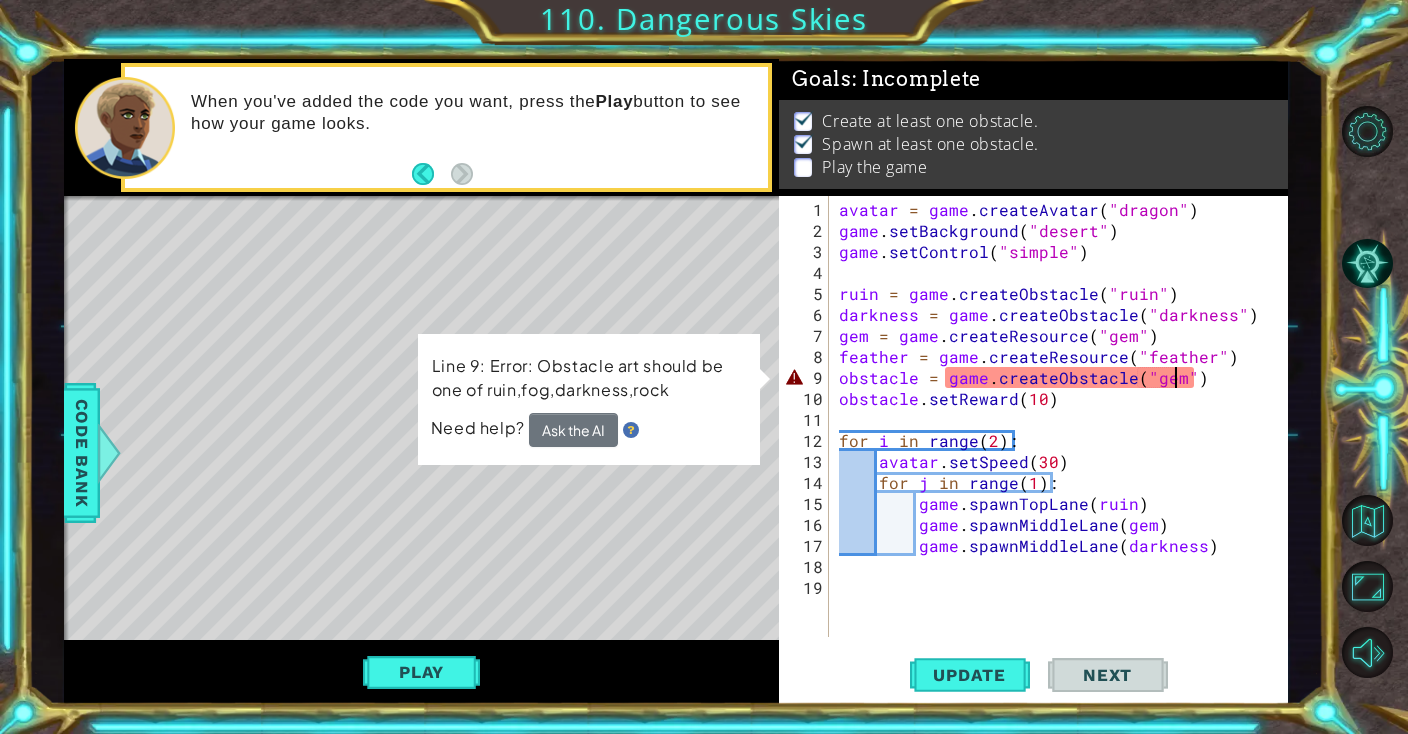 click on "avatar   =   game . createAvatar ( "dragon" )   game . setBackground ( "desert" ) game . setControl ( "simple" ) ruin   =   game . createObstacle ( "ruin" ) darkness   =   game . createObstacle ( "darkness" ) gem   =   game . createResource ( "gem" ) feather   =   game . createResource ( "feather" ) obstacle   =   game . createObstacle ( "gem" ) obstacle . setReward ( 10 ) for   i   in   range ( 2 ) :      avatar . setSpeed ( 30 )      for   j   in   range ( 1 ) :          game . spawnTopLane ( ruin )          game . spawnMiddleLane ( gem )          game . spawnMiddleLane ( darkness )" at bounding box center [1063, 440] 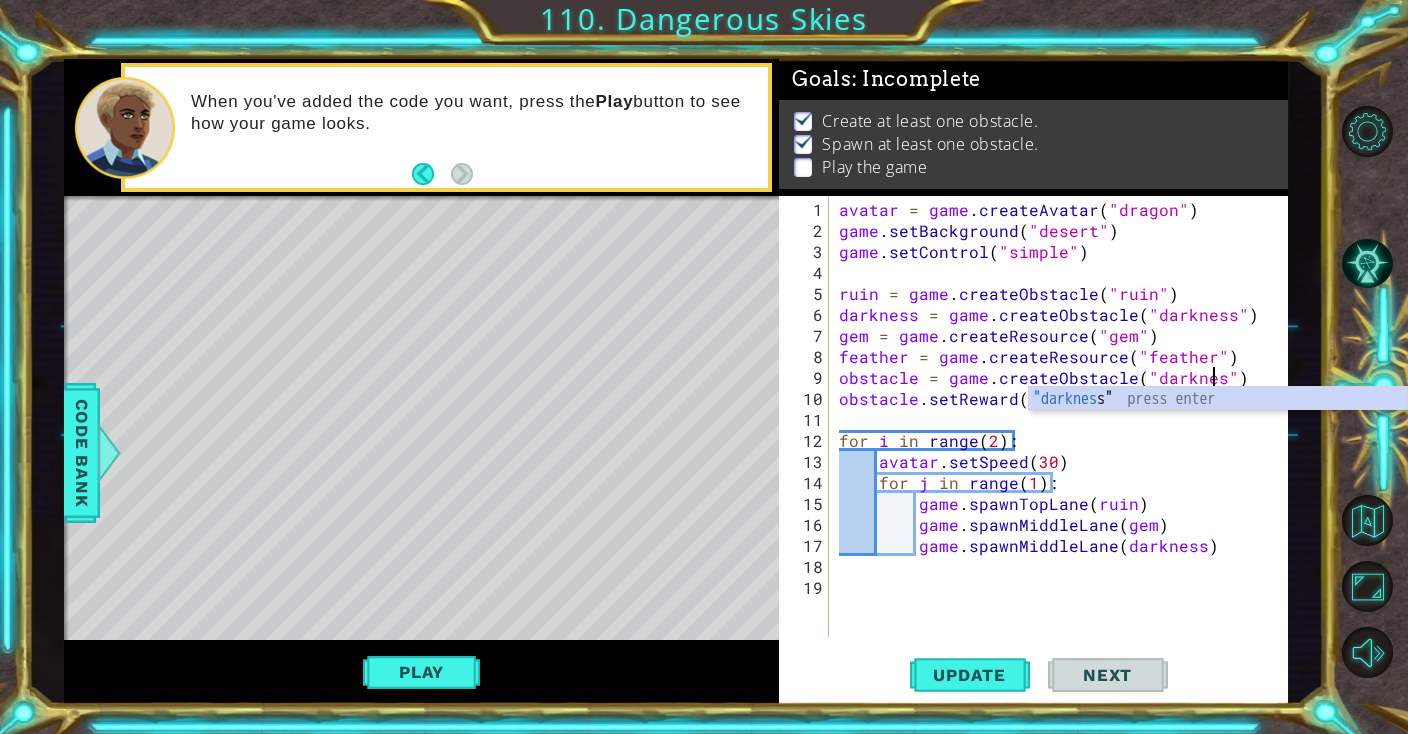 scroll, scrollTop: 0, scrollLeft: 23, axis: horizontal 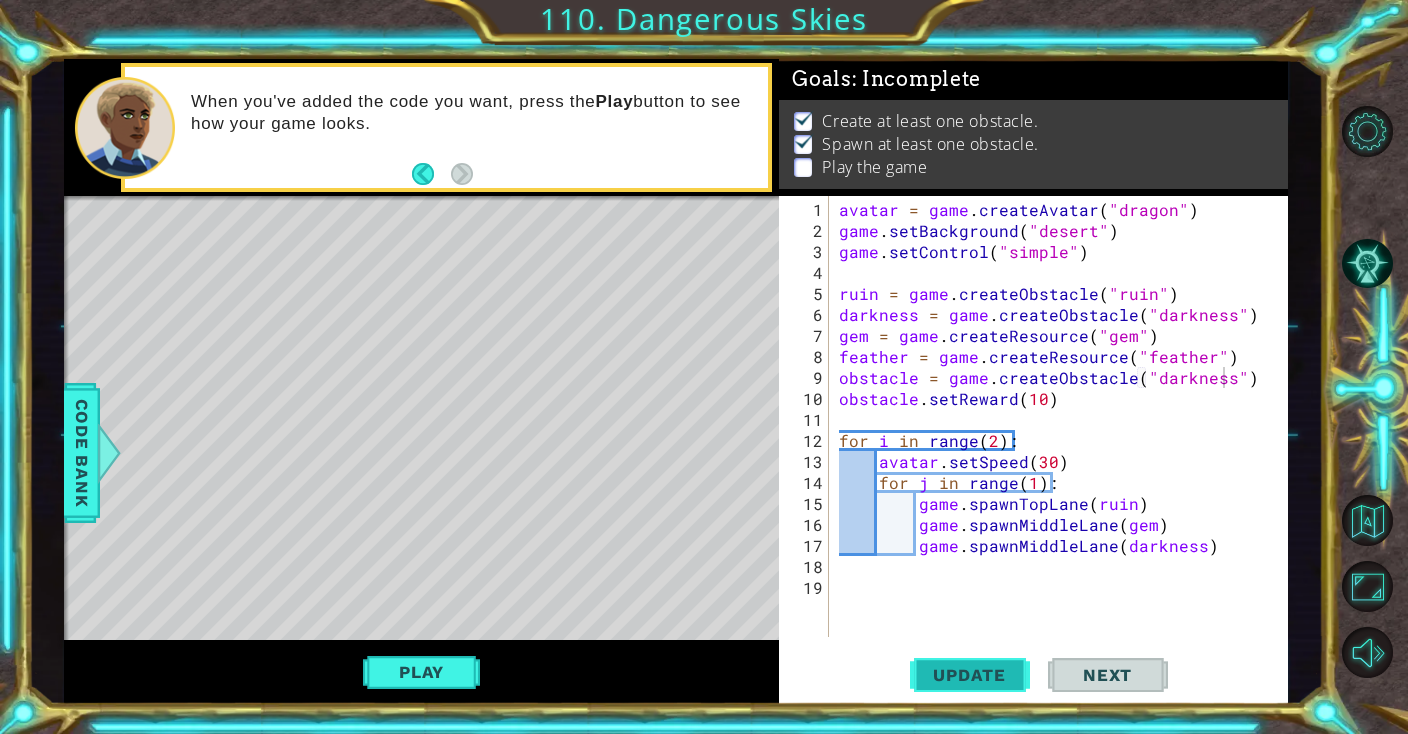 click on "Update" at bounding box center [970, 675] 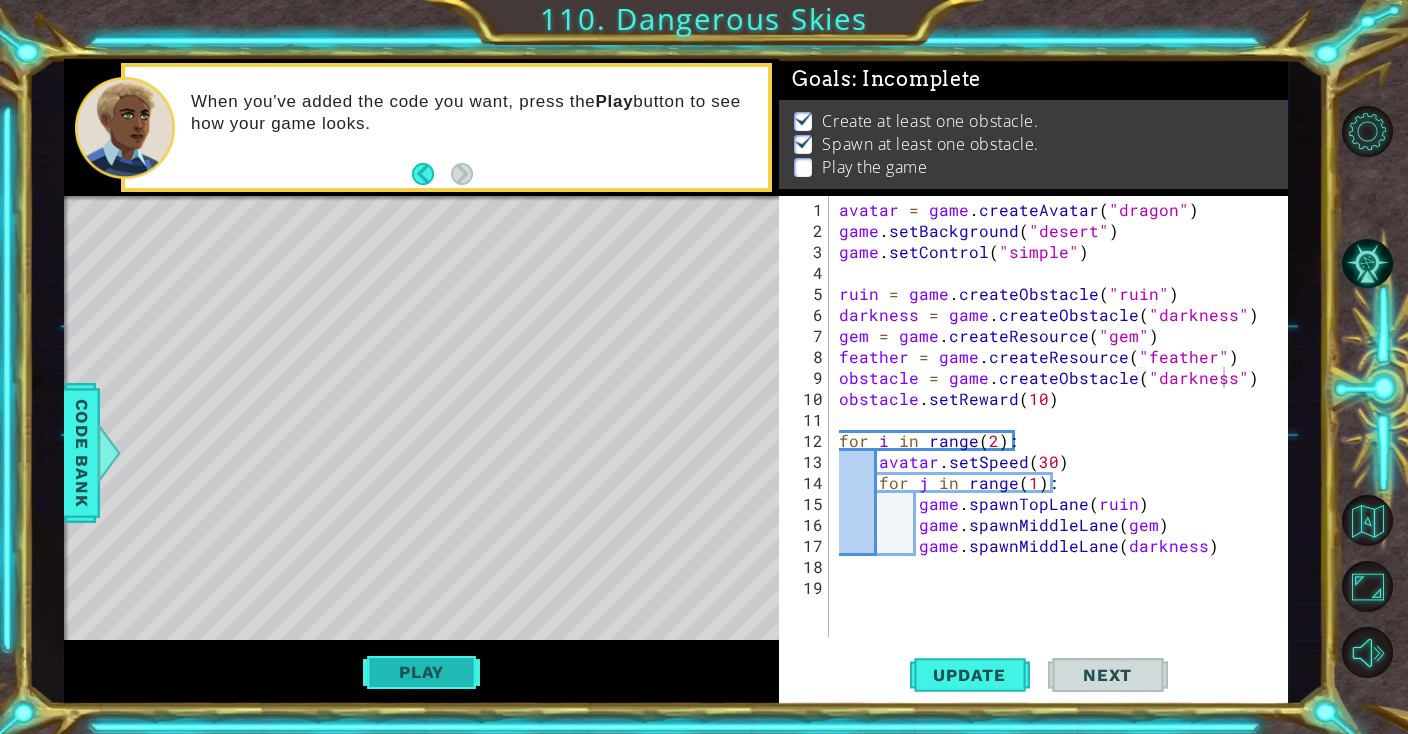 click on "Play" at bounding box center [421, 672] 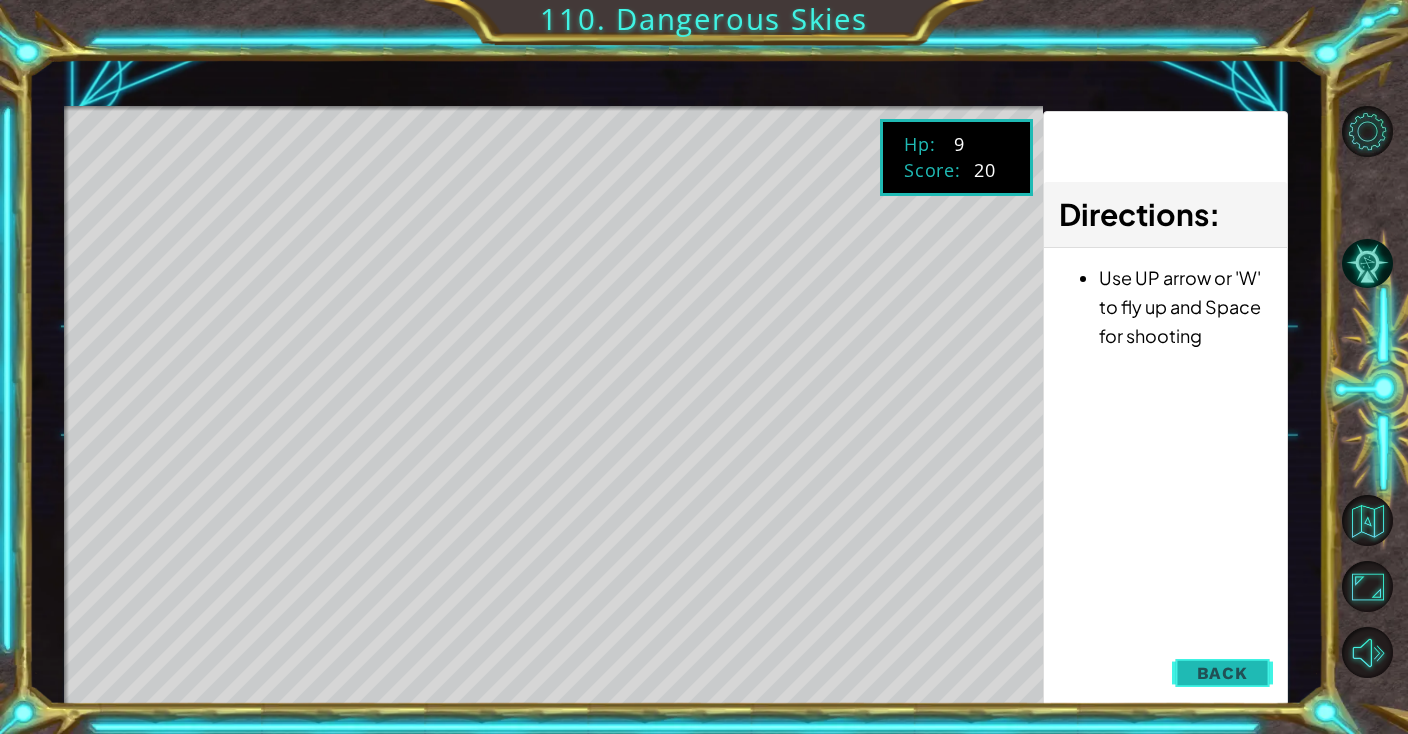 click on "Back" at bounding box center (1222, 673) 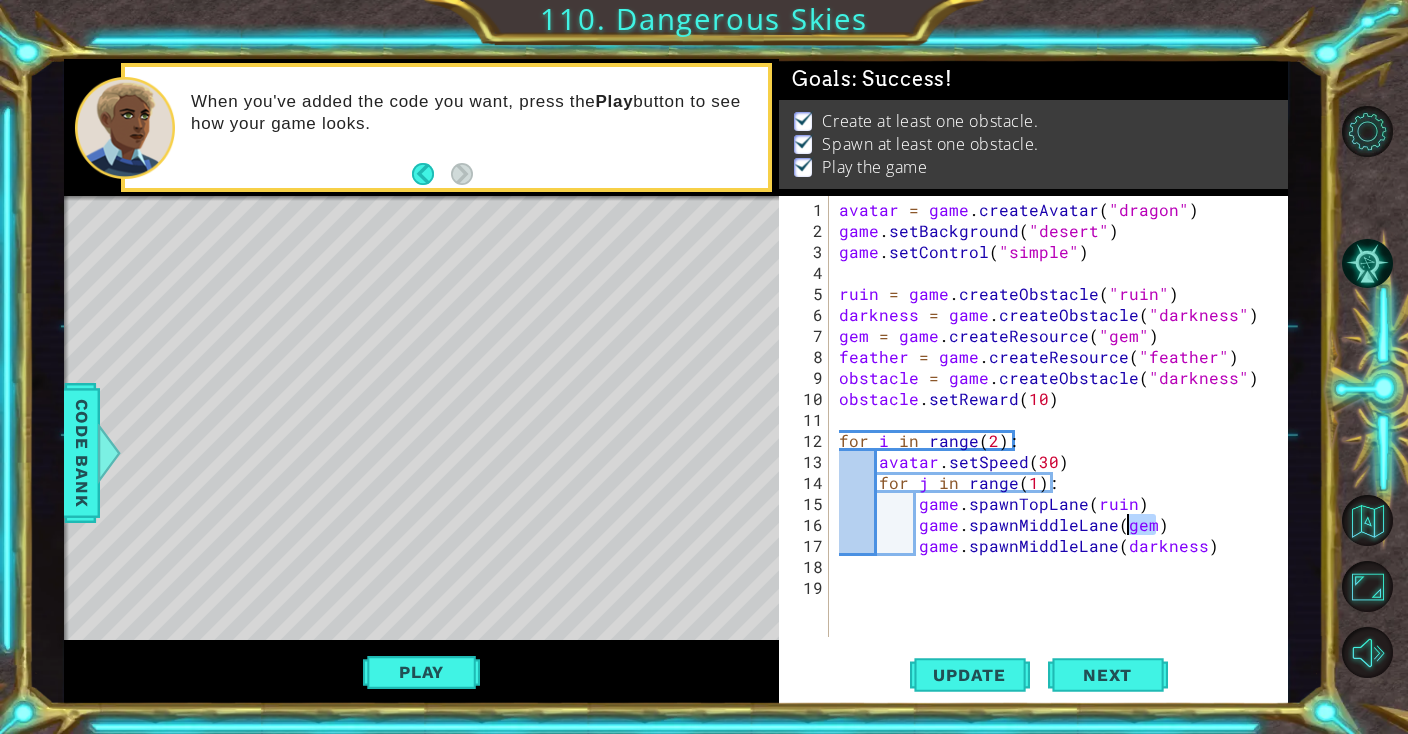 drag, startPoint x: 1156, startPoint y: 525, endPoint x: 1124, endPoint y: 519, distance: 32.55764 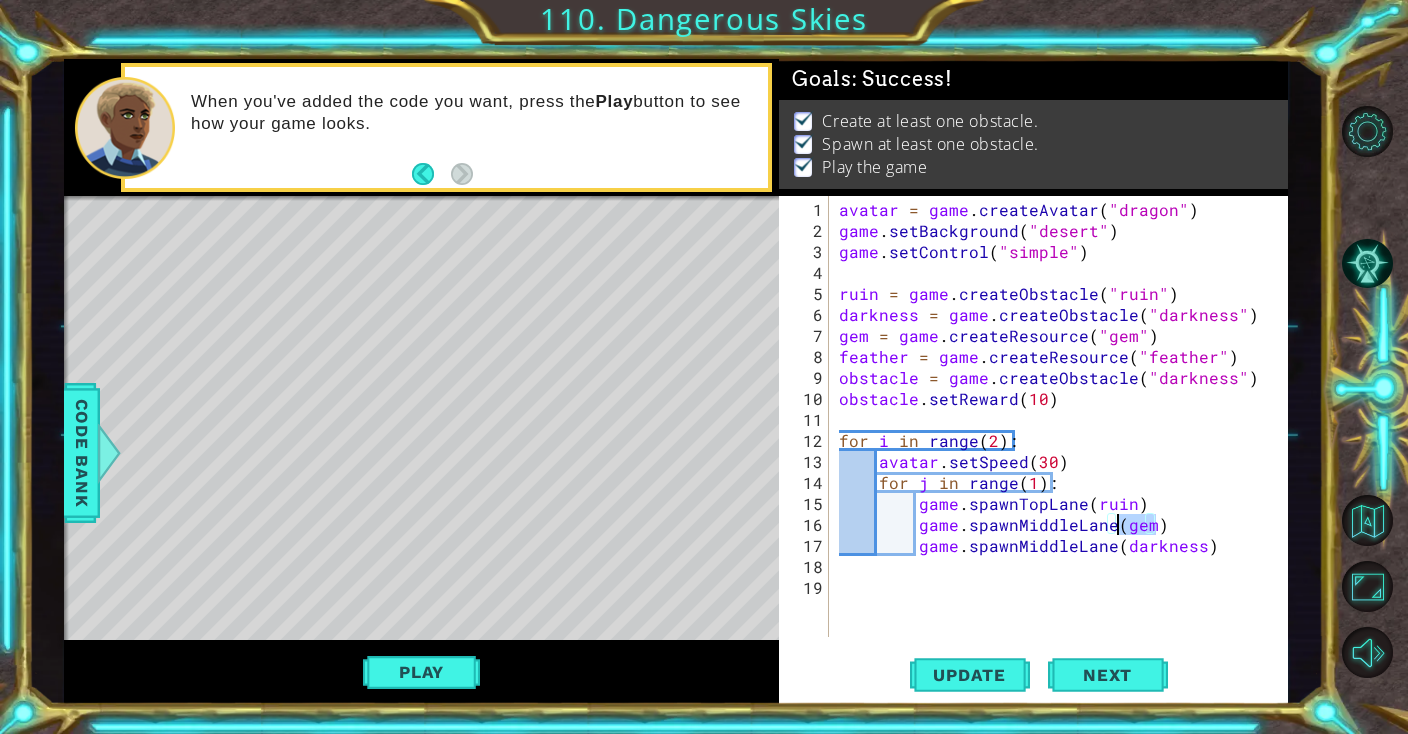 click on "avatar   =   game . createAvatar ( "dragon" )   game . setBackground ( "desert" ) game . setControl ( "simple" ) ruin   =   game . createObstacle ( "ruin" ) darkness   =   game . createObstacle ( "darkness" ) gem   =   game . createResource ( "gem" ) feather   =   game . createResource ( "feather" ) obstacle   =   game . createObstacle ( "darkness" ) obstacle . setReward ( 10 ) for   i   in   range ( 2 ) :      avatar . setSpeed ( 30 )      for   j   in   range ( 1 ) :          game . spawnTopLane ( ruin )          game . spawnMiddleLane ( gem )          game . spawnMiddleLane ( darkness )" at bounding box center (1058, 416) 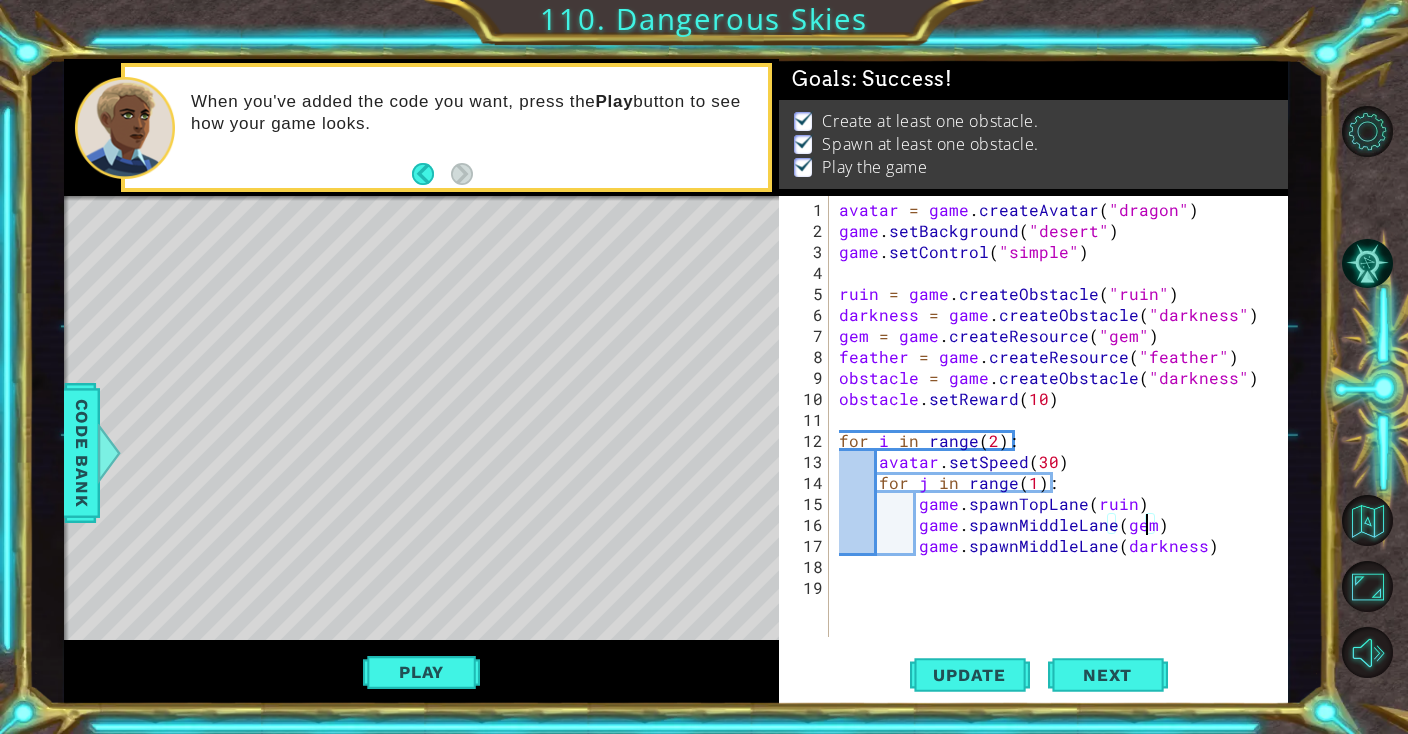 click on "avatar   =   game . createAvatar ( "dragon" )   game . setBackground ( "desert" ) game . setControl ( "simple" ) ruin   =   game . createObstacle ( "ruin" ) darkness   =   game . createObstacle ( "darkness" ) gem   =   game . createResource ( "gem" ) feather   =   game . createResource ( "feather" ) obstacle   =   game . createObstacle ( "darkness" ) obstacle . setReward ( 10 ) for   i   in   range ( 2 ) :      avatar . setSpeed ( 30 )      for   j   in   range ( 1 ) :          game . spawnTopLane ( ruin )          game . spawnMiddleLane ( gem )          game . spawnMiddleLane ( darkness )" at bounding box center [1063, 440] 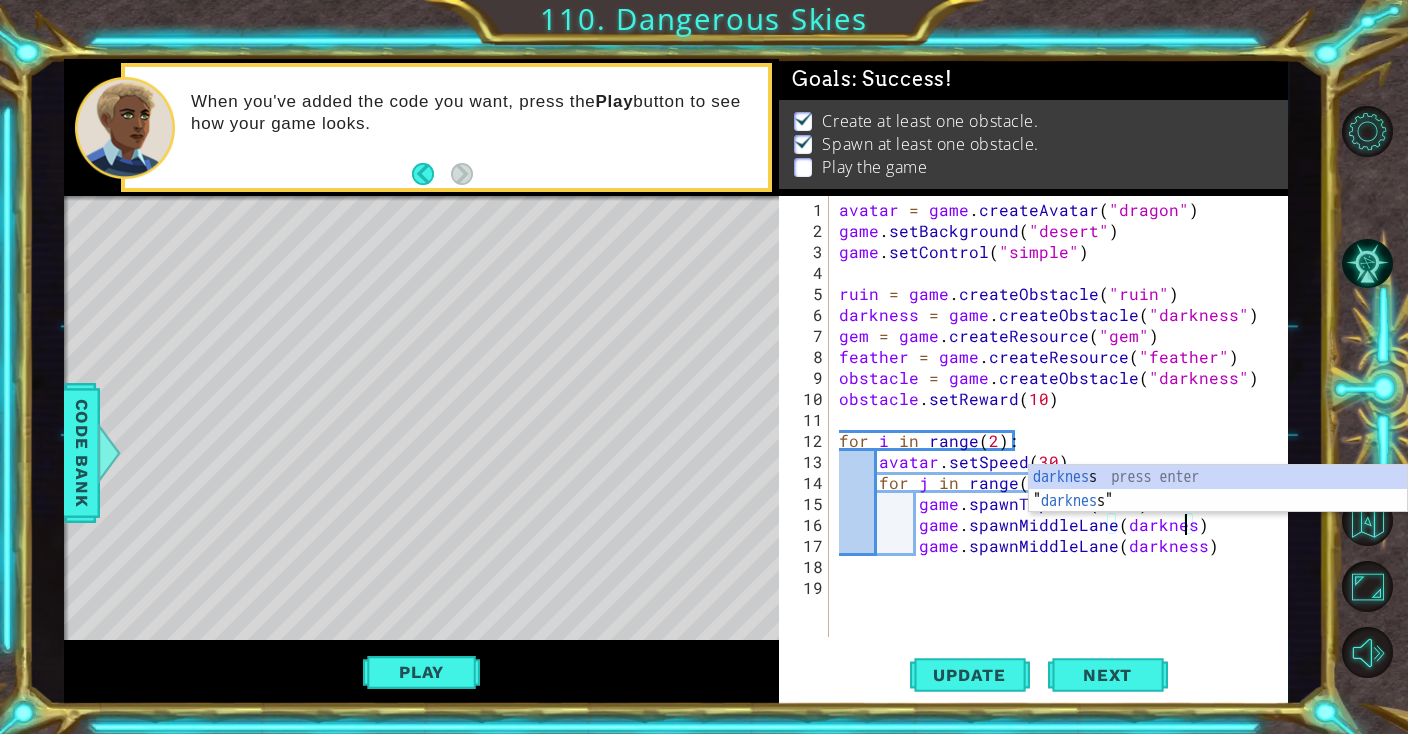 scroll, scrollTop: 0, scrollLeft: 21, axis: horizontal 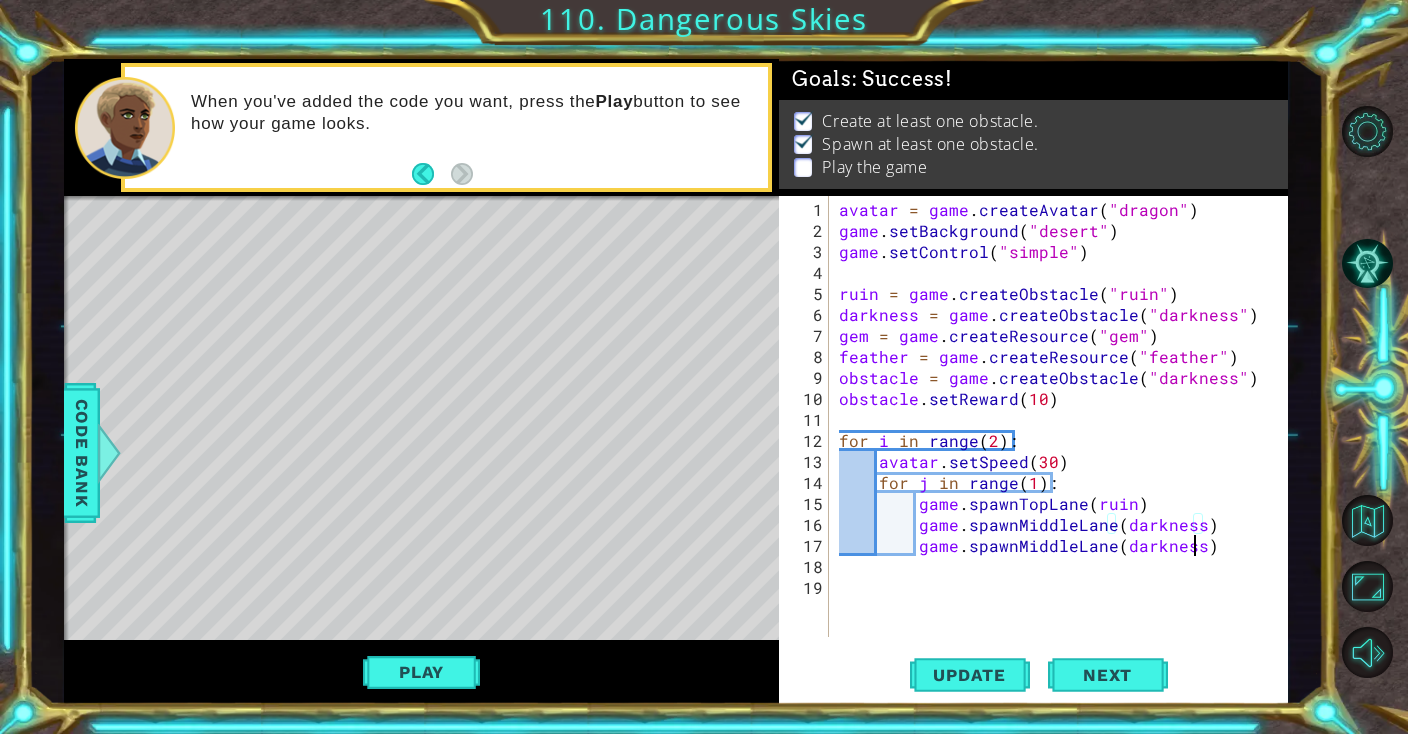 click on "avatar   =   game . createAvatar ( "dragon" )   game . setBackground ( "desert" ) game . setControl ( "simple" ) ruin   =   game . createObstacle ( "ruin" ) darkness   =   game . createObstacle ( "darkness" ) gem   =   game . createResource ( "gem" ) feather   =   game . createResource ( "feather" ) obstacle   =   game . createObstacle ( "darkness" ) obstacle . setReward ( 10 ) for   i   in   range ( 2 ) :      avatar . setSpeed ( 30 )      for   j   in   range ( 1 ) :          game . spawnTopLane ( ruin )          game . spawnMiddleLane ( darkness )          game . spawnMiddleLane ( darkness )" at bounding box center [1063, 440] 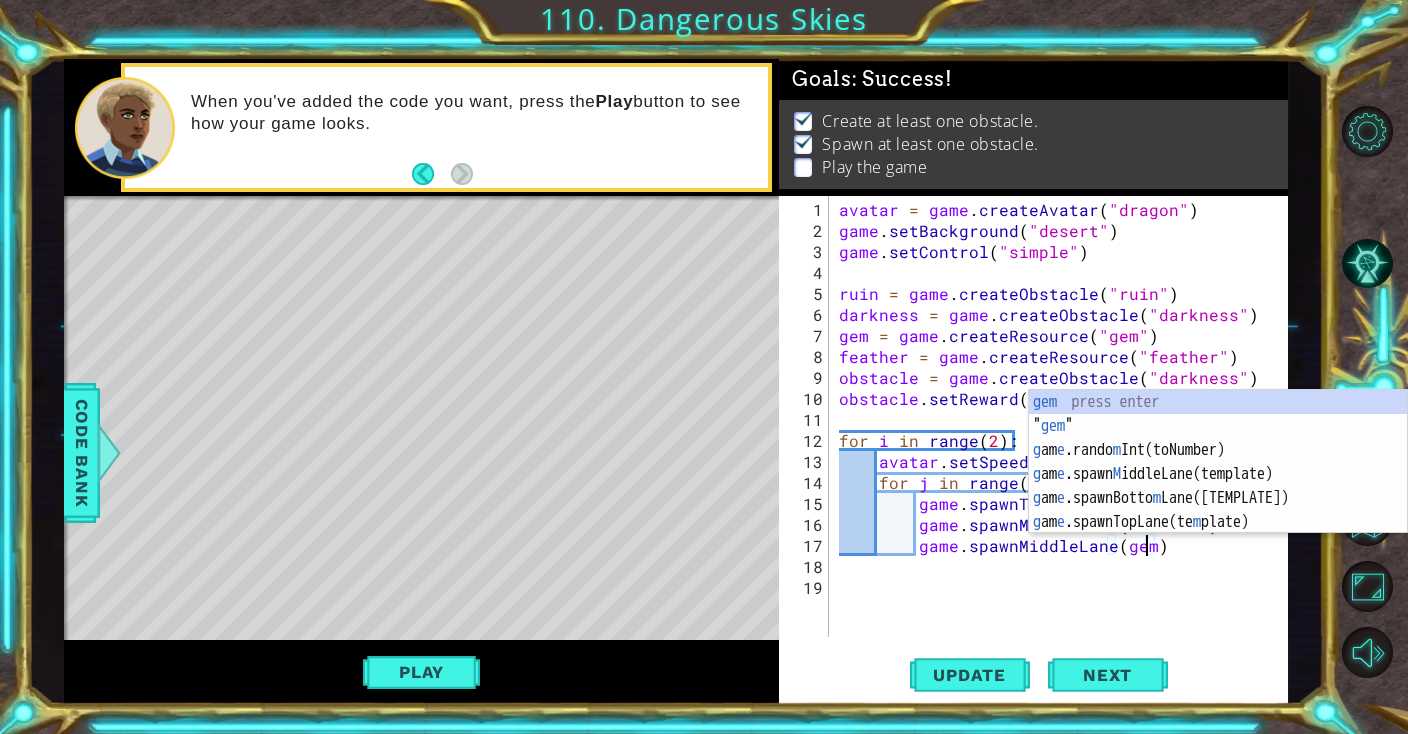 scroll, scrollTop: 0, scrollLeft: 18, axis: horizontal 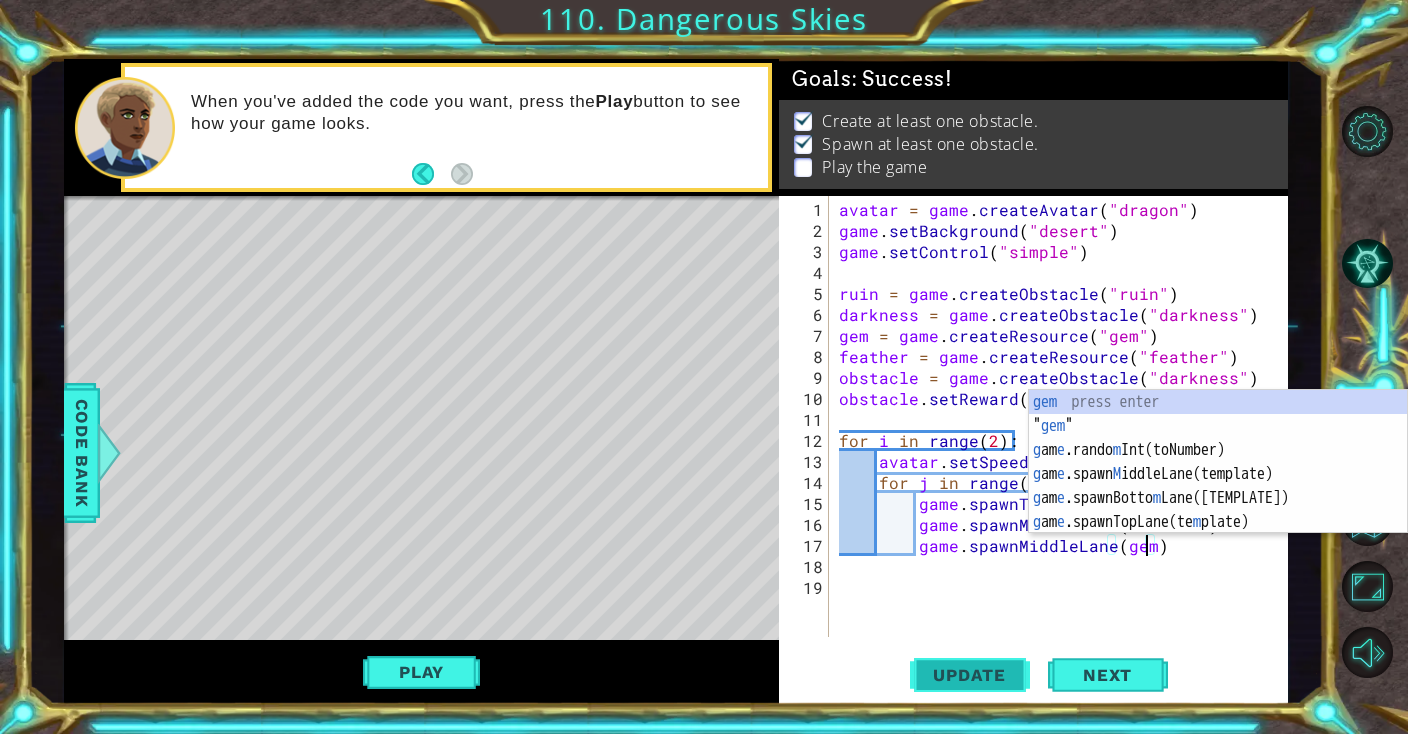 click on "Update" at bounding box center [969, 675] 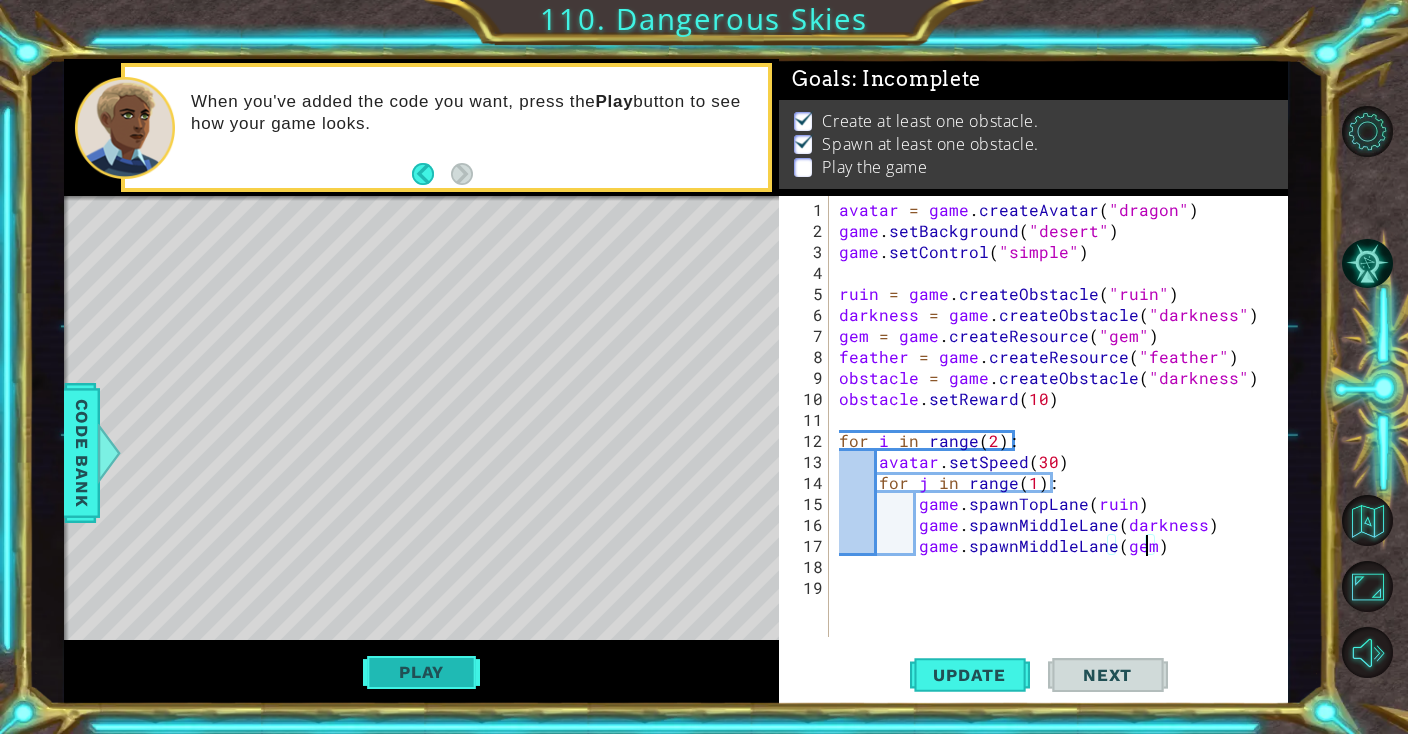 click on "Play" at bounding box center [421, 672] 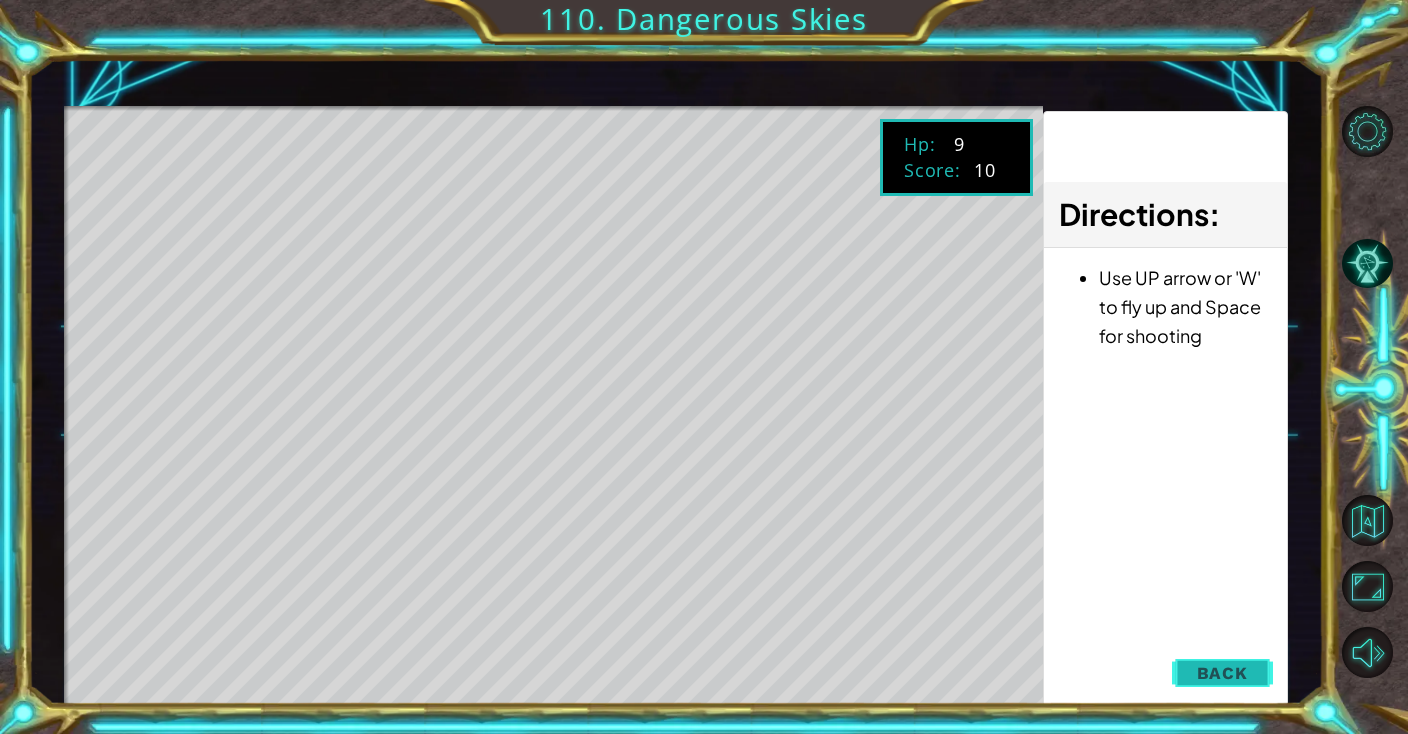 click on "Back" at bounding box center (1222, 673) 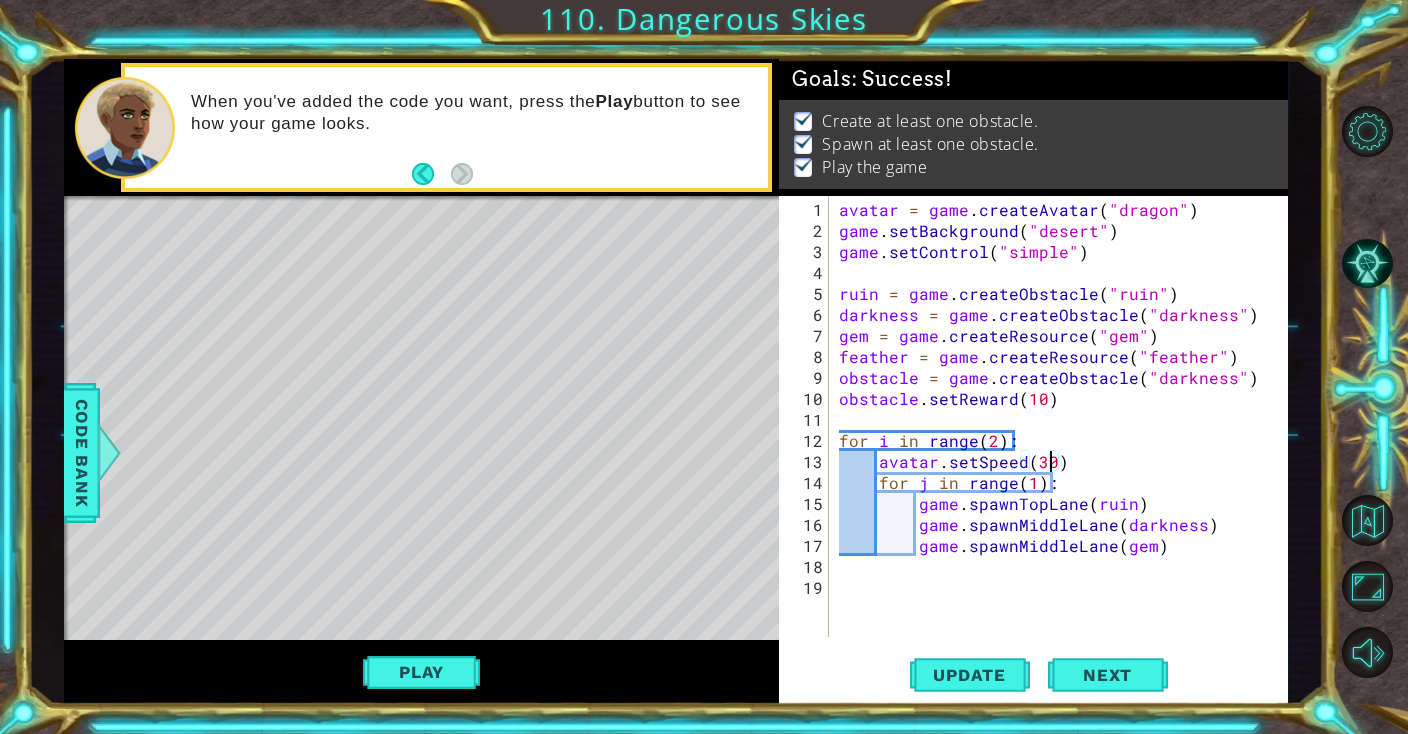 click on "avatar   =   game . createAvatar ( "[AVATAR]" )   game . setBackground ( "[BACKGROUND]" ) game . setControl ( "[CONTROL_TYPE]" ) ruin   =   game . createObstacle ( "[OBSTACLE]" ) darkness   =   game . createObstacle ( "[OBSTACLE]" ) gem   =   game . createResource ( "[RESOURCE]" ) feather   =   game . createResource ( "[RESOURCE]" ) obstacle   =   game . createObstacle ( "[OBSTACLE]" ) obstacle . setReward ( [NUMBER] ) for   i   in   range ( [NUMBER] ) :      avatar . setSpeed ( [NUMBER] )      for   j   in   range ( [NUMBER] ) :          game . spawnTopLane ( ruin )          game . spawnMiddleLane ( darkness )          game . spawnMiddleLane ( gem )" at bounding box center [1063, 440] 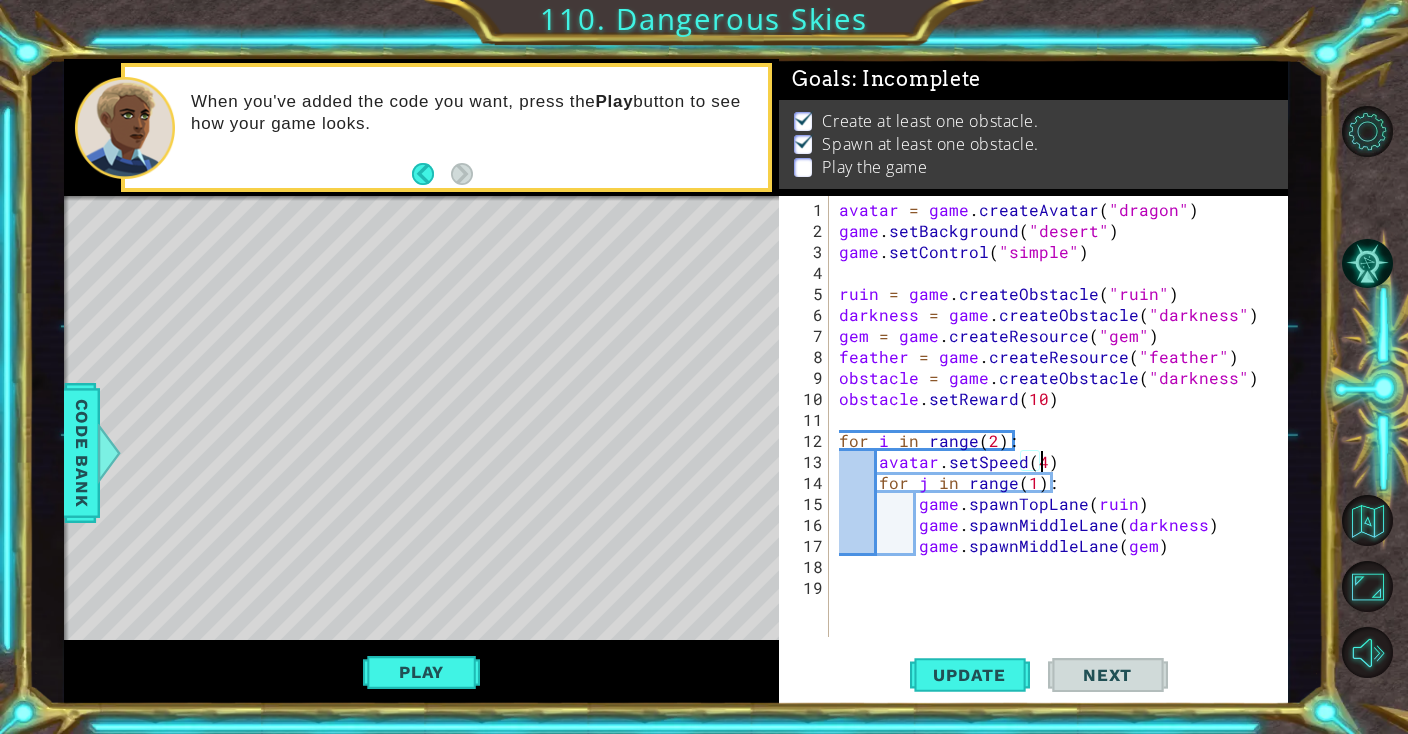 scroll, scrollTop: 0, scrollLeft: 12, axis: horizontal 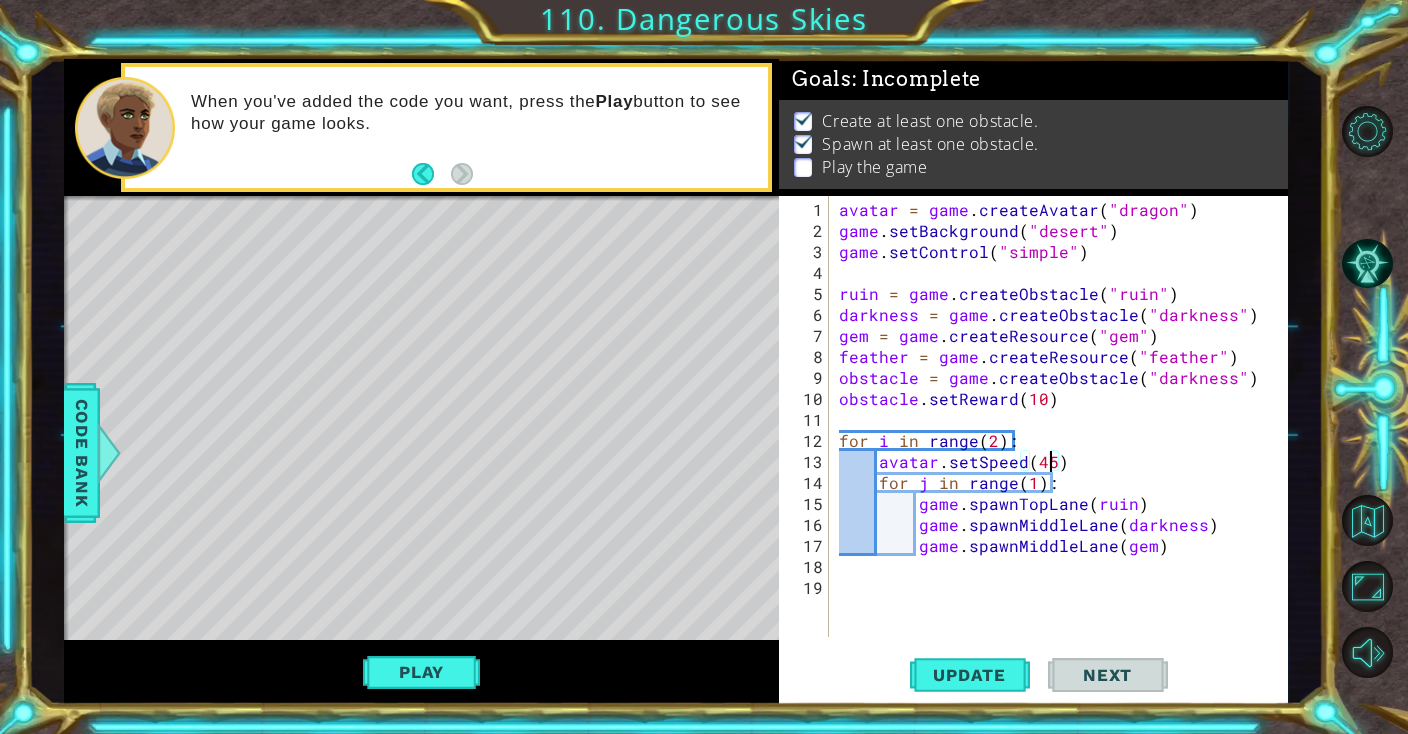 drag, startPoint x: 964, startPoint y: 666, endPoint x: 898, endPoint y: 664, distance: 66.0303 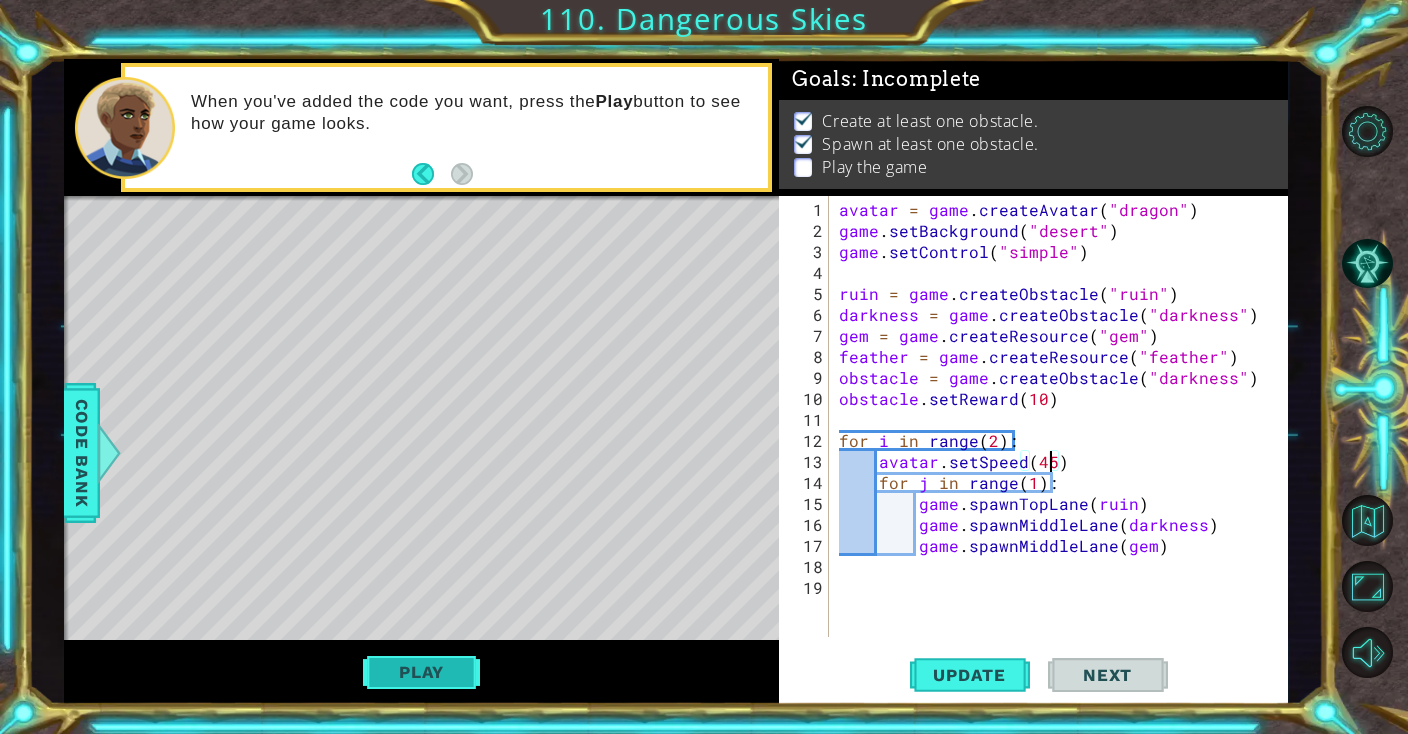 click on "Play" at bounding box center [421, 672] 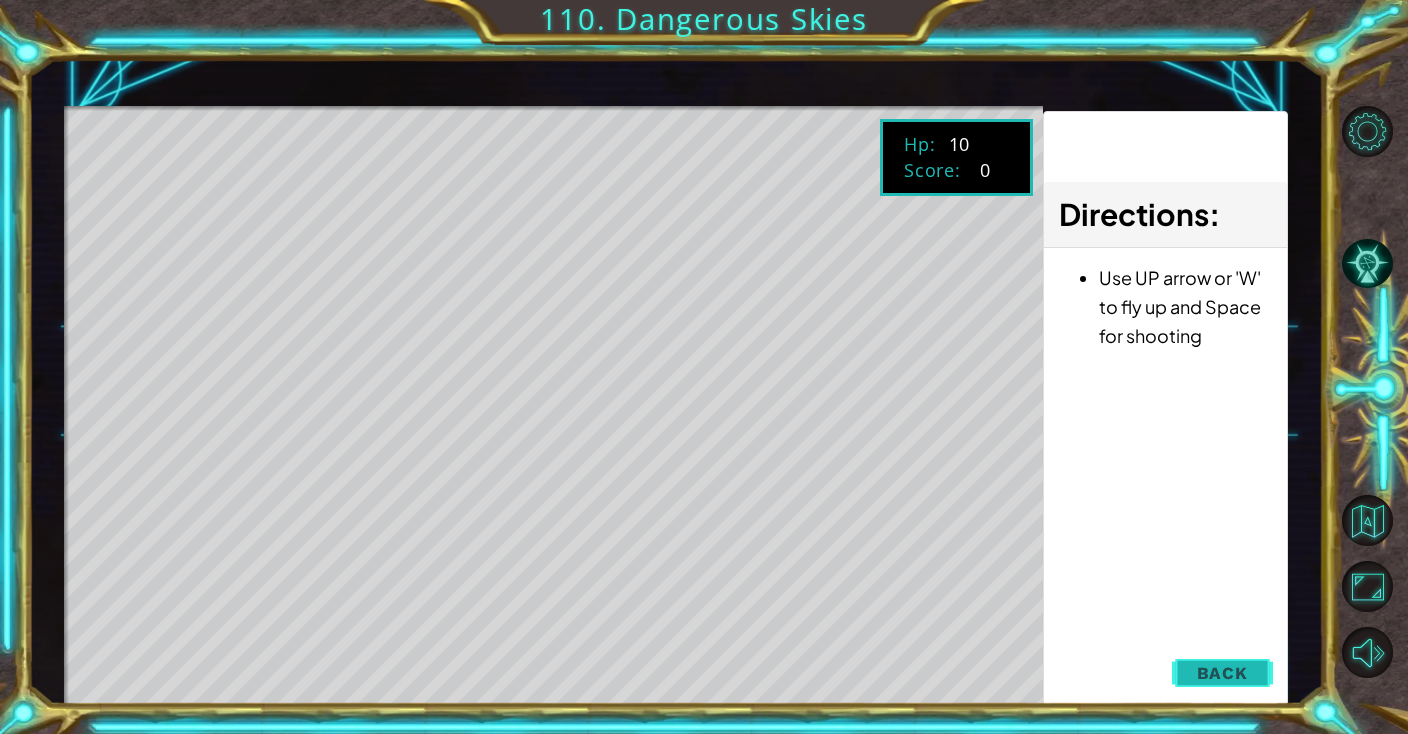 click on "Back" at bounding box center [1222, 673] 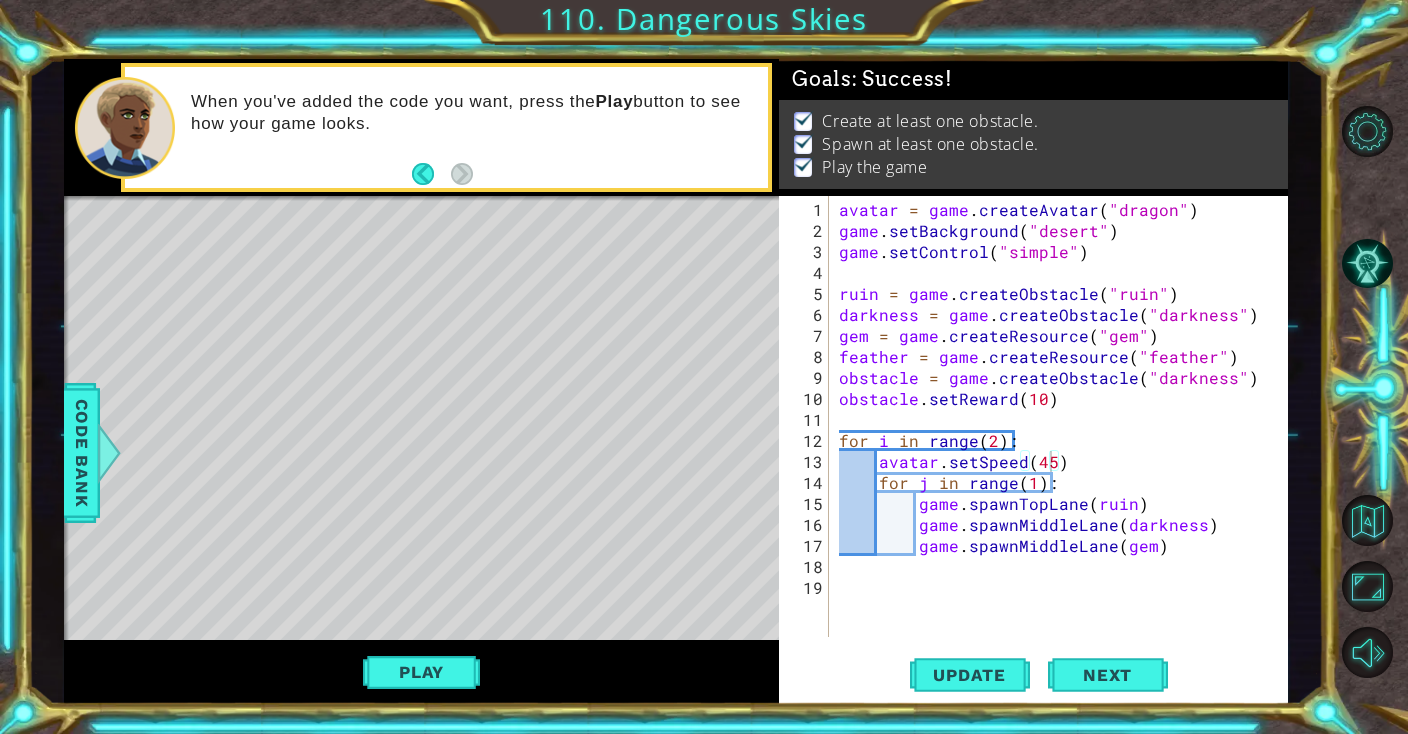 type on "game.spawnTopLane(ruin)" 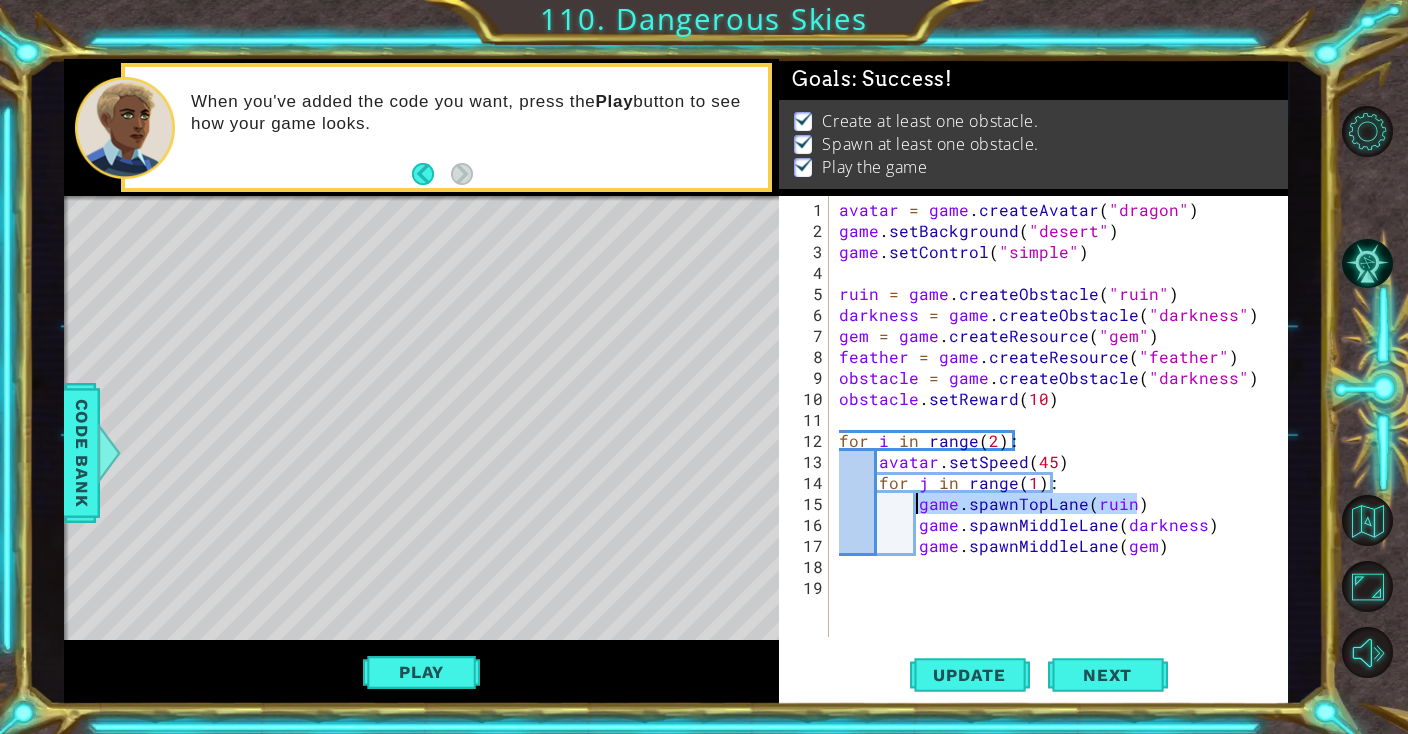 drag, startPoint x: 1128, startPoint y: 502, endPoint x: 919, endPoint y: 501, distance: 209.0024 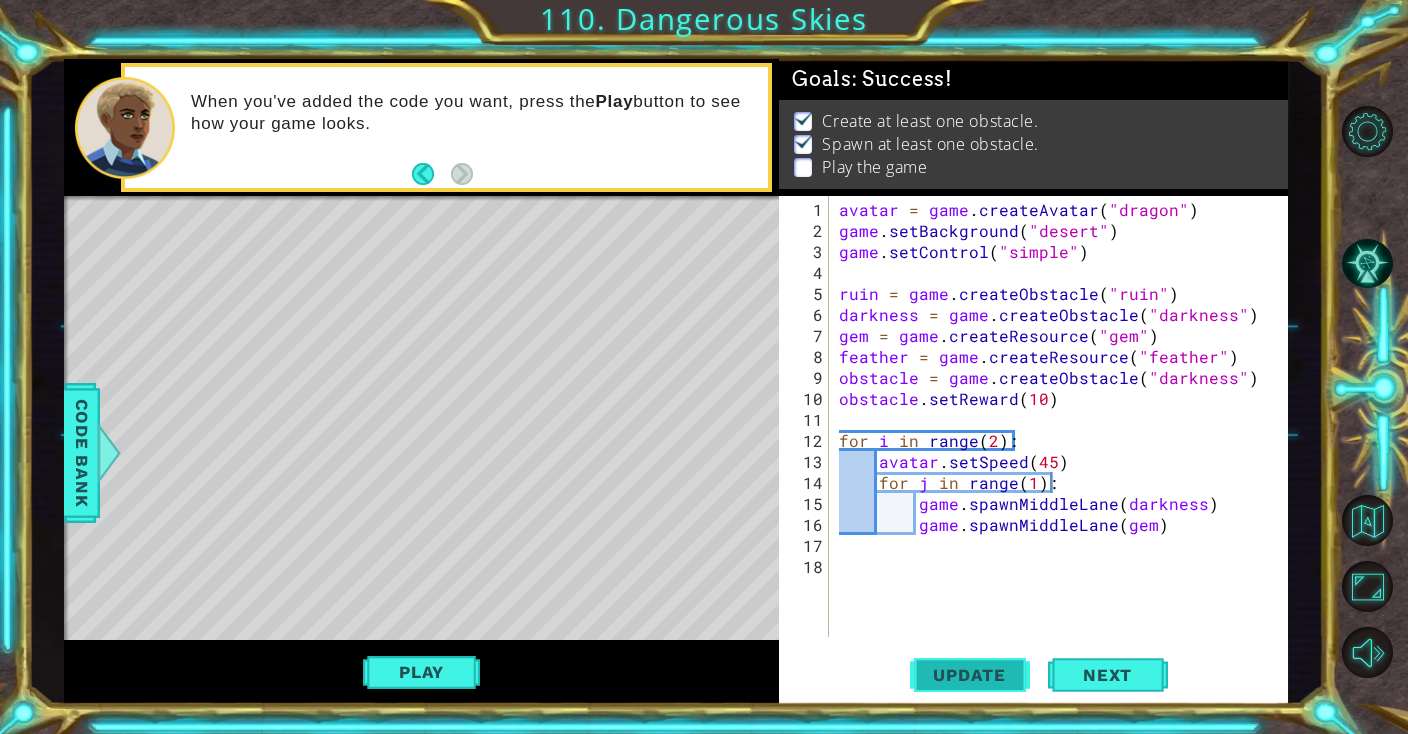 drag, startPoint x: 943, startPoint y: 666, endPoint x: 599, endPoint y: 679, distance: 344.24554 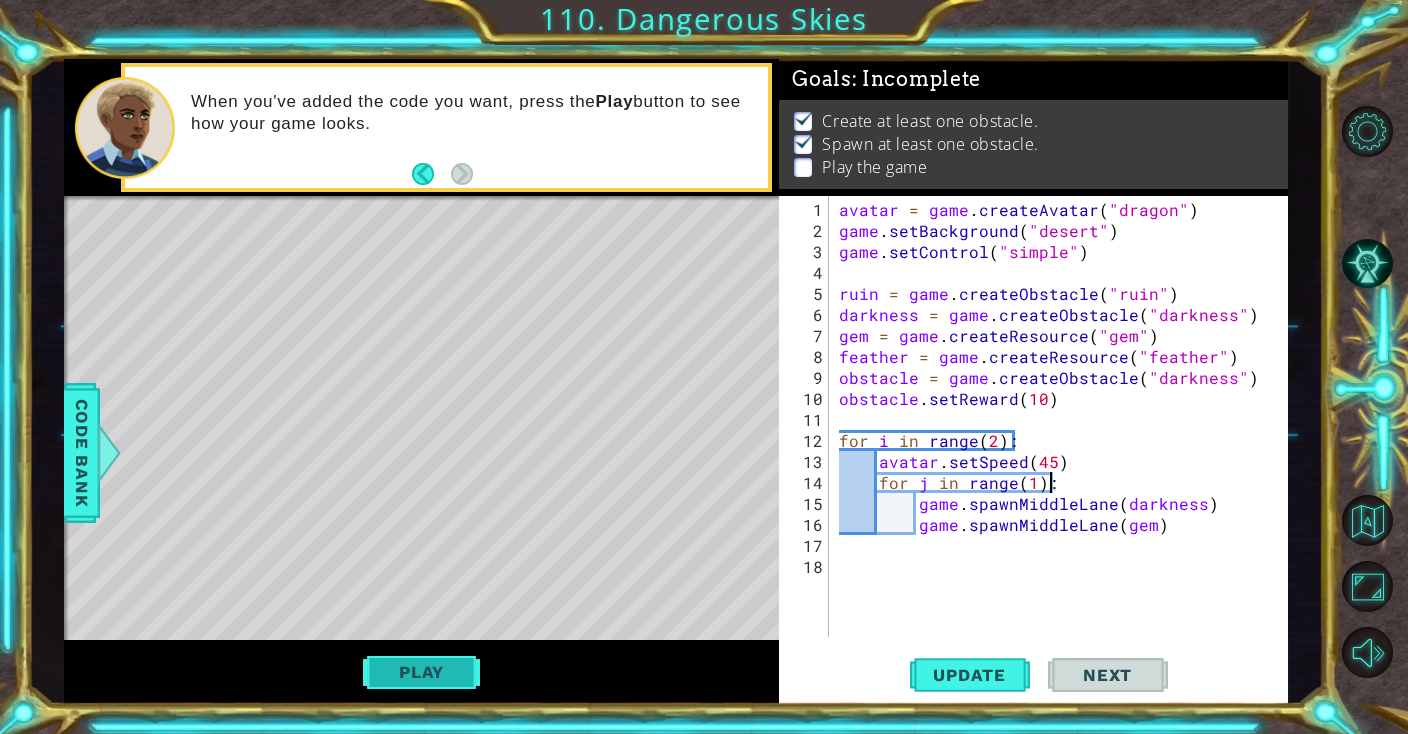 click on "Play" at bounding box center [421, 672] 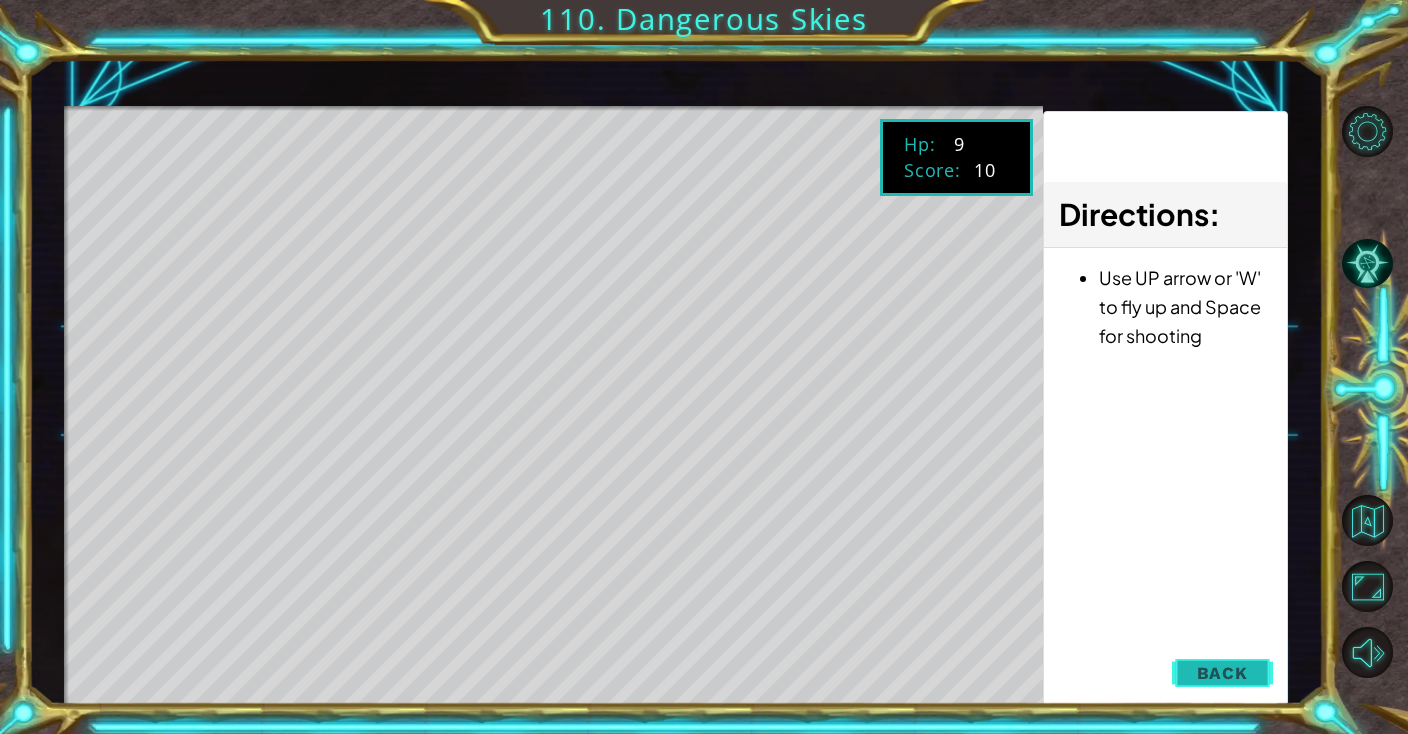click on "Back" at bounding box center (1222, 673) 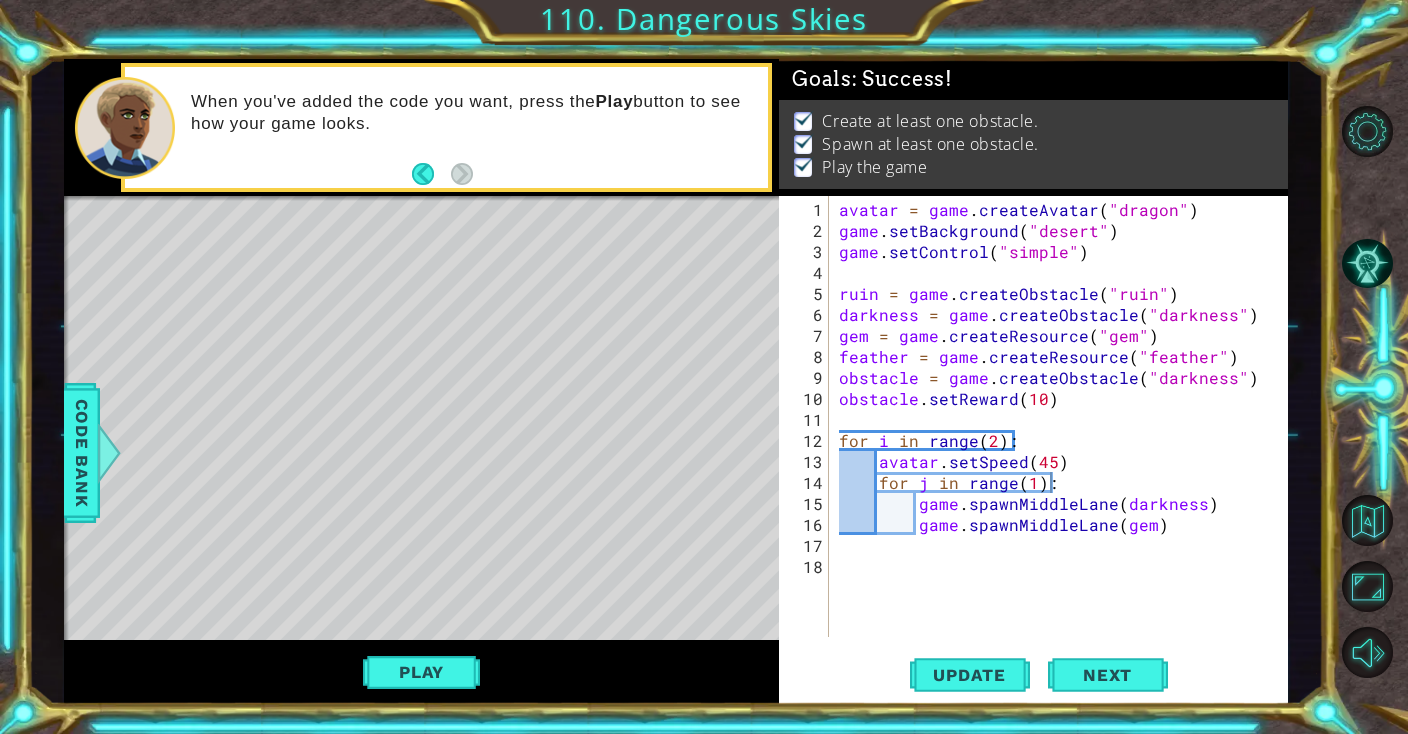 click on "avatar   =   game . createAvatar ( "dragon" )   game . setBackground ( "desert" ) game . setControl ( "simple" ) ruin   =   game . createObstacle ( "ruin" ) darkness   =   game . createObstacle ( "darkness" ) gem   =   game . createResource ( "gem" ) feather   =   game . createResource ( "feather" ) obstacle   =   game . createObstacle ( "darkness" ) obstacle . setReward ( 10 ) for   i   in   range ( 2 ) :      avatar . setSpeed ( 45 )      for   j   in   range ( 1 ) :          game . spawnMiddleLane ( darkness )          game . spawnMiddleLane ( gem )" at bounding box center [1063, 440] 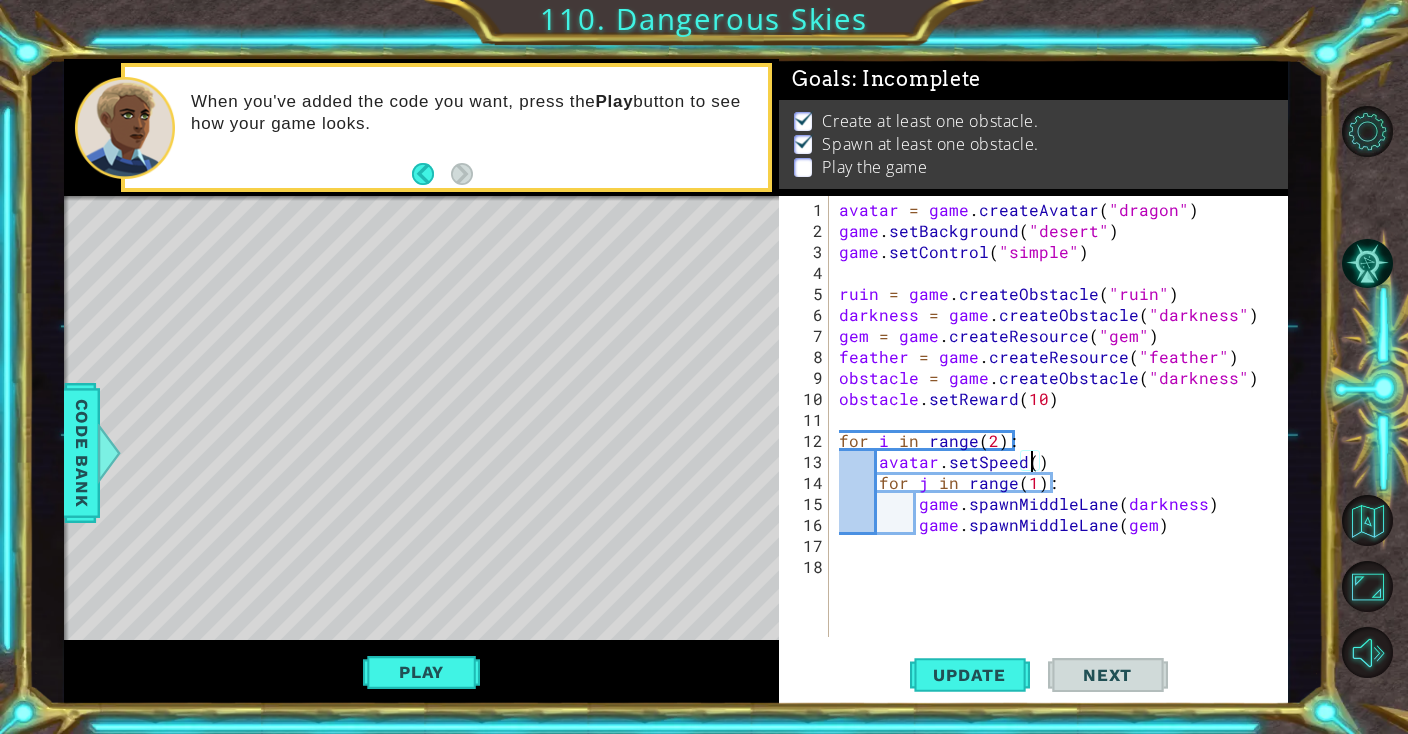 scroll, scrollTop: 0, scrollLeft: 12, axis: horizontal 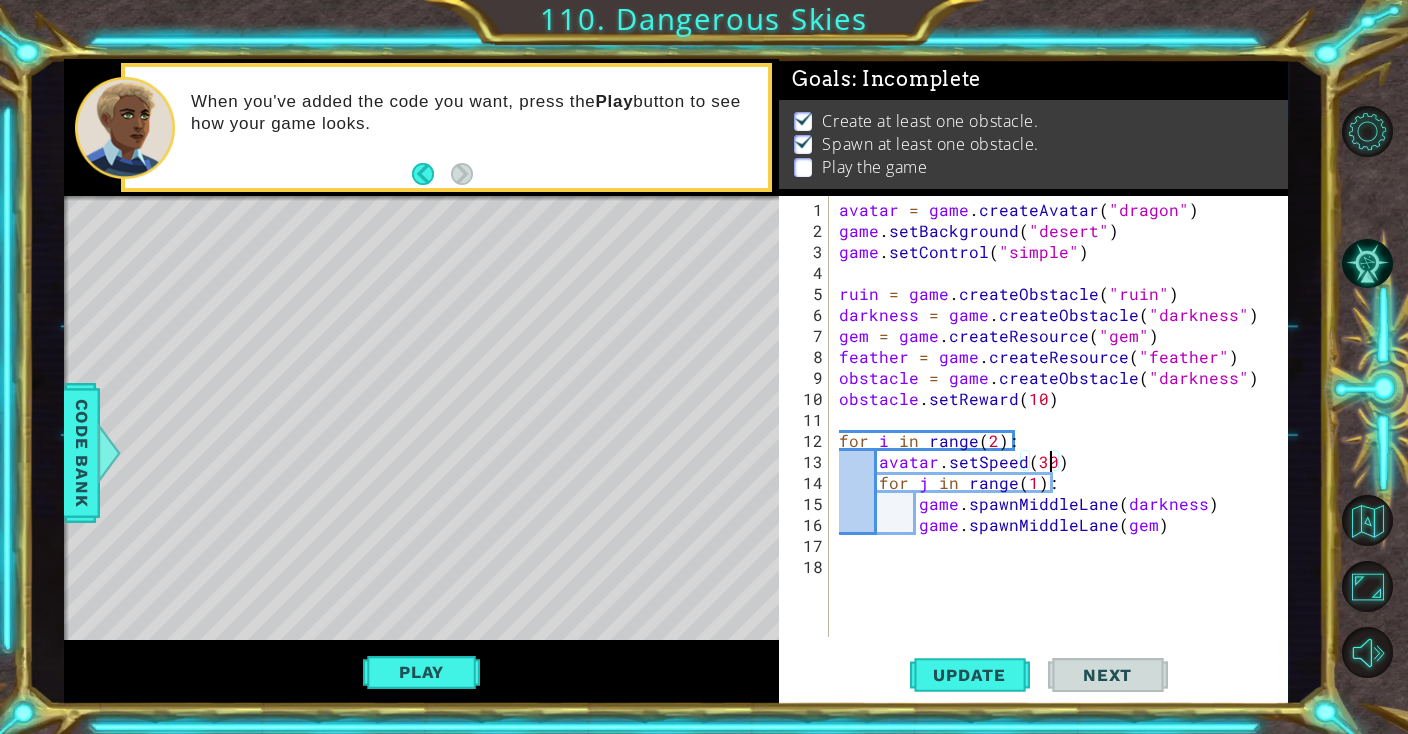 click on "Update" at bounding box center [969, 675] 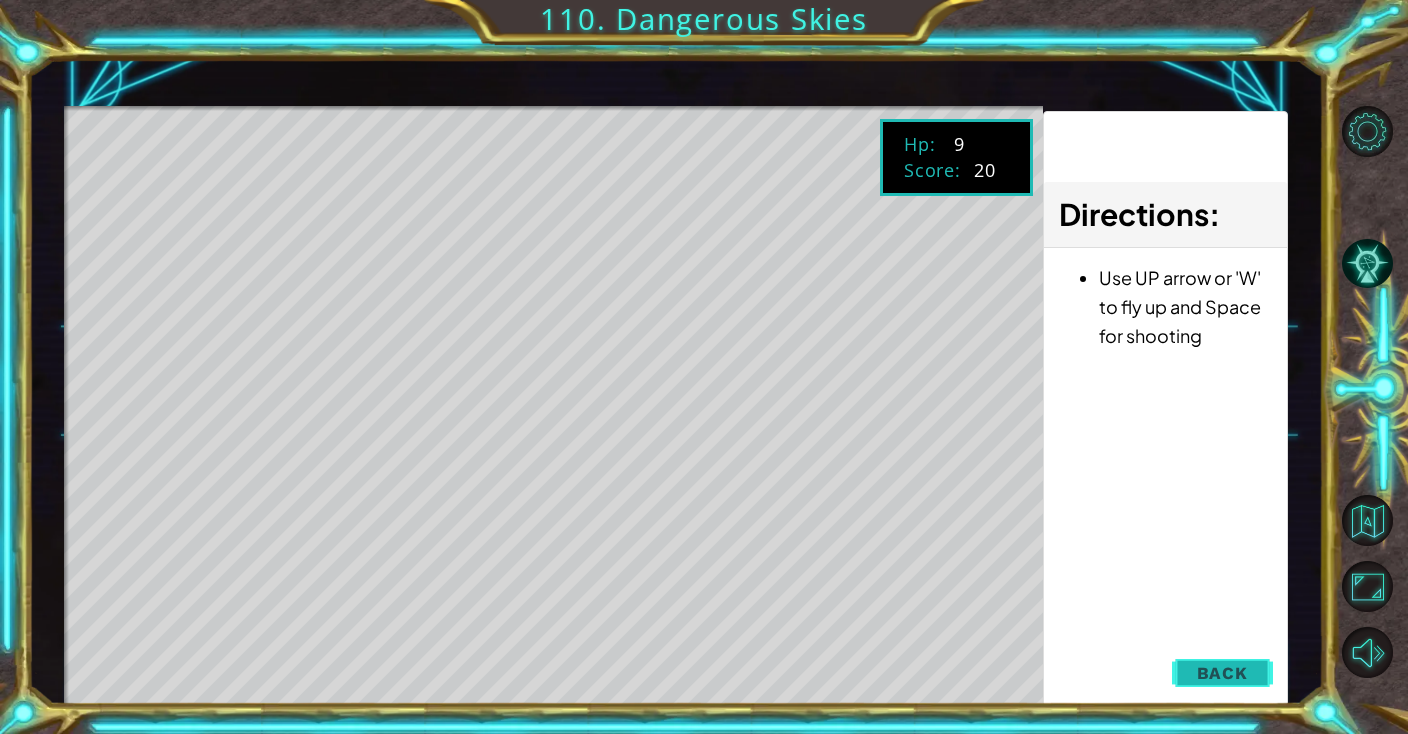 click on "Back" at bounding box center (1222, 673) 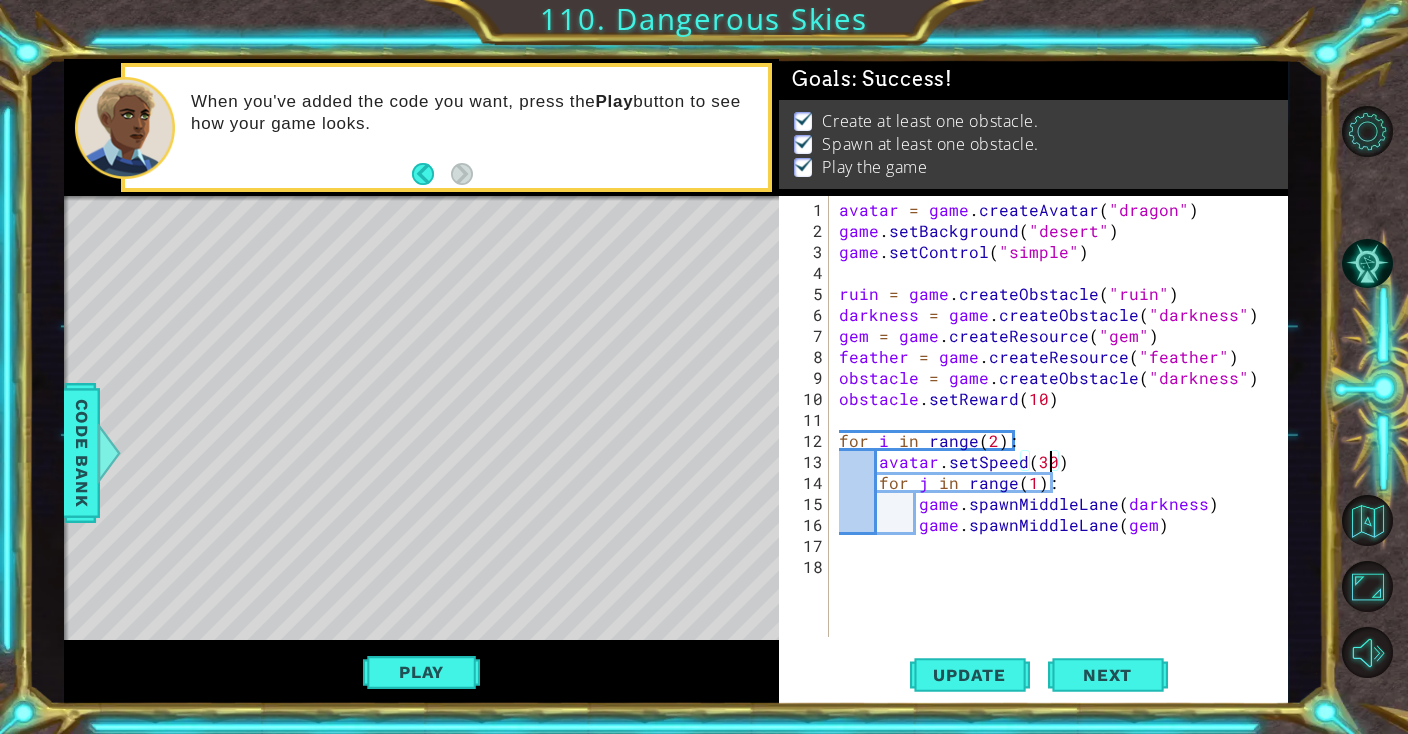 click on "avatar   =   game . createAvatar ( "dragon" )   game . setBackground ( "desert" ) game . setControl ( "simple" ) ruin   =   game . createObstacle ( "ruin" ) darkness   =   game . createObstacle ( "darkness" ) gem   =   game . createResource ( "gem" ) feather   =   game . createResource ( "feather" ) obstacle   =   game . createObstacle ( "darkness" ) obstacle . setReward ( 10 ) for   i   in   range ( 2 ) :      avatar . setSpeed ( 30 )      for   j   in   range ( 1 ) :          game . spawnMiddleLane ( darkness )          game . spawnMiddleLane ( gem )" at bounding box center (1063, 440) 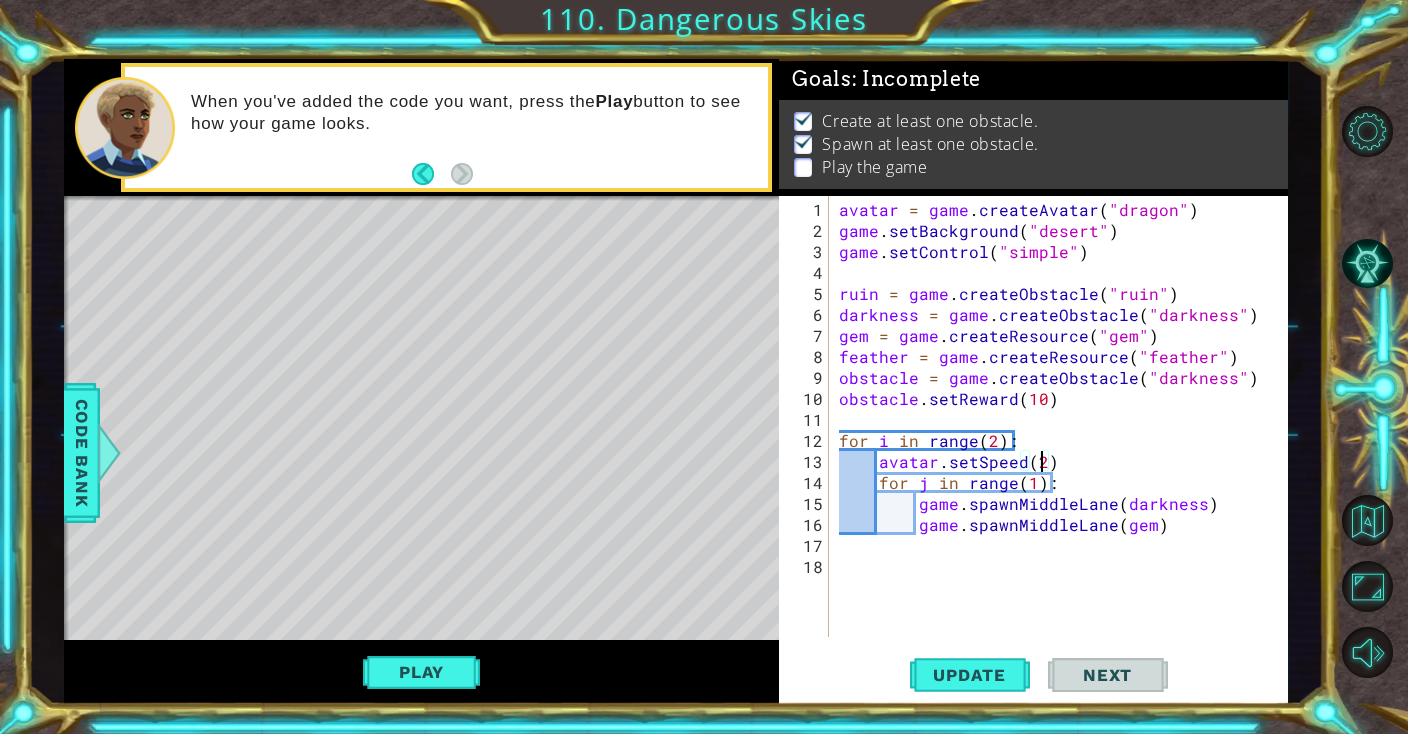 scroll, scrollTop: 0, scrollLeft: 12, axis: horizontal 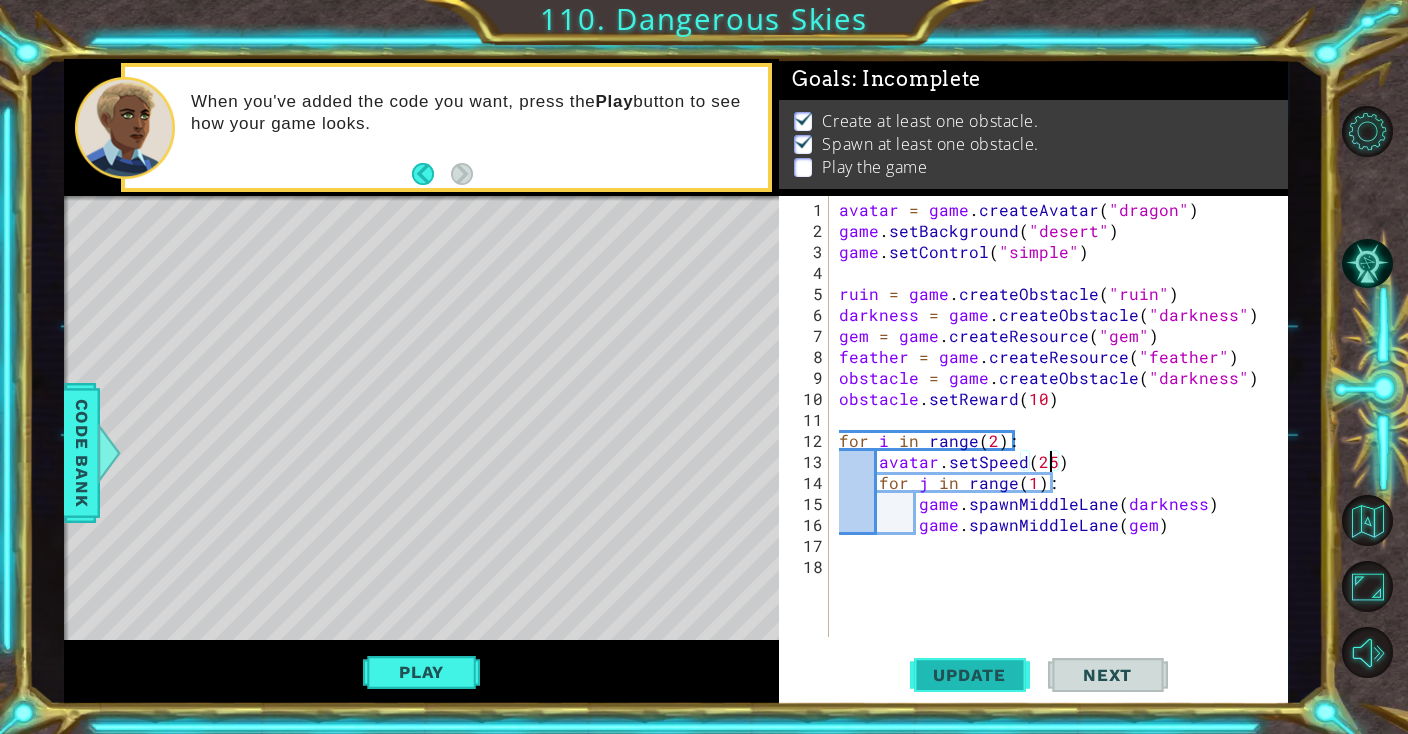 click on "Update" at bounding box center (970, 675) 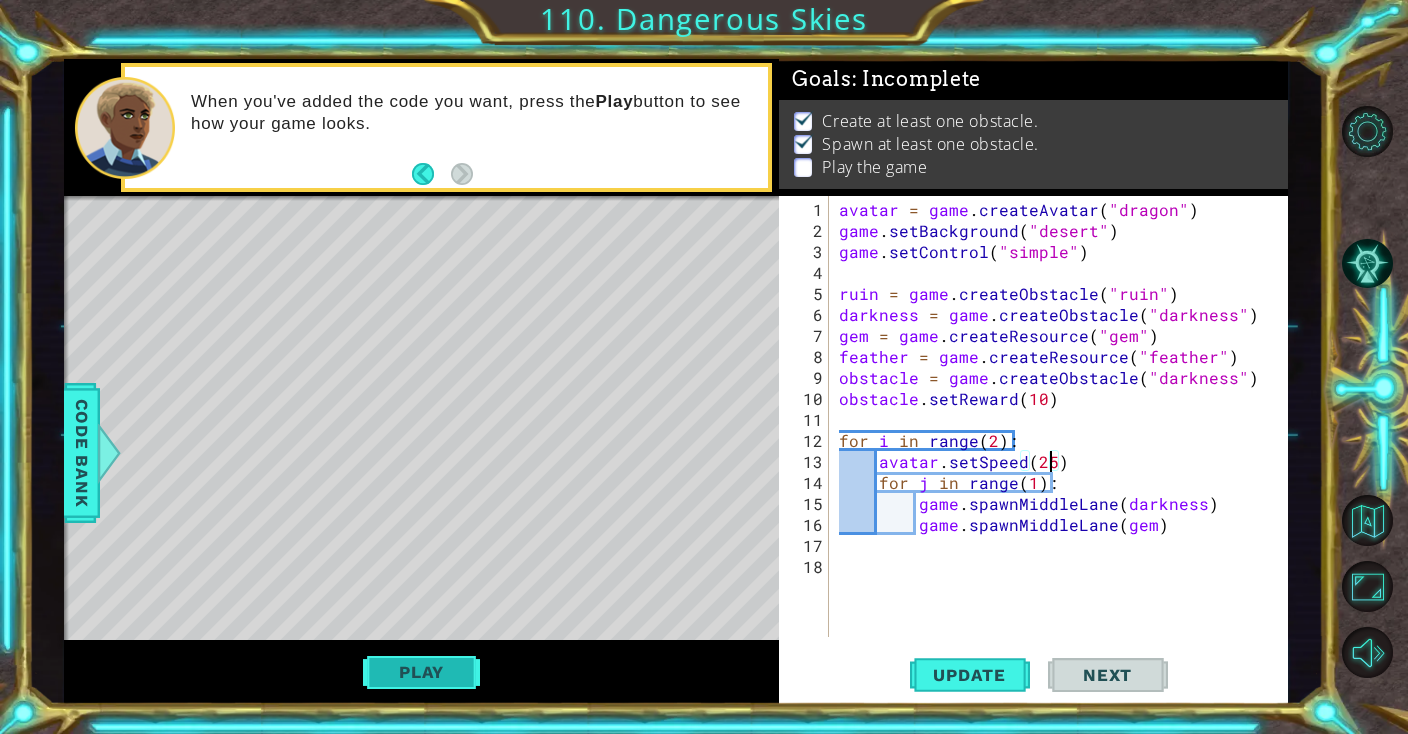 click on "Play" at bounding box center (421, 672) 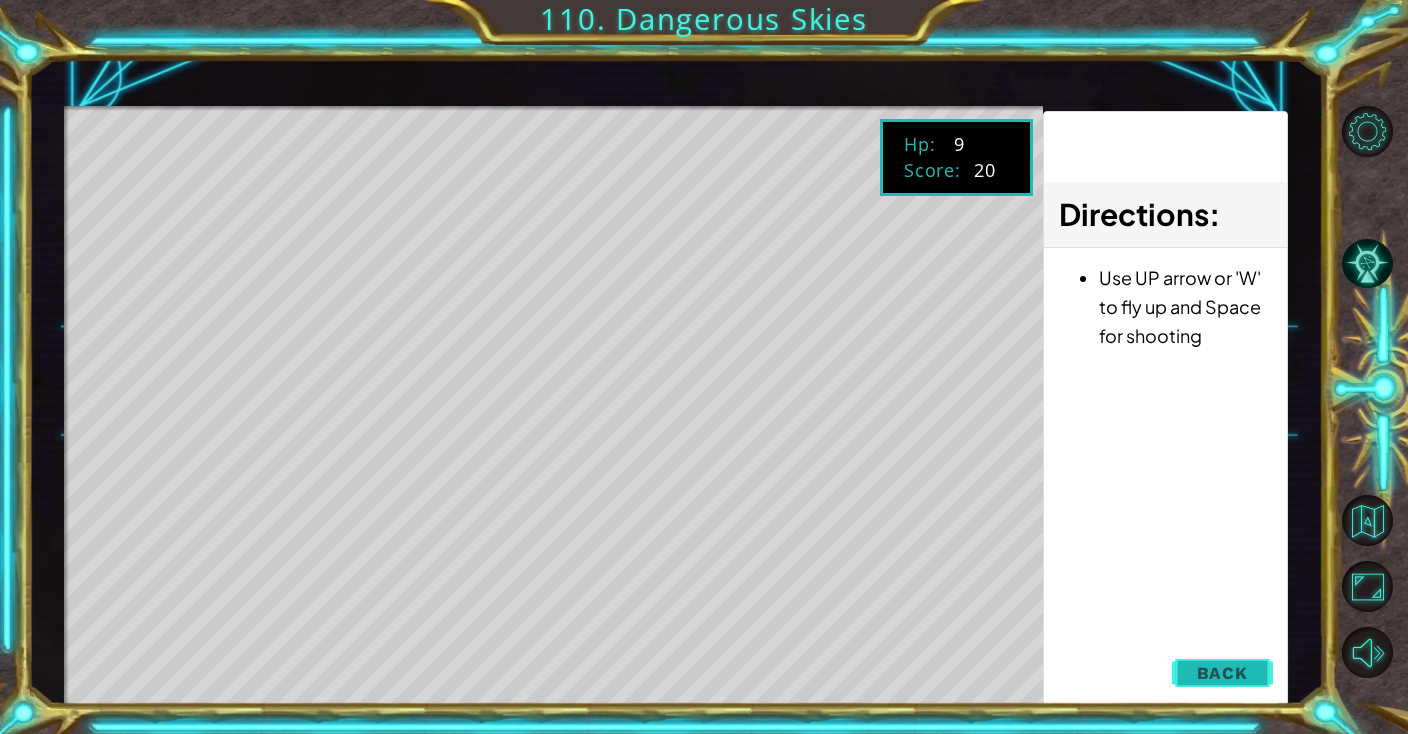 click on "Back" at bounding box center [1222, 673] 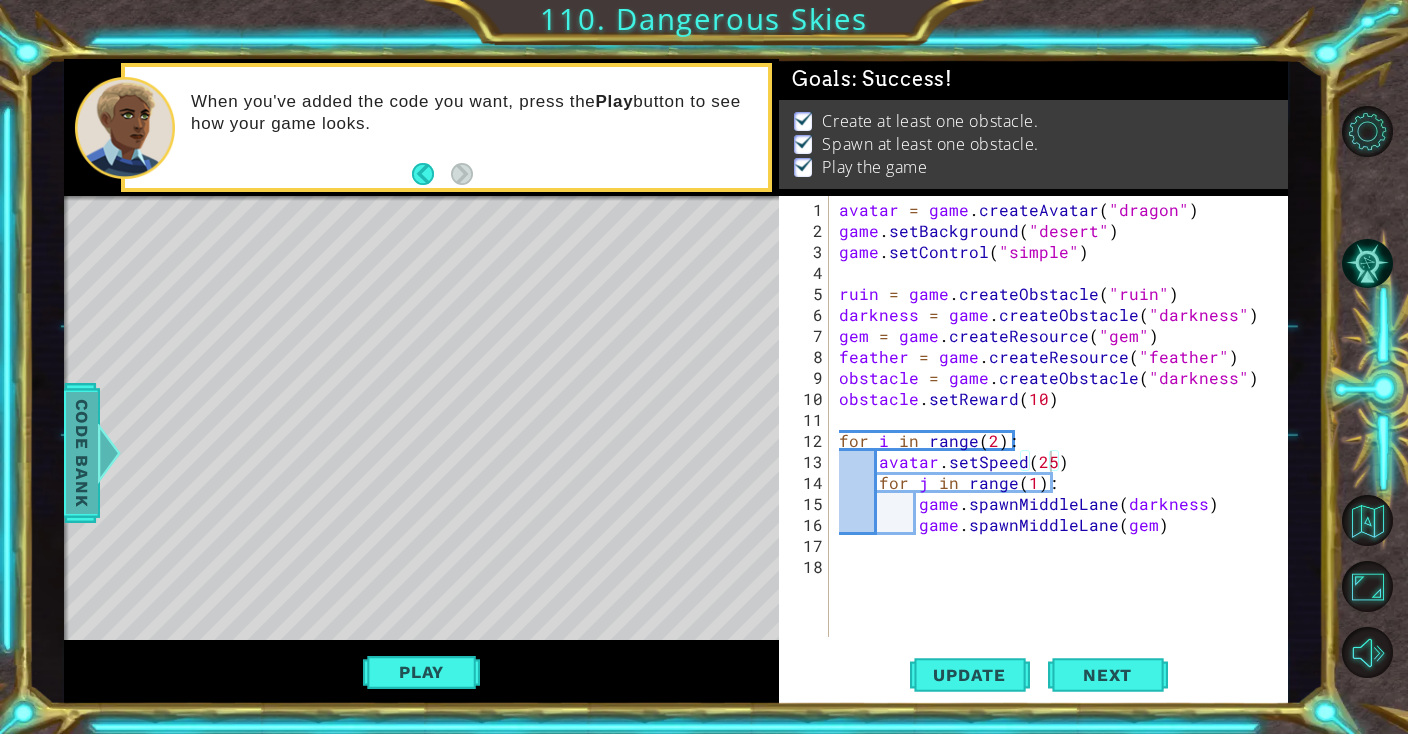 click on "Code Bank" at bounding box center (82, 453) 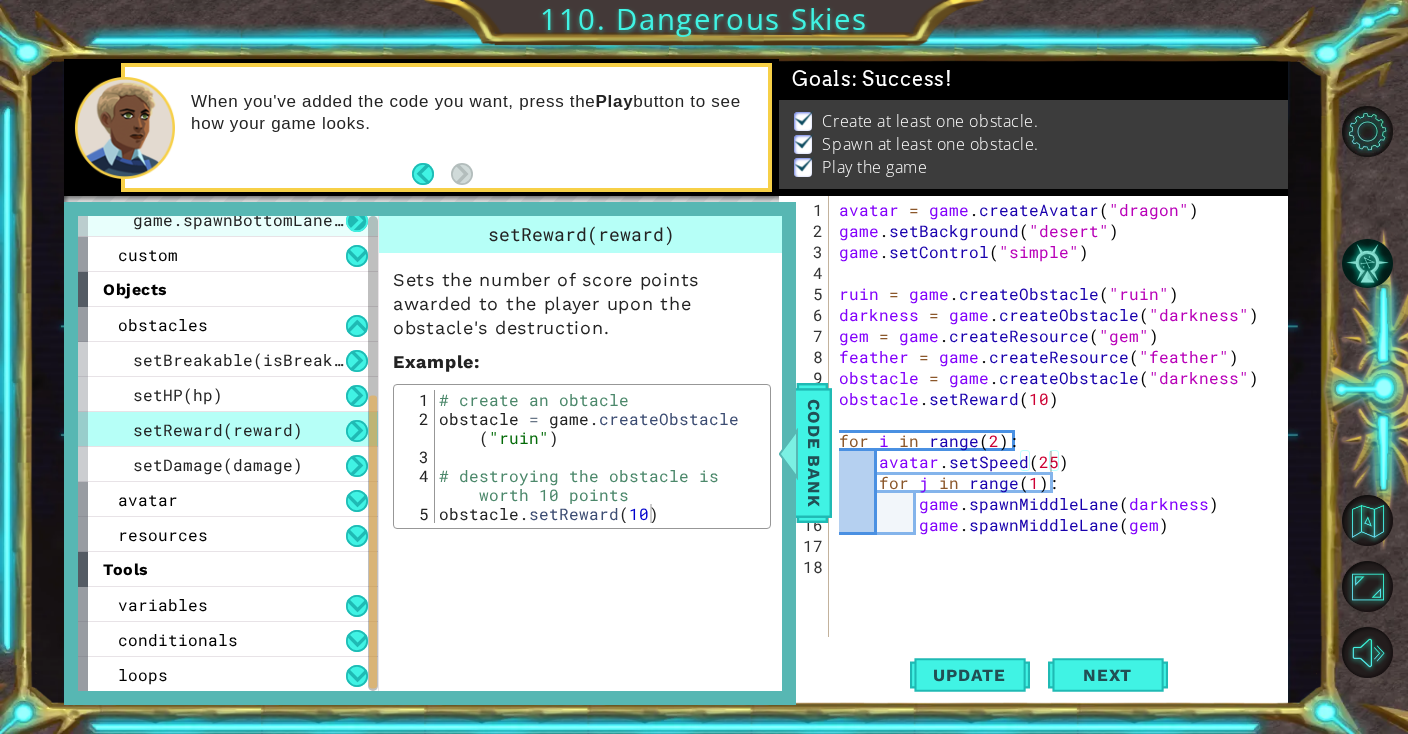 scroll, scrollTop: 0, scrollLeft: 0, axis: both 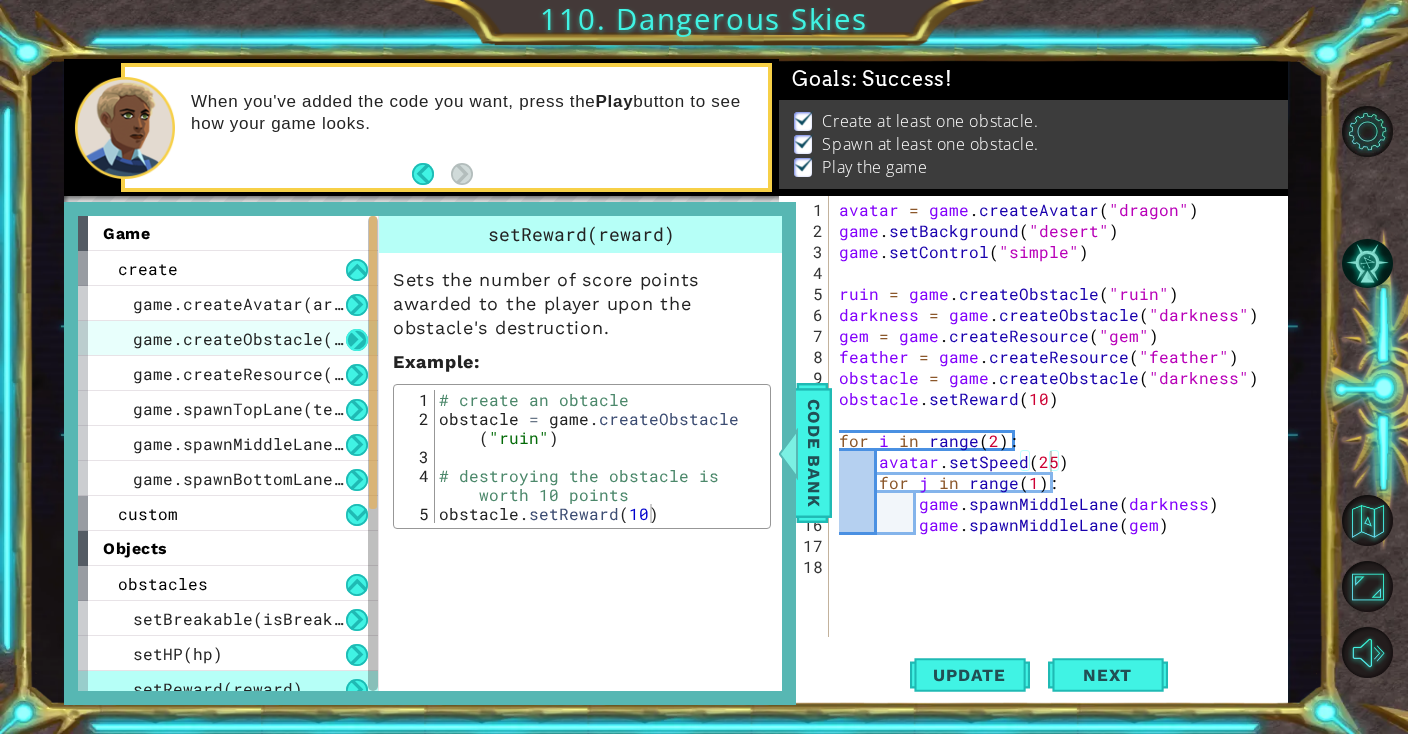 click at bounding box center (357, 340) 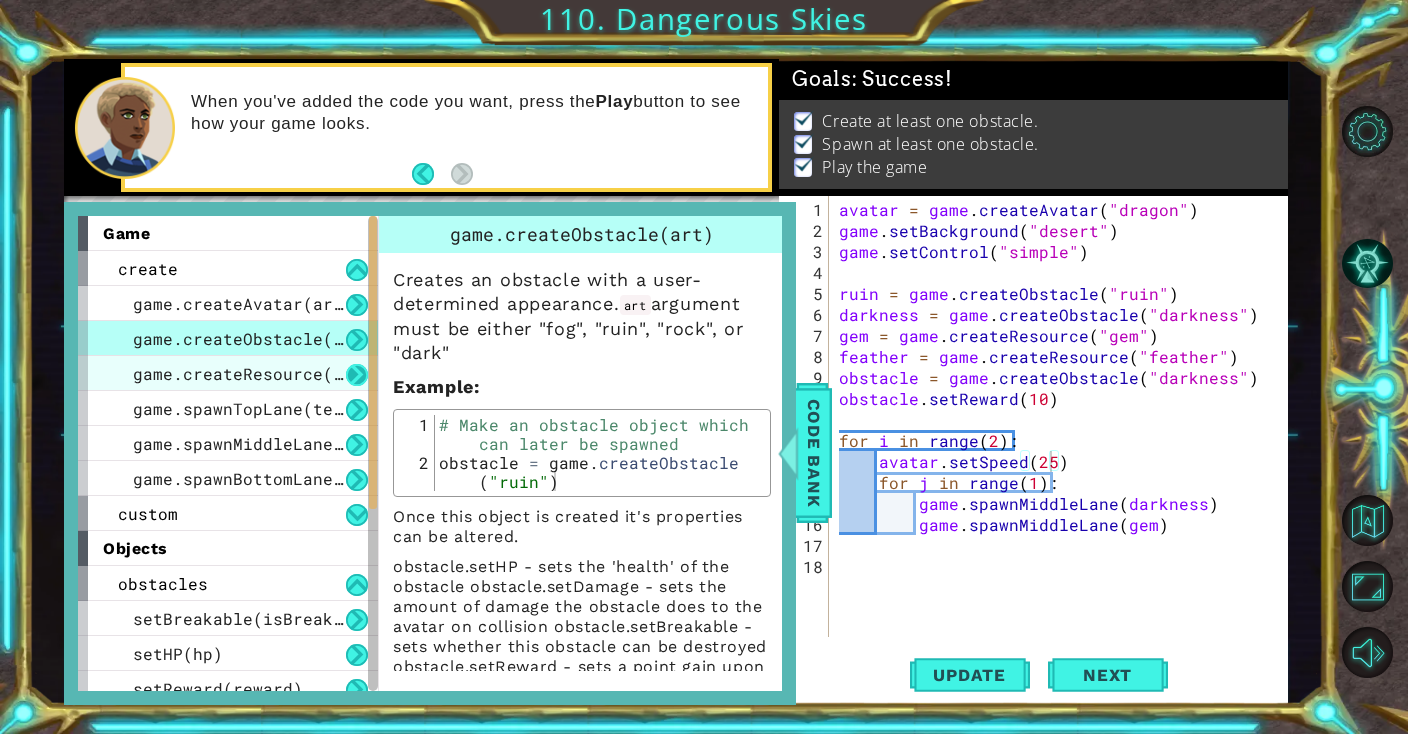 click at bounding box center (357, 375) 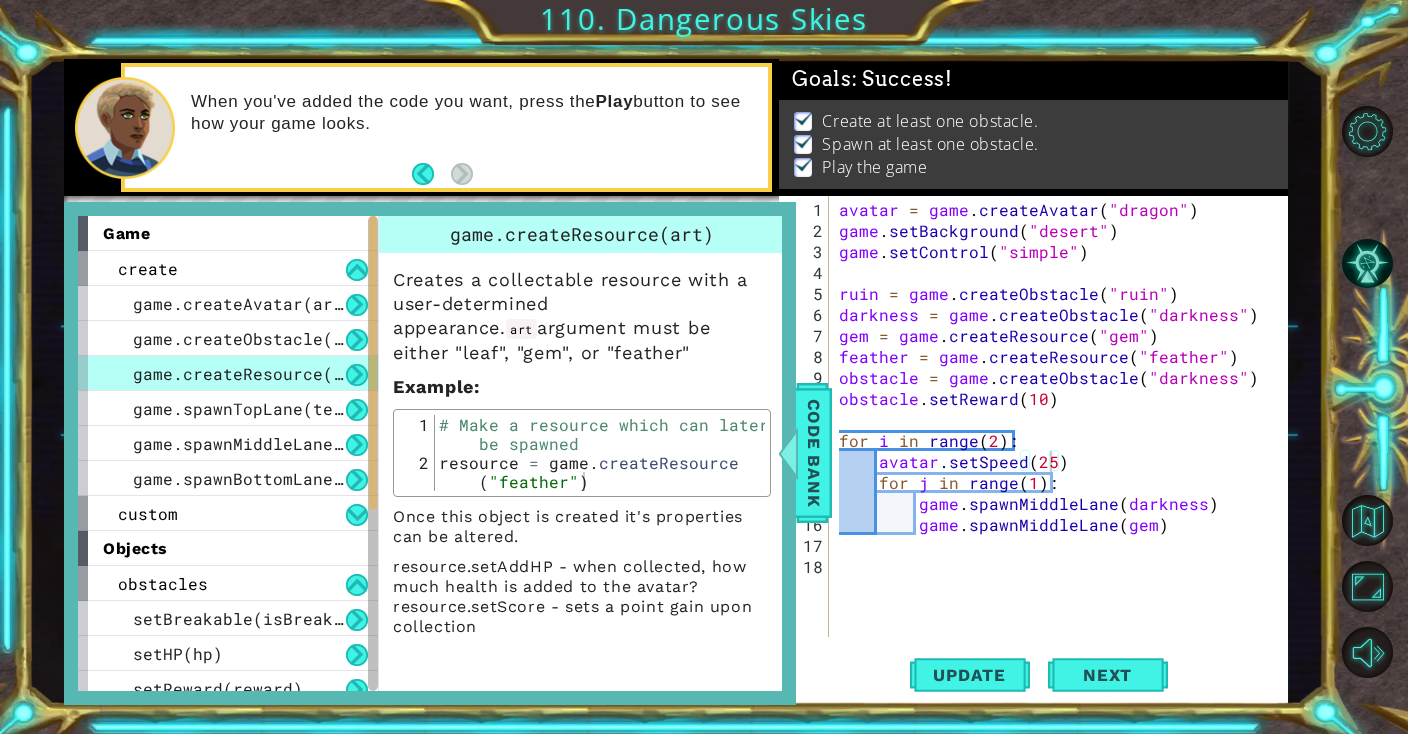 click on "game.createResource(art)" at bounding box center (228, 373) 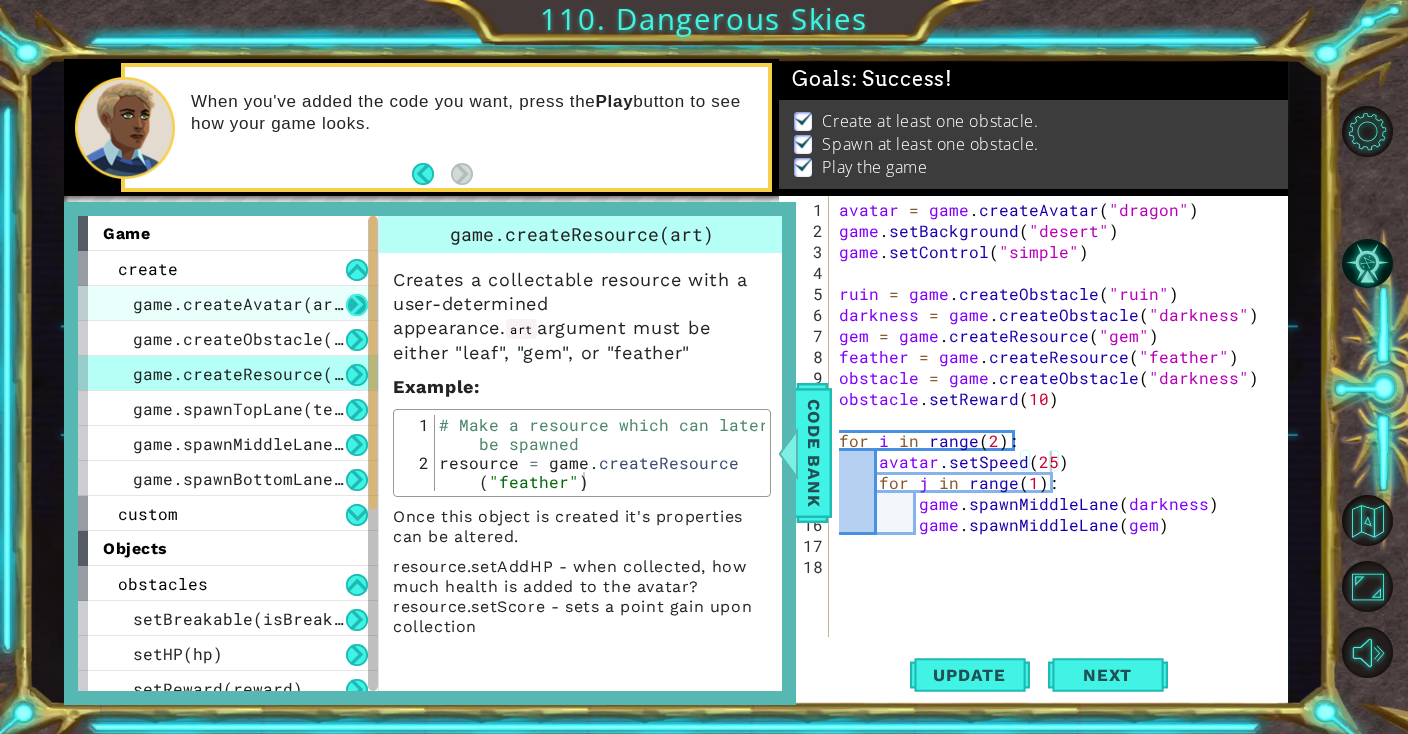click at bounding box center [357, 305] 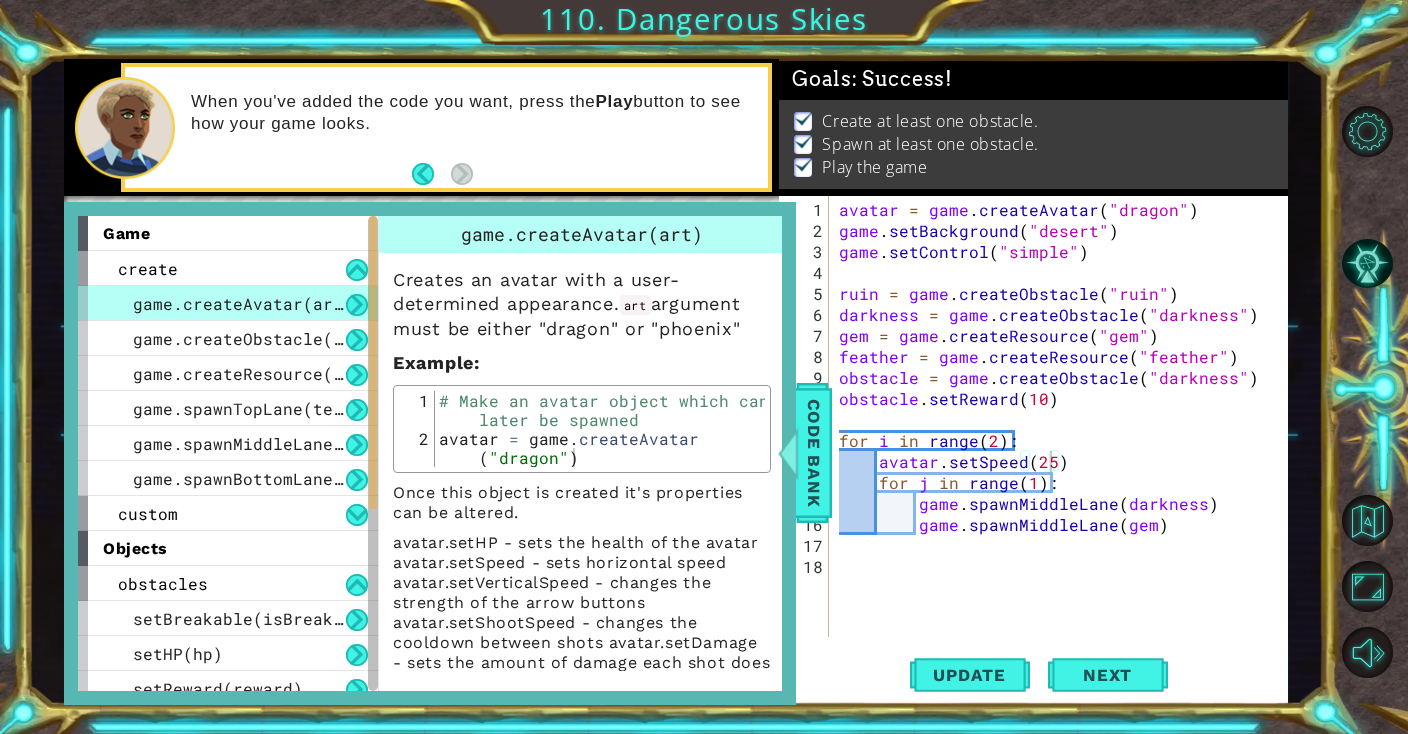 click at bounding box center [357, 305] 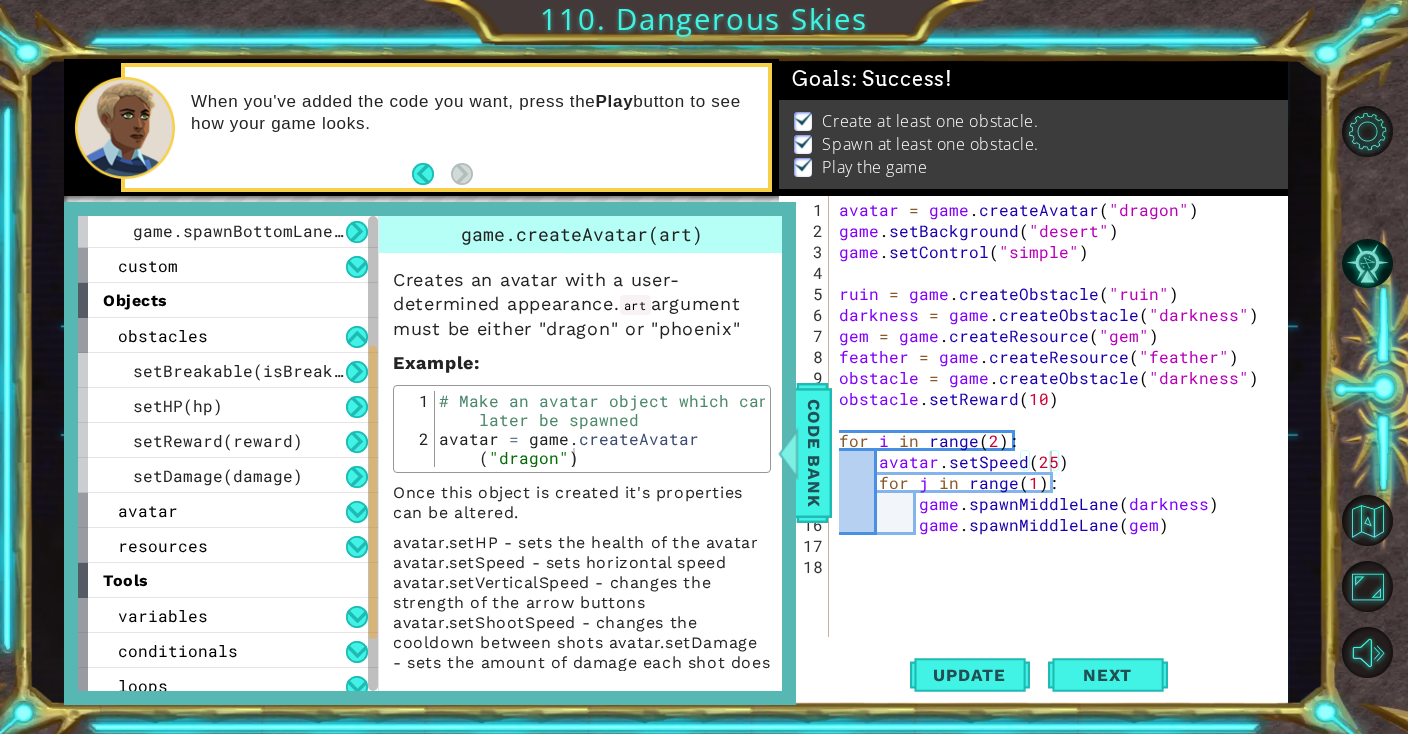 scroll, scrollTop: 259, scrollLeft: 0, axis: vertical 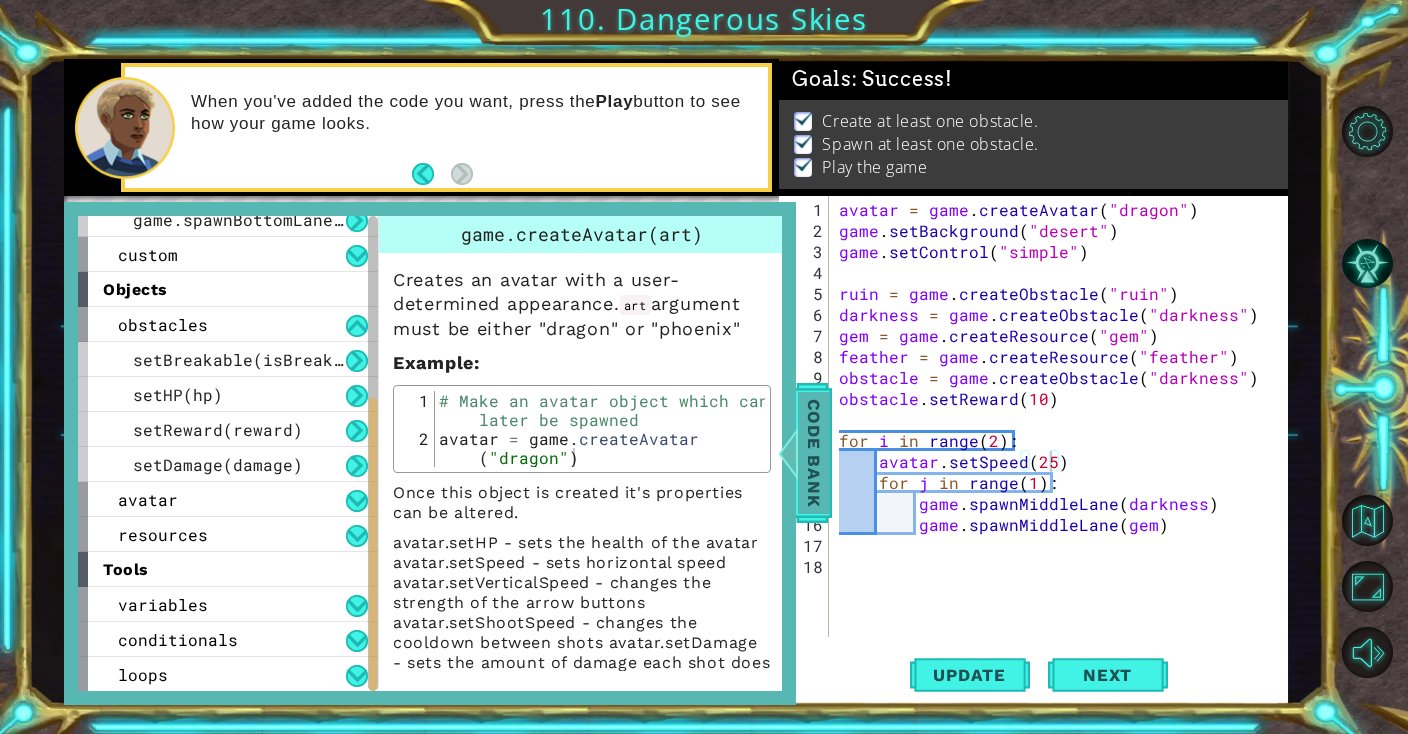 click on "Code Bank" at bounding box center (814, 453) 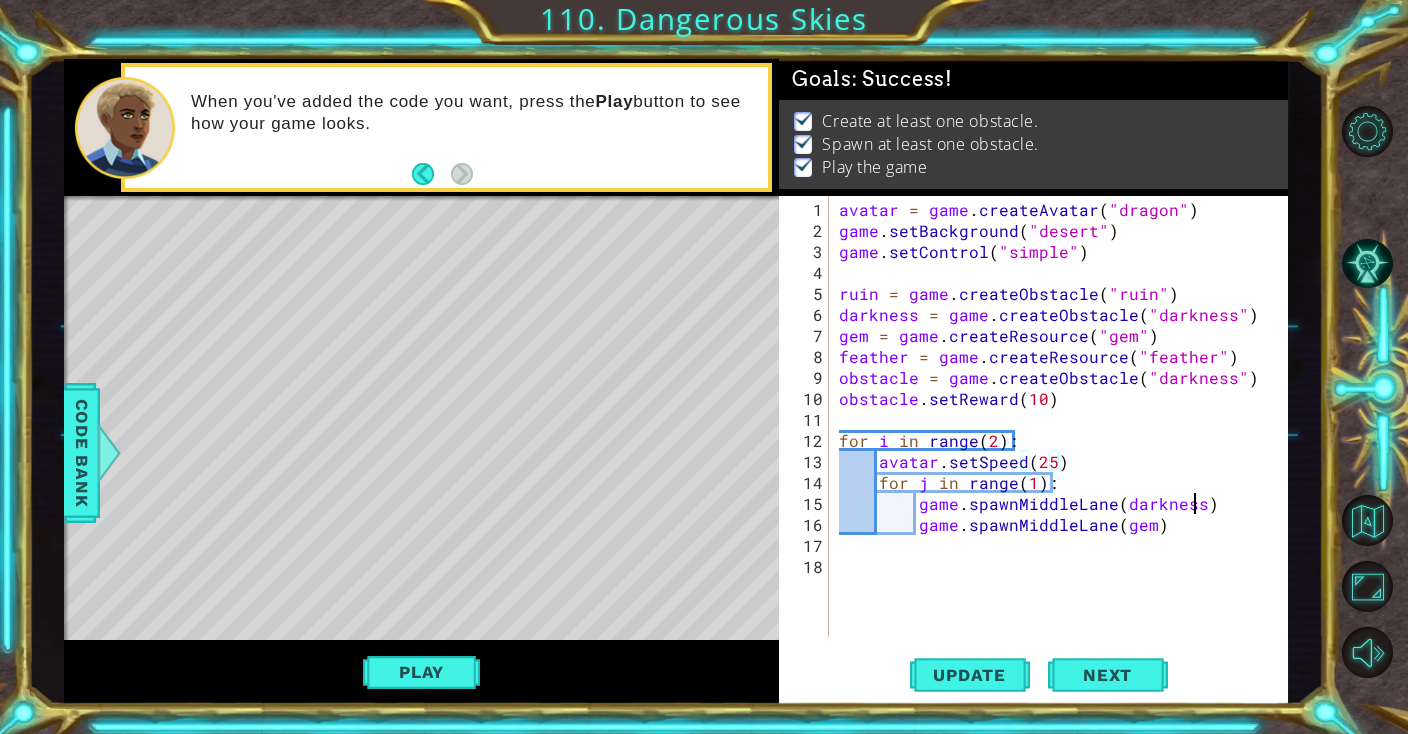 click on "avatar   =   game . createAvatar ( "dragon" )   game . setBackground ( "desert" ) game . setControl ( "simple" ) ruin   =   game . createObstacle ( "ruin" ) darkness   =   game . createObstacle ( "darkness" ) gem   =   game . createResource ( "gem" ) feather   =   game . createResource ( "feather" ) obstacle   =   game . createObstacle ( "darkness" ) obstacle . setReward ( 10 ) for   i   in   range ( 2 ) :      avatar . setSpeed ( 25 )      for   j   in   range ( 1 ) :          game . spawnMiddleLane ( darkness )          game . spawnMiddleLane ( gem )" at bounding box center (1063, 440) 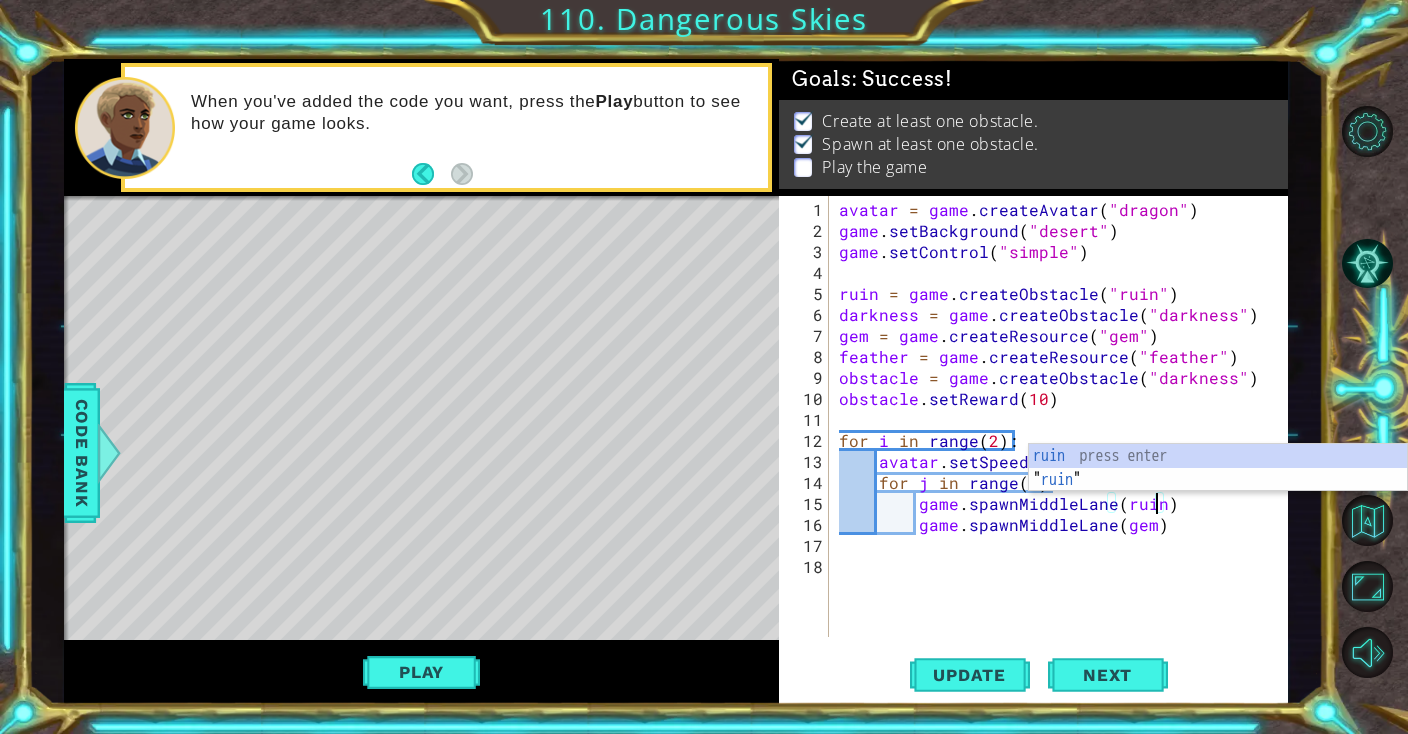 scroll, scrollTop: 0, scrollLeft: 19, axis: horizontal 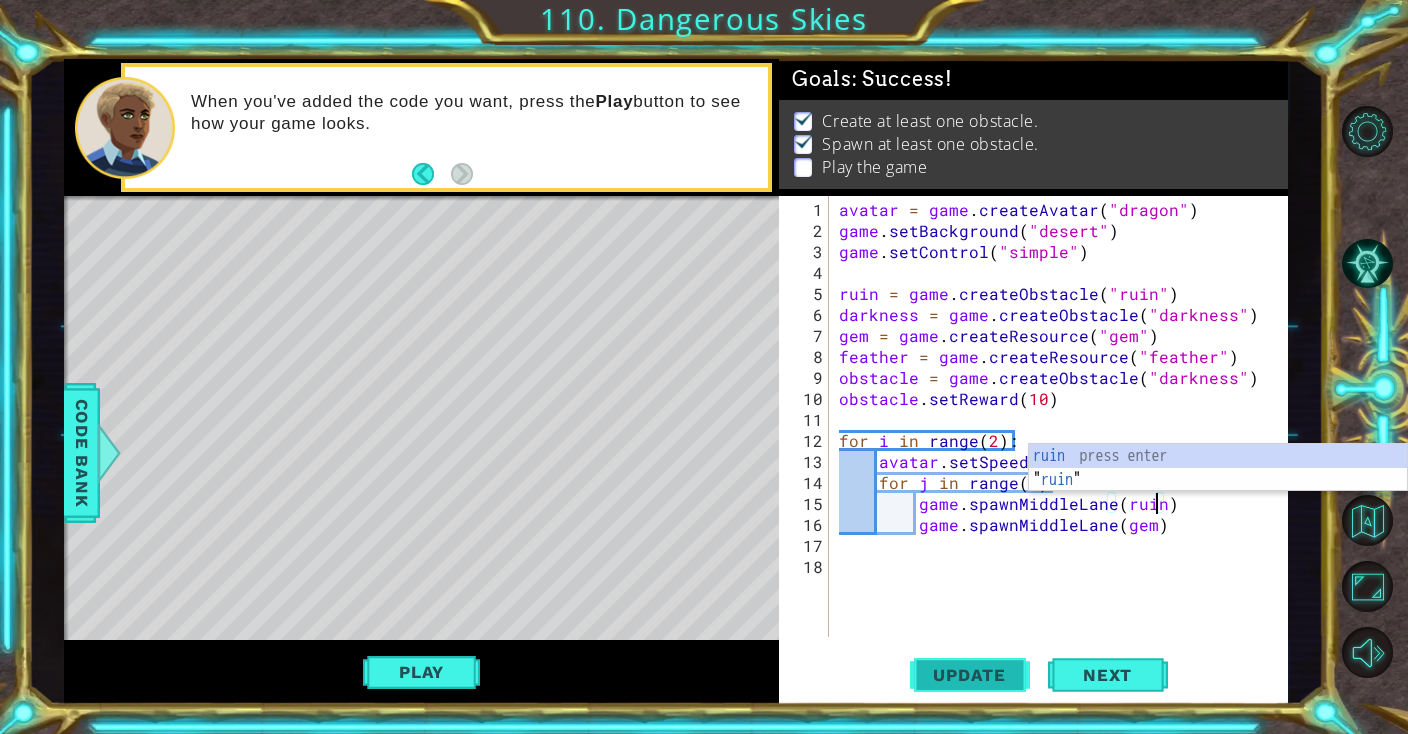 click on "Update" at bounding box center (969, 675) 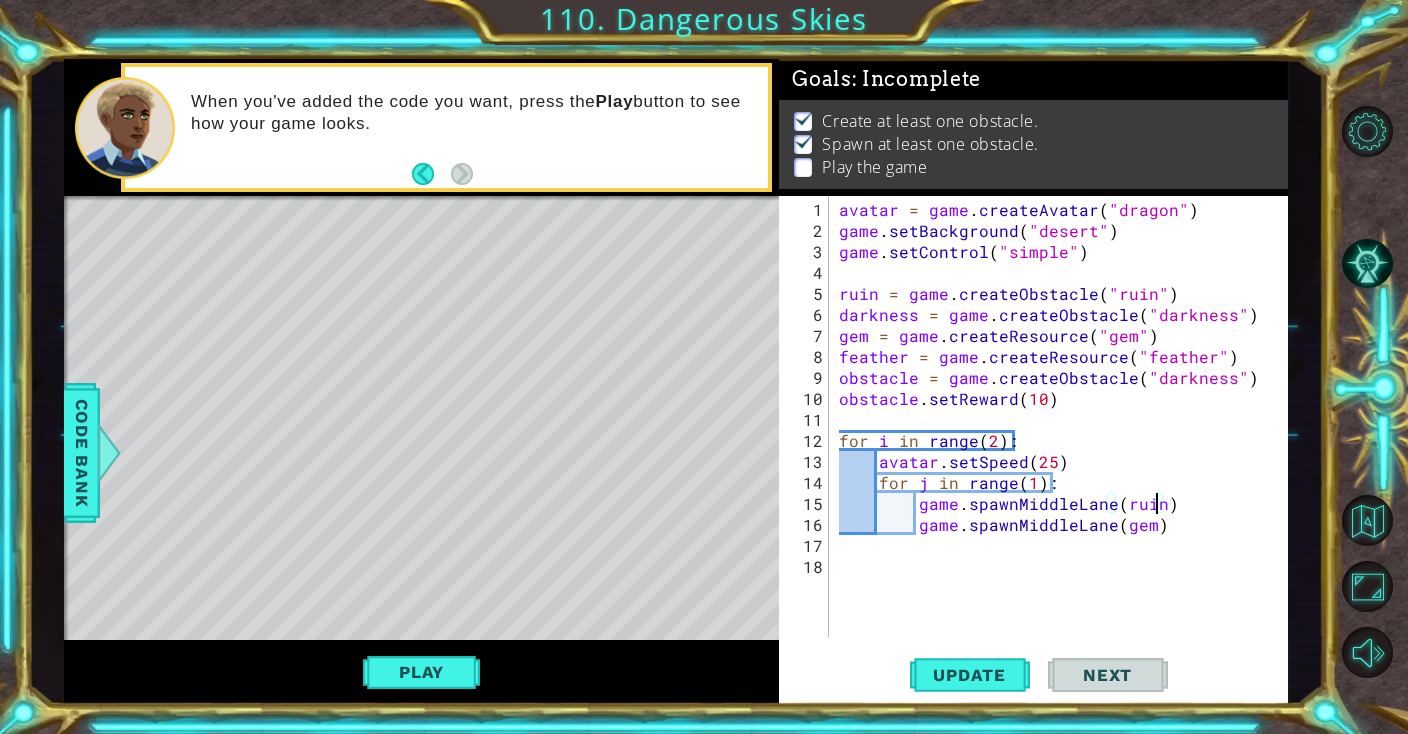 click on "avatar   =   game . createAvatar ( "dragon" )   game . setBackground ( "desert" ) game . setControl ( "simple" ) ruin   =   game . createObstacle ( "ruin" ) darkness   =   game . createObstacle ( "darkness" ) gem   =   game . createResource ( "gem" ) feather   =   game . createResource ( "feather" ) obstacle   =   game . createObstacle ( "darkness" ) obstacle . setReward ( 10 ) for   i   in   range ( 2 ) :      avatar . setSpeed ( 25 )      for   j   in   range ( 1 ) :          game . spawnMiddleLane ( ruin )          game . spawnMiddleLane ( gem )" at bounding box center [1063, 440] 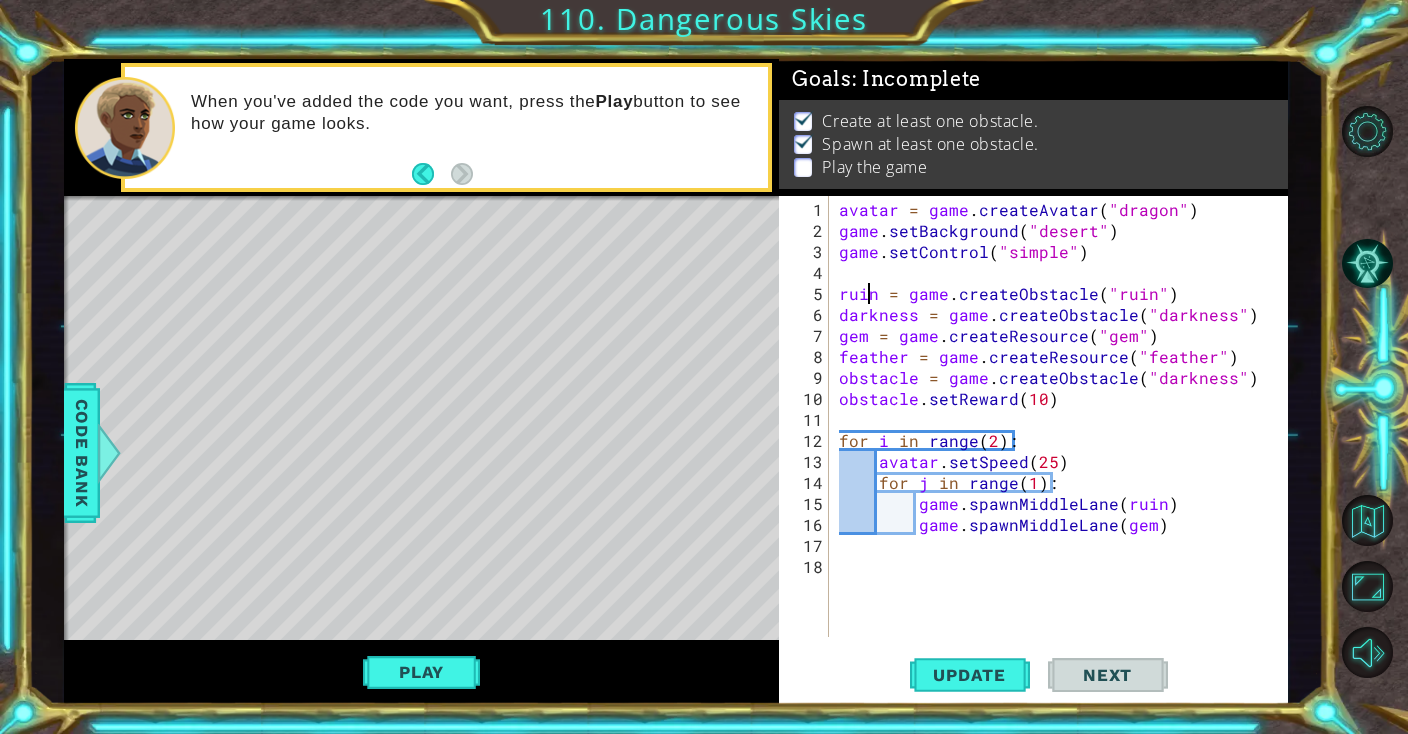 click on "avatar   =   game . createAvatar ( "dragon" )   game . setBackground ( "desert" ) game . setControl ( "simple" ) ruin   =   game . createObstacle ( "ruin" ) darkness   =   game . createObstacle ( "darkness" ) gem   =   game . createResource ( "gem" ) feather   =   game . createResource ( "feather" ) obstacle   =   game . createObstacle ( "darkness" ) obstacle . setReward ( 10 ) for   i   in   range ( 2 ) :      avatar . setSpeed ( 25 )      for   j   in   range ( 1 ) :          game . spawnMiddleLane ( ruin )          game . spawnMiddleLane ( gem )" at bounding box center (1063, 440) 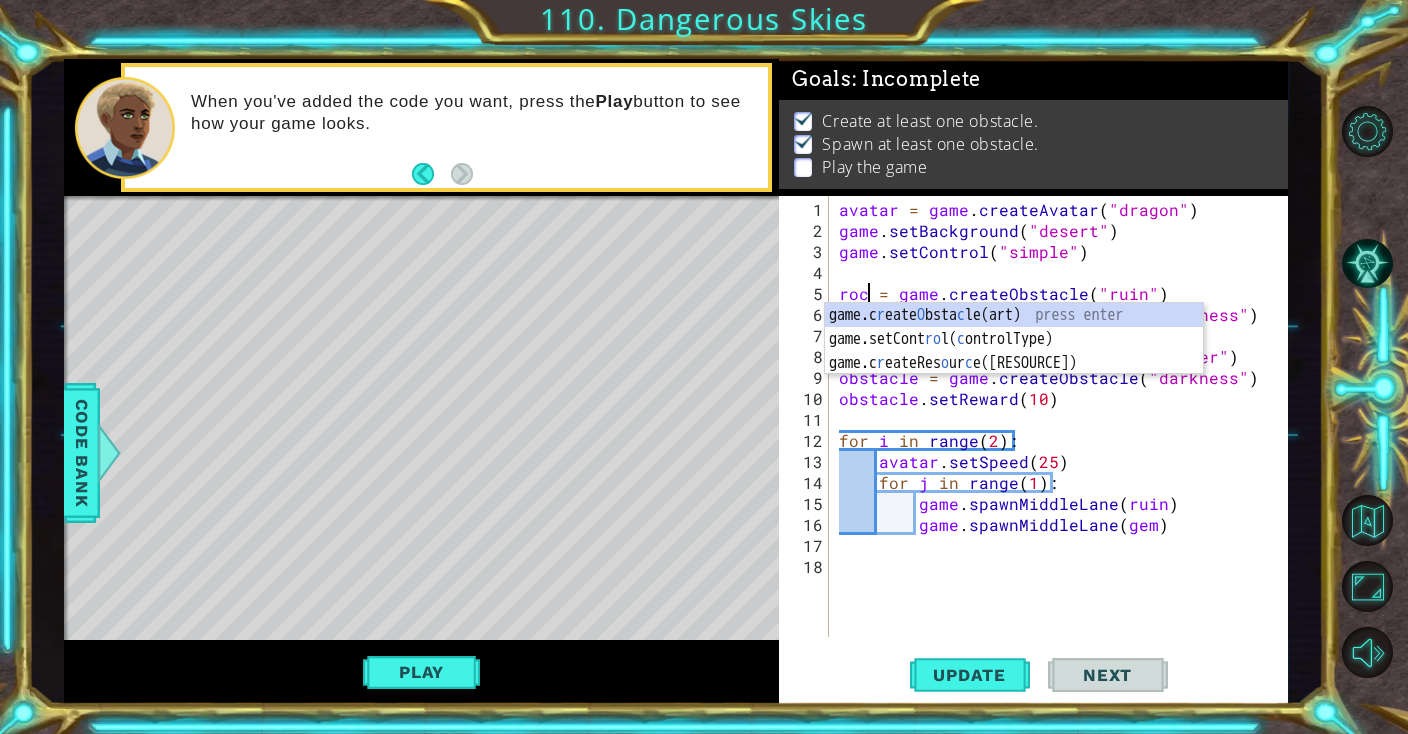 scroll, scrollTop: 0, scrollLeft: 1, axis: horizontal 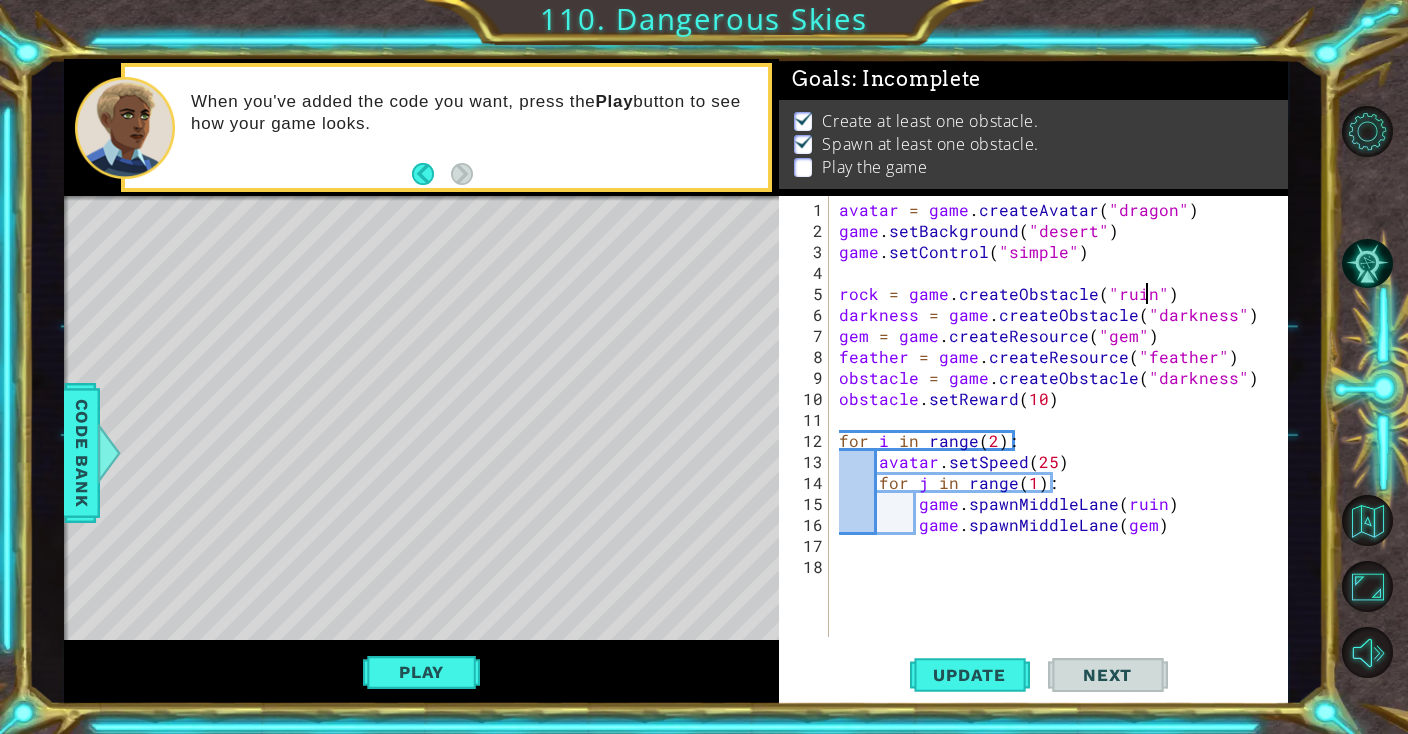 click on "avatar   =   game . createAvatar ( "dragon" )   game . setBackground ( "desert" ) game . setControl ( "simple" ) ruin   =   game . createObstacle ( "ruin" ) darkness   =   game . createObstacle ( "darkness" ) gem   =   game . createResource ( "gem" ) feather   =   game . createResource ( "feather" ) obstacle   =   game . createObstacle ( "darkness" ) obstacle . setReward ( 10 ) for   i   in   range ( 2 ) :      avatar . setSpeed ( 25 )      for   j   in   range ( 1 ) :          game . spawnMiddleLane ( ruin )          game . spawnMiddleLane ( gem )" at bounding box center [1063, 440] 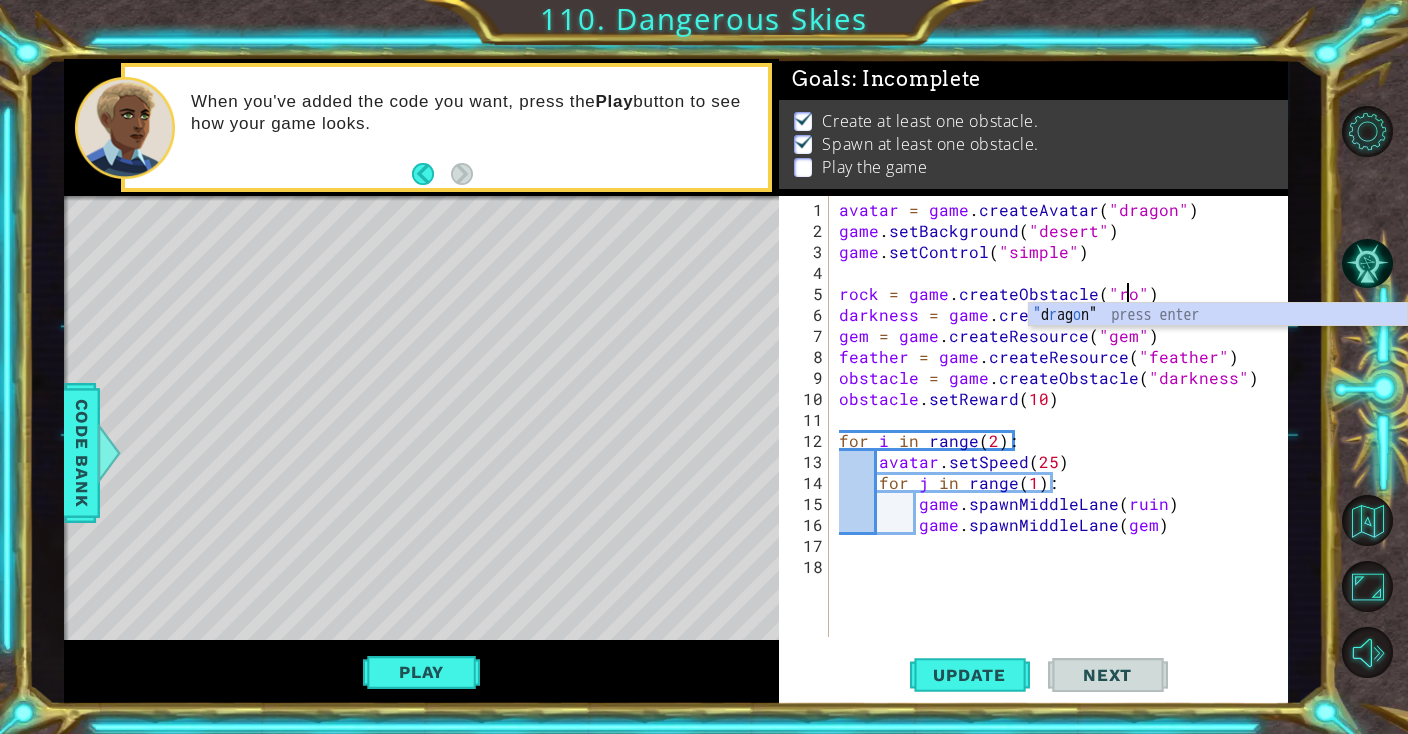 scroll, scrollTop: 0, scrollLeft: 18, axis: horizontal 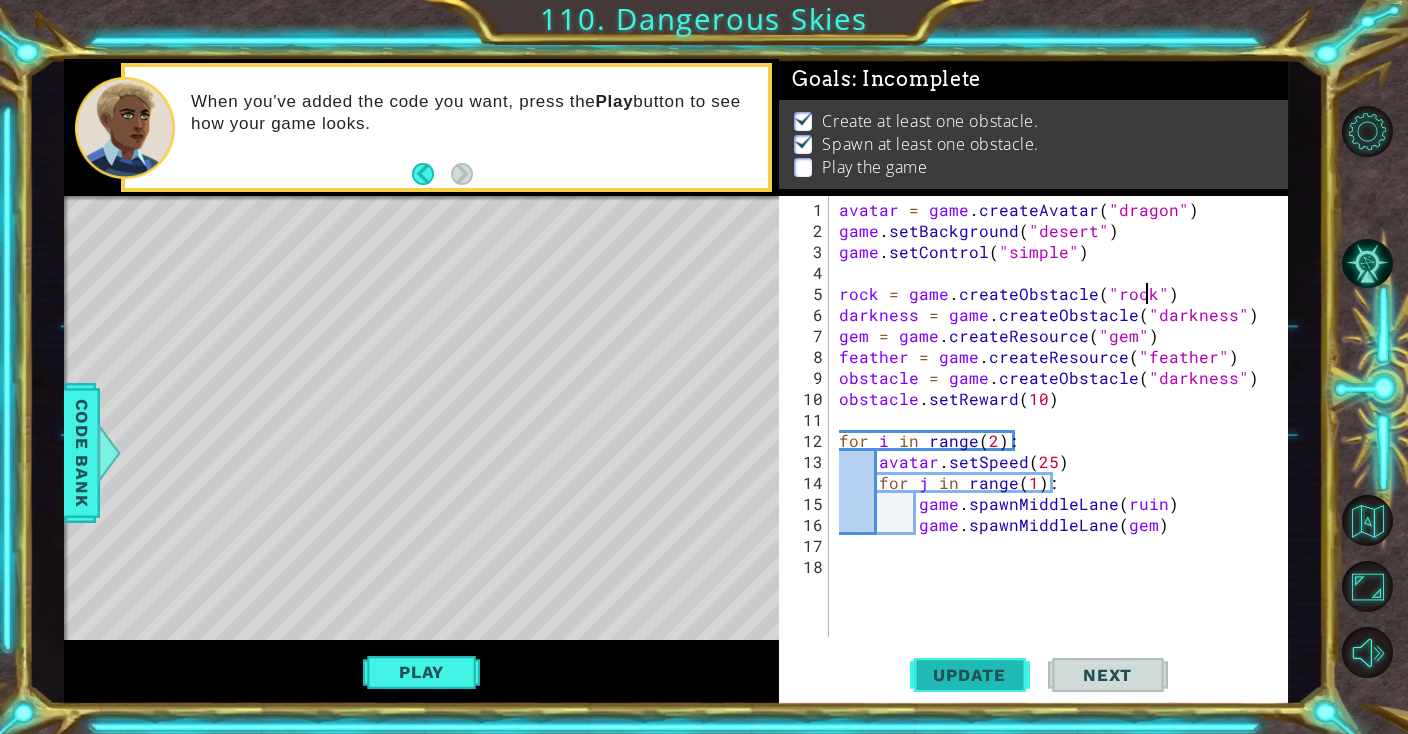 click on "Update" at bounding box center (969, 675) 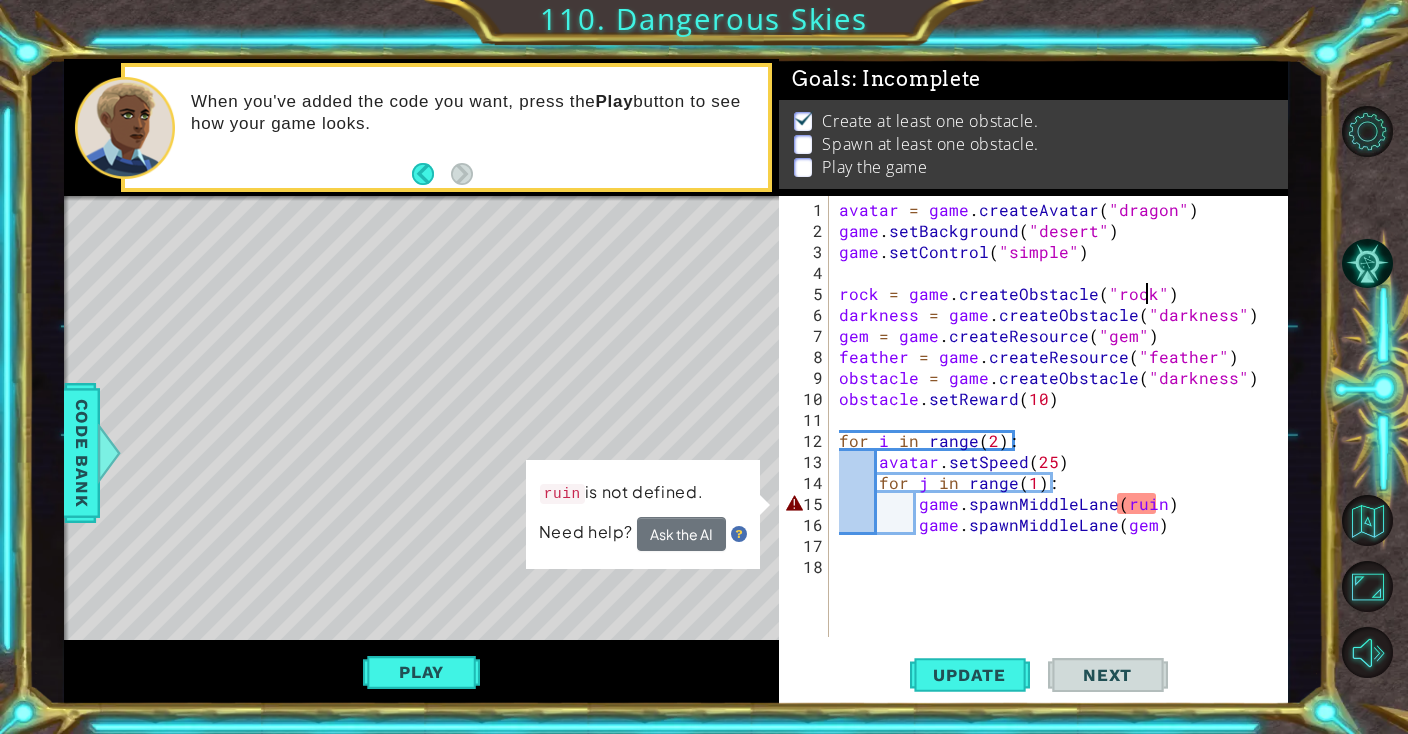 click on "avatar   =   game . createAvatar ( "dragon" )   game . setBackground ( "desert" ) game . setControl ( "simple" ) rock   =   game . createObstacle ( "rock" ) darkness   =   game . createObstacle ( "darkness" ) gem   =   game . createResource ( "gem" ) feather   =   game . createResource ( "feather" ) obstacle   =   game . createObstacle ( "darkness" ) obstacle . setReward ( 10 ) for   i   in   range ( 2 ) :      avatar . setSpeed ( 25 )      for   j   in   range ( 1 ) :          game . spawnMiddleLane ( ruin )          game . spawnMiddleLane ( gem )" at bounding box center (1063, 440) 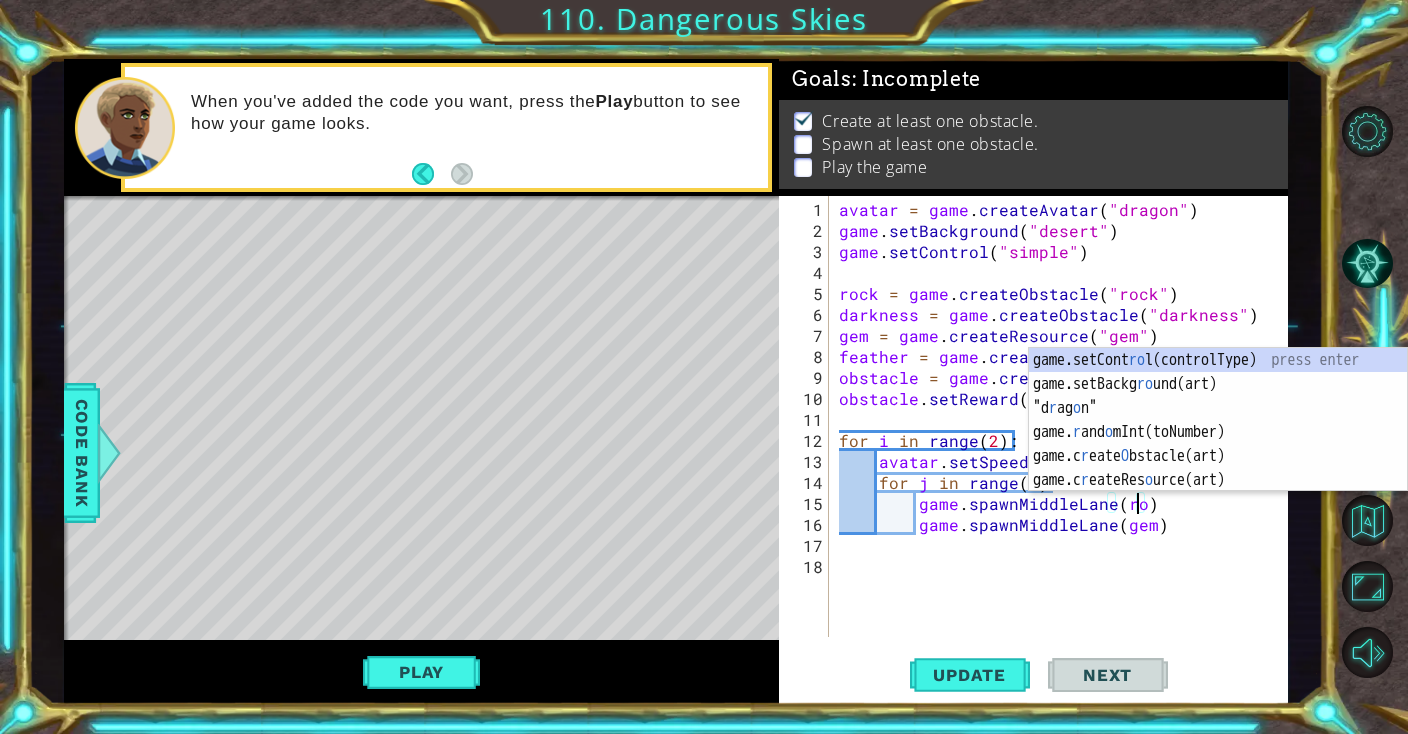 scroll, scrollTop: 0, scrollLeft: 19, axis: horizontal 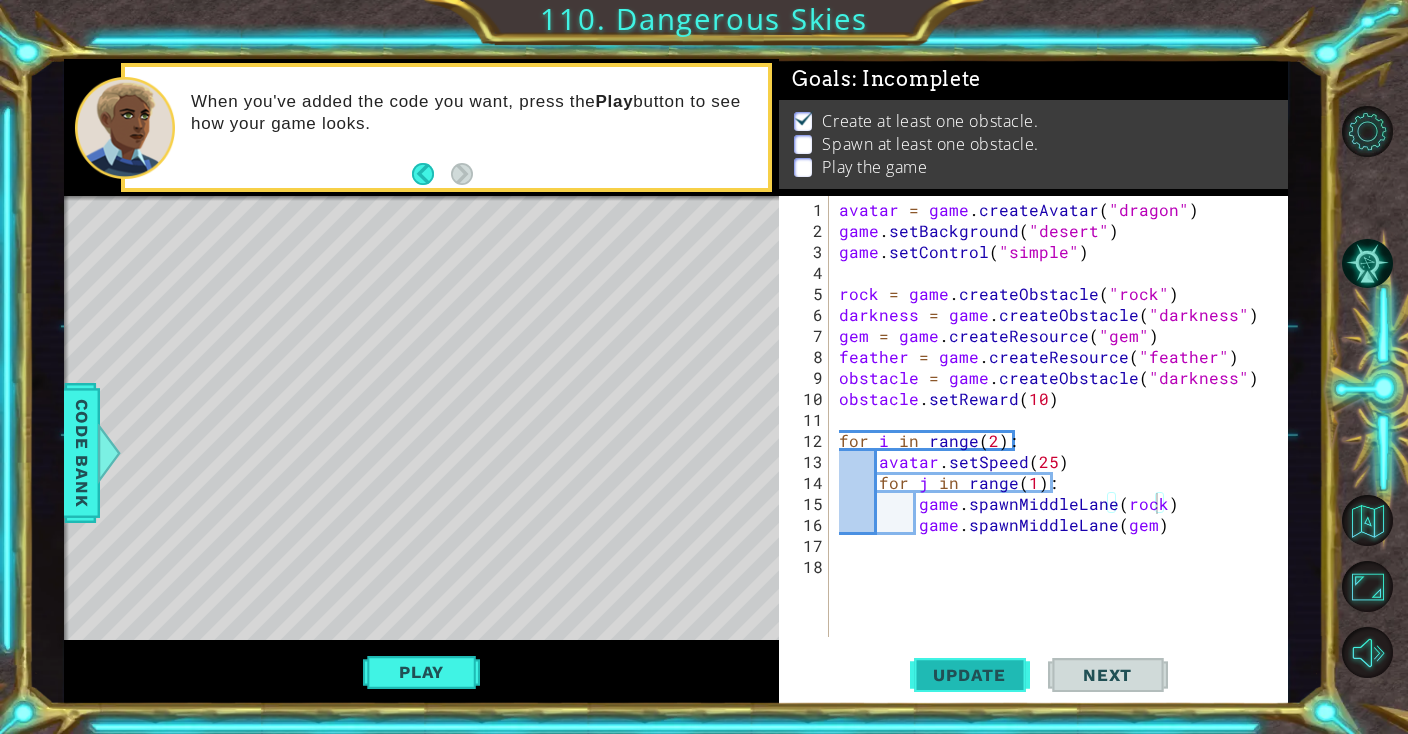 click on "Update" at bounding box center (969, 675) 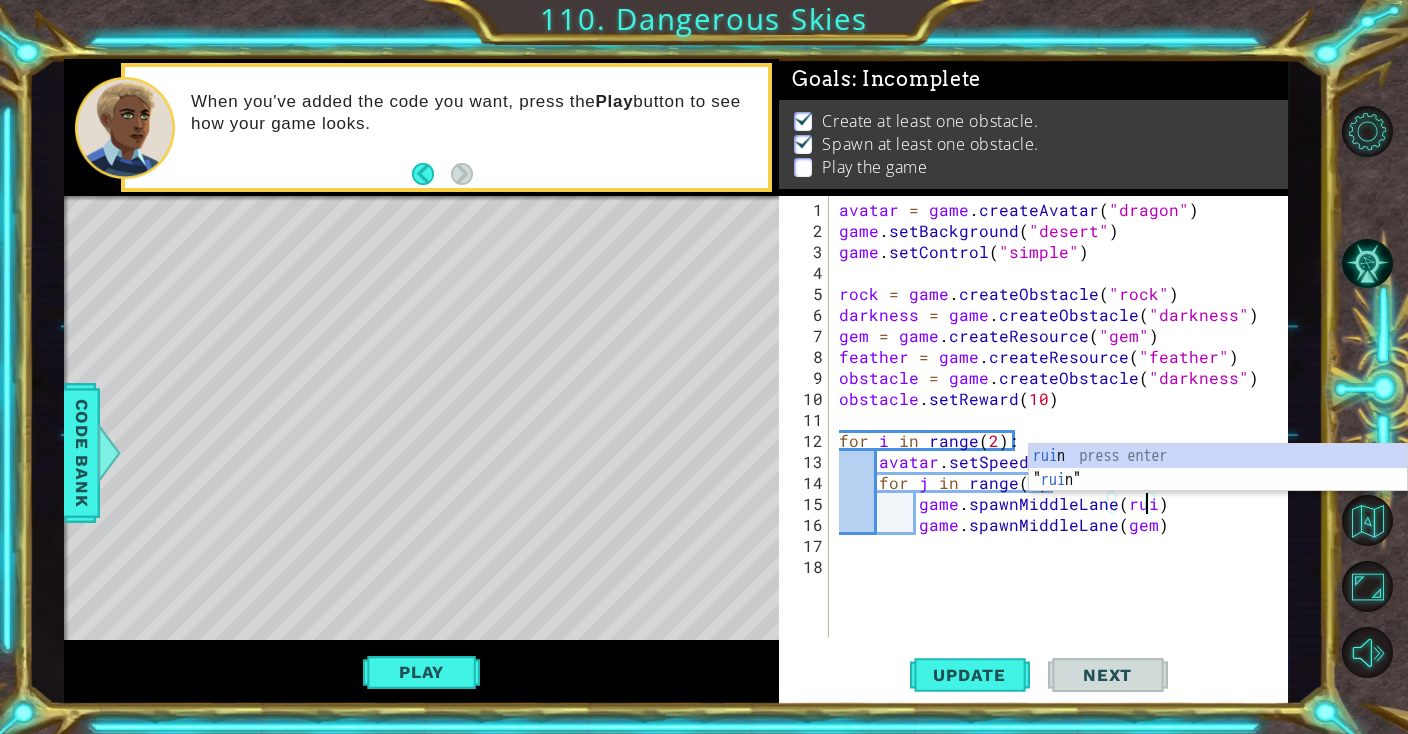 scroll, scrollTop: 0, scrollLeft: 19, axis: horizontal 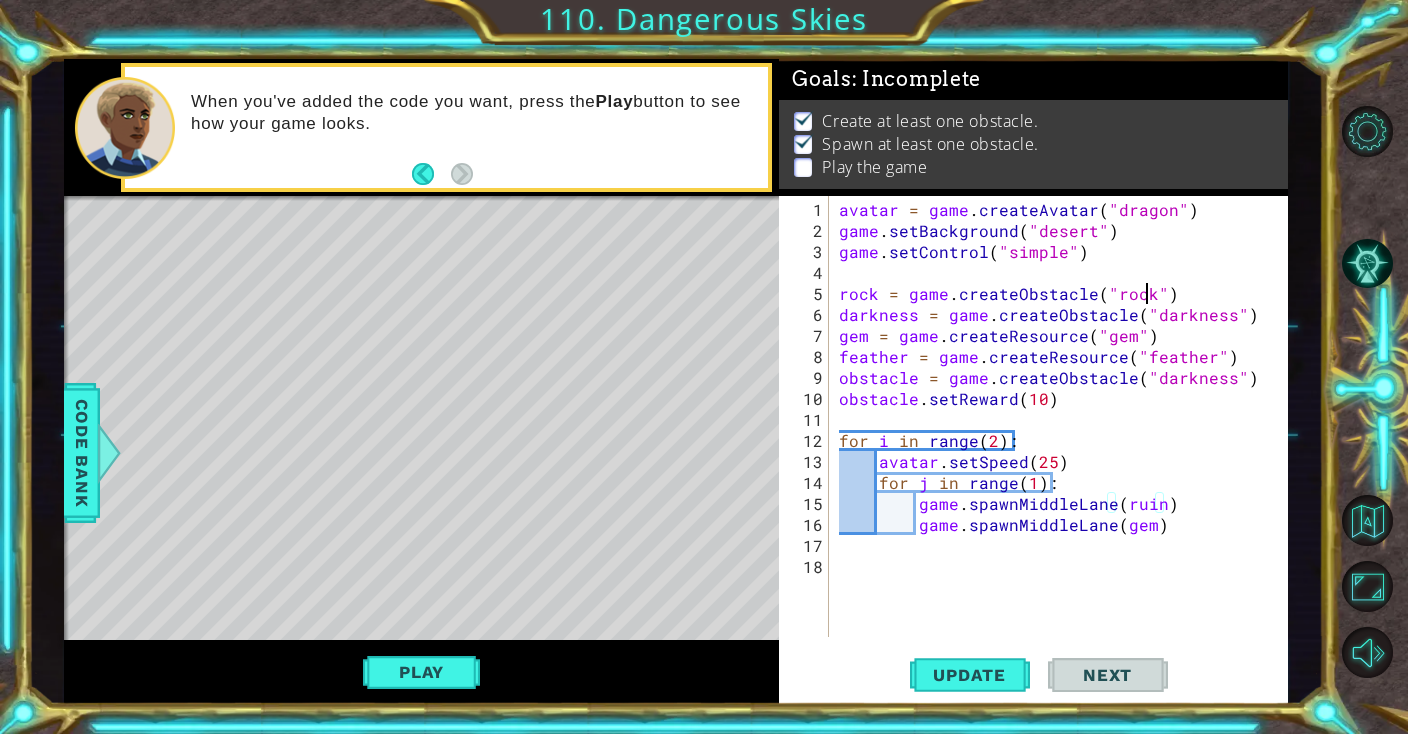 click on "avatar   =   game . createAvatar ( "dragon" )   game . setBackground ( "desert" ) game . setControl ( "simple" ) rock   =   game . createObstacle ( "rock" ) darkness   =   game . createObstacle ( "darkness" ) gem   =   game . createResource ( "gem" ) feather   =   game . createResource ( "feather" ) obstacle   =   game . createObstacle ( "darkness" ) obstacle . setReward ( 10 ) for   i   in   range ( 2 ) :      avatar . setSpeed ( 25 )      for   j   in   range ( 1 ) :          game . spawnMiddleLane ( ruin )          game . spawnMiddleLane ( gem )" at bounding box center [1063, 440] 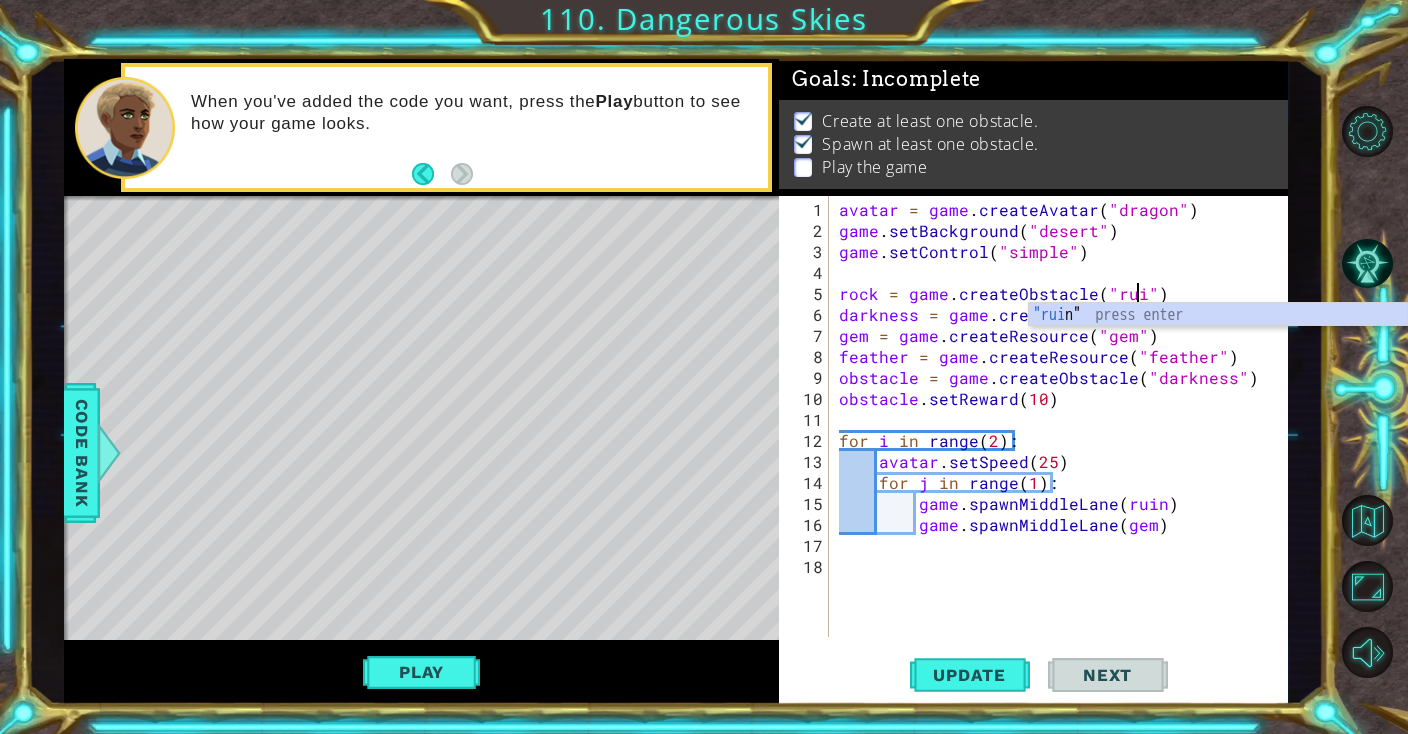 scroll, scrollTop: 0, scrollLeft: 18, axis: horizontal 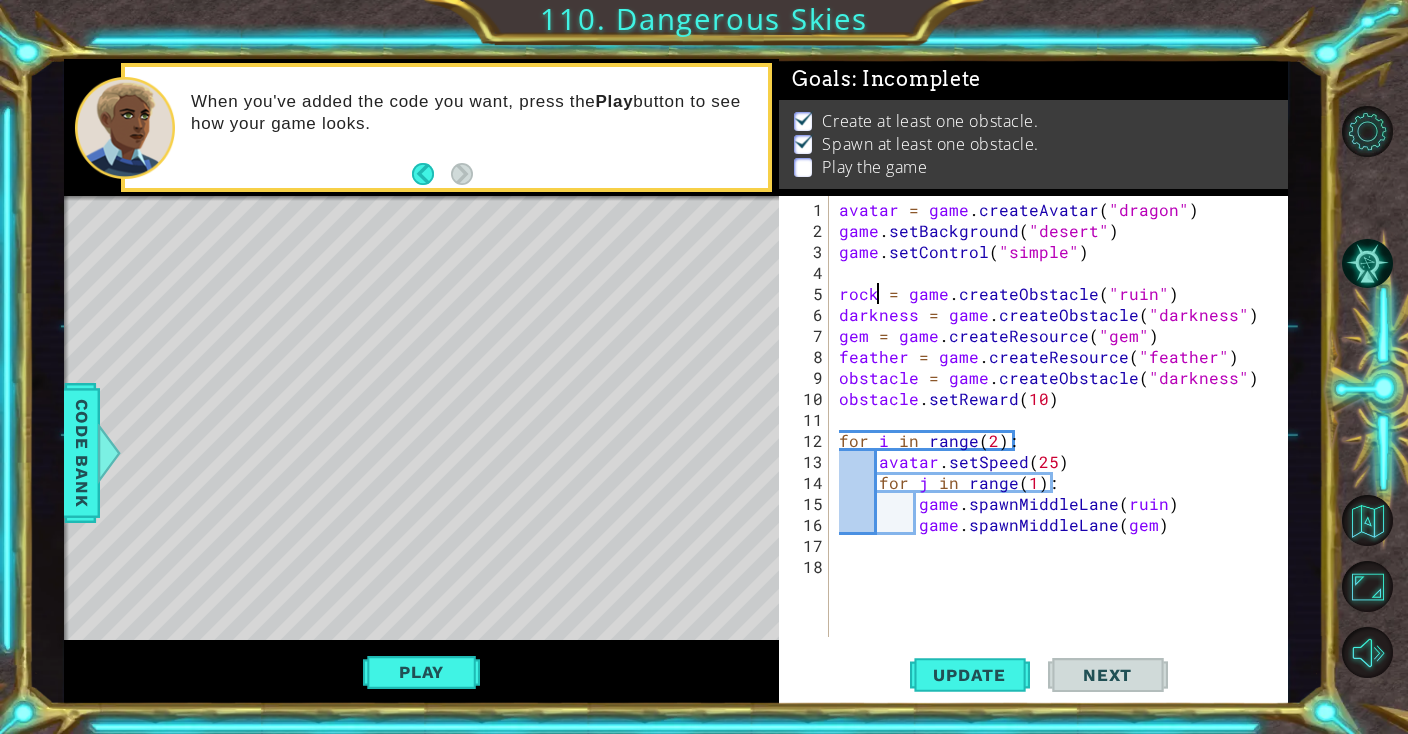 click on "avatar   =   game . createAvatar ( "dragon" )   game . setBackground ( "desert" ) game . setControl ( "simple" ) ruin   =   game . createObstacle ( "ruin" ) darkness   =   game . createObstacle ( "darkness" ) gem   =   game . createResource ( "gem" ) feather   =   game . createResource ( "feather" ) obstacle   =   game . createObstacle ( "darkness" ) obstacle . setReward ( 10 ) for   i   in   range ( 2 ) :      avatar . setSpeed ( 25 )      for   j   in   range ( 1 ) :          game . spawnMiddleLane ( ruin )          game . spawnMiddleLane ( gem )" at bounding box center [1063, 440] 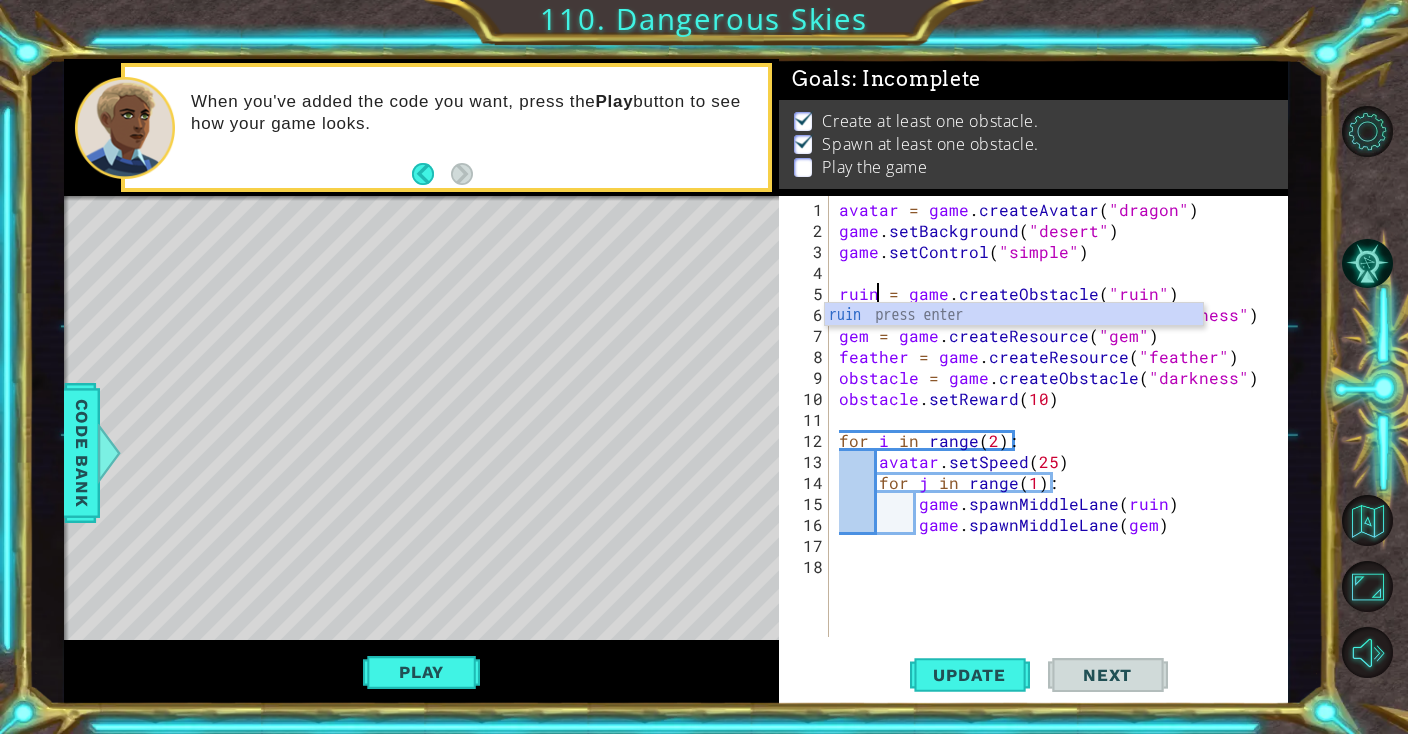 scroll, scrollTop: 0, scrollLeft: 1, axis: horizontal 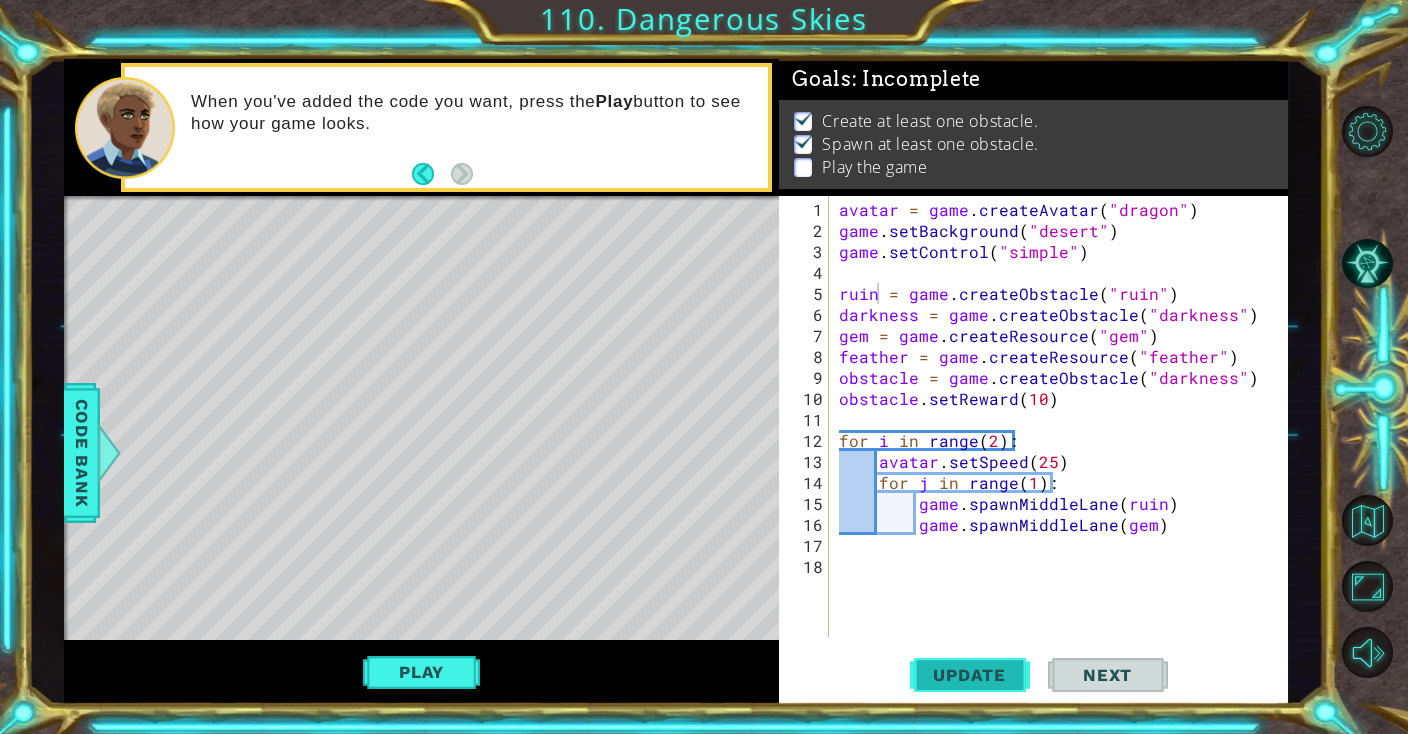 click on "Update" at bounding box center (969, 675) 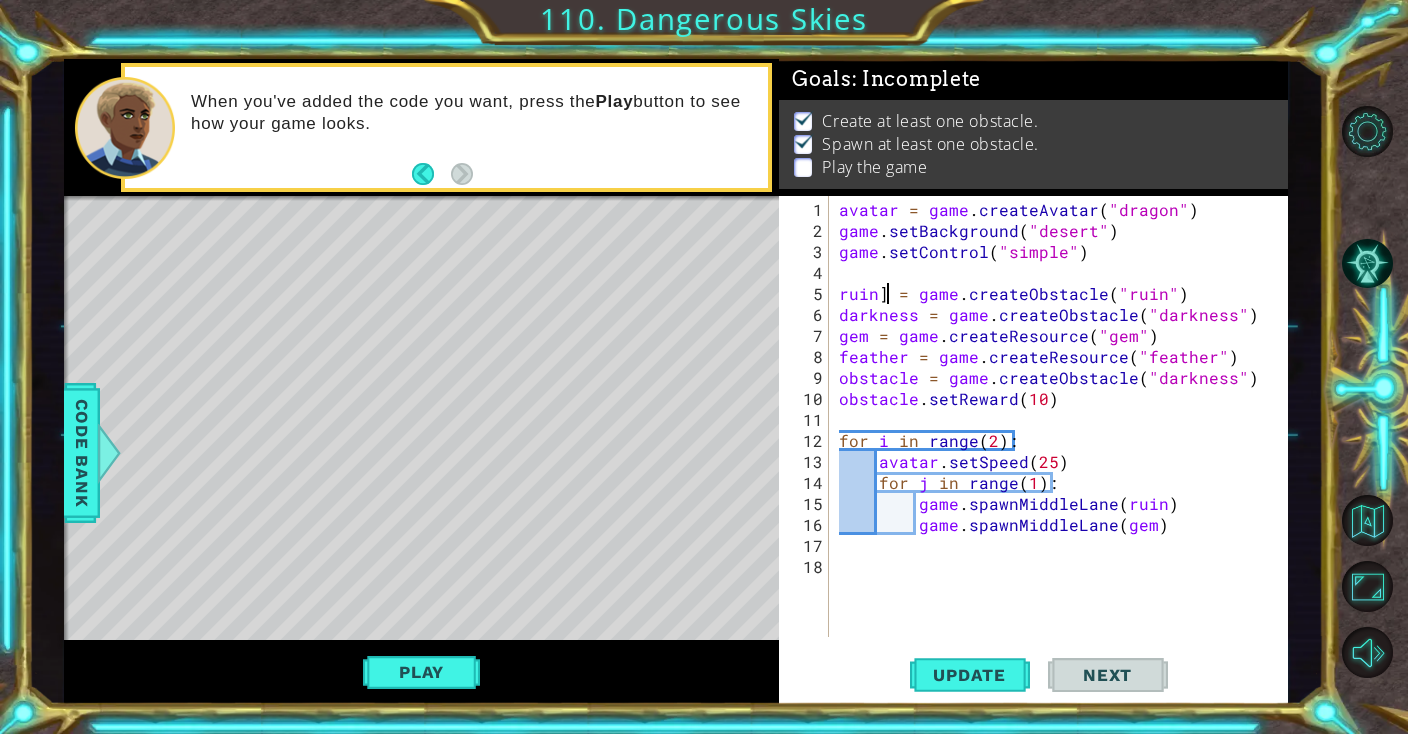 scroll, scrollTop: 0, scrollLeft: 2, axis: horizontal 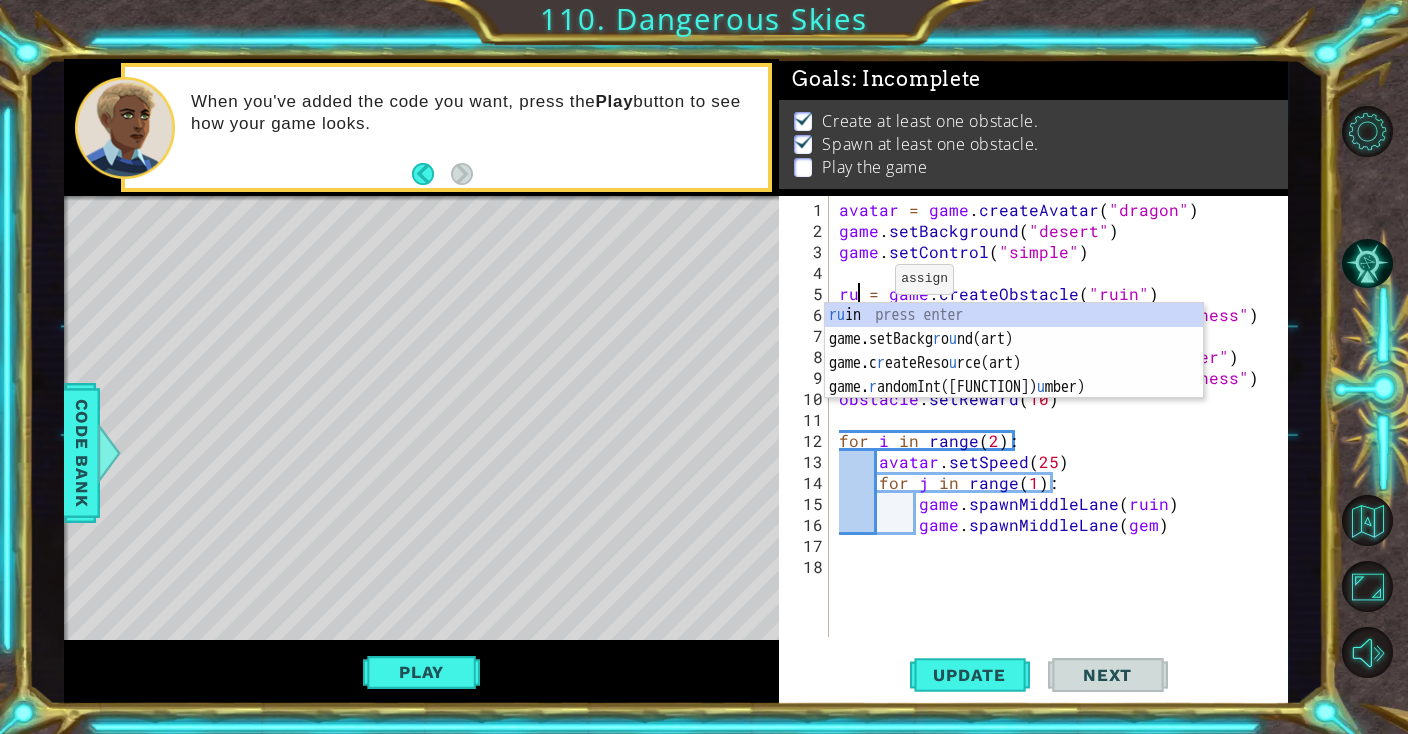 type on "ruin = game.createObstacle("[OBSTACLE]")" 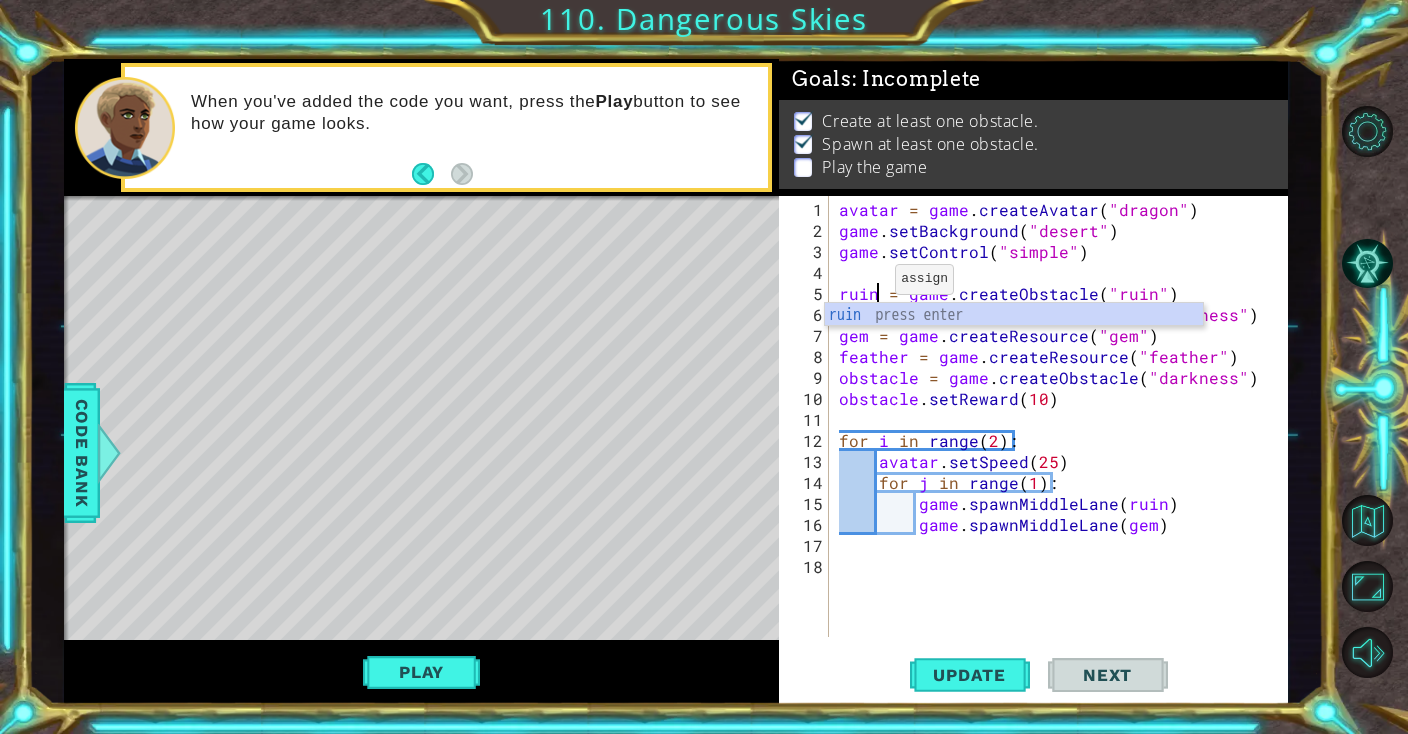 scroll, scrollTop: 0, scrollLeft: 1, axis: horizontal 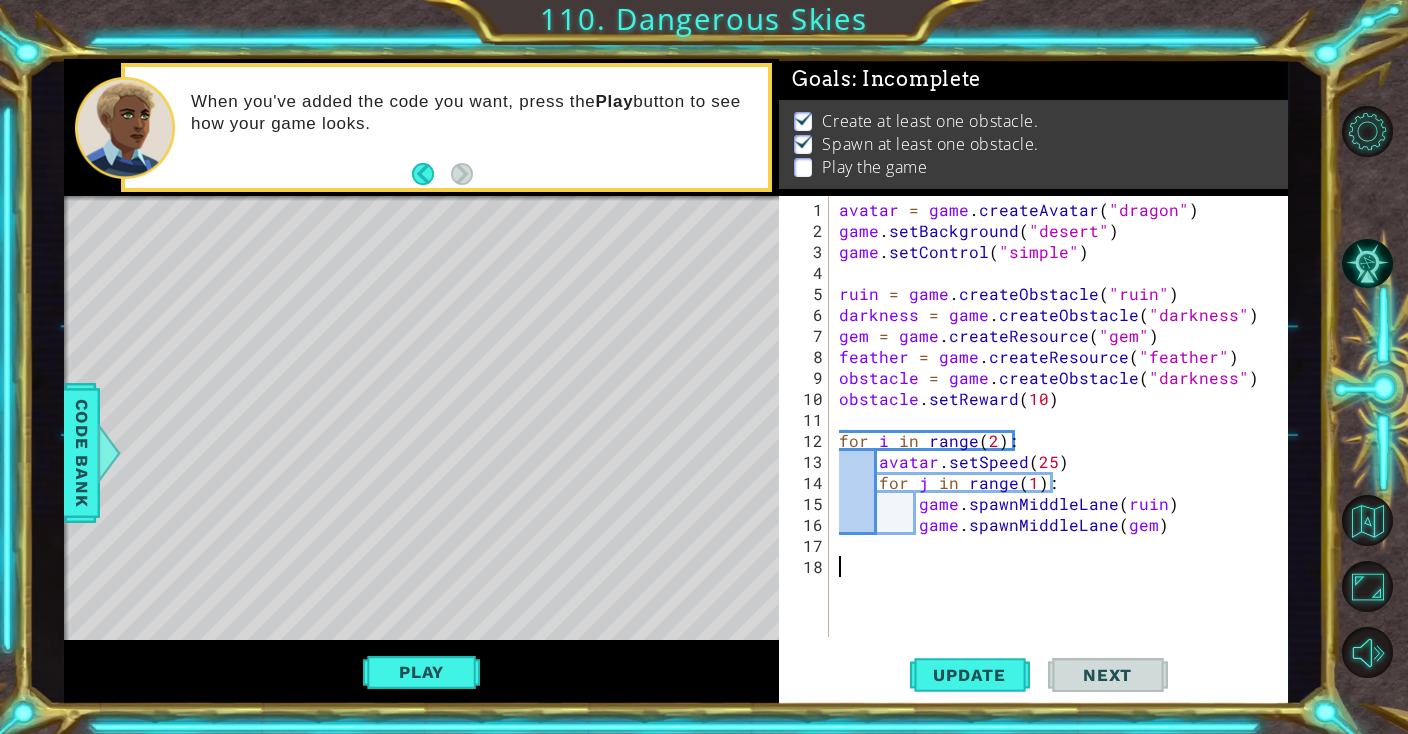click on "avatar   =   game . createAvatar ( "dragon" )   game . setBackground ( "desert" ) game . setControl ( "simple" ) ruin   =   game . createObstacle ( "ruin" ) darkness   =   game . createObstacle ( "darkness" ) gem   =   game . createResource ( "gem" ) feather   =   game . createResource ( "feather" ) obstacle   =   game . createObstacle ( "darkness" ) obstacle . setReward ( 10 ) for   i   in   range ( 2 ) :      avatar . setSpeed ( 25 )      for   j   in   range ( 1 ) :          game . spawnMiddleLane ( ruin )          game . spawnMiddleLane ( gem )" at bounding box center [1063, 440] 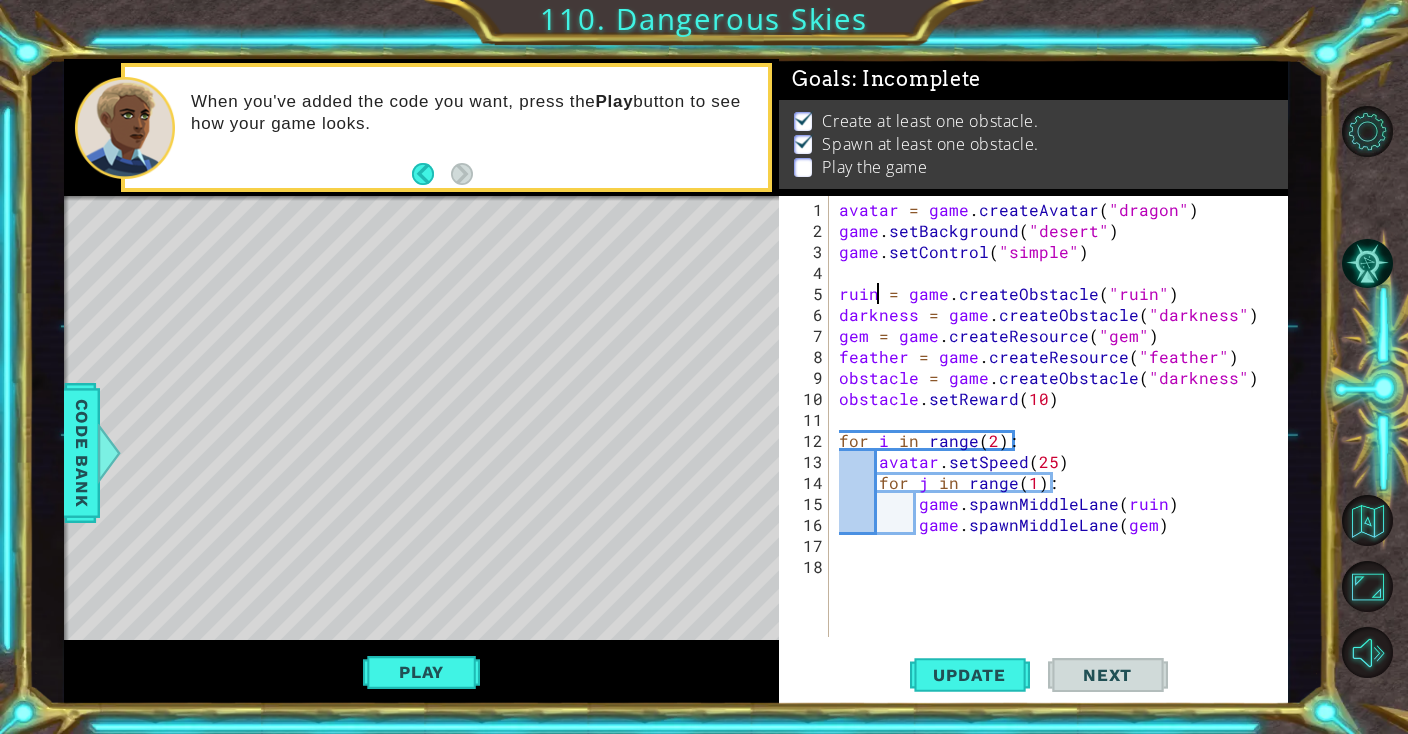 click on "avatar   =   game . createAvatar ( "dragon" )   game . setBackground ( "desert" ) game . setControl ( "simple" ) ruin   =   game . createObstacle ( "ruin" ) darkness   =   game . createObstacle ( "darkness" ) gem   =   game . createResource ( "gem" ) feather   =   game . createResource ( "feather" ) obstacle   =   game . createObstacle ( "darkness" ) obstacle . setReward ( 10 ) for   i   in   range ( 2 ) :      avatar . setSpeed ( 25 )      for   j   in   range ( 1 ) :          game . spawnMiddleLane ( ruin )          game . spawnMiddleLane ( gem )" at bounding box center [1063, 440] 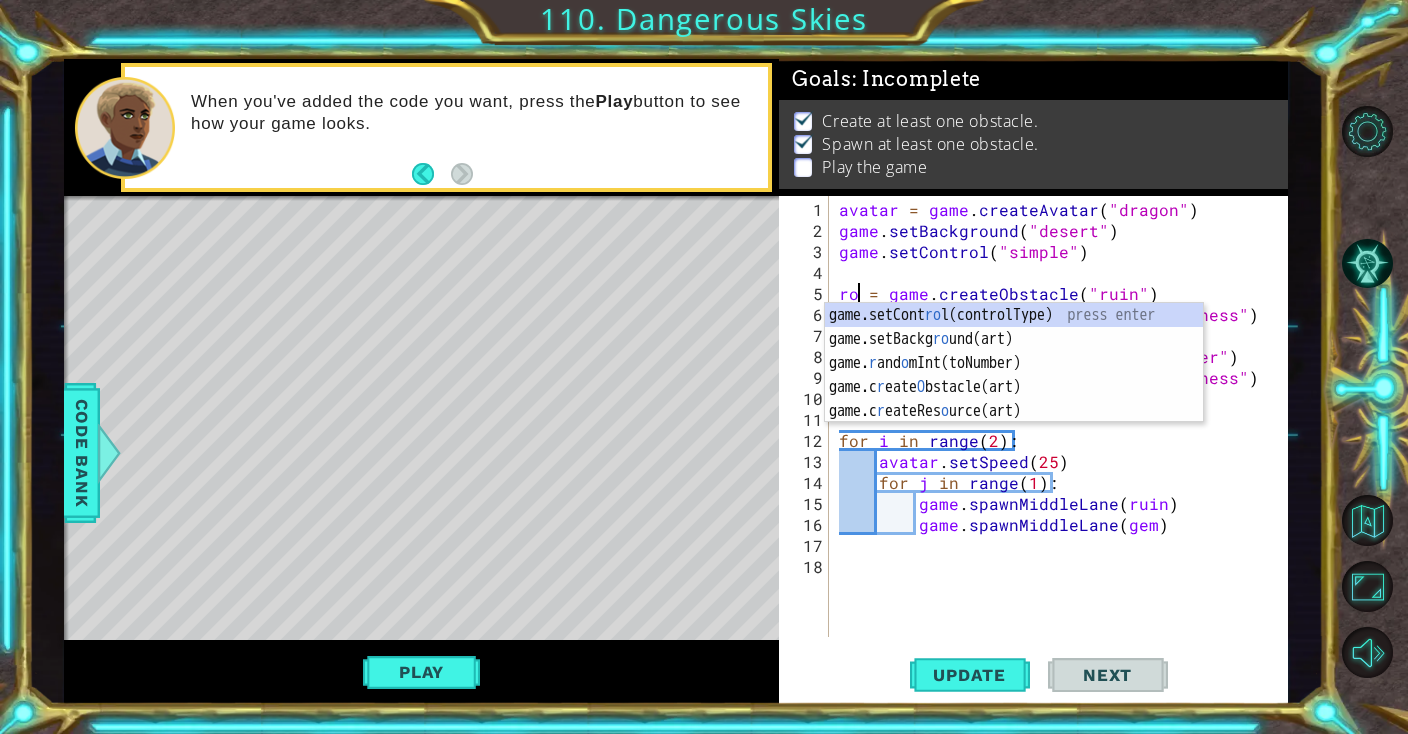 scroll, scrollTop: 0, scrollLeft: 1, axis: horizontal 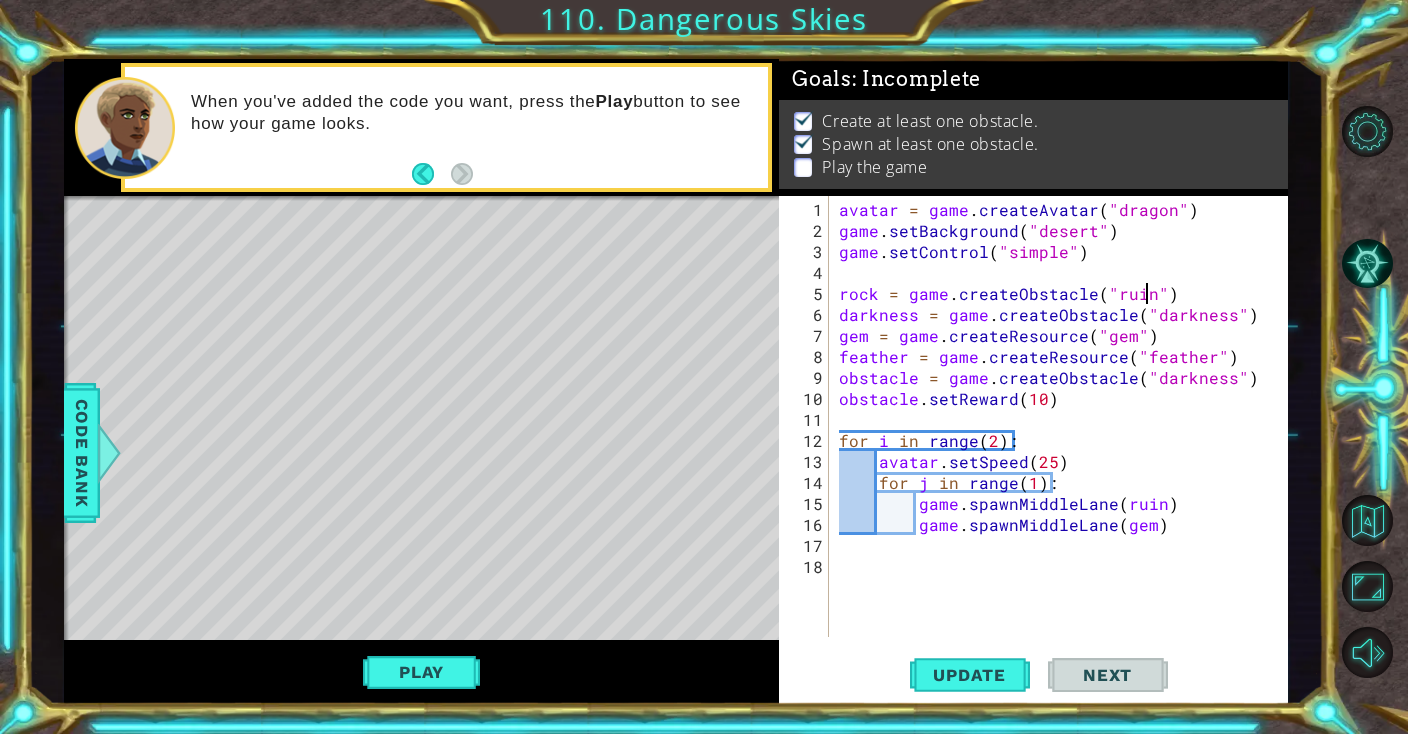 click on "avatar   =   game . createAvatar ( "dragon" )   game . setBackground ( "desert" ) game . setControl ( "simple" ) ruin   =   game . createObstacle ( "ruin" ) darkness   =   game . createObstacle ( "darkness" ) gem   =   game . createResource ( "gem" ) feather   =   game . createResource ( "feather" ) obstacle   =   game . createObstacle ( "darkness" ) obstacle . setReward ( 10 ) for   i   in   range ( 2 ) :      avatar . setSpeed ( 25 )      for   j   in   range ( 1 ) :          game . spawnMiddleLane ( ruin )          game . spawnMiddleLane ( gem )" at bounding box center (1063, 440) 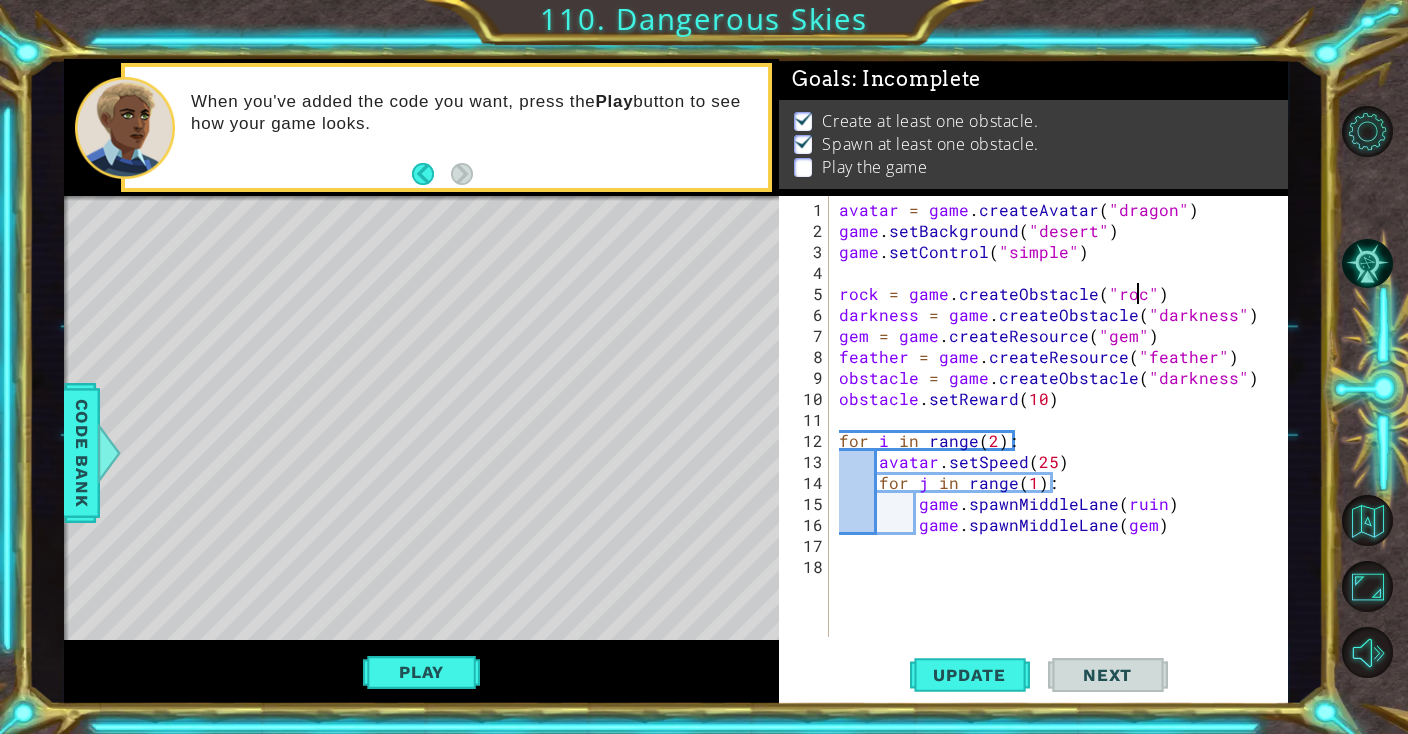 scroll, scrollTop: 0, scrollLeft: 18, axis: horizontal 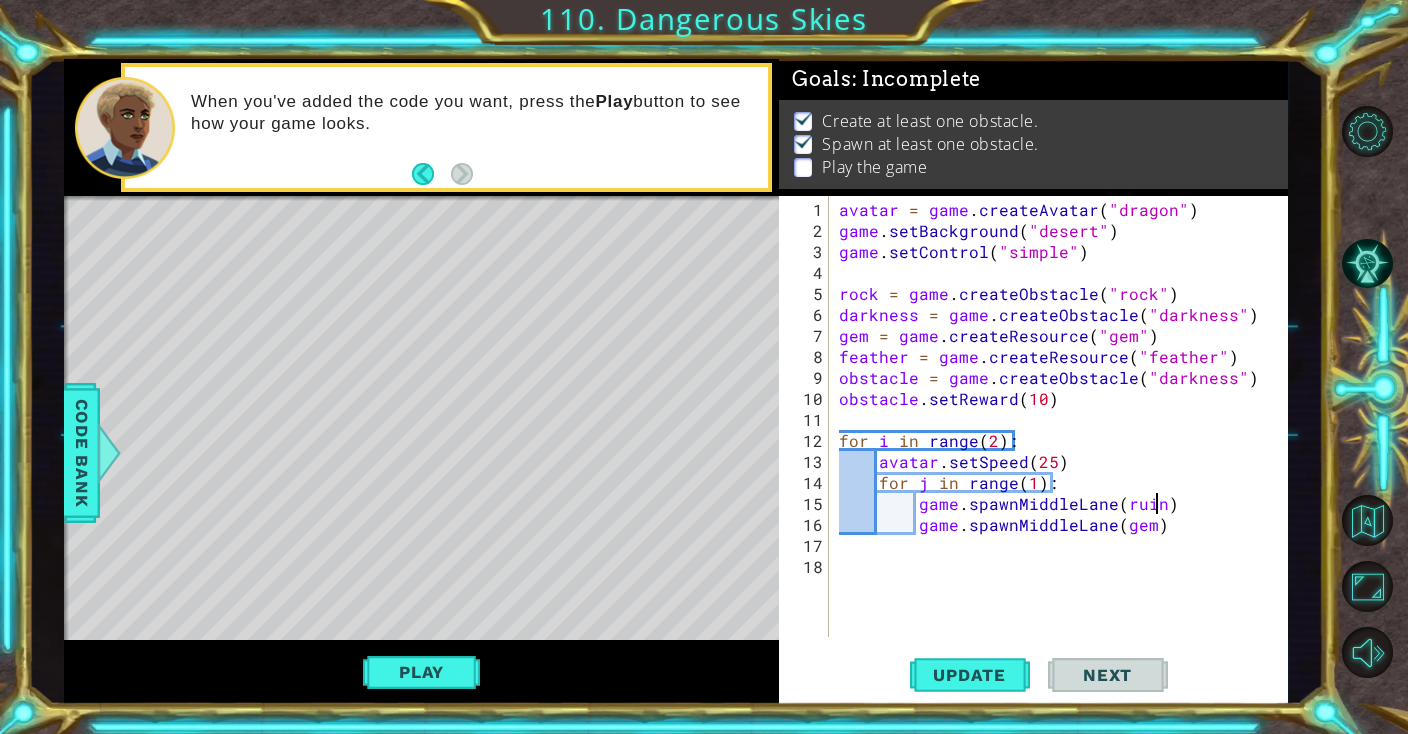 click on "avatar   =   game . createAvatar ( "dragon" )   game . setBackground ( "desert" ) game . setControl ( "simple" ) rock   =   game . createObstacle ( "rock" ) darkness   =   game . createObstacle ( "darkness" ) gem   =   game . createResource ( "gem" ) feather   =   game . createResource ( "feather" ) obstacle   =   game . createObstacle ( "darkness" ) obstacle . setReward ( 10 ) for   i   in   range ( 2 ) :      avatar . setSpeed ( 25 )      for   j   in   range ( 1 ) :          game . spawnMiddleLane ( ruin )          game . spawnMiddleLane ( gem )" at bounding box center [1063, 440] 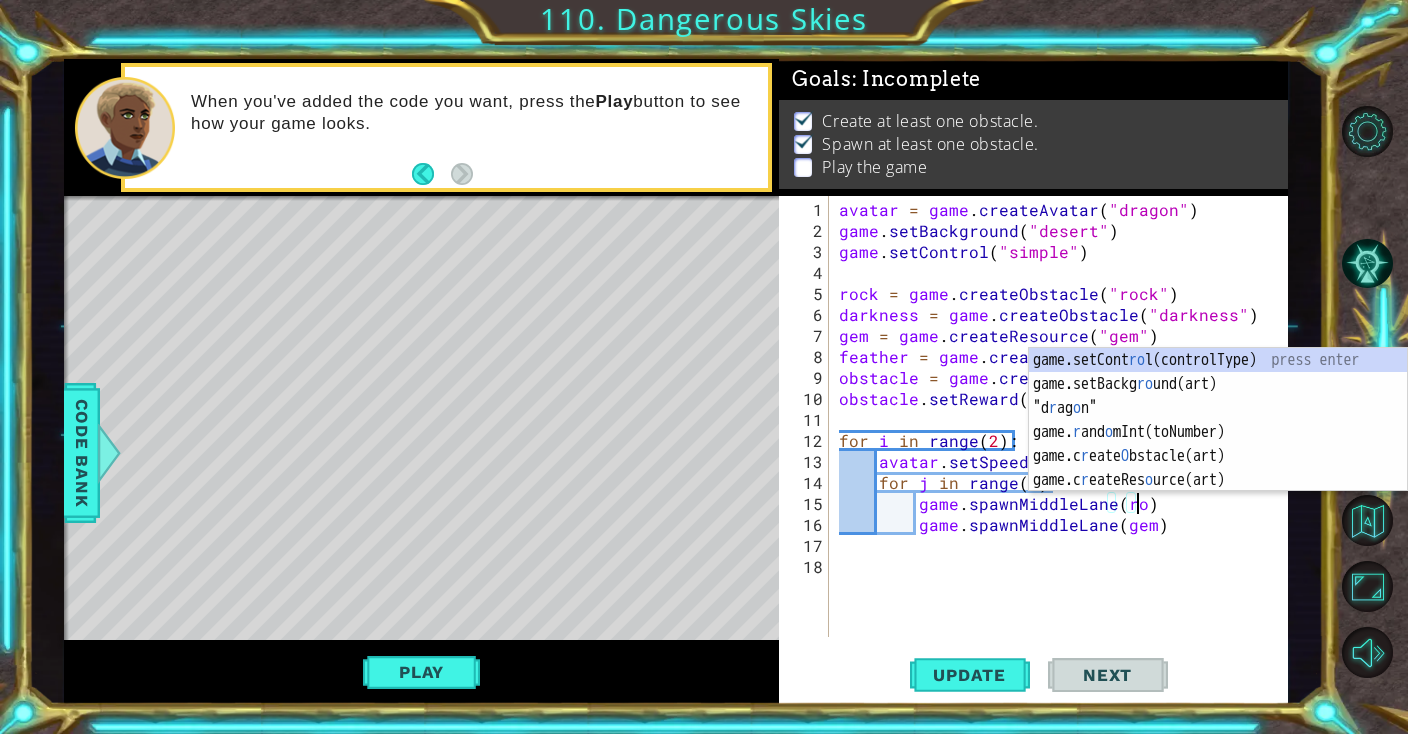 scroll, scrollTop: 0, scrollLeft: 19, axis: horizontal 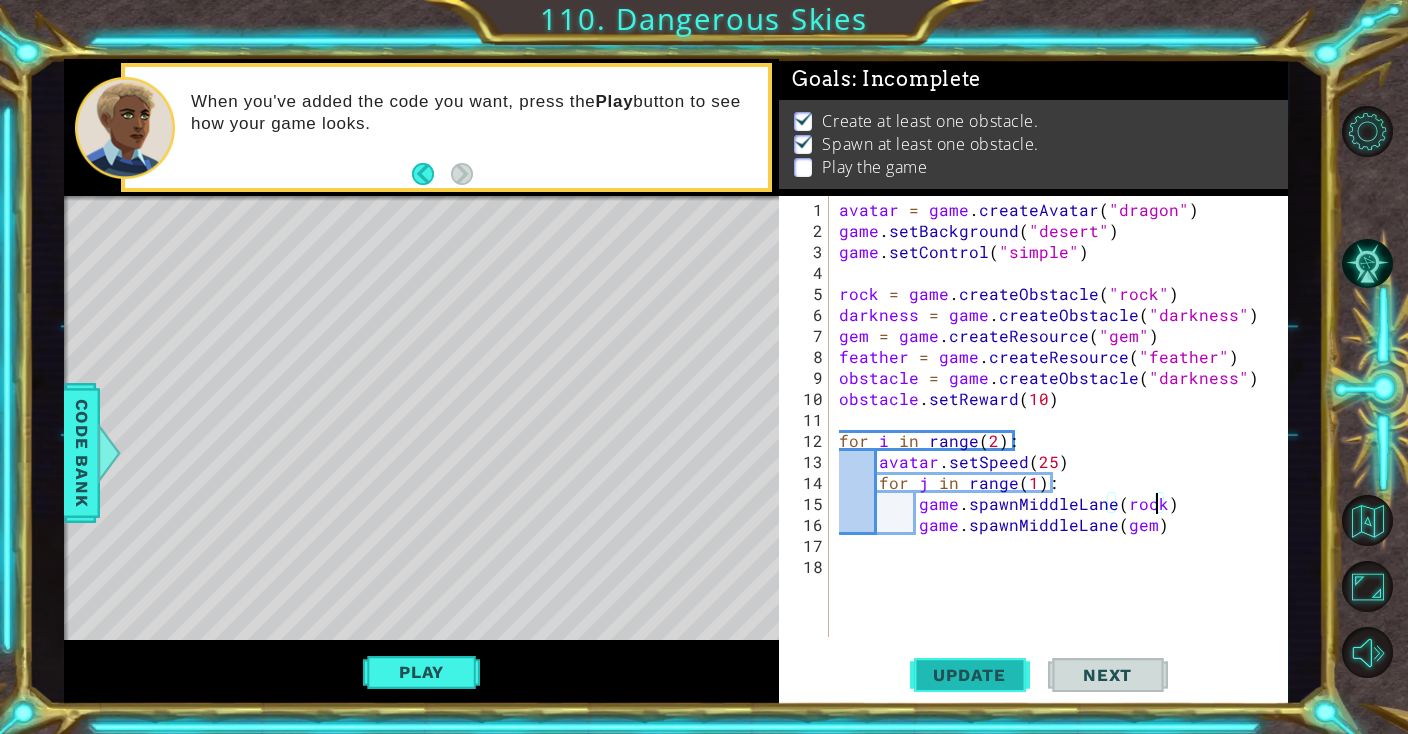 click on "Update" at bounding box center (969, 675) 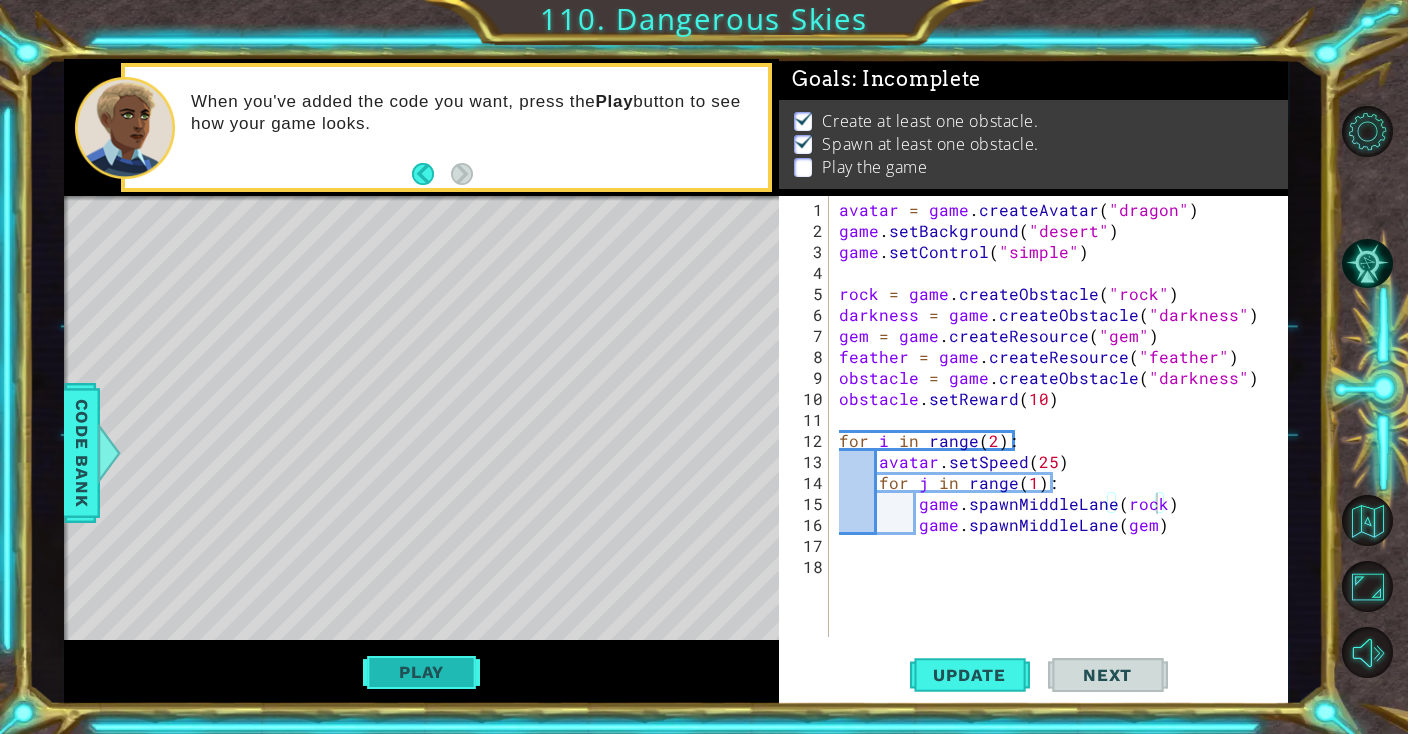 click on "Play" at bounding box center [421, 672] 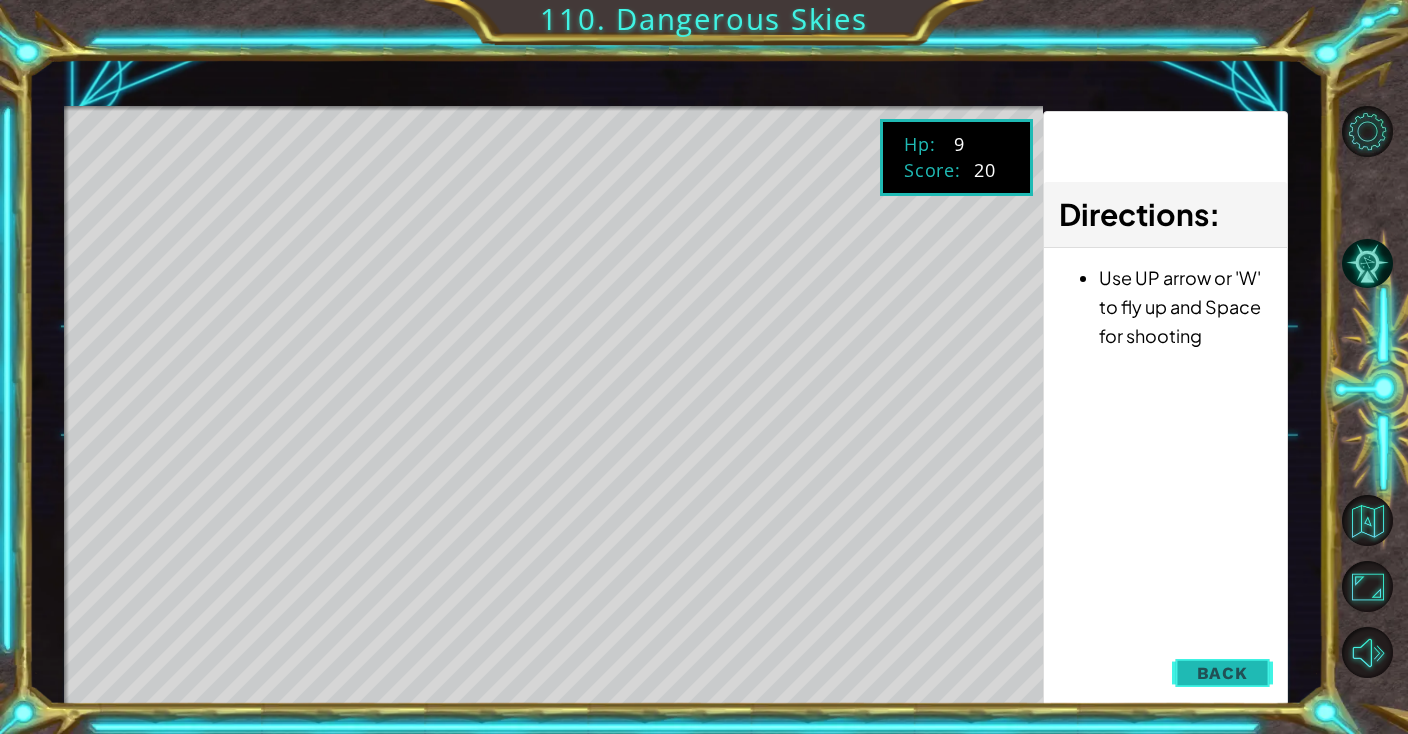 click on "Back" at bounding box center [1222, 673] 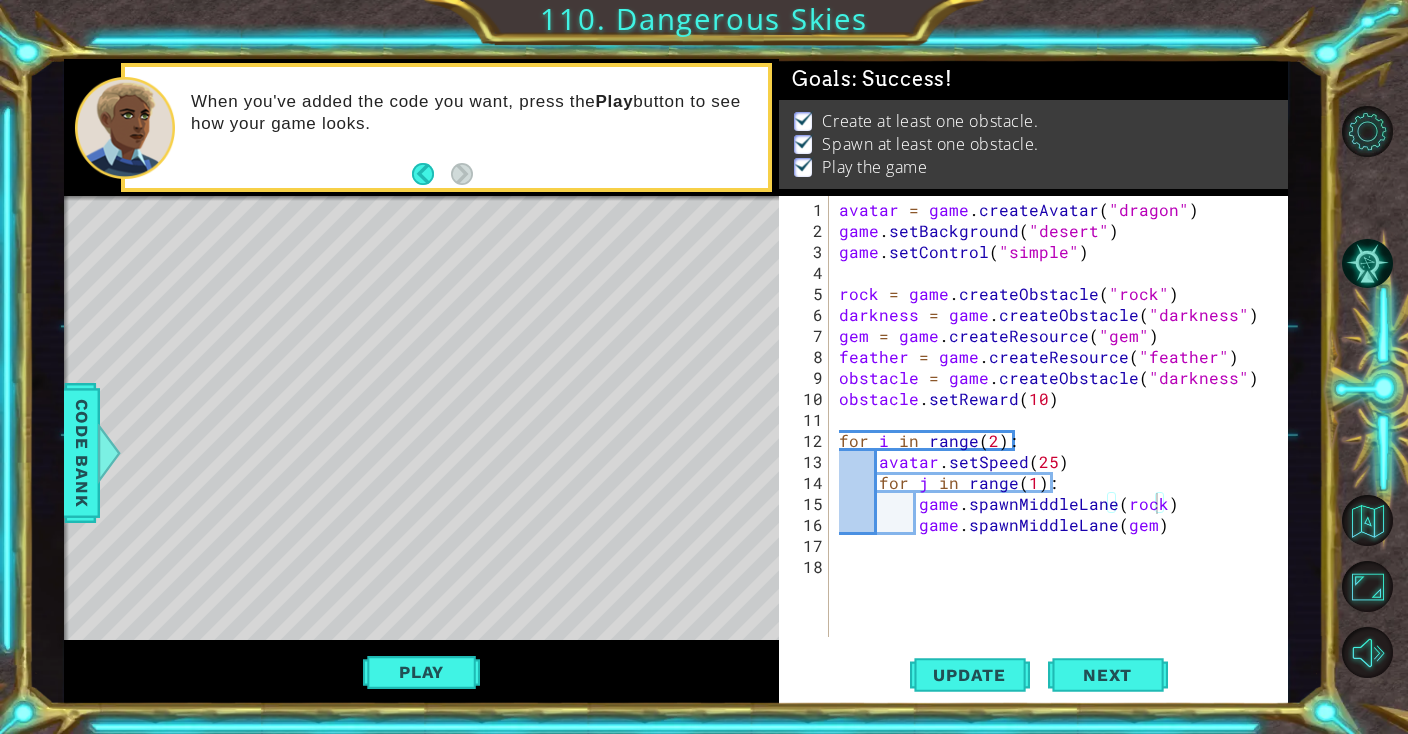 type on "game.spawnMiddleLane(gem)" 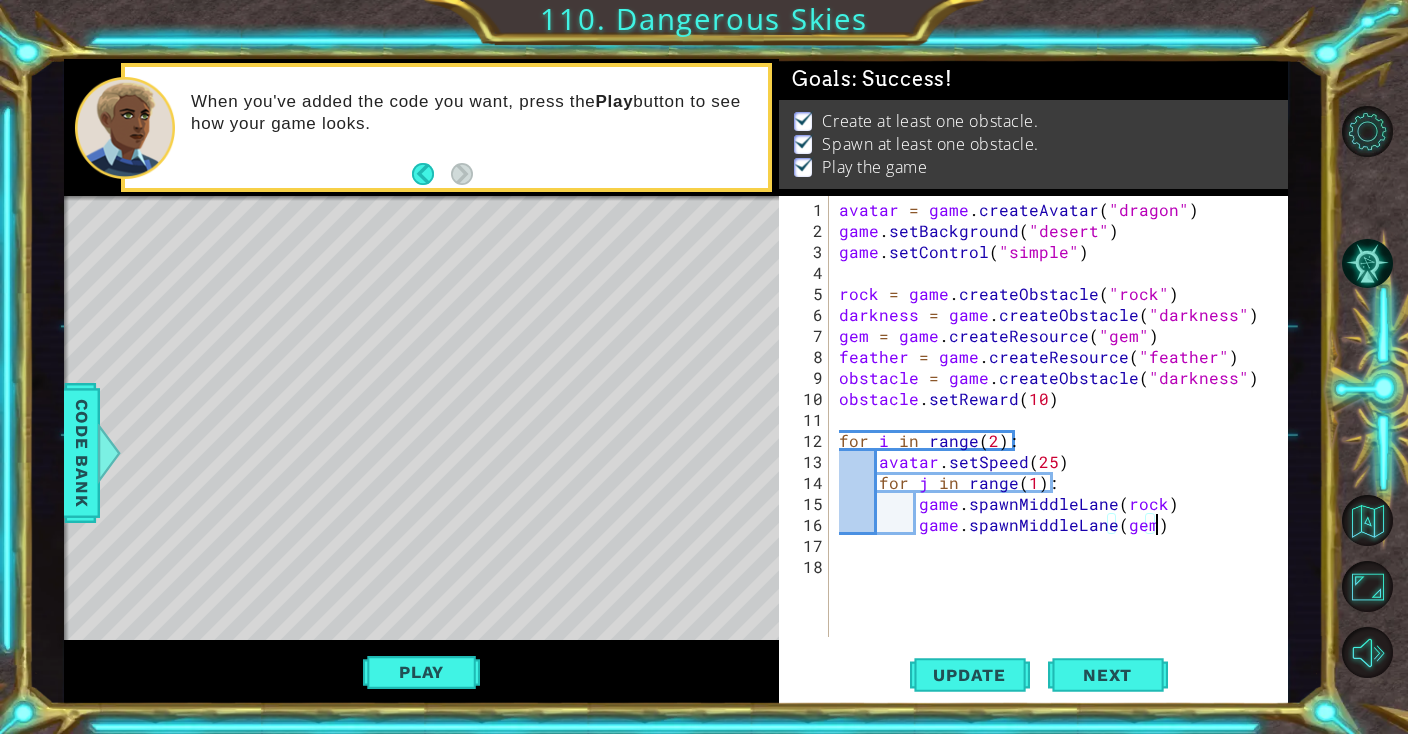 click on "avatar   =   game . createAvatar ( "dragon" )   game . setBackground ( "desert" ) game . setControl ( "simple" ) rock   =   game . createObstacle ( "rock" ) darkness   =   game . createObstacle ( "darkness" ) gem   =   game . createResource ( "gem" ) feather   =   game . createResource ( "feather" ) obstacle   =   game . createObstacle ( "darkness" ) obstacle . setReward ( 10 ) for   i   in   range ( 2 ) :      avatar . setSpeed ( 25 )      for   j   in   range ( 1 ) :          game . spawnMiddleLane ( rock )          game . spawnMiddleLane ( gem )" at bounding box center (1063, 440) 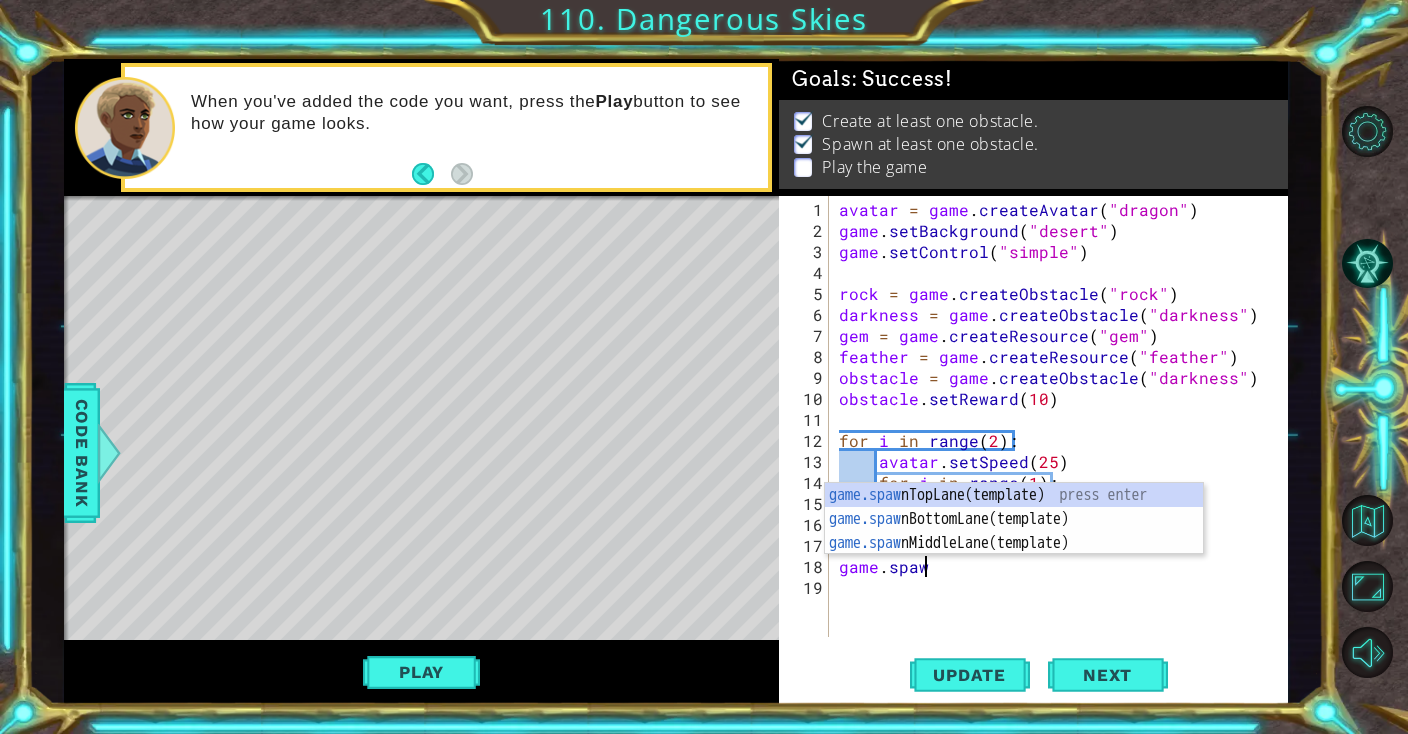 scroll, scrollTop: 0, scrollLeft: 4, axis: horizontal 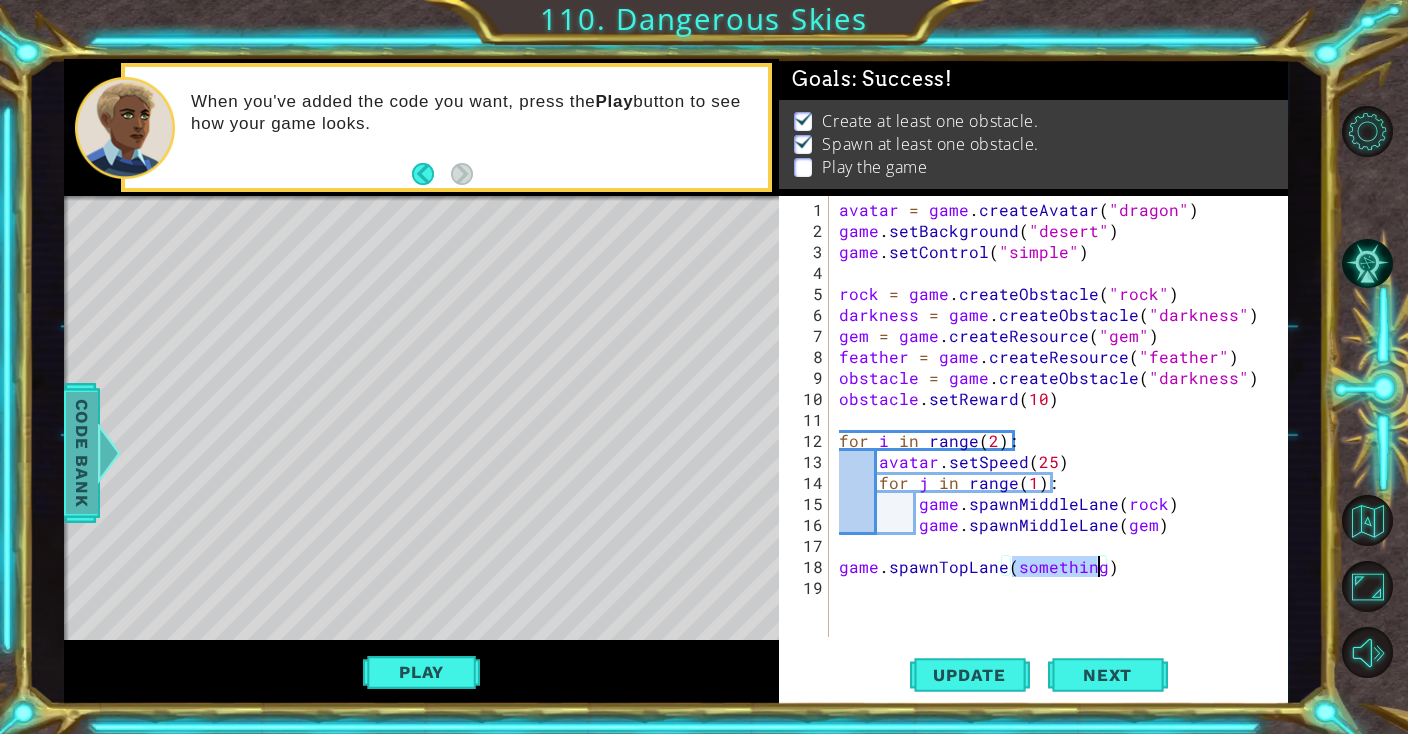 click on "Code Bank" at bounding box center [82, 453] 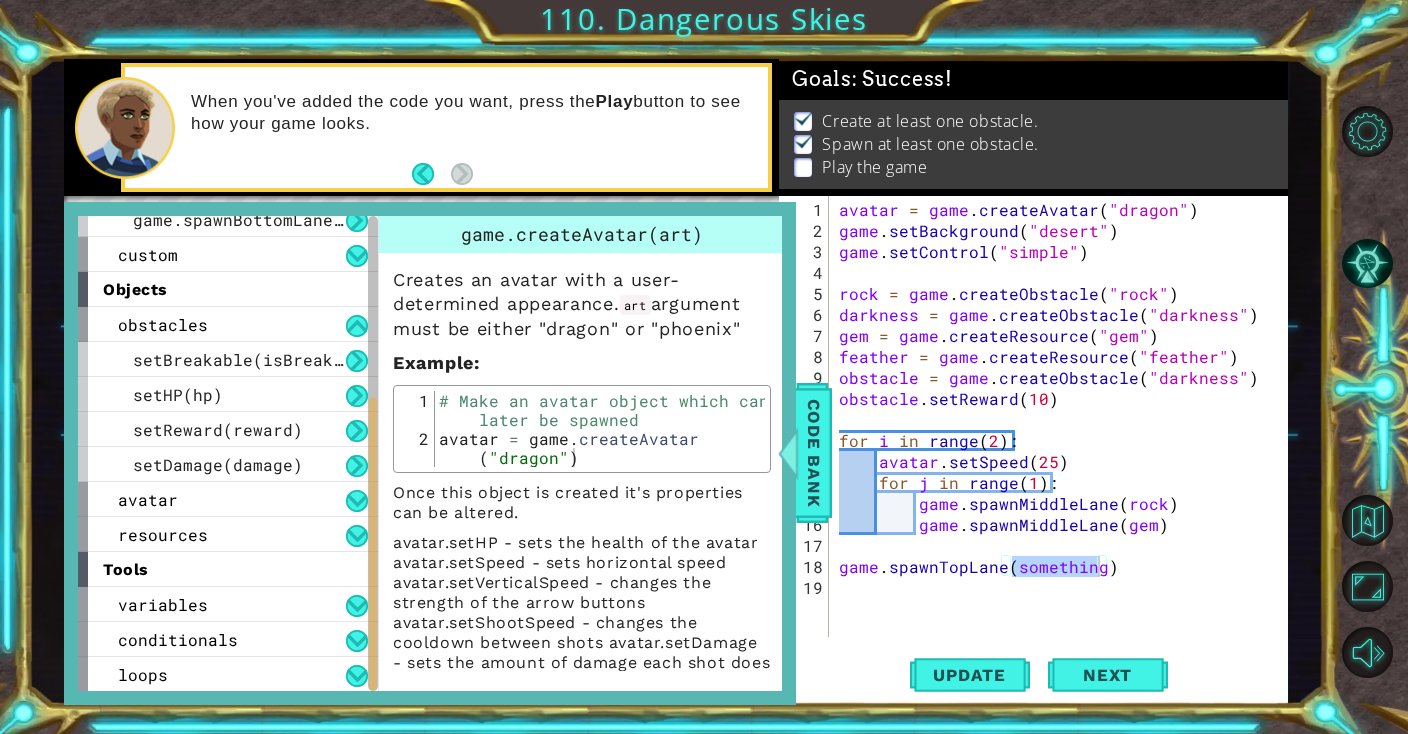 scroll, scrollTop: 259, scrollLeft: 0, axis: vertical 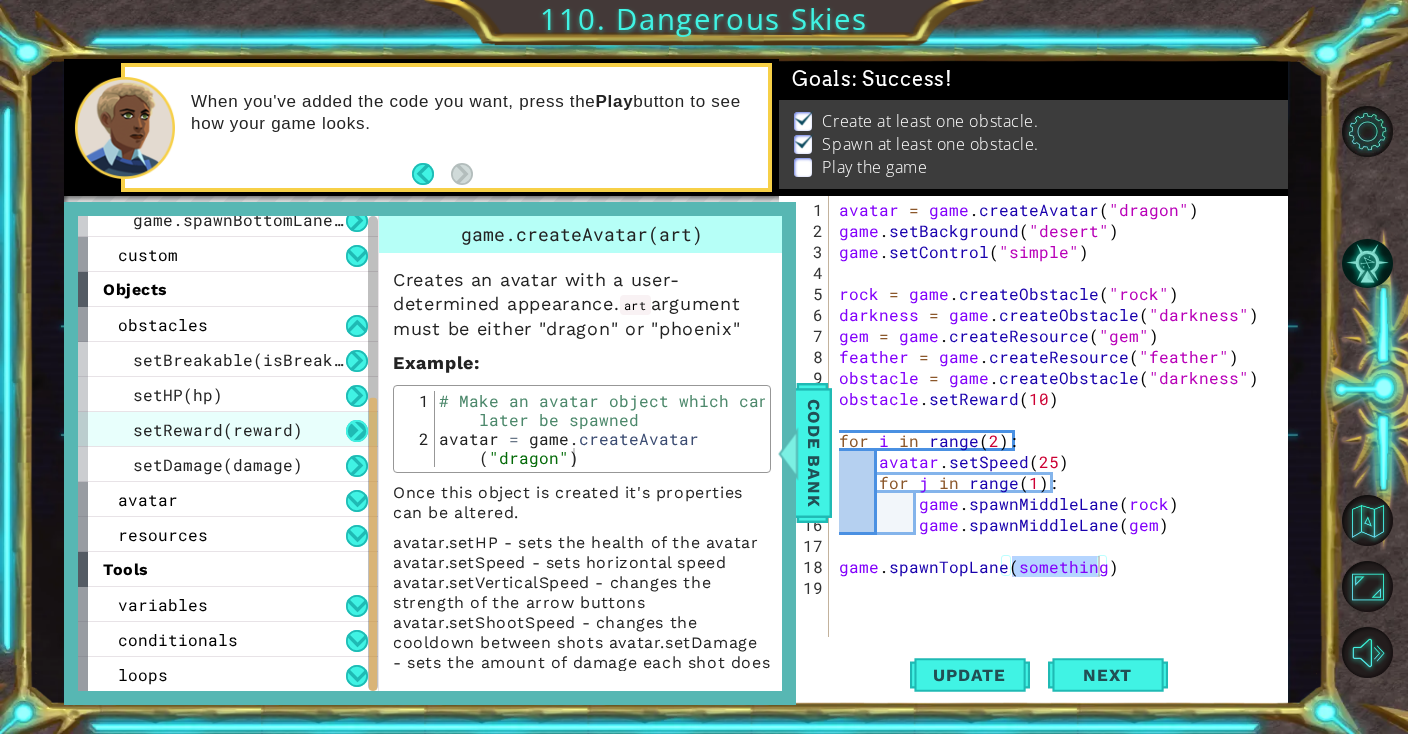click at bounding box center (357, 431) 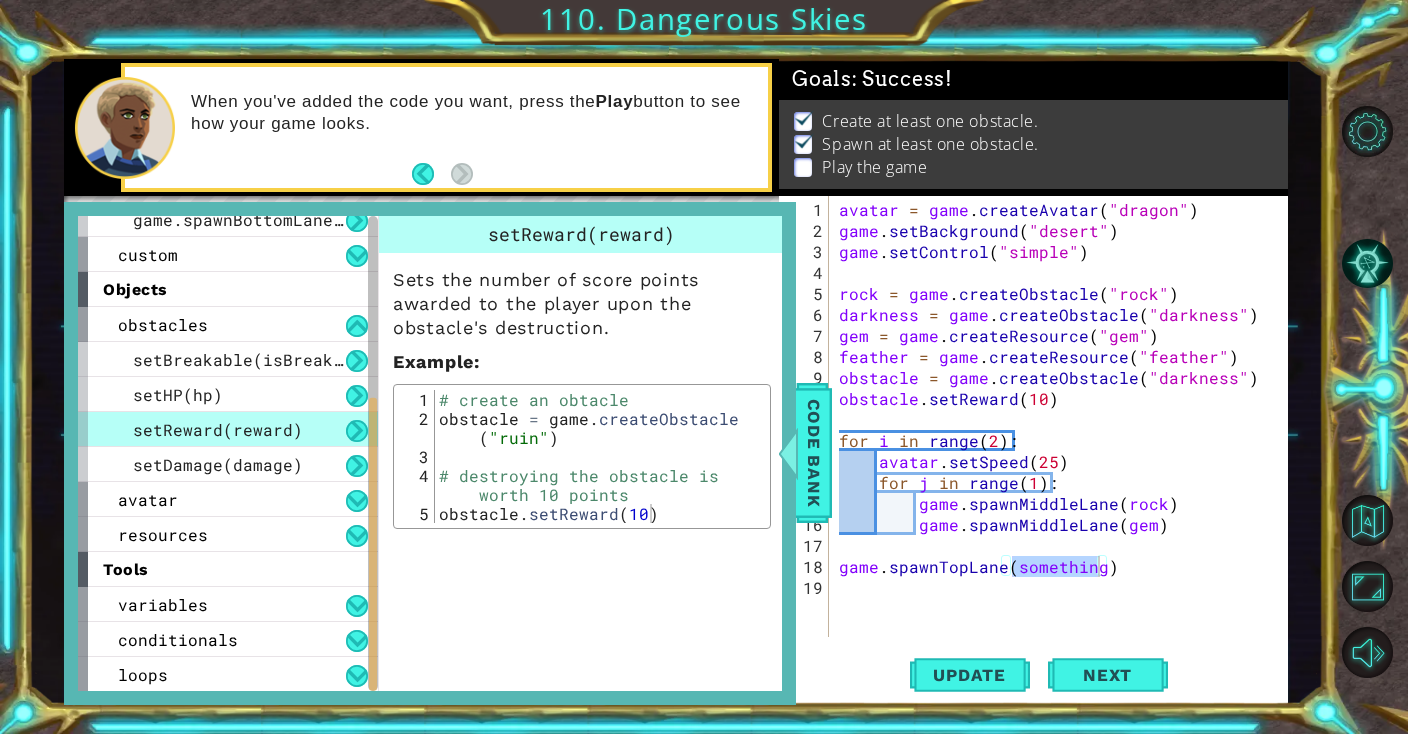 click at bounding box center [357, 431] 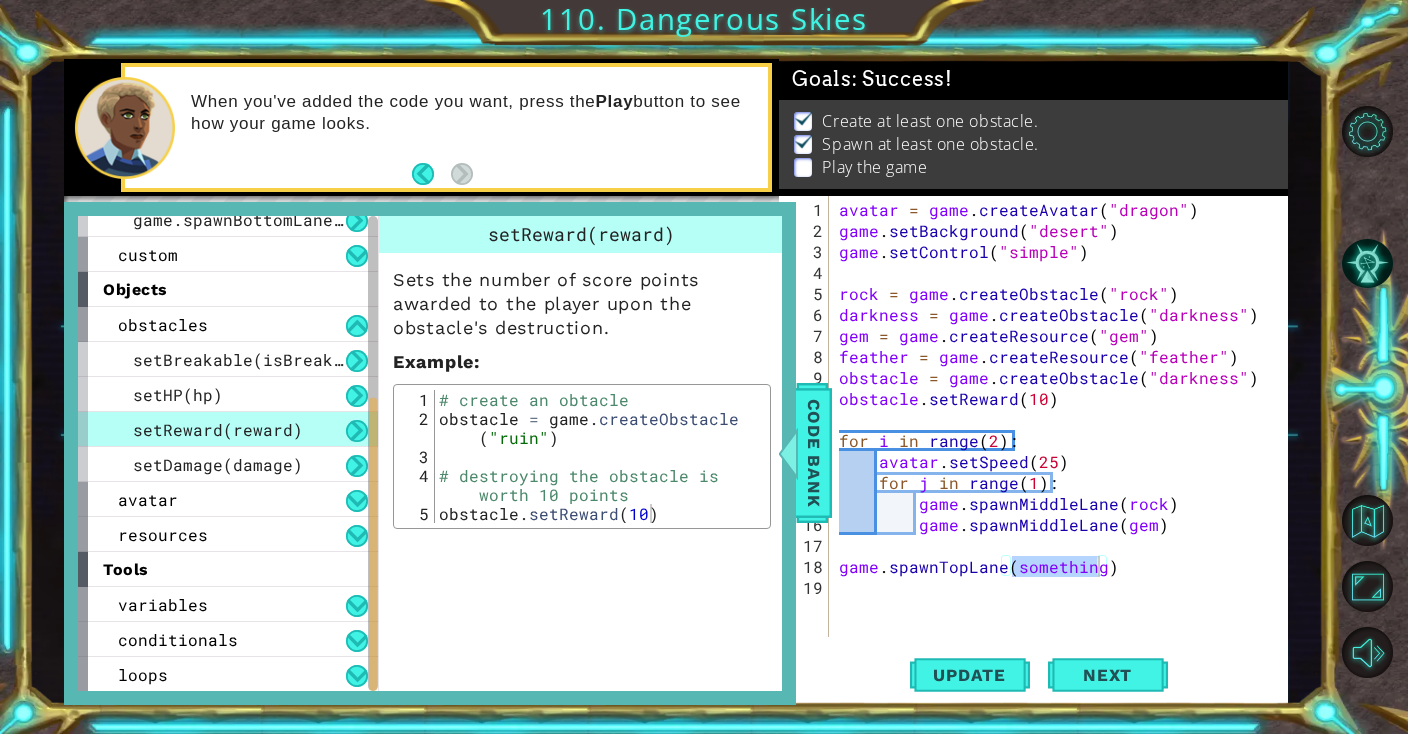 type on "obstacle = game.createObstacle("[OBSTACLE]")" 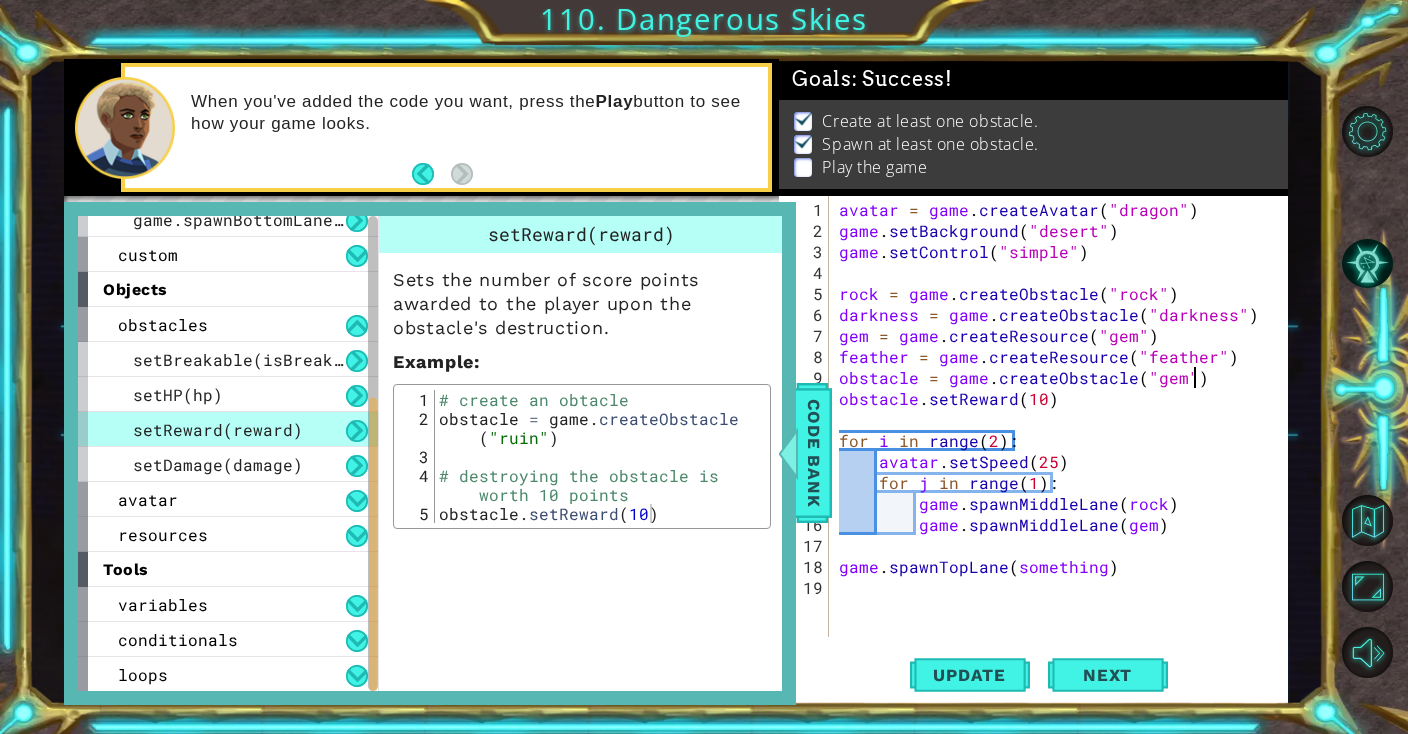 scroll, scrollTop: 0, scrollLeft: 20, axis: horizontal 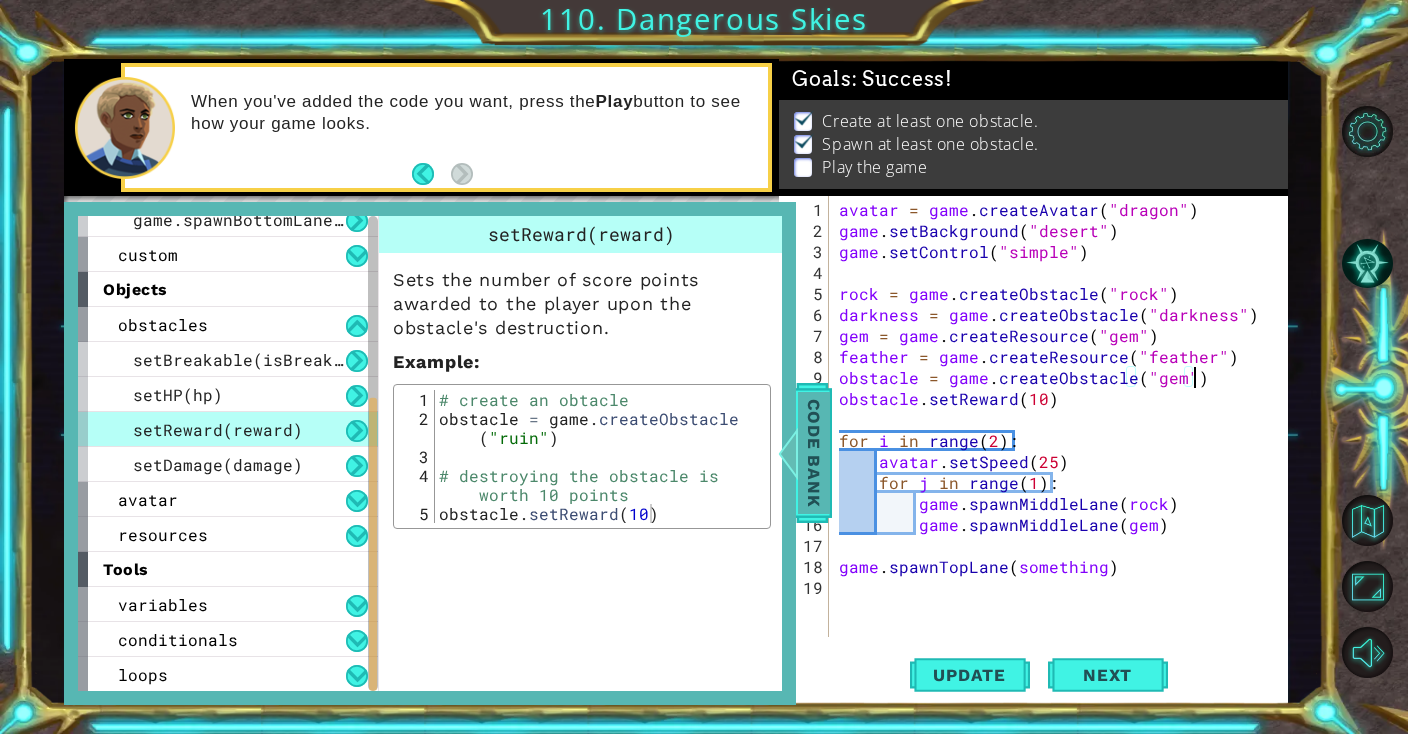 click on "Code Bank" at bounding box center [814, 453] 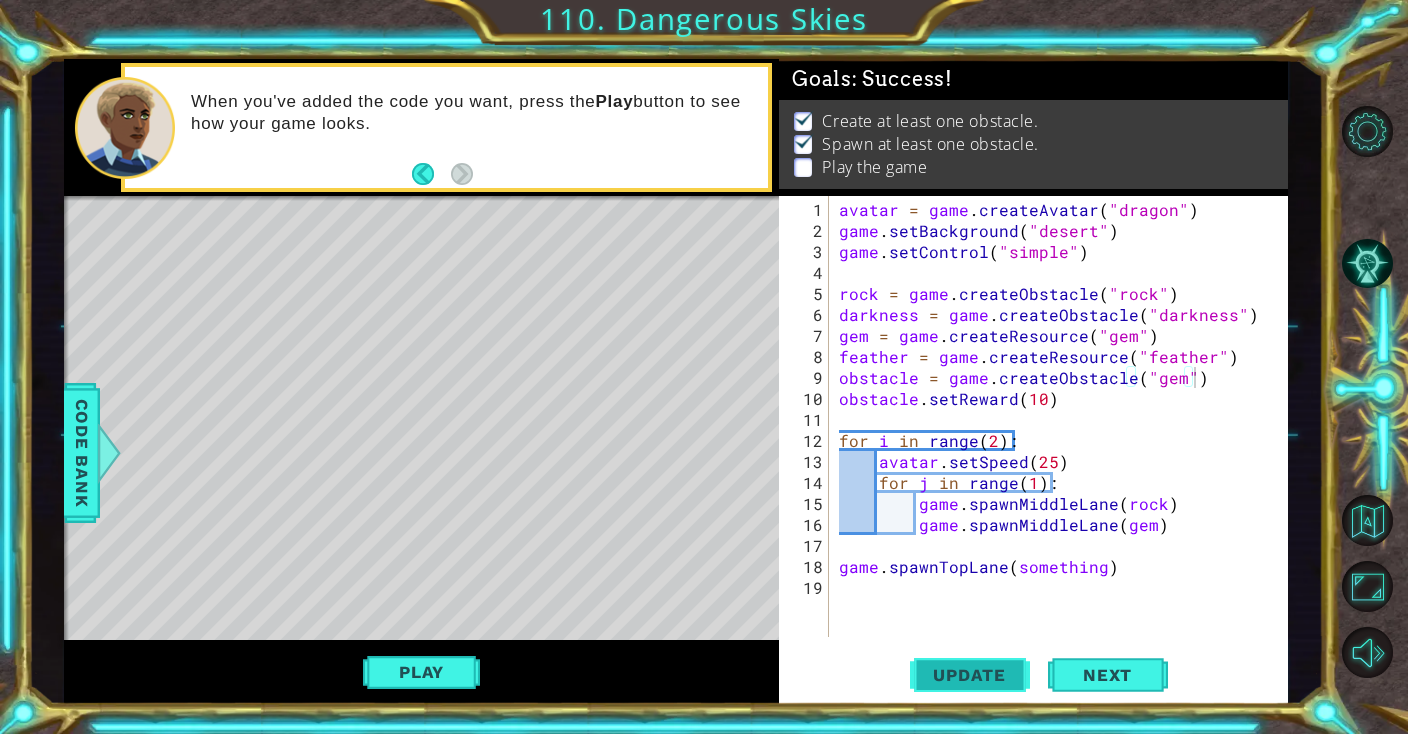 click on "Update" at bounding box center [969, 675] 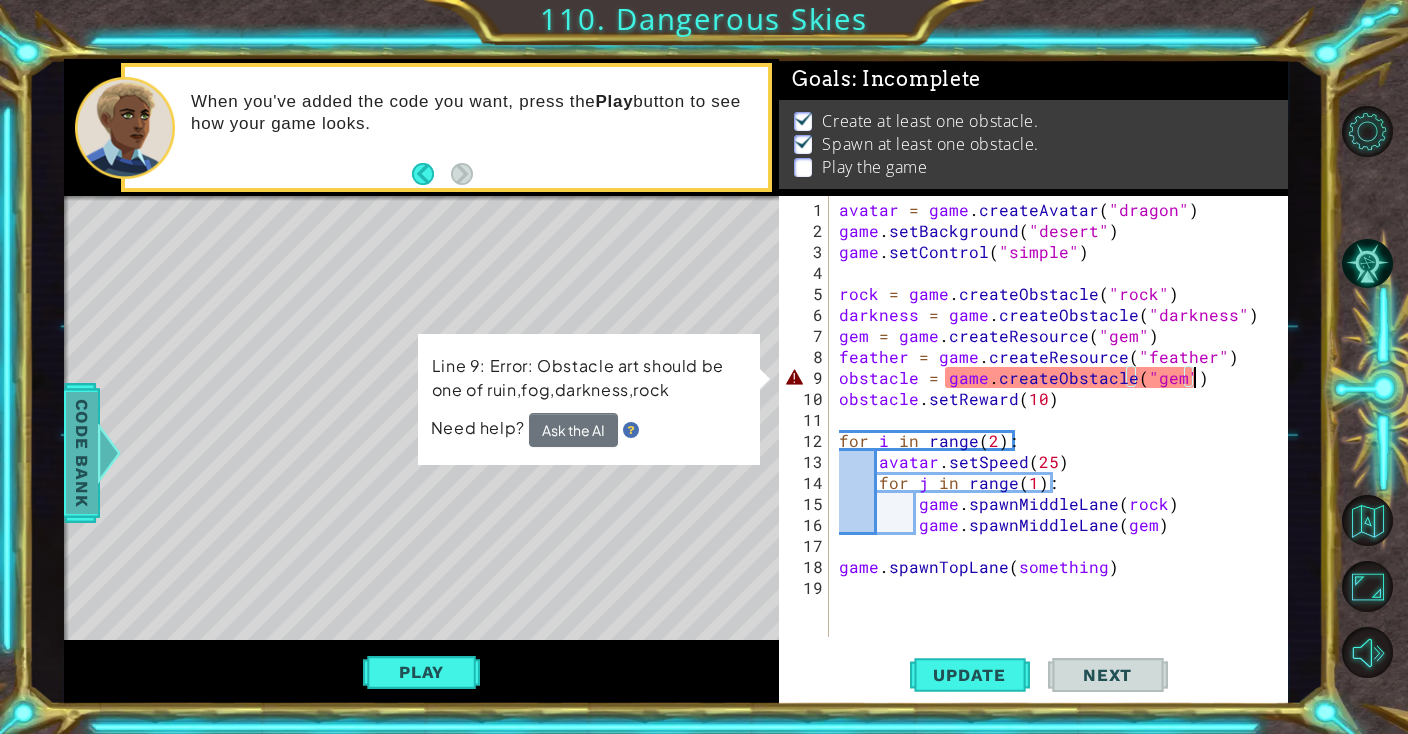 click on "Code Bank" at bounding box center [82, 453] 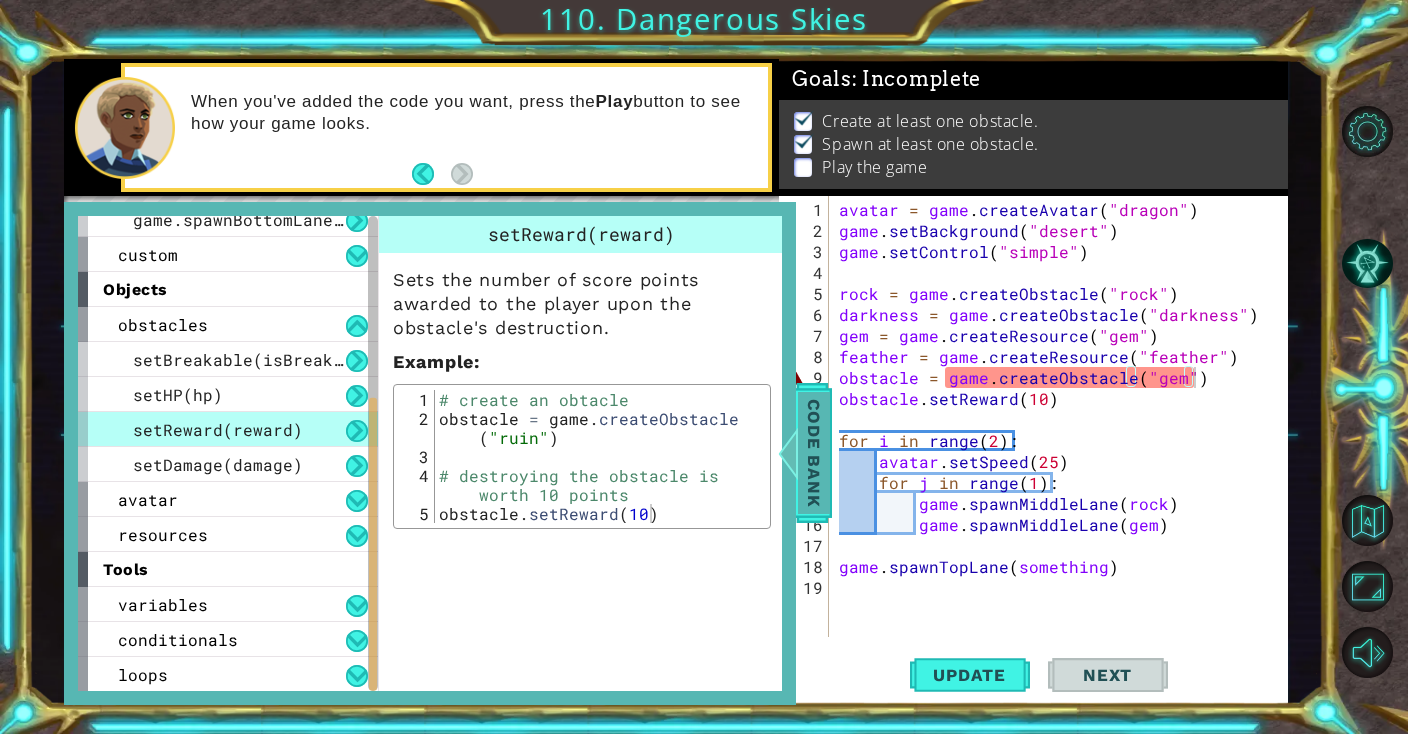 scroll, scrollTop: 259, scrollLeft: 0, axis: vertical 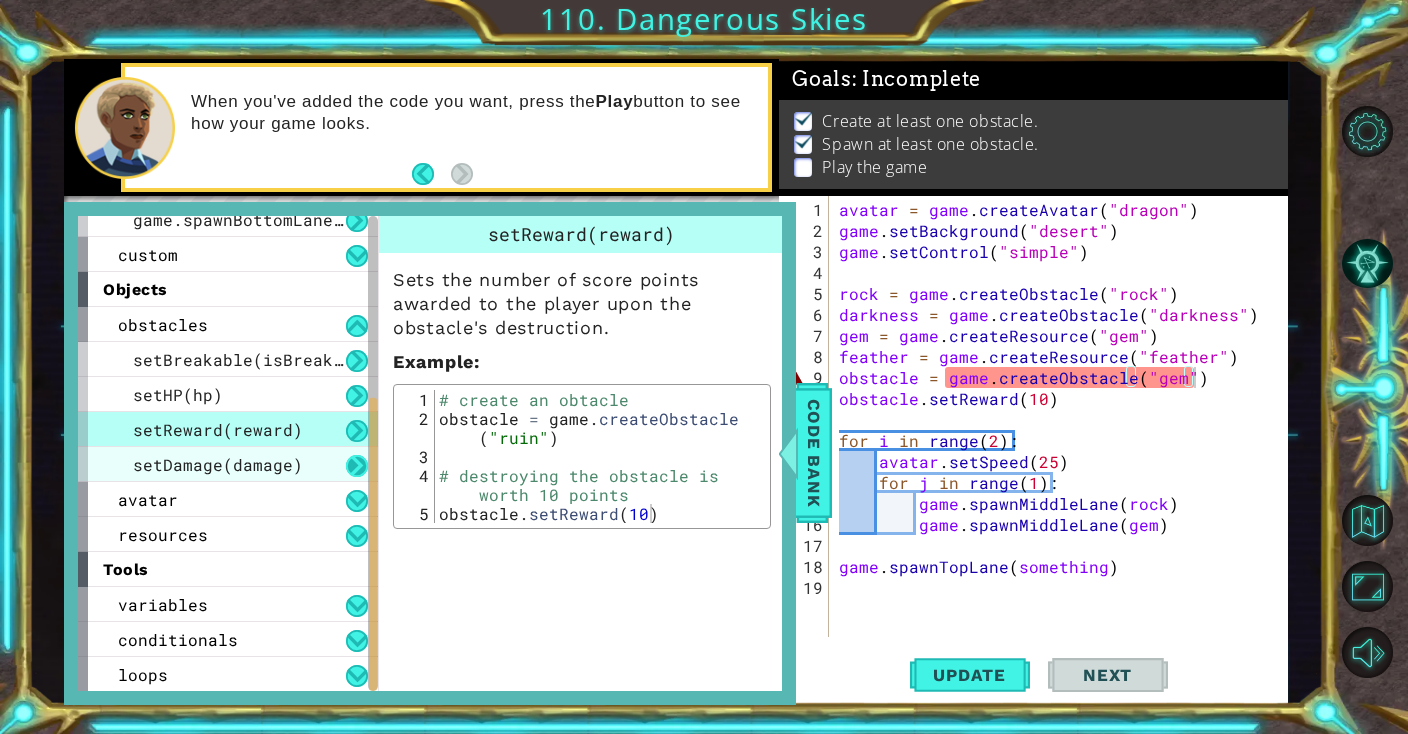 click at bounding box center [357, 466] 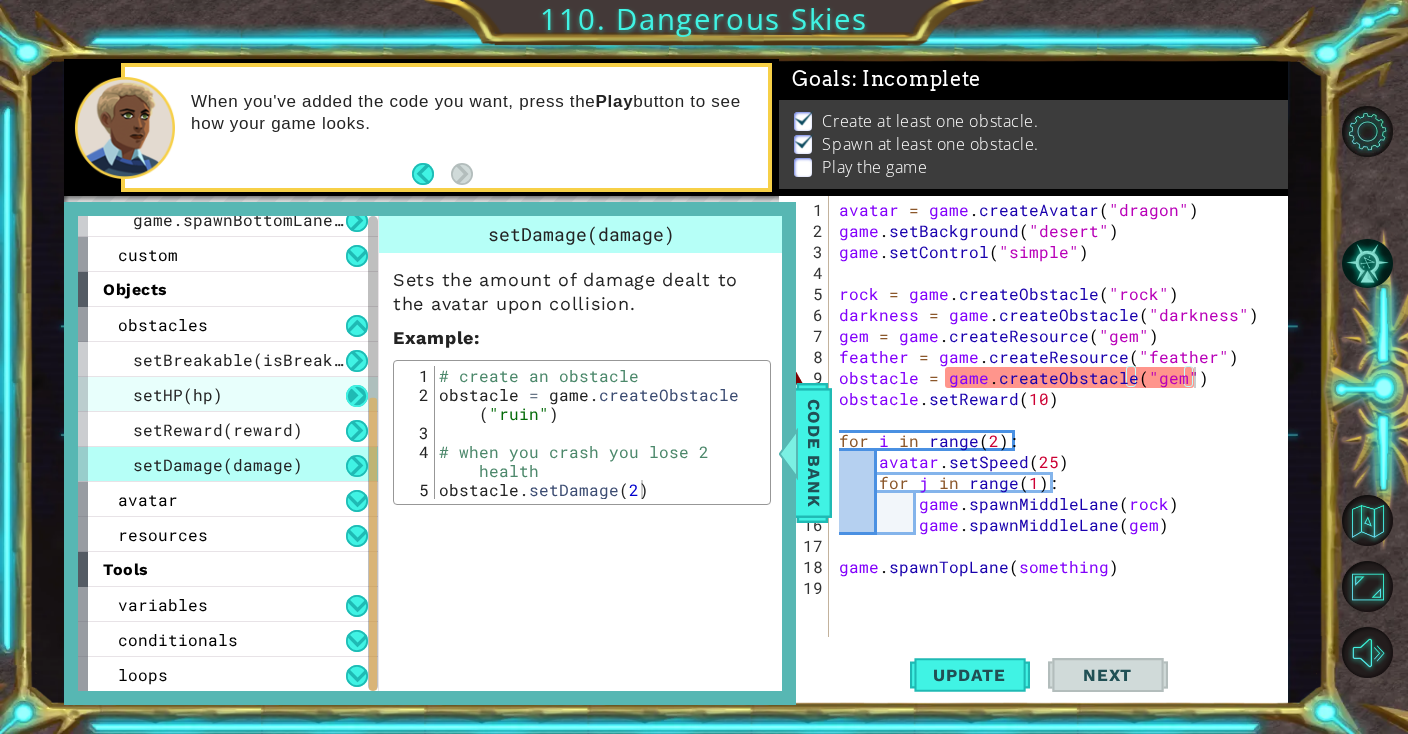 click at bounding box center [357, 396] 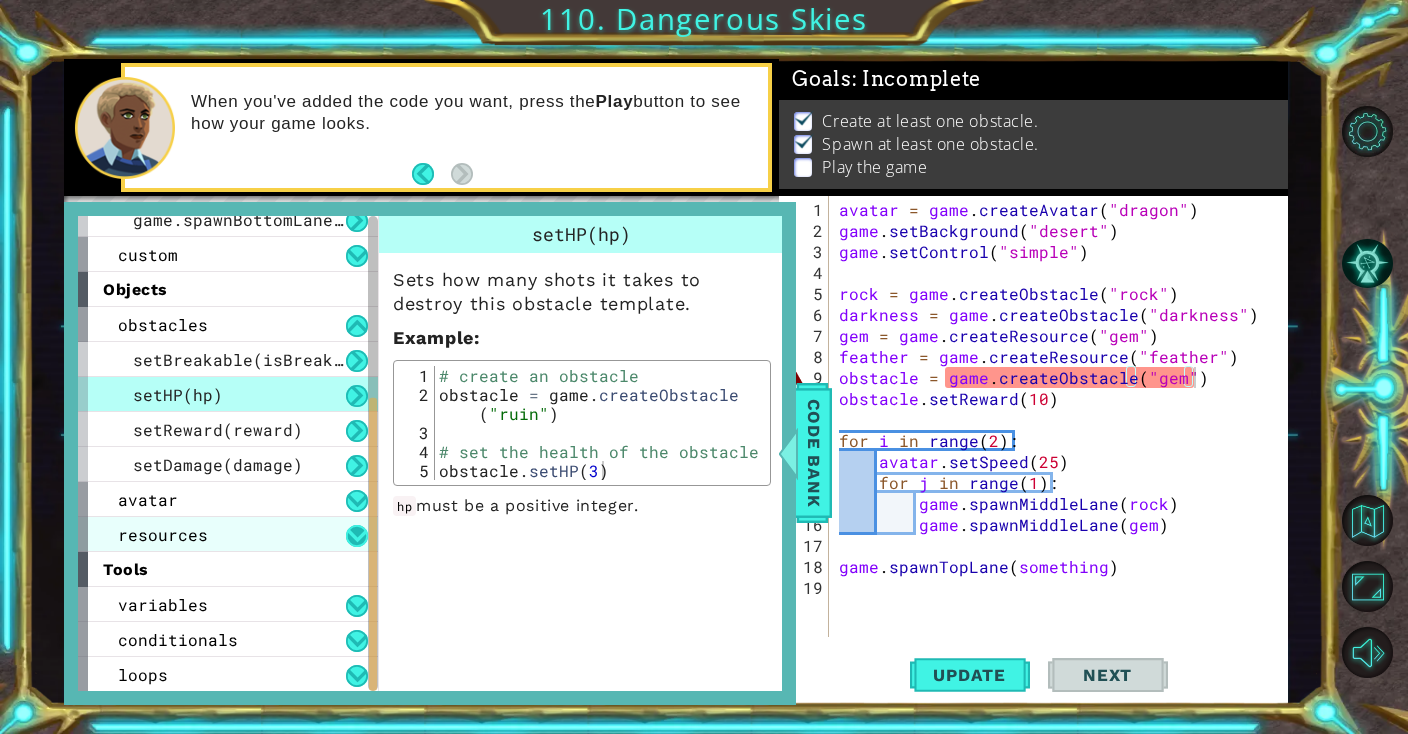click at bounding box center (357, 536) 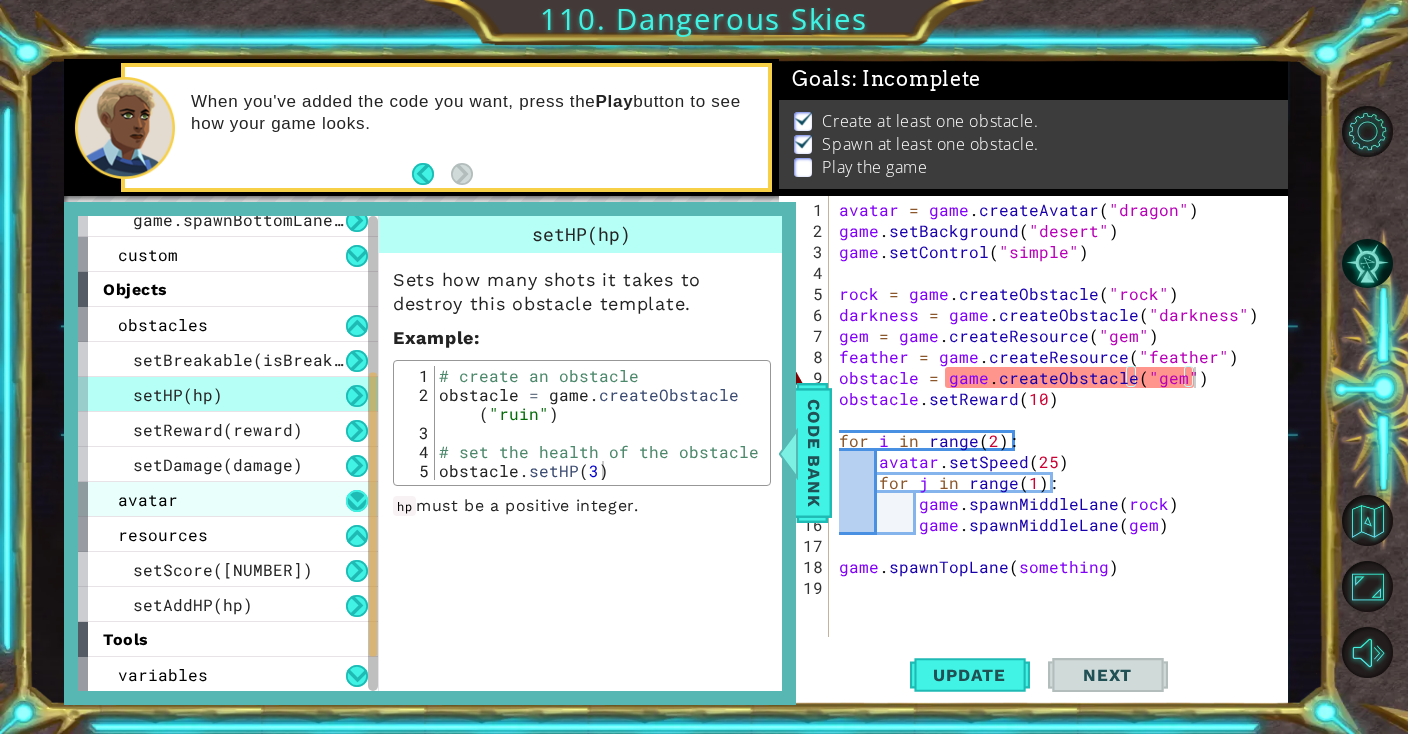 scroll, scrollTop: 330, scrollLeft: 0, axis: vertical 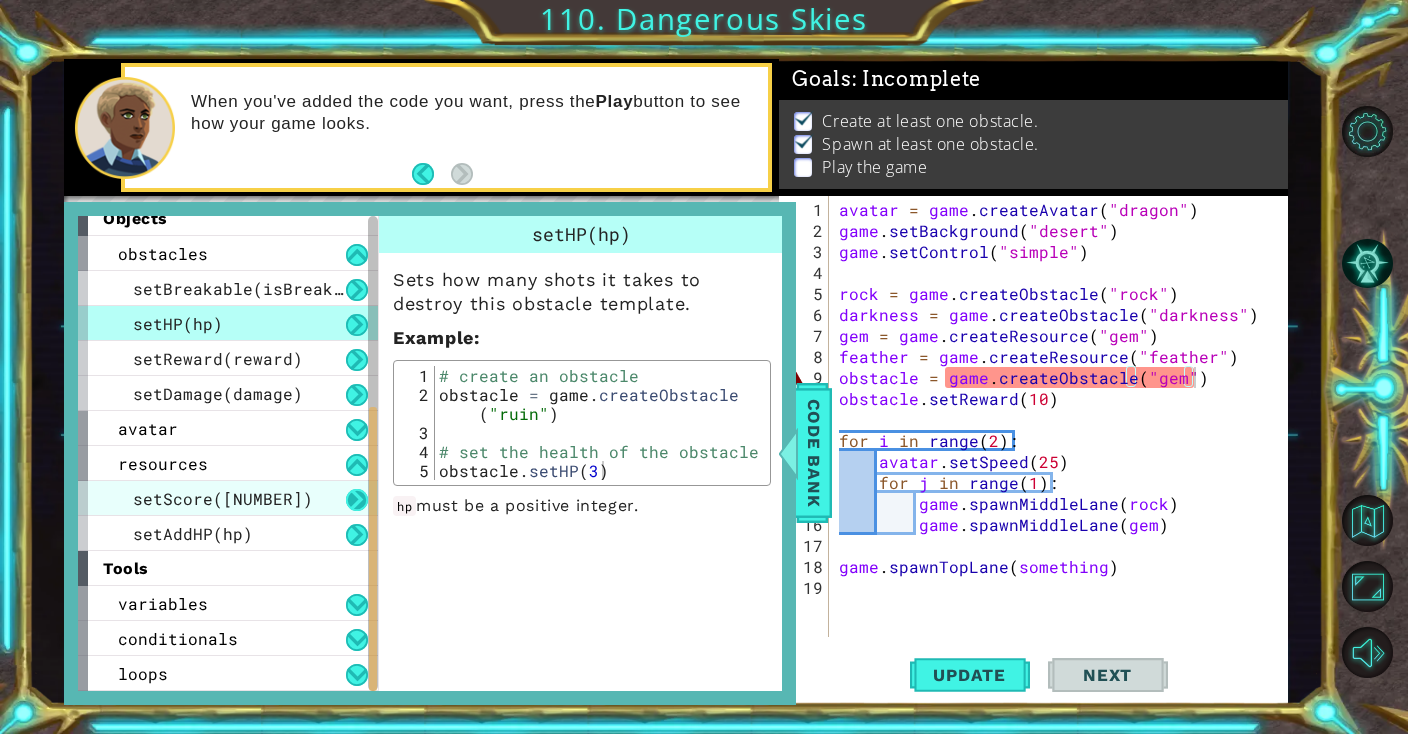 click at bounding box center [357, 500] 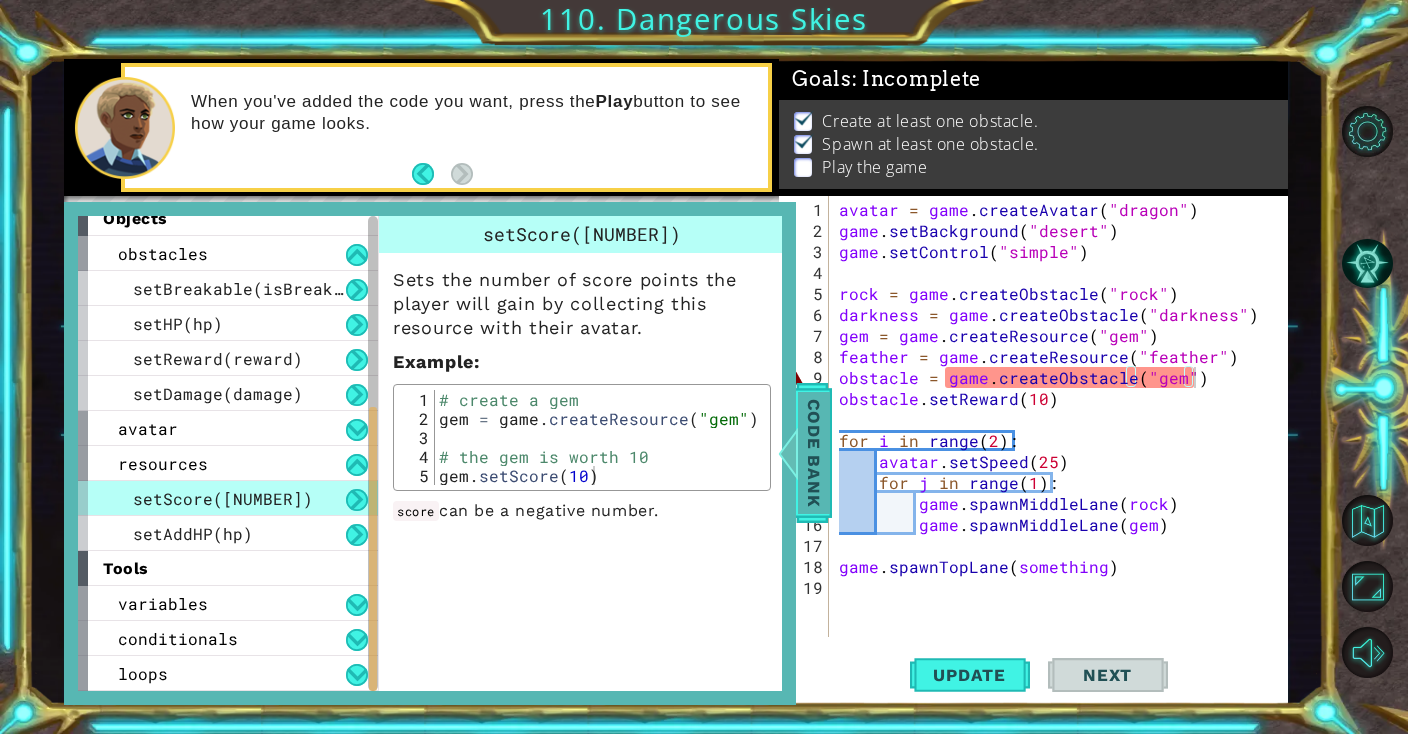 click on "Code Bank" at bounding box center (813, 453) 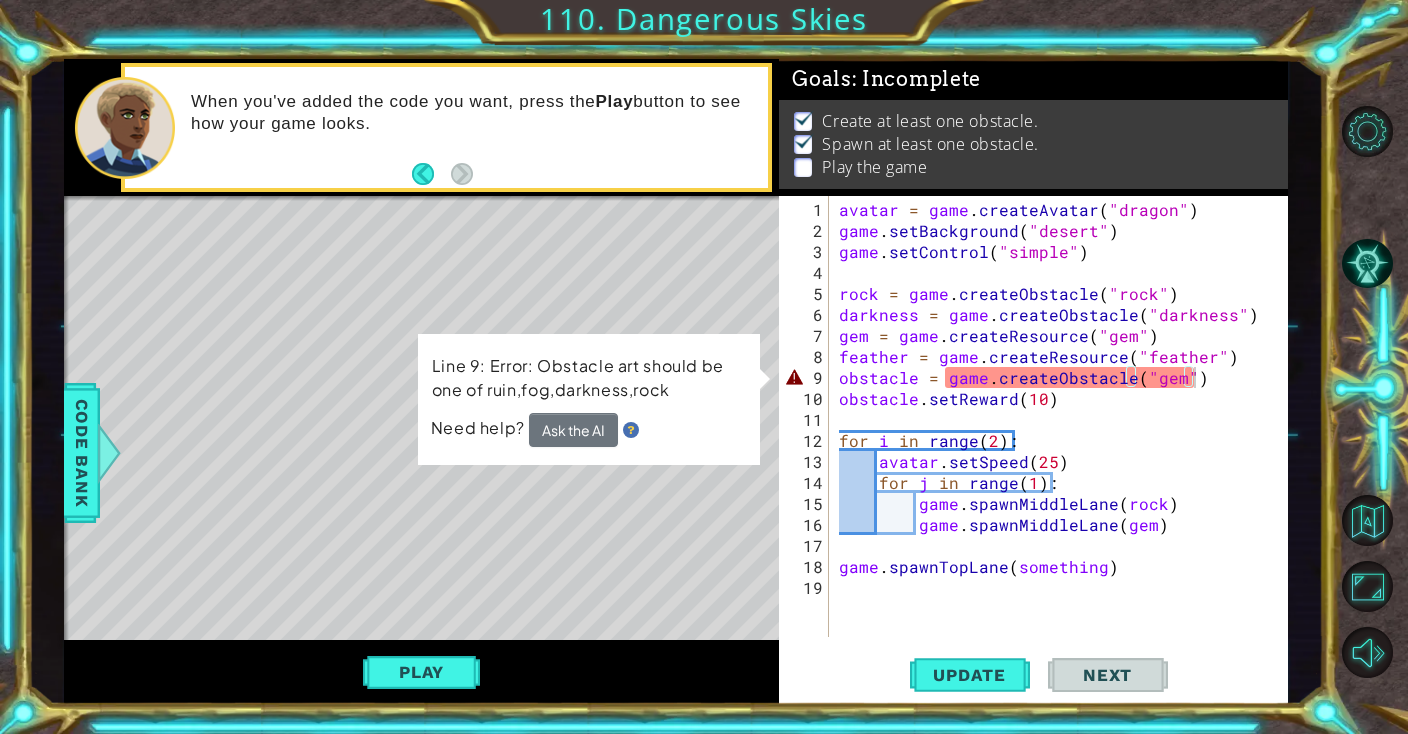 click on "avatar   =   game . createAvatar ( "dragon" )   game . setBackground ( "desert" ) game . setControl ( "simple" ) rock   =   game . createObstacle ( "rock" ) darkness   =   game . createObstacle ( "darkness" ) gem   =   game . createResource ( "gem" ) feather   =   game . createResource ( "feather" ) obstacle   =   game . createObstacle ( "gem" ) obstacle . setReward ( 10 ) for   i   in   range ( 2 ) :      avatar . setSpeed ( 25 )      for   j   in   range ( 1 ) :          game . spawnMiddleLane ( rock )          game . spawnMiddleLane ( gem ) game . spawnTopLane ( something )" at bounding box center (1063, 440) 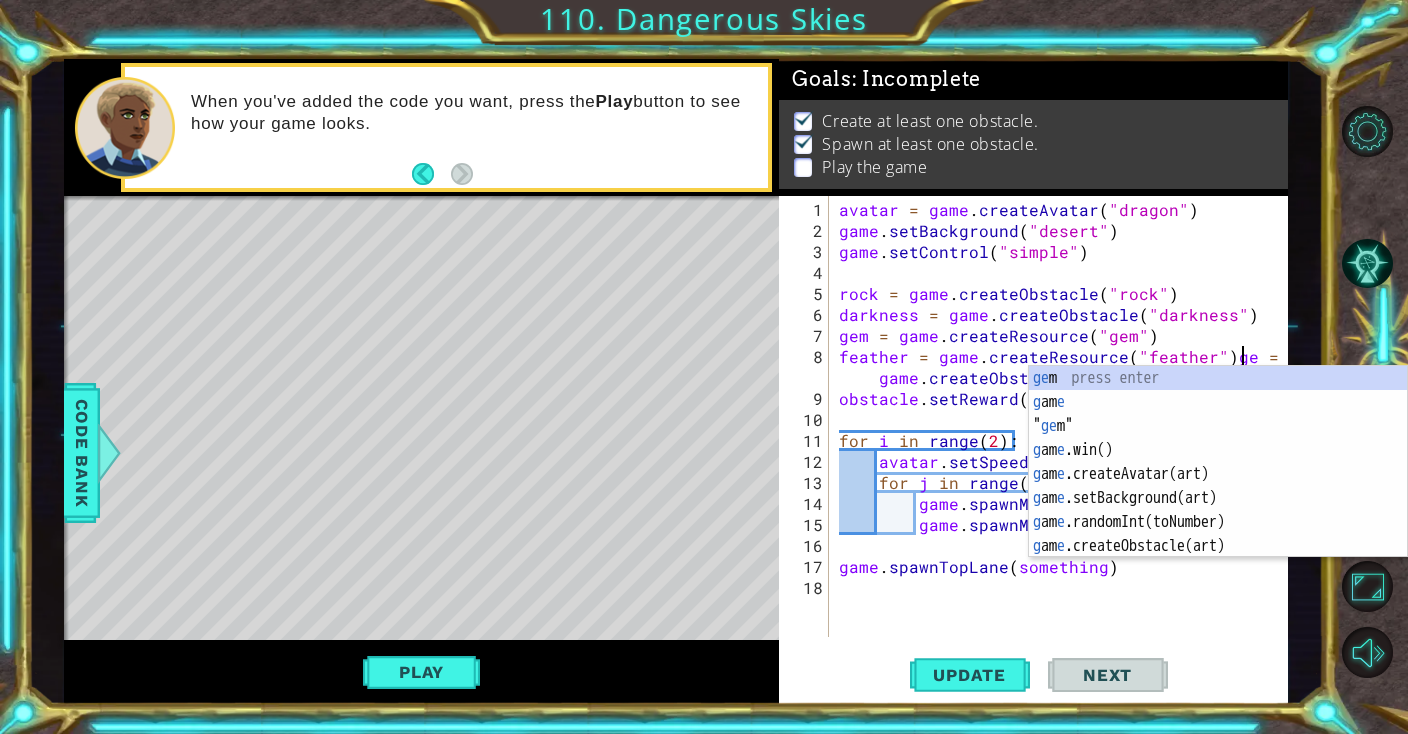 scroll, scrollTop: 0, scrollLeft: 25, axis: horizontal 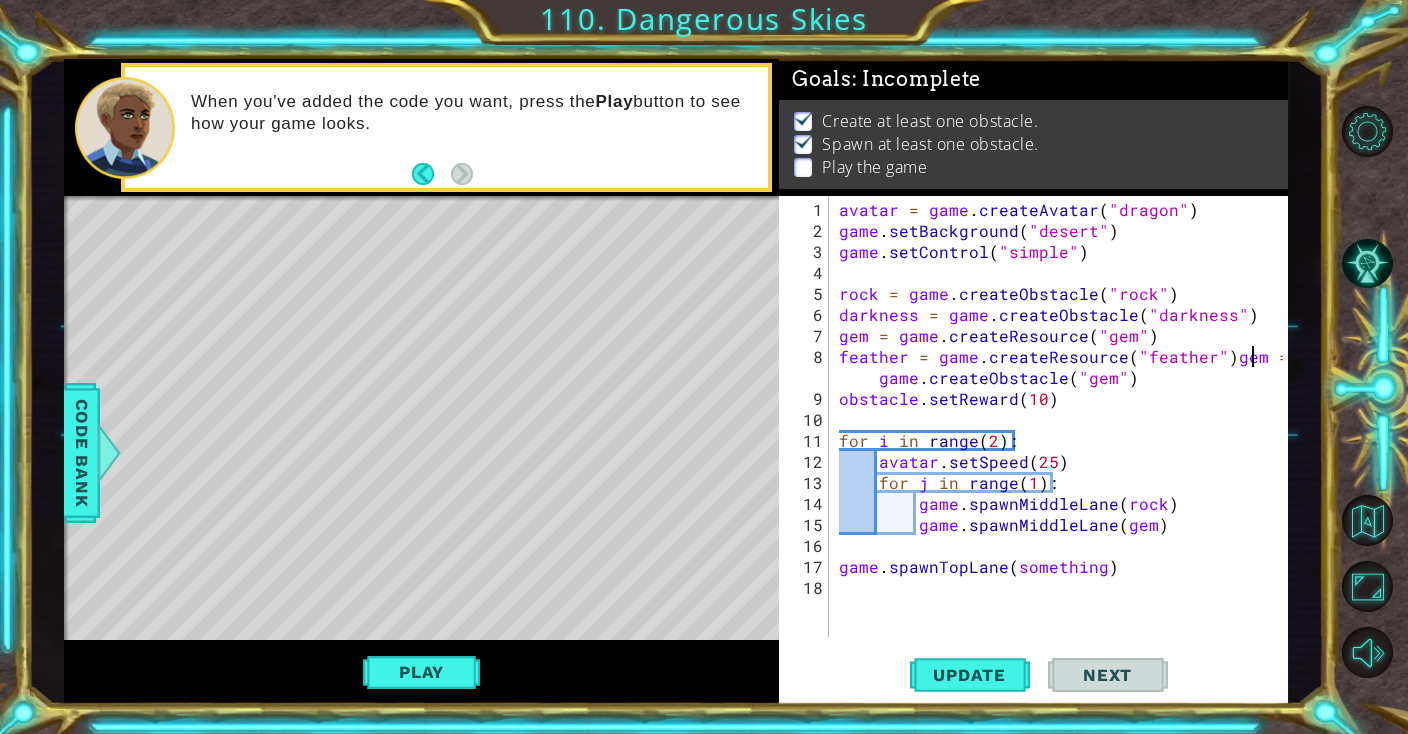 click on "avatar   =   game . createAvatar ( "[AVATAR]" )   game . setBackground ( "[BACKGROUND]" ) game . setControl ( "[CONTROL_TYPE]" ) rock   =   game . createObstacle ( "[OBSTACLE]" ) darkness   =   game . createObstacle ( "[OBSTACLE]" ) gem   =   game . createResource ( "[RESOURCE]" ) feather   =   game . createResource ( "[RESOURCE]" ) gem   =        game . createObstacle ( "[RESOURCE]" ) obstacle . setReward ( [NUMBER] ) for   i   in   range ( [NUMBER] ) :      avatar . setSpeed ( [NUMBER] )      for   j   in   range ( [NUMBER] ) :          game . spawnMiddleLane ( rock )          game . spawnMiddleLane ( gem ) game . spawnTopLane ( [ANYTHING] )" at bounding box center [1063, 440] 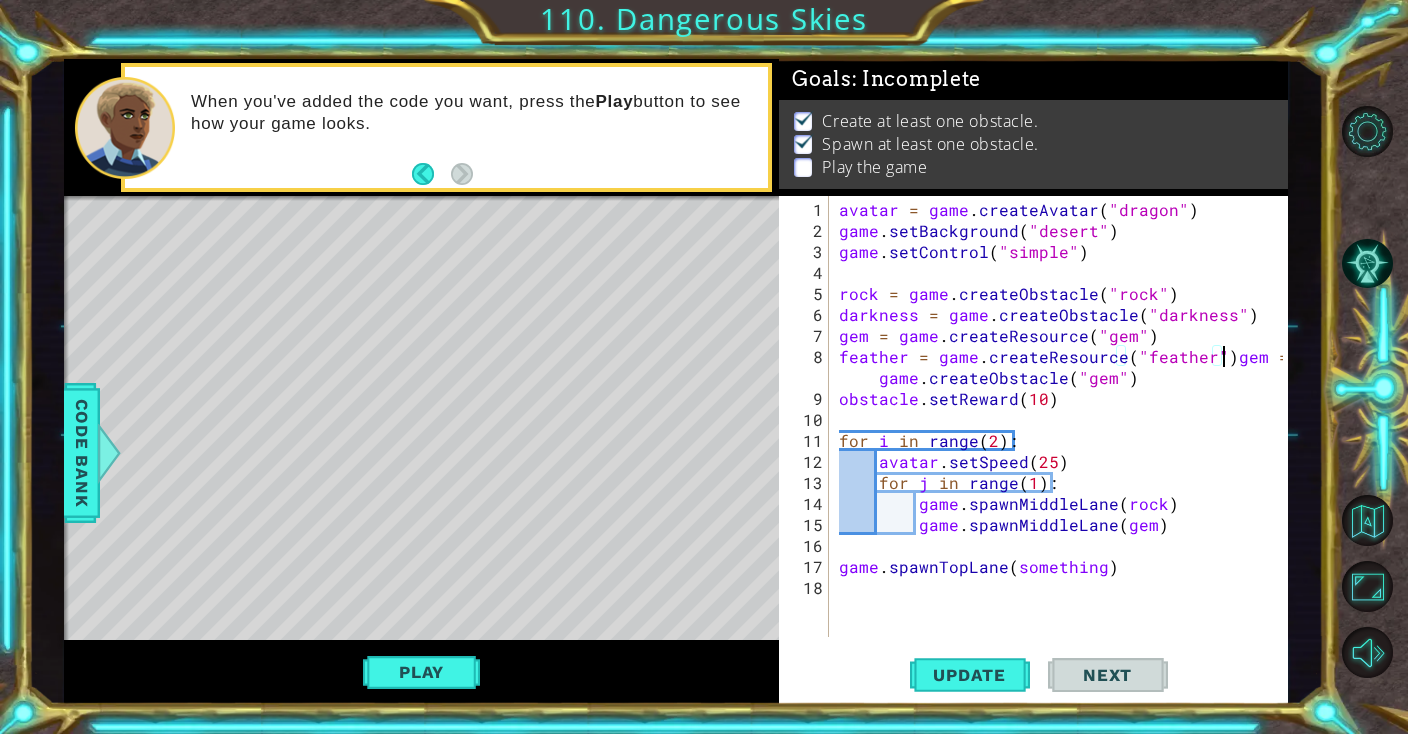 type on "gem = game.createObstacle("gem")" 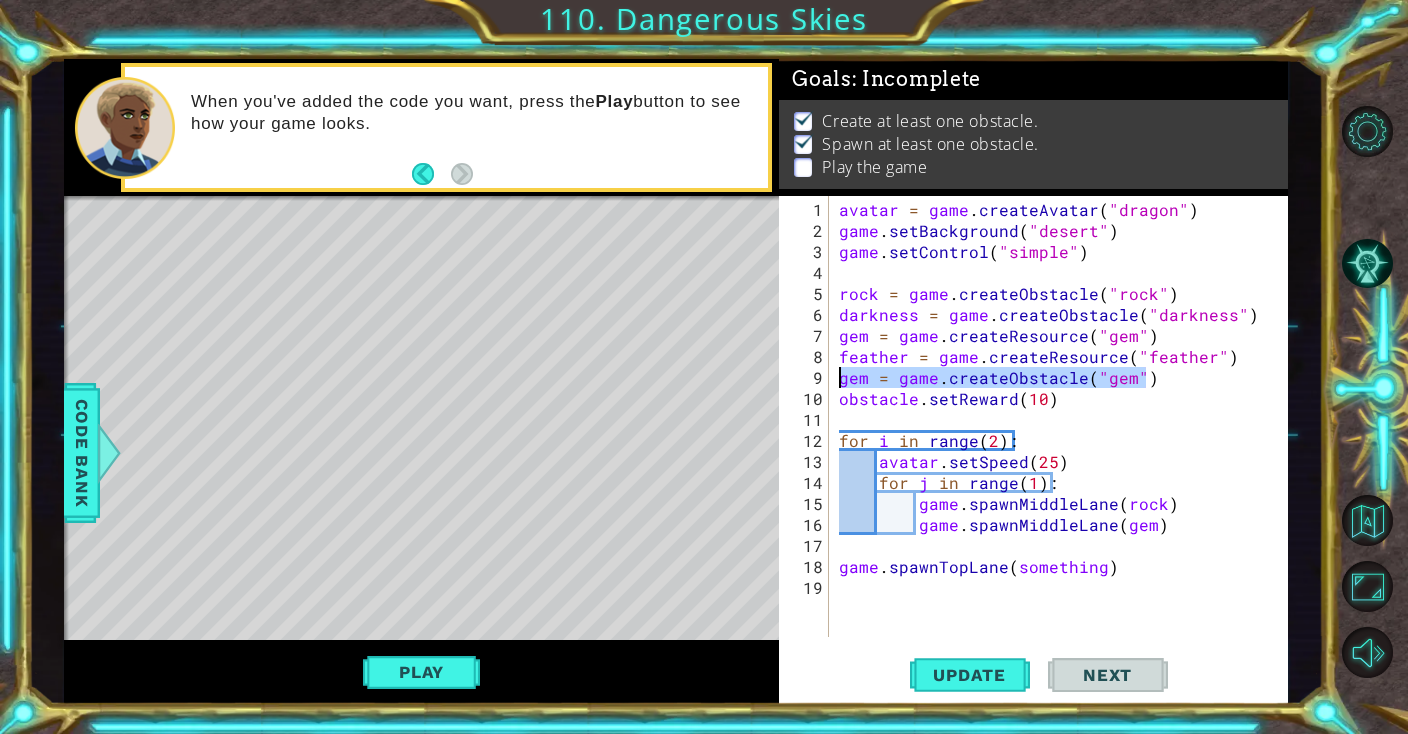 drag, startPoint x: 1157, startPoint y: 376, endPoint x: 781, endPoint y: 376, distance: 376 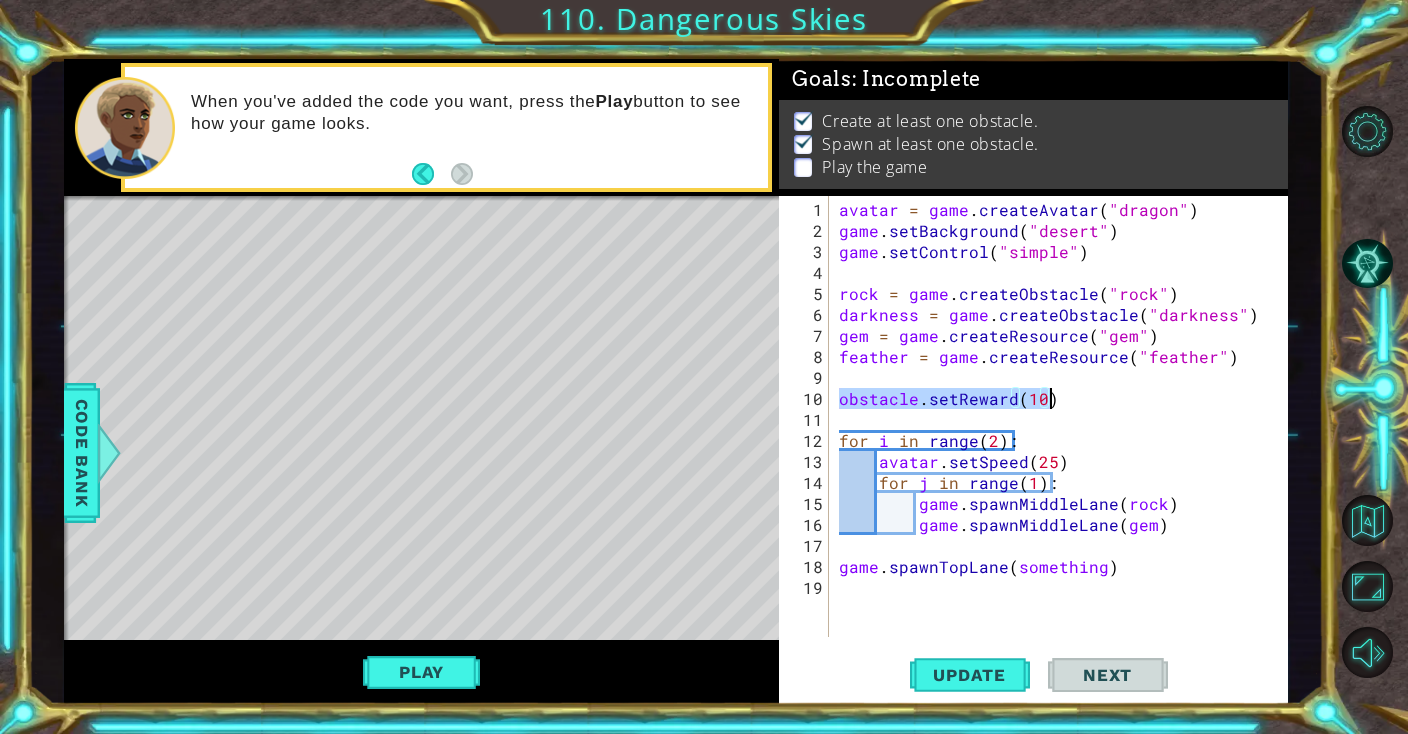 drag, startPoint x: 840, startPoint y: 396, endPoint x: 1060, endPoint y: 396, distance: 220 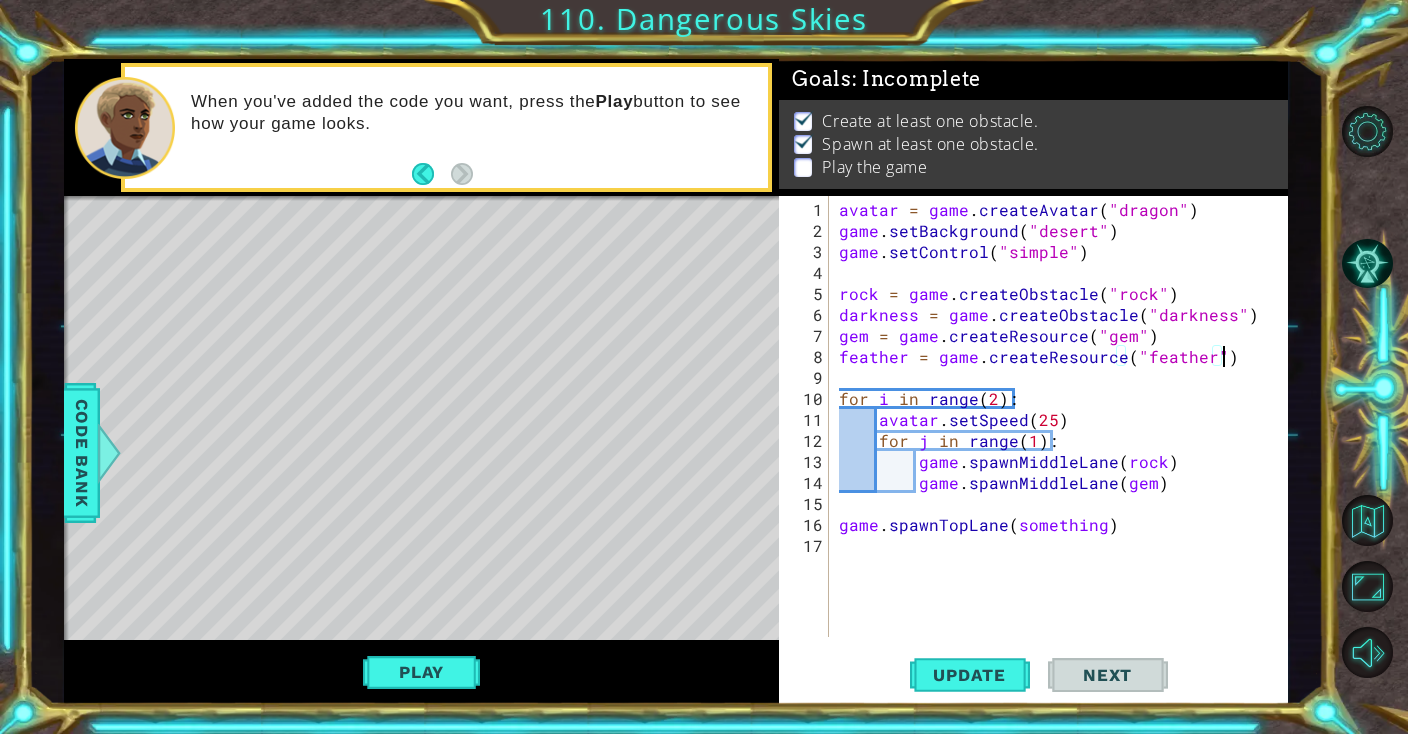 click on "avatar   =   game . createAvatar ( "dragon" )   game . setBackground ( "desert" ) game . setControl ( "simple" ) rock   =   game . createObstacle ( "rock" ) darkness   =   game . createObstacle ( "darkness" ) gem   =   game . createResource ( "gem" ) feather   =   game . createResource ( "feather" ) for   i   in   range ( 2 ) :      avatar . setSpeed ( 25 )      for   j   in   range ( 1 ) :          game . spawnMiddleLane ( rock )          game . spawnMiddleLane ( gem ) game . spawnTopLane ( something )" at bounding box center (1063, 440) 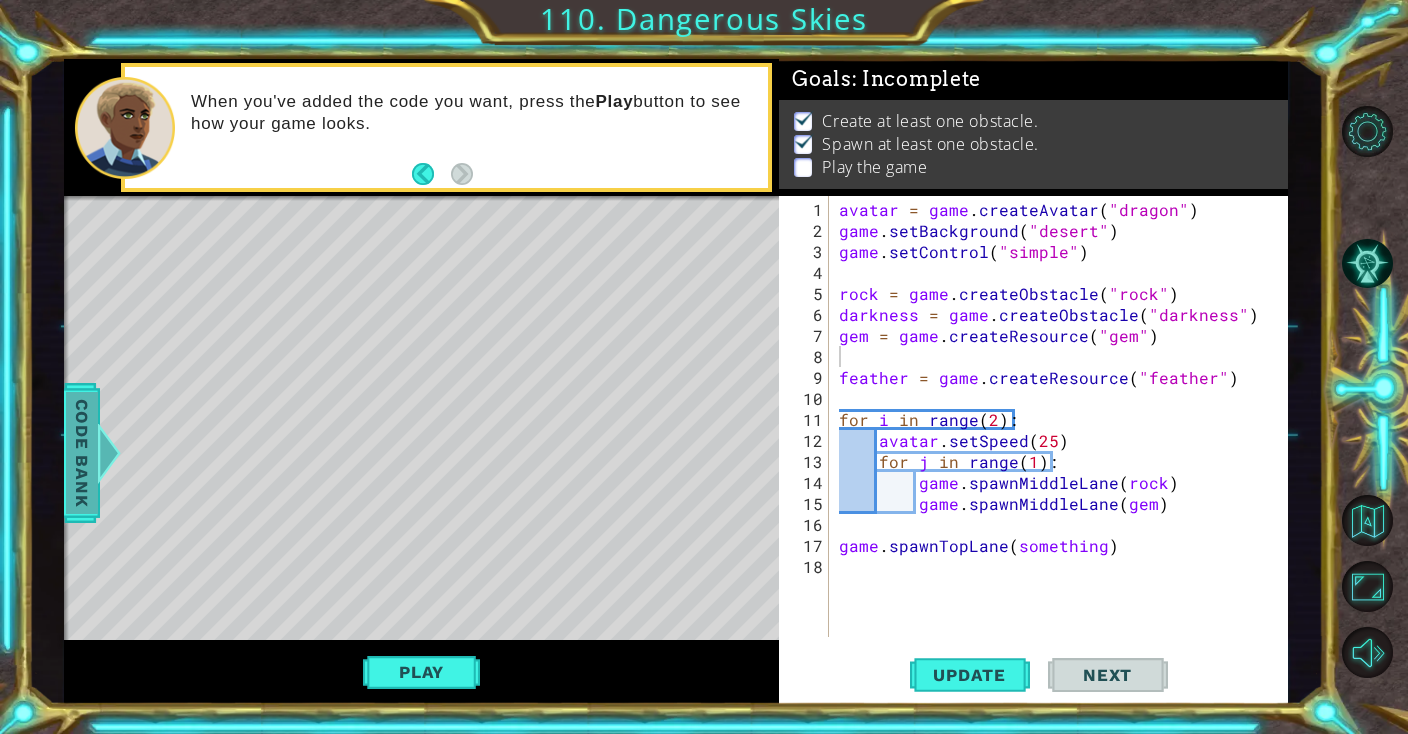 click on "Code Bank" at bounding box center [82, 453] 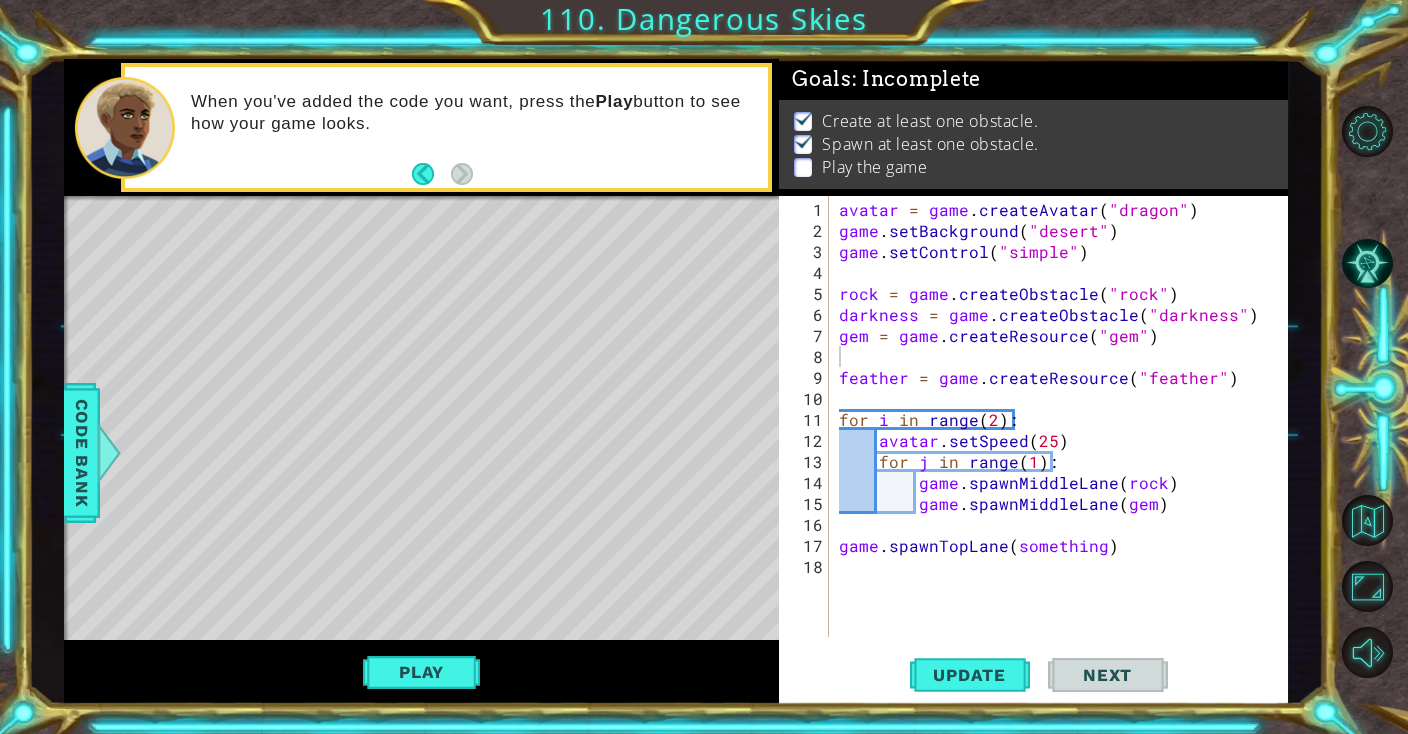 scroll, scrollTop: 330, scrollLeft: 0, axis: vertical 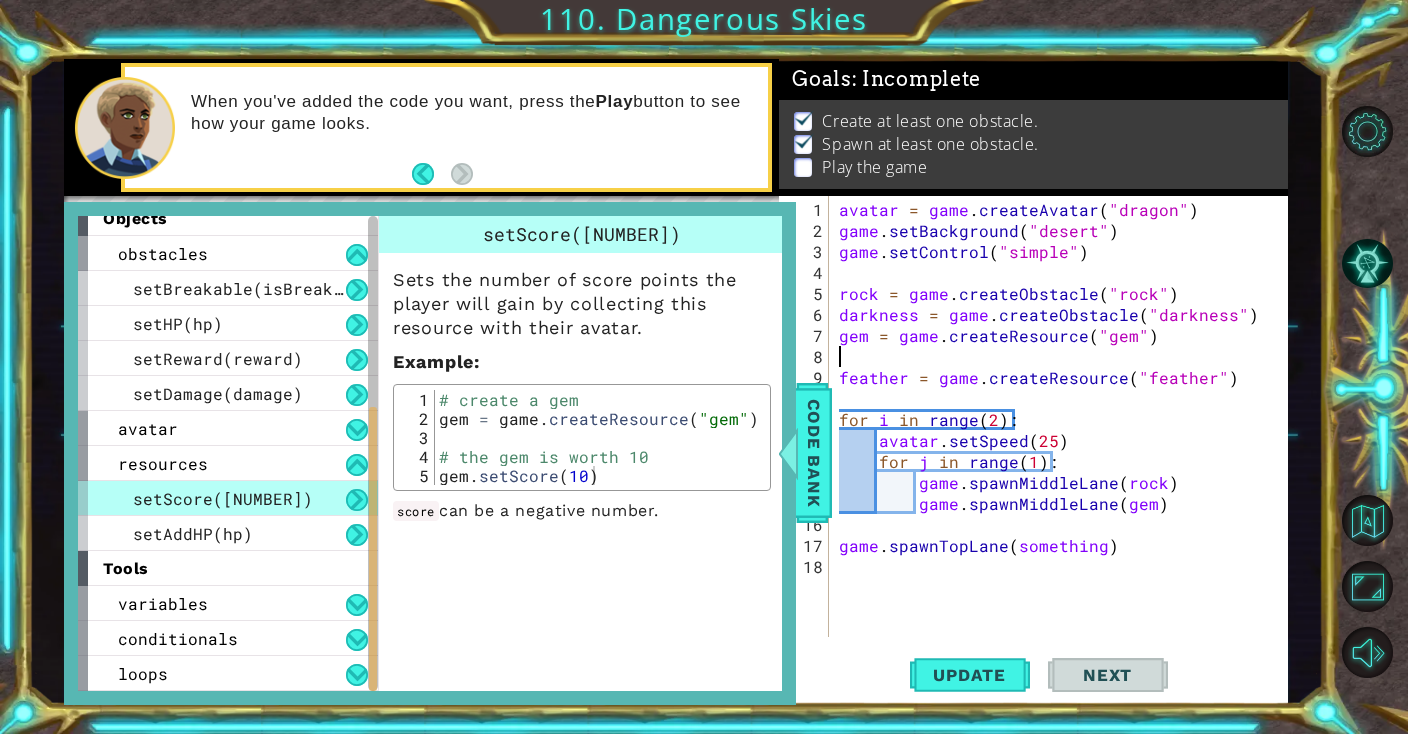 click on "avatar   =   game . createAvatar ( "dragon" )   game . setBackground ( "desert" ) game . setControl ( "simple" ) rock   =   game . createObstacle ( "rock" ) darkness   =   game . createObstacle ( "darkness" ) gem   =   game . createResource ( "gem" ) feather   =   game . createResource ( "feather" ) for   i   in   range ( 2 ) :      avatar . setSpeed ( 25 )      for   j   in   range ( 1 ) :          game . spawnMiddleLane ( rock )          game . spawnMiddleLane ( gem ) game . spawnTopLane ( something )" at bounding box center [1063, 440] 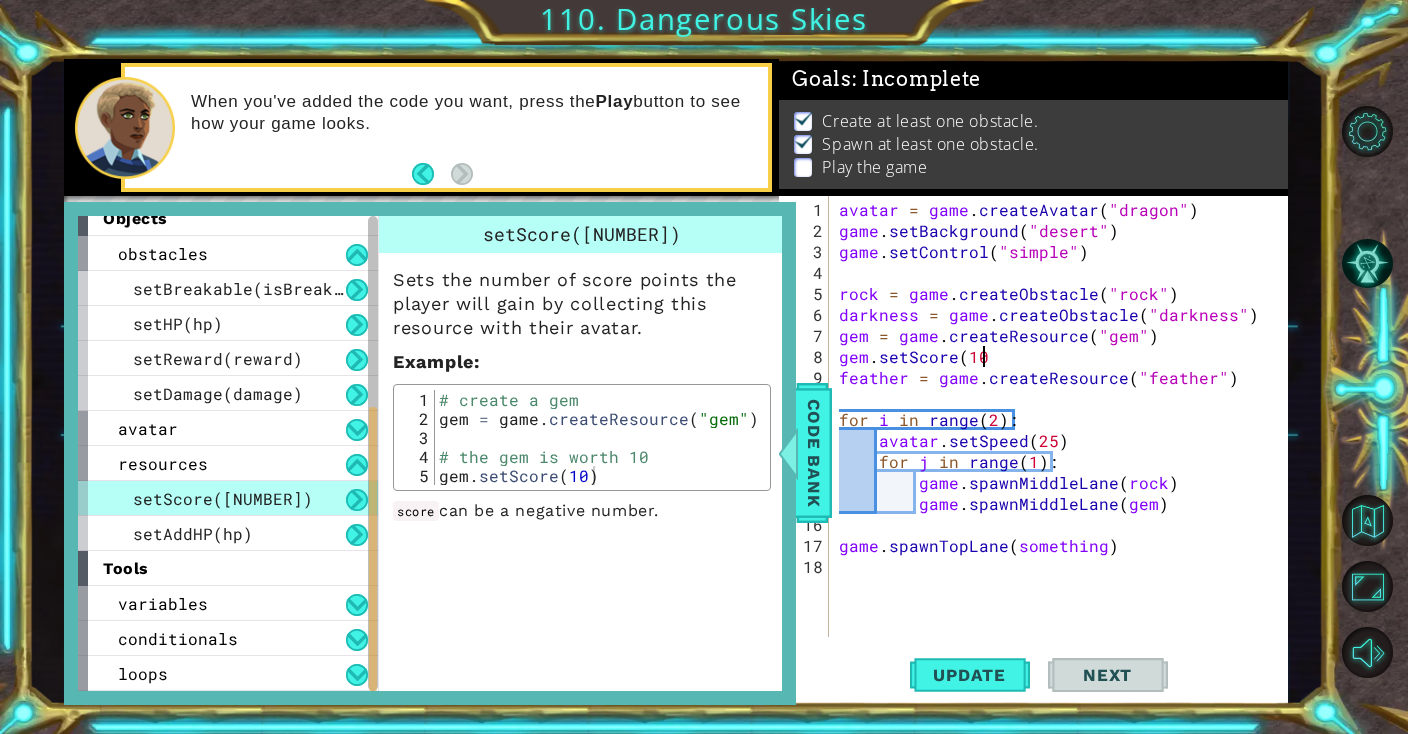 scroll, scrollTop: 0, scrollLeft: 8, axis: horizontal 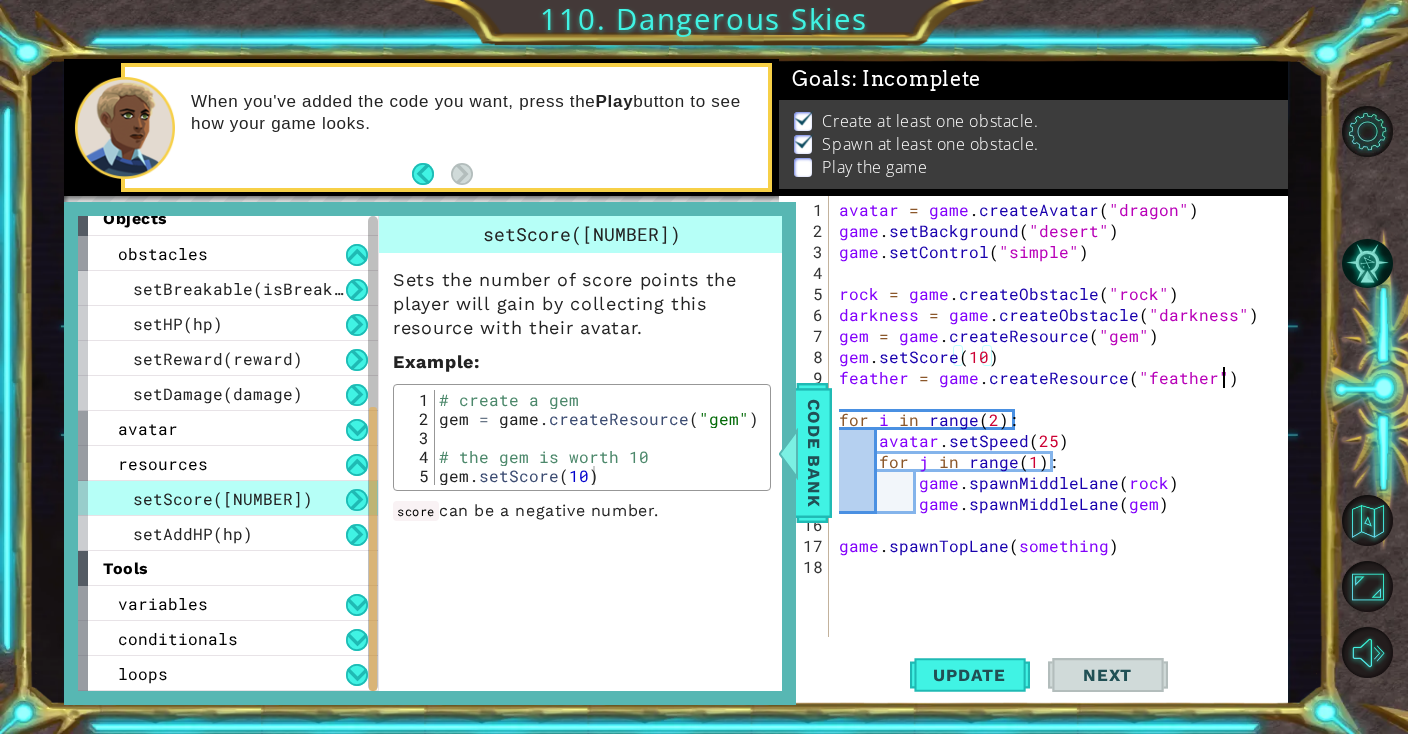 click on "avatar   =   game . createAvatar ( "dragon" )   game . setBackground ( "desert" ) game . setControl ( "simple" ) rock   =   game . createObstacle ( "rock" ) darkness   =   game . createObstacle ( "darkness" ) gem   =   game . createResource ( "gem" ) gem . setScore ( 10 ) feather   =   game . createResource ( "feather" ) for   i   in   range ( 2 ) :      avatar . setSpeed ( 25 )      for   j   in   range ( 1 ) :          game . spawnMiddleLane ( rock )          game . spawnMiddleLane ( gem ) game . spawnTopLane ( something )" at bounding box center [1063, 440] 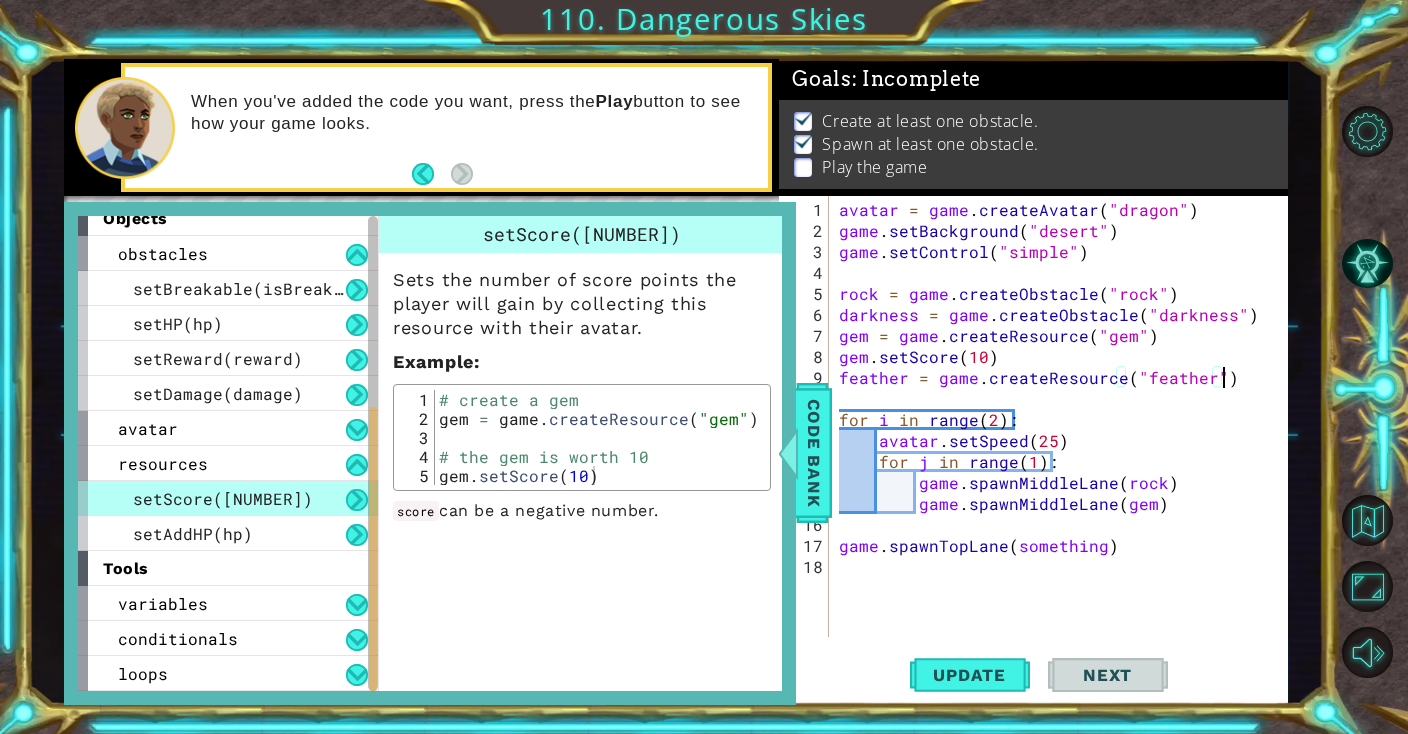 type on "feather = game.createResource("feather")" 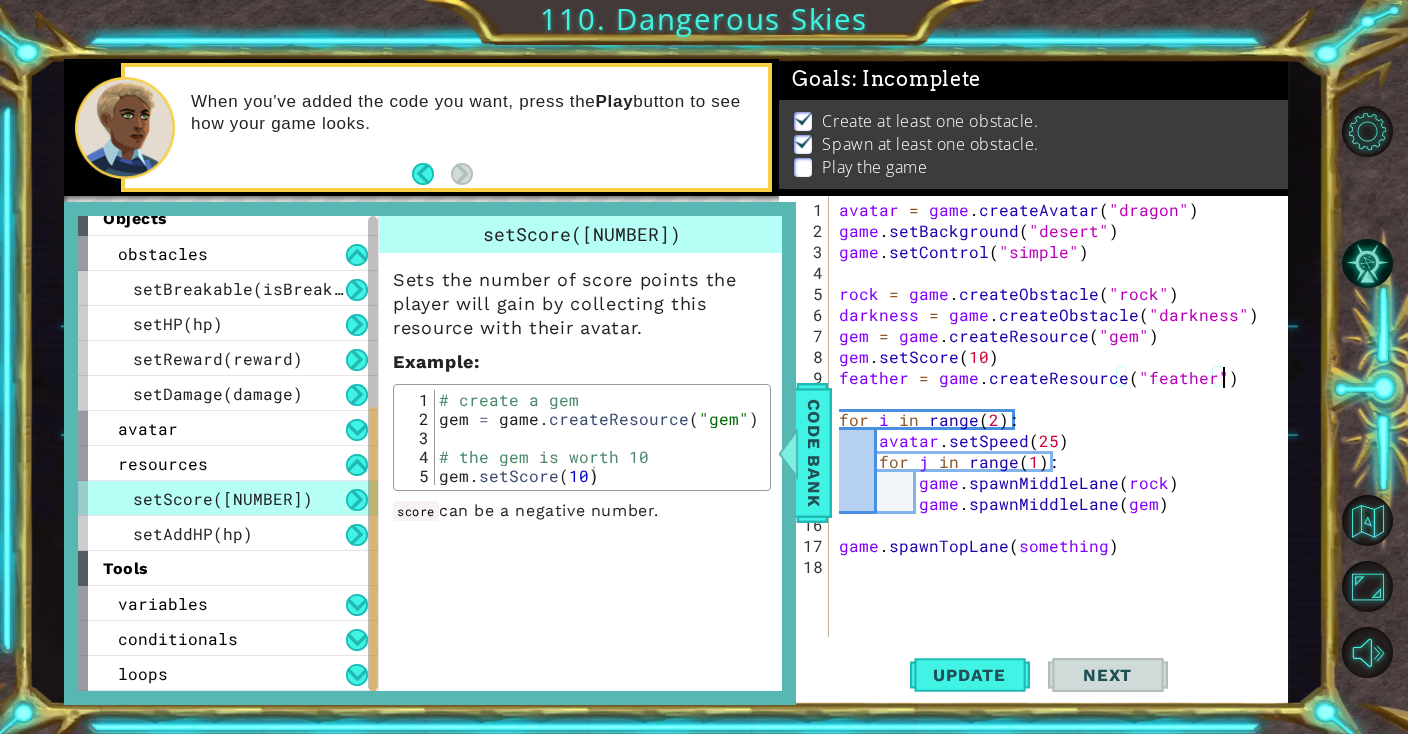 click on "setScore([NUMBER])" at bounding box center (228, 498) 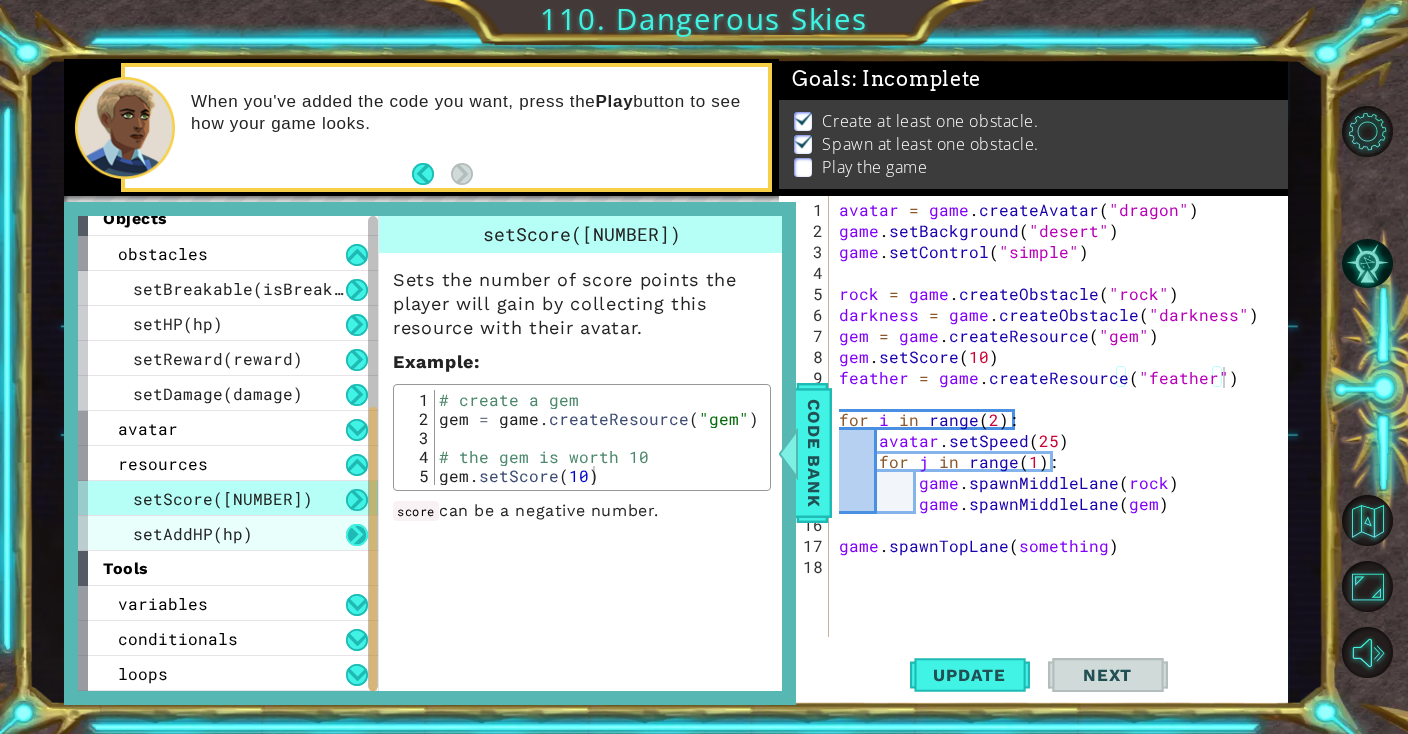 click at bounding box center (357, 535) 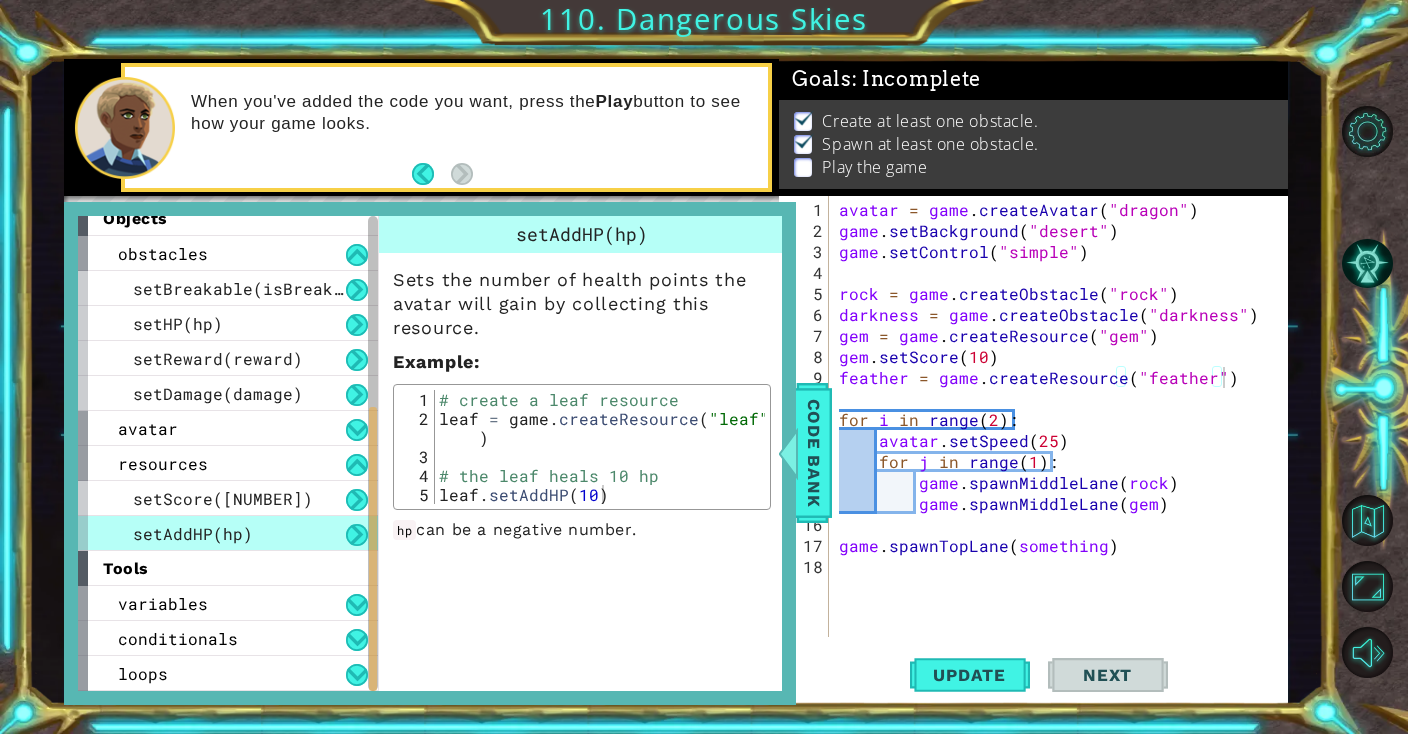 click on "avatar   =   game . createAvatar ( "dragon" )   game . setBackground ( "desert" ) game . setControl ( "simple" ) rock   =   game . createObstacle ( "rock" ) darkness   =   game . createObstacle ( "darkness" ) gem   =   game . createResource ( "gem" ) gem . setScore ( 10 ) feather   =   game . createResource ( "feather" ) for   i   in   range ( 2 ) :      avatar . setSpeed ( 25 )      for   j   in   range ( 1 ) :          game . spawnMiddleLane ( rock )          game . spawnMiddleLane ( gem ) game . spawnTopLane ( something )" at bounding box center (1063, 440) 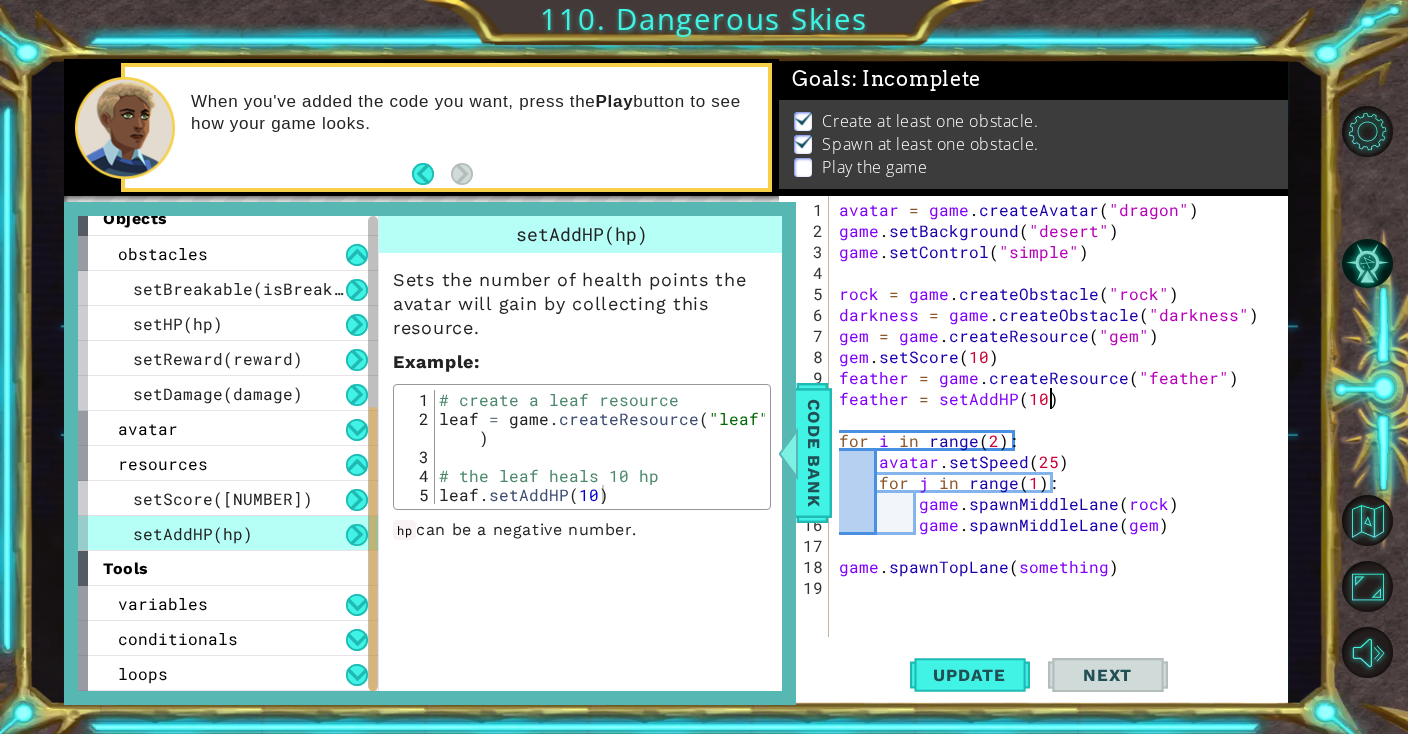scroll, scrollTop: 0, scrollLeft: 12, axis: horizontal 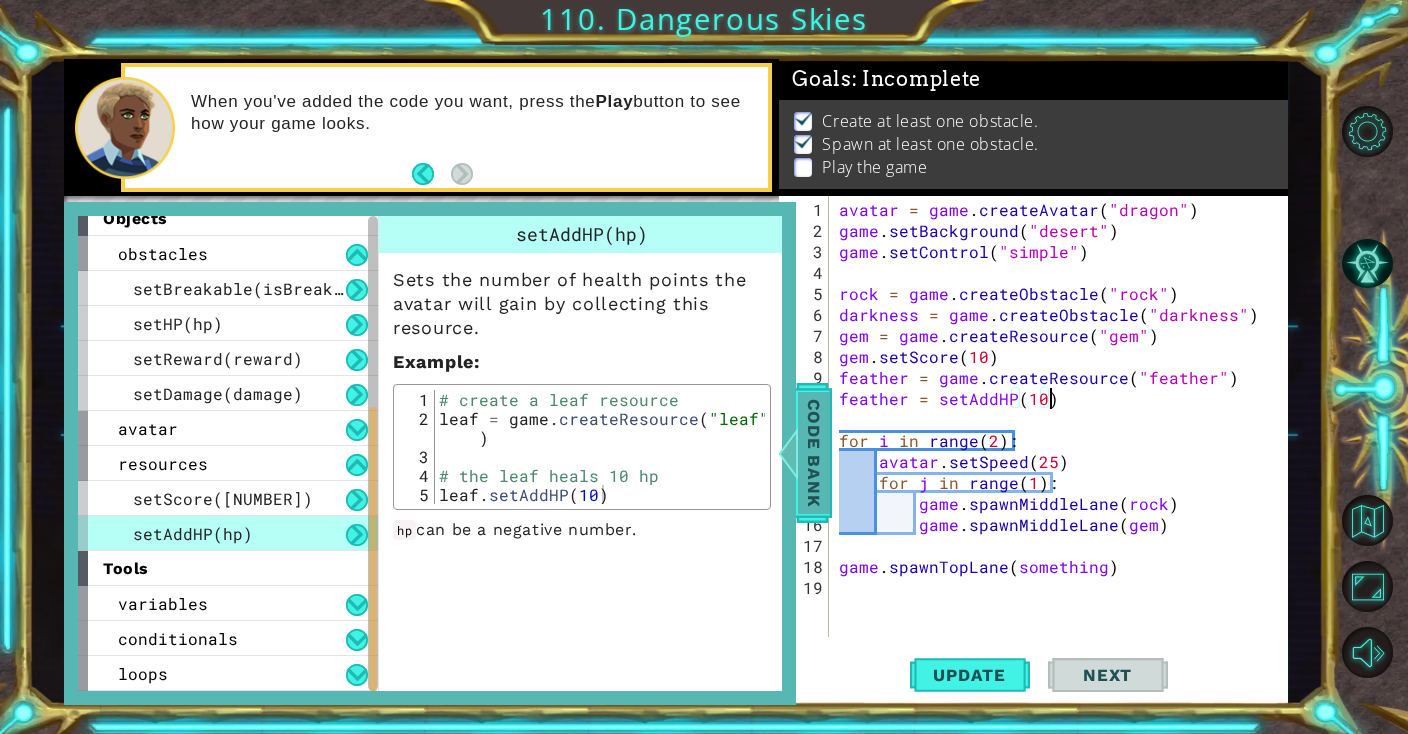 click on "Code Bank" at bounding box center (814, 453) 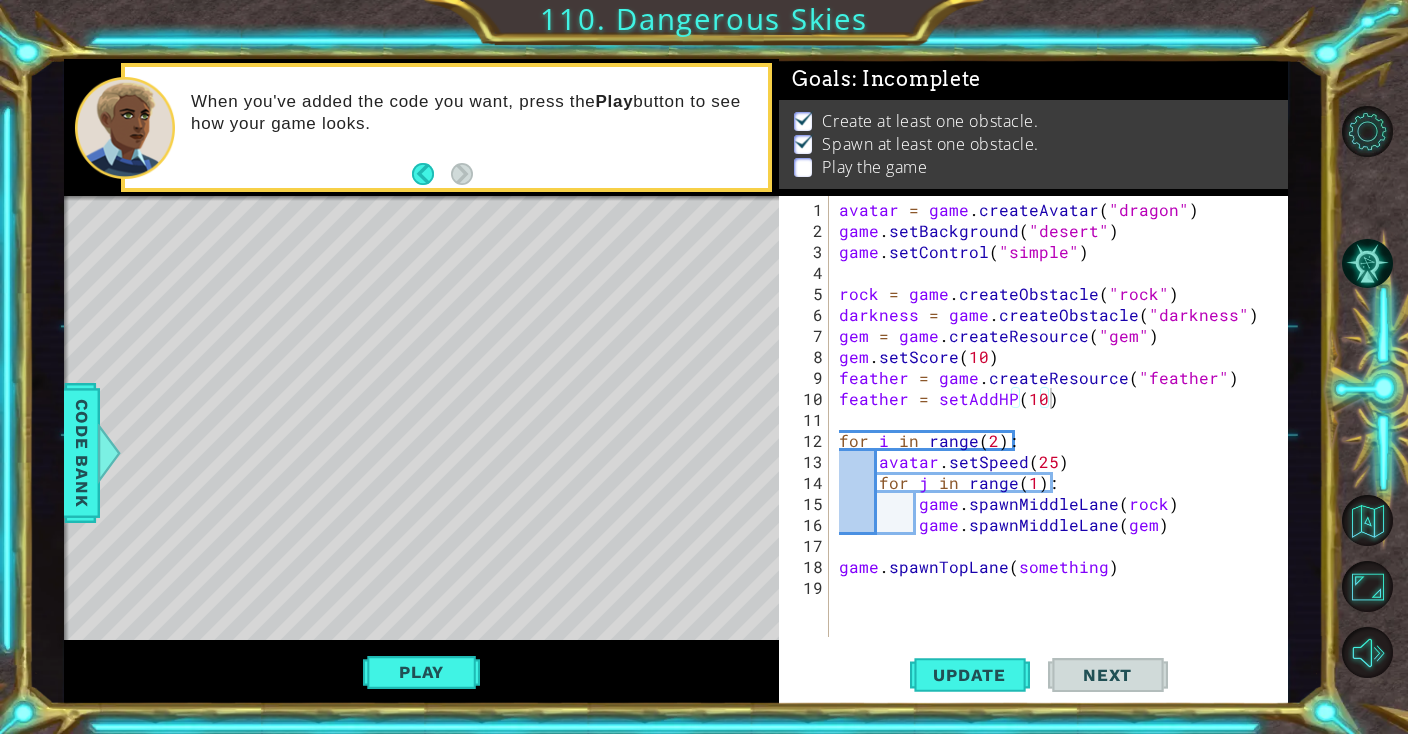type on "avatar.setSpeed(25)" 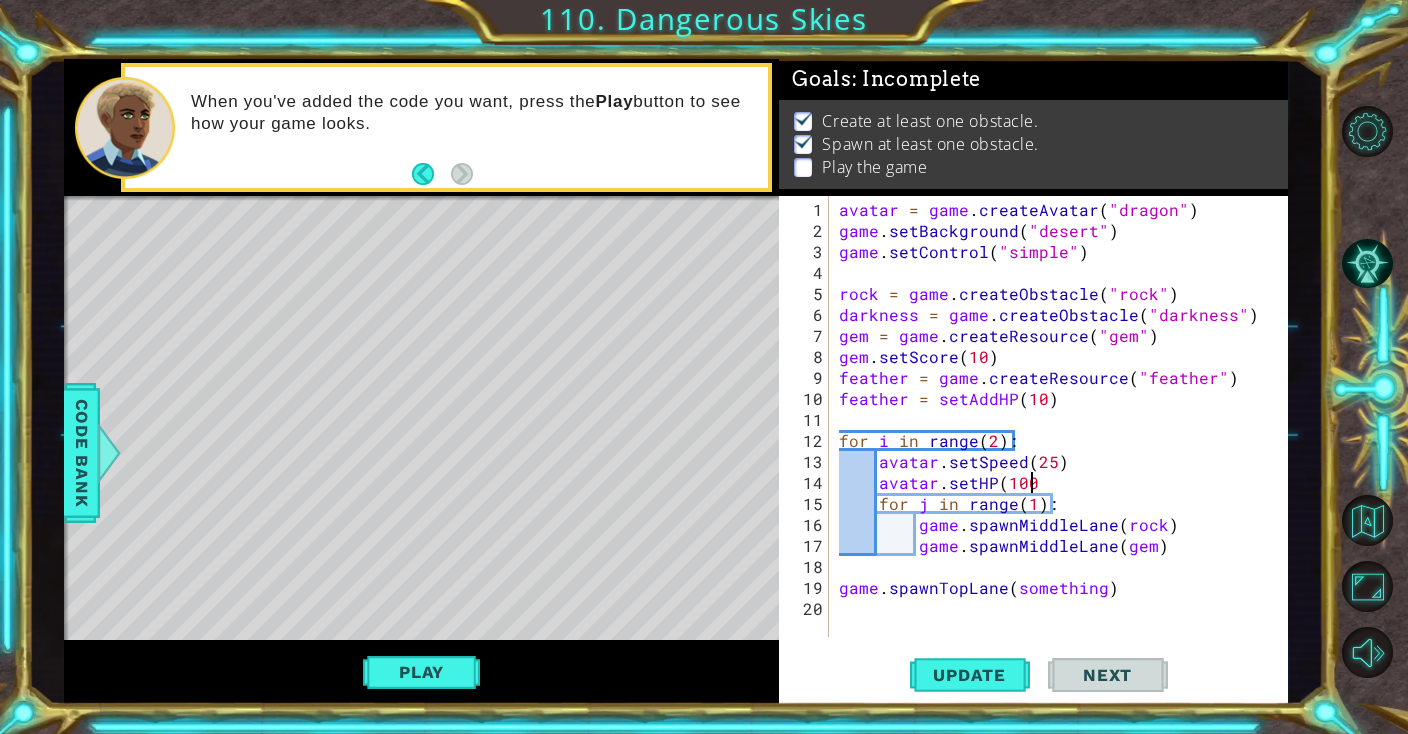 scroll, scrollTop: 0, scrollLeft: 11, axis: horizontal 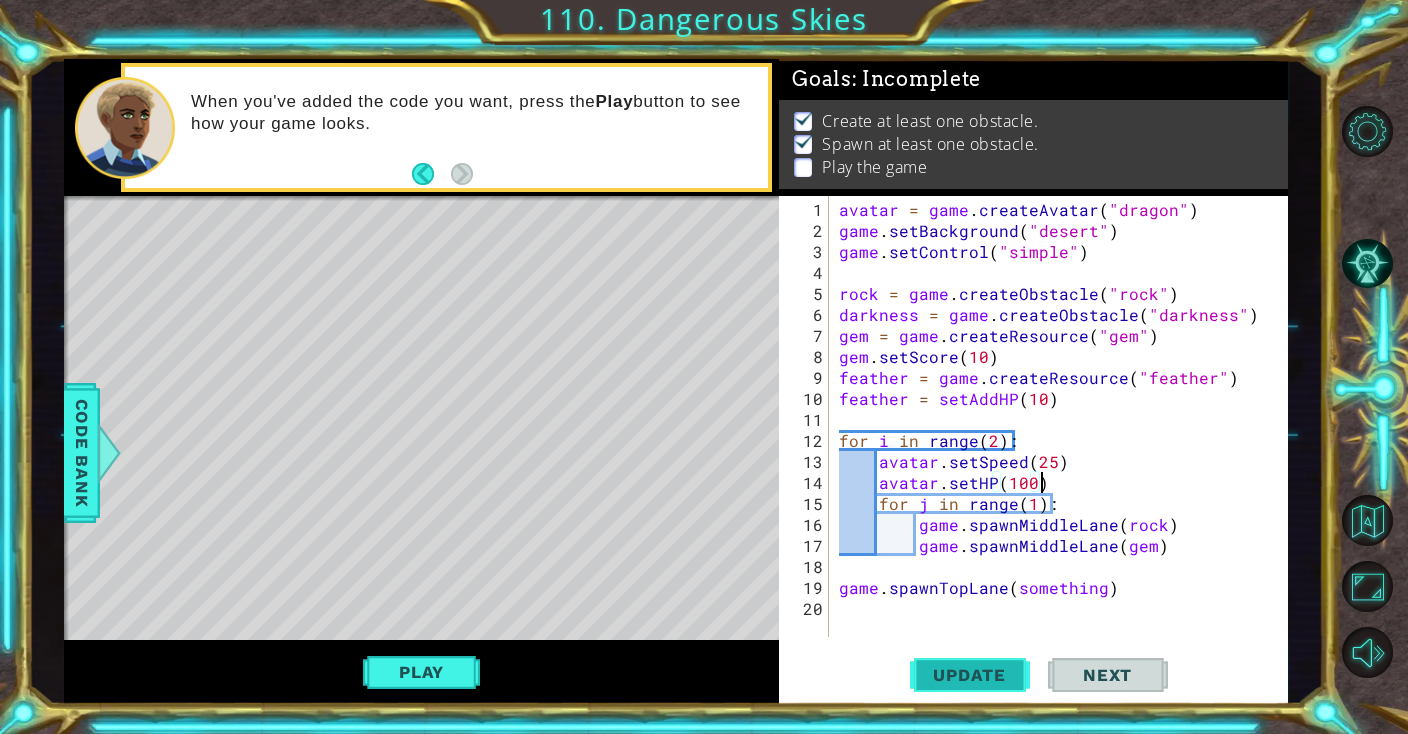 click on "Update" at bounding box center [970, 675] 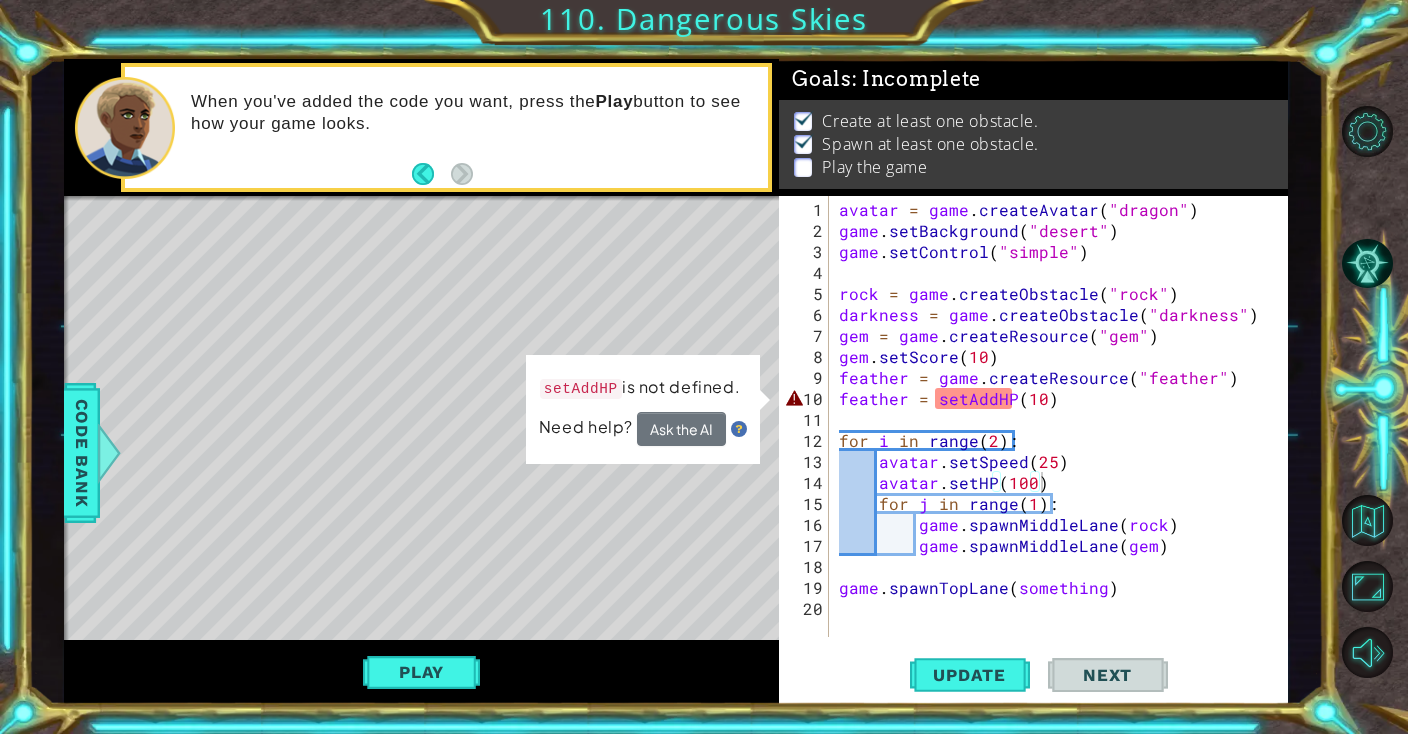 click on "setAddHP  is not defined." at bounding box center (640, 388) 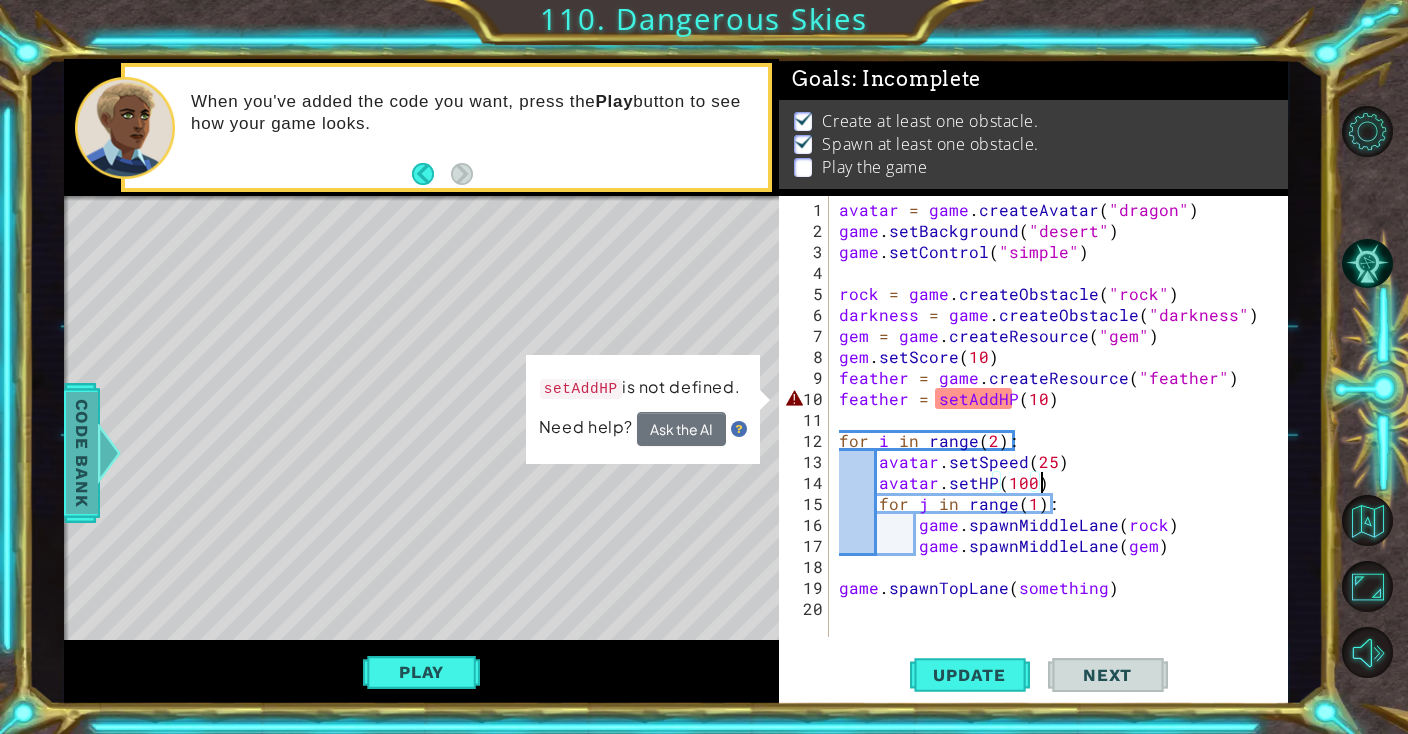 click on "Code Bank" at bounding box center [73, 453] 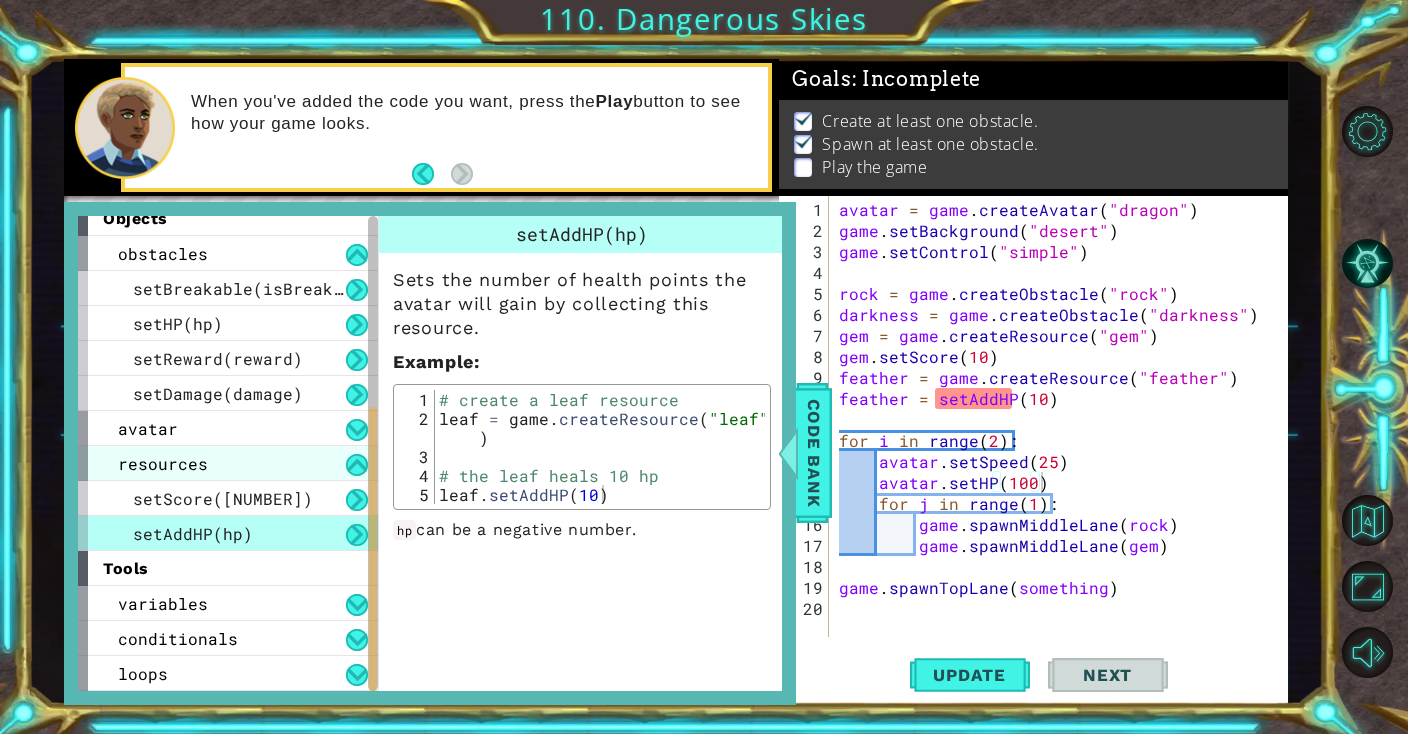 scroll, scrollTop: 330, scrollLeft: 0, axis: vertical 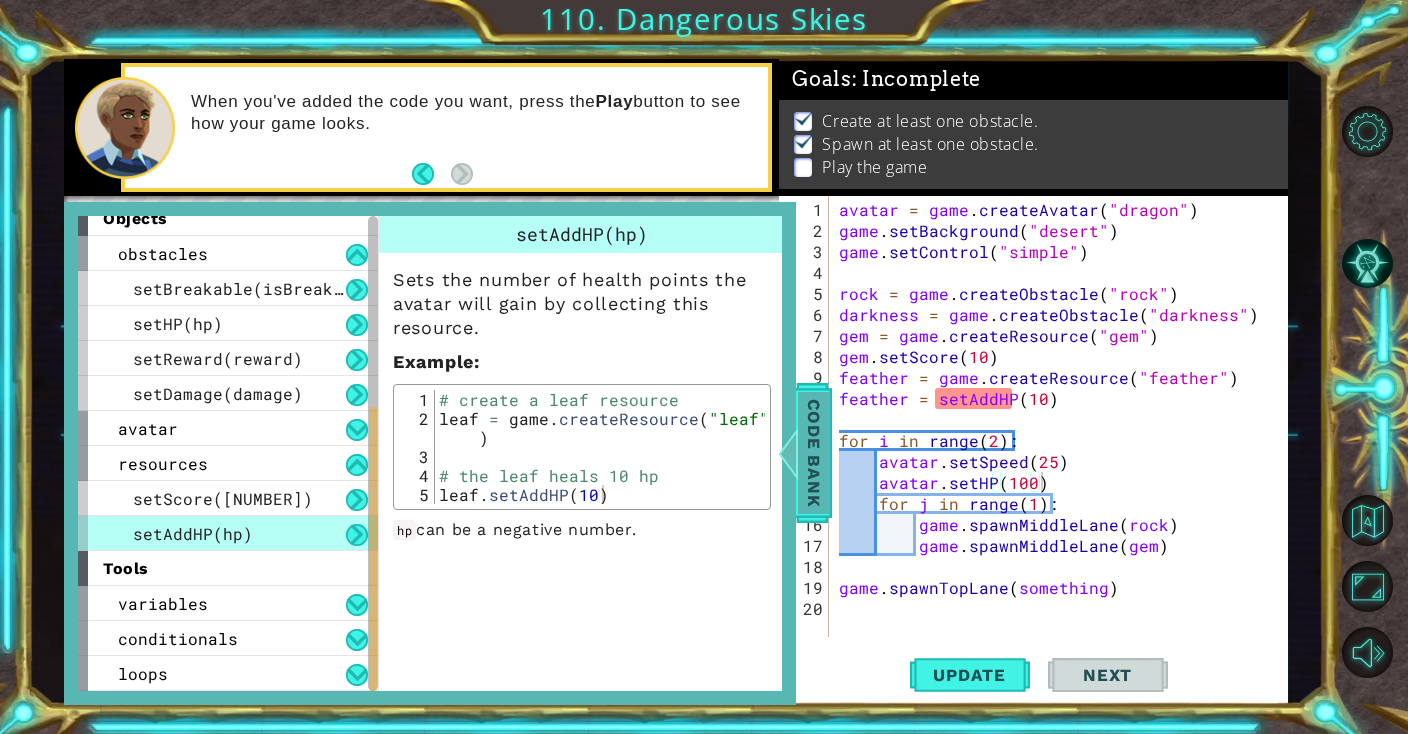 click on "Code Bank" at bounding box center [813, 453] 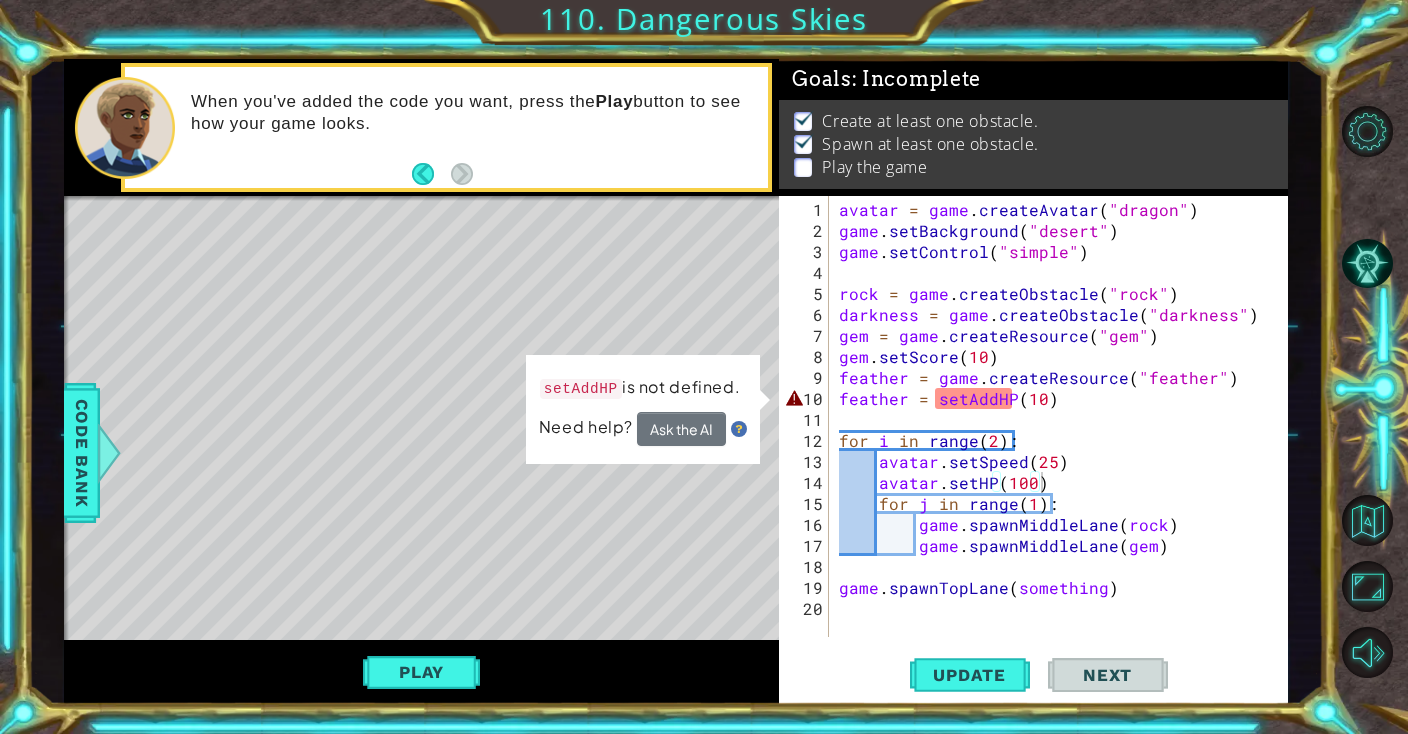 click on "avatar   =   game . createAvatar ( "dragon" )   game . setBackground ( "desert" ) game . setControl ( "simple" ) rock   =   game . createObstacle ( "rock" ) darkness   =   game . createObstacle ( "darkness" ) gem   =   game . createResource ( "gem" ) gem . setScore ( 10 ) feather   =   game . createResource ( "feather" ) feather   =   setAddHP ( 10 ) for   i   in   range ( 2 ) :      avatar . setSpeed ( 25 )      avatar . setHP ( 100 )      for   j   in   range ( 1 ) :          game . spawnMiddleLane ( rock )          game . spawnMiddleLane ( gem ) game . spawnTopLane ( something )" at bounding box center [1063, 440] 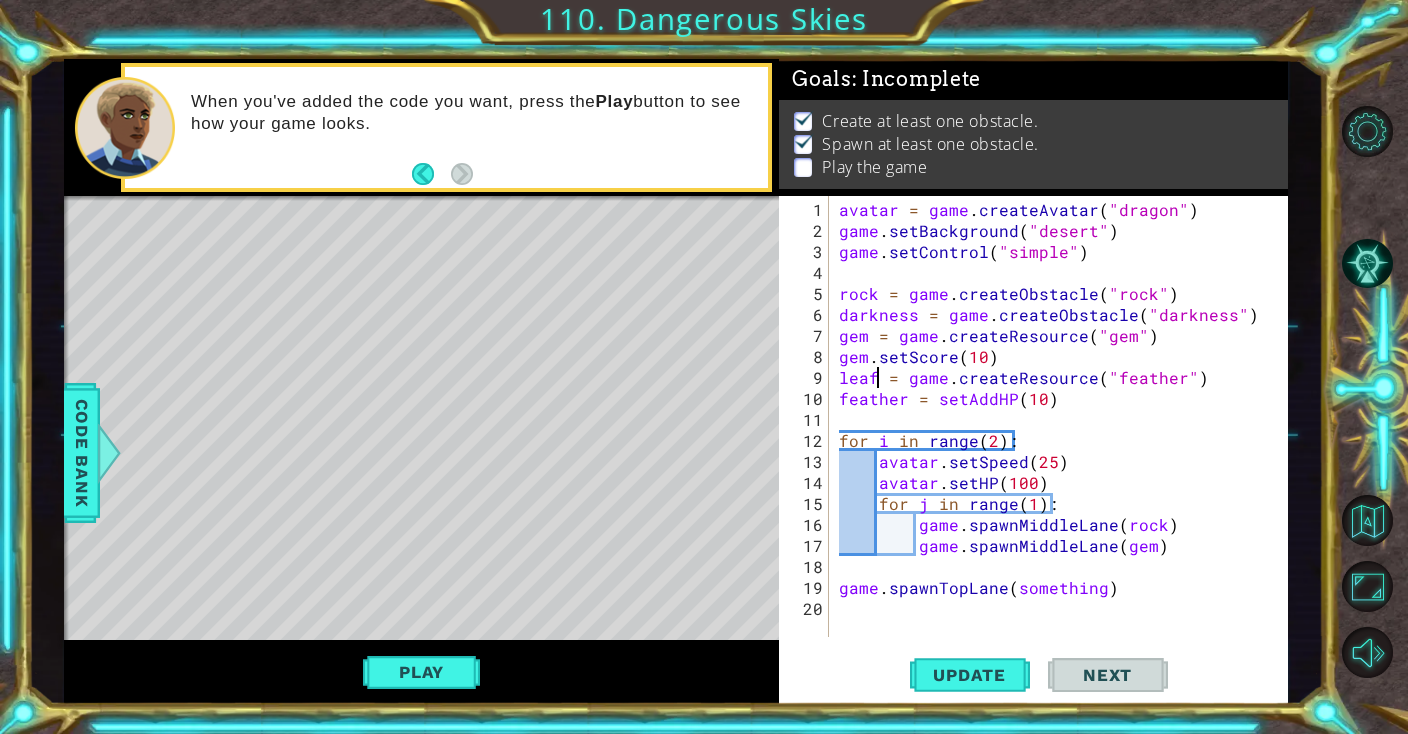 scroll, scrollTop: 0, scrollLeft: 1, axis: horizontal 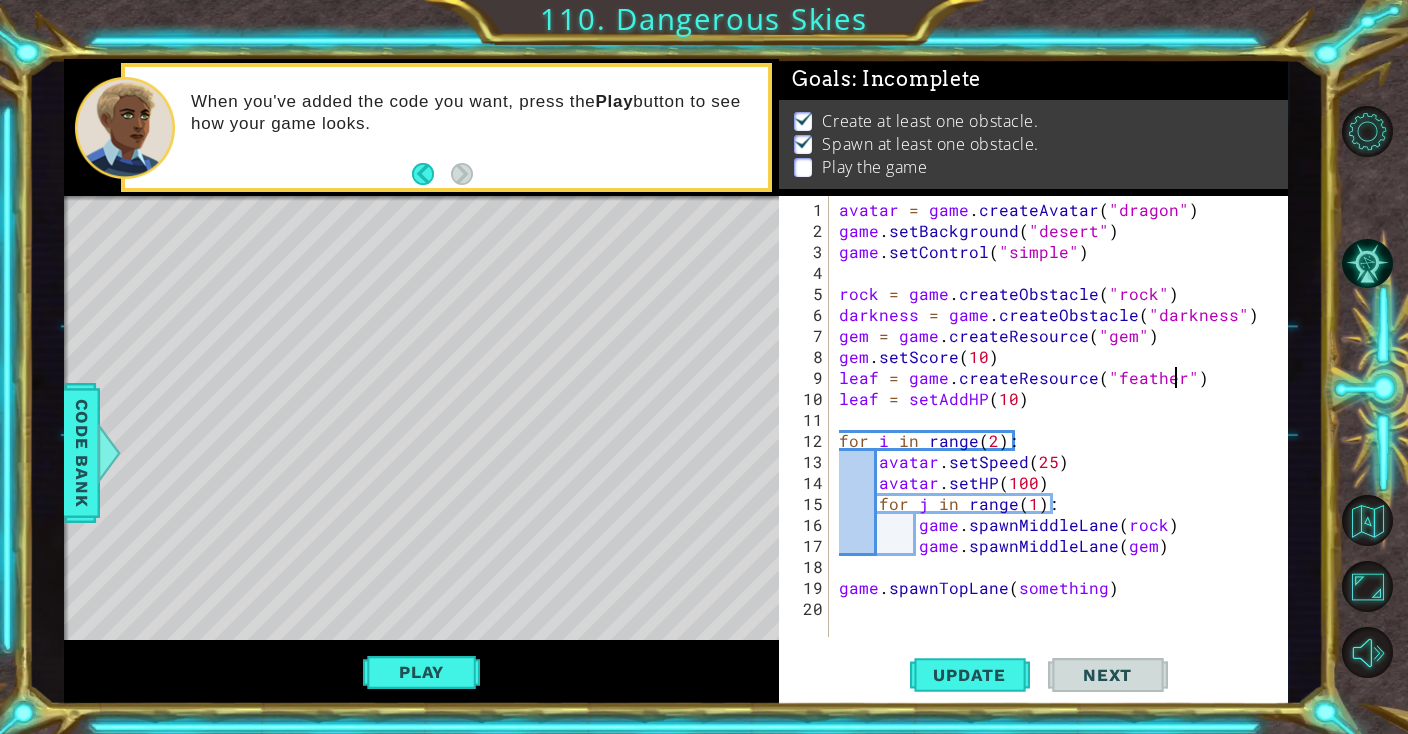 click on "avatar   =   game . createAvatar ( "dragon" )   game . setBackground ( "desert" ) game . setControl ( "simple" ) rock   =   game . createObstacle ( "rock" ) darkness   =   game . createObstacle ( "darkness" ) gem   =   game . createResource ( "gem" ) gem . setScore ( 10 ) leaf   =   game . createResource ( "feather" ) leaf   =   setAddHP ( 10 ) for   i   in   range ( 2 ) :      avatar . setSpeed ( 25 )      avatar . setHP ( 100 )      for   j   in   range ( 1 ) :          game . spawnMiddleLane ( rock )          game . spawnMiddleLane ( gem ) game . spawnTopLane ( something )" at bounding box center [1063, 440] 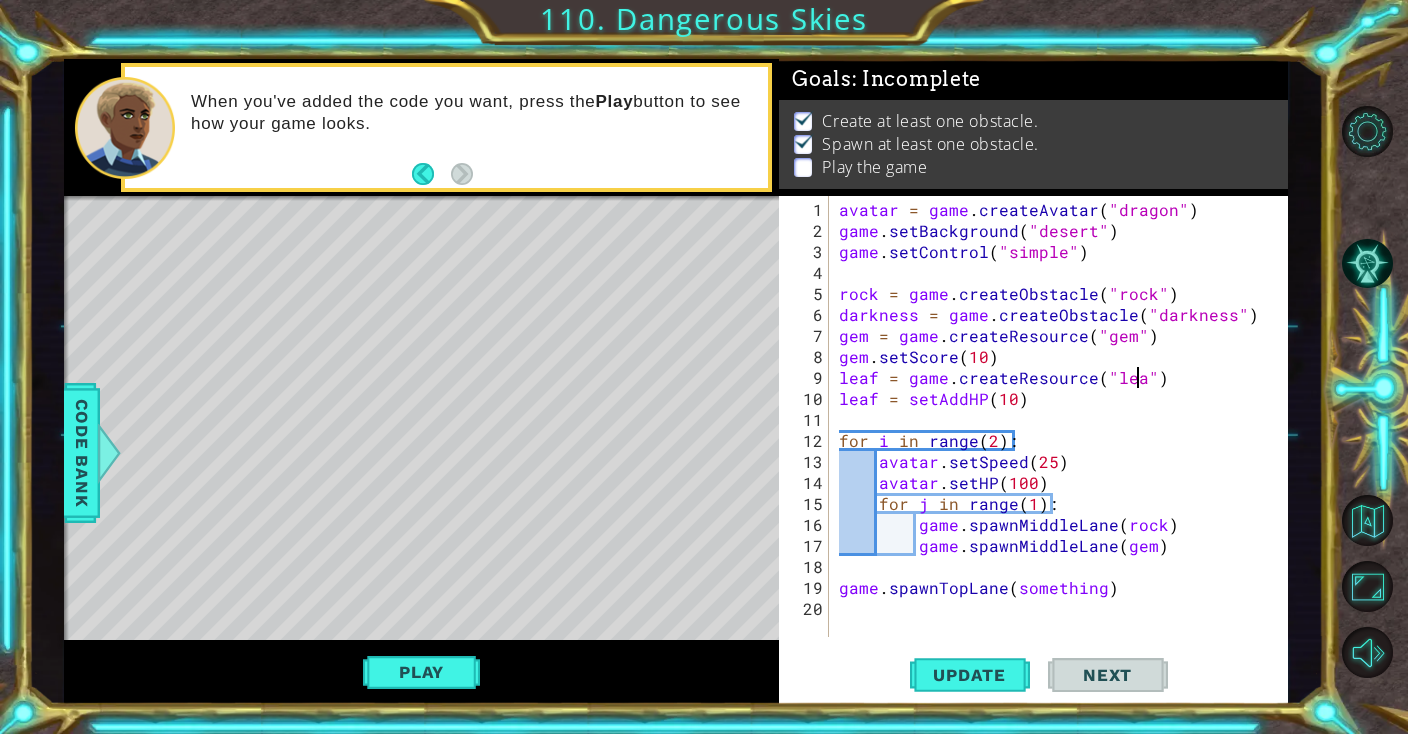 scroll, scrollTop: 0, scrollLeft: 18, axis: horizontal 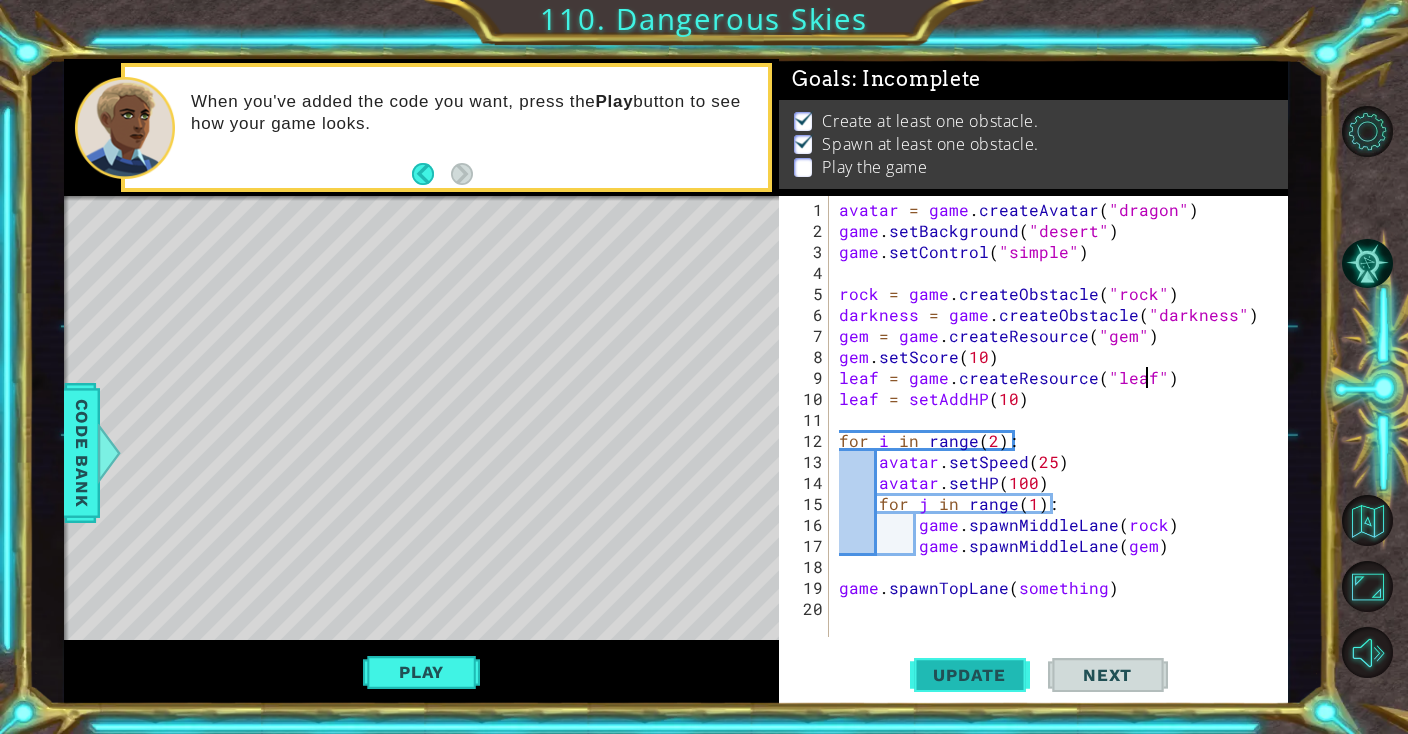 click on "Update" at bounding box center [969, 675] 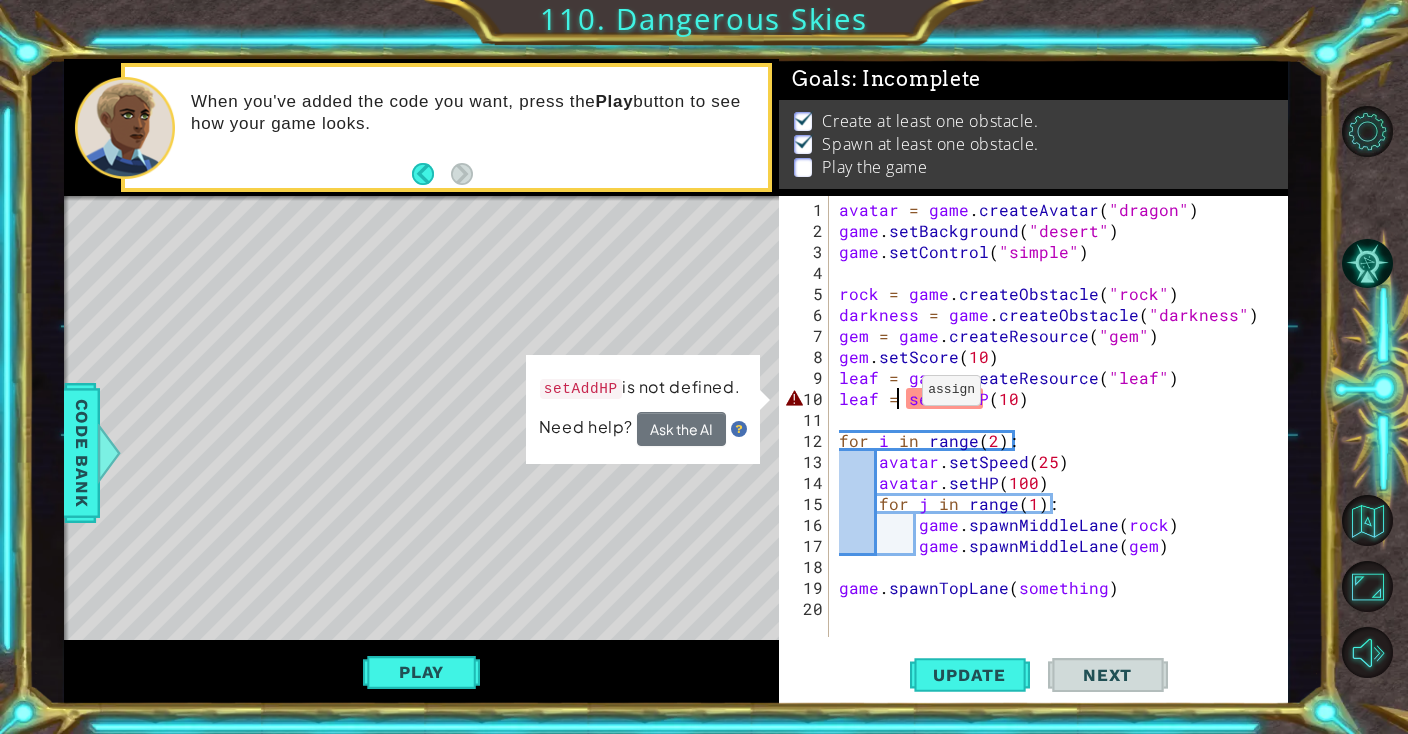 click on "avatar   =   game . createAvatar ( "dragon" )   game . setBackground ( "desert" ) game . setControl ( "simple" ) rock   =   game . createObstacle ( "rock" ) darkness   =   game . createObstacle ( "darkness" ) gem   =   game . createResource ( "gem" ) gem . setScore ( 10 ) leaf   =   game . createResource ( "leaf" ) leaf   =   setAddHP ( 10 ) for   i   in   range ( 2 ) :      avatar . setSpeed ( 25 )      avatar . setHP ( 100 )      for   j   in   range ( 1 ) :          game . spawnMiddleLane ( rock )          game . spawnMiddleLane ( gem ) game . spawnTopLane ( something )" at bounding box center (1063, 440) 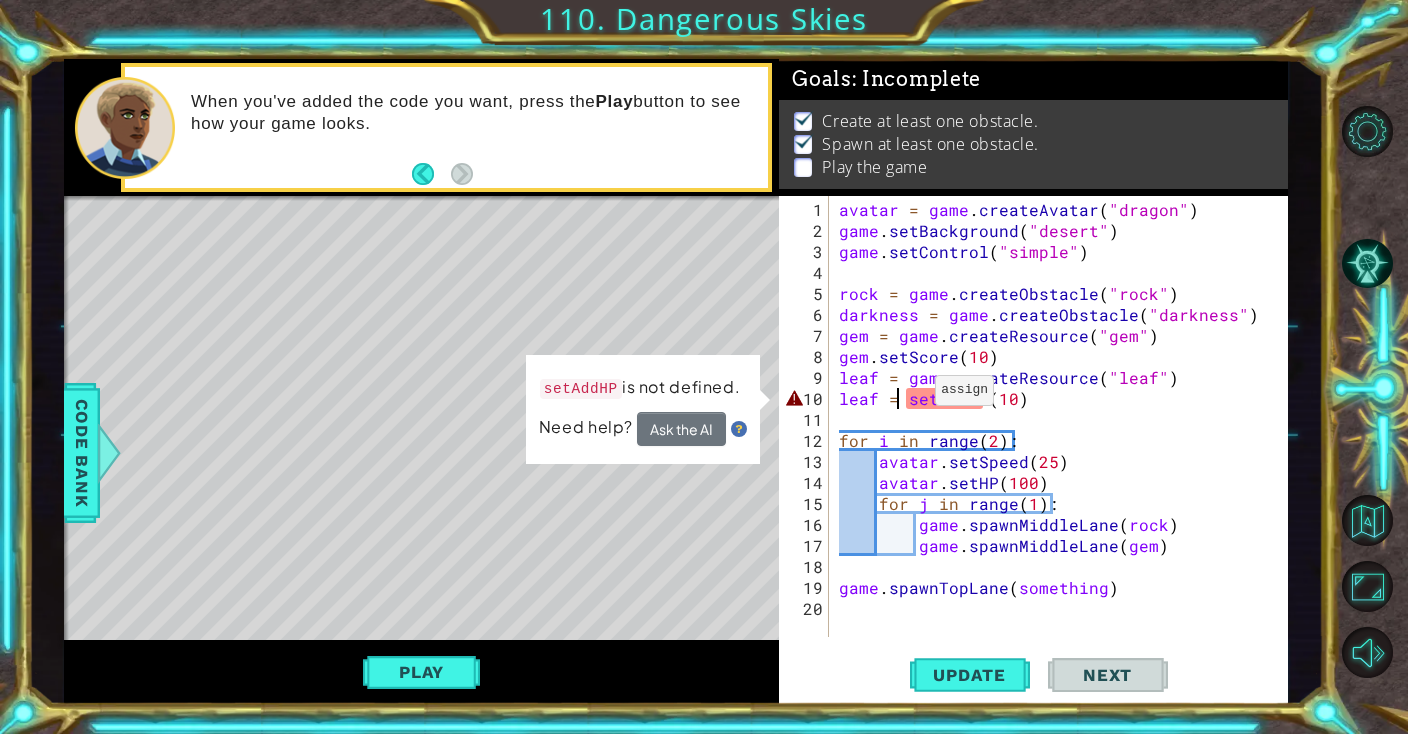 click on "avatar   =   game . createAvatar ( "dragon" )   game . setBackground ( "desert" ) game . setControl ( "simple" ) rock   =   game . createObstacle ( "rock" ) darkness   =   game . createObstacle ( "darkness" ) gem   =   game . createResource ( "gem" ) gem . setScore ( 10 ) leaf   =   game . createResource ( "leaf" ) leaf   =   setAddHP ( 10 ) for   i   in   range ( 2 ) :      avatar . setSpeed ( 25 )      avatar . setHP ( 100 )      for   j   in   range ( 1 ) :          game . spawnMiddleLane ( rock )          game . spawnMiddleLane ( gem ) game . spawnTopLane ( something )" at bounding box center (1063, 440) 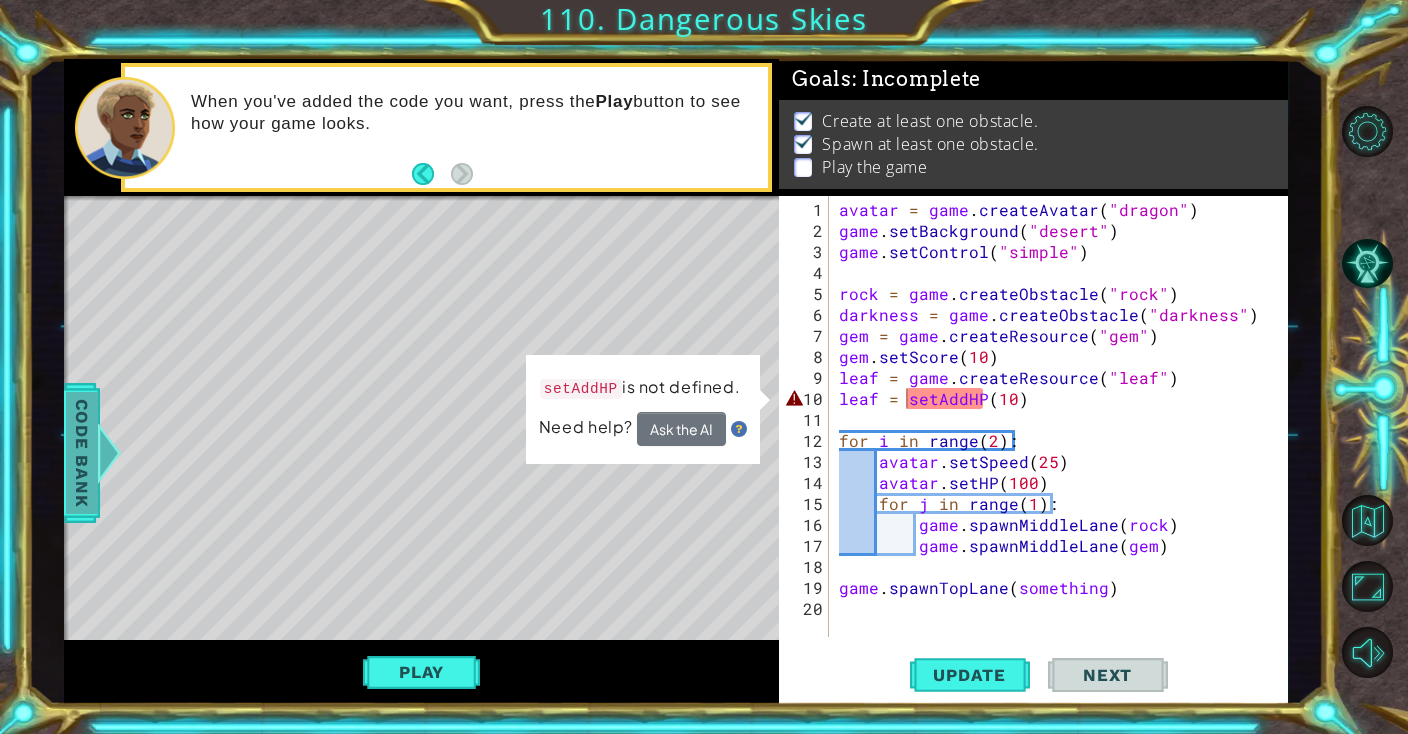 click on "Code Bank" at bounding box center (81, 453) 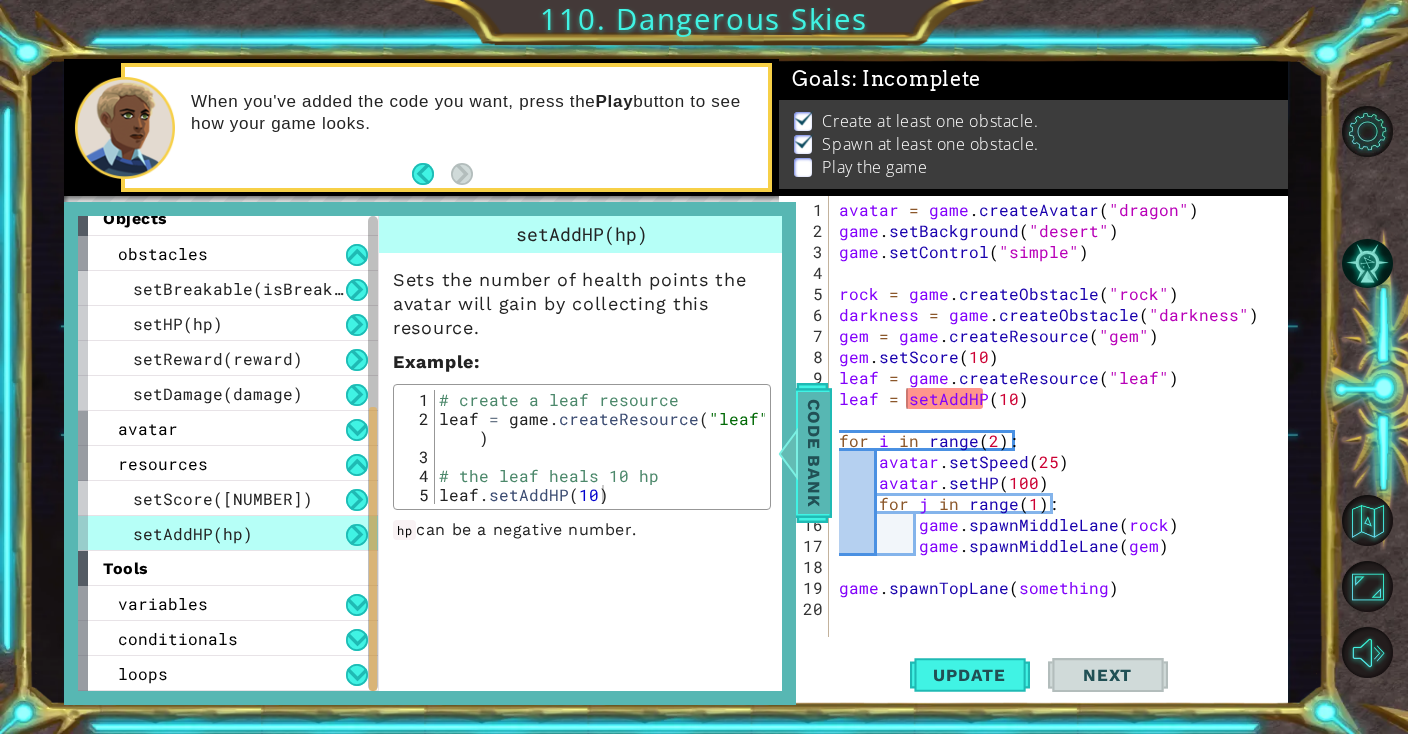 click on "Code Bank" at bounding box center (814, 453) 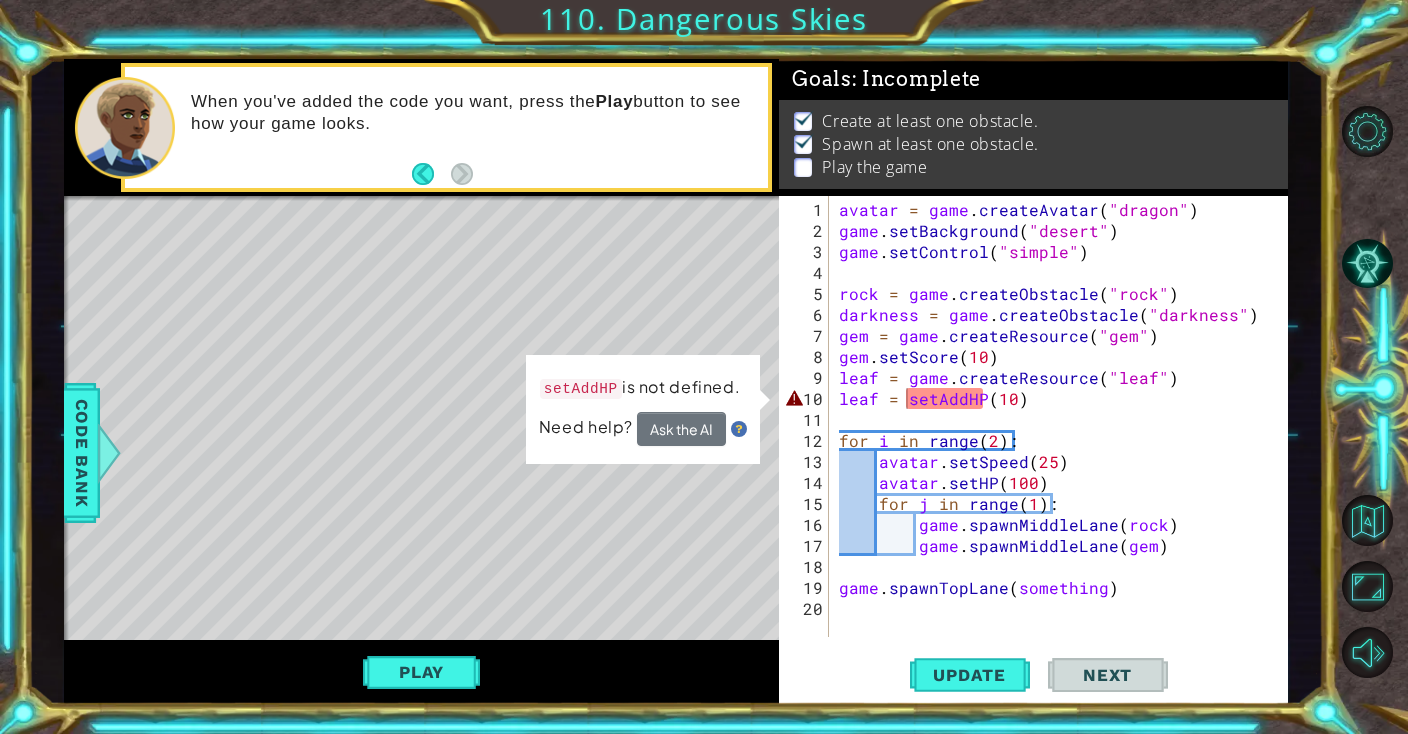 click on "avatar   =   game . createAvatar ( "dragon" )   game . setBackground ( "desert" ) game . setControl ( "simple" ) rock   =   game . createObstacle ( "rock" ) darkness   =   game . createObstacle ( "darkness" ) gem   =   game . createResource ( "gem" ) gem . setScore ( 10 ) leaf   =   game . createResource ( "leaf" ) leaf   =   setAddHP ( 10 ) for   i   in   range ( 2 ) :      avatar . setSpeed ( 25 )      avatar . setHP ( 100 )      for   j   in   range ( 1 ) :          game . spawnMiddleLane ( rock )          game . spawnMiddleLane ( gem ) game . spawnTopLane ( something )" at bounding box center [1063, 440] 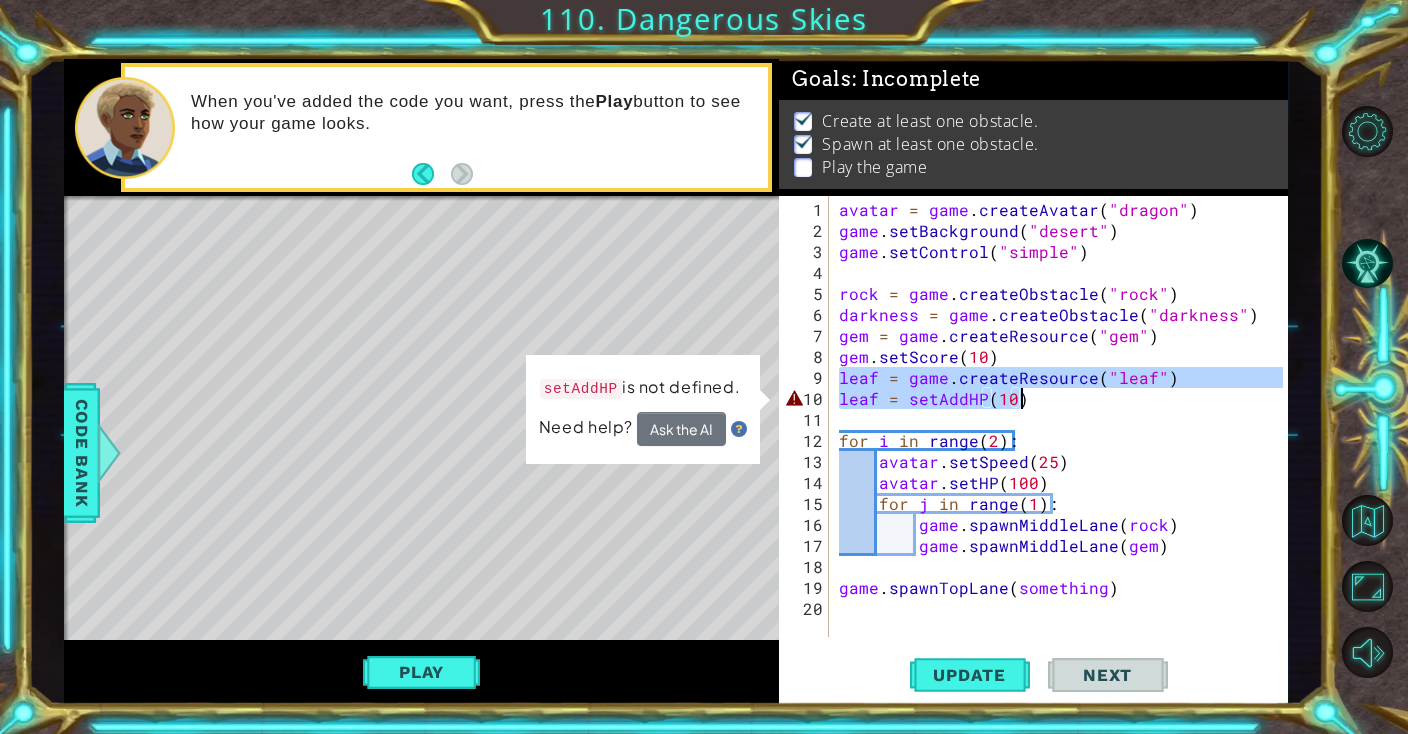 drag, startPoint x: 841, startPoint y: 372, endPoint x: 1026, endPoint y: 399, distance: 186.95988 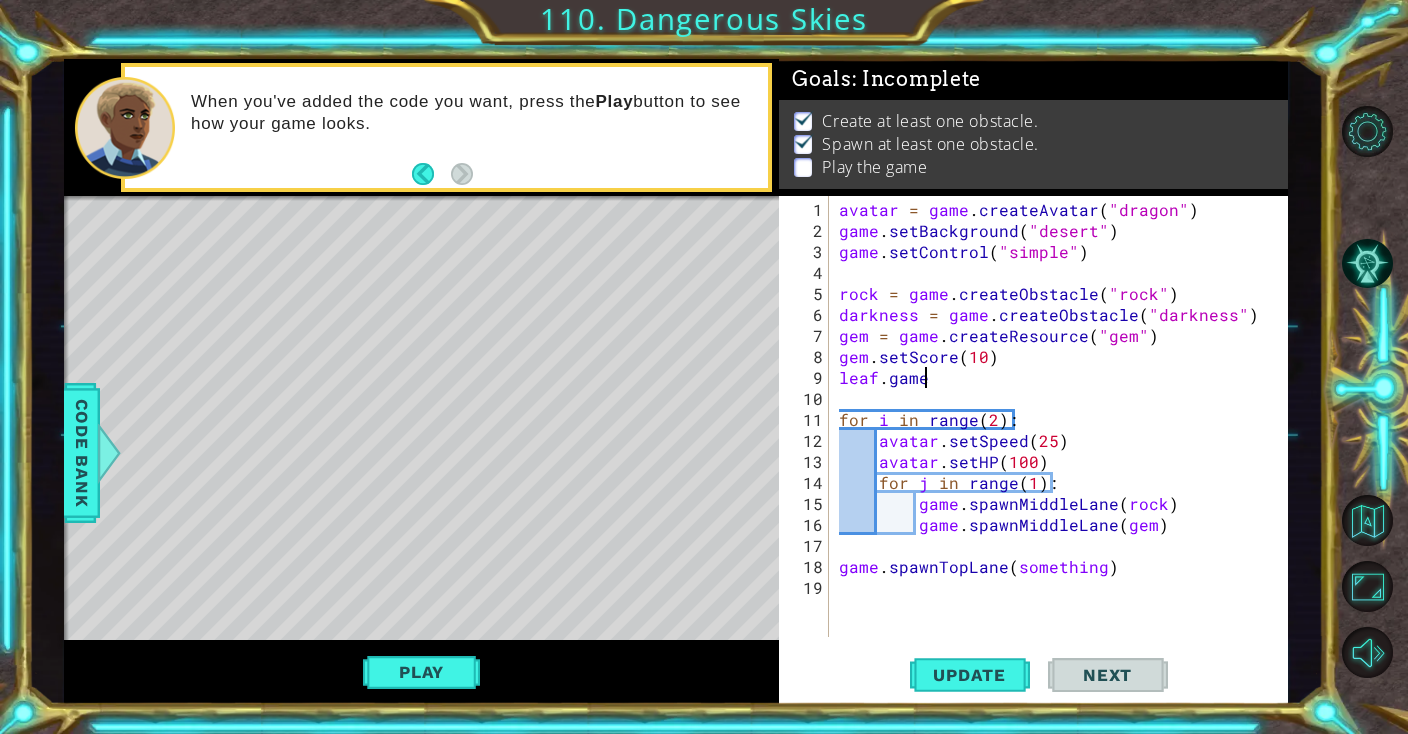 scroll, scrollTop: 0, scrollLeft: 2, axis: horizontal 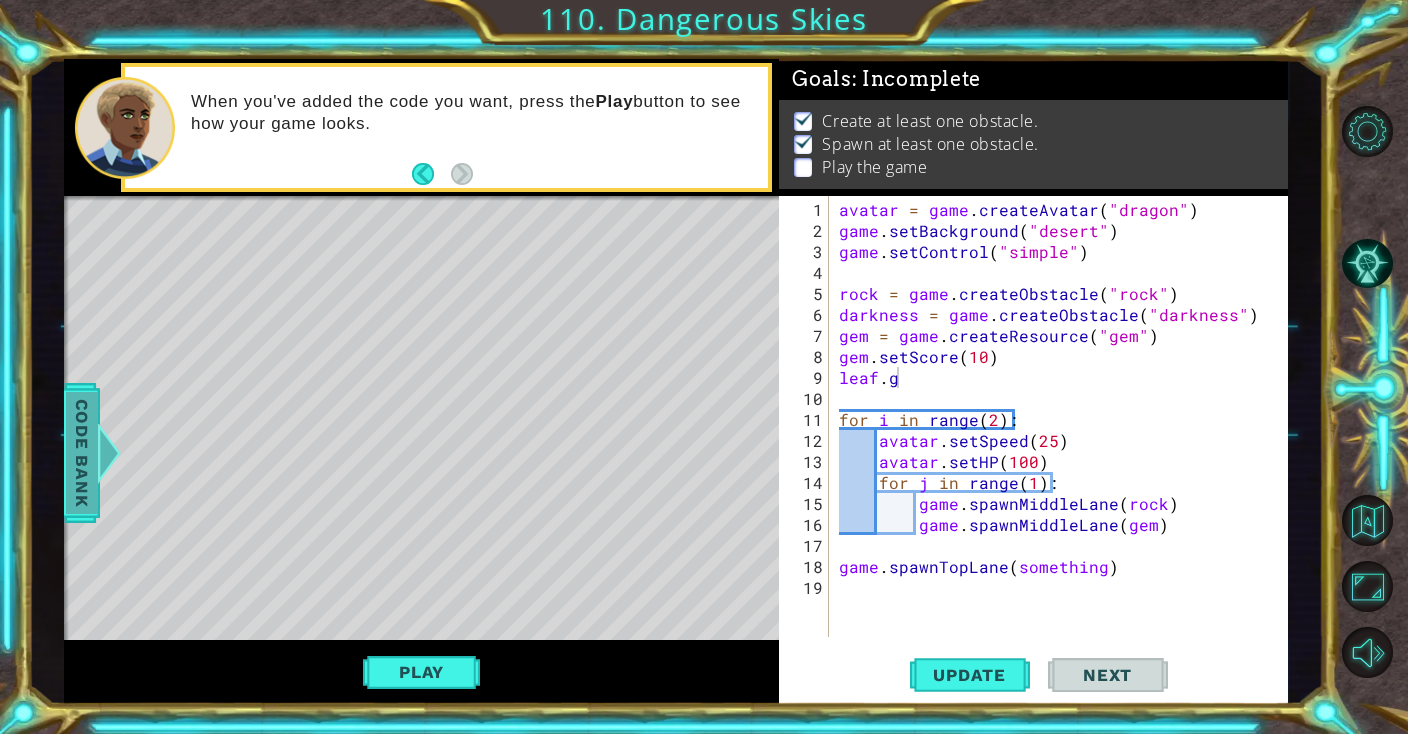 click on "Code Bank" at bounding box center [82, 453] 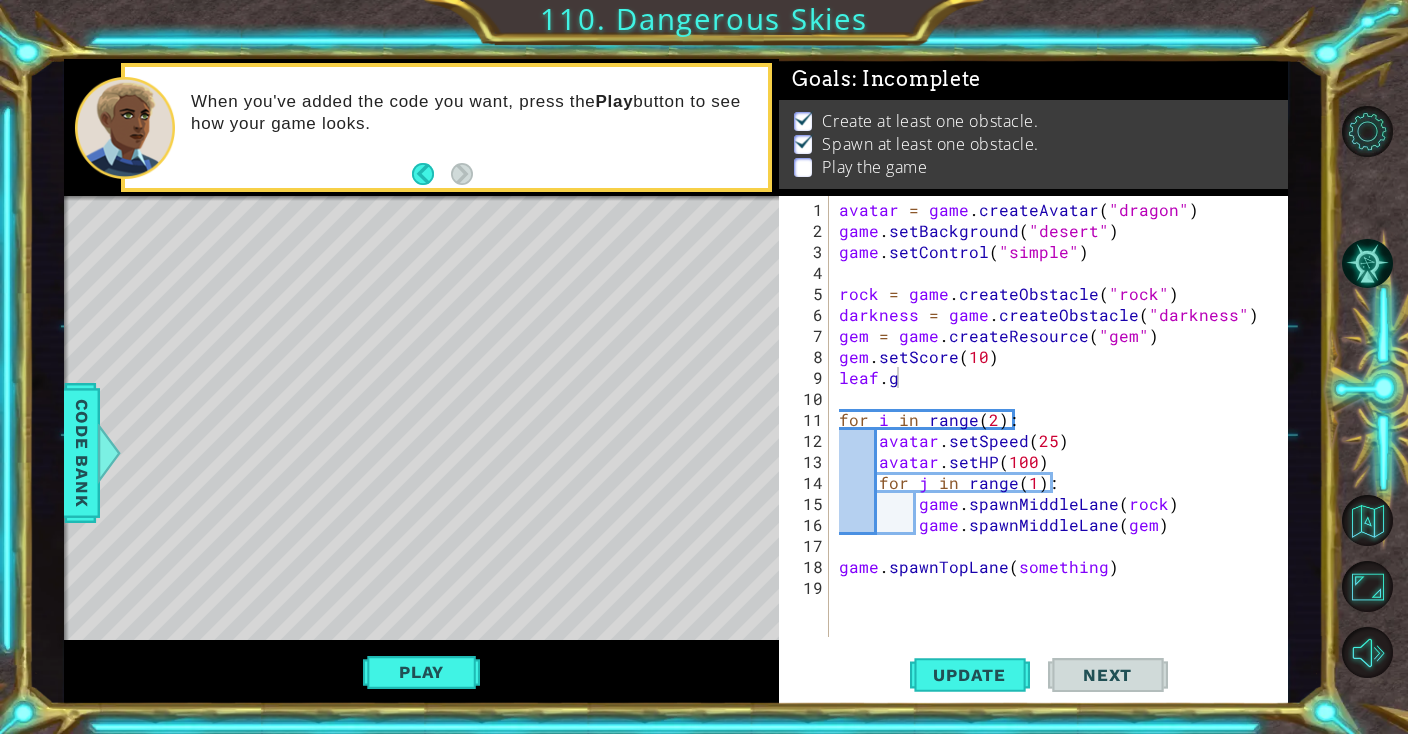 scroll, scrollTop: 330, scrollLeft: 0, axis: vertical 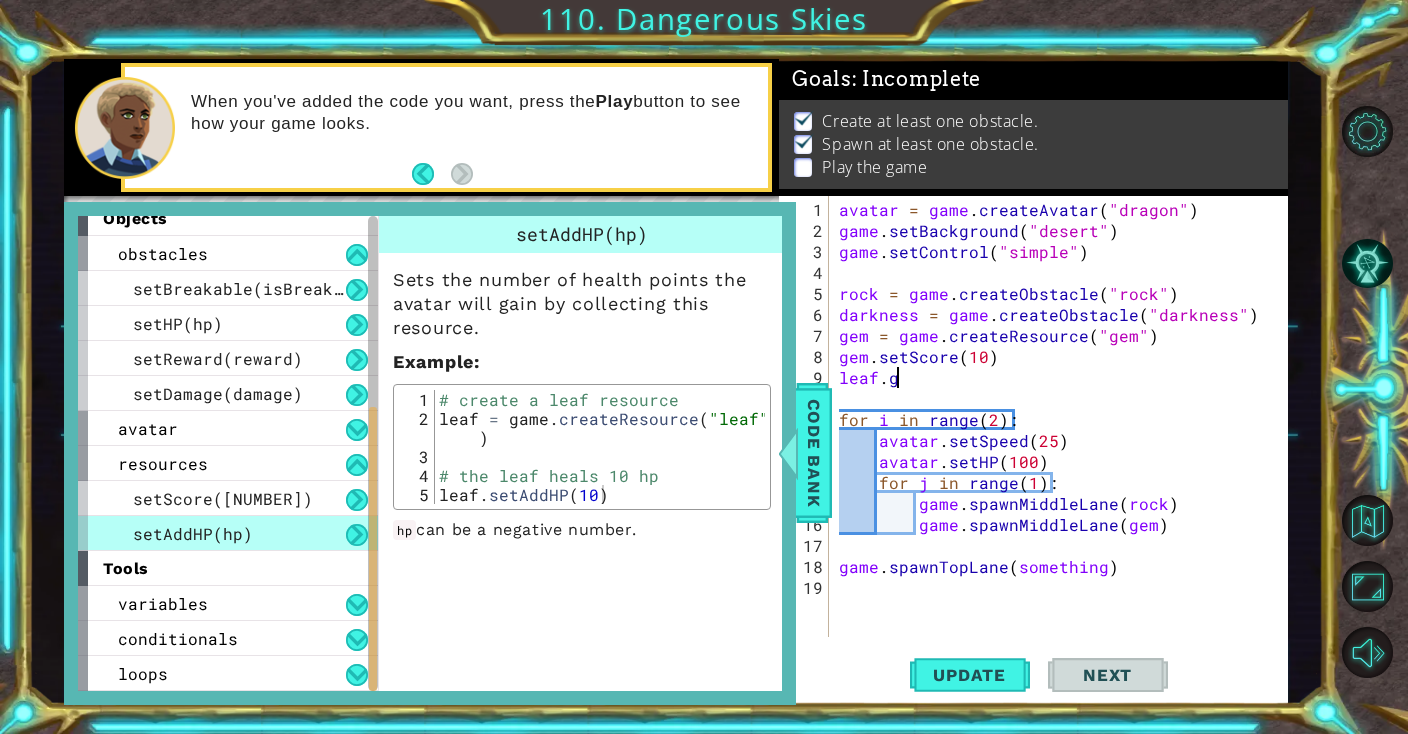 click on "avatar   =   game . createAvatar ( "dragon" )   game . setBackground ( "desert" ) game . setControl ( "simple" ) rock   =   game . createObstacle ( "rock" ) darkness   =   game . createObstacle ( "darkness" ) gem   =   game . createResource ( "gem" ) gem . setScore ( 10 ) leaf . g for   i   in   range ( 2 ) :      avatar . setSpeed ( 25 )      avatar . setHP ( 100 )      for   j   in   range ( 1 ) :          game . spawnMiddleLane ( rock )          game . spawnMiddleLane ( gem ) game . spawnTopLane ( something )" at bounding box center [1063, 440] 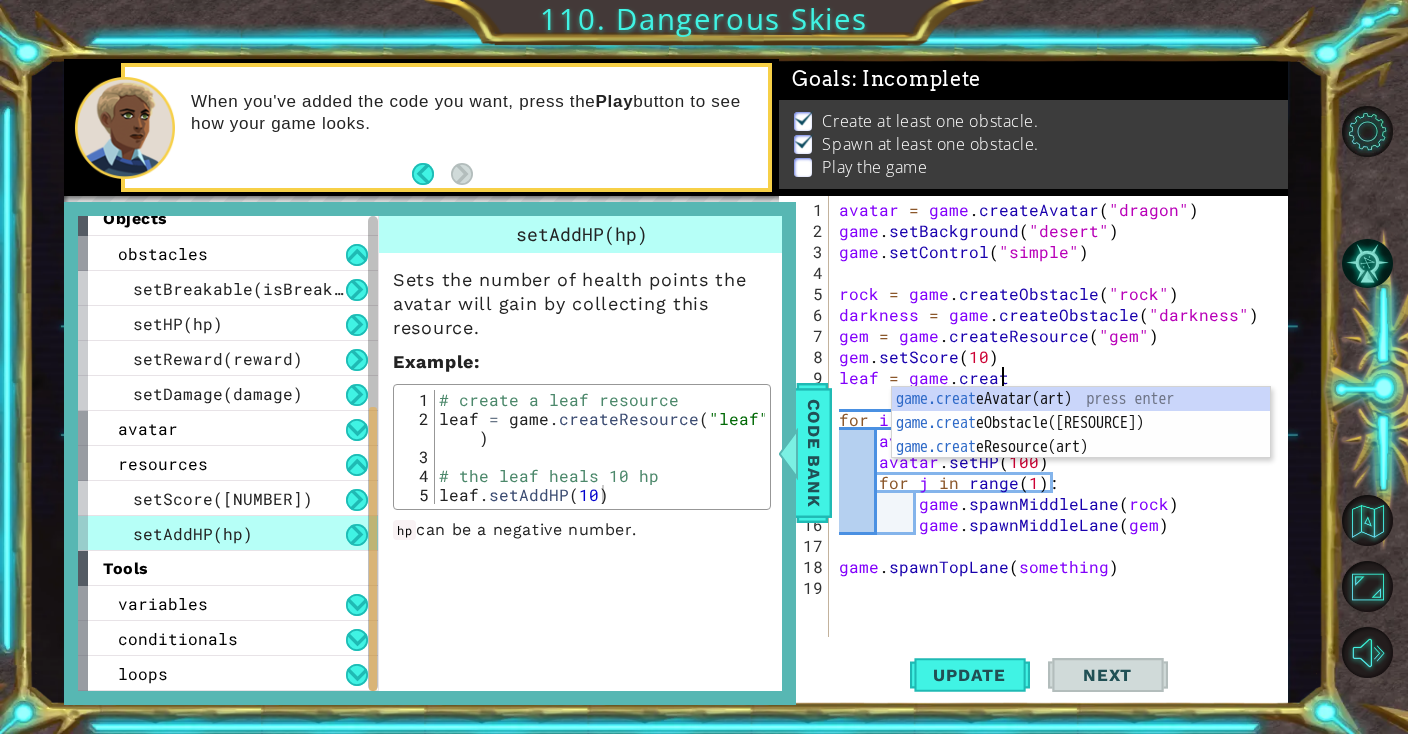 scroll, scrollTop: 0, scrollLeft: 9, axis: horizontal 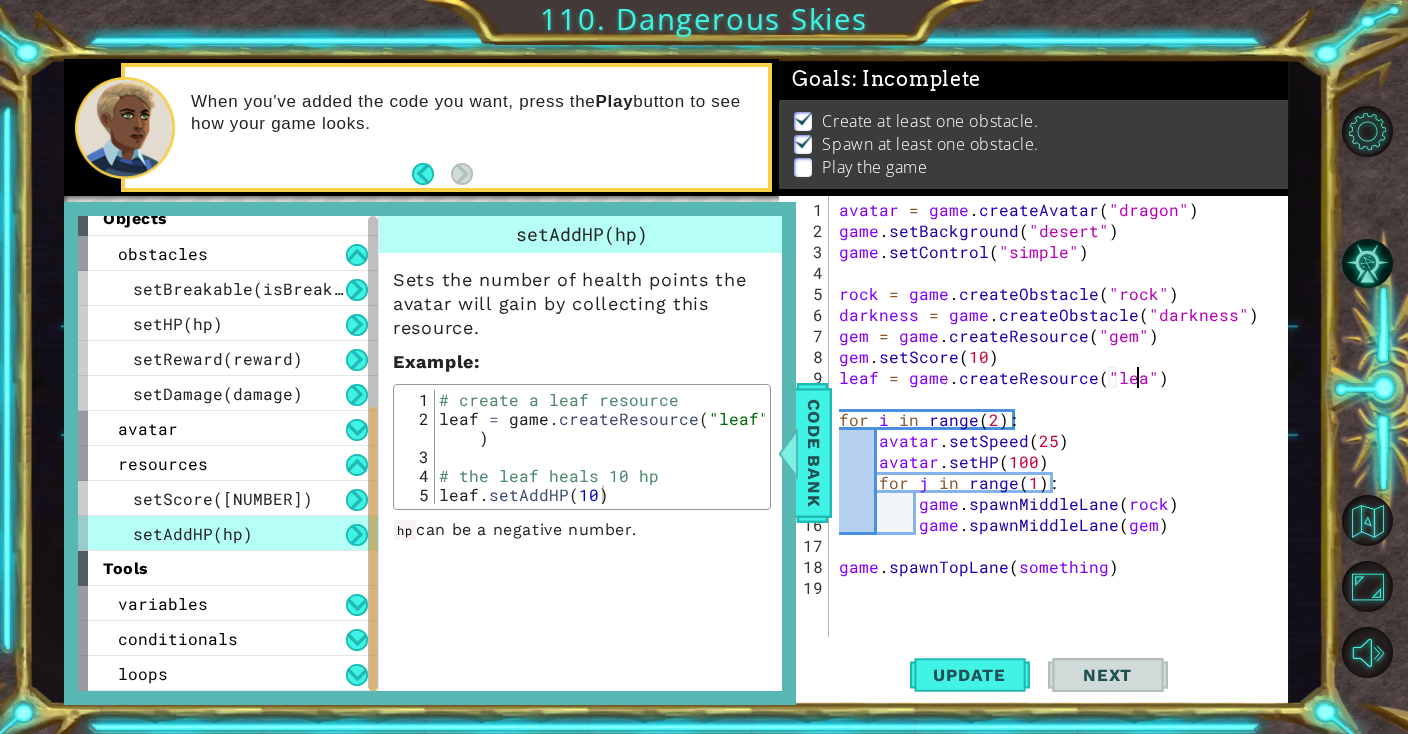 type on "leaf = game.createResource("leaf")" 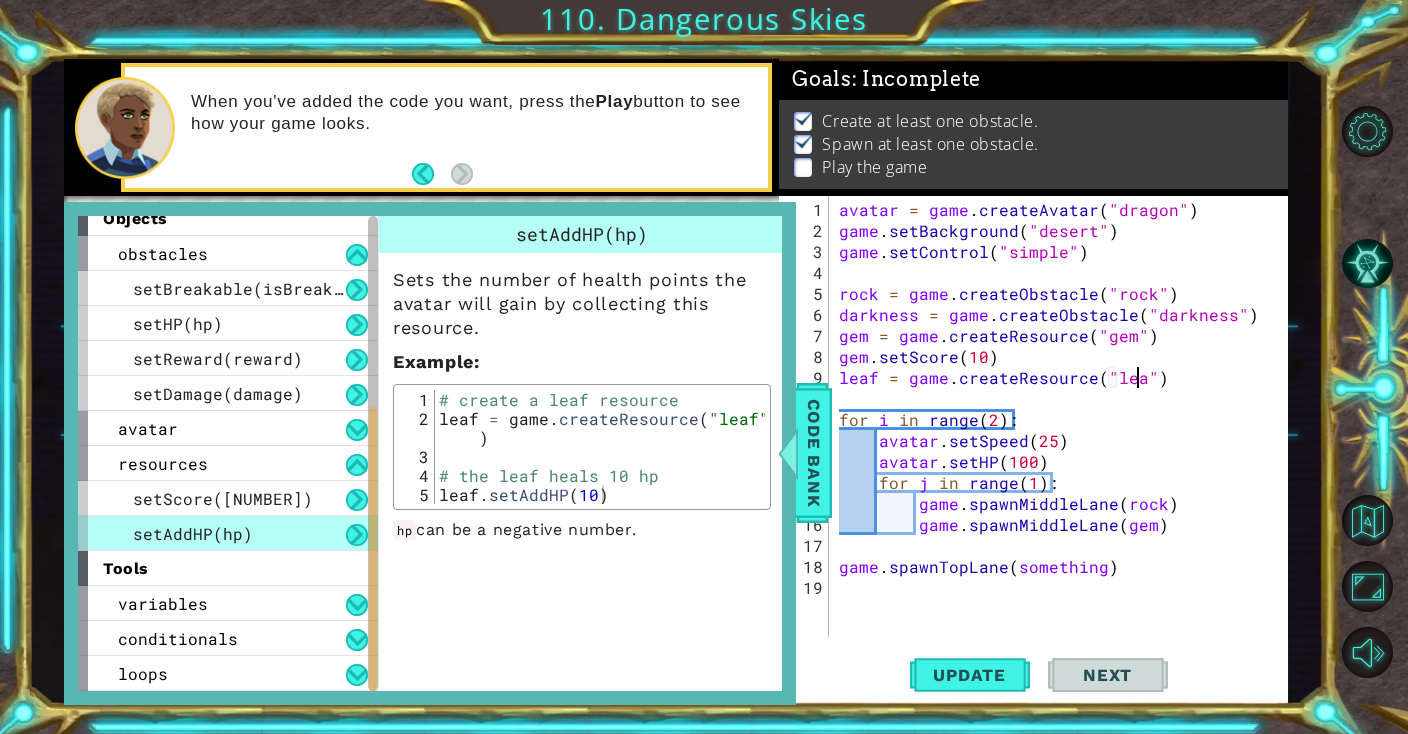 scroll, scrollTop: 0, scrollLeft: 18, axis: horizontal 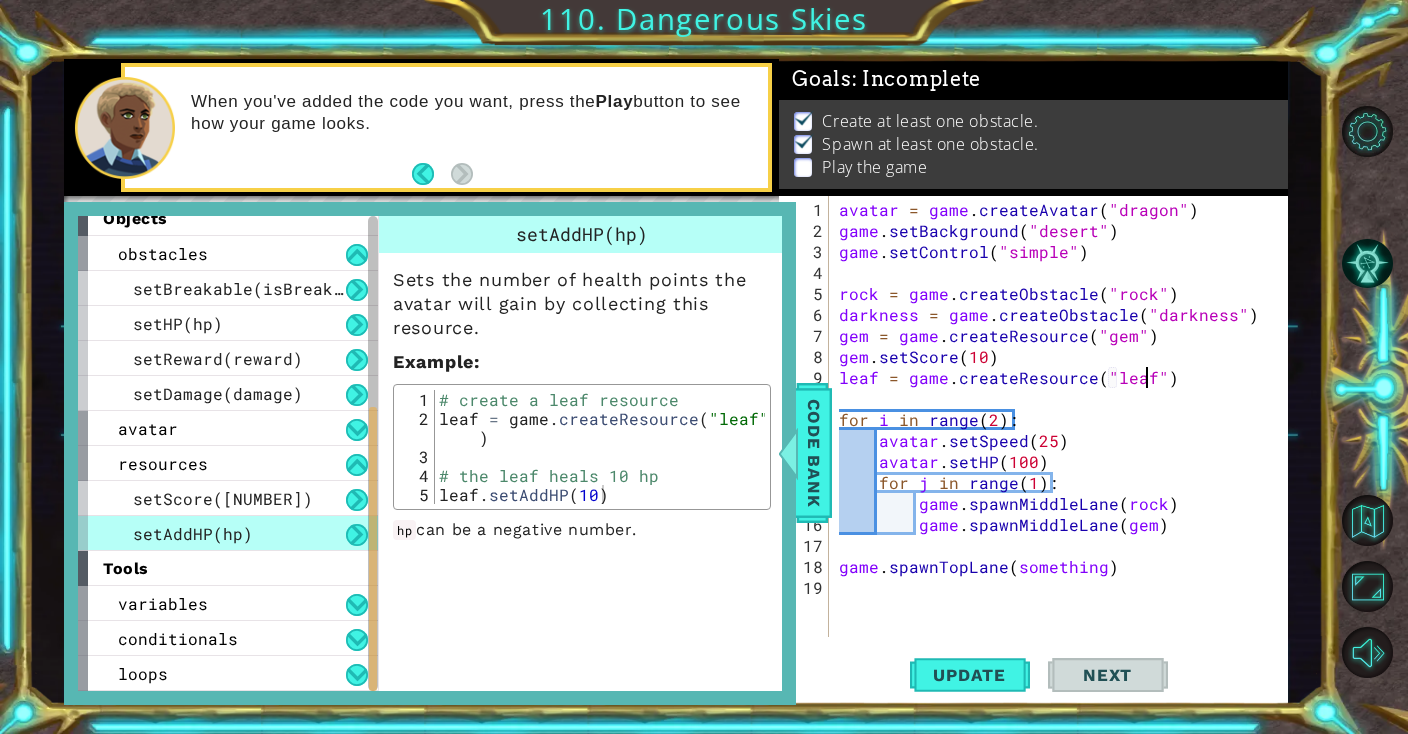 click on "avatar   =   game . createAvatar ( "dragon" )   game . setBackground ( "desert" ) game . setControl ( "simple" ) rock   =   game . createObstacle ( "rock" ) darkness   =   game . createObstacle ( "darkness" ) gem   =   game . createResource ( "gem" ) gem . setScore ( 10 ) leaf   =   game . createResource ( "leaf" ) for   i   in   range ( 2 ) :      avatar . setSpeed ( 25 )      avatar . setHP ( 100 )      for   j   in   range ( 1 ) :          game . spawnMiddleLane ( rock )          game . spawnMiddleLane ( gem ) game . spawnTopLane ( something )" at bounding box center (1063, 440) 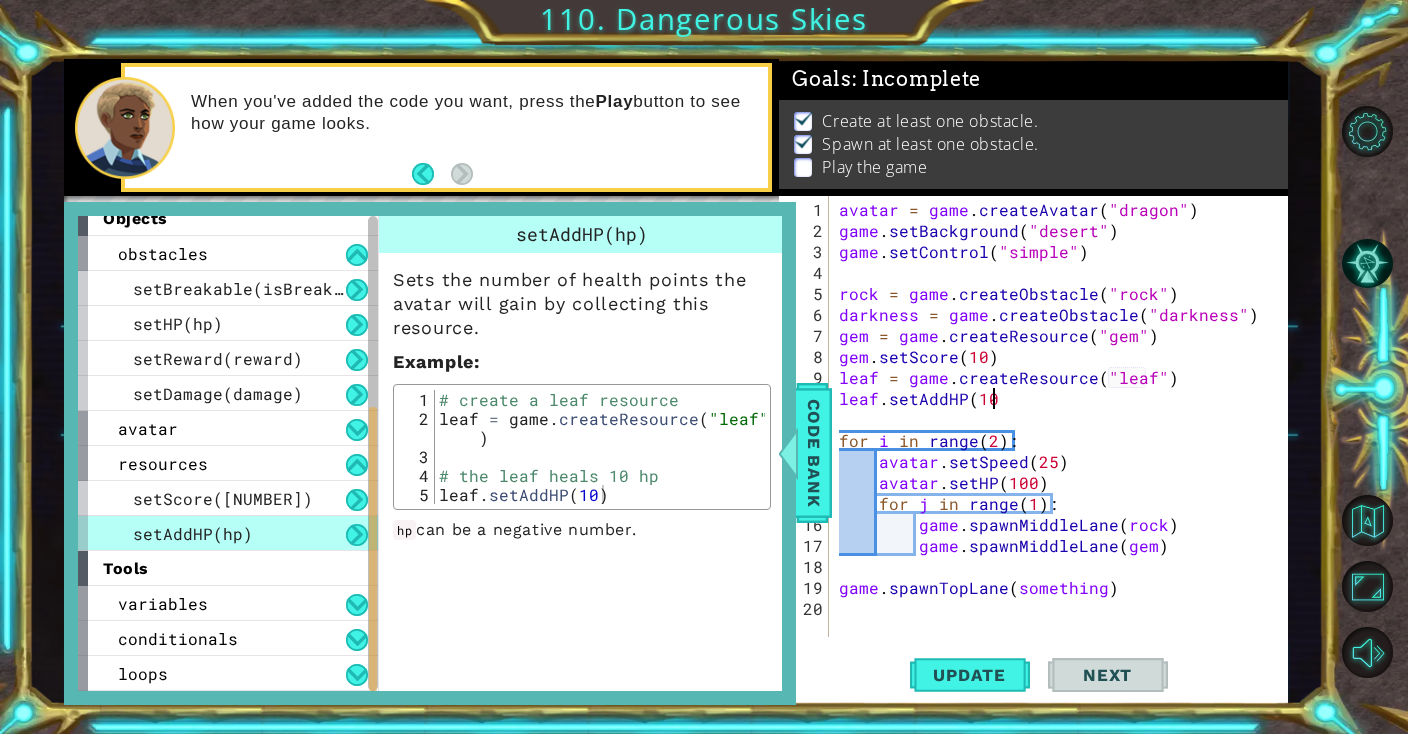 scroll, scrollTop: 0, scrollLeft: 8, axis: horizontal 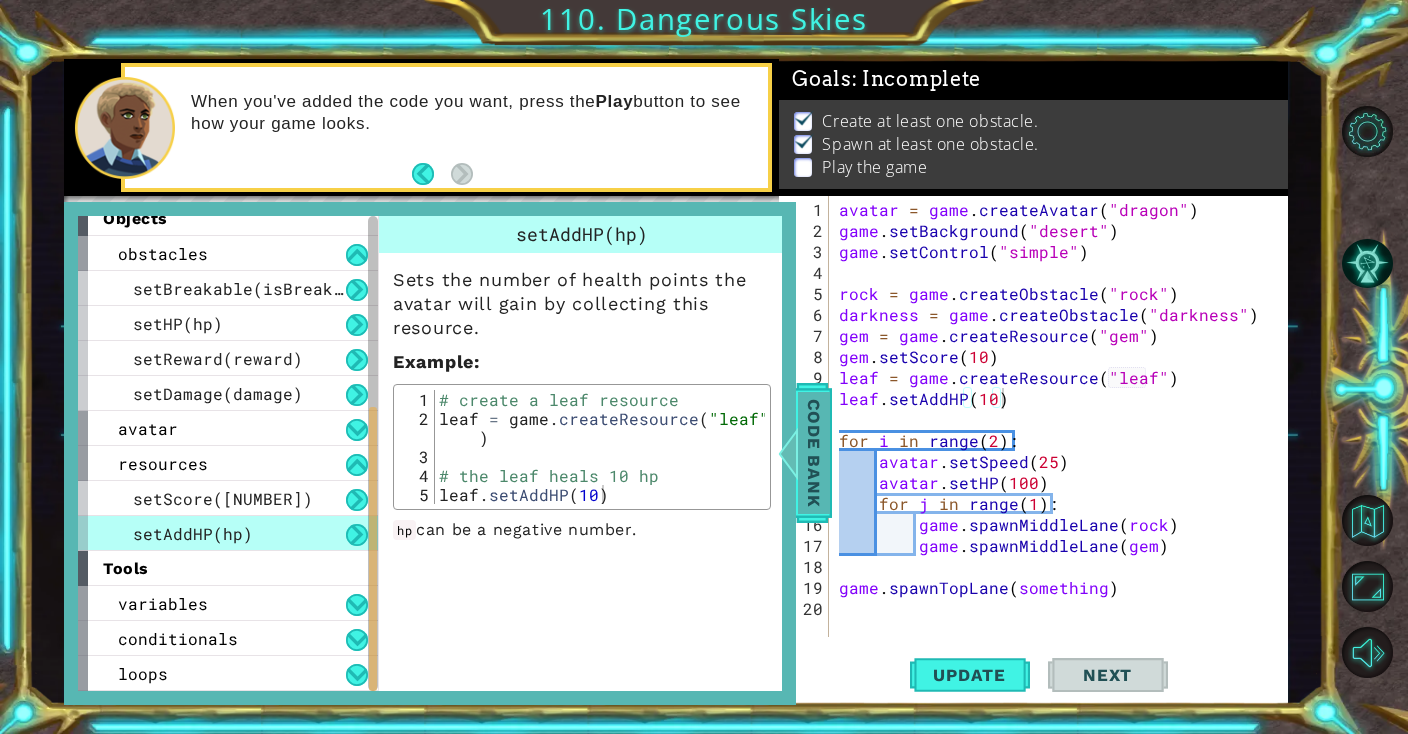 click on "Code Bank" at bounding box center [814, 453] 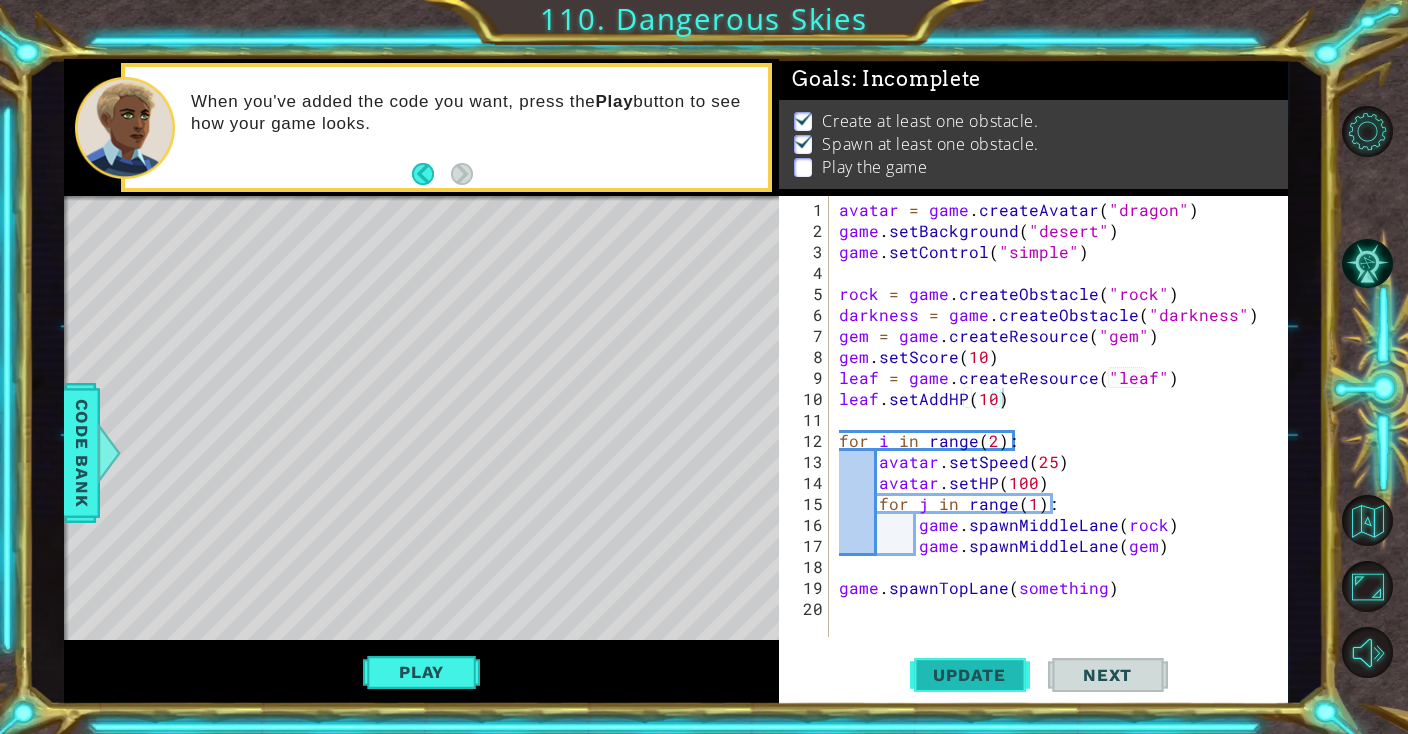 click on "Update" at bounding box center [969, 675] 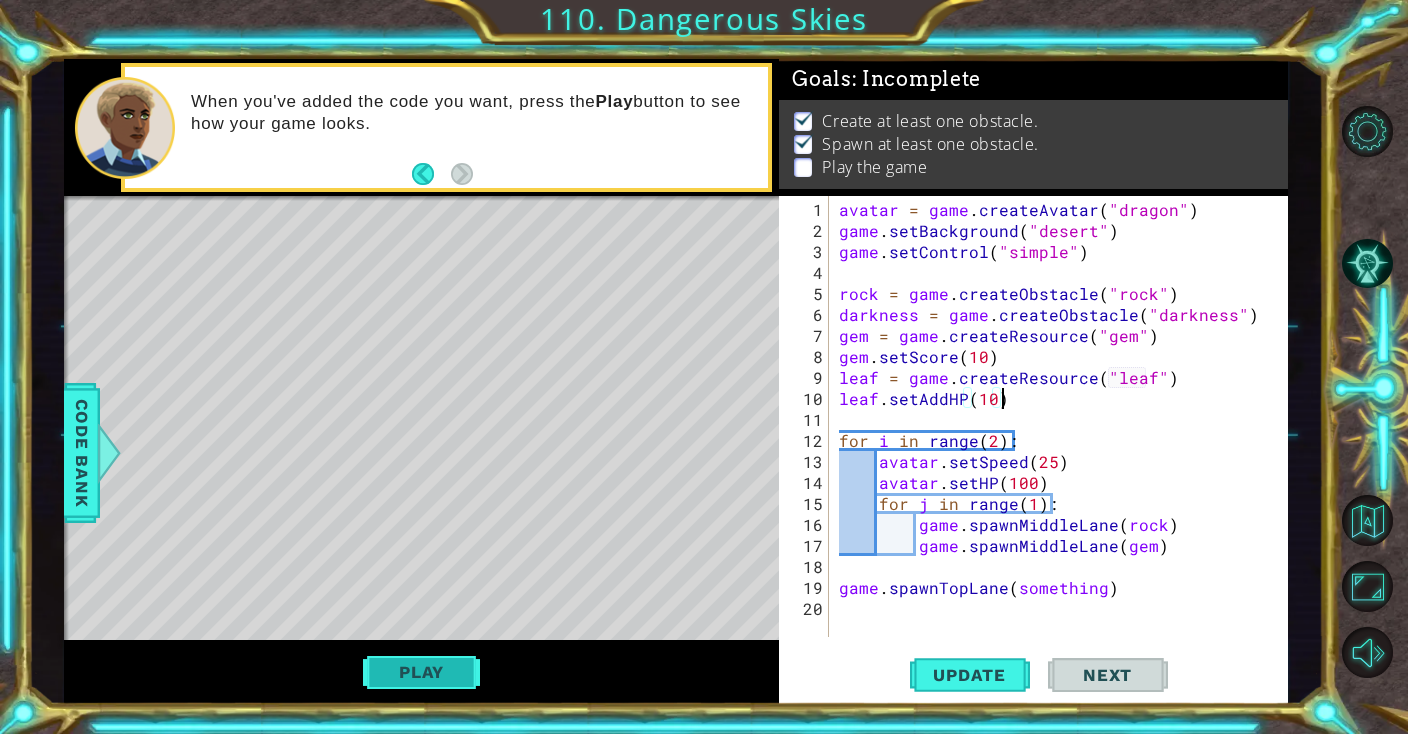click on "Play" at bounding box center (421, 672) 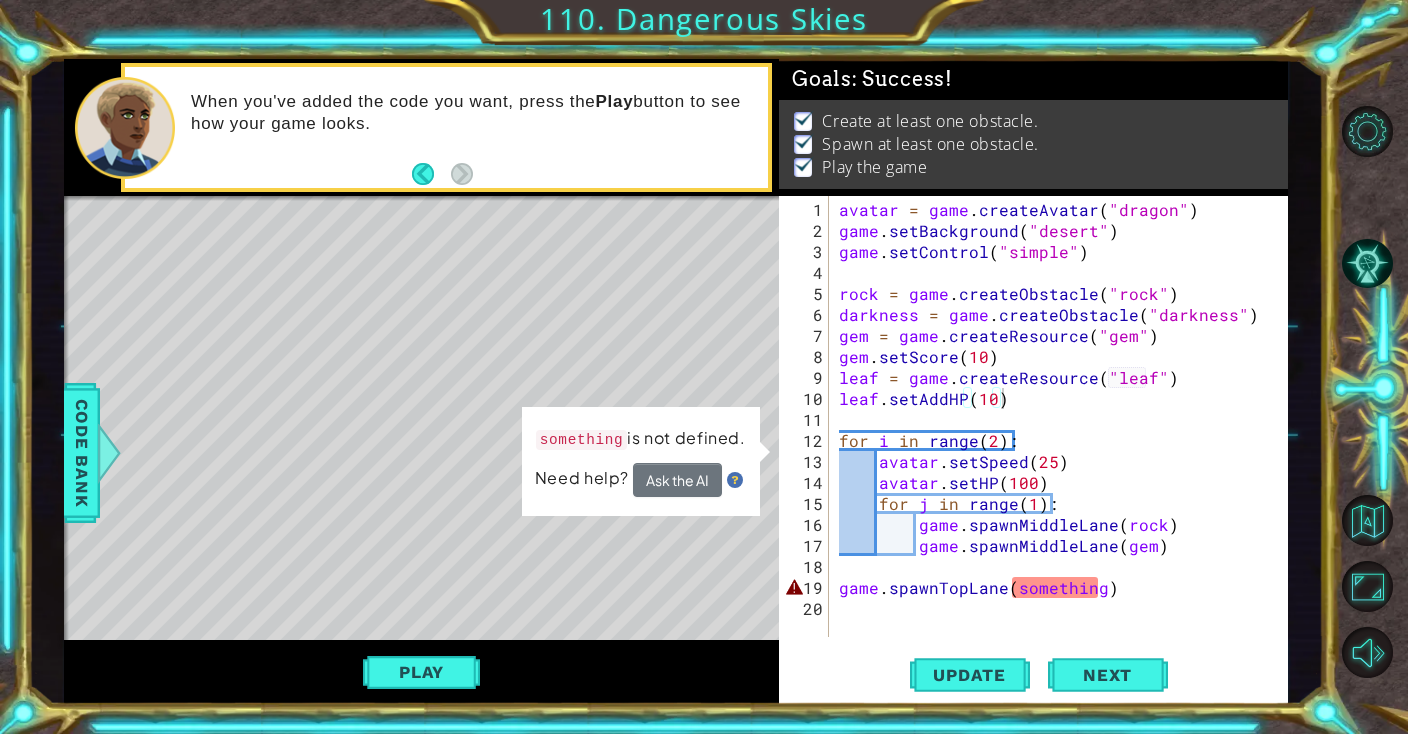 click on "avatar   =   game . createAvatar ( "dragon" )   game . setBackground ( "desert" ) game . setControl ( "simple" ) rock   =   game . createObstacle ( "rock" ) darkness   =   game . createObstacle ( "darkness" ) gem   =   game . createResource ( "gem" ) gem . setScore ( 10 ) leaf   =   game . createResource ( "leaf" ) leaf . setAddHP ( 10 ) for   i   in   range ( 2 ) :      avatar . setSpeed ( 25 )      avatar . setHP ( 100 )      for   j   in   range ( 1 ) :          game . spawnMiddleLane ( rock )          game . spawnMiddleLane ( gem ) game . spawnTopLane ( something )" at bounding box center (1063, 440) 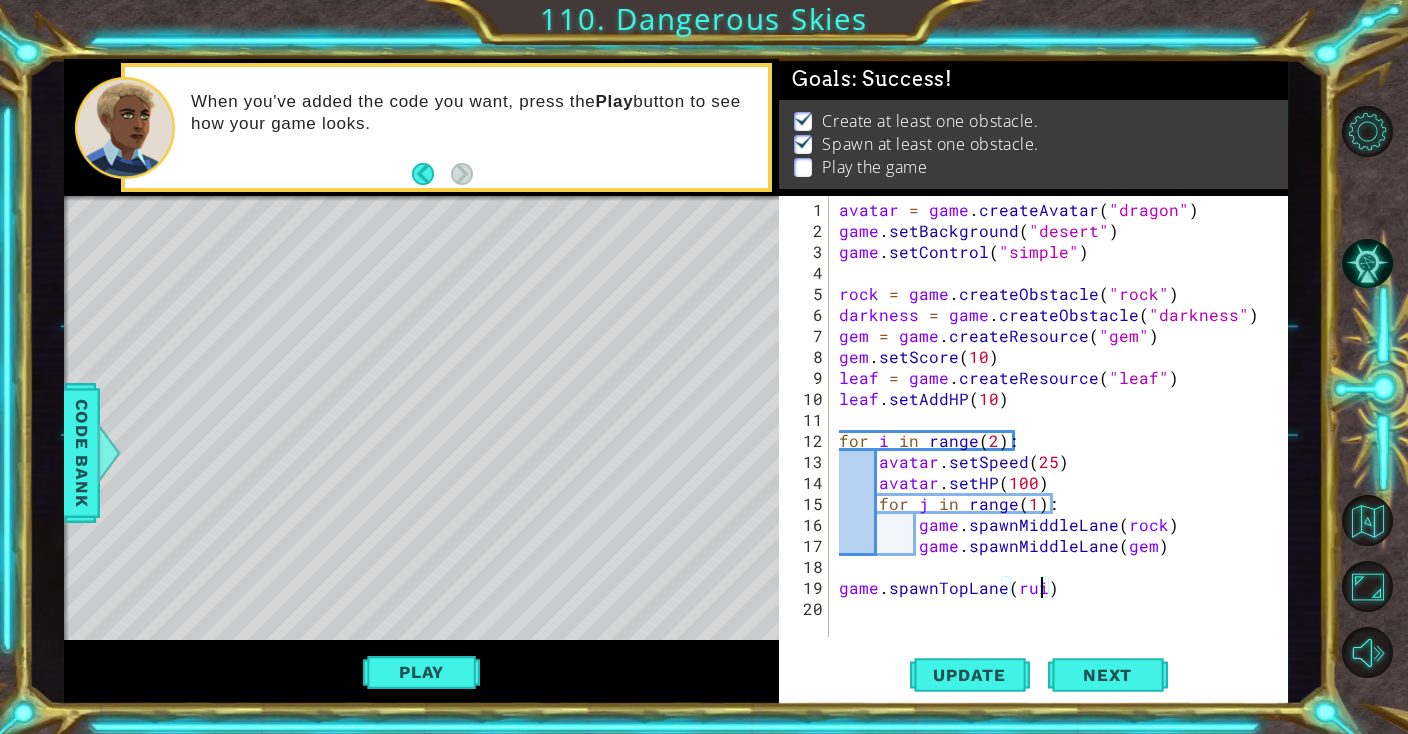 scroll, scrollTop: 0, scrollLeft: 12, axis: horizontal 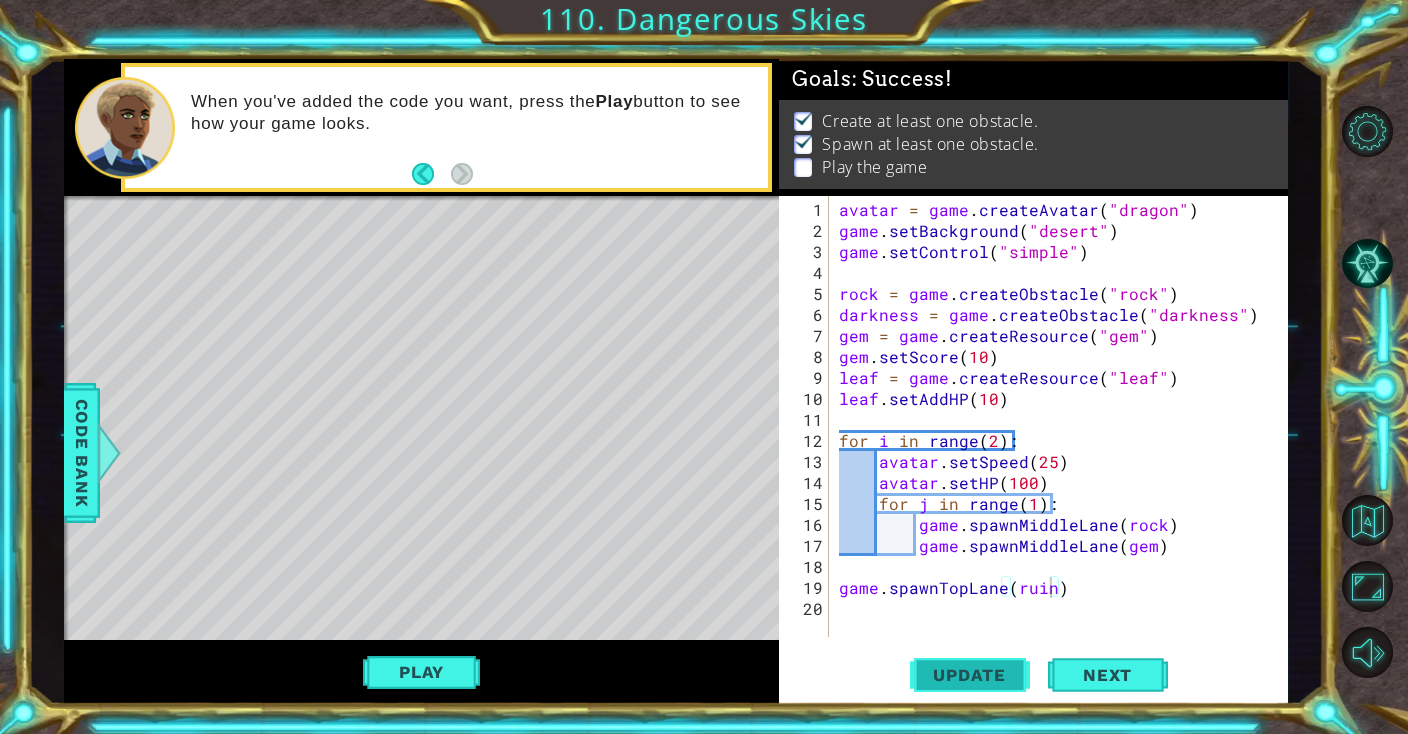 drag, startPoint x: 939, startPoint y: 683, endPoint x: 960, endPoint y: 677, distance: 21.84033 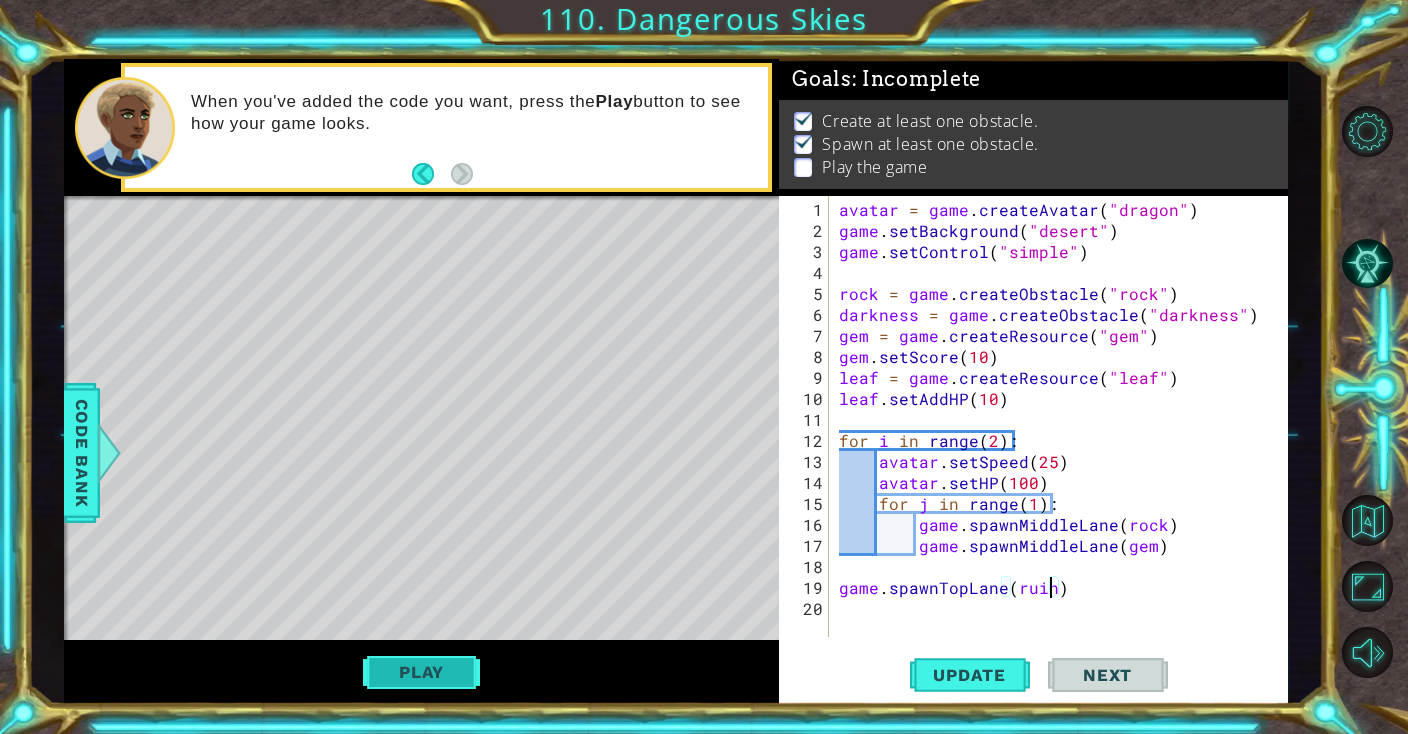click on "Play" at bounding box center [421, 672] 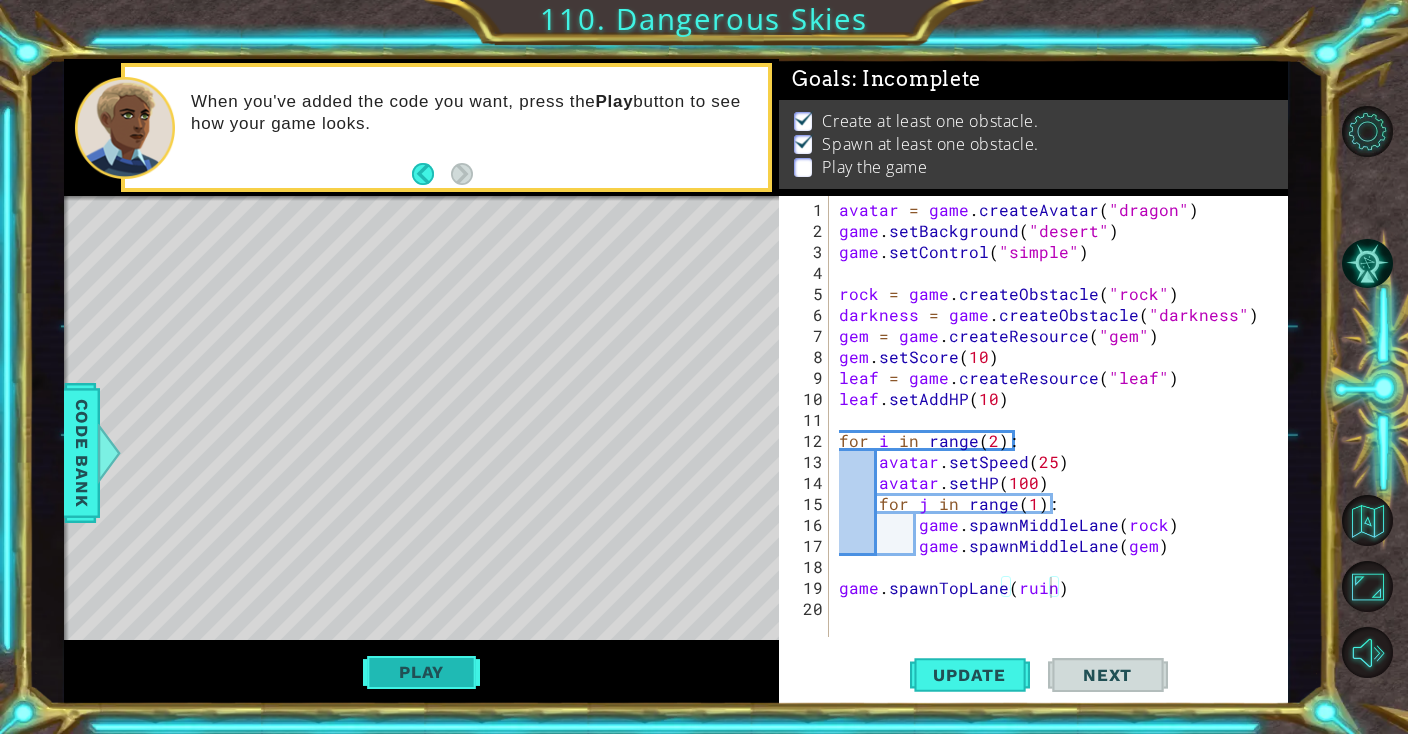 click on "Play" at bounding box center [421, 672] 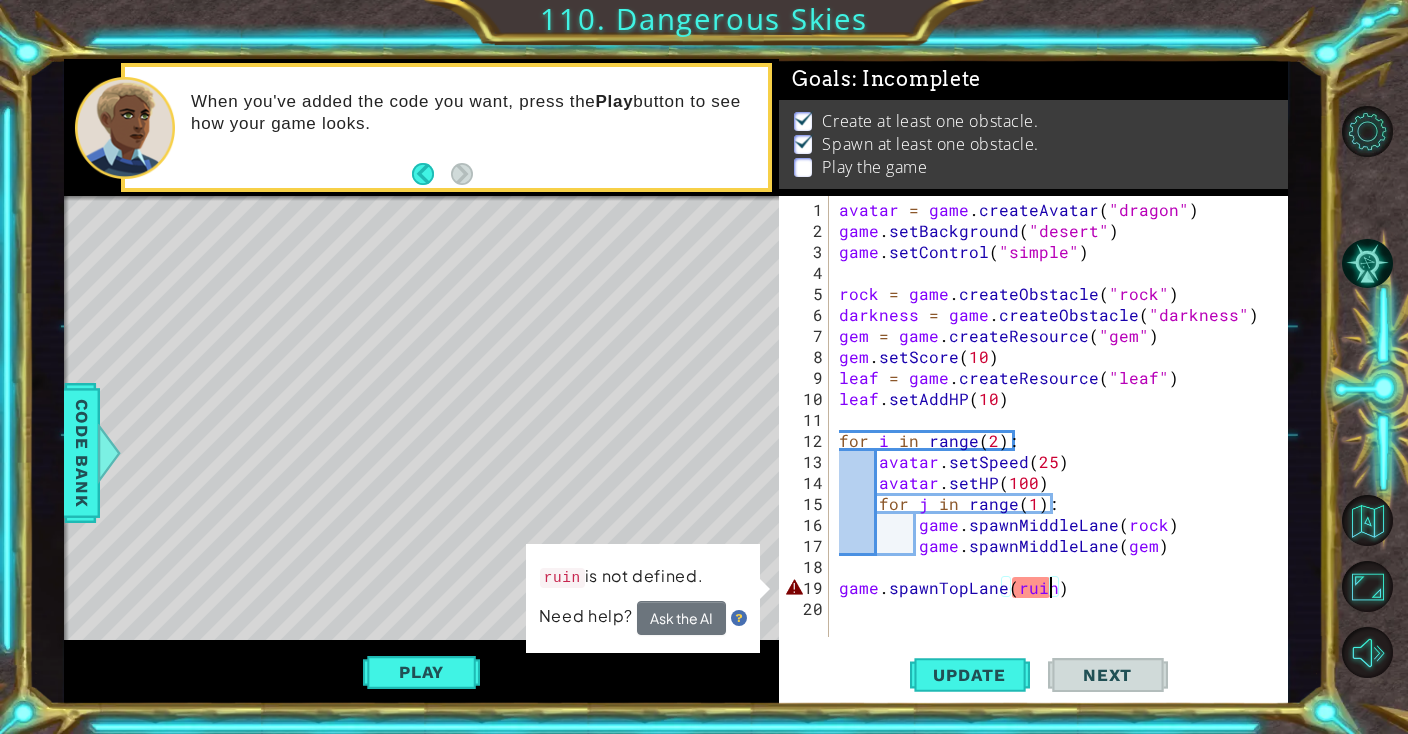 click on "avatar   =   game . createAvatar ( "dragon" )   game . setBackground ( "desert" ) game . setControl ( "simple" ) rock   =   game . createObstacle ( "rock" ) darkness   =   game . createObstacle ( "darkness" ) gem   =   game . createResource ( "gem" ) gem . setScore ( 10 ) leaf   =   game . createResource ( "leaf" ) leaf . setAddHP ( 10 ) for   i   in   range ( 2 ) :      avatar . setSpeed ( 25 )      avatar . setHP ( 100 )      for   j   in   range ( 1 ) :          game . spawnMiddleLane ( rock )          game . spawnMiddleLane ( gem ) game . spawnTopLane ( ruin )" at bounding box center [1063, 440] 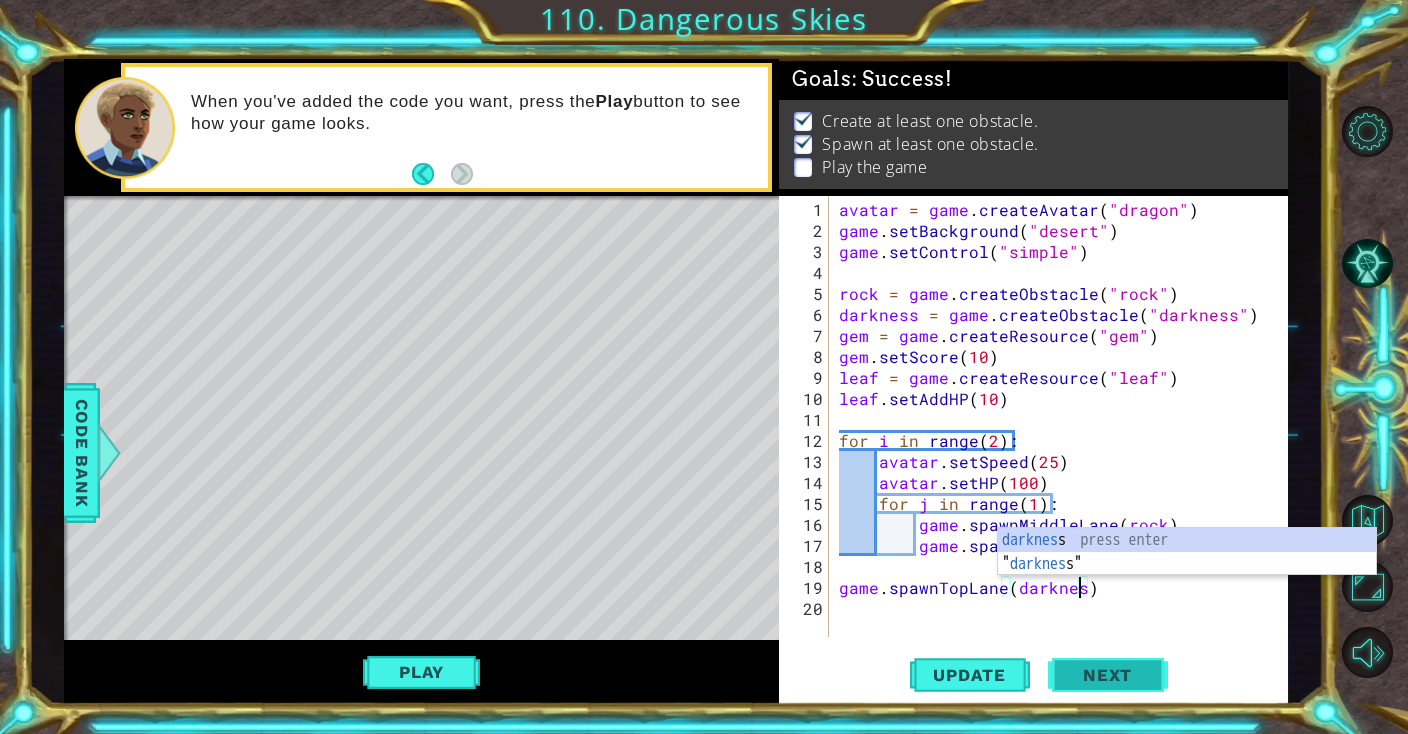 scroll, scrollTop: 0, scrollLeft: 14, axis: horizontal 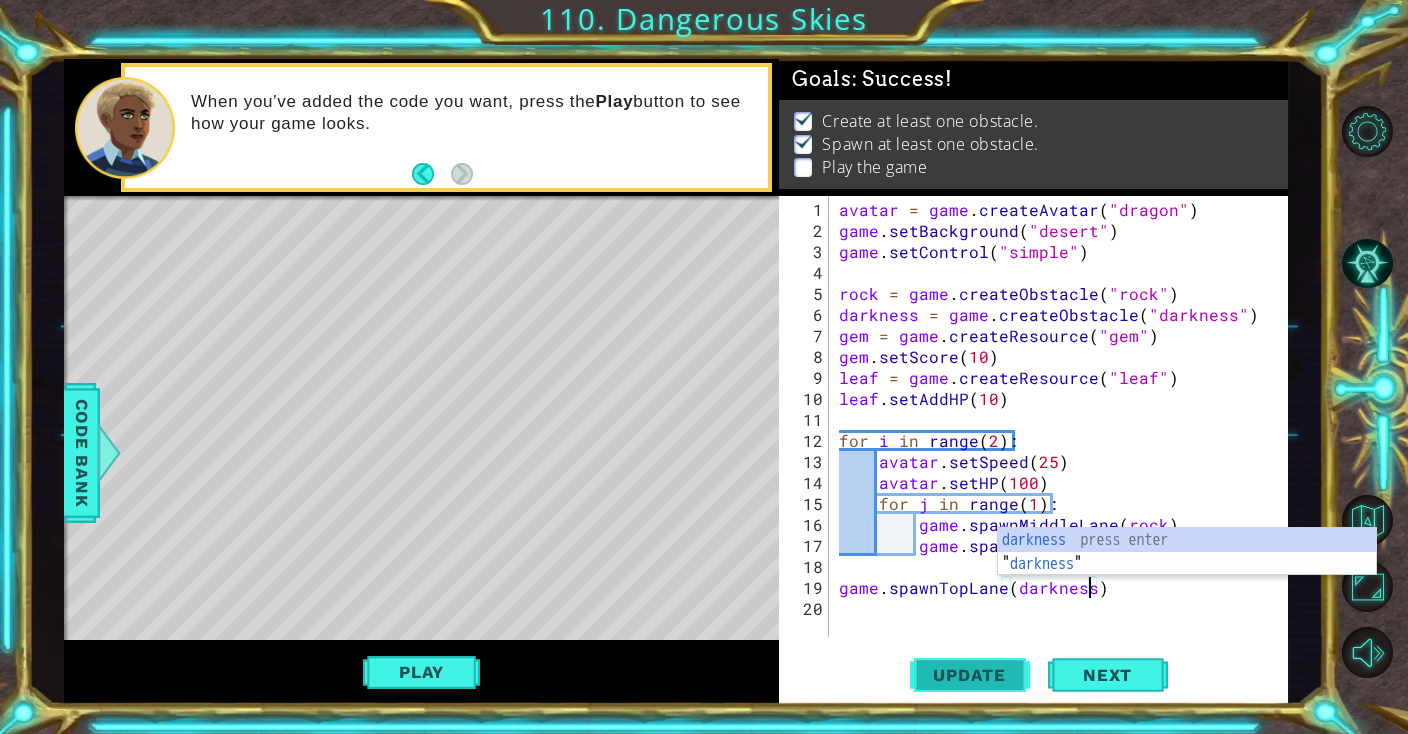 type on "game.spawnTopLane(darkness)" 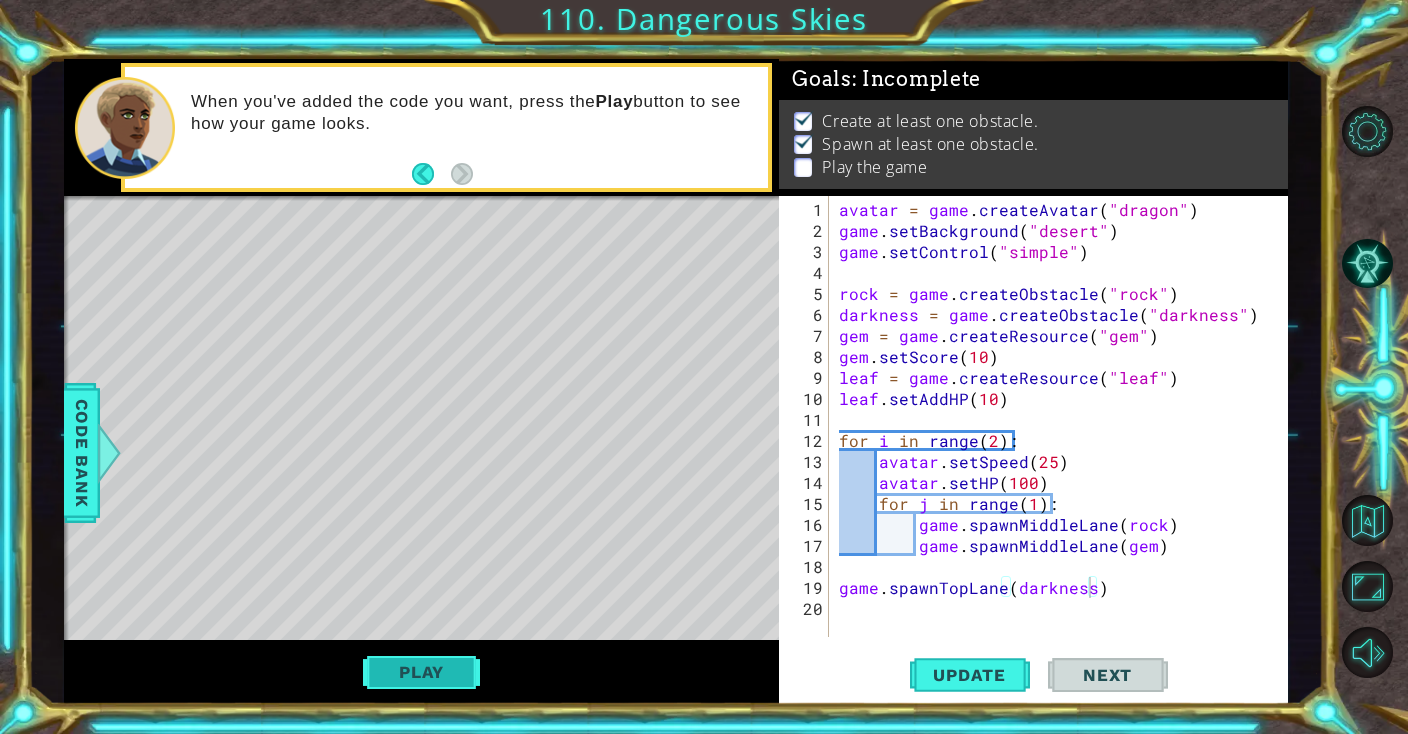 click on "Play" at bounding box center [421, 672] 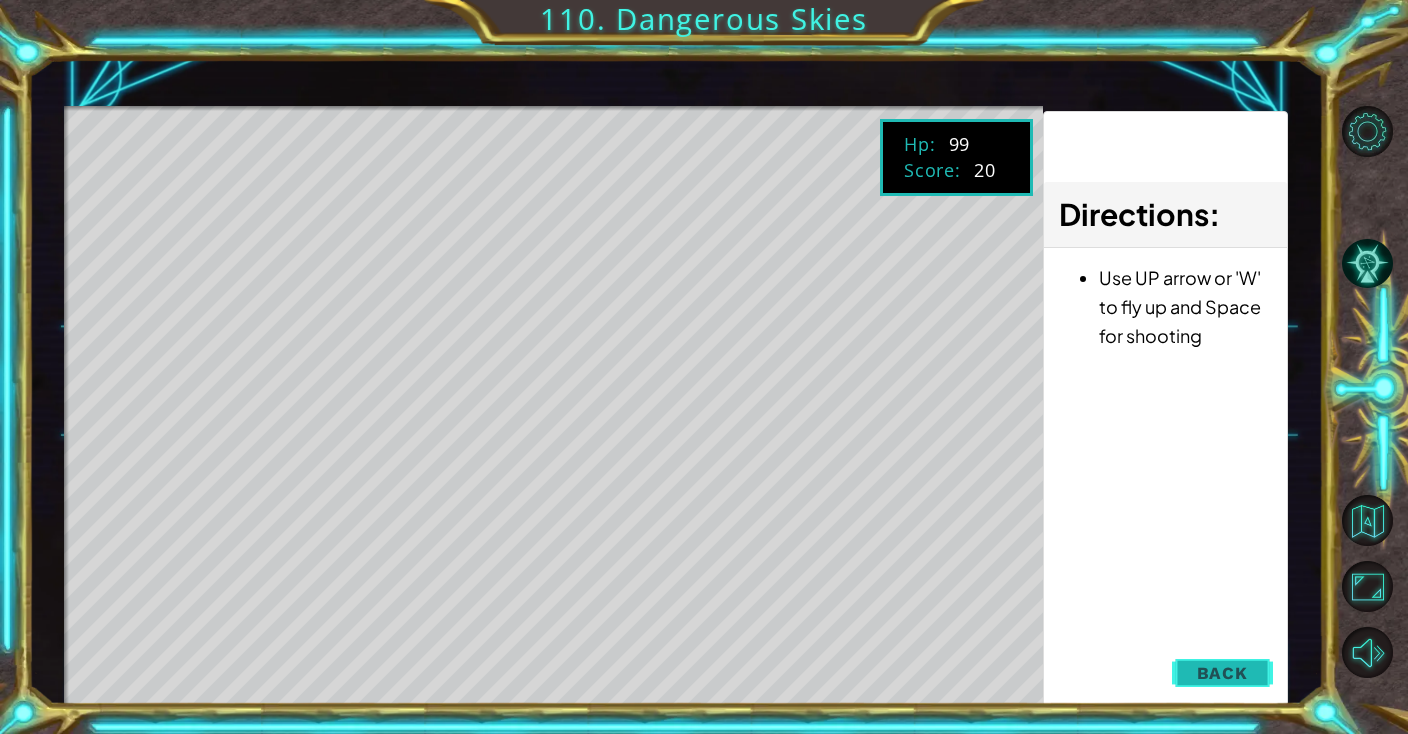 click on "Back" at bounding box center [1222, 673] 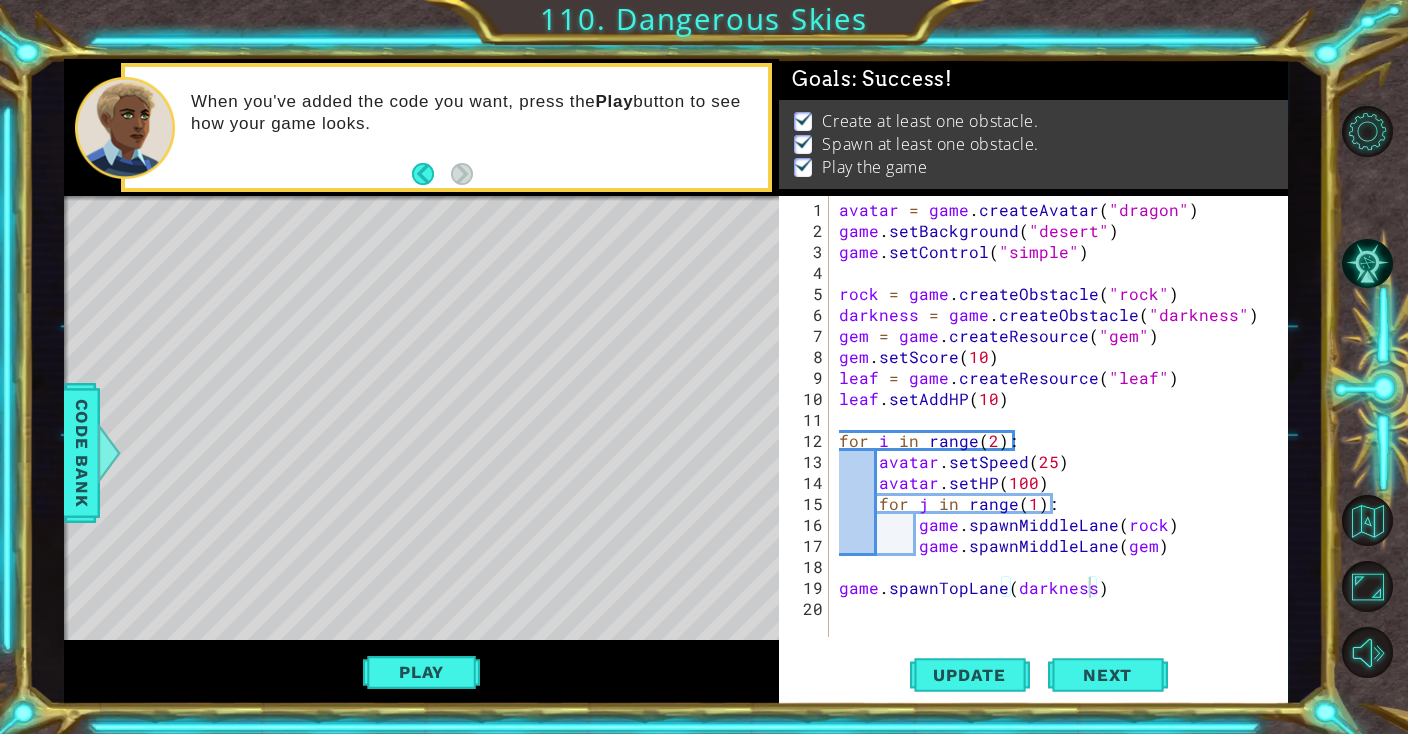 click on "avatar   =   game . createAvatar ( "[AVATAR]" )   game . setBackground ( "[BACKGROUND]" ) game . setControl ( "[CONTROL_TYPE]" ) rock   =   game . createObstacle ( "[OBSTACLE]" ) darkness   =   game . createObstacle ( "[OBSTACLE]" ) gem   =   game . createResource ( "[RESOURCE]" ) gem . setScore ( [NUMBER] ) leaf   =   game . createResource ( "[RESOURCE]" ) leaf . setAddHP ( [NUMBER] ) for   i   in   range ( [NUMBER] ) :      avatar . setSpeed ( [NUMBER] )      avatar . setHP ( [NUMBER] )      for   j   in   range ( [NUMBER] ) :          game . spawnMiddleLane ( rock )          game . spawnMiddleLane ( gem ) game . spawnTopLane ( darkness )" at bounding box center [1063, 440] 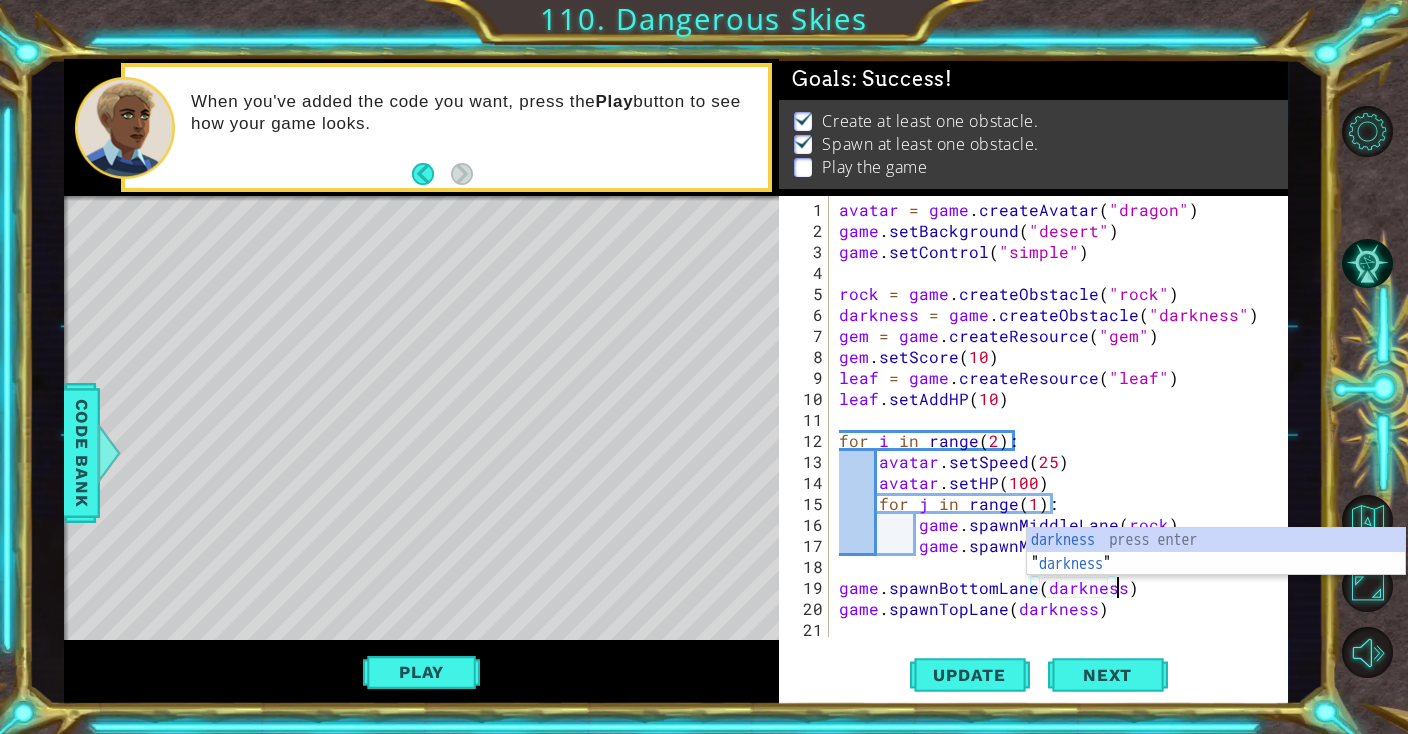 scroll, scrollTop: 0, scrollLeft: 16, axis: horizontal 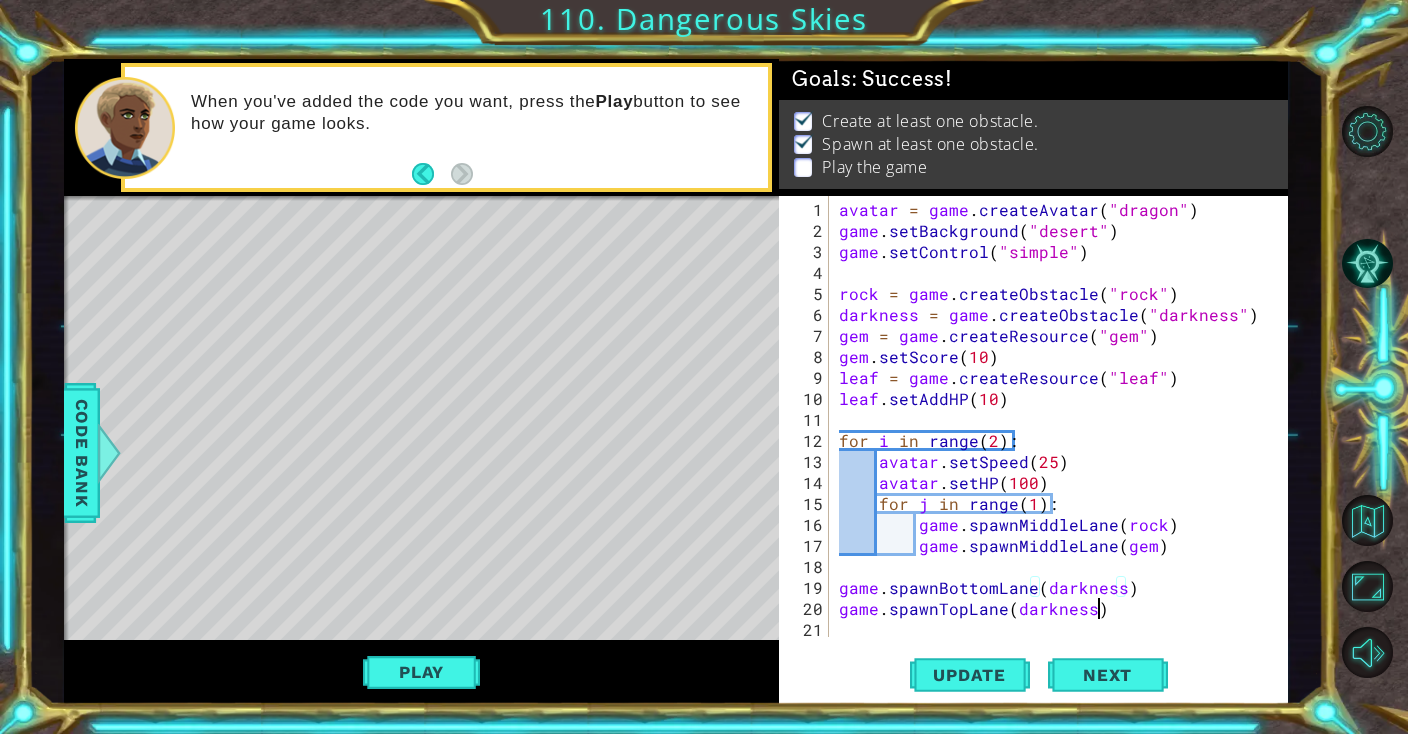 click on "avatar   =   game . createAvatar ( "dragon" )   game . setBackground ( "desert" ) game . setControl ( "simple" ) rock   =   game . createObstacle ( "rock" ) darkness   =   game . createObstacle ( "darkness" ) gem   =   game . createResource ( "gem" ) gem . setScore ( 10 ) leaf   =   game . createResource ( "leaf" ) leaf . setAddHP ( 10 ) for   i   in   range ( 2 ) :      avatar . setSpeed ( 25 )      avatar . setHP ( 100 )      for   j   in   range ( 1 ) :          game . spawnMiddleLane ( rock )          game . spawnMiddleLane ( gem ) game . spawnBottomLane ( darkness ) game . spawnTopLane ( darkness )" at bounding box center (1063, 440) 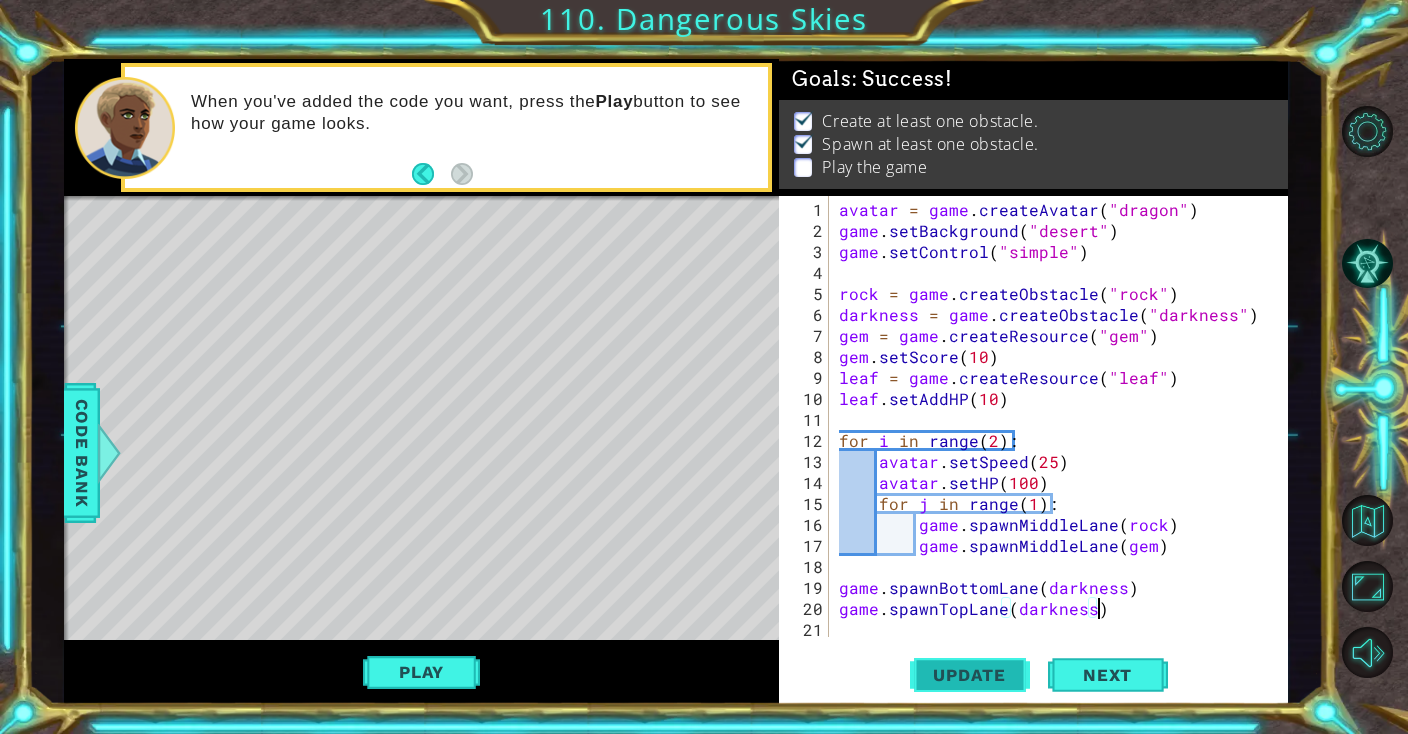 click on "Update" at bounding box center [970, 675] 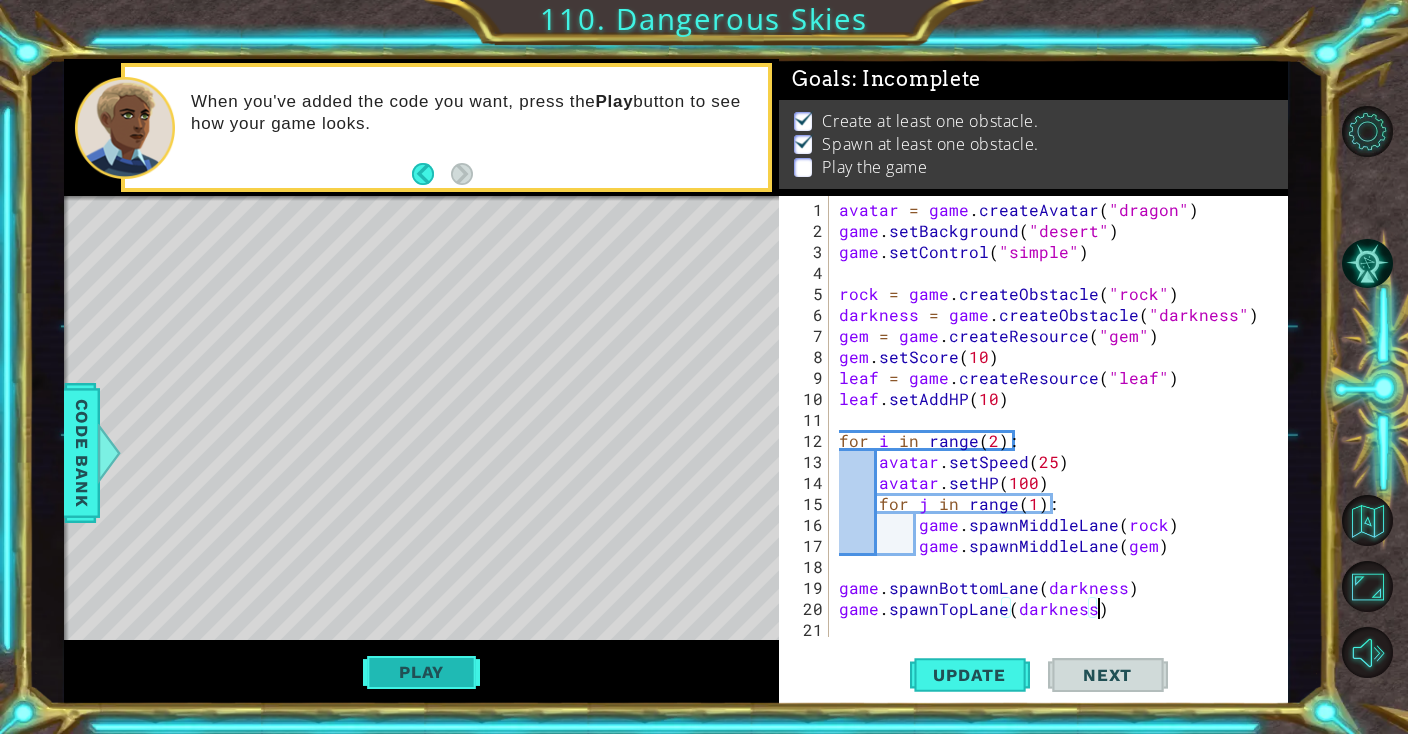 click on "Play" at bounding box center (421, 672) 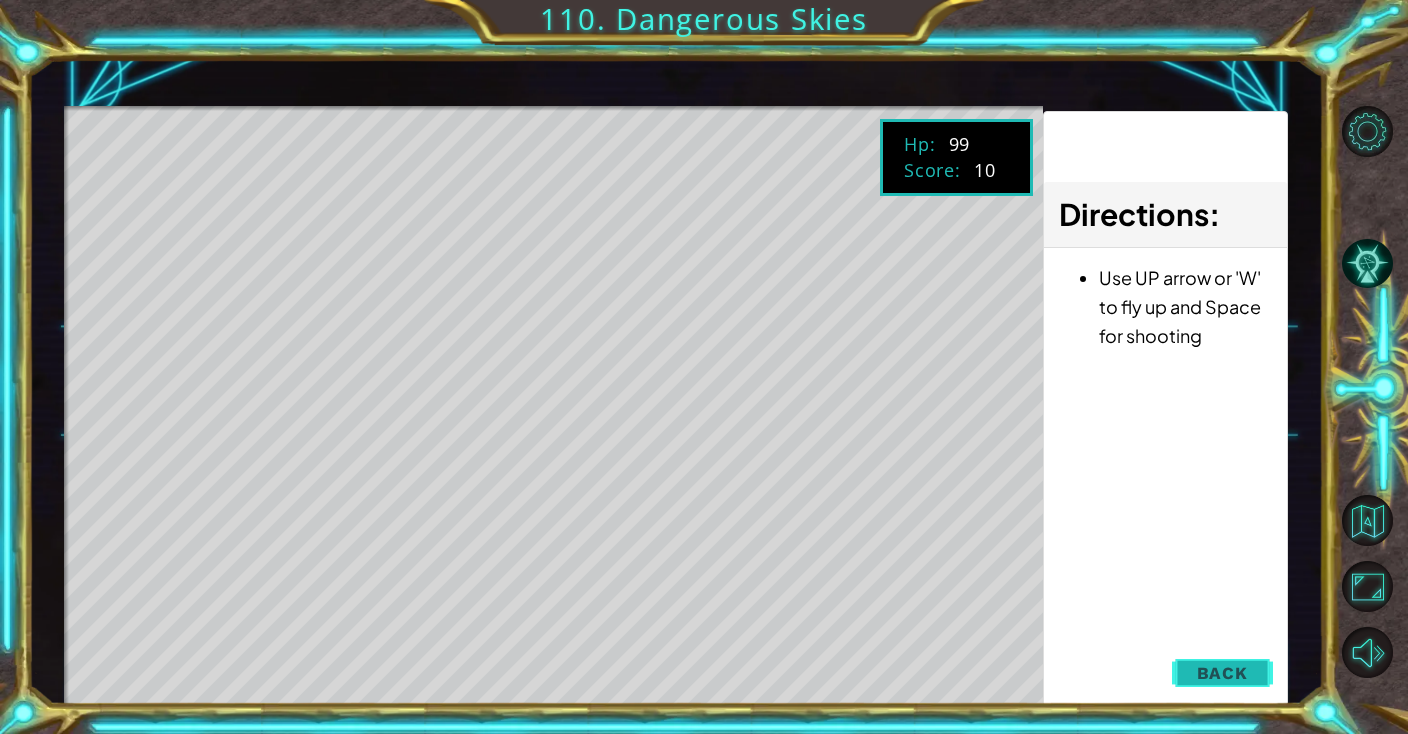 click on "Back" at bounding box center (1222, 673) 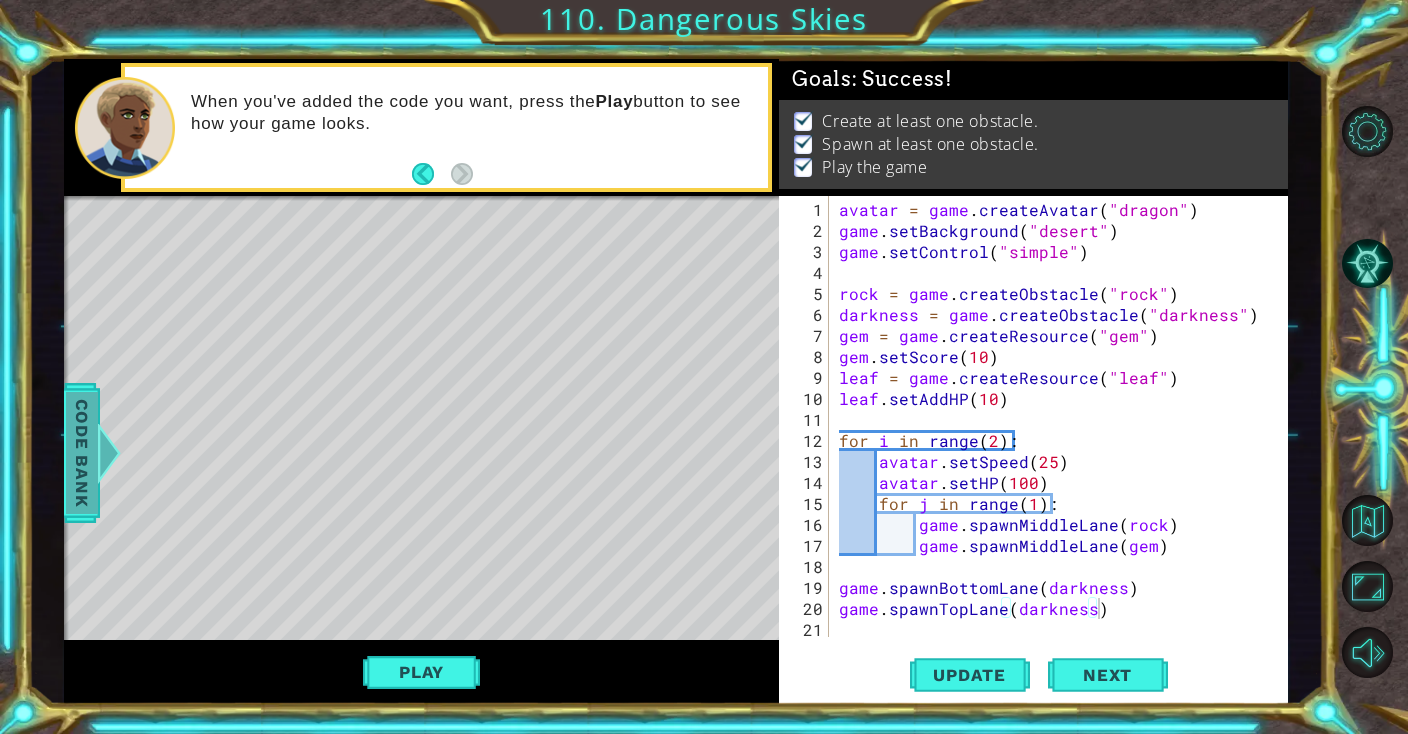 click on "Code Bank" at bounding box center (81, 453) 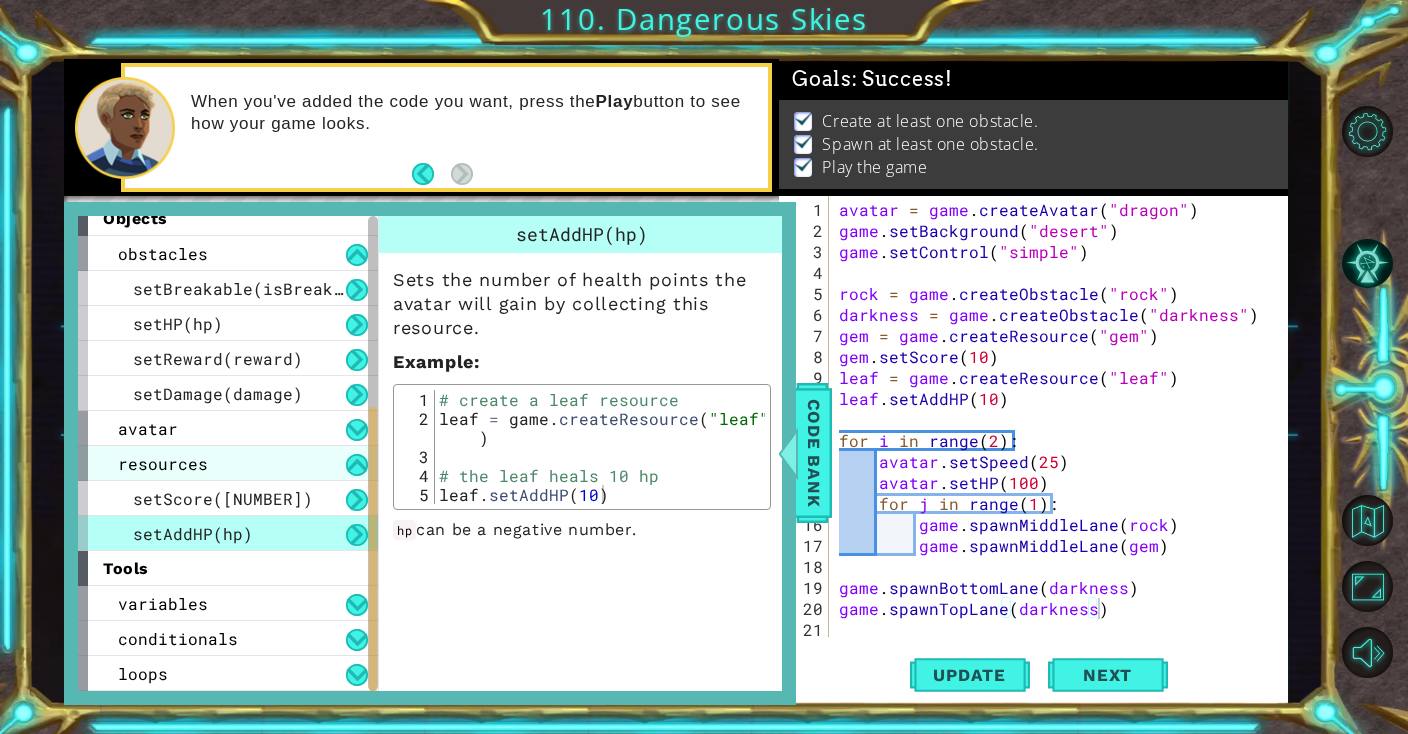 scroll, scrollTop: 330, scrollLeft: 0, axis: vertical 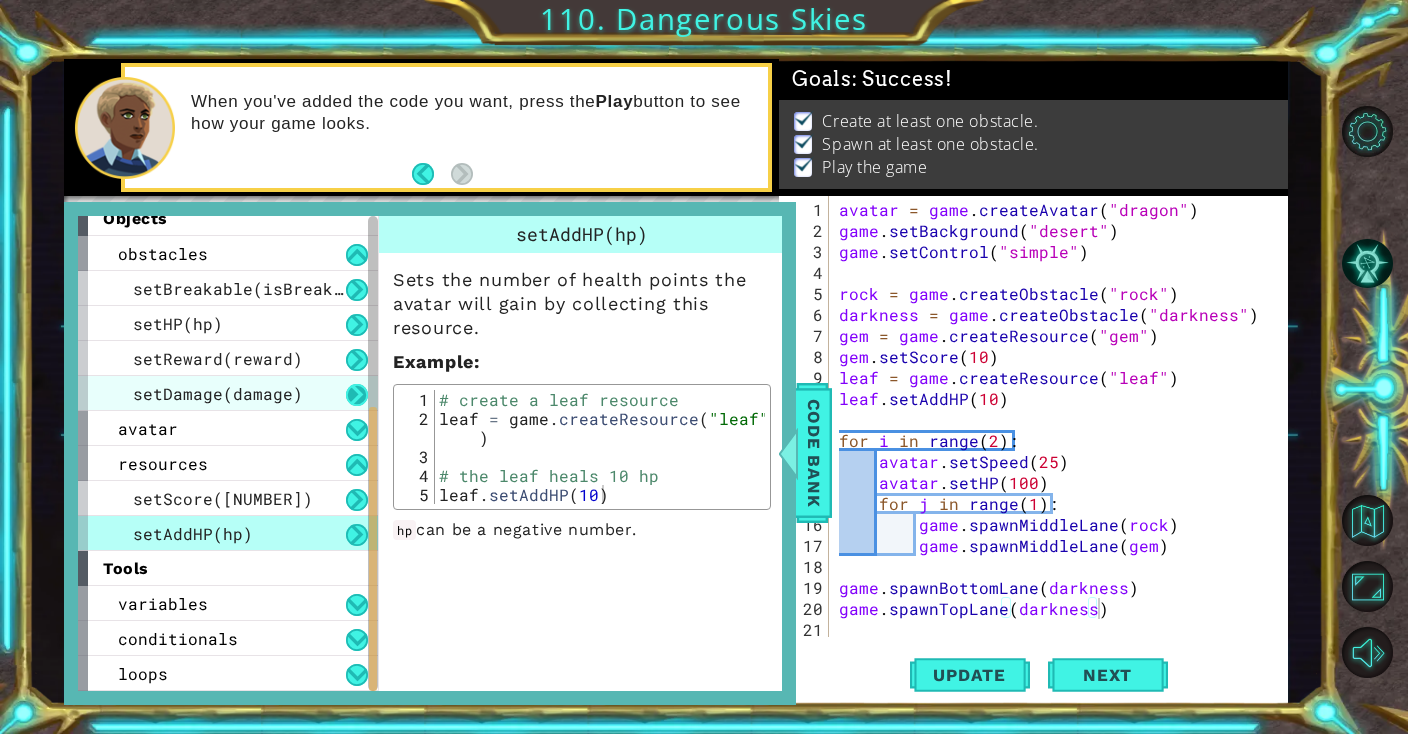 click at bounding box center (357, 395) 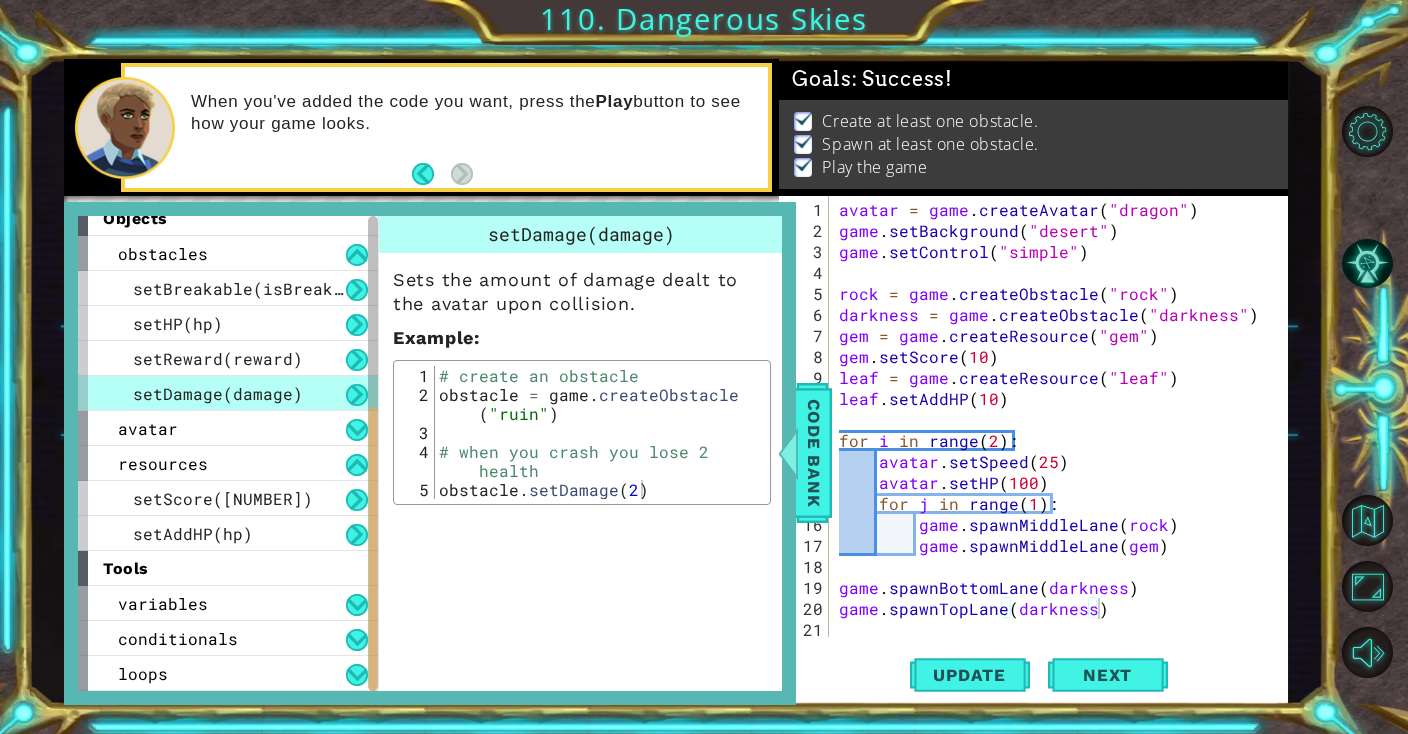 type on "rock = game.createObstacle("rock")" 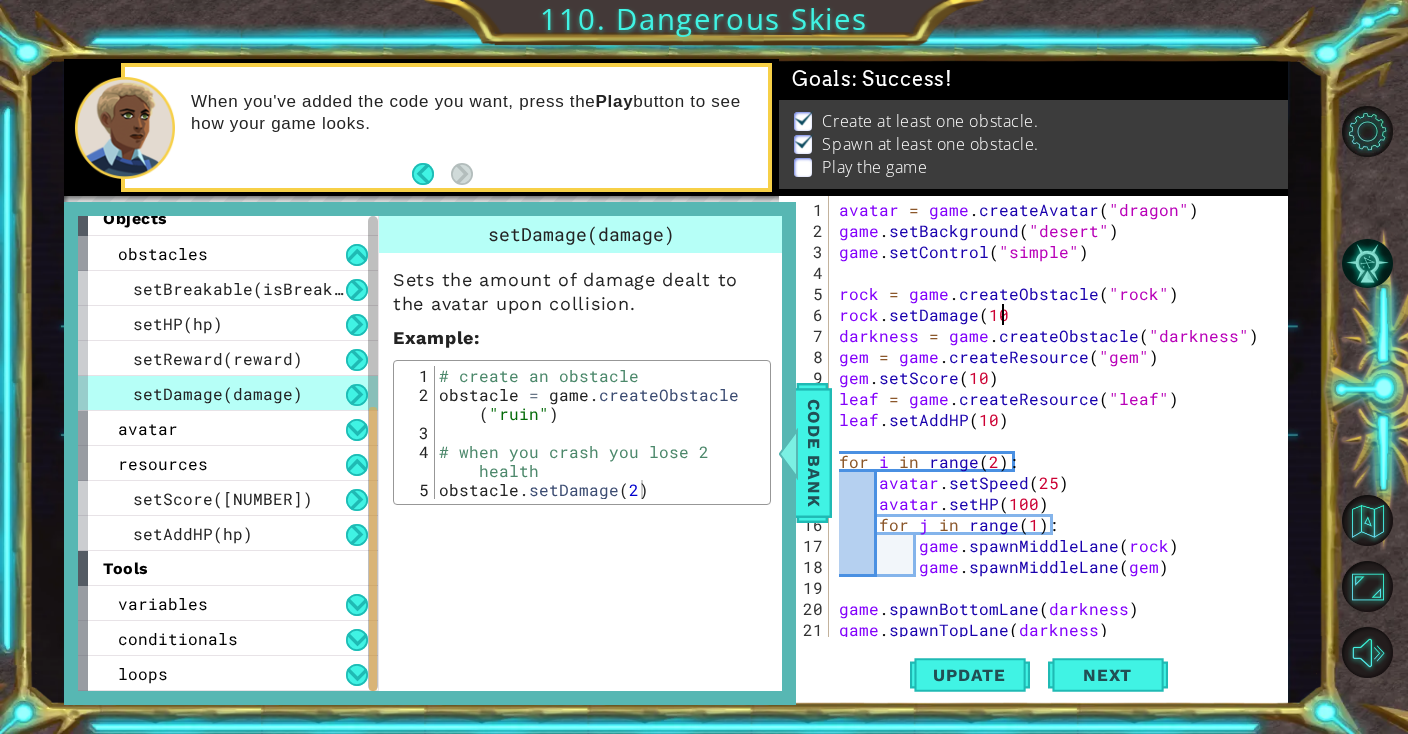 scroll, scrollTop: 0, scrollLeft: 9, axis: horizontal 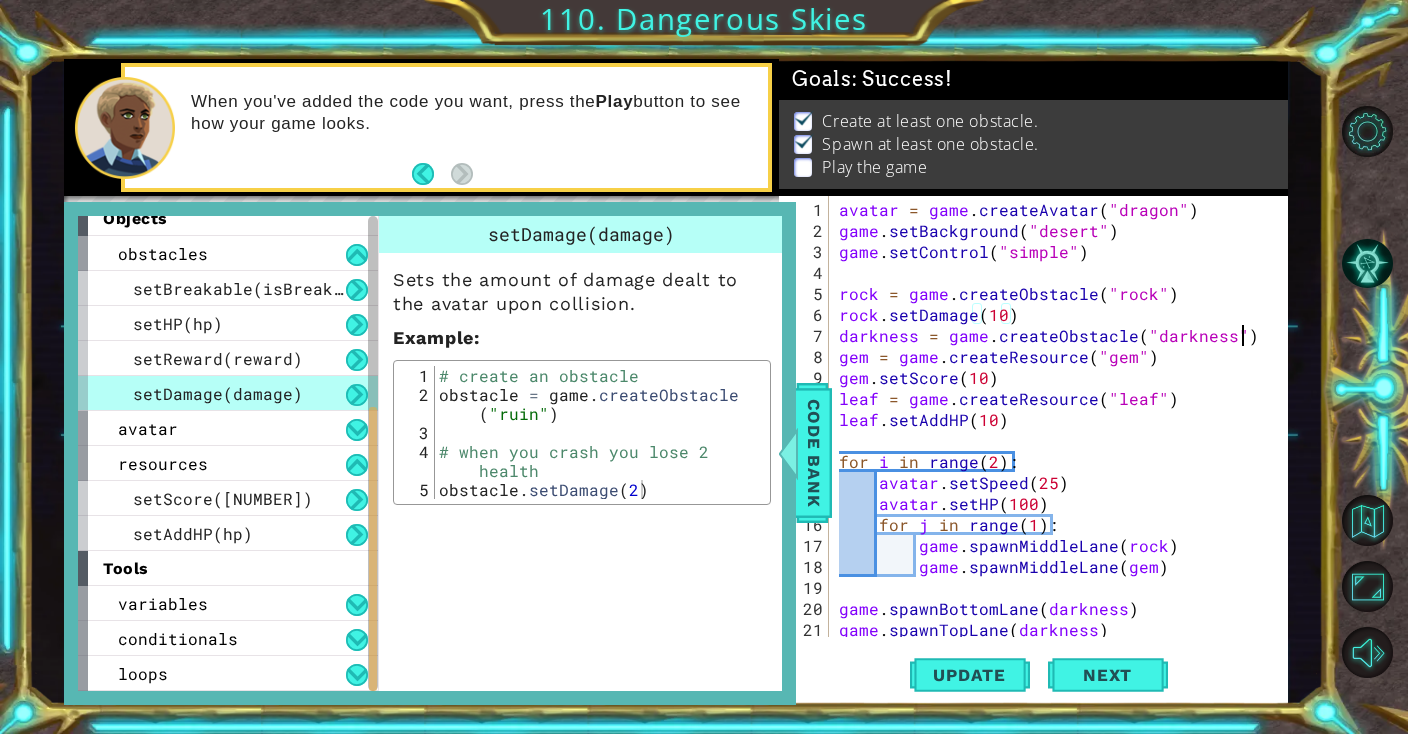 click on "avatar   =   game . createAvatar ( "dragon" )   game . setBackground ( "desert" ) game . setControl ( "simple" ) rock   =   game . createObstacle ( "rock" ) rock . setDamage ( 10 ) darkness   =   game . createObstacle ( "darkness" ) gem   =   game . createResource ( "gem" ) gem . setScore ( 10 ) leaf   =   game . createResource ( "leaf" ) leaf . setAddHP ( 10 ) for   i   in   range ( 2 ) :      avatar . setSpeed ( 25 )      avatar . setHP ( 100 )      for   j   in   range ( 1 ) :          game . spawnMiddleLane ( rock )          game . spawnMiddleLane ( gem ) game . spawnBottomLane ( darkness ) game . spawnTopLane ( darkness )" at bounding box center (1063, 440) 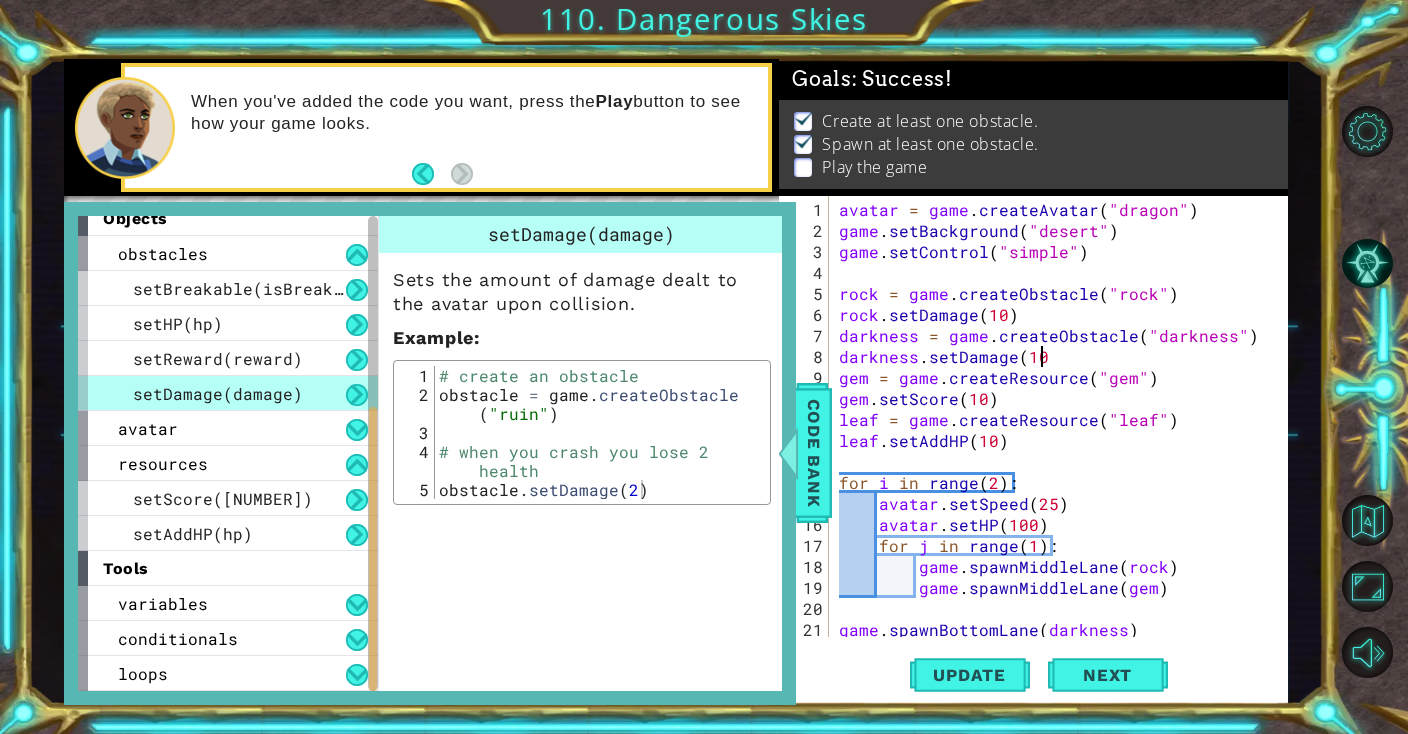 scroll, scrollTop: 0, scrollLeft: 12, axis: horizontal 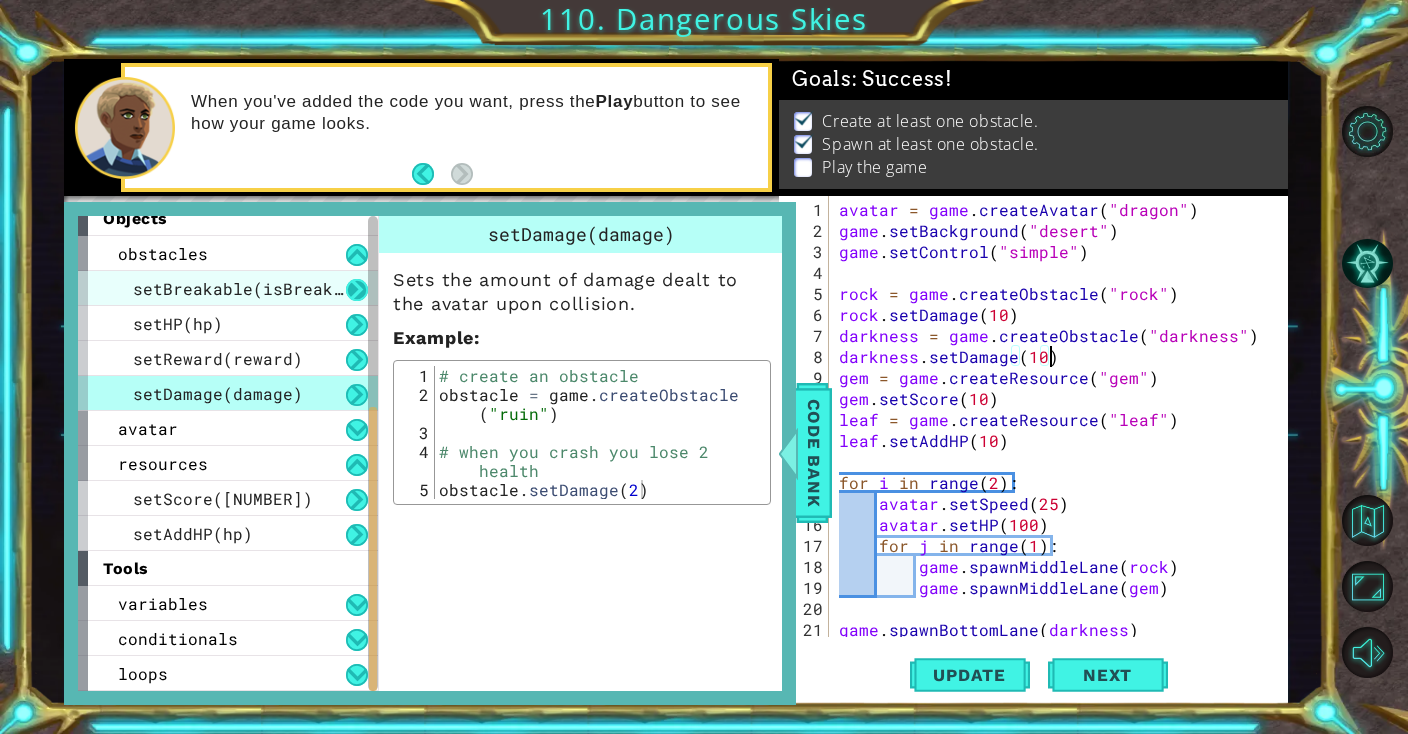 click on "setBreakable(isBreakable)" at bounding box center (228, 288) 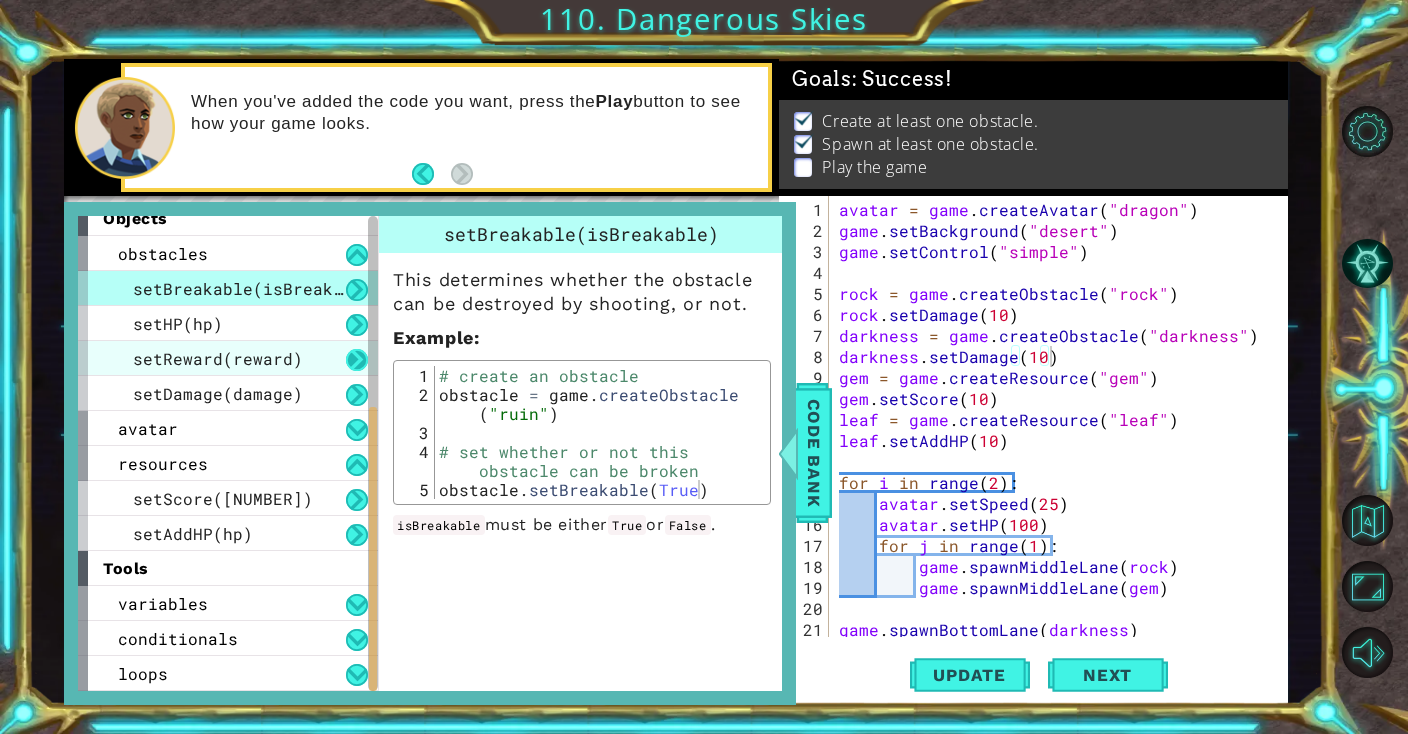 click at bounding box center (357, 360) 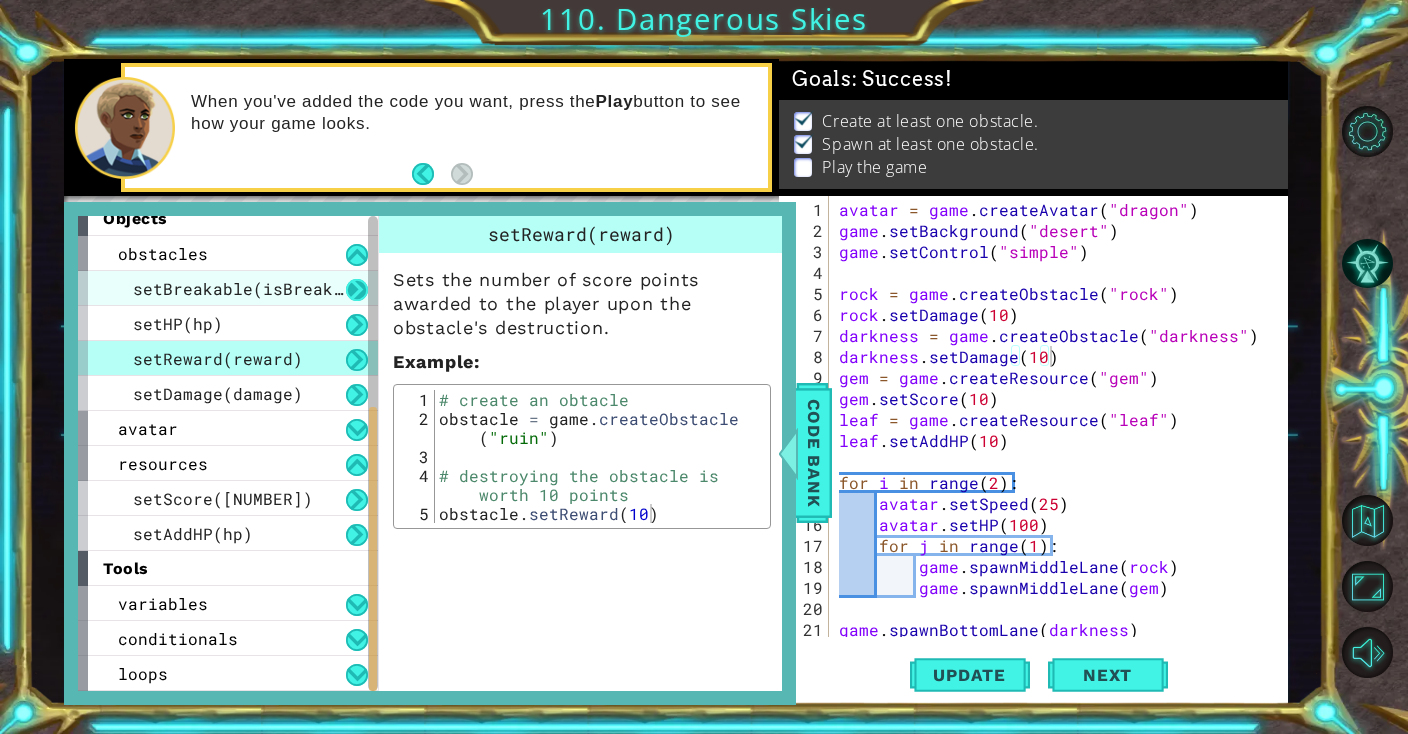click at bounding box center [357, 290] 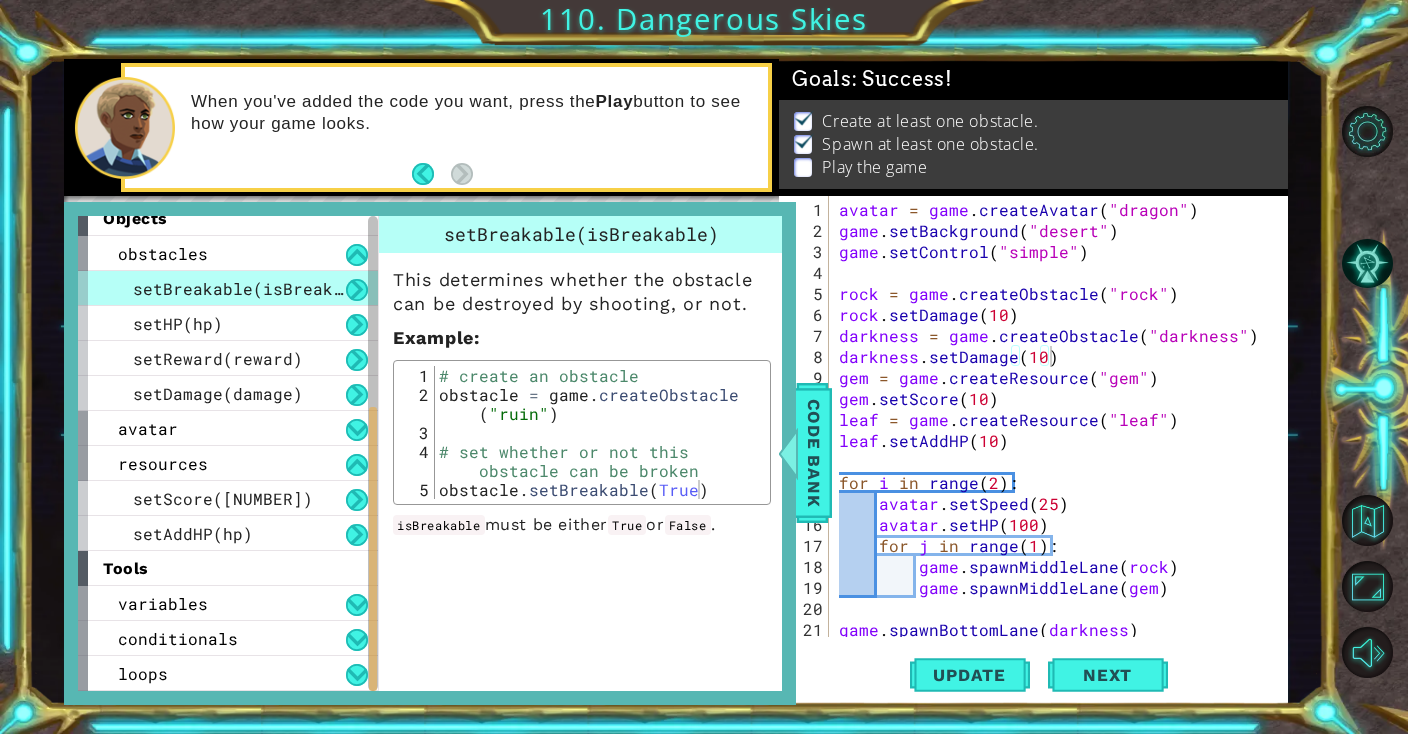 type on "rock.setDamage([NUMBER])" 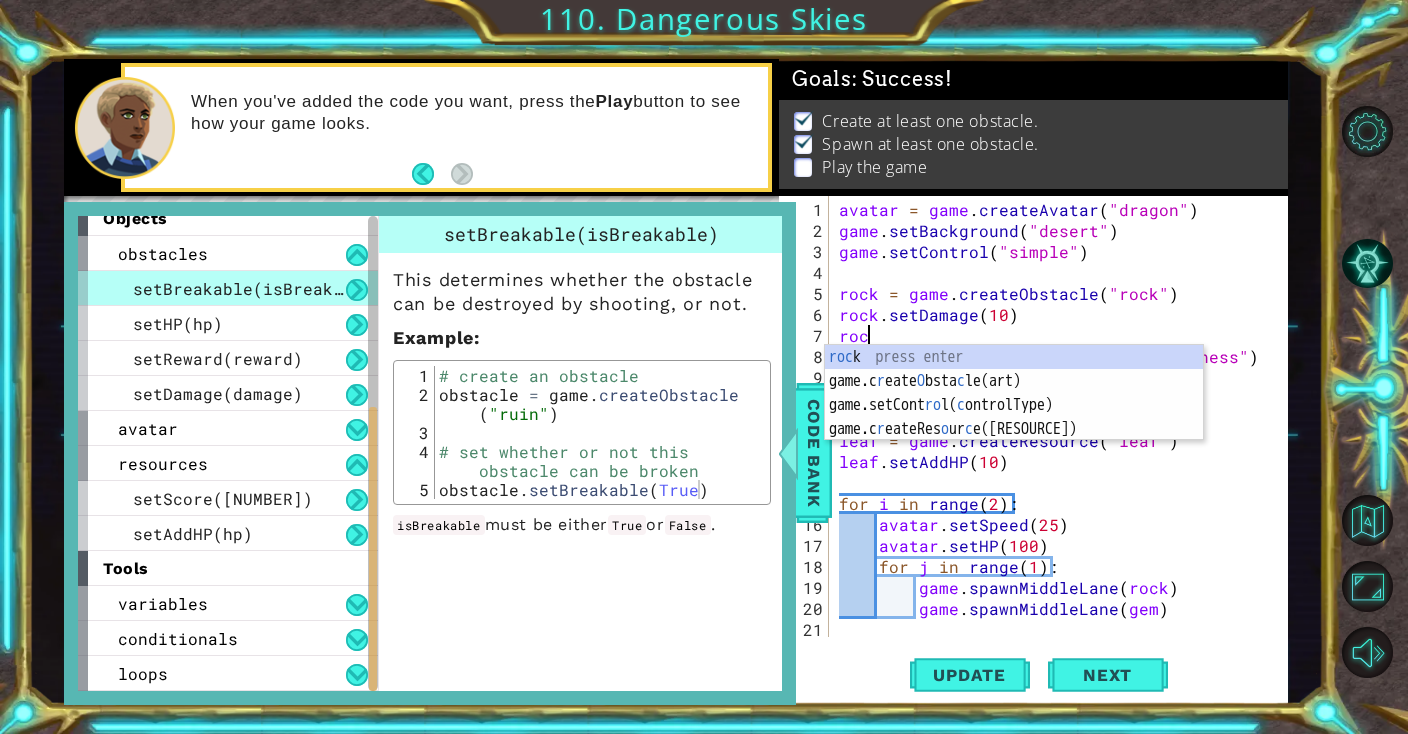 scroll, scrollTop: 0, scrollLeft: 0, axis: both 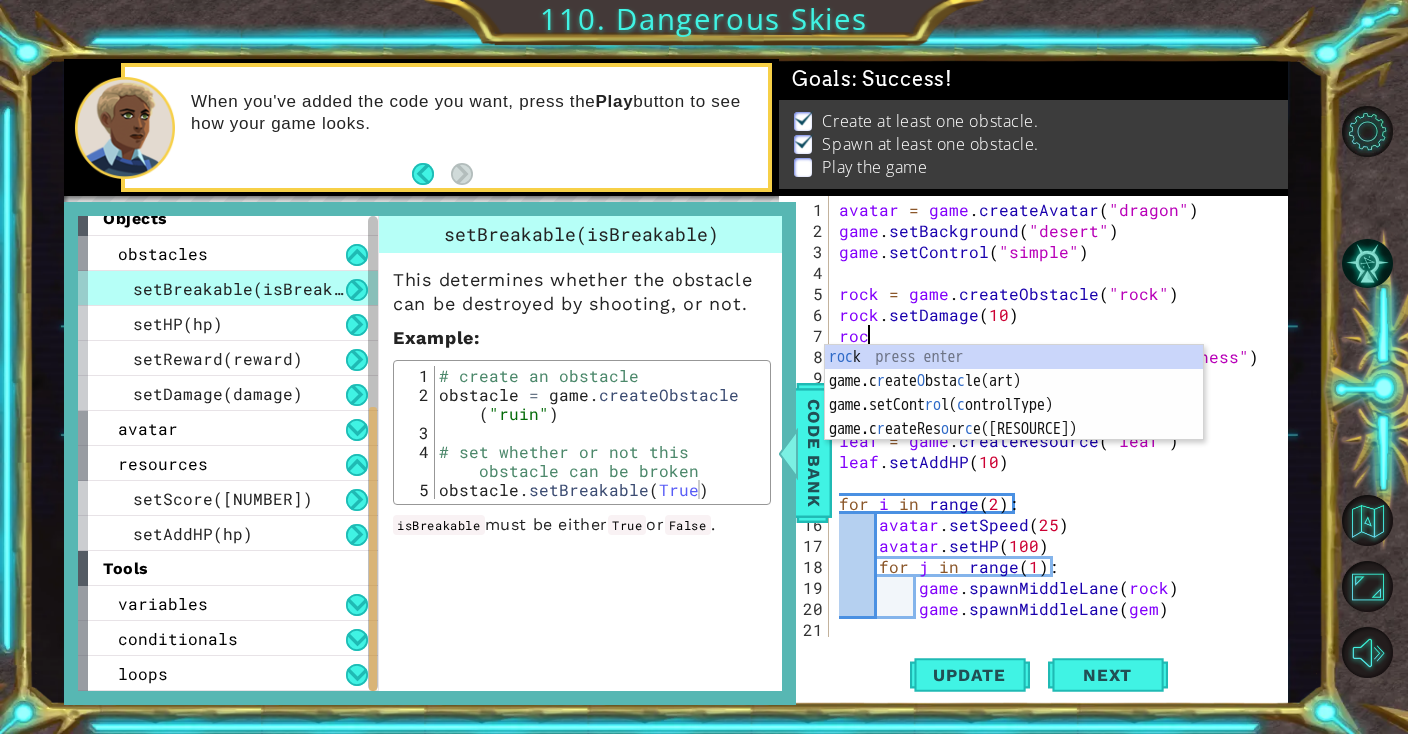 type on "r" 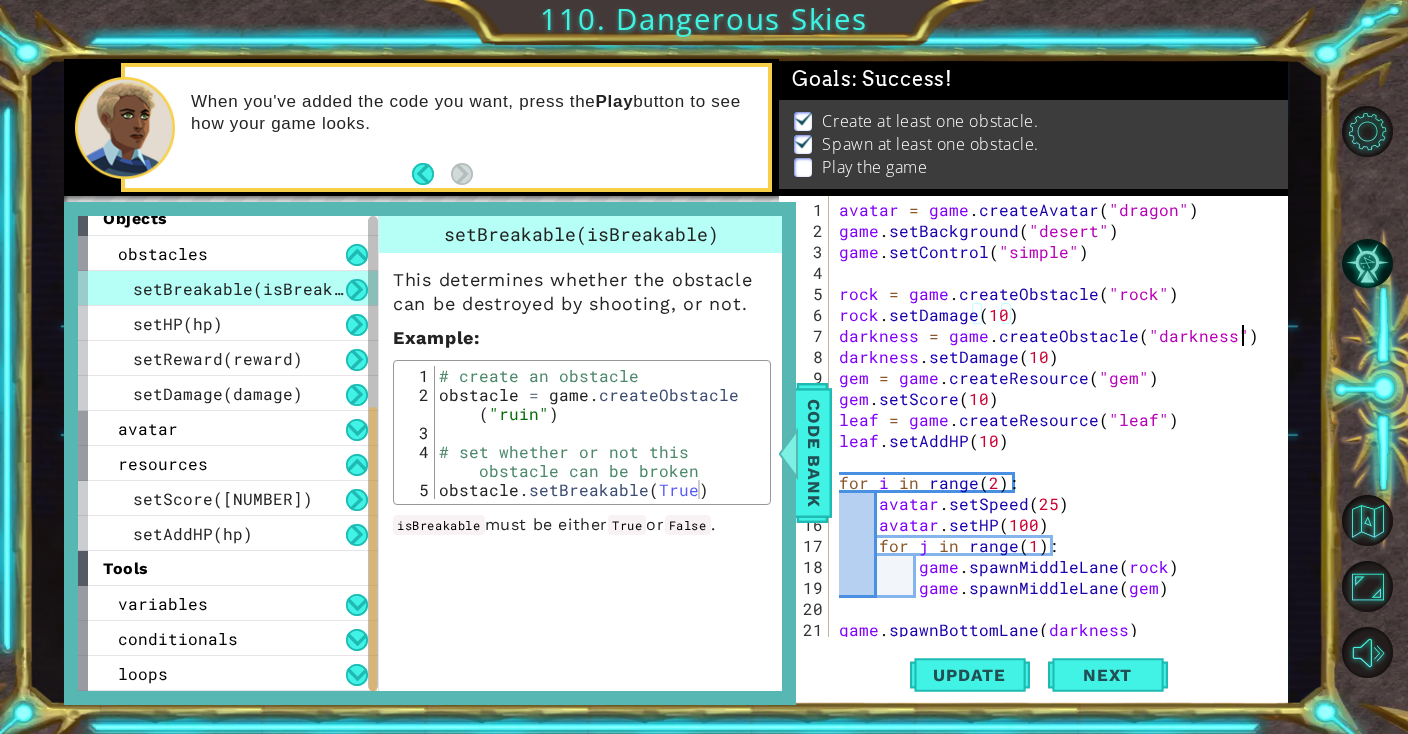 click on "avatar   =   game . createAvatar ( "dragon" )   game . setBackground ( "desert" ) game . setControl ( "simple" ) rock   =   game . createObstacle ( "rock" ) rock . setDamage ( 10 ) darkness   =   game . createObstacle ( "darkness" ) darkness . setDamage ( 10 ) gem   =   game . createResource ( "gem" ) gem . setScore ( 10 ) leaf   =   game . createResource ( "leaf" ) leaf . setAddHP ( 10 ) for   i   in   range ( 2 ) :      avatar . setSpeed ( 25 )      avatar . setHP ( 100 )      for   j   in   range ( 1 ) :          game . spawnMiddleLane ( rock )          game . spawnMiddleLane ( gem ) game . spawnBottomLane ( darkness ) game . spawnTopLane ( darkness )" at bounding box center (1063, 440) 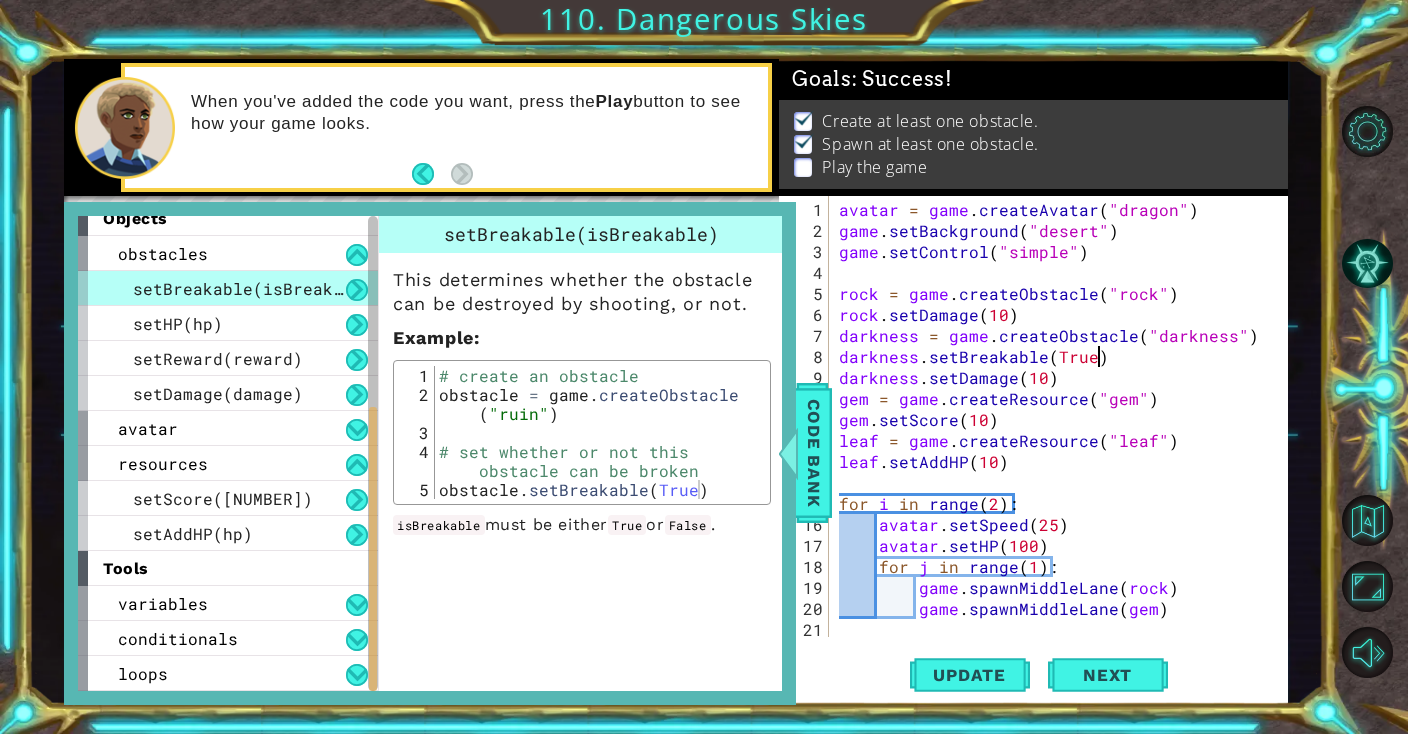scroll, scrollTop: 0, scrollLeft: 14, axis: horizontal 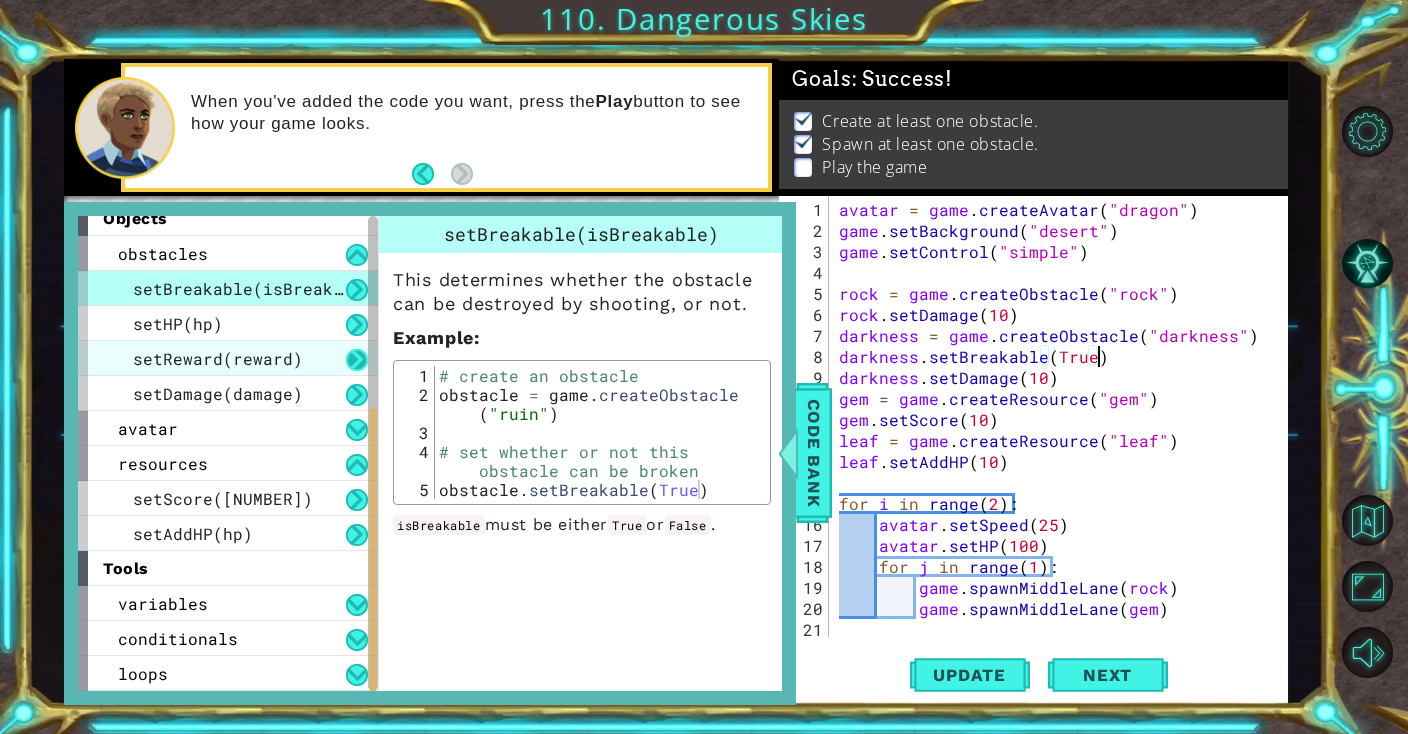 type on "darkness.setBreakable([BOOLEAN])" 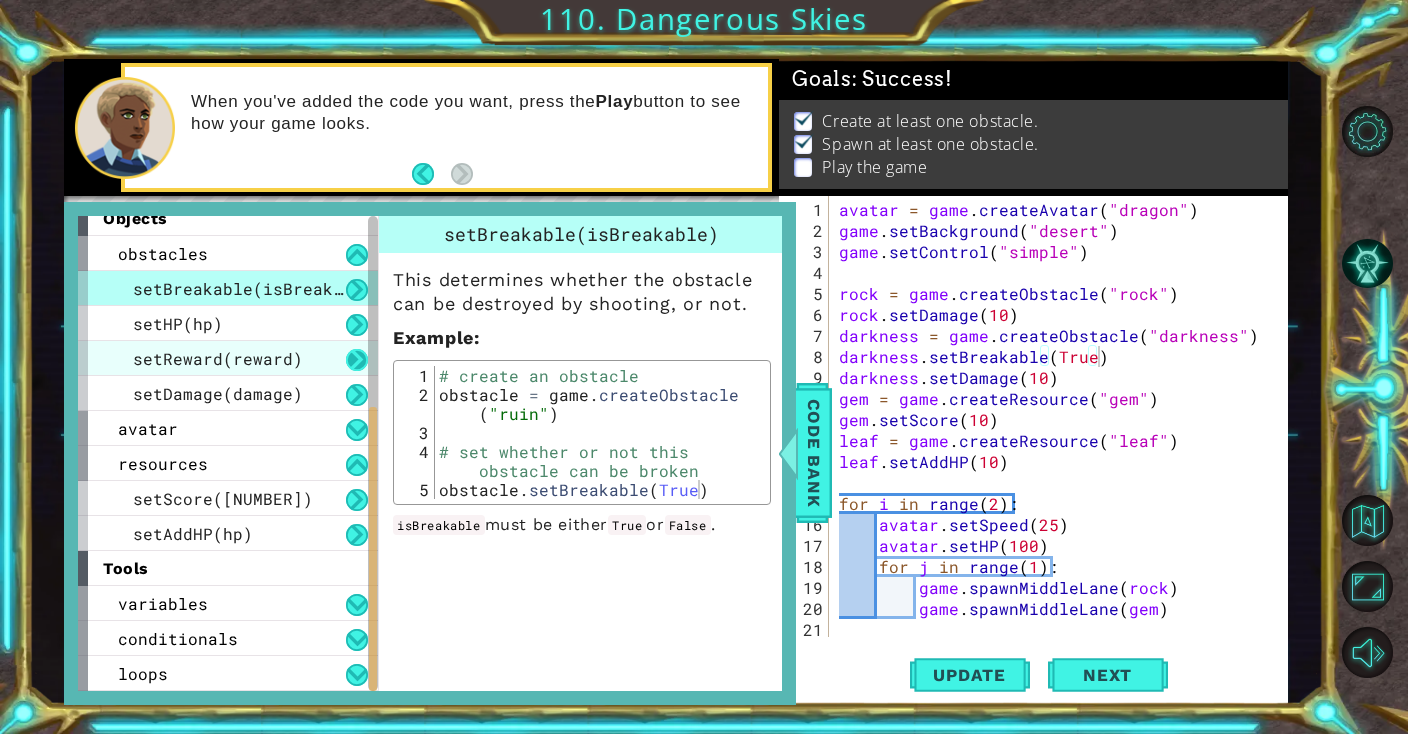 click at bounding box center (357, 360) 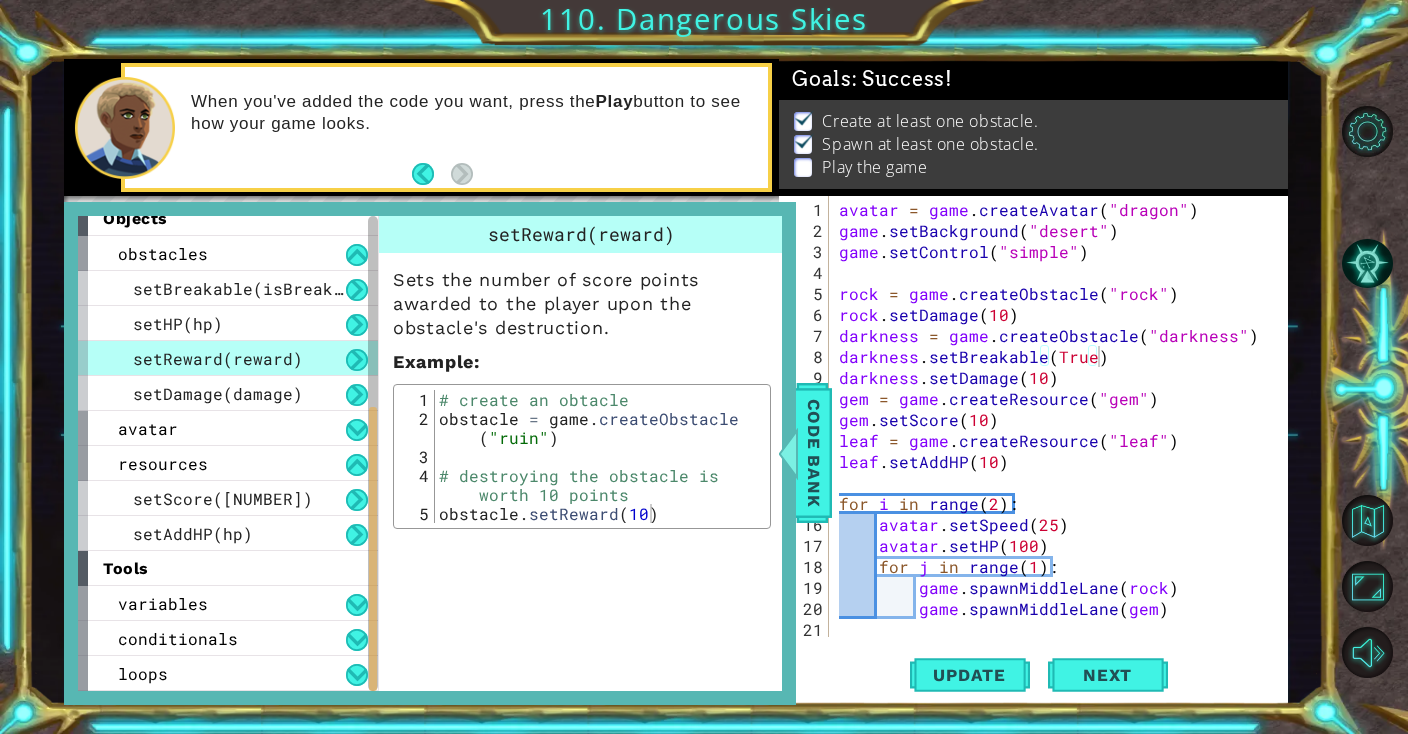 click on "avatar   =   game . createAvatar ( "dragon" )   game . setBackground ( "desert" ) game . setControl ( "simple" ) rock   =   game . createObstacle ( "rock" ) rock . setDamage ( 10 ) darkness   =   game . createObstacle ( "darkness" ) darkness . setBreakable ( True ) darkness . setDamage ( 10 ) gem   =   game . createResource ( "gem" ) gem . setScore ( 10 ) leaf   =   game . createResource ( "leaf" ) leaf . setAddHP ( 10 ) for   i   in   range ( 2 ) :      avatar . setSpeed ( 25 )      avatar . setHP ( 100 )      for   j   in   range ( 1 ) :          game . spawnMiddleLane ( rock )          game . spawnMiddleLane ( gem ) game . spawnBottomLane ( darkness )" at bounding box center (1063, 440) 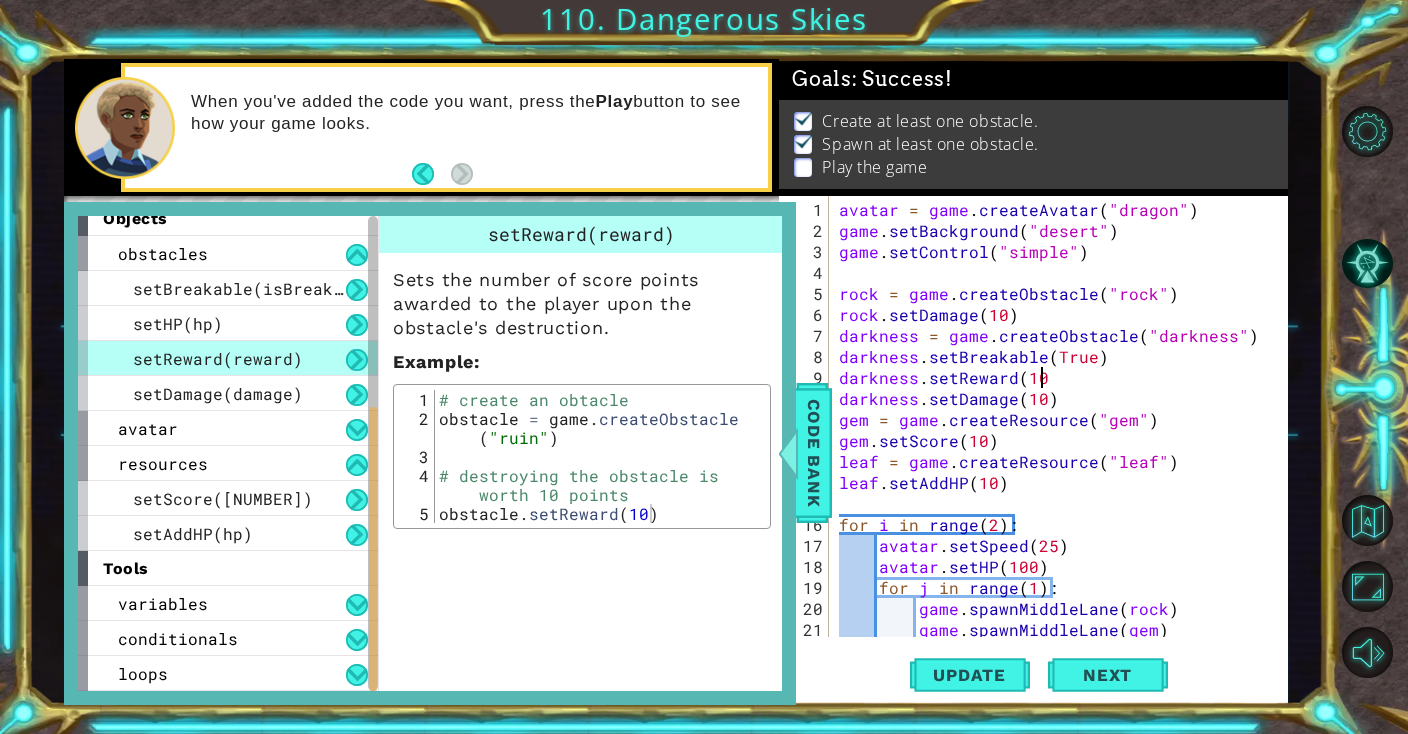 scroll, scrollTop: 0, scrollLeft: 12, axis: horizontal 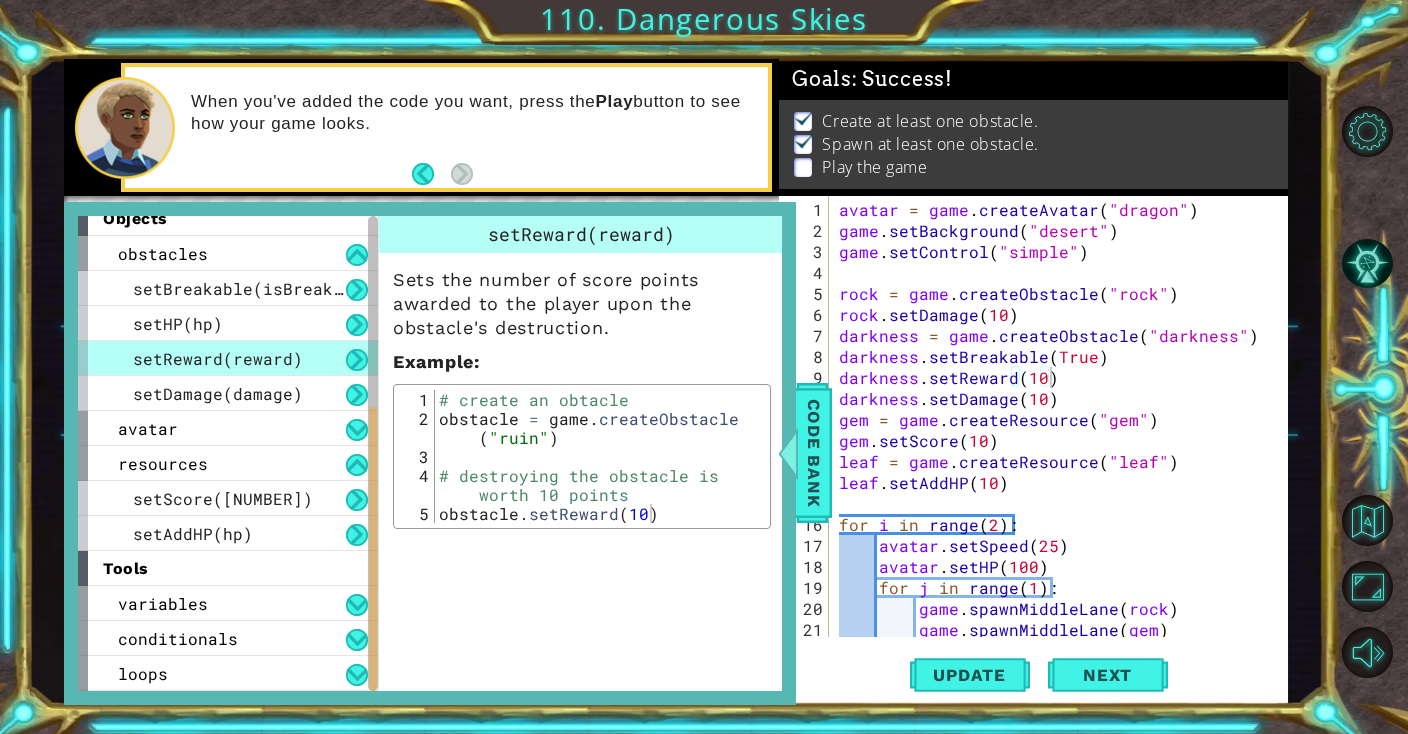 click on "darkness.setReward(10) 1 2 3 4 5 6 7 8 9 10 11 12 13 14 15 16 17 18 19 20 21 22 avatar   =   game . createAvatar ( "dragon" )   game . setBackground ( "desert" ) game . setControl ( "simple" ) rock   =   game . createObstacle ( "rock" ) rock . setDamage ( 10 ) darkness   =   game . createObstacle ( "darkness" ) darkness . setBreakable ( True ) darkness . setReward ( 10 ) darkness . setDamage ( 10 ) gem   =   game . createResource ( "gem" ) gem . setScore ( 10 ) leaf   =   game . createResource ( "leaf" ) leaf . setAddHP ( 10 ) for   i   in   range ( 2 ) :      avatar . setSpeed ( 25 )      avatar . setHP ( 100 )      for   j   in   range ( 1 ) :          game . spawnMiddleLane ( rock )          game . spawnMiddleLane ( gem )     XXXXXXXXXXXXXXXXXXXXXXXXXXXXXXXXXXXXXXXXXXXXXXXXXXXXXXXXXXXXXXXXXXXXXXXXXXXXXXXXXXXXXXXXXXXXXXXXXXXXXXXXXXXXXXXXXXXXXXXXXXXXXXXXXXXXXXXXXXXXXXXXXXXXXXXXXXXXXXXXXXXXXXXXXXXXXXXXXXXXXXXXXXXXXXXXXXXXXXXXXXXXXXXXXXXXXXXXXXXXXXXXXXXXXXXXXXXXXXXXXXXXXXXXXXXXXXXX" at bounding box center [1030, 416] 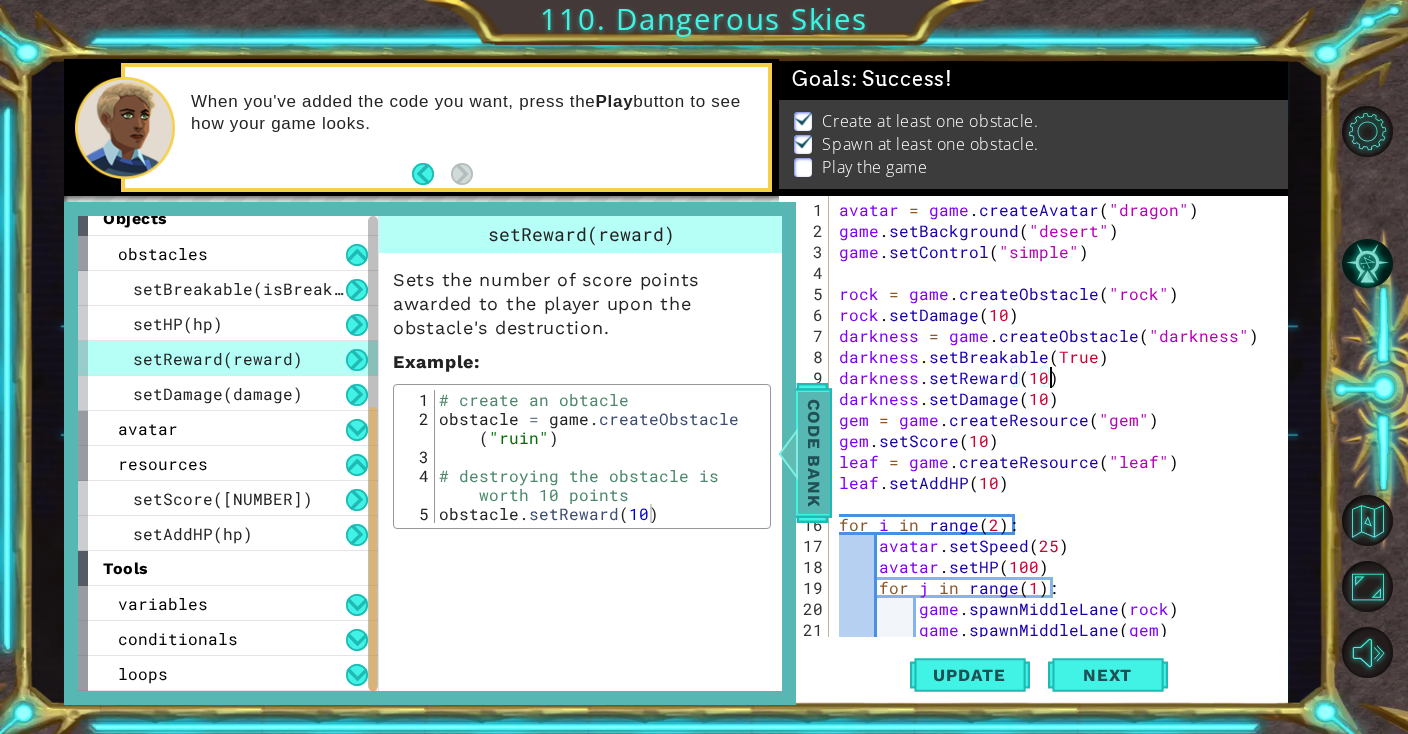 click on "Code Bank" at bounding box center [814, 453] 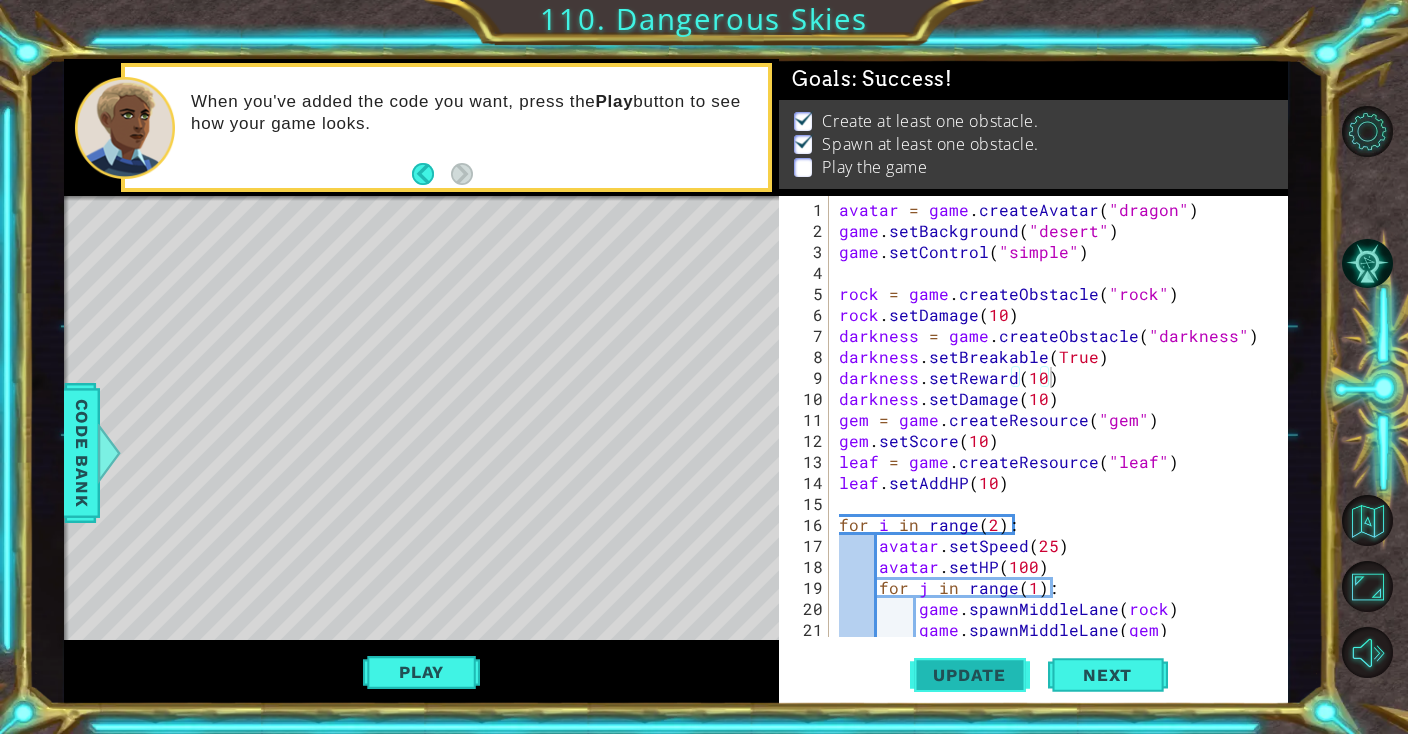 click on "Update" at bounding box center (969, 675) 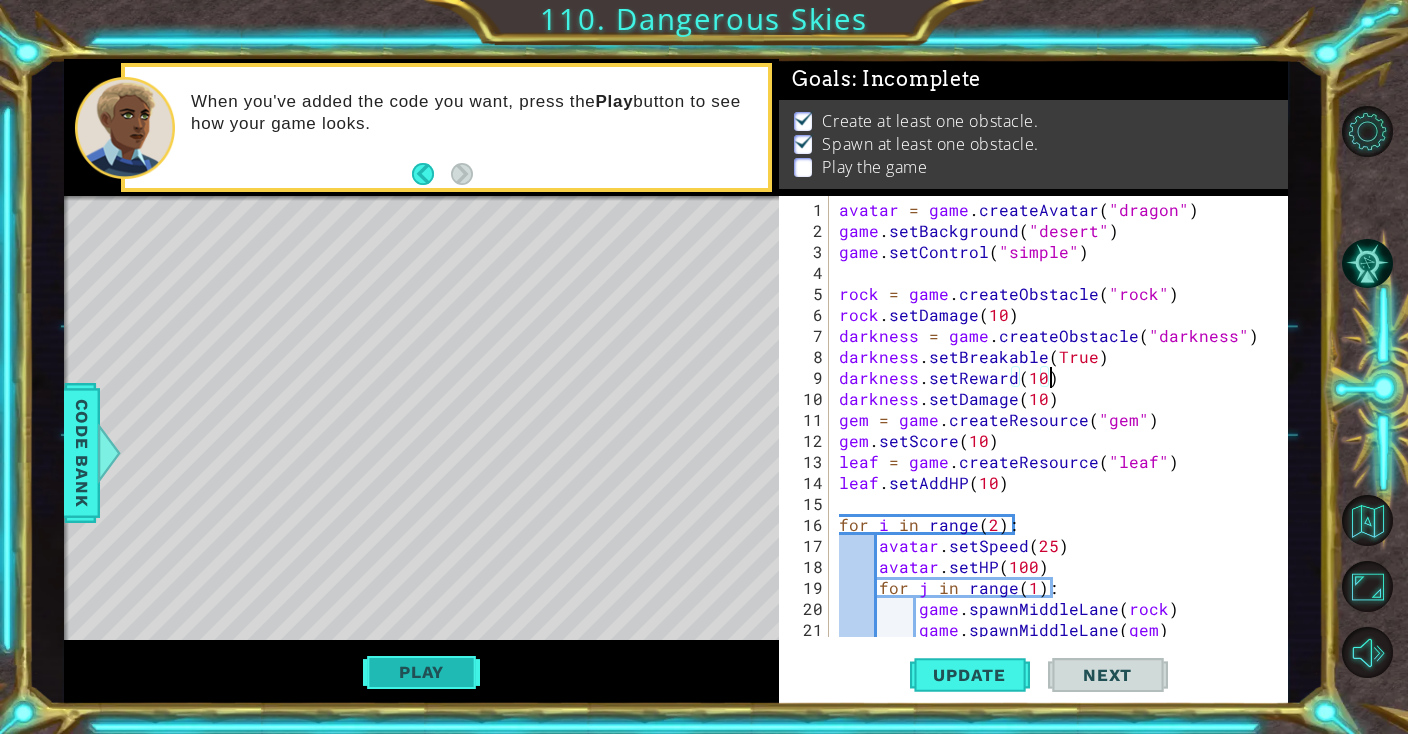 click on "Play" at bounding box center (421, 672) 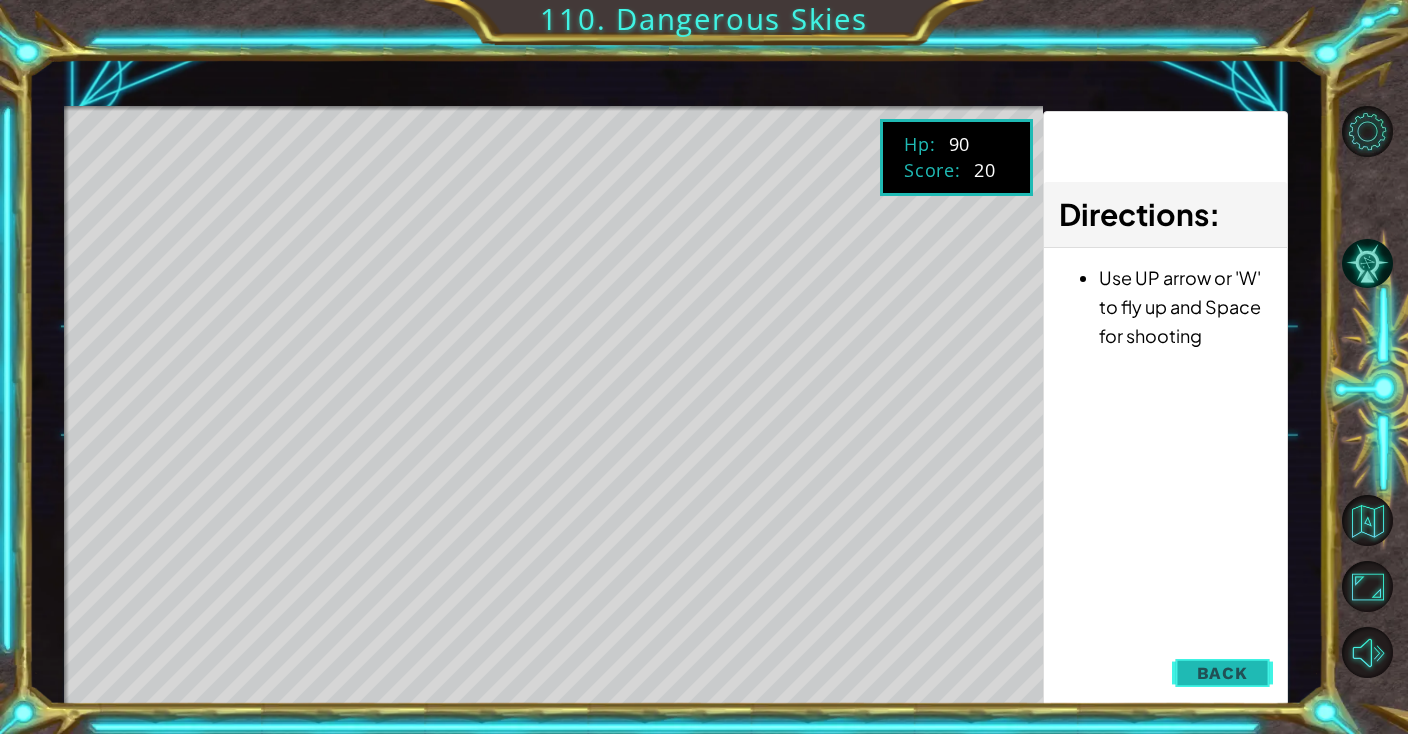 click on "Back" at bounding box center (1222, 673) 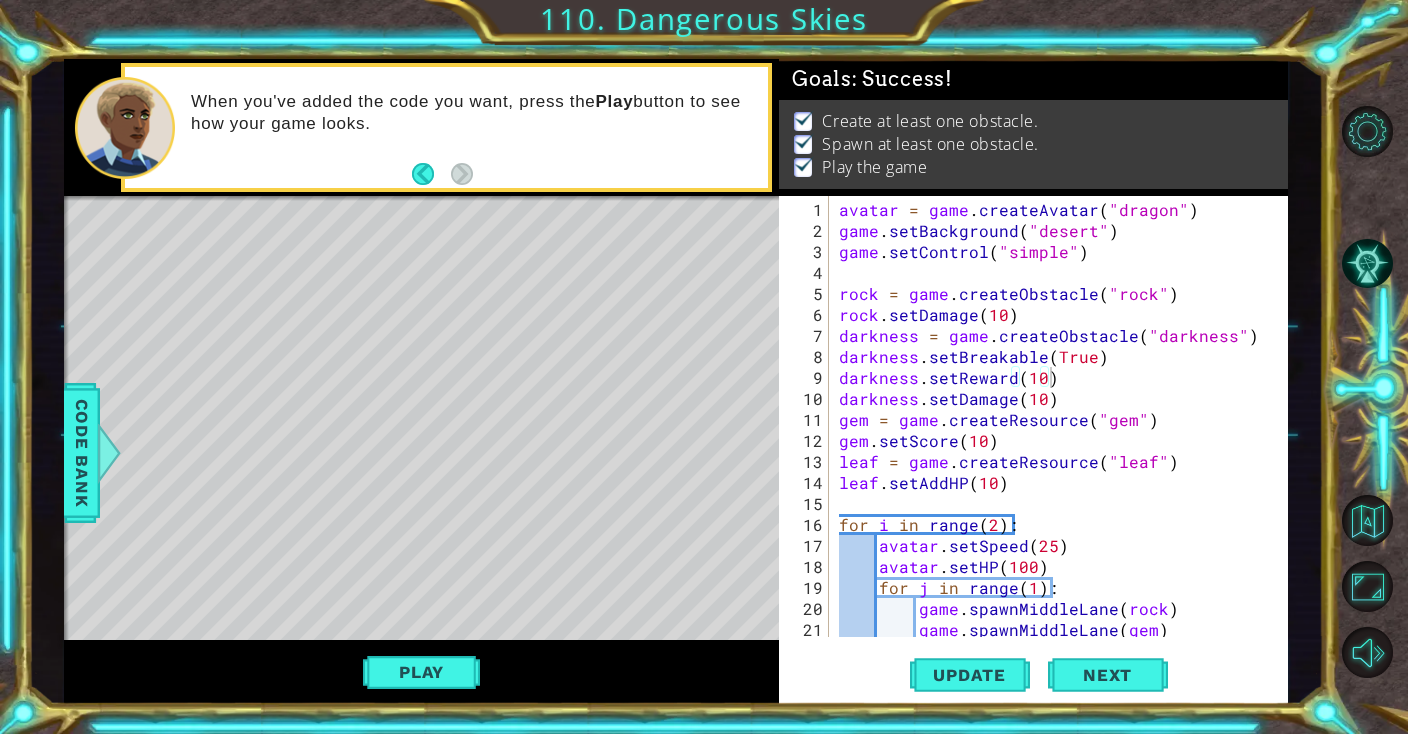 scroll, scrollTop: 83, scrollLeft: 0, axis: vertical 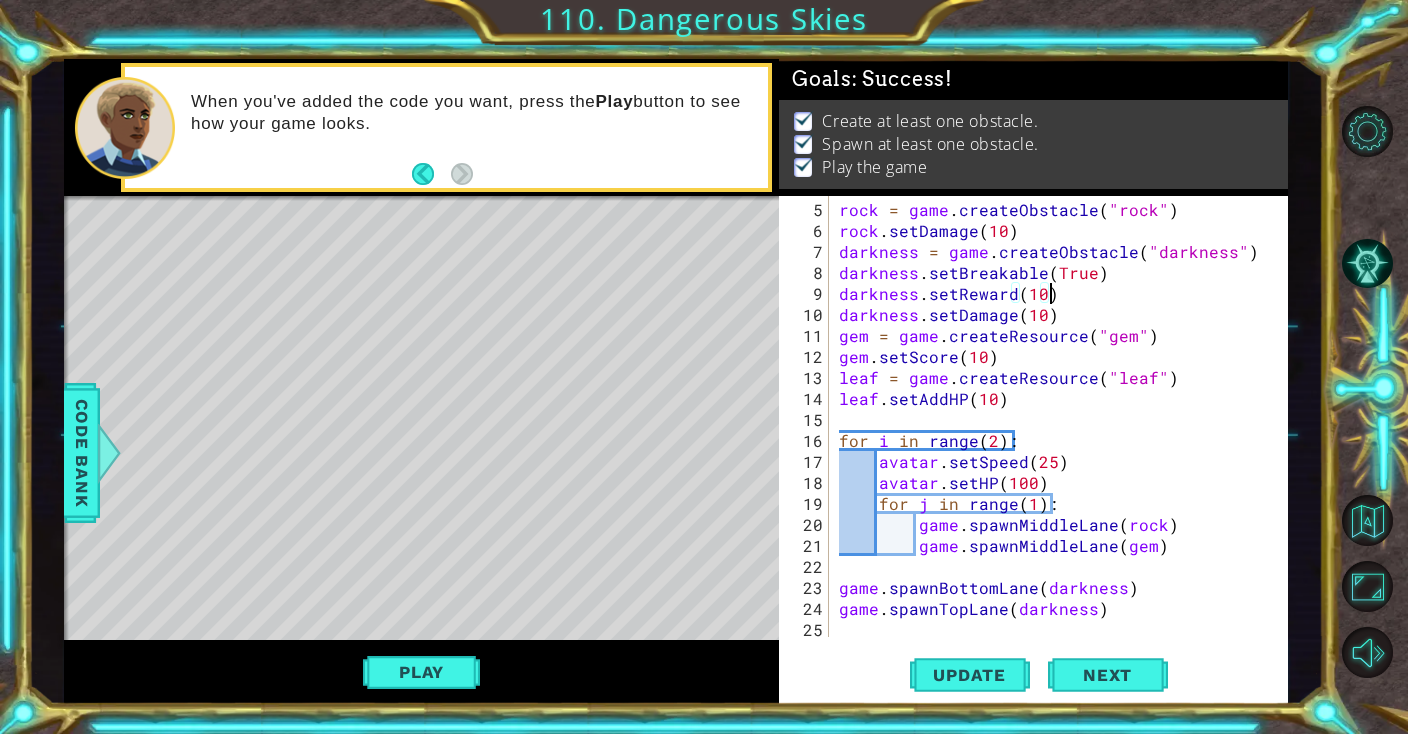 drag, startPoint x: 898, startPoint y: 387, endPoint x: 1005, endPoint y: 405, distance: 108.503456 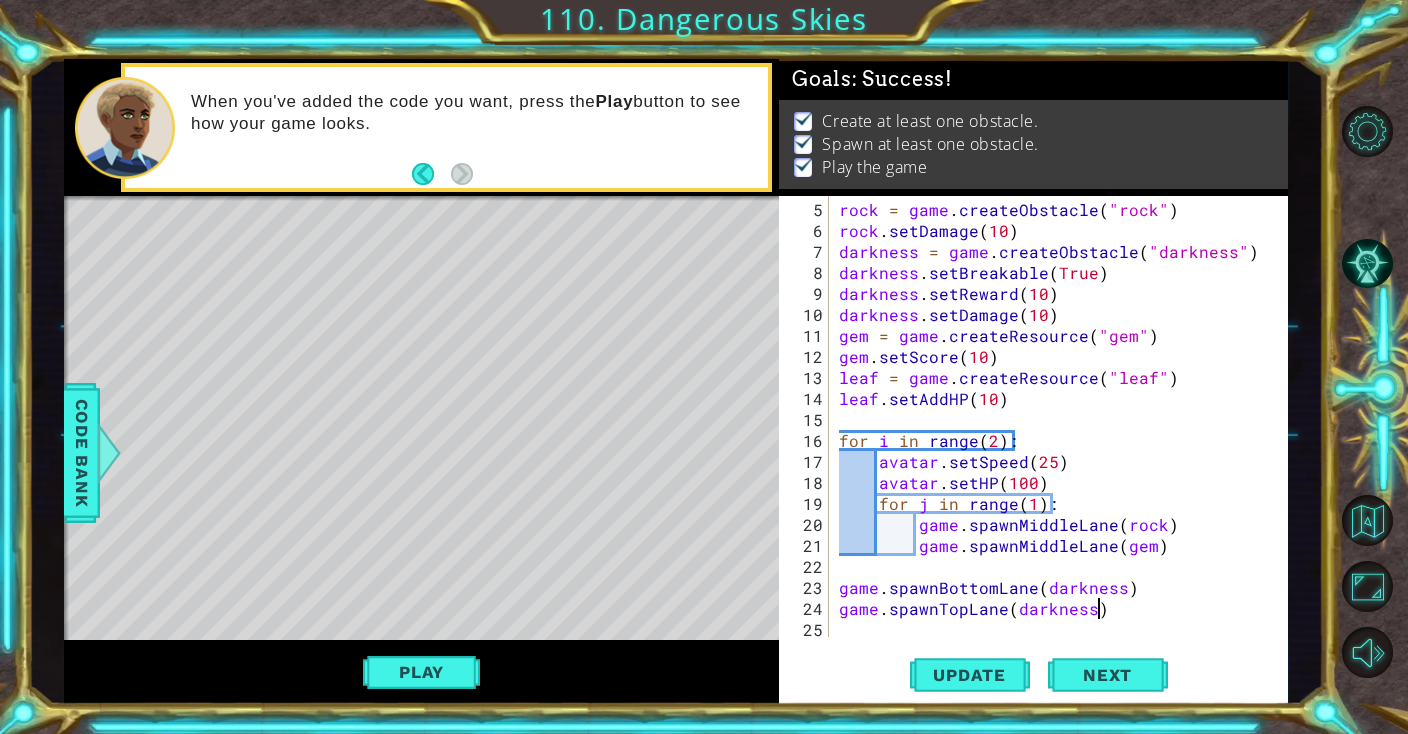 click on "rock   =   game . createObstacle ( "rock" ) rock . setDamage ( 10 ) darkness   =   game . createObstacle ( "darkness" ) darkness . setBreakable ( True ) darkness . setReward ( 10 ) darkness . setDamage ( 10 ) gem   =   game . createResource ( "gem" ) gem . setScore ( 10 ) leaf   =   game . createResource ( "leaf" ) leaf . setAddHP ( 10 ) for   i   in   range ( 2 ) :      avatar . setSpeed ( 25 )      avatar . setHP ( 100 )      for   j   in   range ( 1 ) :          game . spawnMiddleLane ( rock )          game . spawnMiddleLane ( gem ) game . spawnBottomLane ( darkness ) game . spawnTopLane ( darkness )" at bounding box center (1063, 440) 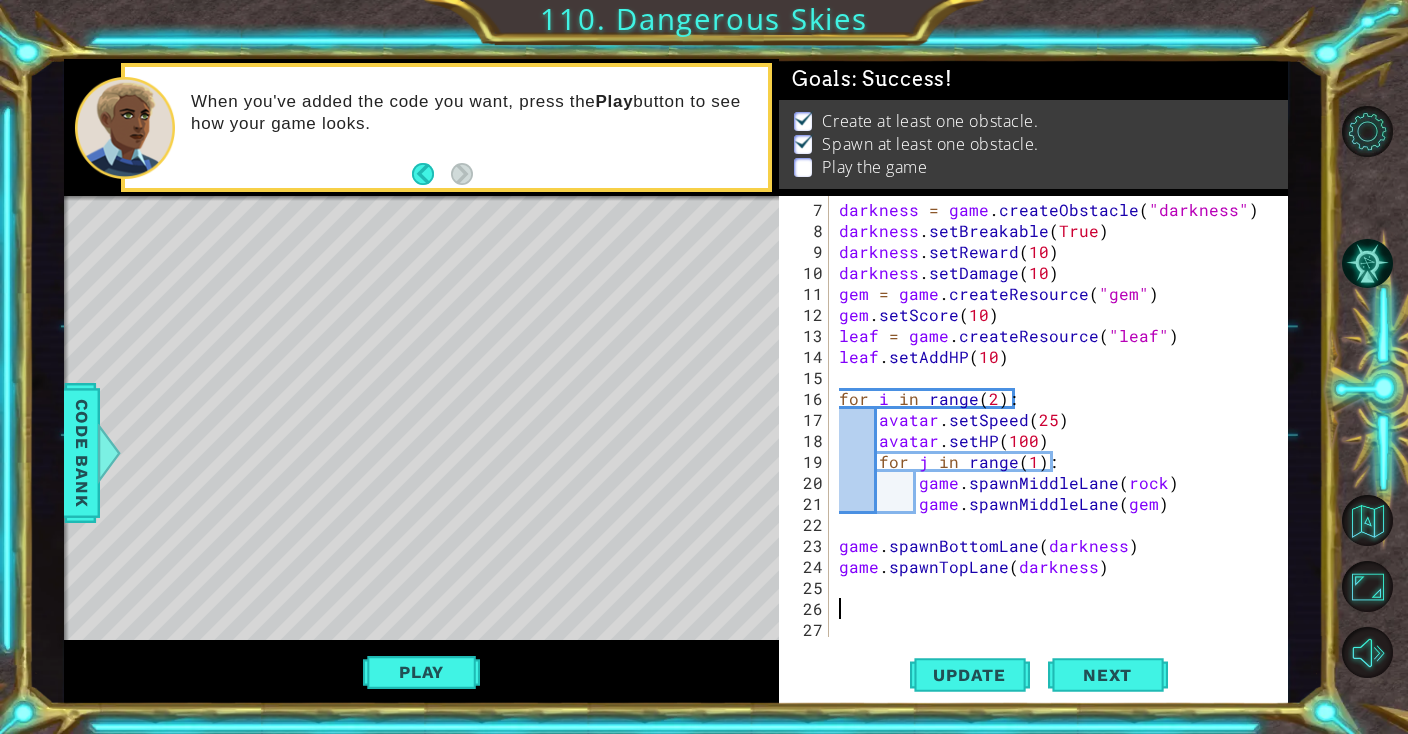scroll, scrollTop: 125, scrollLeft: 0, axis: vertical 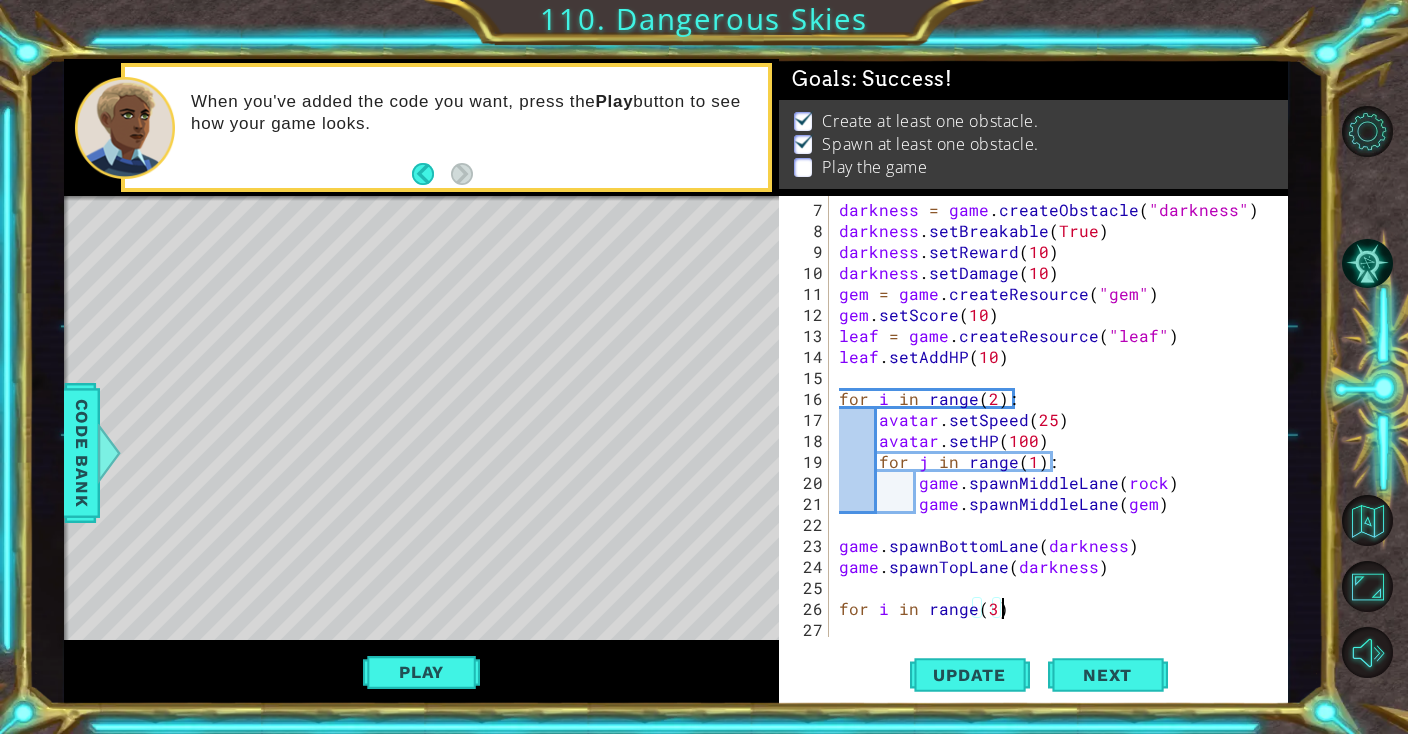 type on "for i in range(3):" 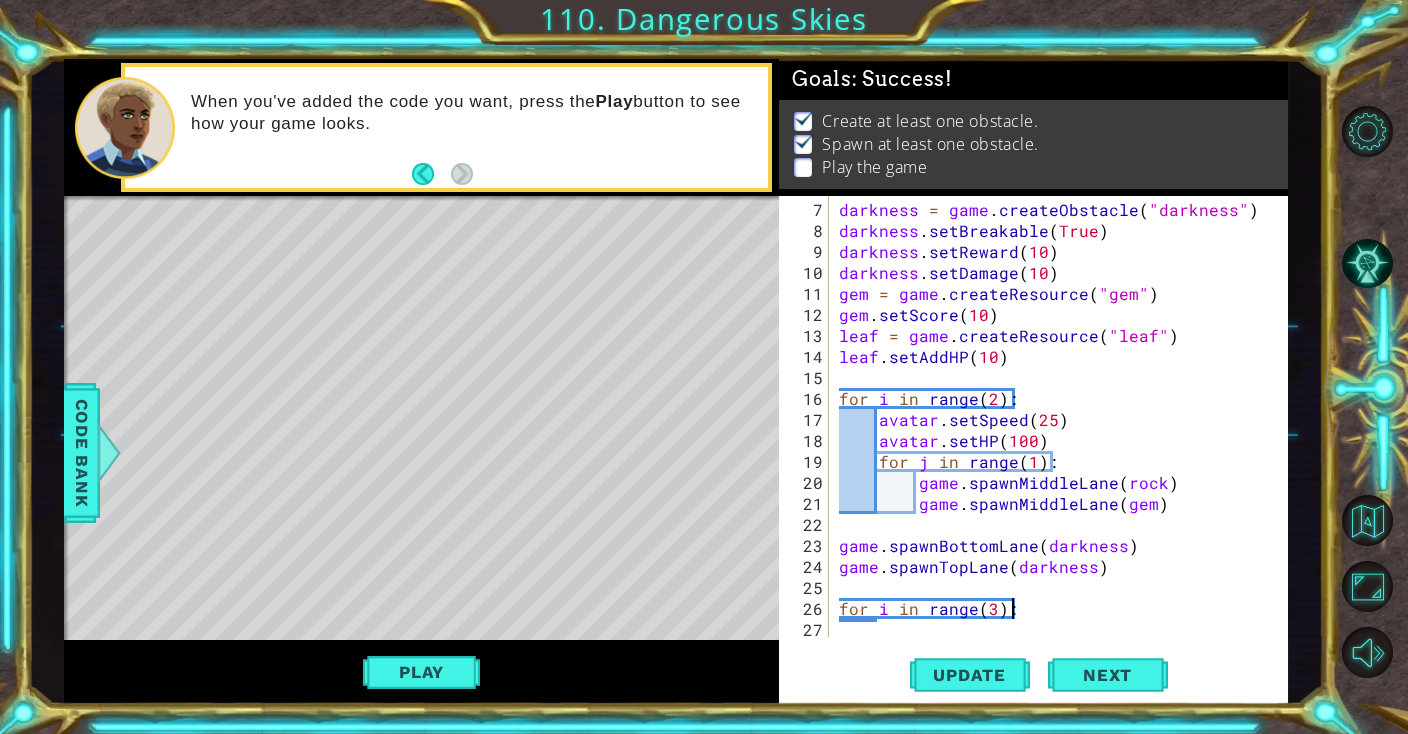 scroll, scrollTop: 0, scrollLeft: 1, axis: horizontal 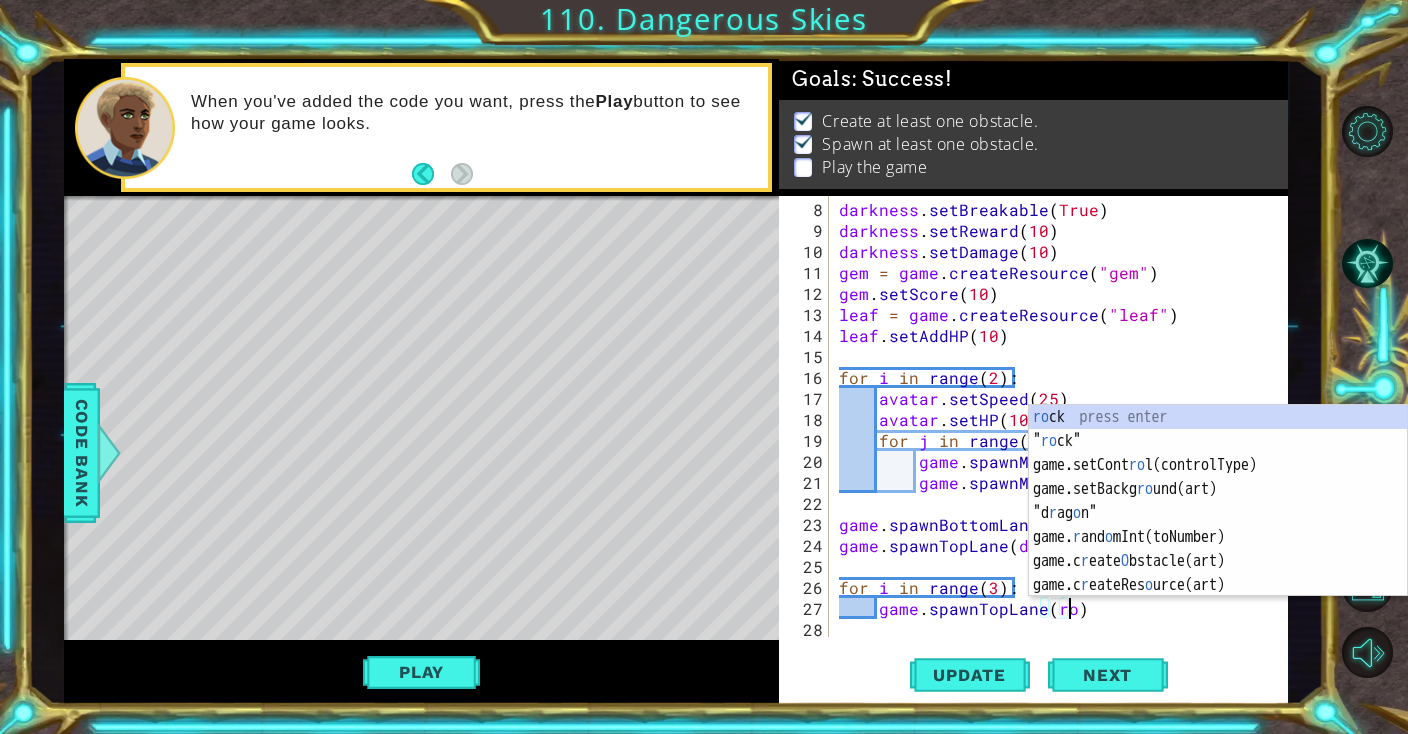 type on "game.spawnTopLane(rock)" 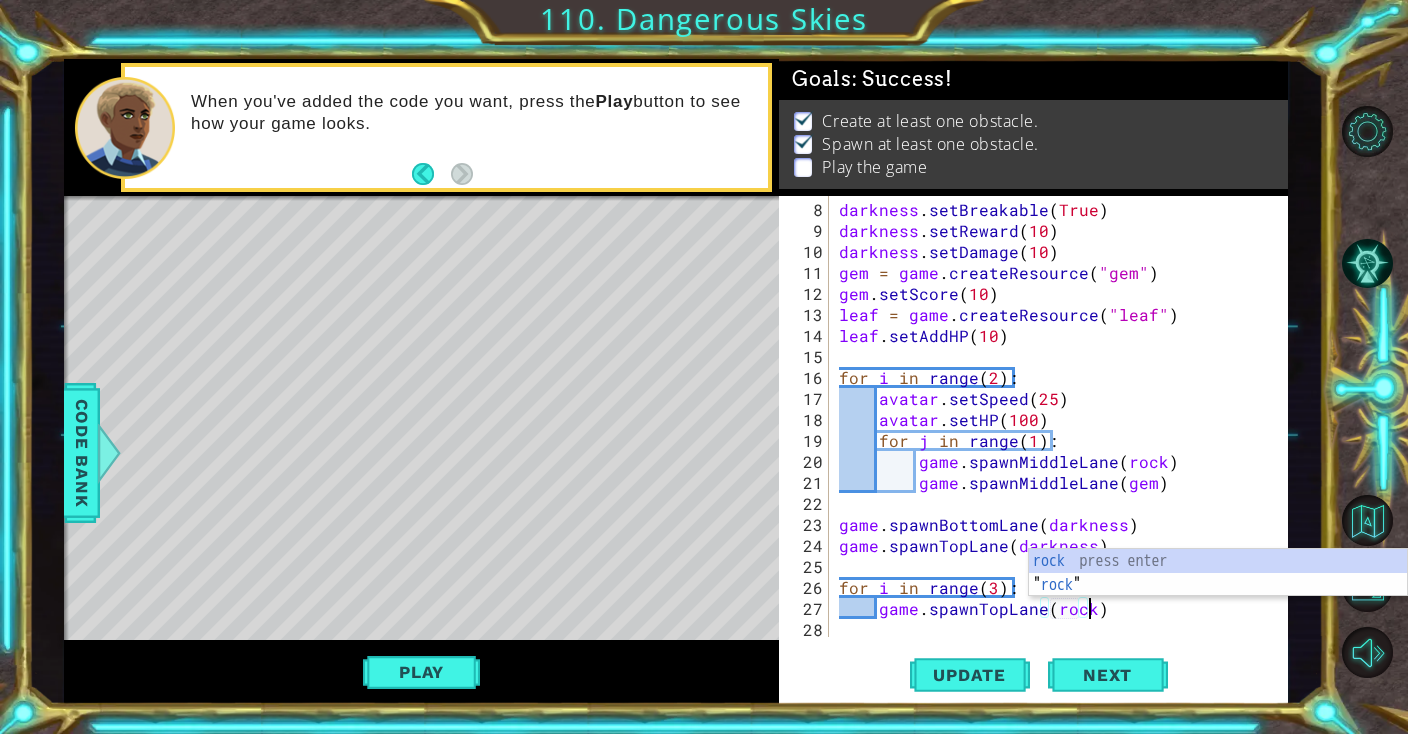 scroll, scrollTop: 0, scrollLeft: 14, axis: horizontal 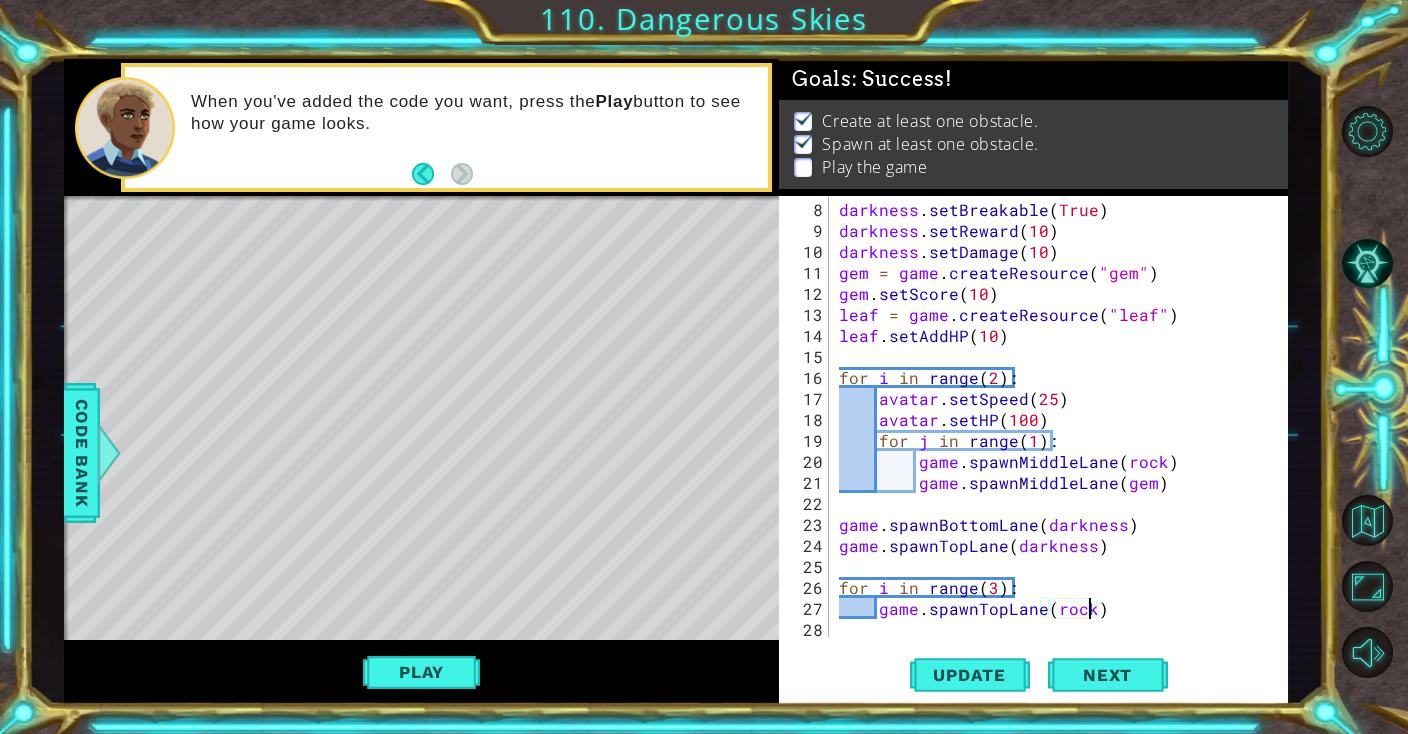 click on "darkness . setBreakable ( True ) darkness . setReward ( 10 ) darkness . setDamage ( 10 ) gem   =   game . createResource ( "gem" ) gem . setScore ( 10 ) leaf   =   game . createResource ( "leaf" ) leaf . setAddHP ( 10 ) for   i   in   range ( 2 ) :      avatar . setSpeed ( 25 )      avatar . setHP ( 100 )      for   j   in   range ( 1 ) :          game . spawnMiddleLane ( rock )          game . spawnMiddleLane ( gem ) game . spawnBottomLane ( darkness ) game . spawnTopLane ( darkness ) for   i   in   range ( 3 ) :      game . spawnTopLane ( rock )" at bounding box center [1063, 440] 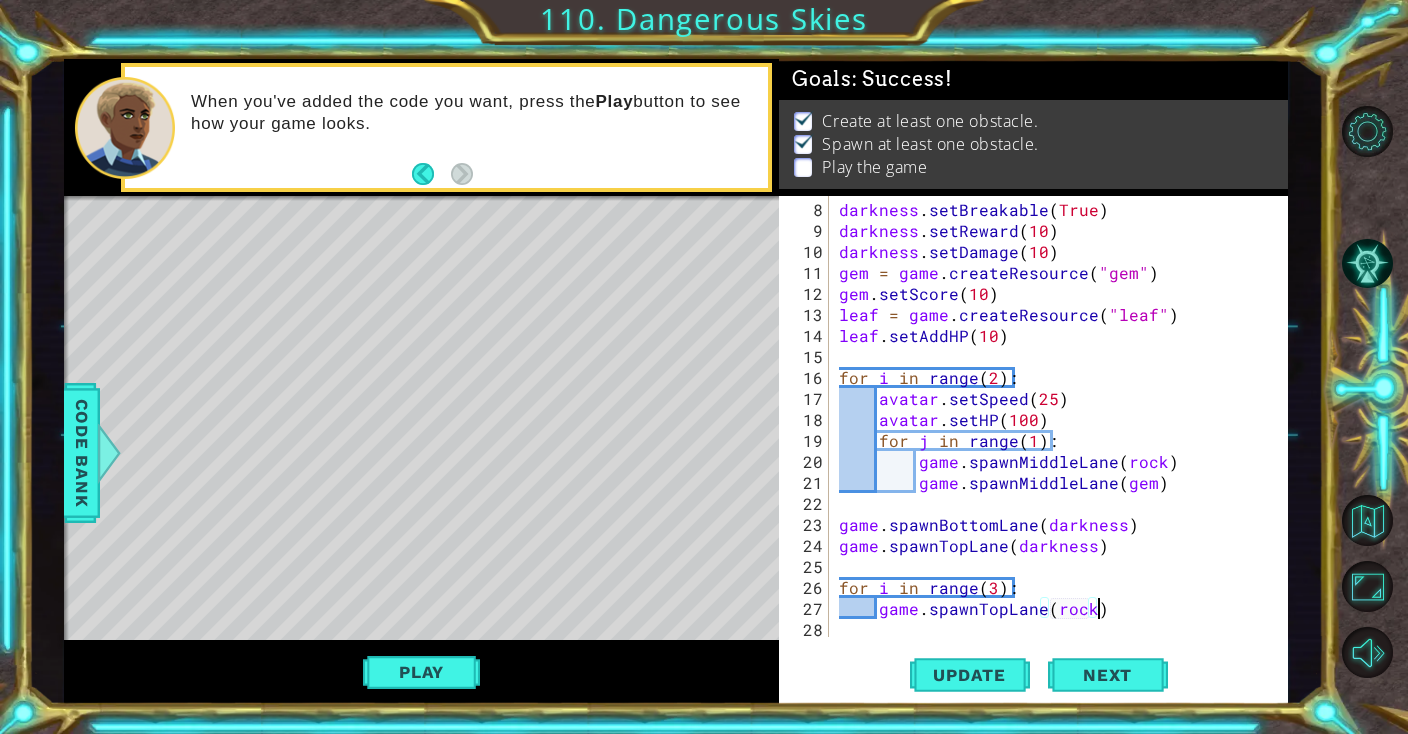 scroll, scrollTop: 167, scrollLeft: 0, axis: vertical 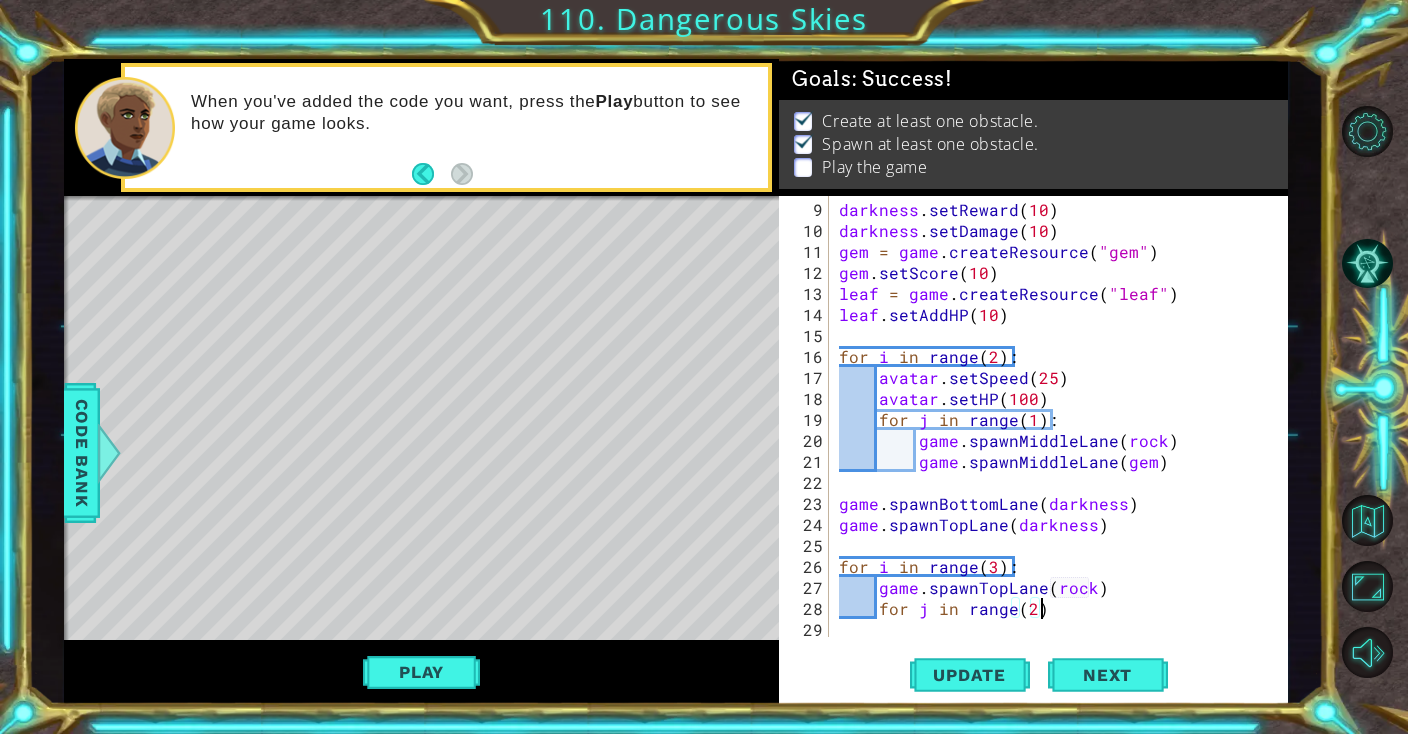 type on "for j in range(2):" 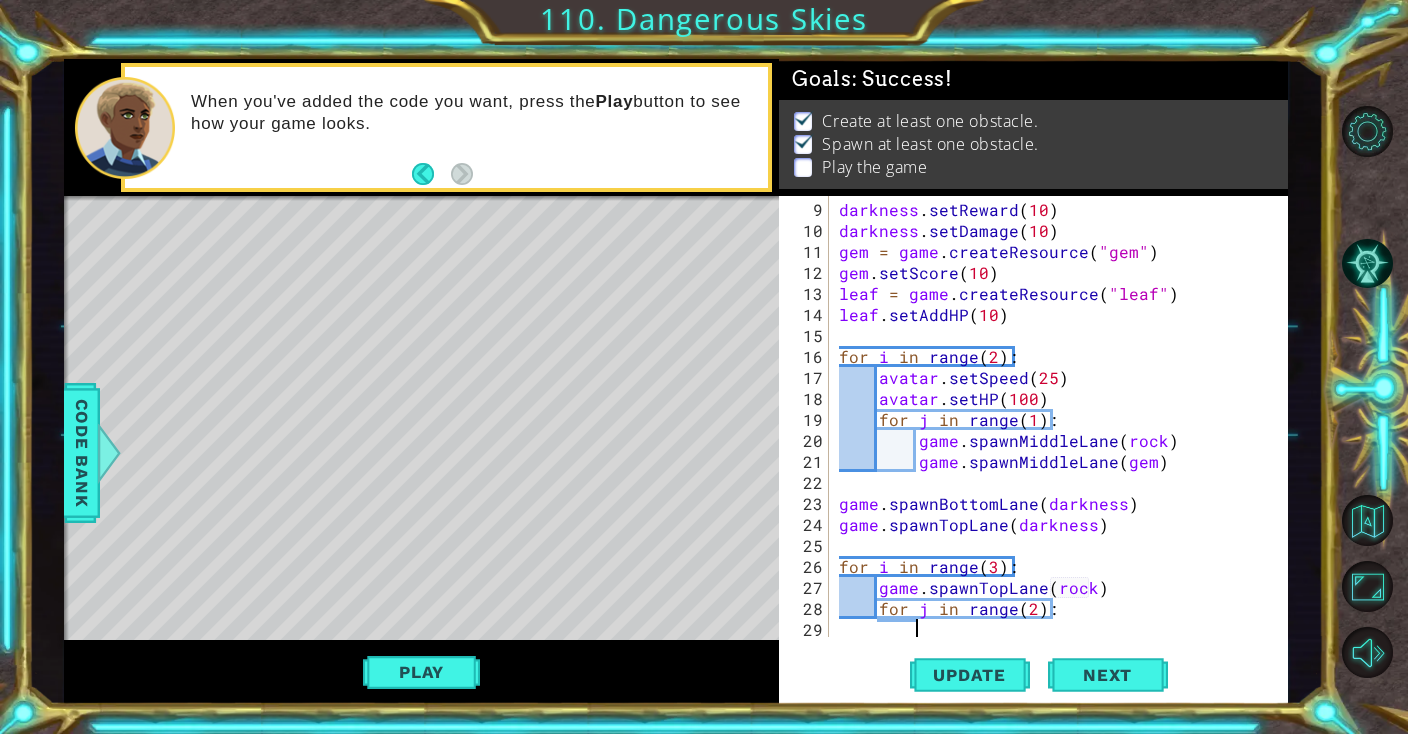 scroll, scrollTop: 0, scrollLeft: 3, axis: horizontal 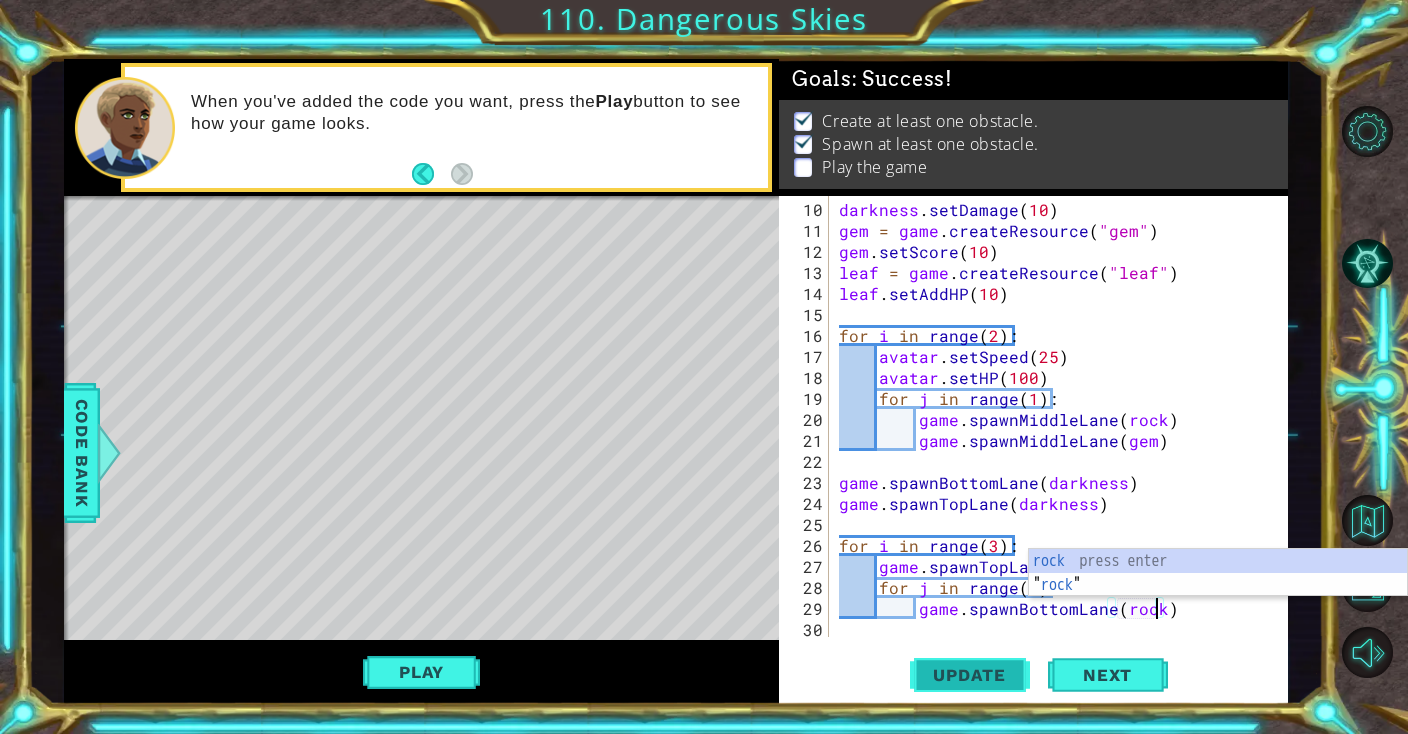 click on "Update" at bounding box center (970, 675) 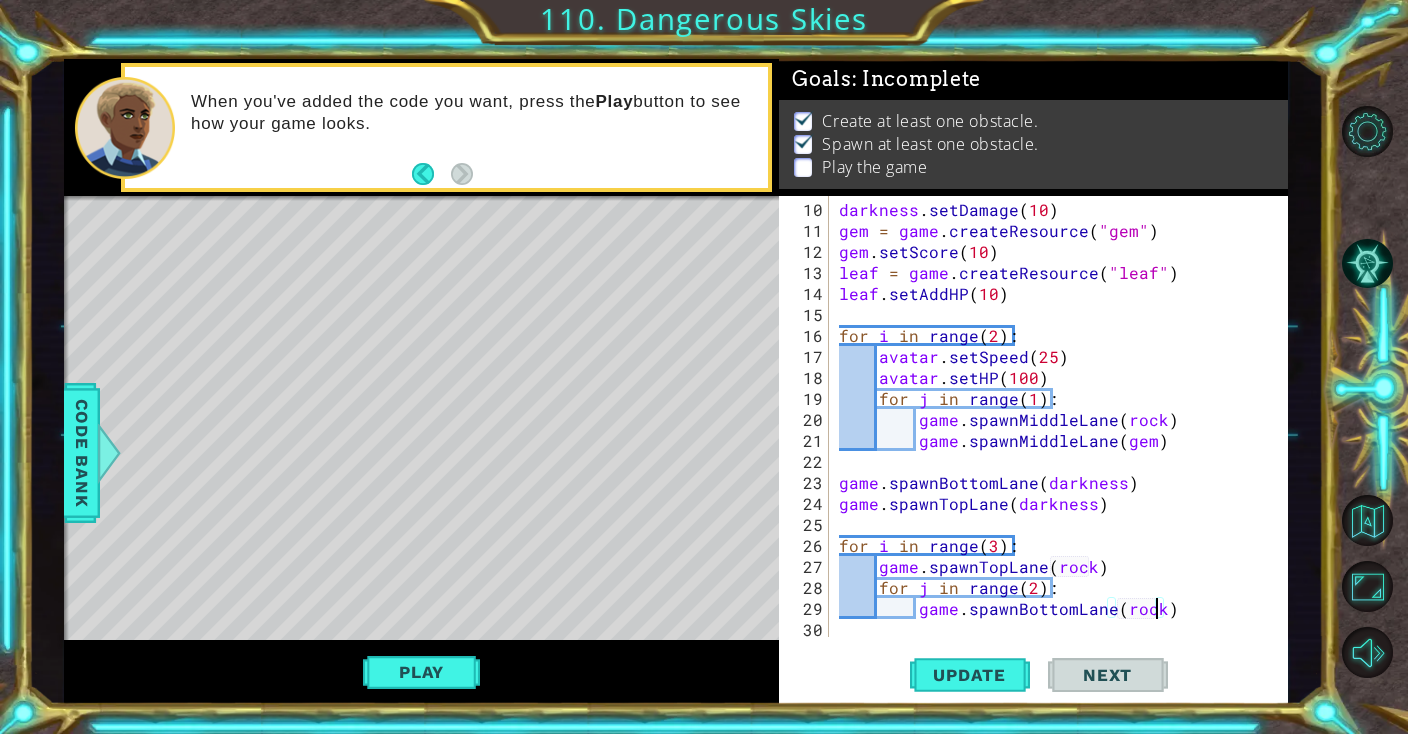 click on "Play" at bounding box center (421, 672) 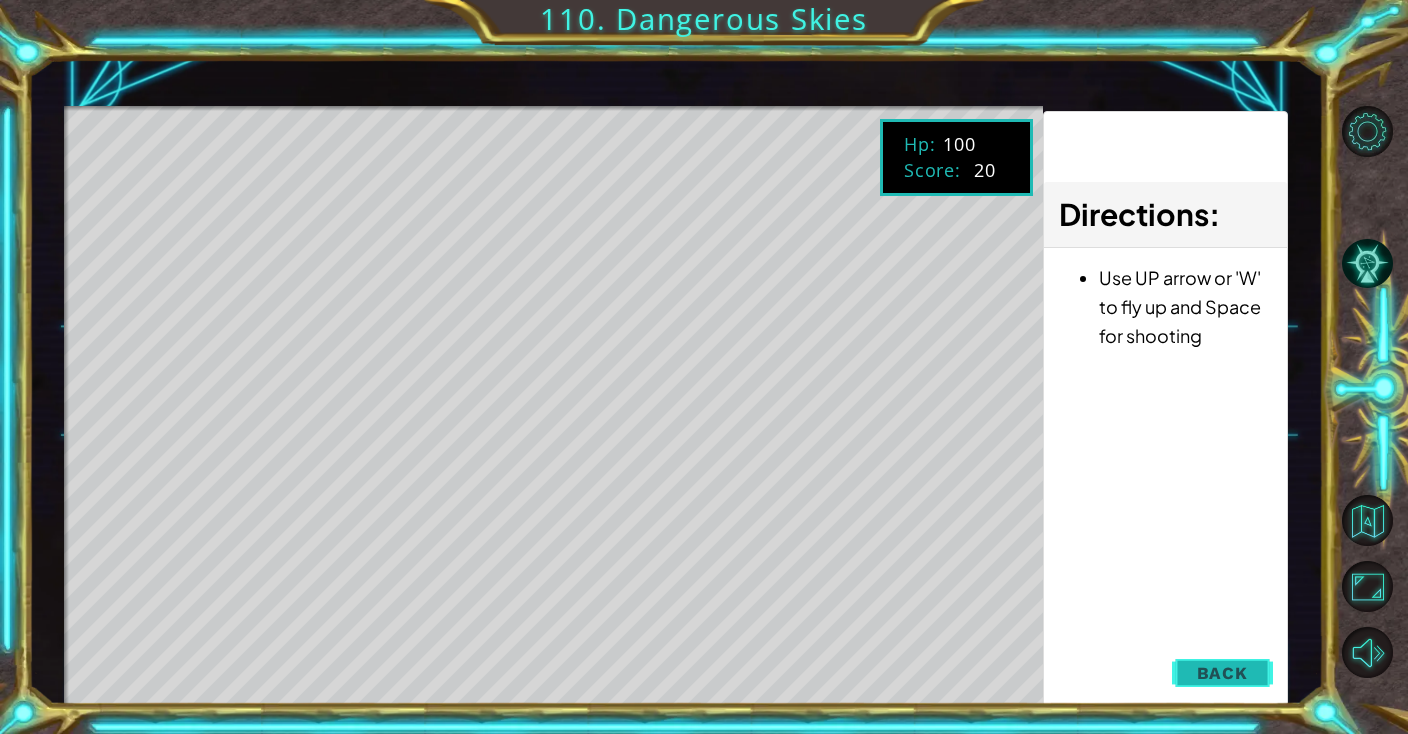 click on "Back" at bounding box center [1222, 673] 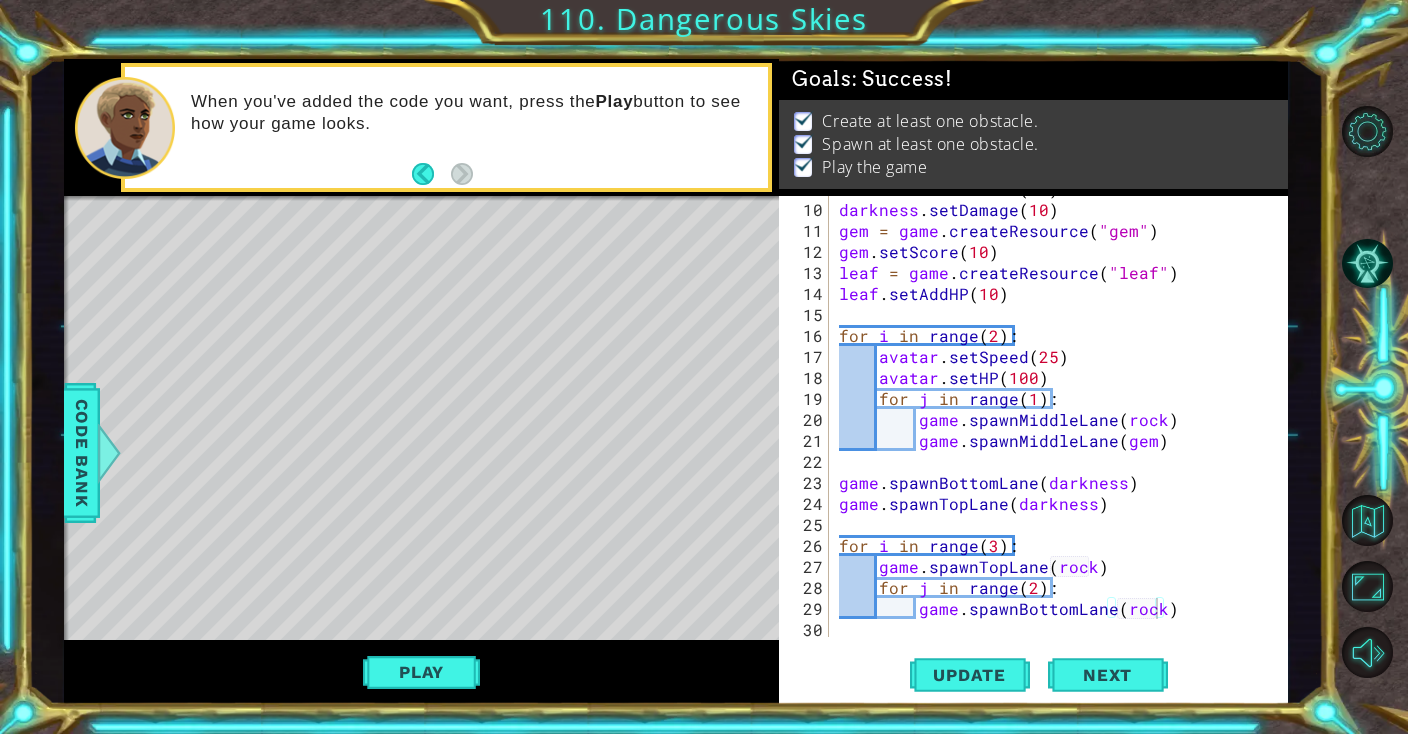 click on "darkness . setReward ( 10 ) darkness . setDamage ( 10 ) gem   =   game . createResource ( "gem" ) gem . setScore ( 10 ) leaf   =   game . createResource ( "leaf" ) leaf . setAddHP ( 10 ) for   i   in   range ( 2 ) :      avatar . setSpeed ( 25 )      avatar . setHP ( 100 )      for   j   in   range ( 1 ) :          game . spawnMiddleLane ( rock )          game . spawnMiddleLane ( gem ) game . spawnBottomLane ( darkness ) game . spawnTopLane ( darkness ) for   i   in   range ( 3 ) :      game . spawnTopLane ( rock )      for   j   in   range ( 2 ) :          game . spawnBottomLane ( rock )" at bounding box center (1063, 419) 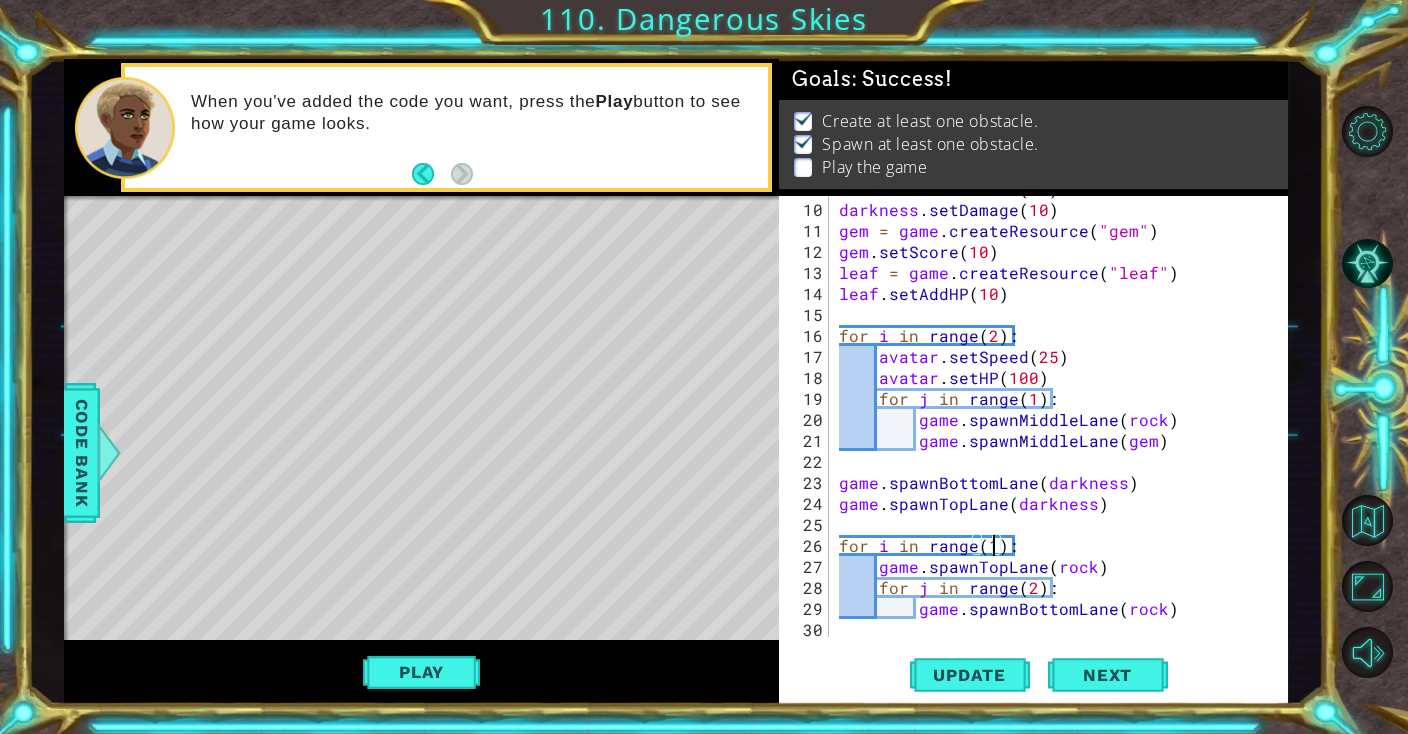 scroll, scrollTop: 0, scrollLeft: 8, axis: horizontal 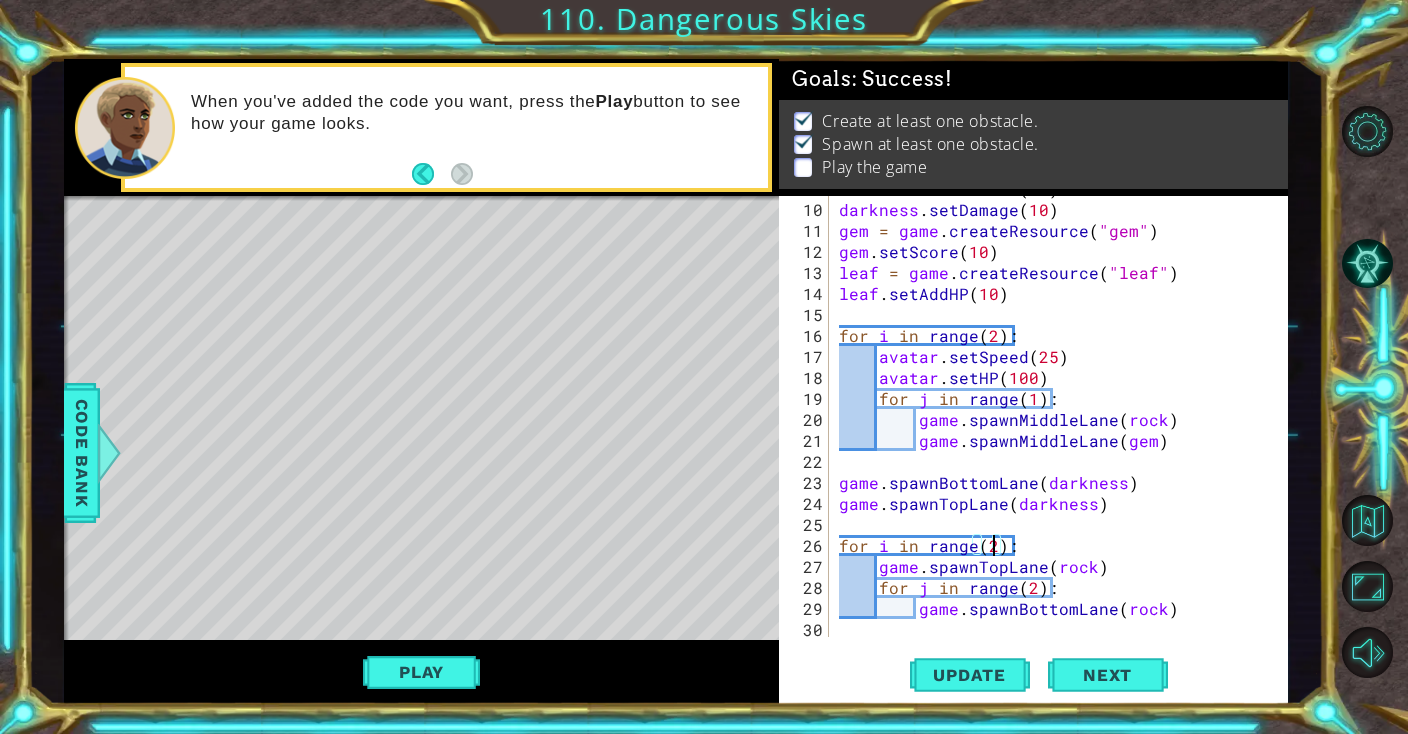click on "darkness . setReward ( 10 ) darkness . setDamage ( 10 ) gem   =   game . createResource ( "gem" ) gem . setScore ( 10 ) leaf   =   game . createResource ( "leaf" ) leaf . setAddHP ( 10 ) for   i   in   range ( 2 ) :      avatar . setSpeed ( 25 )      avatar . setHP ( 100 )      for   j   in   range ( 1 ) :          game . spawnMiddleLane ( rock )          game . spawnMiddleLane ( gem ) game . spawnBottomLane ( darkness ) game . spawnTopLane ( darkness ) for   i   in   range ( 2 ) :      game . spawnTopLane ( rock )      for   j   in   range ( 2 ) :          game . spawnBottomLane ( rock )" at bounding box center (1063, 419) 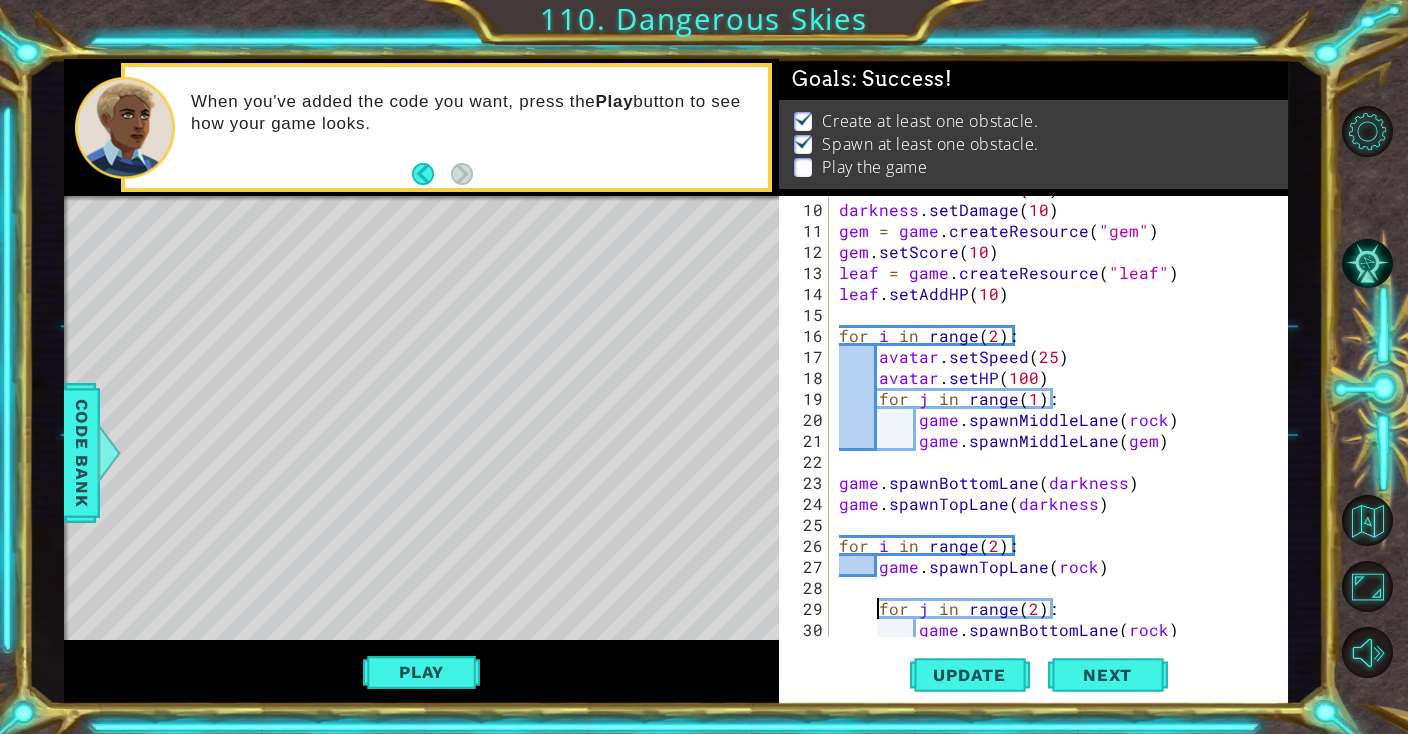 click on "darkness . setReward ( 10 ) darkness . setDamage ( 10 ) gem   =   game . createResource ( "gem" ) gem . setScore ( 10 ) leaf   =   game . createResource ( "leaf" ) leaf . setAddHP ( 10 ) for   i   in   range ( 2 ) :      avatar . setSpeed ( 25 )      avatar . setHP ( 100 )      for   j   in   range ( 1 ) :          game . spawnMiddleLane ( rock )          game . spawnMiddleLane ( gem ) game . spawnBottomLane ( darkness ) game . spawnTopLane ( darkness ) for   i   in   range ( 2 ) :      game . spawnTopLane ( rock )      for   j   in   range ( 2 ) :          game . spawnBottomLane ( rock )" at bounding box center [1063, 419] 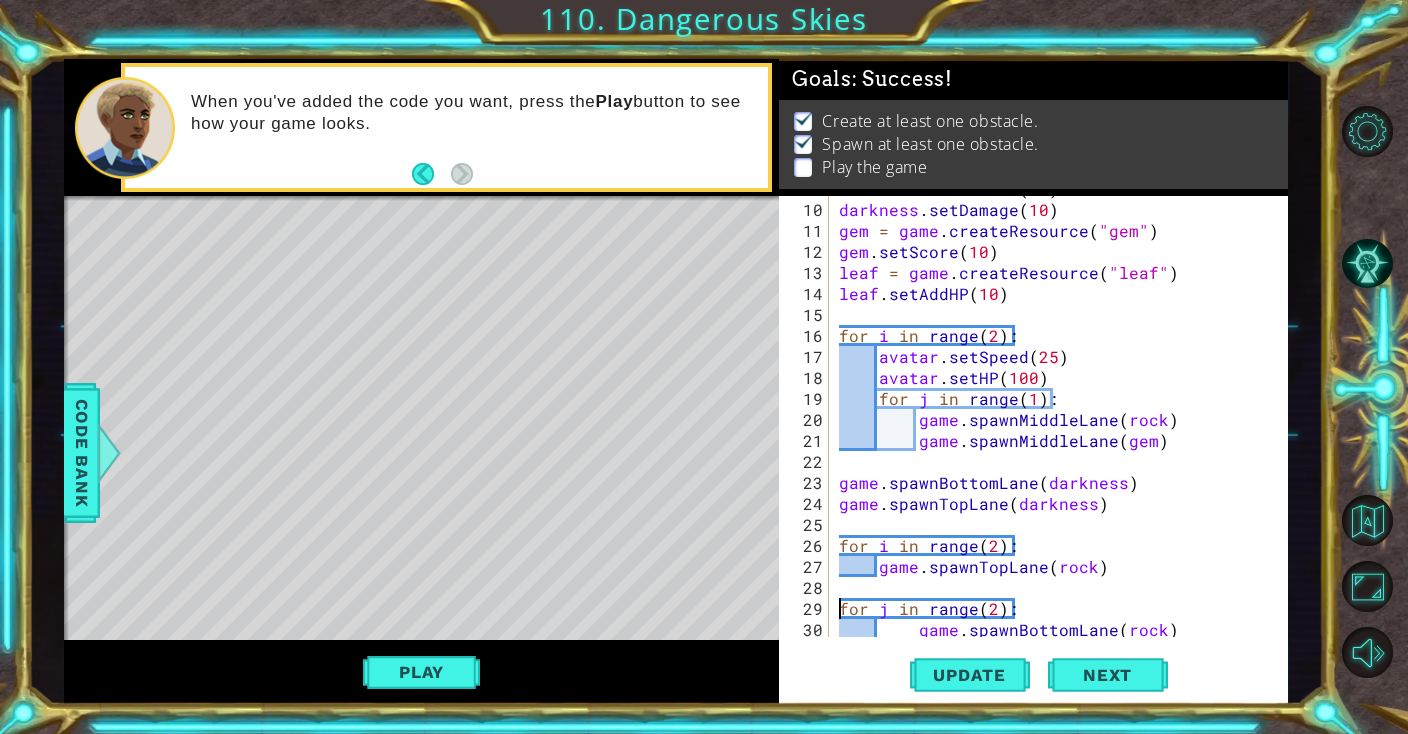 click on "darkness . setReward ( 10 ) darkness . setDamage ( 10 ) gem   =   game . createResource ( "gem" ) gem . setScore ( 10 ) leaf   =   game . createResource ( "leaf" ) leaf . setAddHP ( 10 ) for   i   in   range ( 2 ) :      avatar . setSpeed ( 25 )      avatar . setHP ( 100 )      for   j   in   range ( 1 ) :          game . spawnMiddleLane ( rock )          game . spawnMiddleLane ( gem ) game . spawnBottomLane ( darkness ) game . spawnTopLane ( darkness ) for   i   in   range ( 2 ) :      game . spawnTopLane ( rock ) for   j   in   range ( 2 ) :          game . spawnBottomLane ( rock )" at bounding box center [1063, 419] 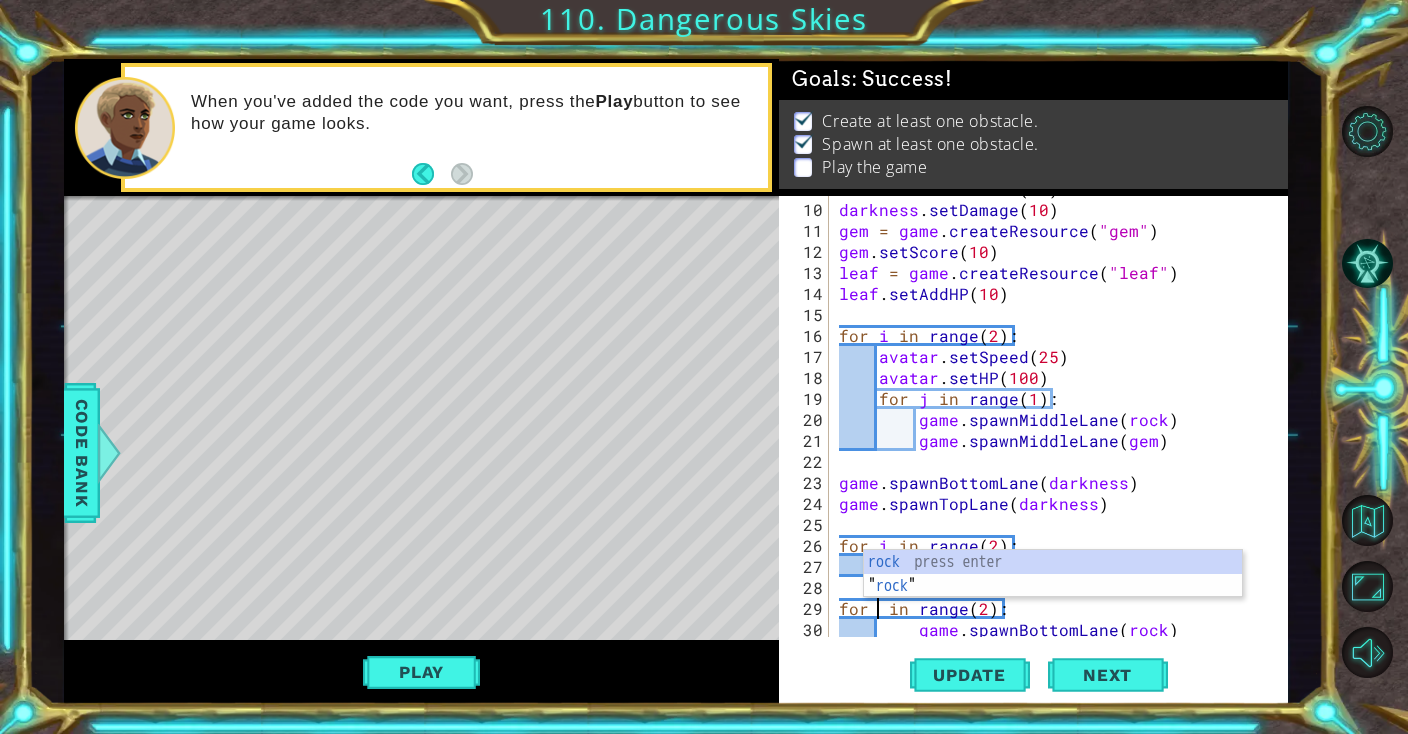 scroll, scrollTop: 0, scrollLeft: 2, axis: horizontal 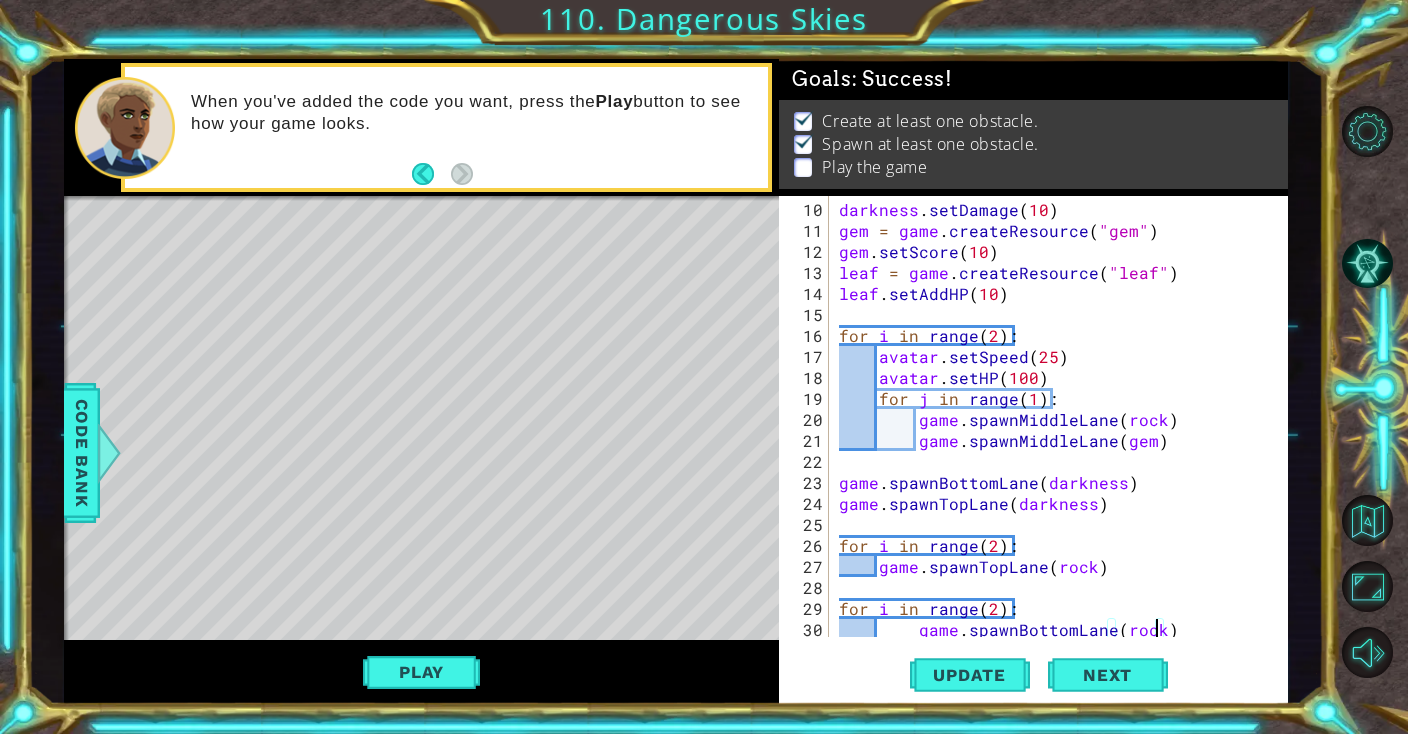 click on "darkness . setDamage ( 10 ) gem   =   game . createResource ( "gem" ) gem . setScore ( 10 ) leaf   =   game . createResource ( "leaf" ) leaf . setAddHP ( 10 ) for   i   in   range ( 2 ) :      avatar . setSpeed ( 25 )      avatar . setHP ( 100 )      for   j   in   range ( 1 ) :          game . spawnMiddleLane ( rock )          game . spawnMiddleLane ( gem ) game . spawnBottomLane ( darkness ) game . spawnTopLane ( darkness ) for   i   in   range ( 2 ) :      game . spawnTopLane ( rock ) for   i   in   range ( 2 ) :          game . spawnBottomLane ( rock )" at bounding box center (1063, 440) 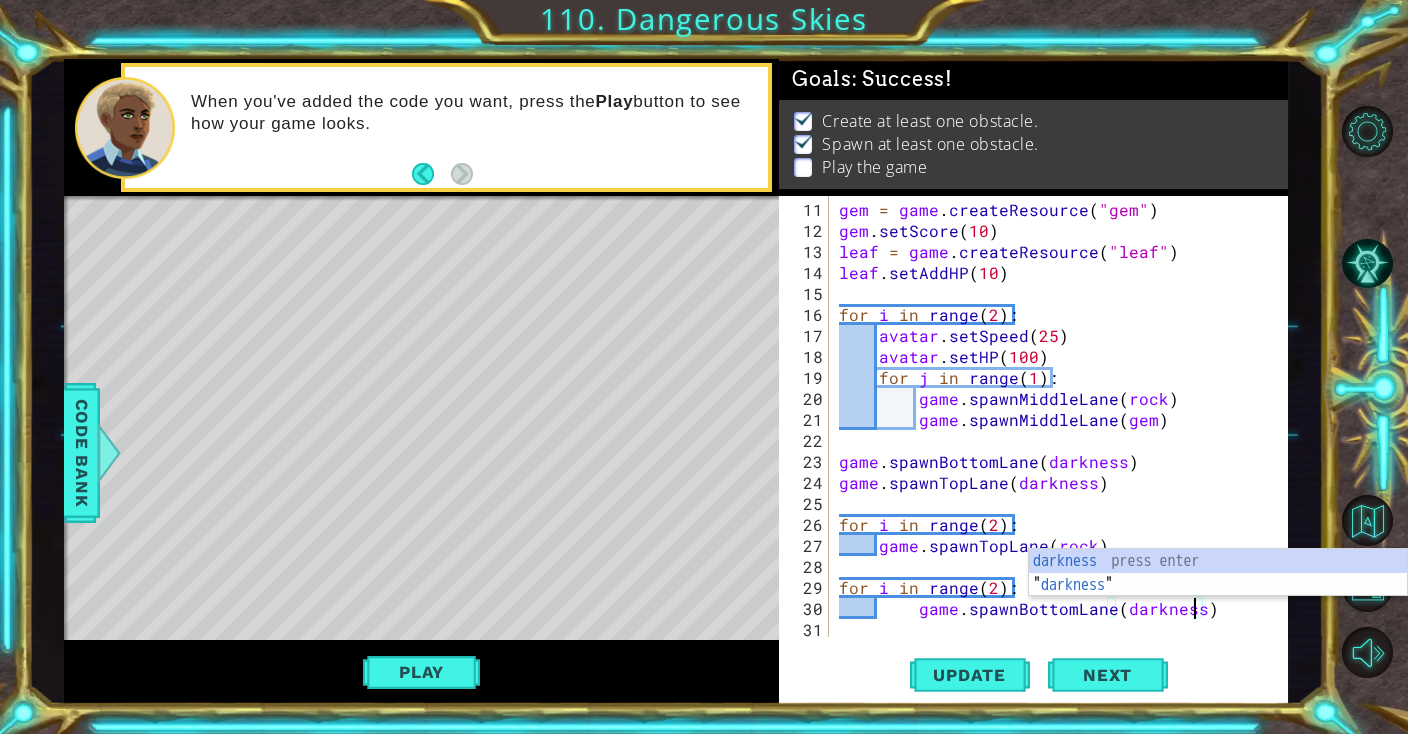 scroll, scrollTop: 0, scrollLeft: 21, axis: horizontal 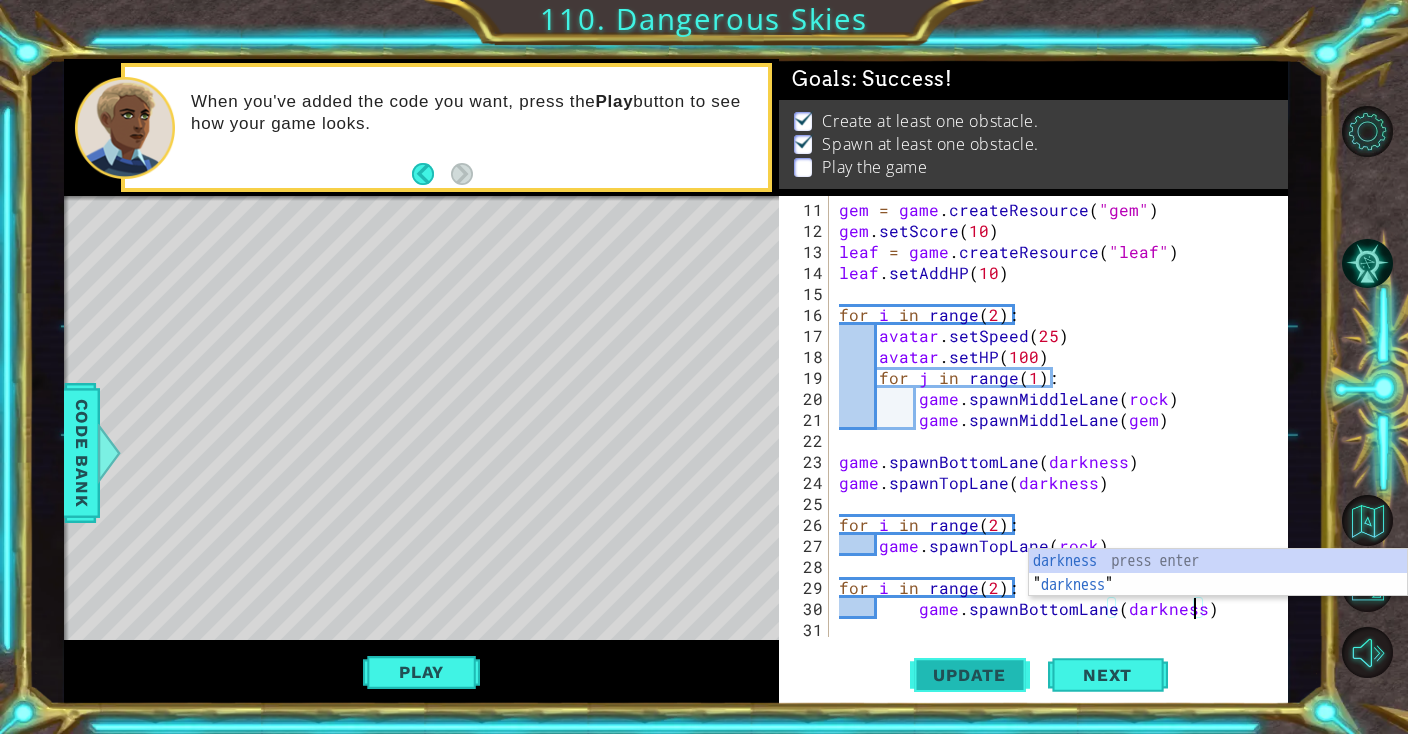 click on "Update" at bounding box center (969, 675) 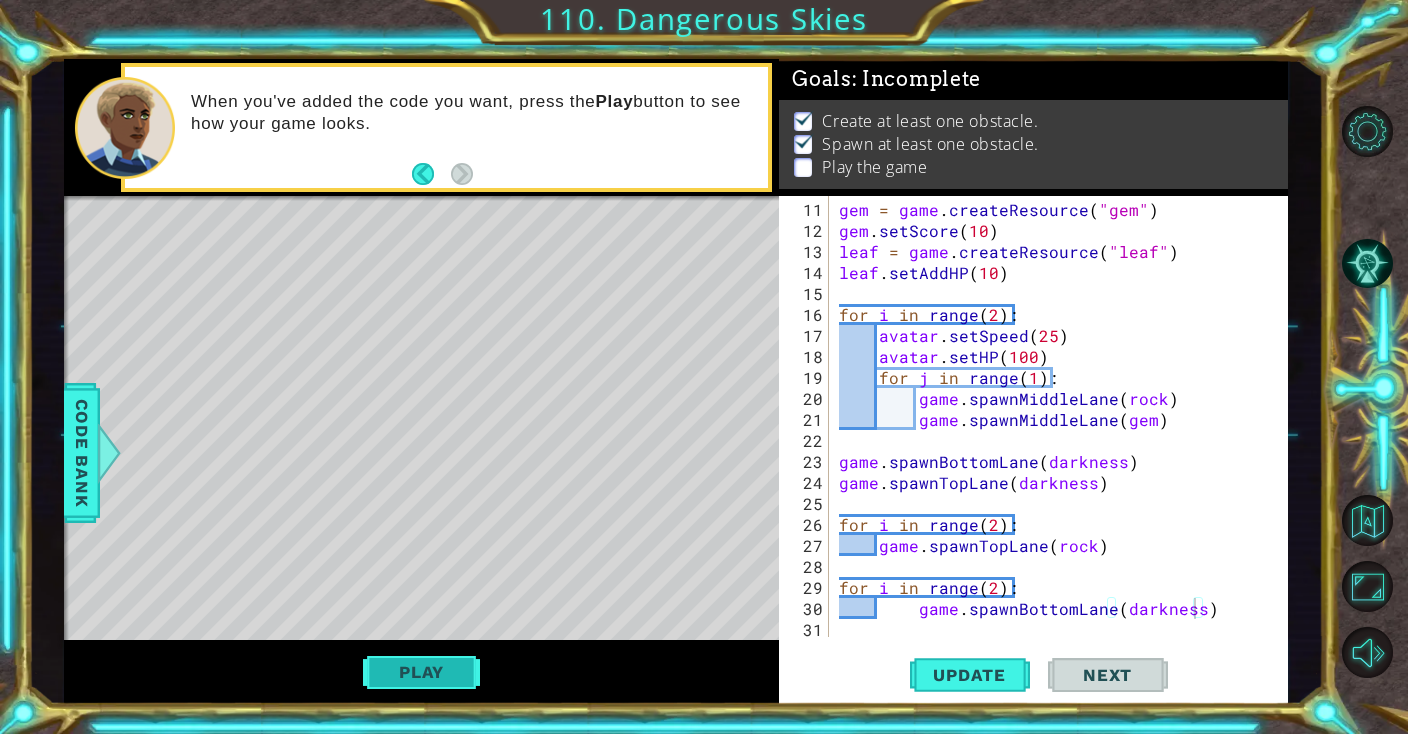 click on "Play" at bounding box center [421, 672] 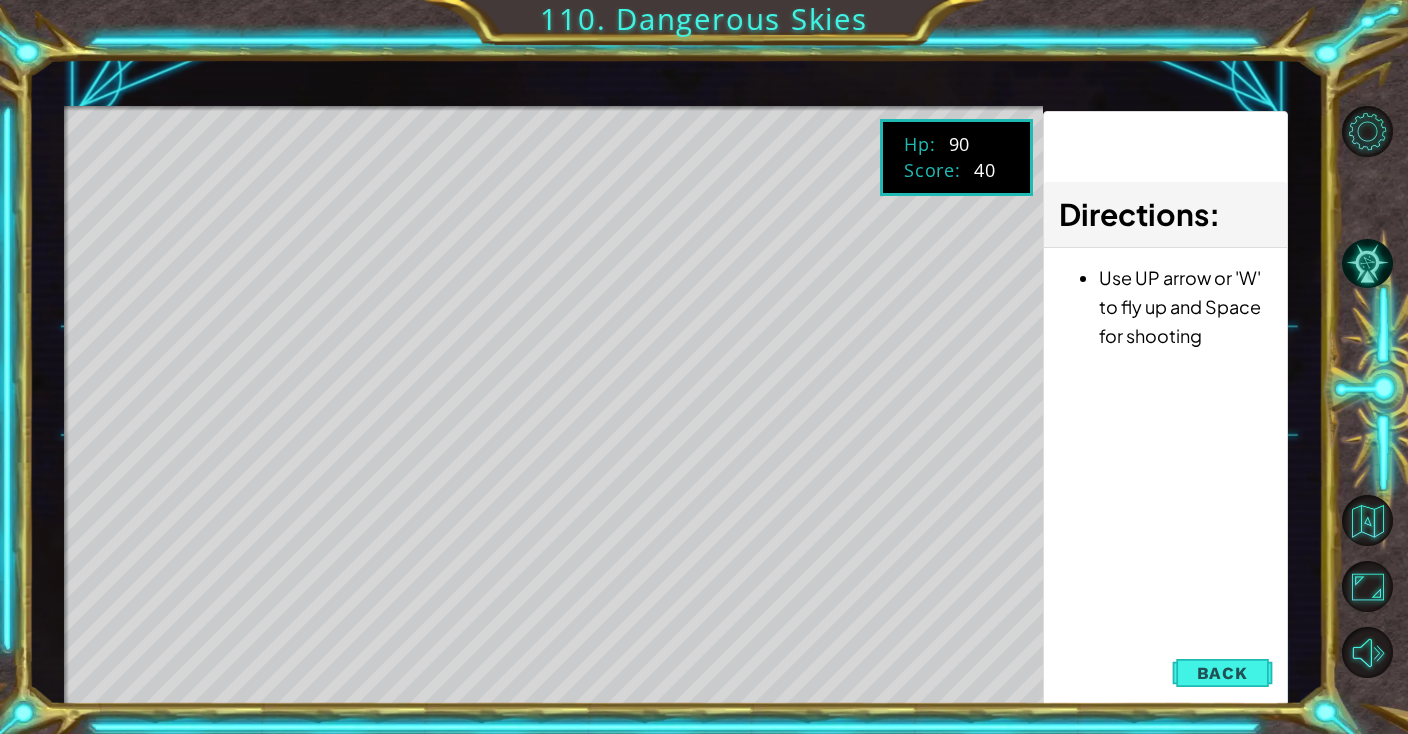 click on "Back" at bounding box center [1222, 673] 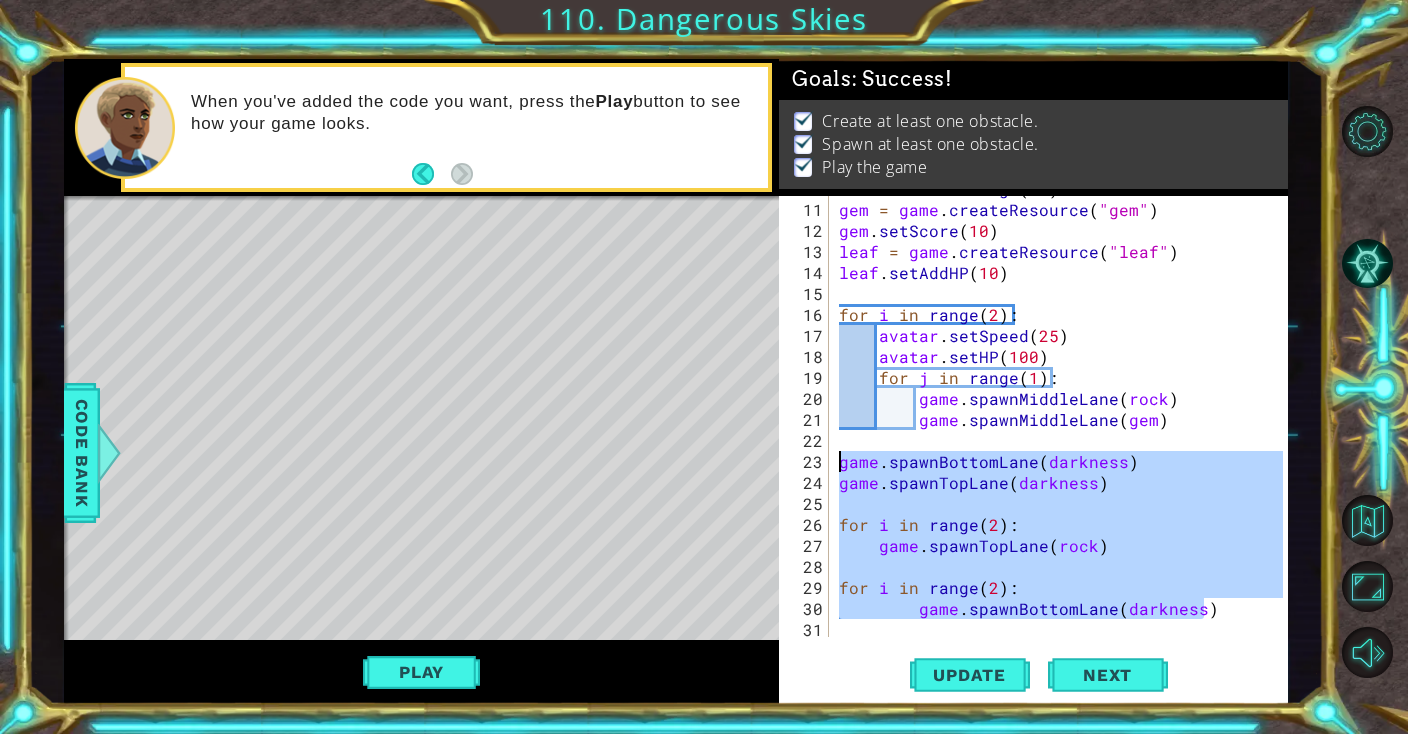 drag, startPoint x: 1207, startPoint y: 606, endPoint x: 826, endPoint y: 457, distance: 409.099 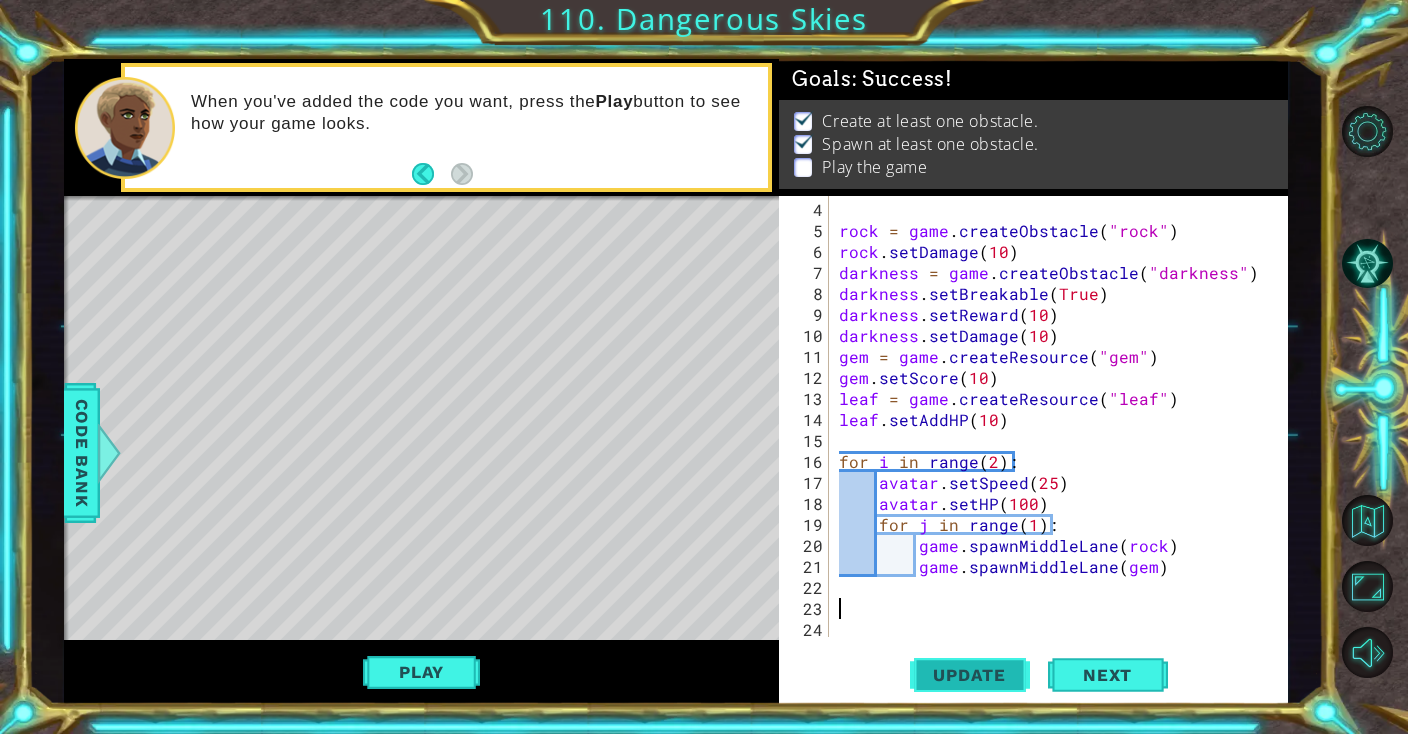 click on "Update" at bounding box center [970, 675] 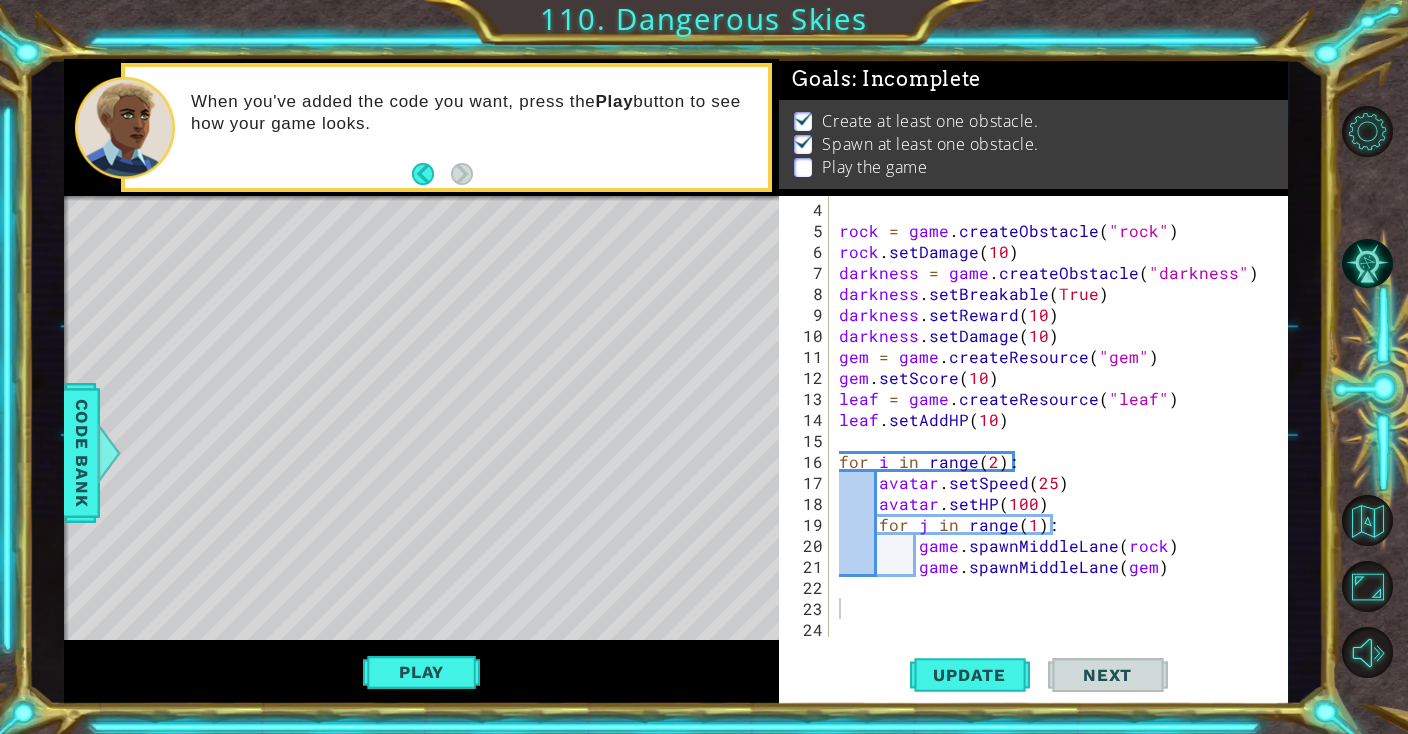 drag, startPoint x: 433, startPoint y: 666, endPoint x: 438, endPoint y: 655, distance: 12.083046 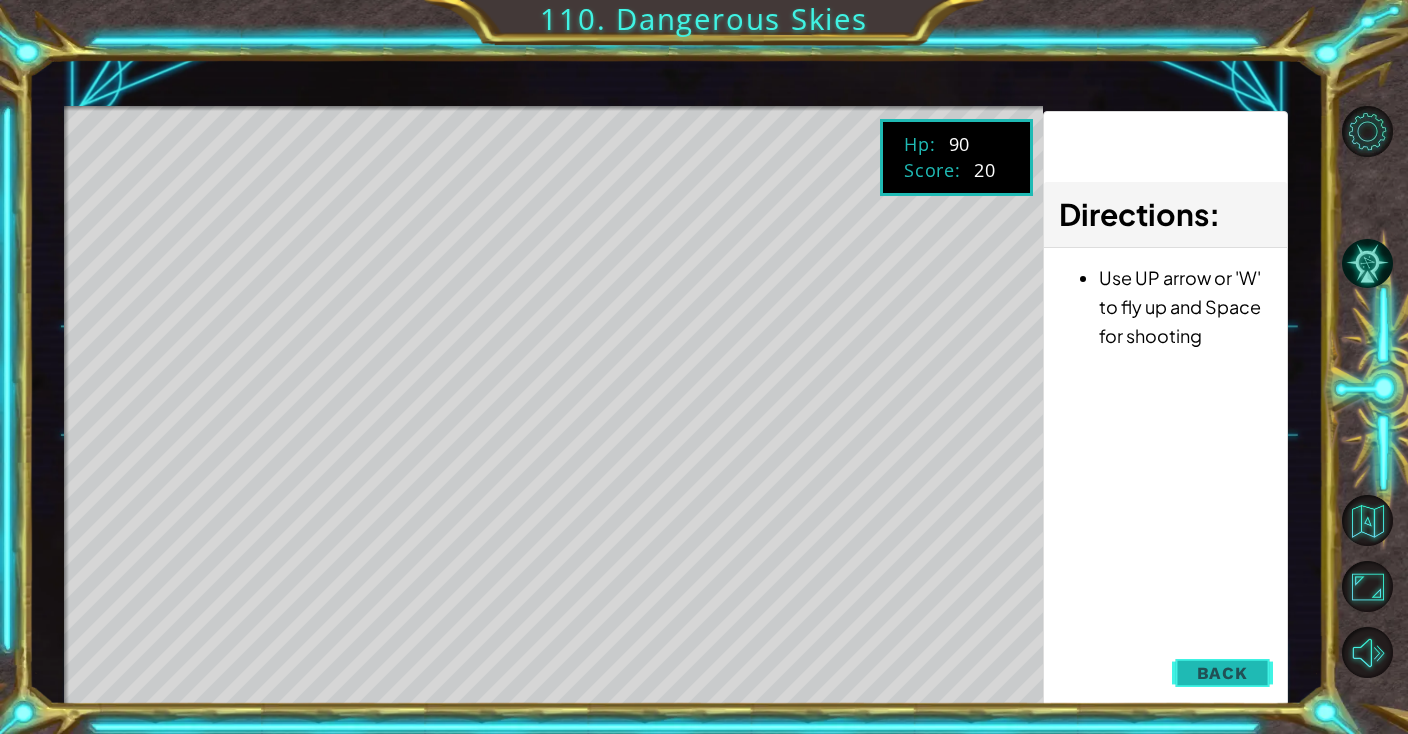 click on "Back" at bounding box center [1222, 673] 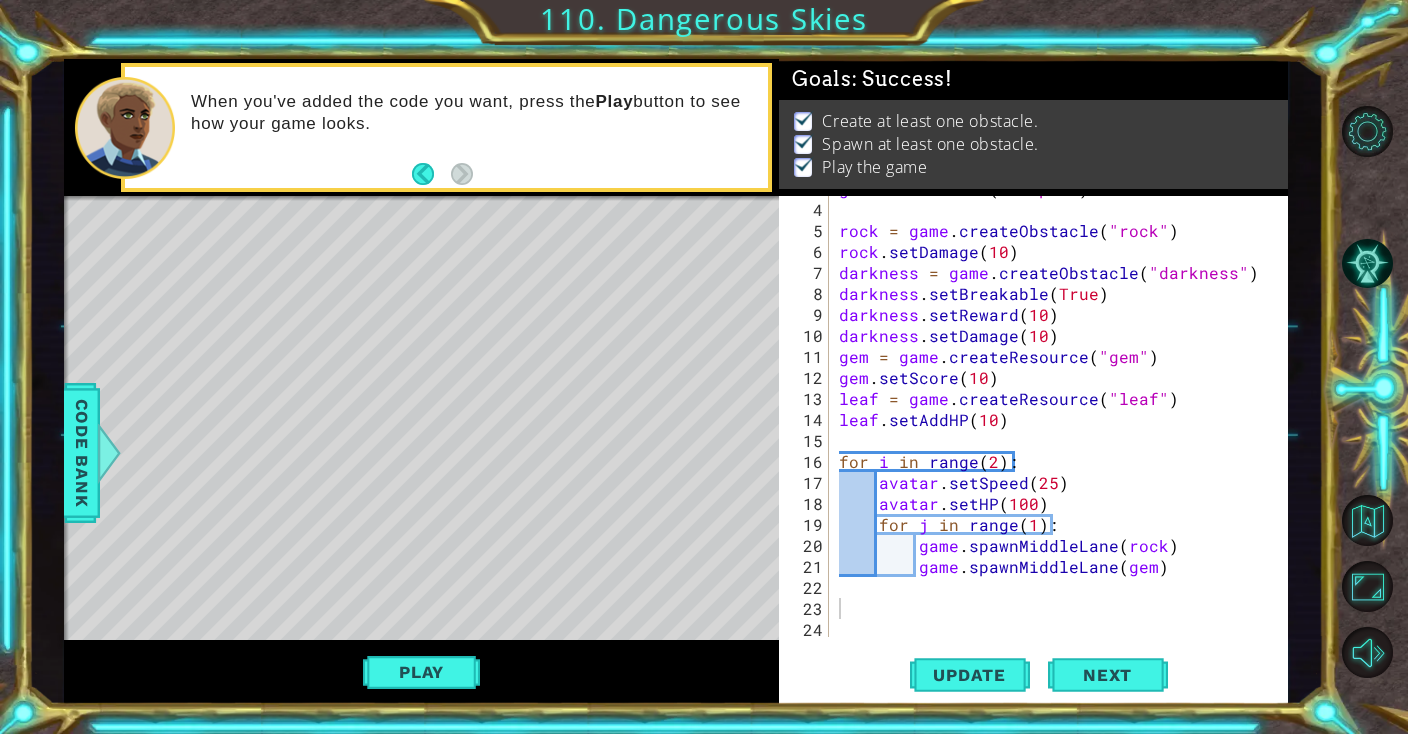 scroll, scrollTop: 62, scrollLeft: 0, axis: vertical 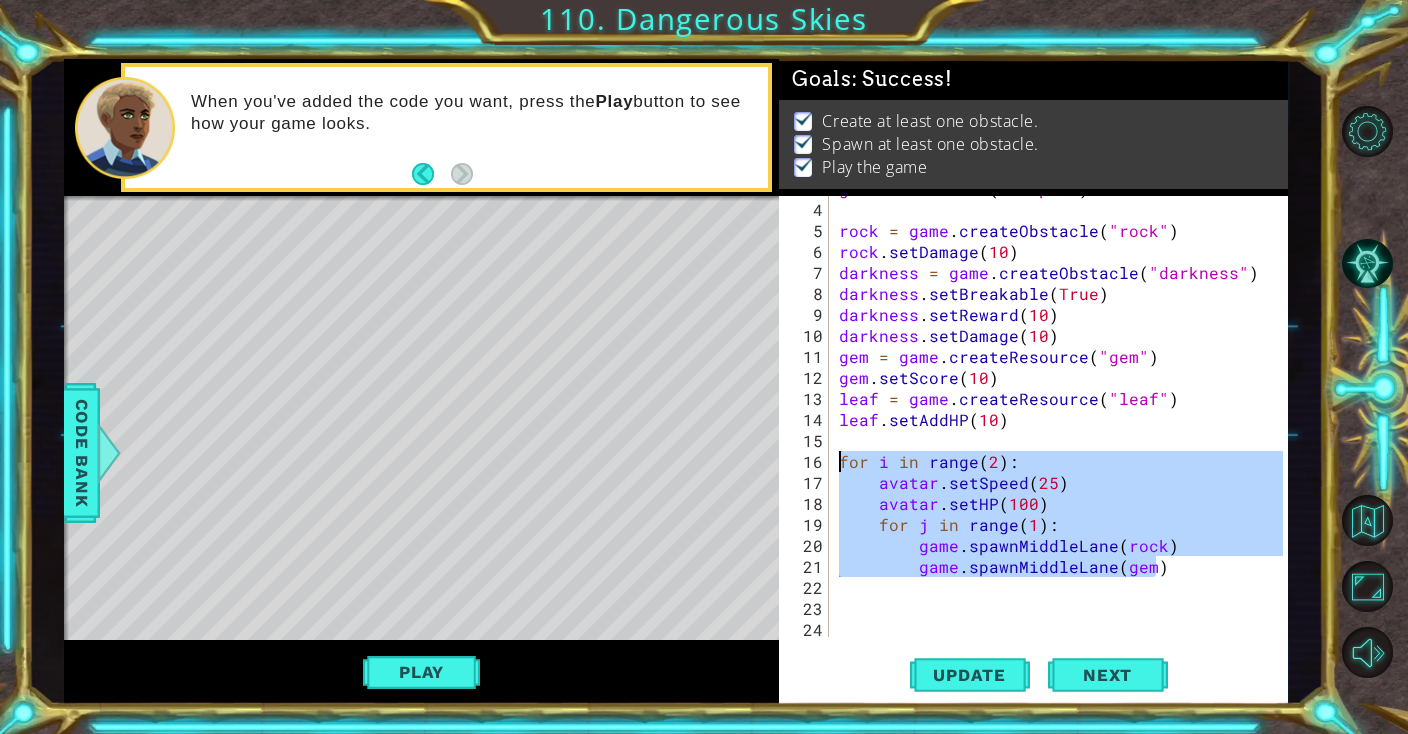 drag, startPoint x: 1174, startPoint y: 570, endPoint x: 829, endPoint y: 460, distance: 362.11185 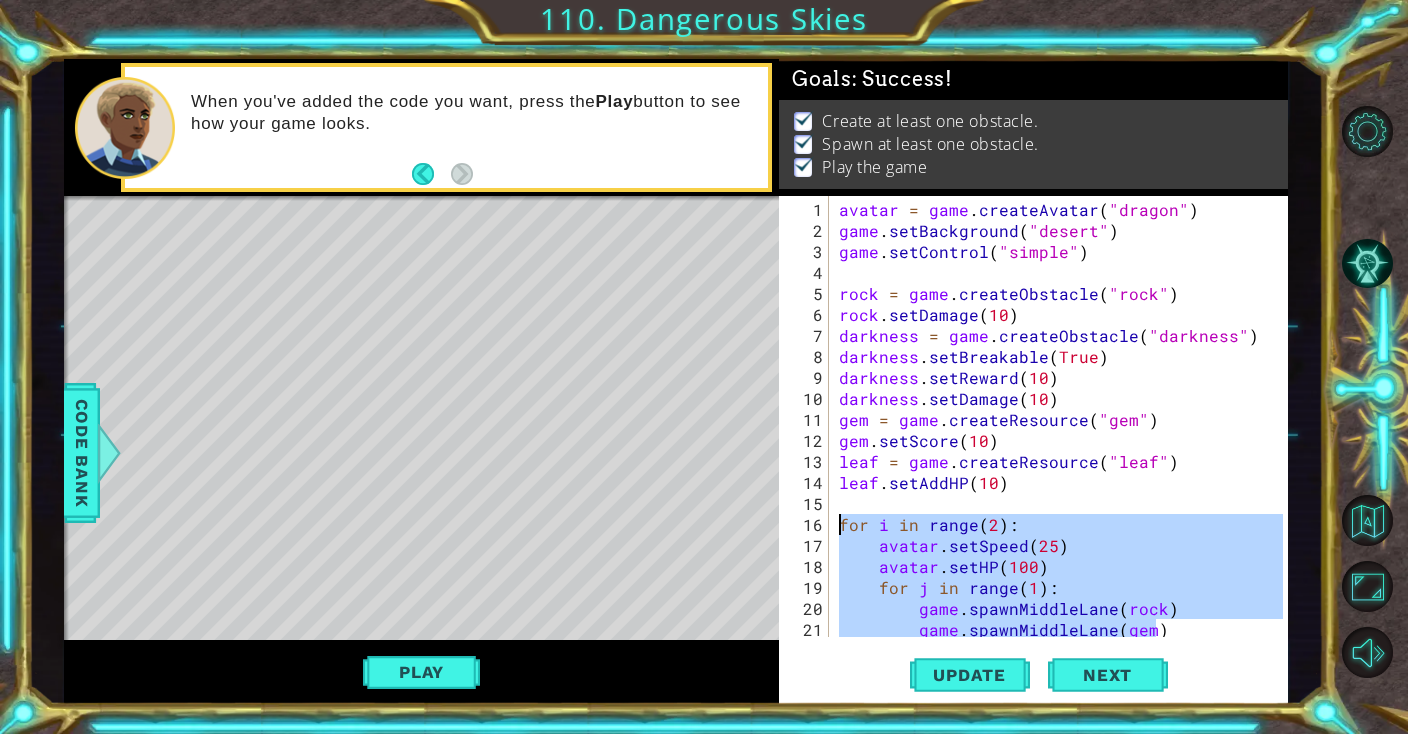 click on "avatar   =   game . createAvatar ( "dragon" )   game . setBackground ( "desert" ) game . setControl ( "simple" ) rock   =   game . createObstacle ( "rock" ) rock . setDamage ( 10 ) darkness   =   game . createObstacle ( "darkness" ) darkness . setBreakable ( True ) darkness . setReward ( 10 ) darkness . setDamage ( 10 ) gem   =   game . createResource ( "gem" ) gem . setScore ( 10 ) leaf   =   game . createResource ( "leaf" ) leaf . setAddHP ( 10 ) for   i   in   range ( 2 ) :      avatar . setSpeed ( 25 )      avatar . setHP ( 100 )      for   j   in   range ( 1 ) :          game . spawnMiddleLane ( rock )          game . spawnMiddleLane ( gem )" at bounding box center [1063, 440] 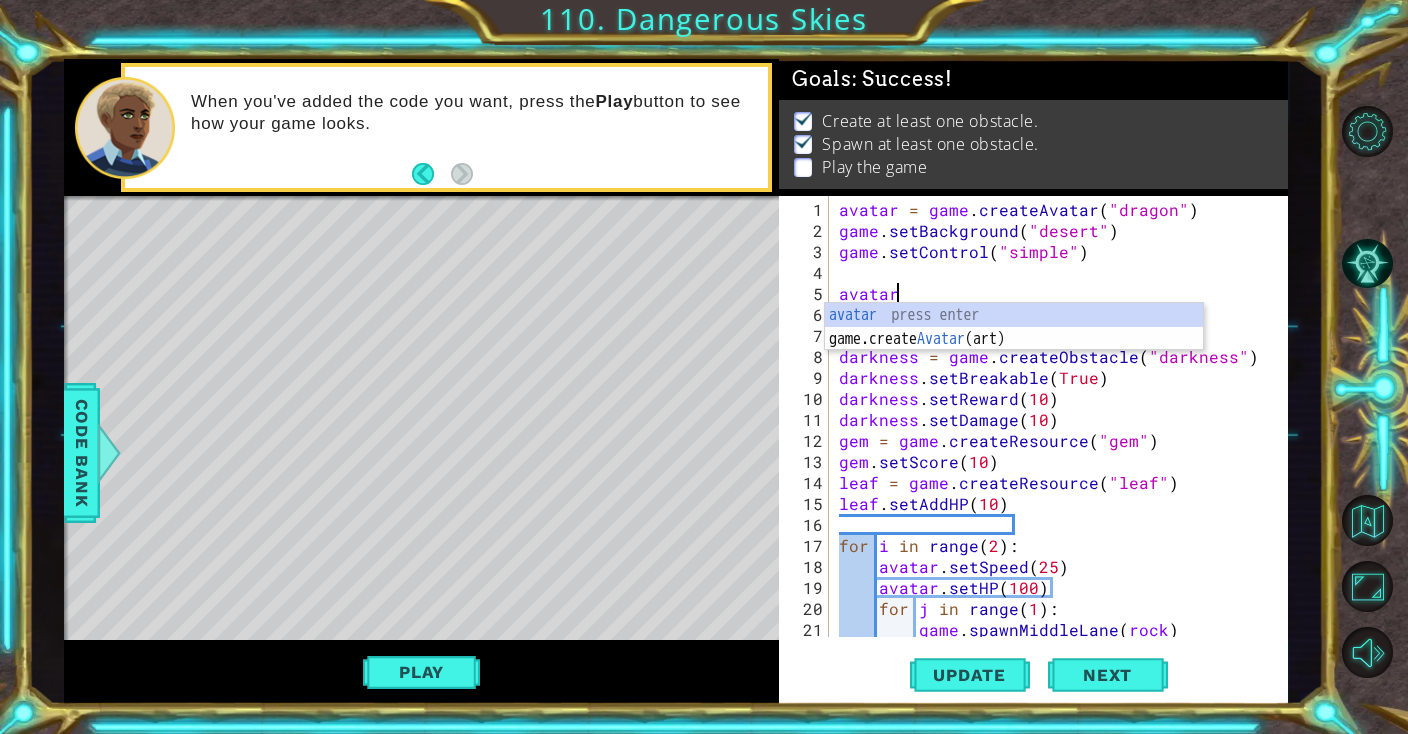 scroll, scrollTop: 0, scrollLeft: 1, axis: horizontal 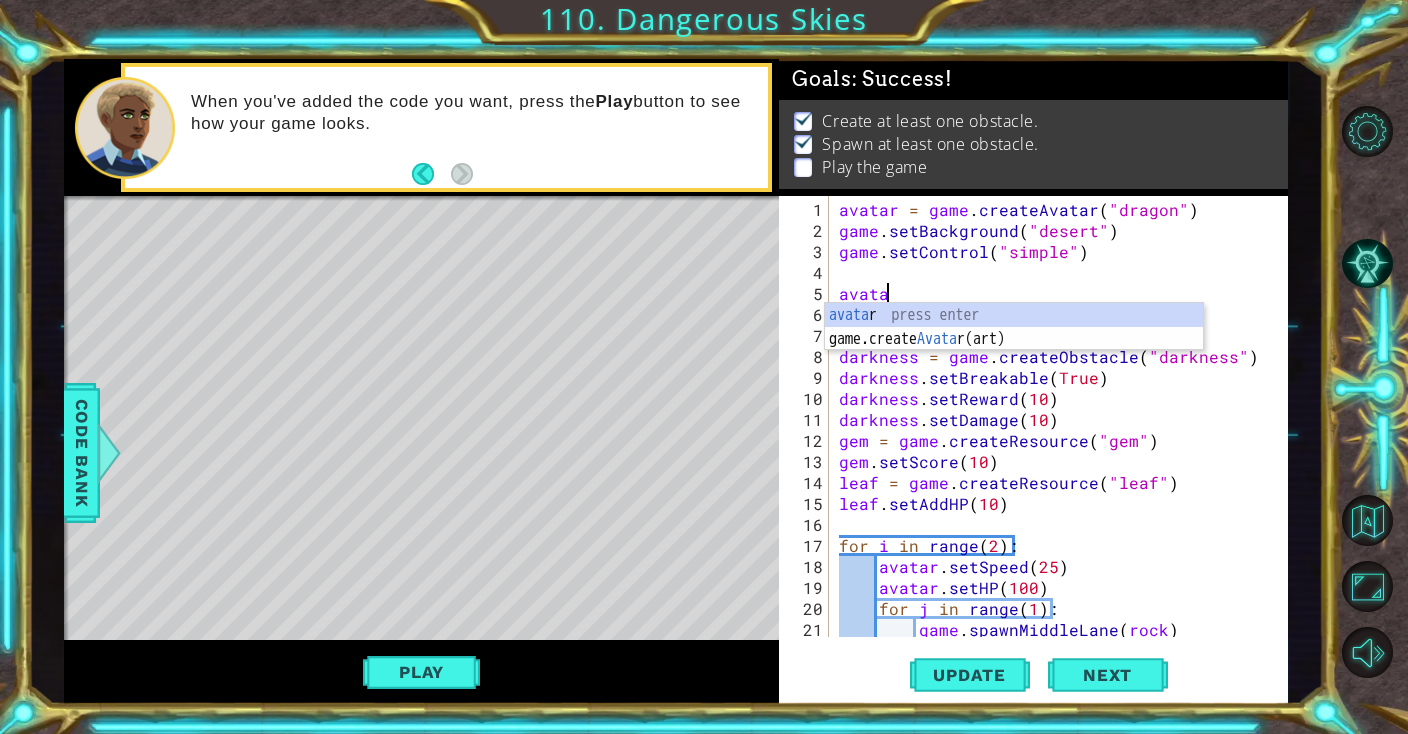 type on "a" 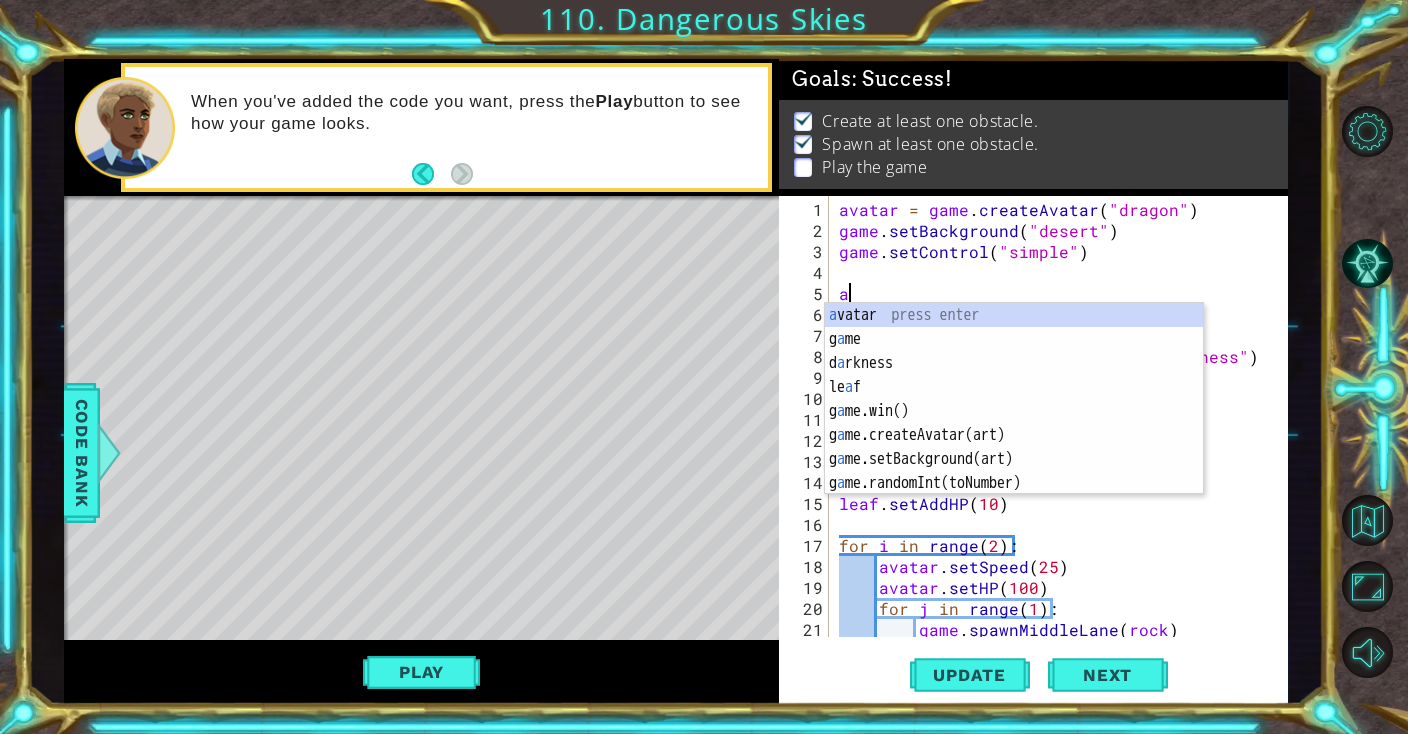 scroll, scrollTop: 0, scrollLeft: 0, axis: both 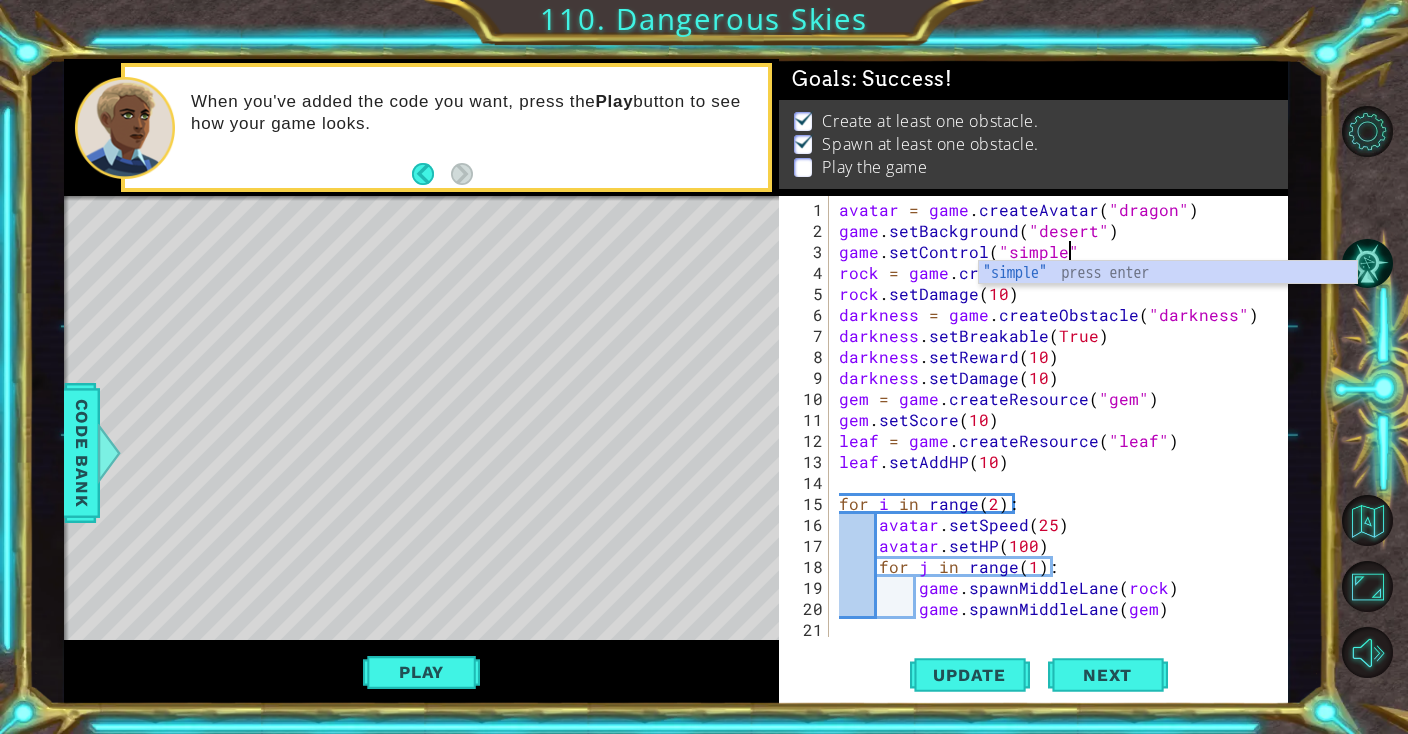 type on "game.setControl("simple")" 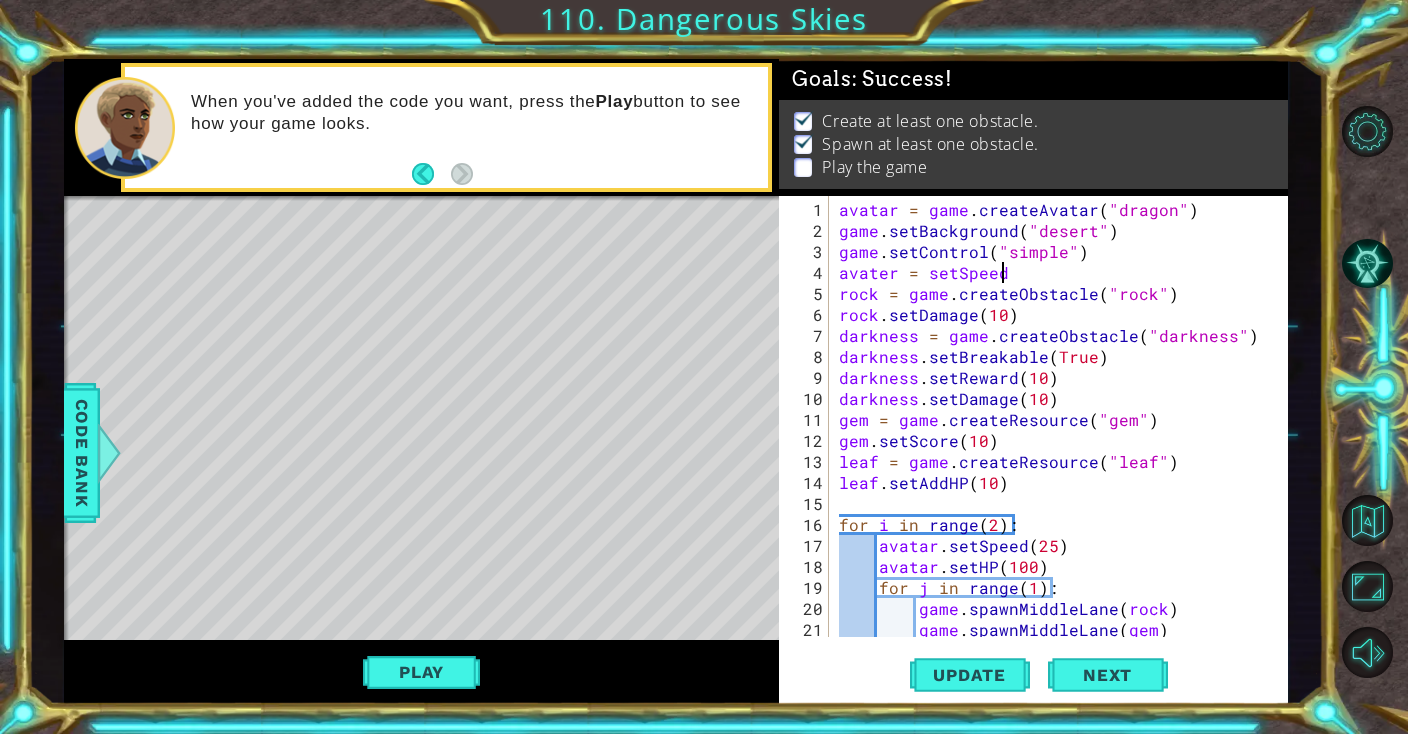 scroll, scrollTop: 0, scrollLeft: 9, axis: horizontal 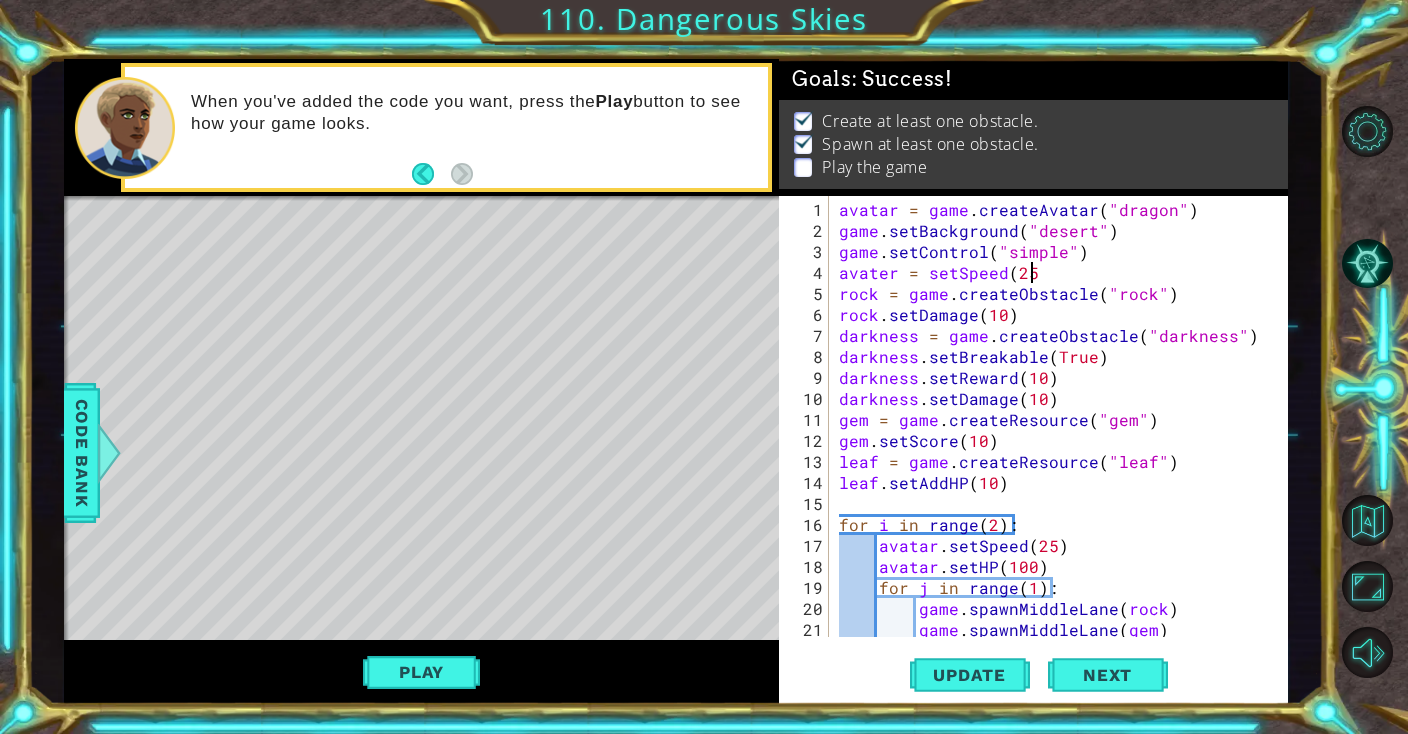 type on "avater = setSpeed(25)" 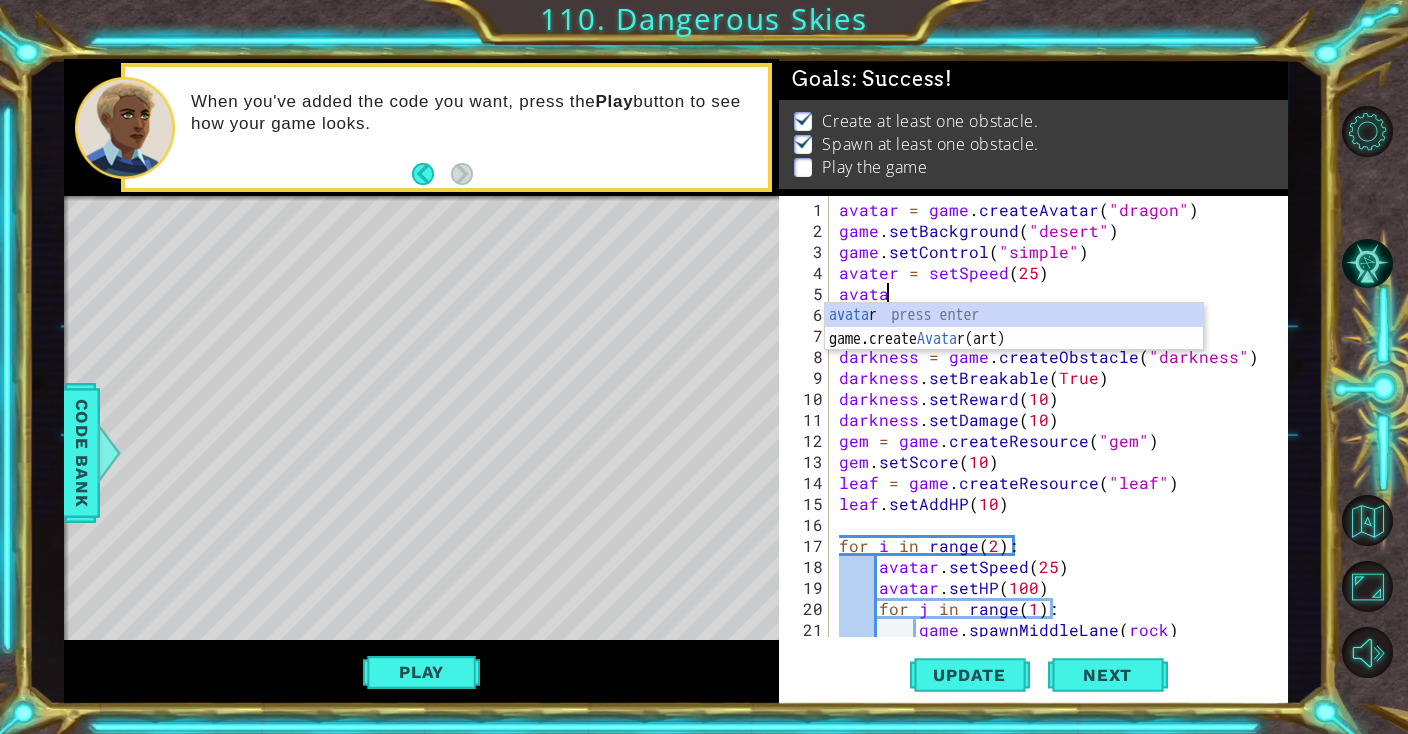 scroll, scrollTop: 0, scrollLeft: 2, axis: horizontal 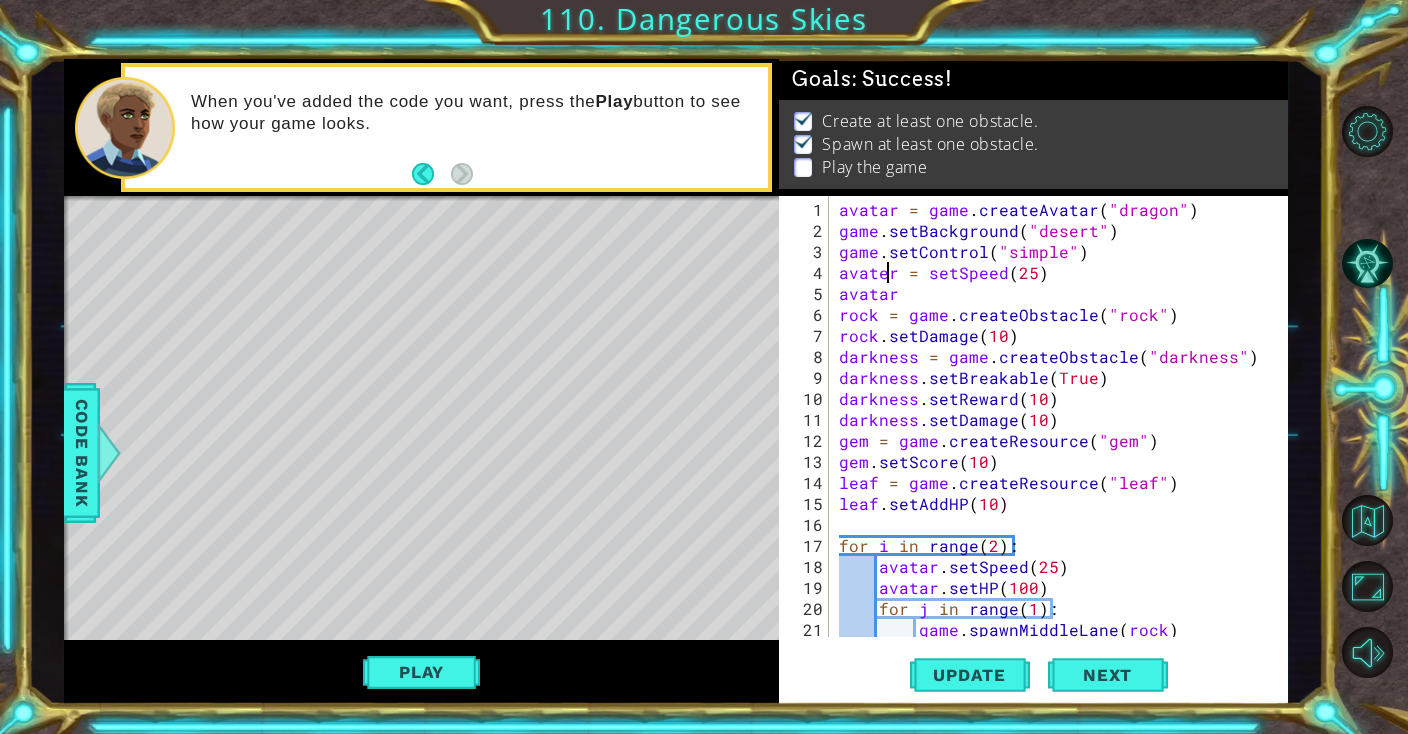 click on "avatar   =   game . createAvatar ( "[AVATAR]" )   game . setBackground ( "[BACKGROUND]" ) game . setControl ( "[CONTROL_TYPE]" ) avater   =   setSpeed ( [NUMBER] ) avatar rock   =   game . createObstacle ( "[OBSTACLE]" ) rock . setDamage ( [NUMBER] ) darkness   =   game . createObstacle ( "[OBSTACLE]" ) darkness . setBreakable ( True ) darkness . setReward ( [NUMBER] ) darkness . setDamage ( [NUMBER] ) gem   =   game . createResource ( "[RESOURCE]" ) gem . setScore ( [NUMBER] ) leaf   =   game . createResource ( "[RESOURCE]" ) leaf . setAddHP ( [NUMBER] ) for   i   in   range ( [NUMBER] ) :      avatar . setSpeed ( [NUMBER] )      avatar . setHP ( [NUMBER] )      for   j   in   range ( [NUMBER] ) :          game . spawnMiddleLane ( rock )          game . spawnMiddleLane ( gem )" at bounding box center [1063, 440] 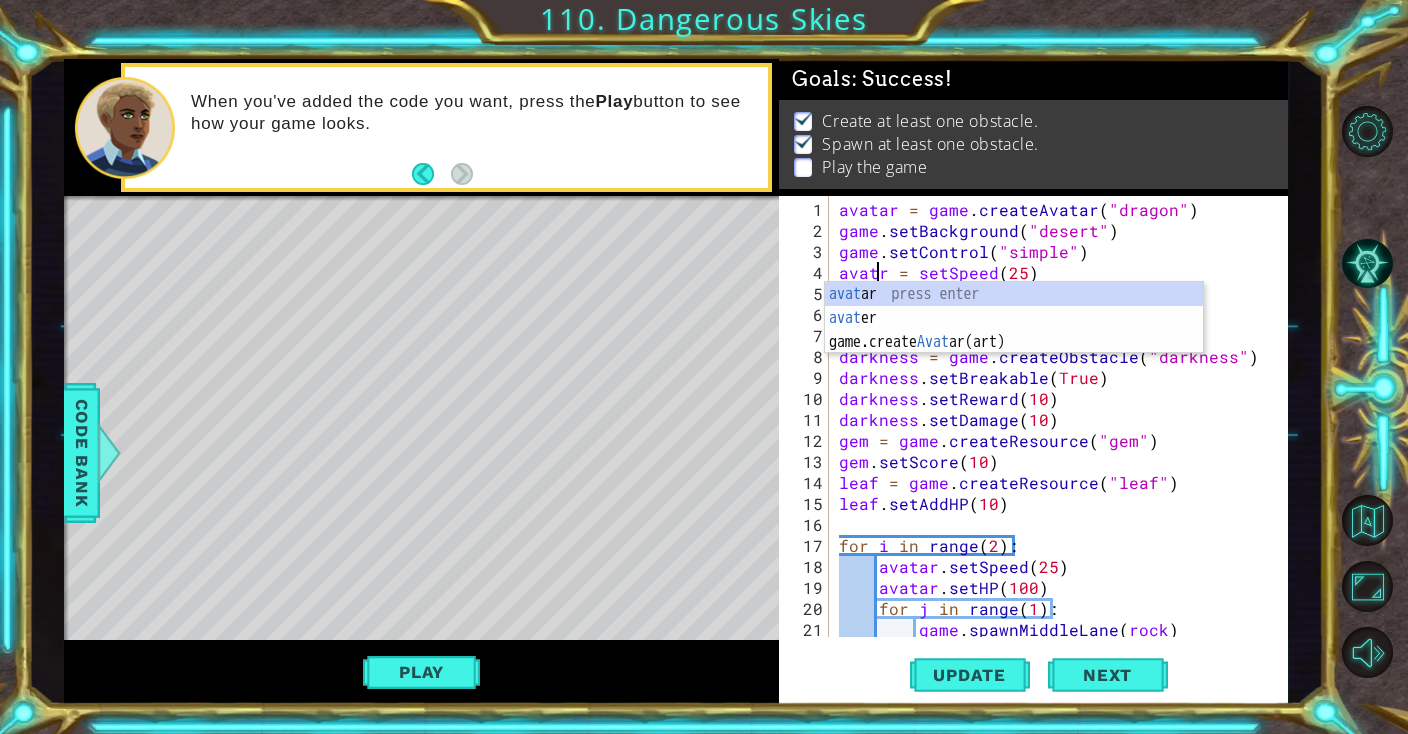 scroll, scrollTop: 0, scrollLeft: 2, axis: horizontal 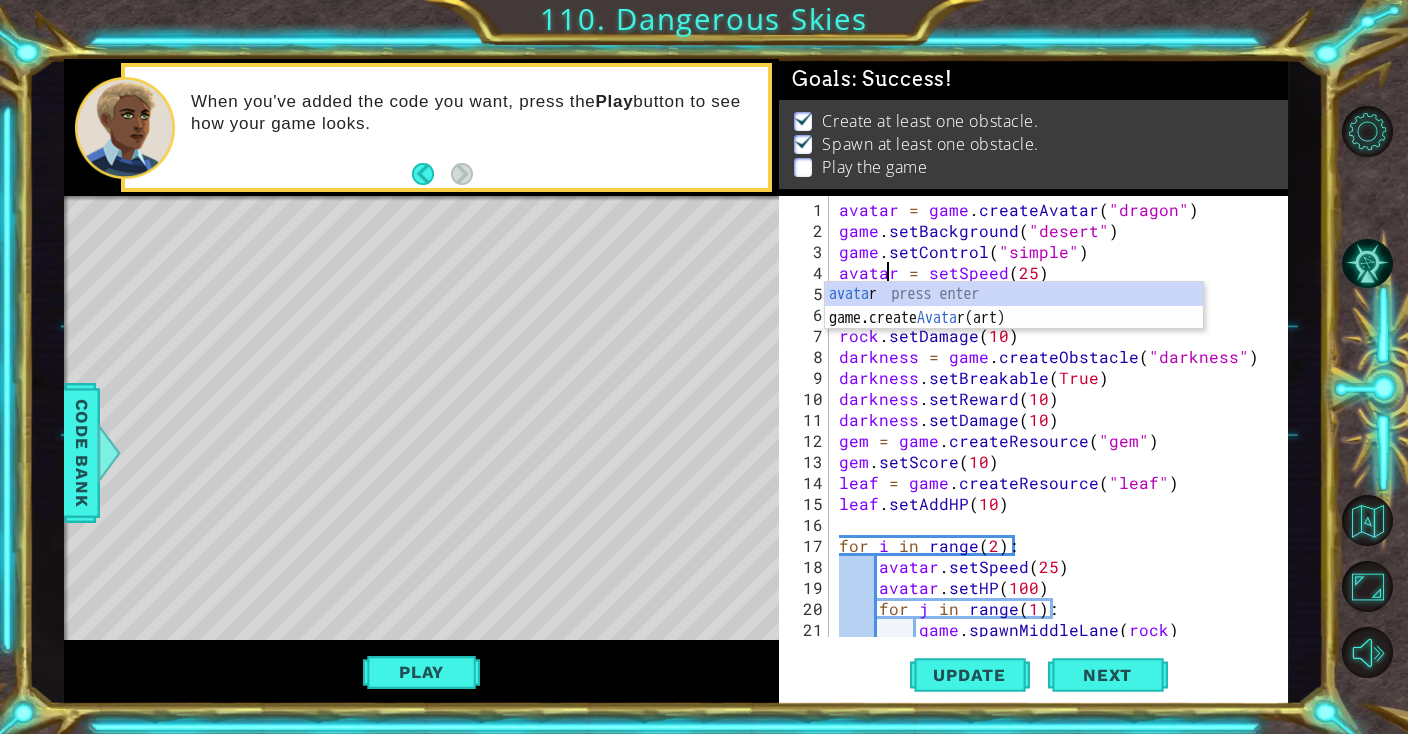 click on "avatar   =   game . createAvatar ( "dragon" )   game . setBackground ( "desert" ) game . setControl ( "simple" ) avatar   =   setSpeed ( 25 ) avatar rock   =   game . createObstacle ( "rock" ) rock . setDamage ( 10 ) darkness   =   game . createObstacle ( "darkness" ) darkness . setBreakable ( True ) darkness . setReward ( 10 ) darkness . setDamage ( 10 ) gem   =   game . createResource ( "gem" ) gem . setScore ( 10 ) leaf   =   game . createResource ( "leaf" ) leaf . setAddHP ( 10 ) for   i   in   range ( 2 ) :      avatar . setSpeed ( 25 )      avatar . setHP ( 100 )      for   j   in   range ( 1 ) :          game . spawnMiddleLane ( rock )          game . spawnMiddleLane ( gem )" at bounding box center [1063, 440] 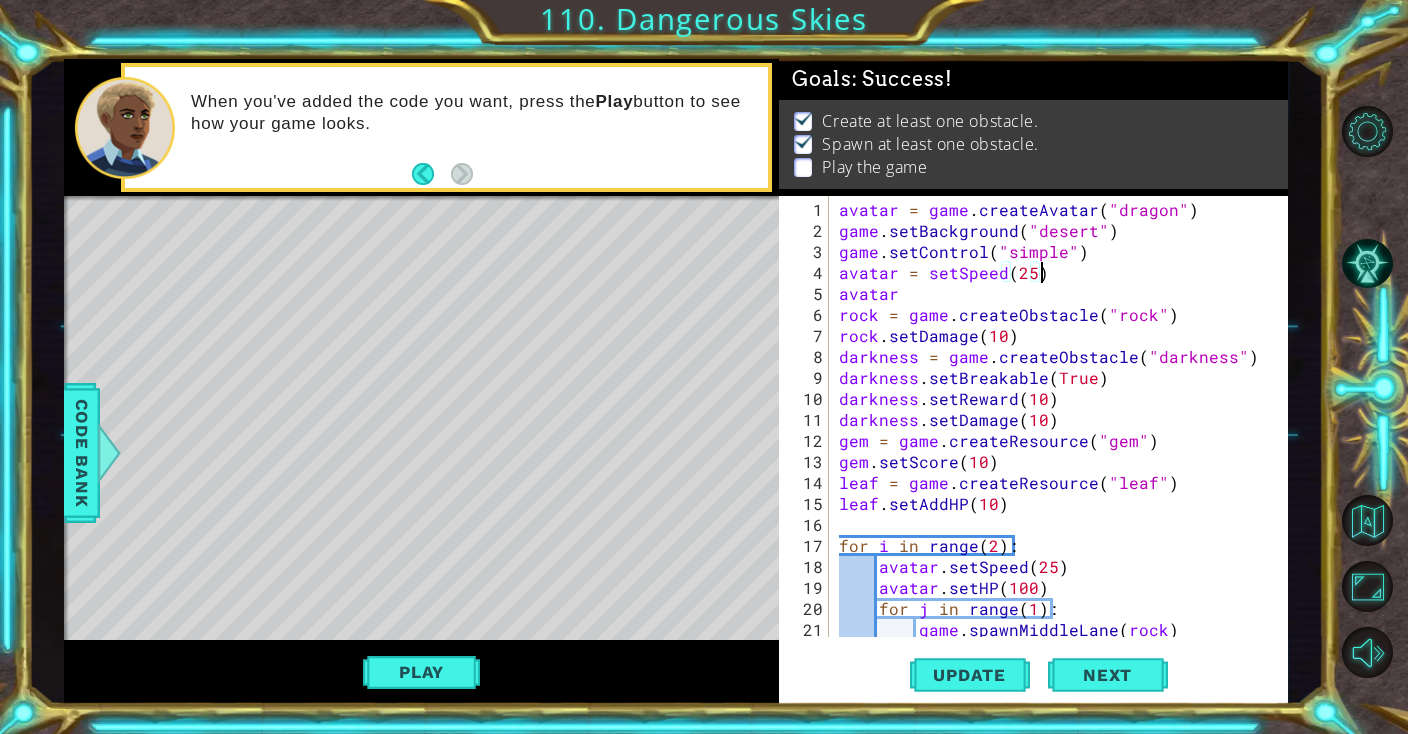 click on "avatar   =   game . createAvatar ( "dragon" )   game . setBackground ( "desert" ) game . setControl ( "simple" ) avatar   =   setSpeed ( 25 ) avatar rock   =   game . createObstacle ( "rock" ) rock . setDamage ( 10 ) darkness   =   game . createObstacle ( "darkness" ) darkness . setBreakable ( True ) darkness . setReward ( 10 ) darkness . setDamage ( 10 ) gem   =   game . createResource ( "gem" ) gem . setScore ( 10 ) leaf   =   game . createResource ( "leaf" ) leaf . setAddHP ( 10 ) for   i   in   range ( 2 ) :      avatar . setSpeed ( 25 )      avatar . setHP ( 100 )      for   j   in   range ( 1 ) :          game . spawnMiddleLane ( rock )          game . spawnMiddleLane ( gem )" at bounding box center [1063, 440] 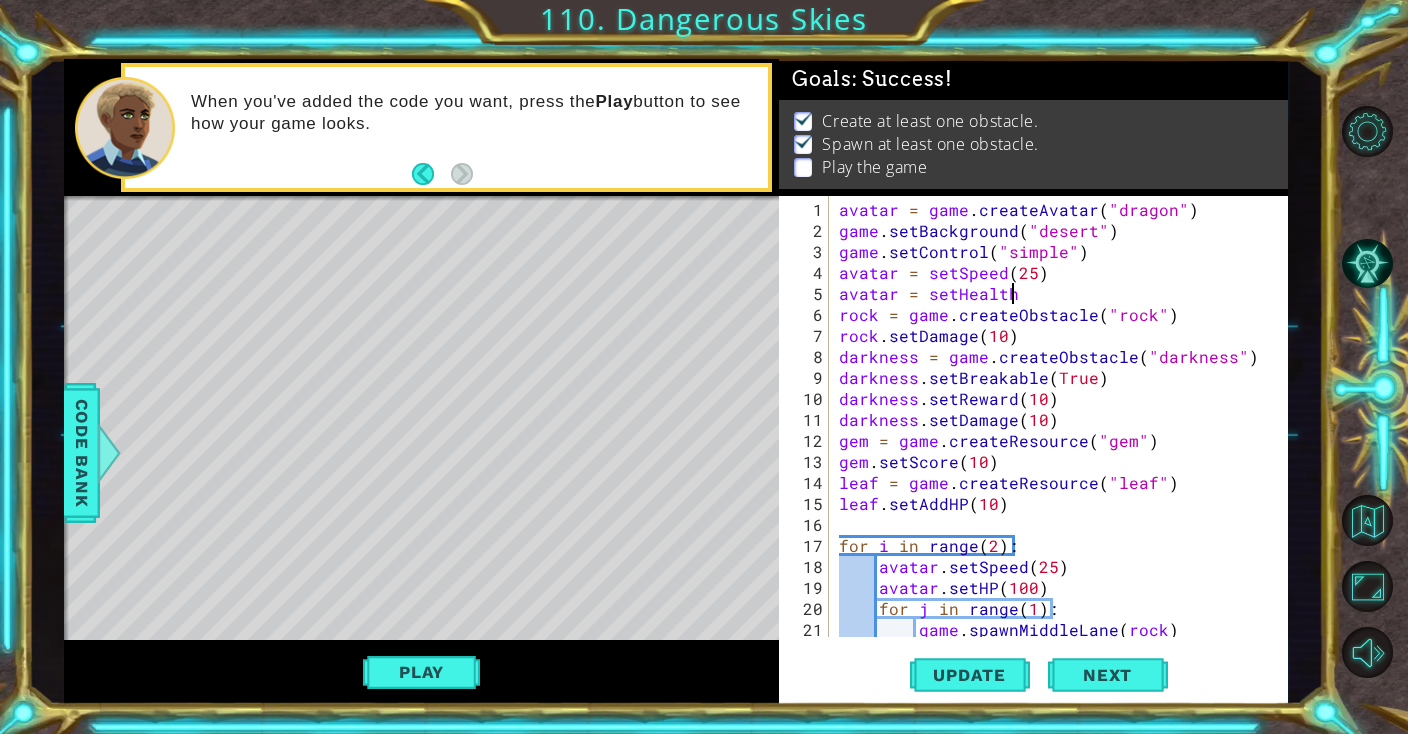 scroll, scrollTop: 0, scrollLeft: 9, axis: horizontal 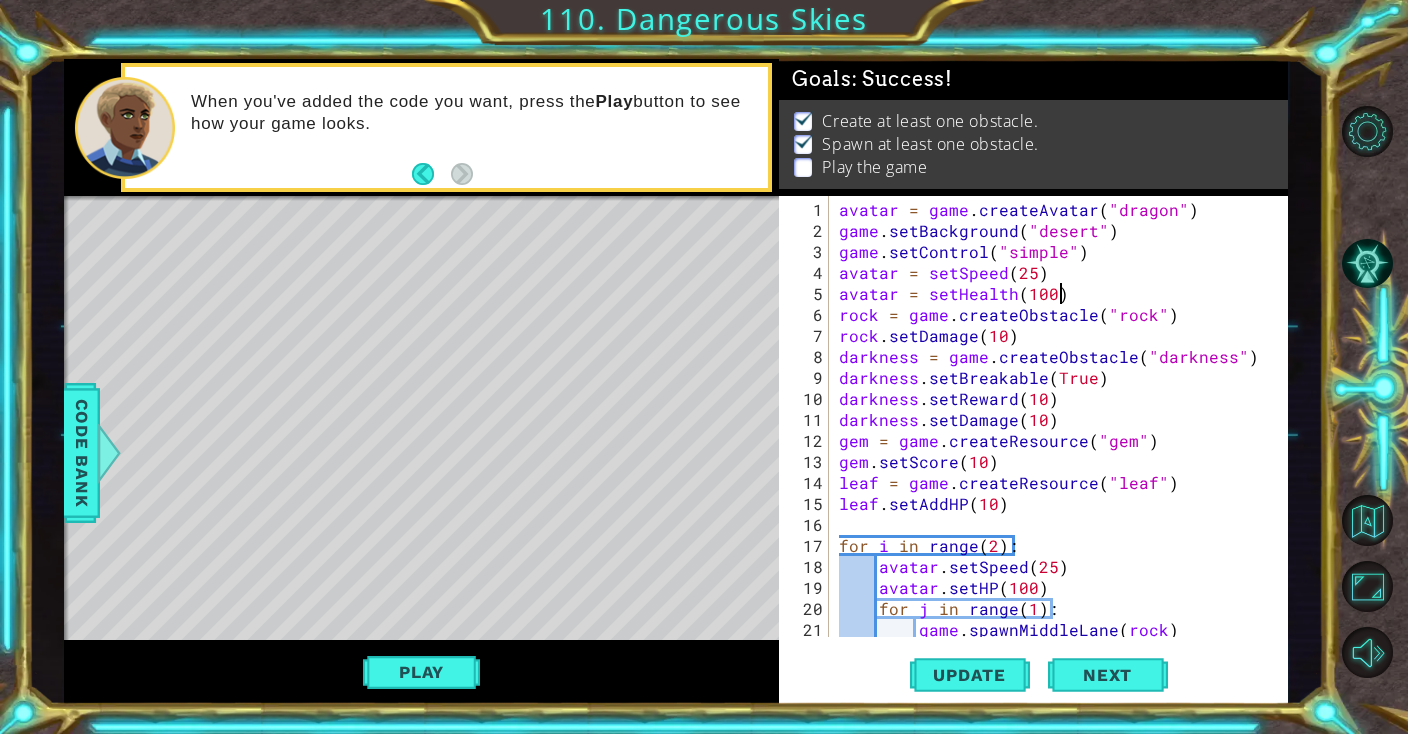 type on "avatar = setHealth(100)" 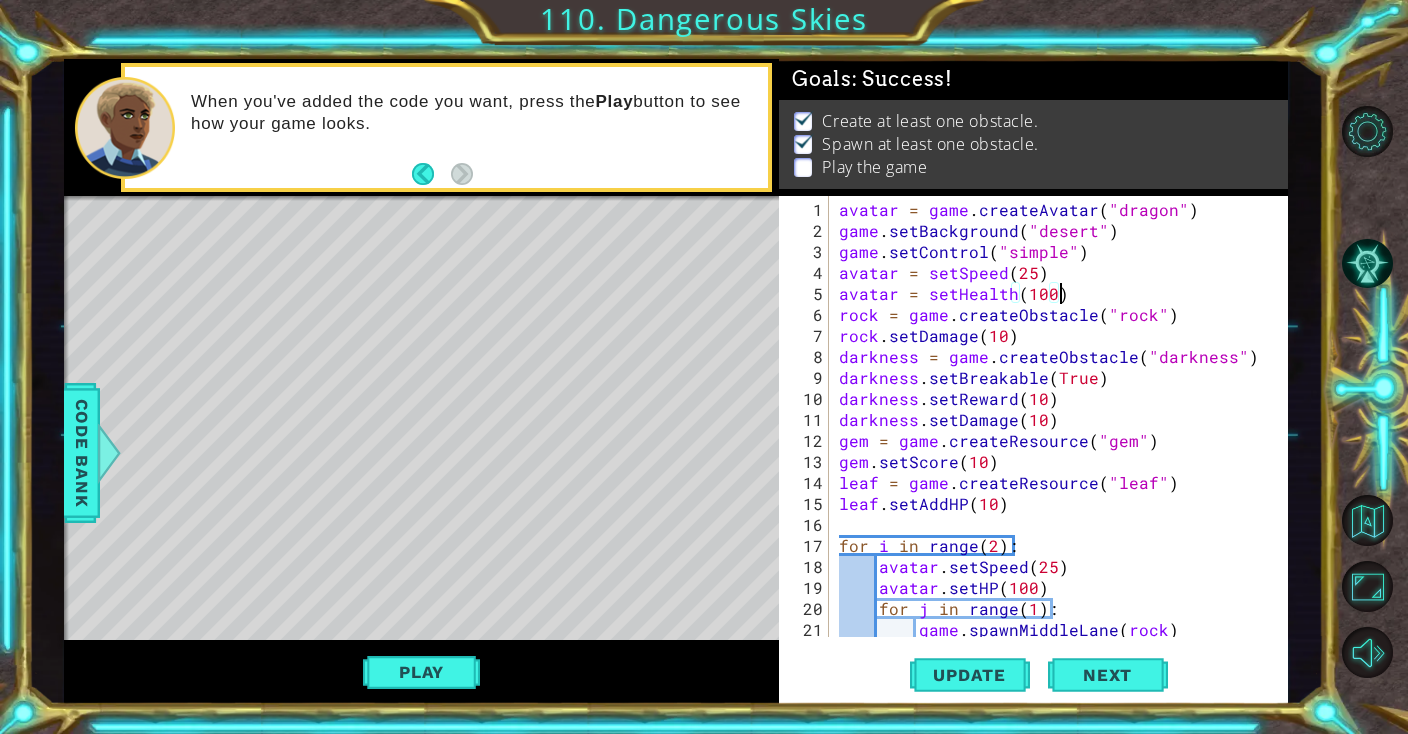 scroll, scrollTop: 0, scrollLeft: 0, axis: both 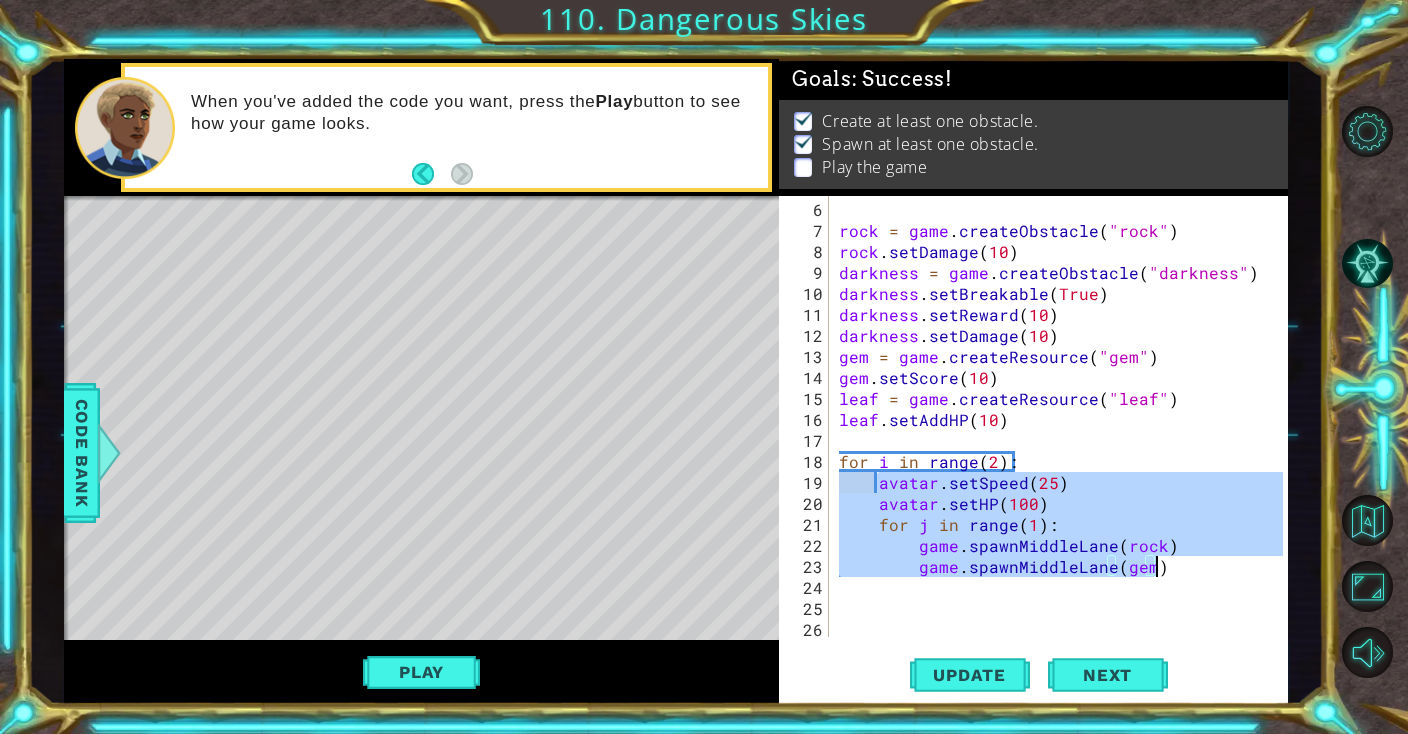 drag, startPoint x: 877, startPoint y: 480, endPoint x: 1158, endPoint y: 561, distance: 292.44144 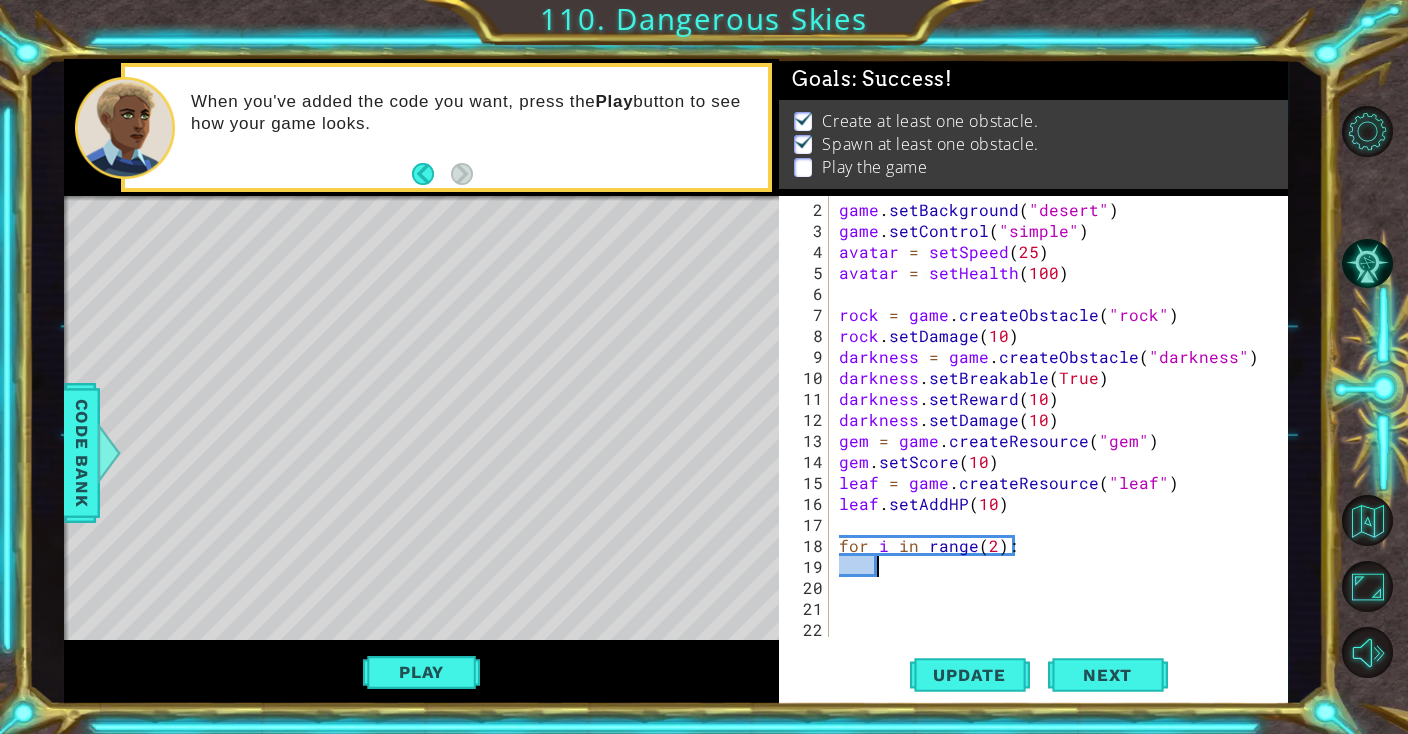 scroll, scrollTop: 20, scrollLeft: 0, axis: vertical 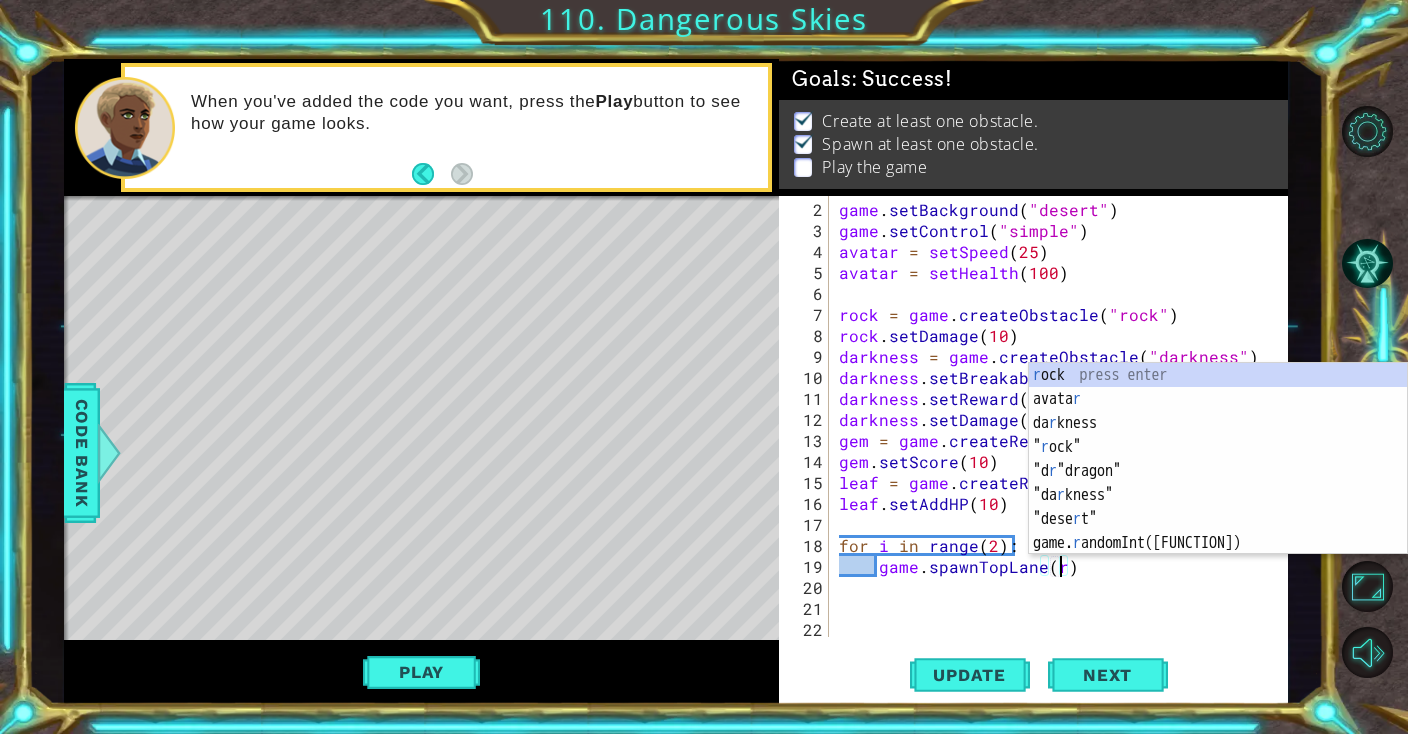 type on "game.spawnTopLane(rock)" 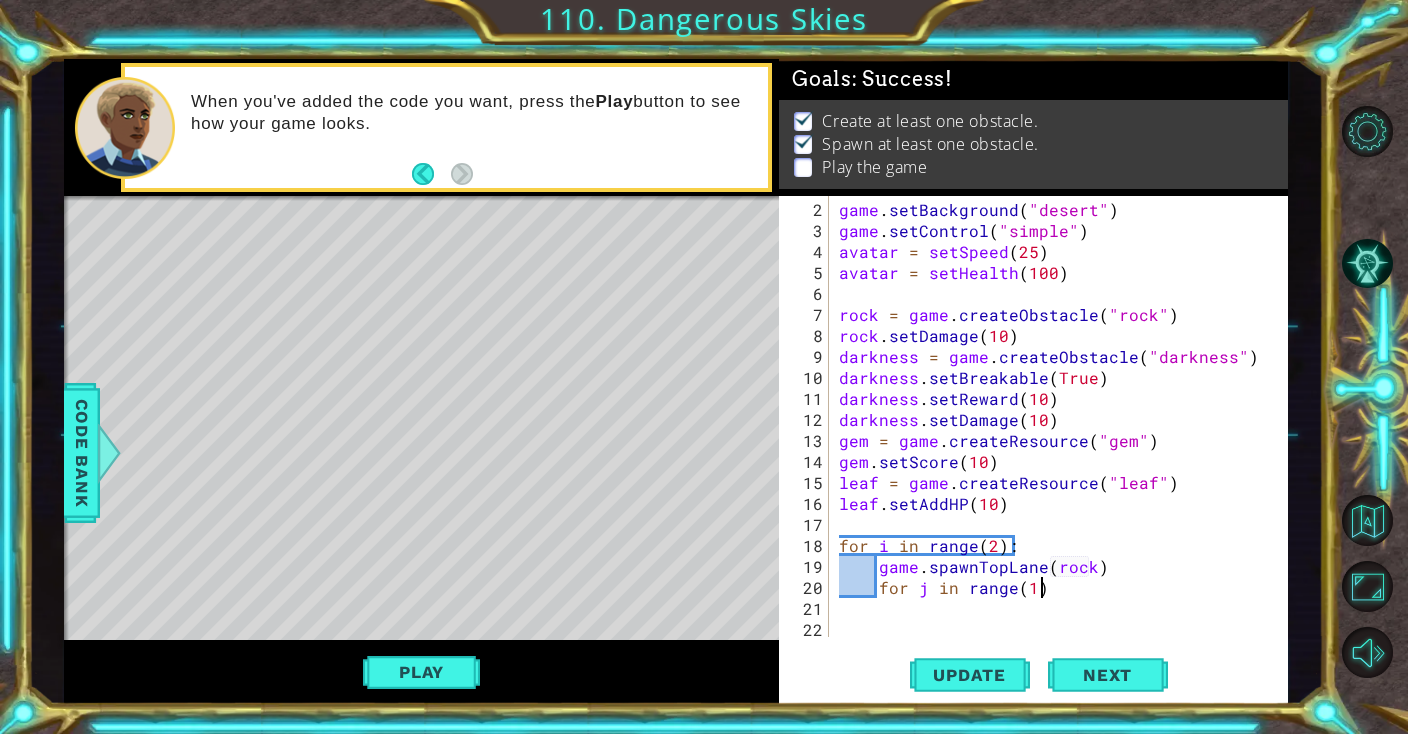 scroll, scrollTop: 0, scrollLeft: 11, axis: horizontal 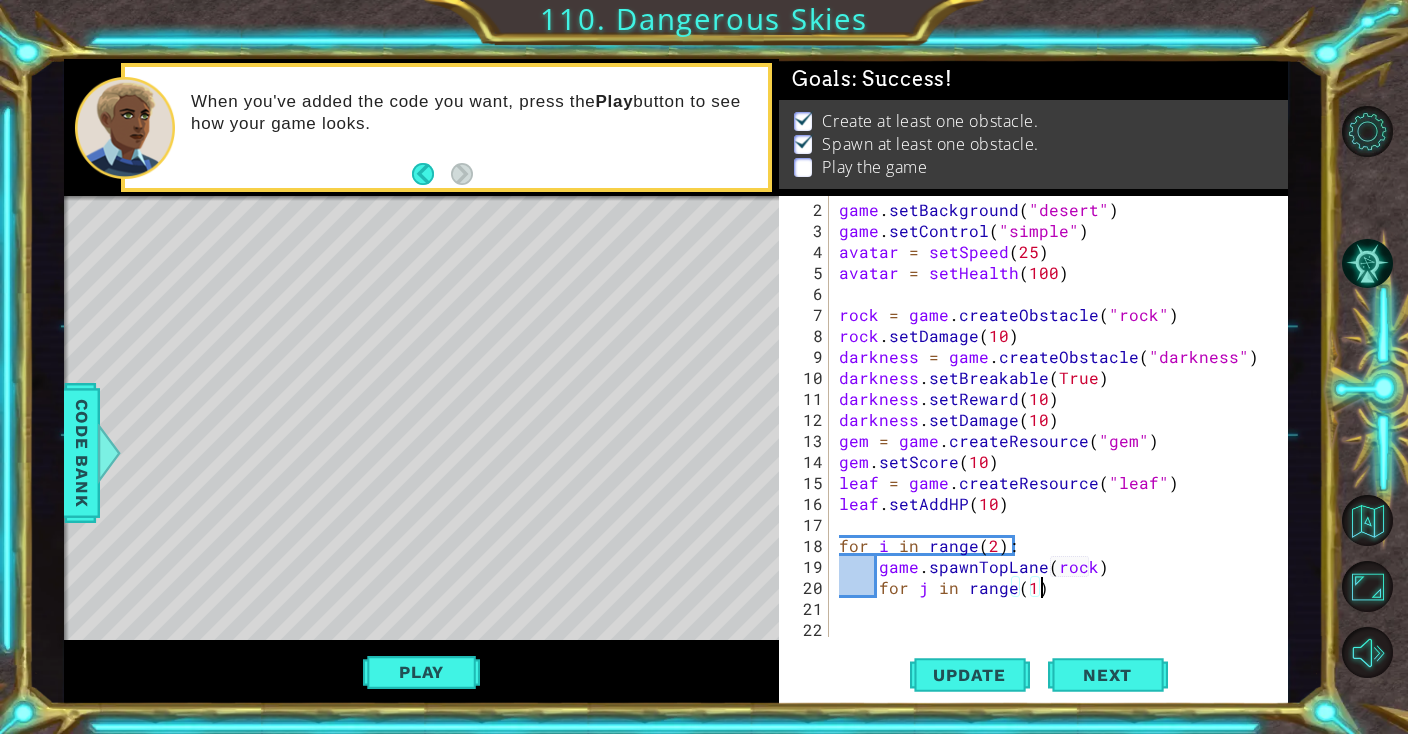 type on "for j in range(1):" 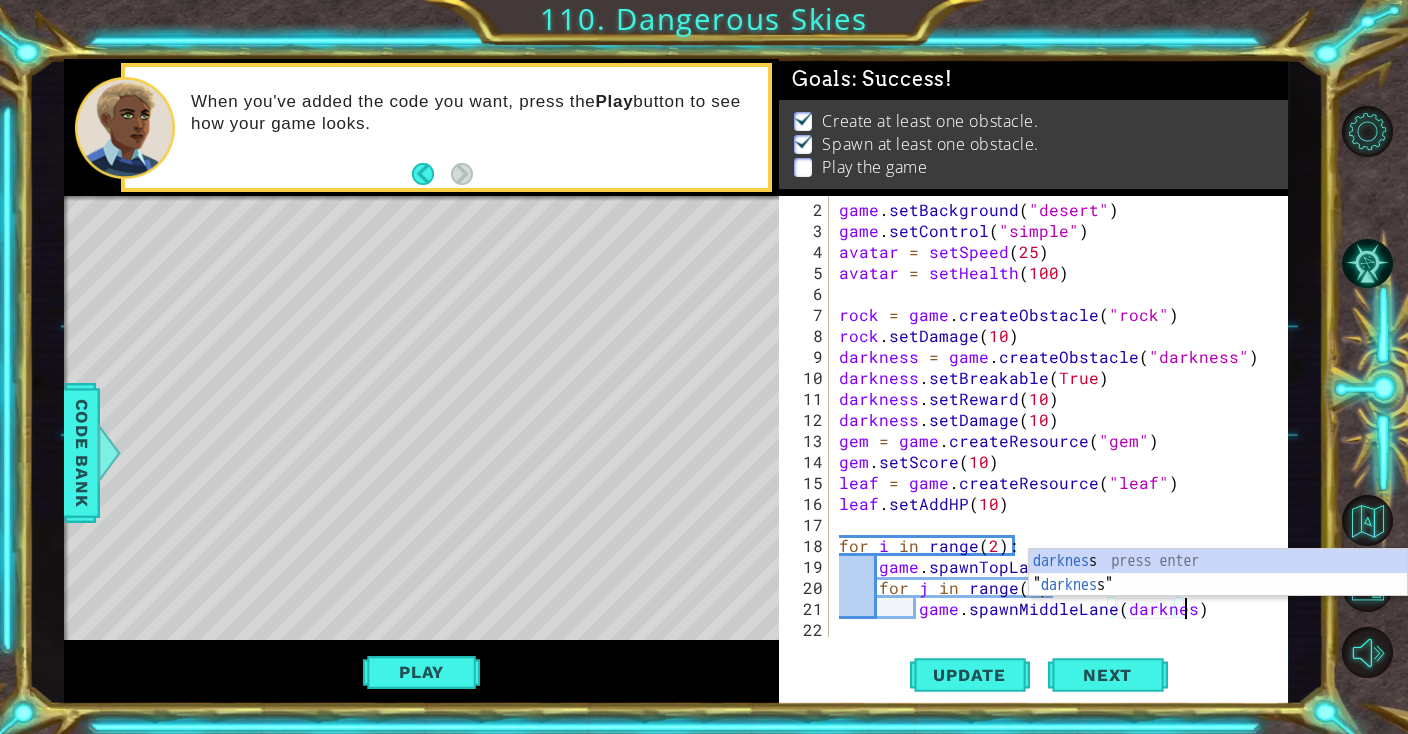 scroll, scrollTop: 0, scrollLeft: 21, axis: horizontal 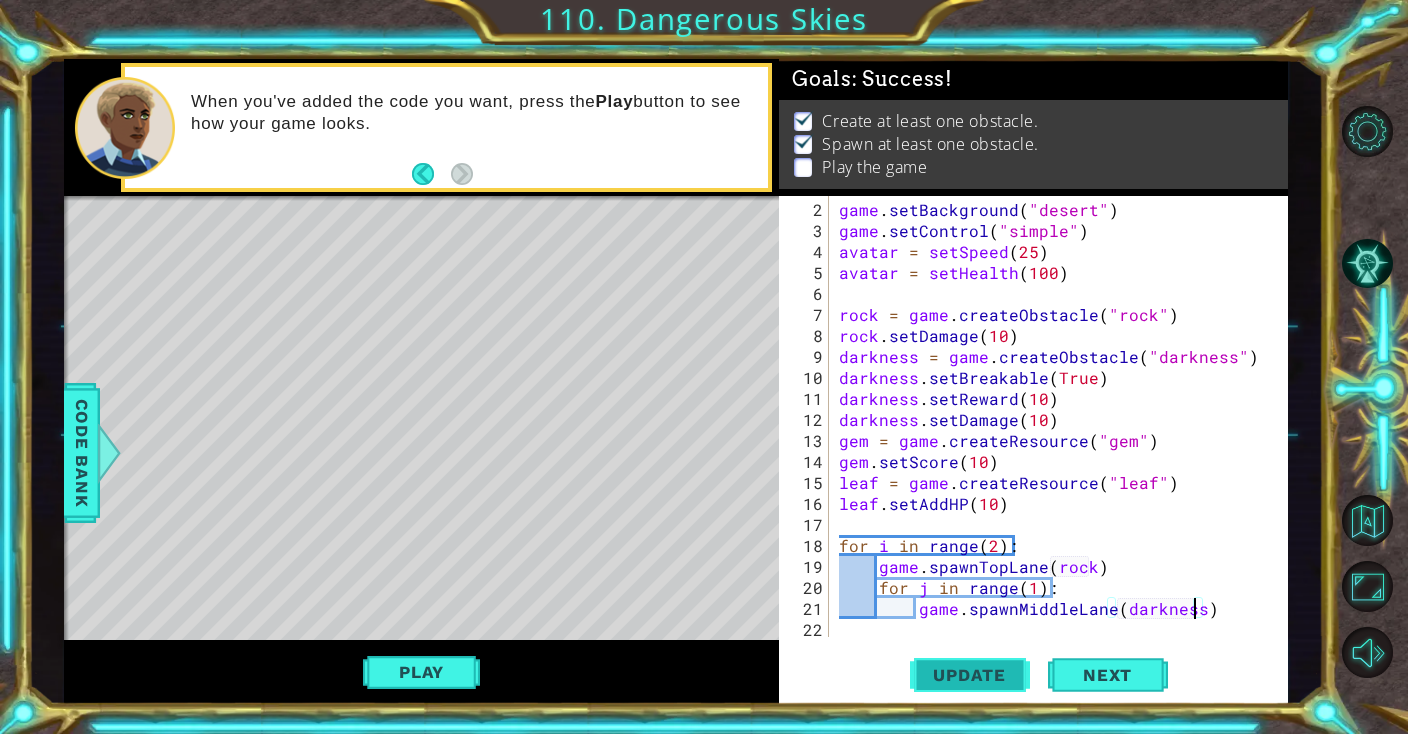 click on "Update" at bounding box center [969, 675] 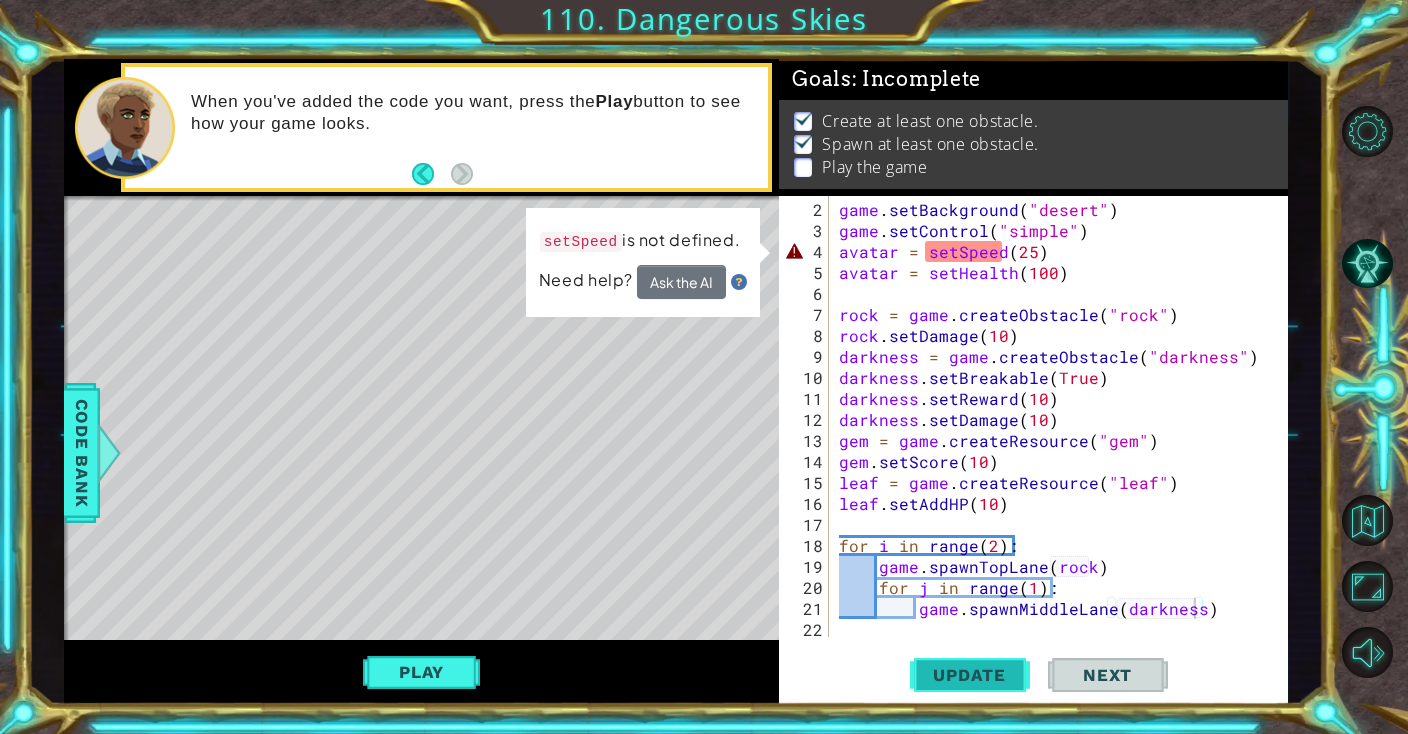 click on "Update" at bounding box center [969, 675] 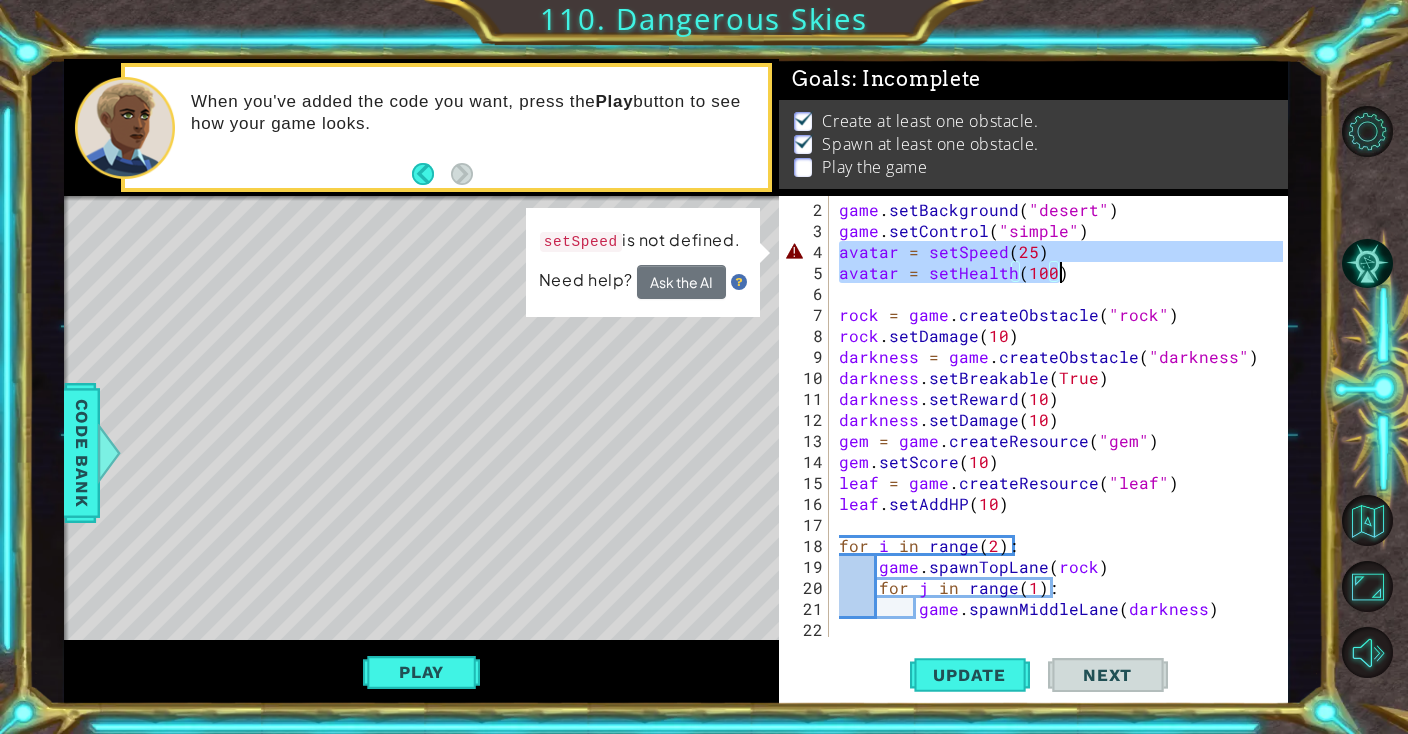 drag, startPoint x: 842, startPoint y: 252, endPoint x: 1059, endPoint y: 265, distance: 217.38905 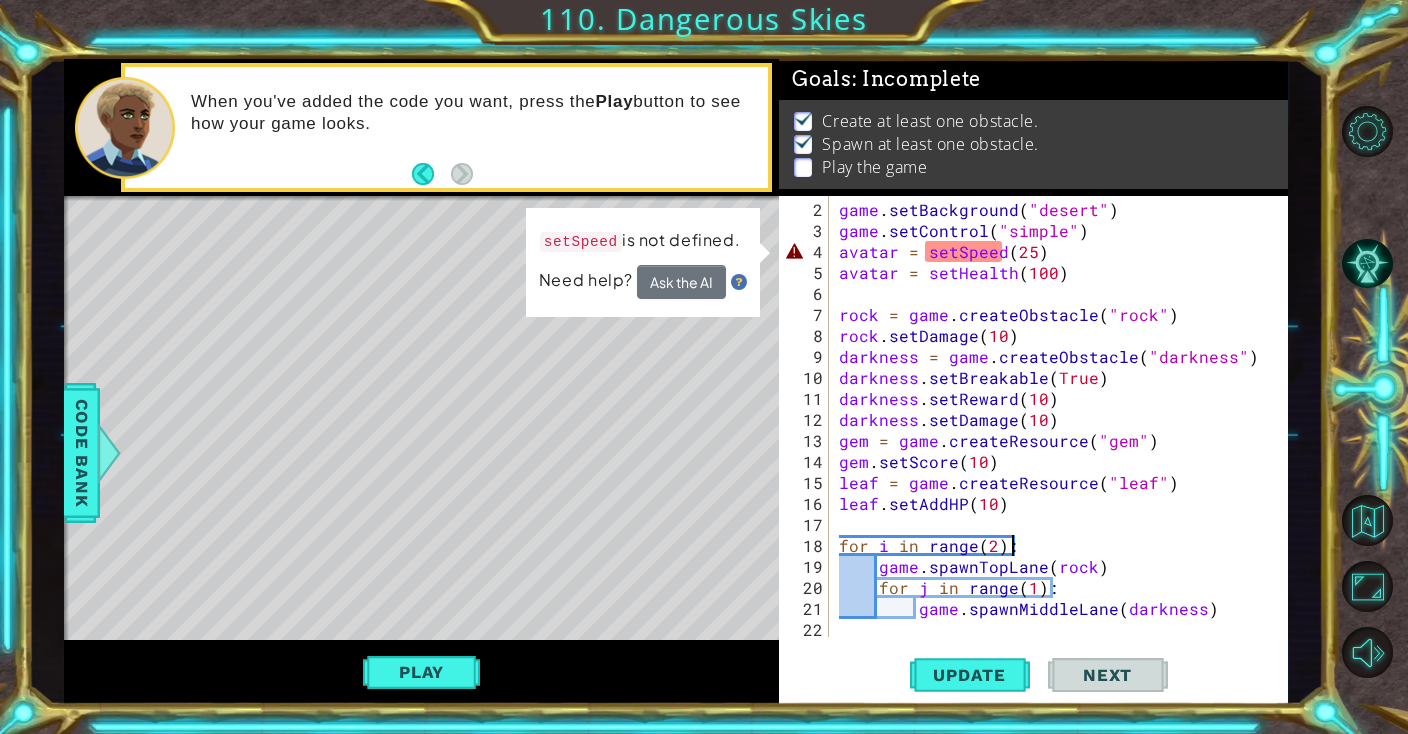 click on "game . setBackground ( "desert" ) game . setControl ( "simple" ) avatar   =   setSpeed ( 25 ) avatar   =   setHealth ( 100 ) rock   =   game . createObstacle ( "rock" ) rock . setDamage ( 10 ) darkness   =   game . createObstacle ( "darkness" ) darkness . setBreakable ( True ) darkness . setReward ( 10 ) darkness . setDamage ( 10 ) gem   =   game . createResource ( "gem" ) gem . setScore ( 10 ) leaf   =   game . createResource ( "leaf" ) leaf . setAddHP ( 10 ) for   i   in   range ( 2 ) :      game . spawnTopLane ( rock )      for   j   in   range ( 1 ) :          game . spawnMiddleLane ( darkness )" at bounding box center (1063, 440) 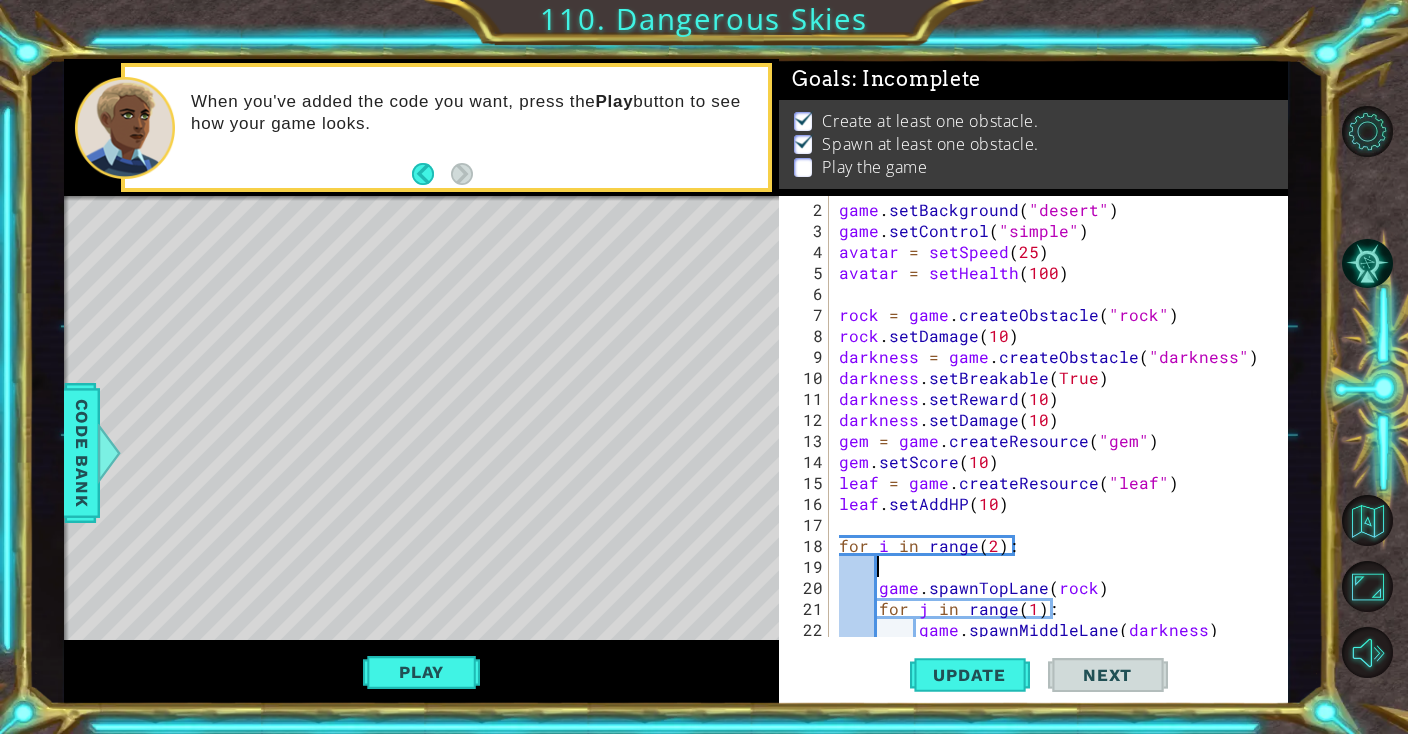 paste on "avatar = setHealth(100)" 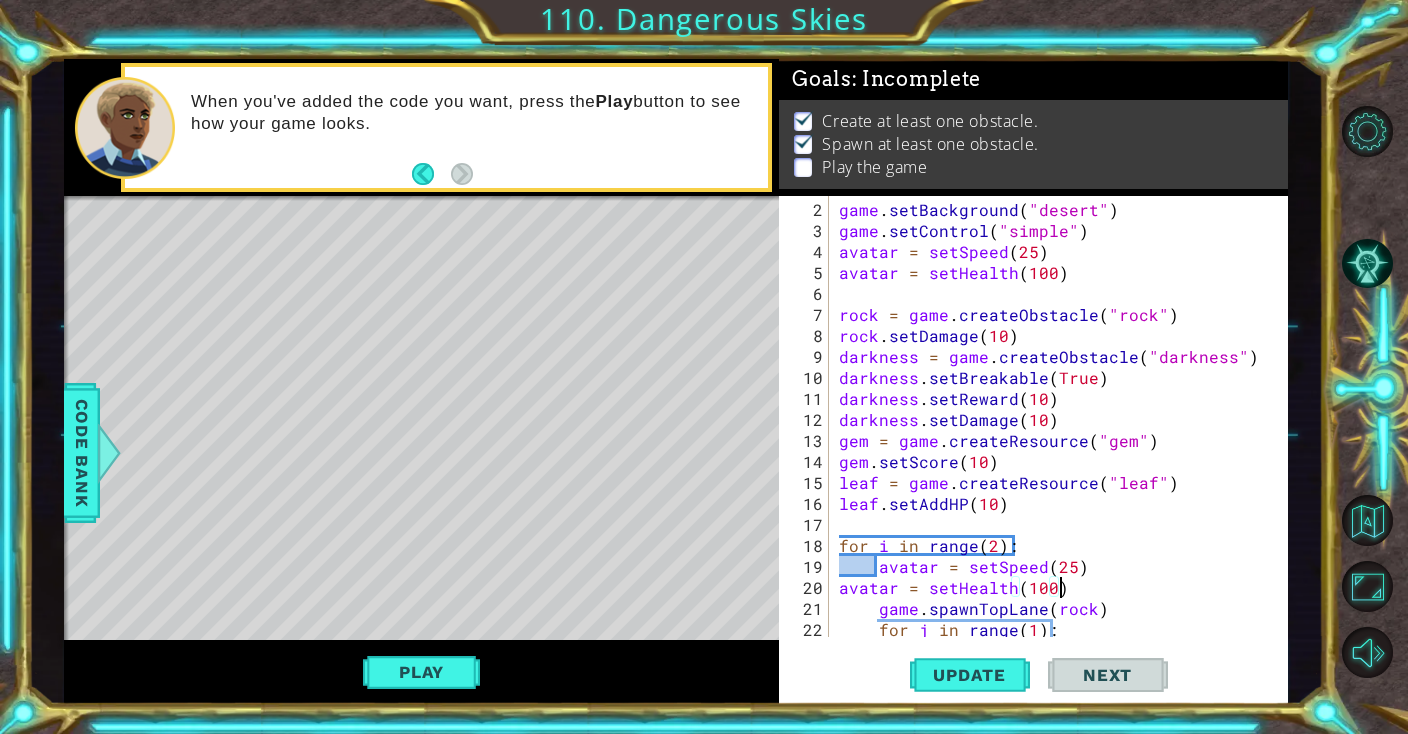 click on "game . setBackground ( "desert" ) game . setControl ( "simple" ) avatar   =   setSpeed ( 25 ) avatar   =   setHealth ( 100 ) rock   =   game . createObstacle ( "rock" ) rock . setDamage ( 10 ) darkness   =   game . createObstacle ( "darkness" ) darkness . setBreakable ( True ) darkness . setReward ( 10 ) darkness . setDamage ( 10 ) gem   =   game . createResource ( "gem" ) gem . setScore ( 10 ) leaf   =   game . createResource ( "leaf" ) leaf . setAddHP ( 10 ) for   i   in   range ( 2 ) :      avatar   =   setSpeed ( 25 ) avatar   =   setHealth ( 100 )      game . spawnTopLane ( rock )      for   j   in   range ( 1 ) :          game . spawnMiddleLane ( darkness )" at bounding box center (1063, 440) 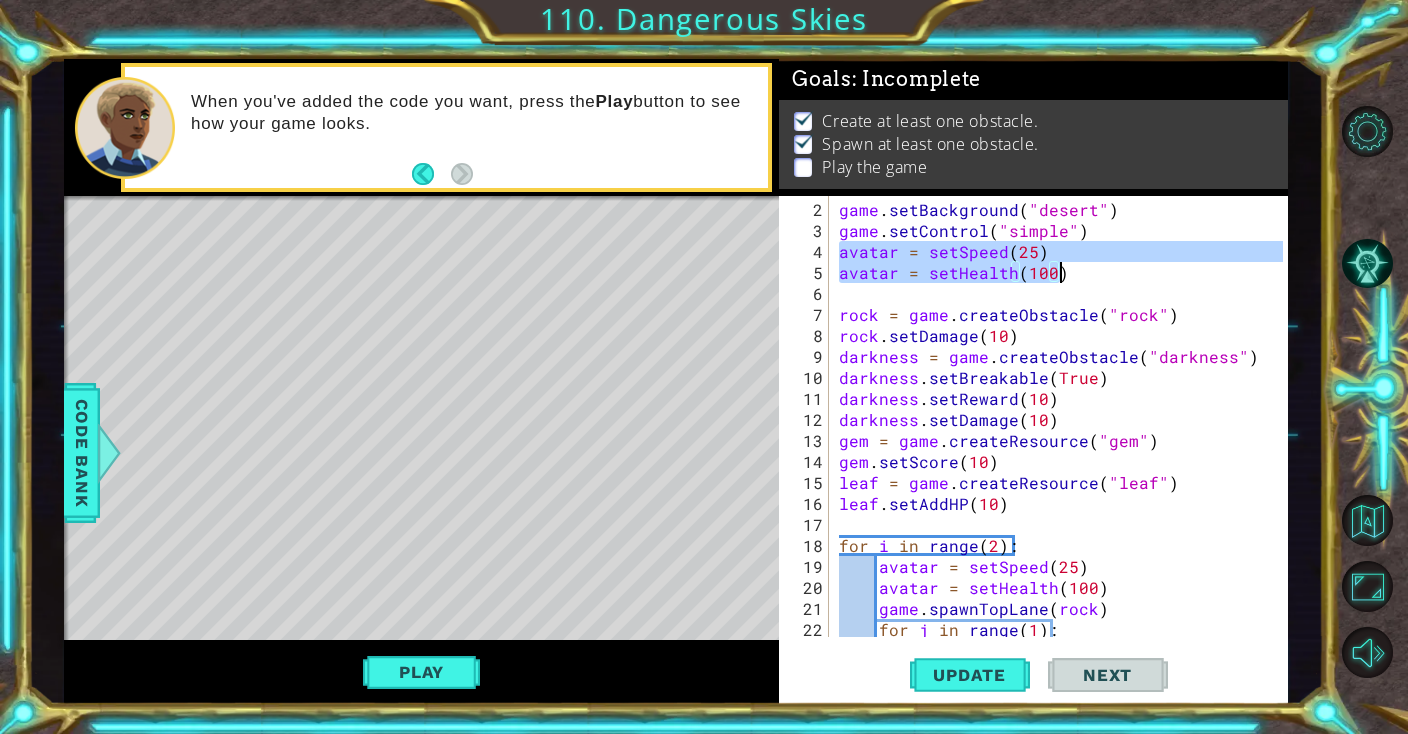 drag, startPoint x: 839, startPoint y: 249, endPoint x: 1057, endPoint y: 263, distance: 218.44908 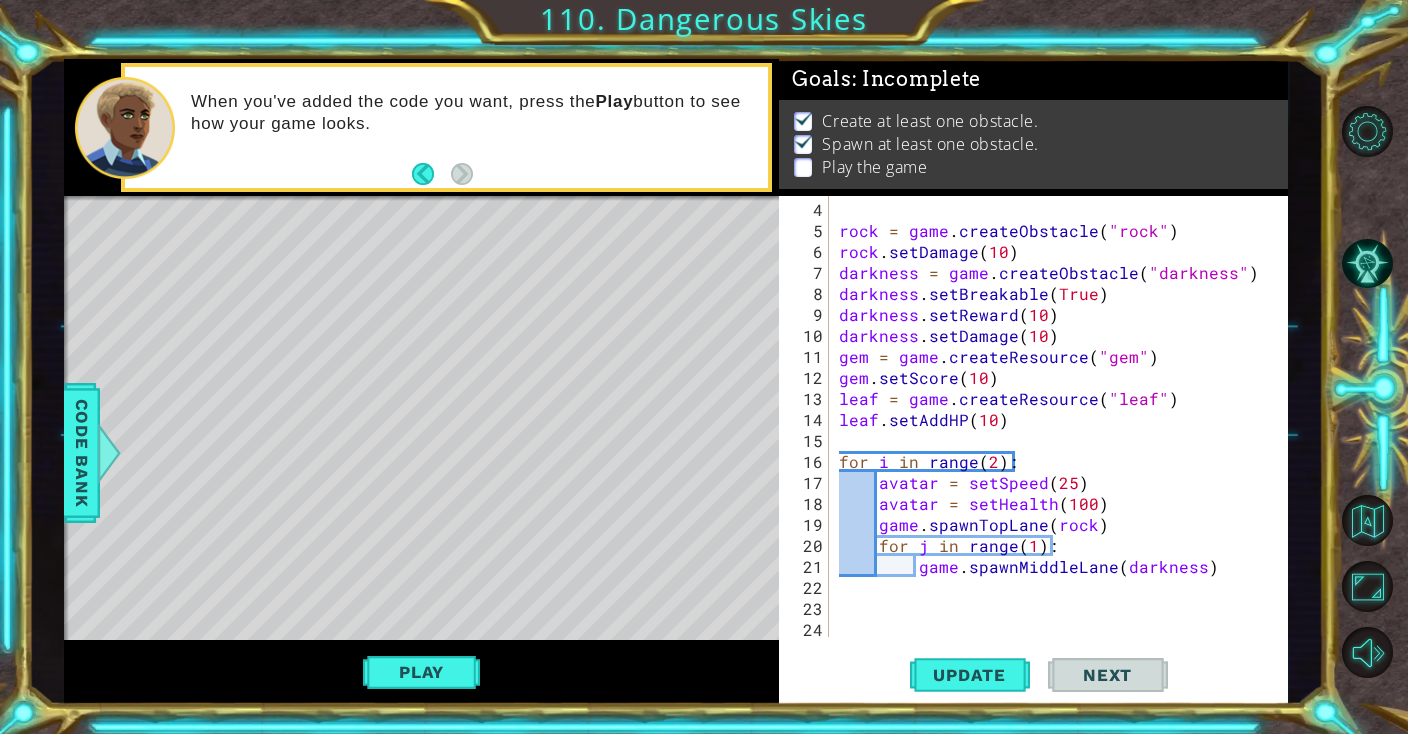 scroll, scrollTop: 62, scrollLeft: 0, axis: vertical 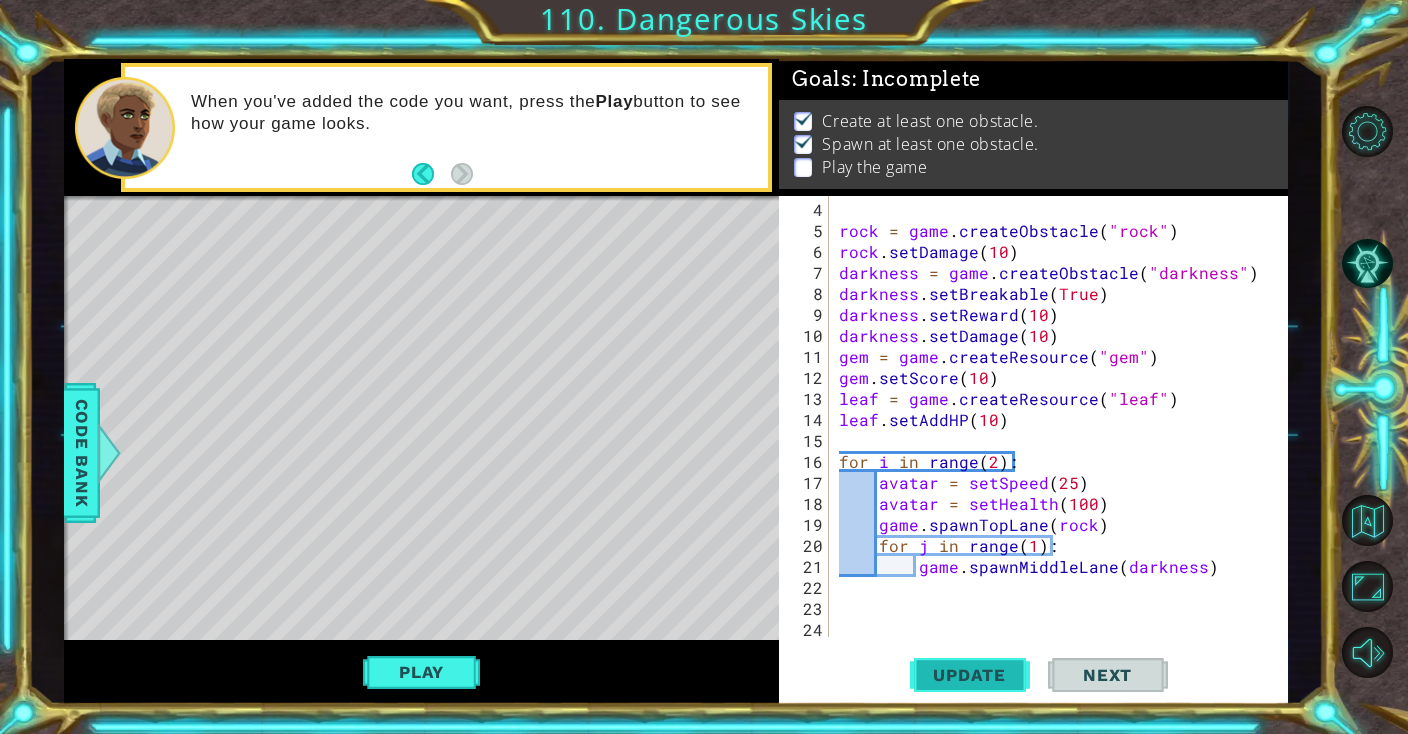 click on "Update" at bounding box center [969, 675] 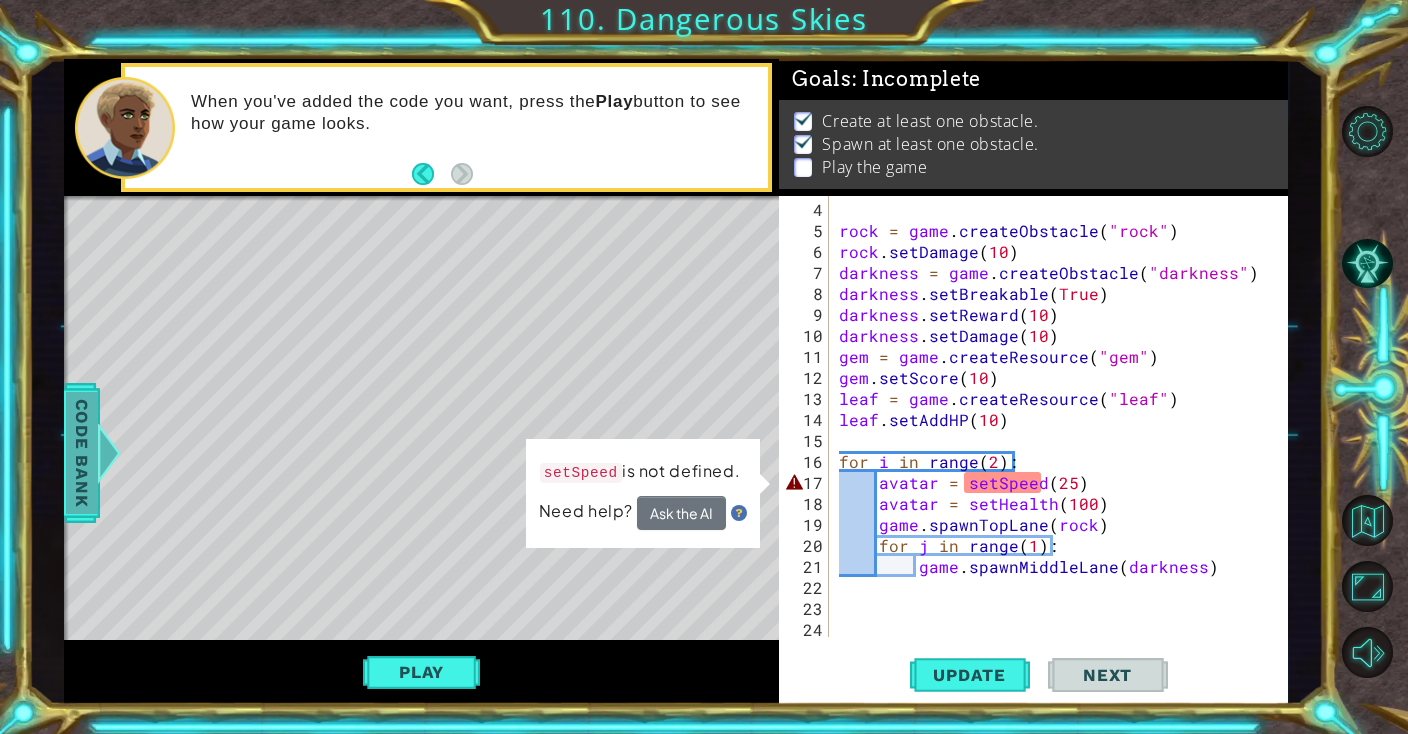 click on "Code Bank" at bounding box center [82, 453] 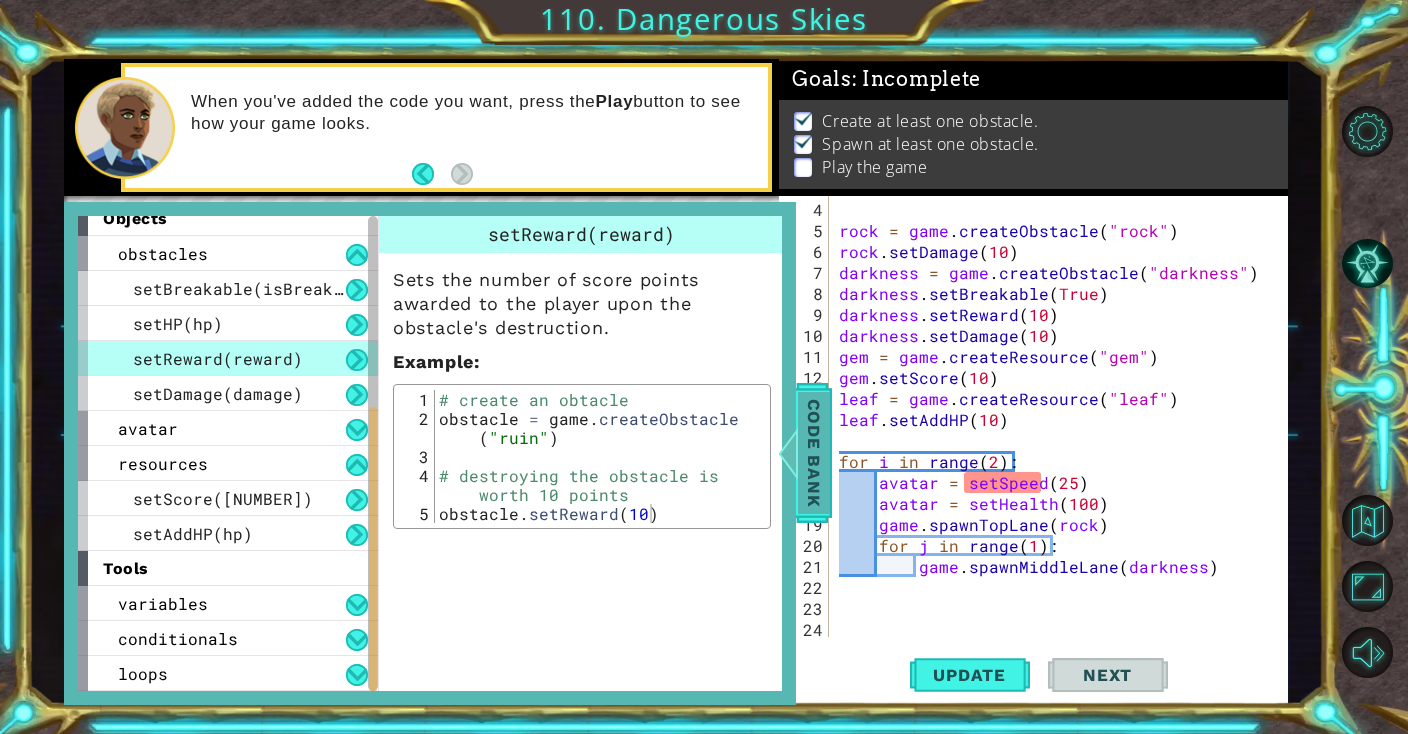 scroll, scrollTop: 330, scrollLeft: 0, axis: vertical 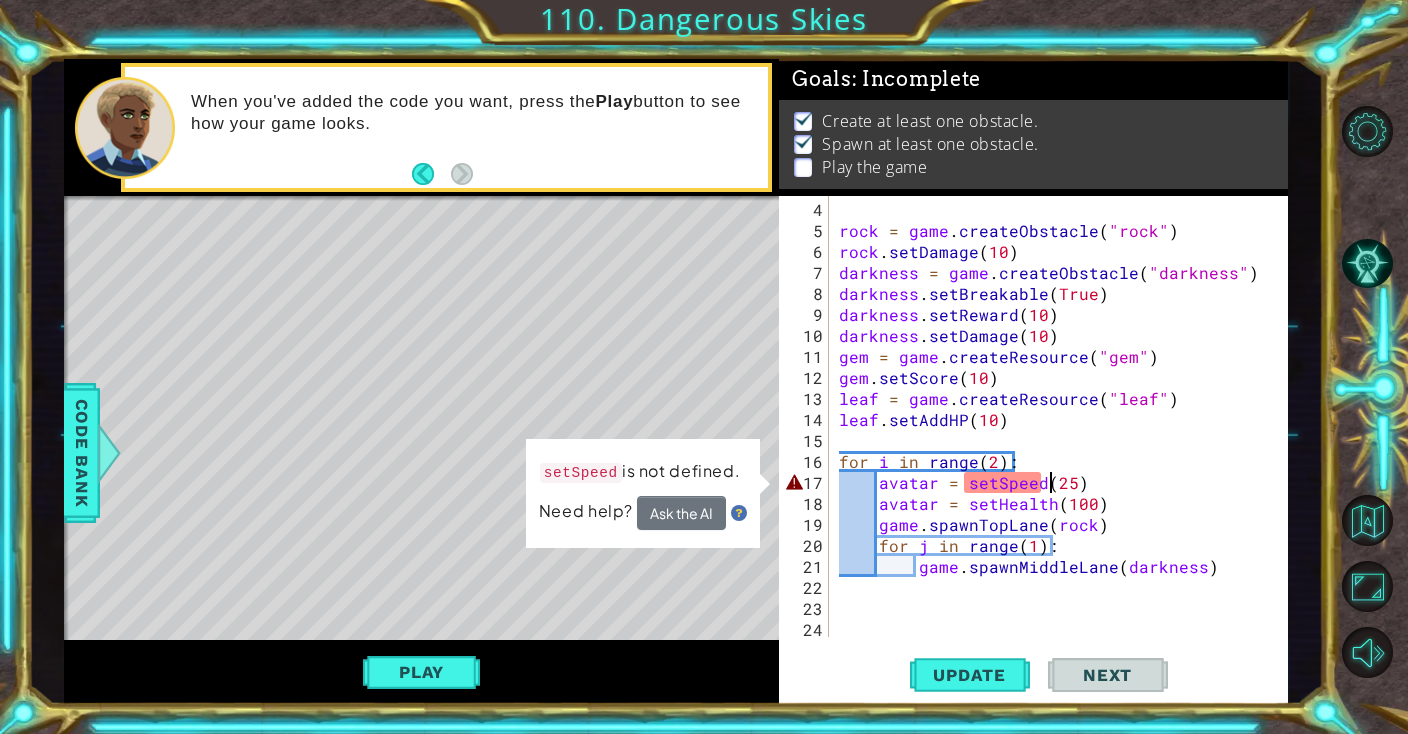 click on "rock   =   game . createObstacle ( "[OBSTACLE]" ) rock . setDamage ( [NUMBER] ) darkness   =   game . createObstacle ( "[OBSTACLE]" ) darkness . setBreakable ( True ) darkness . setReward ( [NUMBER] ) darkness . setDamage ( [NUMBER] ) gem   =   game . createResource ( "[RESOURCE]" ) gem . setScore ( [NUMBER] ) leaf   =   game . createResource ( "[RESOURCE]" ) leaf . setAddHP ( [NUMBER] ) for   i   in   range ( [NUMBER] ) :      avatar   =   setSpeed ( [NUMBER] )      avatar   =   setHealth ( [NUMBER] )      game . spawnTopLane ( rock )      for   j   in   range ( [NUMBER] ) :          game . spawnMiddleLane ( darkness )" at bounding box center [1063, 440] 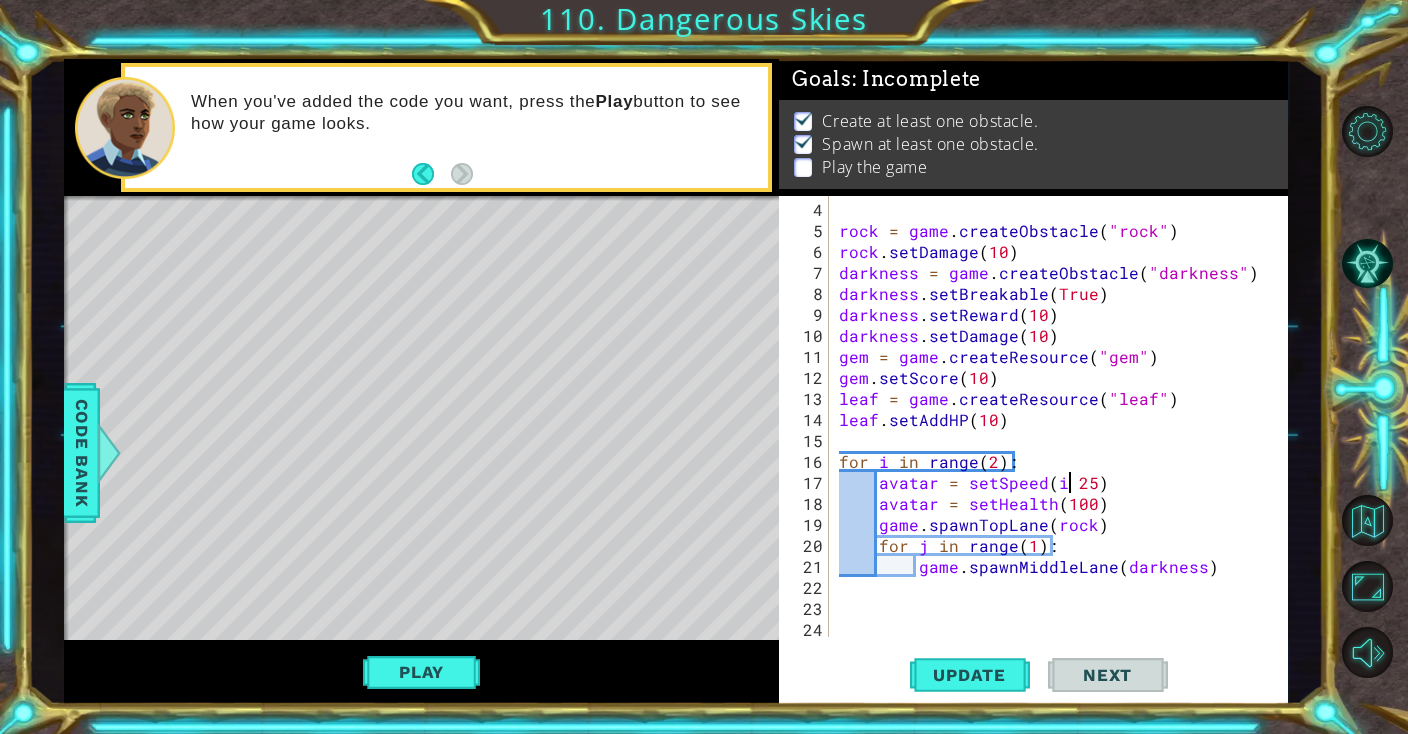 scroll, scrollTop: 0, scrollLeft: 14, axis: horizontal 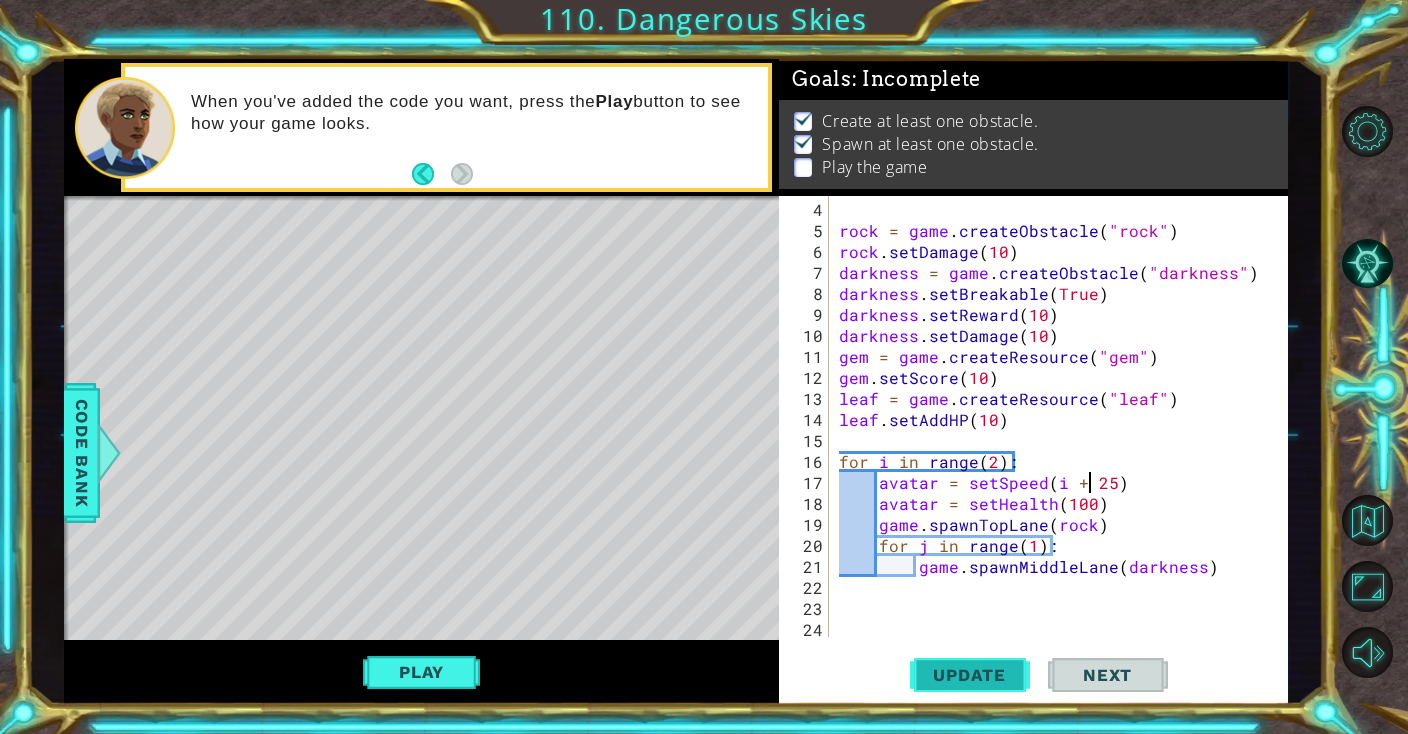 type on "avatar = setSpeed(i + 25)" 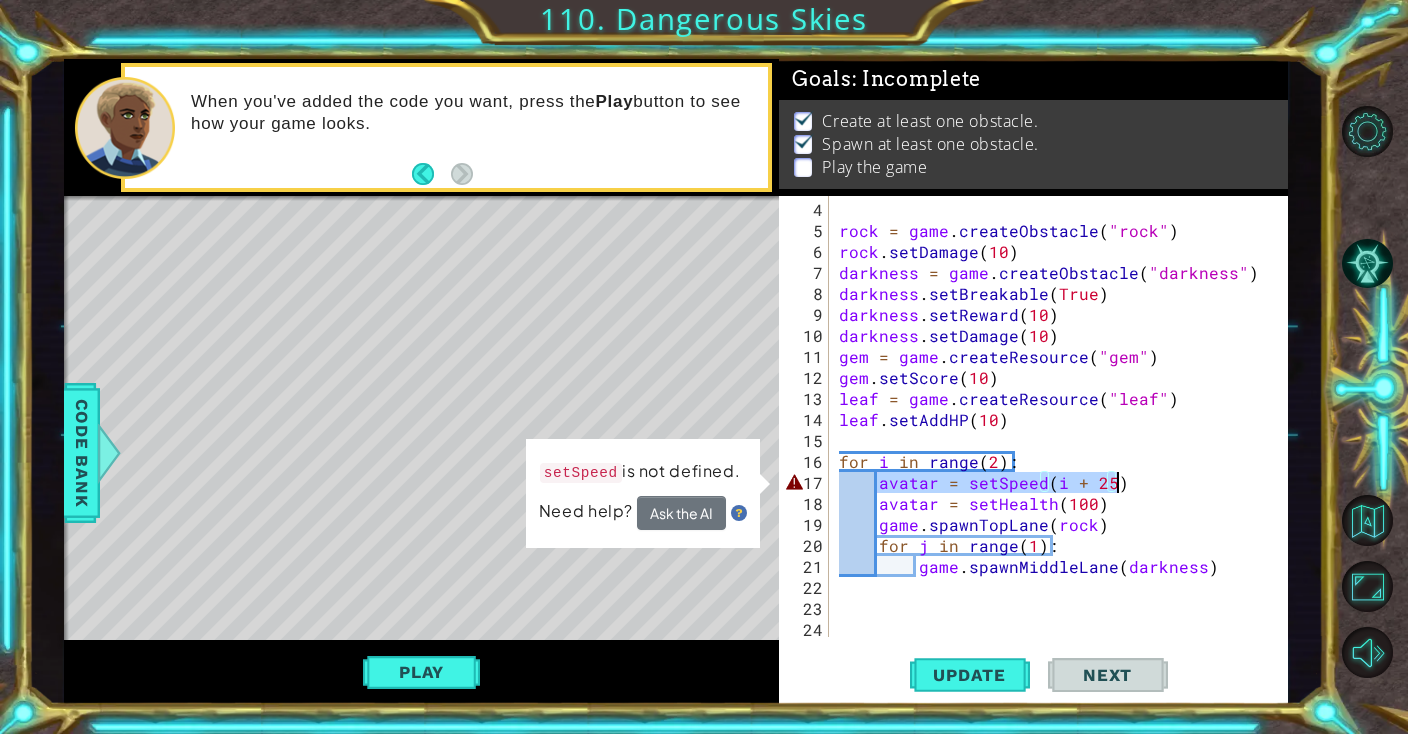 drag, startPoint x: 881, startPoint y: 481, endPoint x: 1136, endPoint y: 475, distance: 255.07057 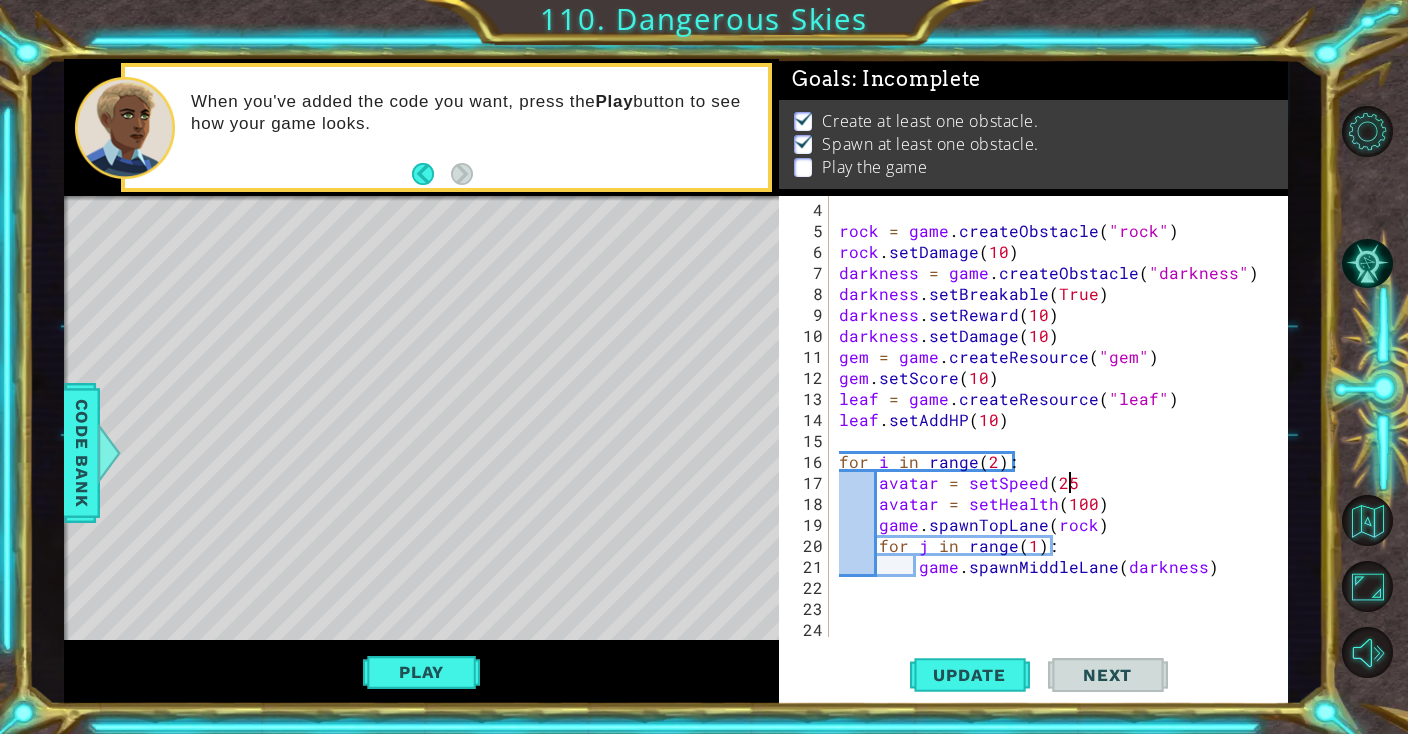 scroll, scrollTop: 0, scrollLeft: 13, axis: horizontal 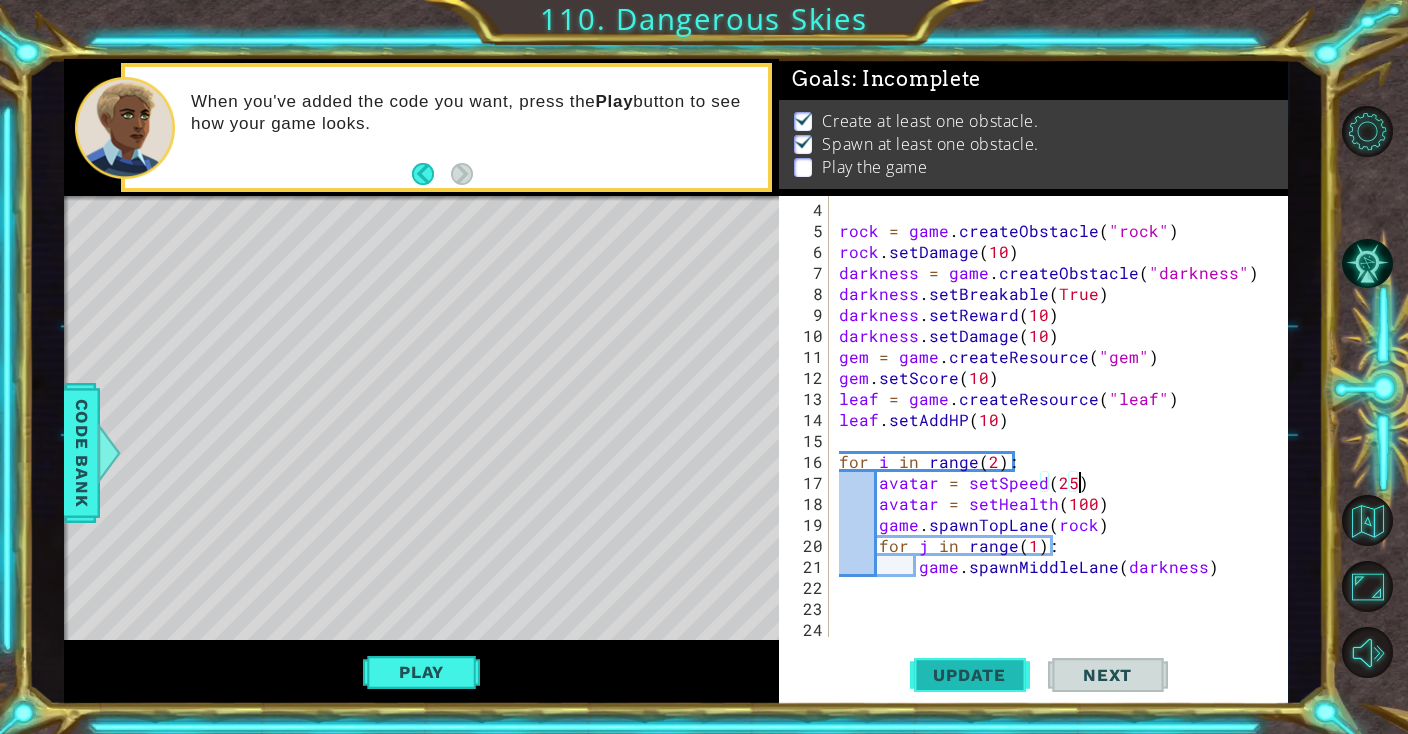 click on "avatar = setSpeed(25) 4 5 6 7 8 9 10 11 12 13 14 15 16 17 18 19 20 21 22 23 24 rock   =   game . createObstacle ( "rock" ) rock . setDamage ( 10 ) darkness   =   game . createObstacle ( "darkness" ) darkness . setBreakable ( True ) darkness . setReward ( 10 ) darkness . setDamage ( 10 ) gem   =   game . createResource ( "gem" ) gem . setScore ( 10 ) leaf   =   game . createResource ( "leaf" ) leaf . setAddHP ( 10 ) for   i   in   range ( 2 ) :      avatar   =   setSpeed ( 25 )      avatar   =   setHealth ( 100 )      game . spawnTopLane ( rock )      for   j   in   range ( 1 ) :          game . spawnMiddleLane ( darkness )     XXXXXXXXXXXXXXXXXXXXXXXXXXXXXXXXXXXXXXXXXXXXXXXXXXXXXXXXXXXXXXXXXXXXXXXXXXXXXXXXXXXXXXXXXXXXXXXXXXXXXXXXXXXXXXXXXXXXXXXXXXXXXXXXXXXXXXXXXXXXXXXXXXXXXXXXXXXXXXXXXXXXXXXXXXXXXXXXXXXXXXXXXXXXXXXXXXXXXXXXXXXXXXXXXXXXXXXXXXXXXXXXXXXXXXXXXXXXXXXXXXXXXXXXXXXXXXXX Code Saved Update Next Statement   /  Call   /  plus" at bounding box center (1033, 450) 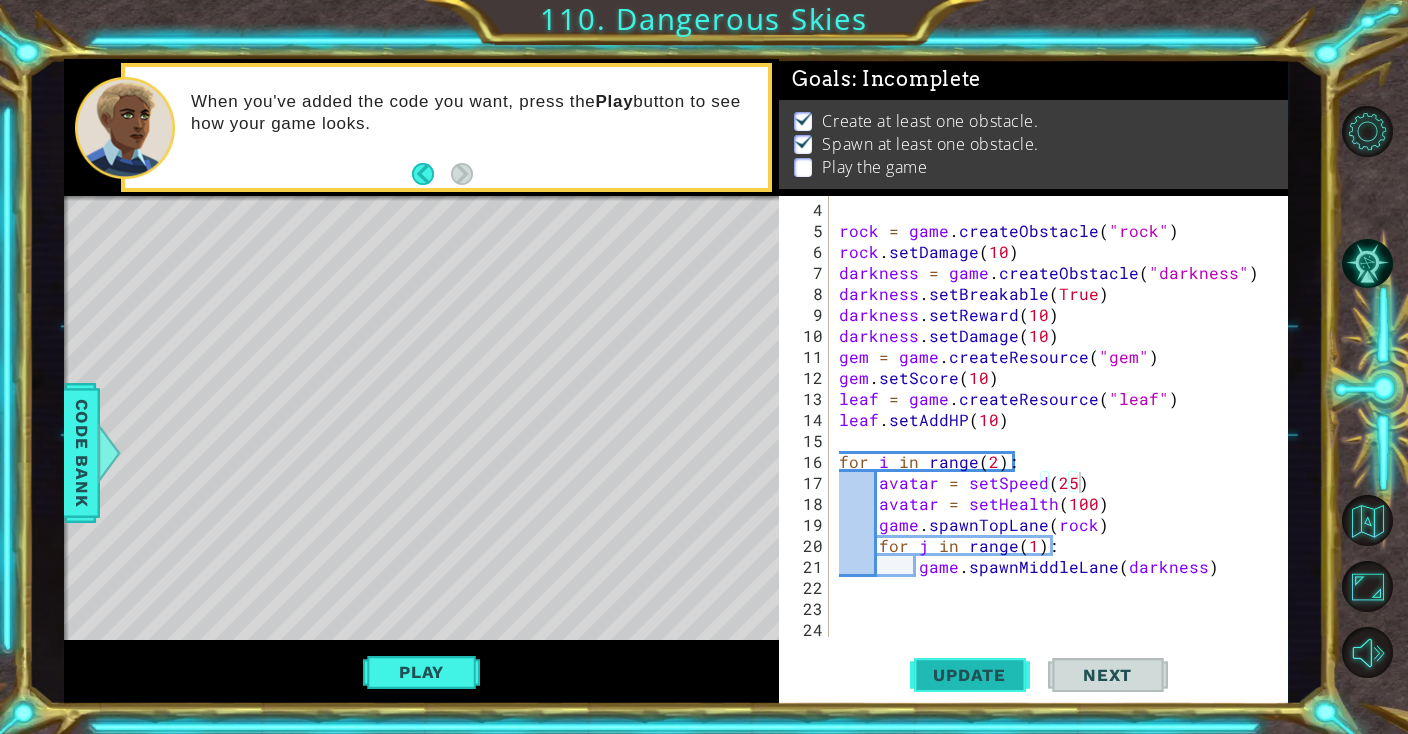 click on "Update" at bounding box center [969, 675] 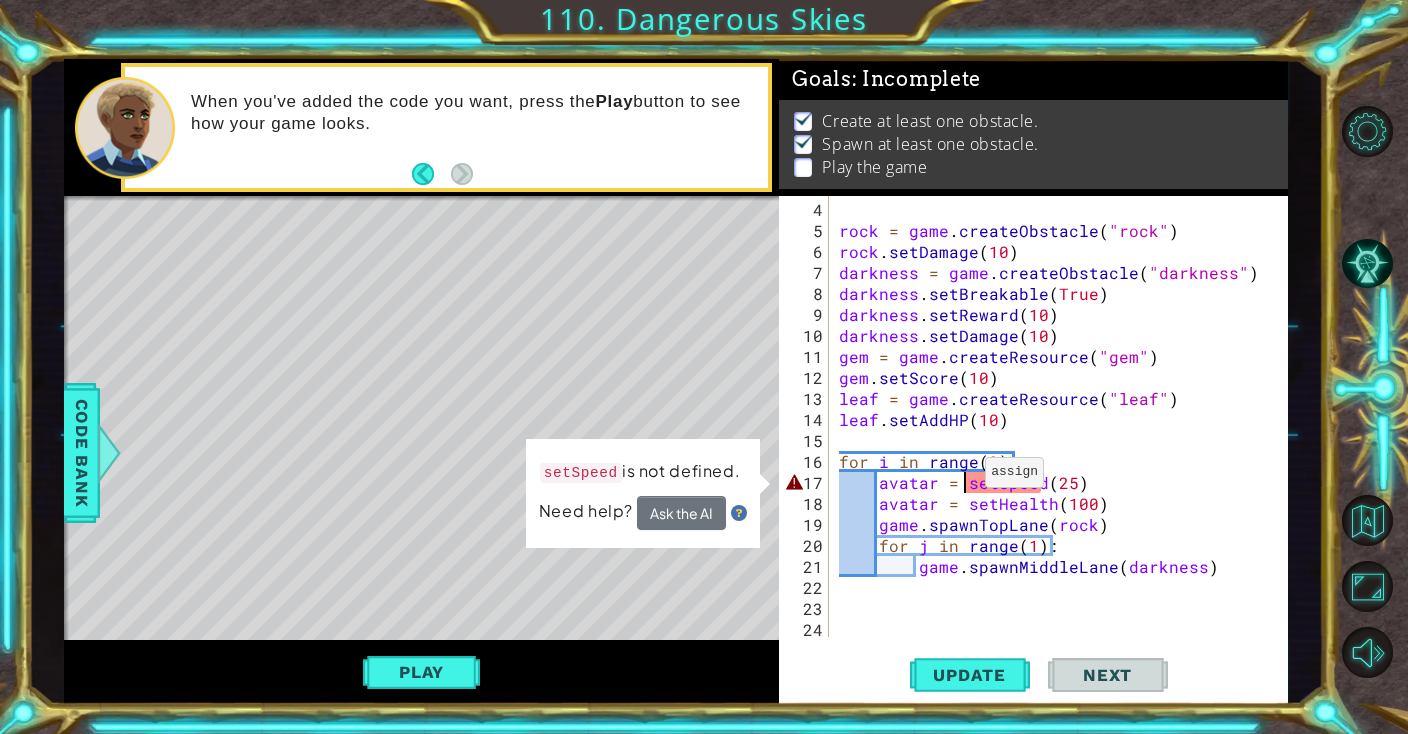 click on "rock   =   game . createObstacle ( "[OBSTACLE]" ) rock . setDamage ( [NUMBER] ) darkness   =   game . createObstacle ( "[OBSTACLE]" ) darkness . setBreakable ( True ) darkness . setReward ( [NUMBER] ) darkness . setDamage ( [NUMBER] ) gem   =   game . createResource ( "[RESOURCE]" ) gem . setScore ( [NUMBER] ) leaf   =   game . createResource ( "[RESOURCE]" ) leaf . setAddHP ( [NUMBER] ) for   i   in   range ( [NUMBER] ) :      avatar   =   setSpeed ( [NUMBER] )      avatar   =   setHealth ( [NUMBER] )      game . spawnTopLane ( rock )      for   j   in   range ( [NUMBER] ) :          game . spawnMiddleLane ( darkness )" at bounding box center [1063, 440] 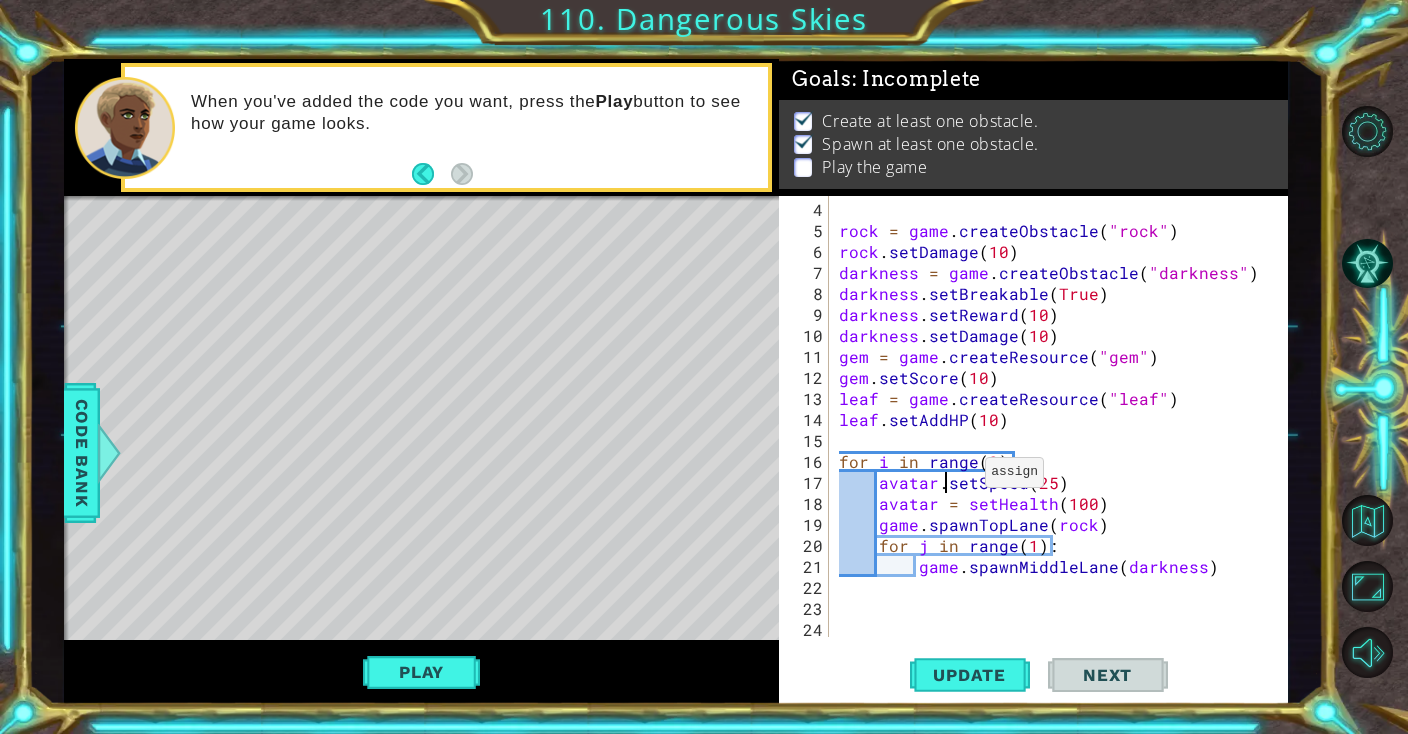 scroll, scrollTop: 0, scrollLeft: 6, axis: horizontal 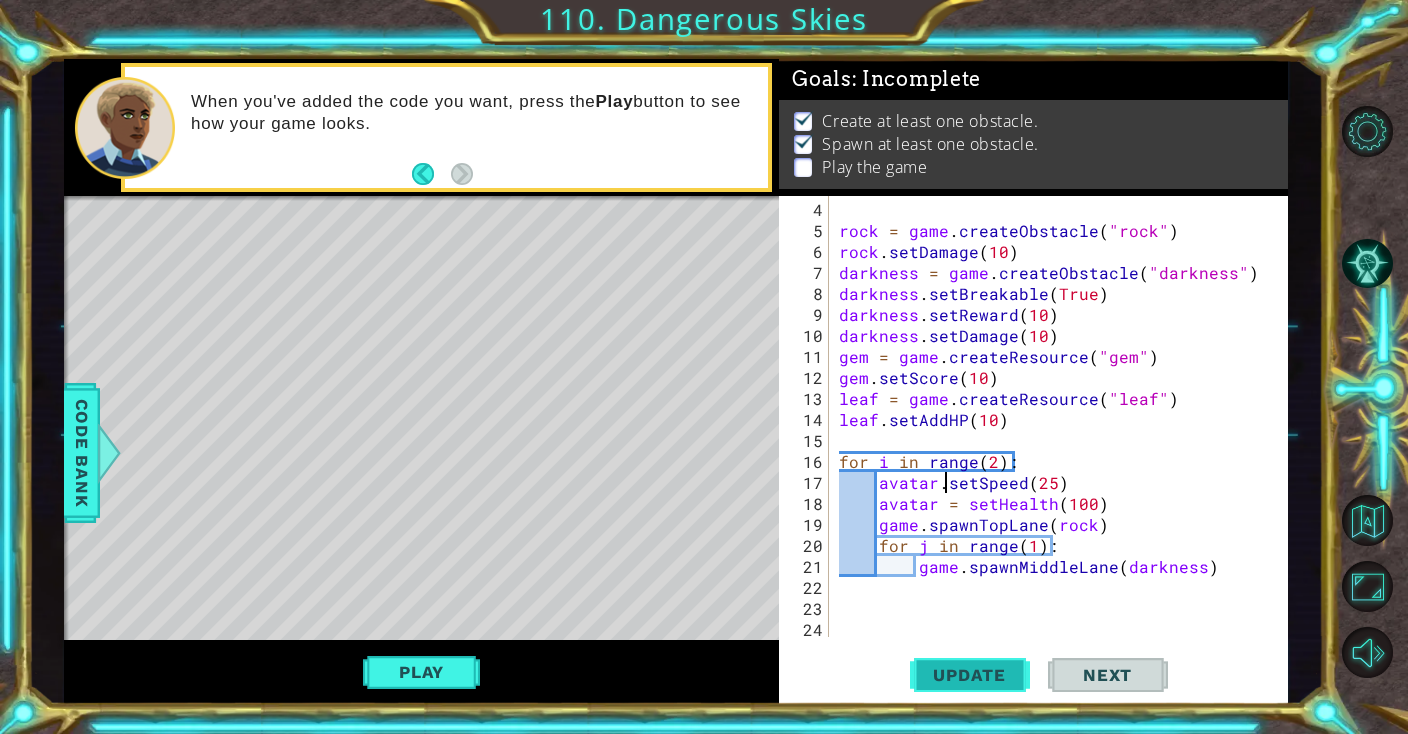 click on "Update" at bounding box center [969, 675] 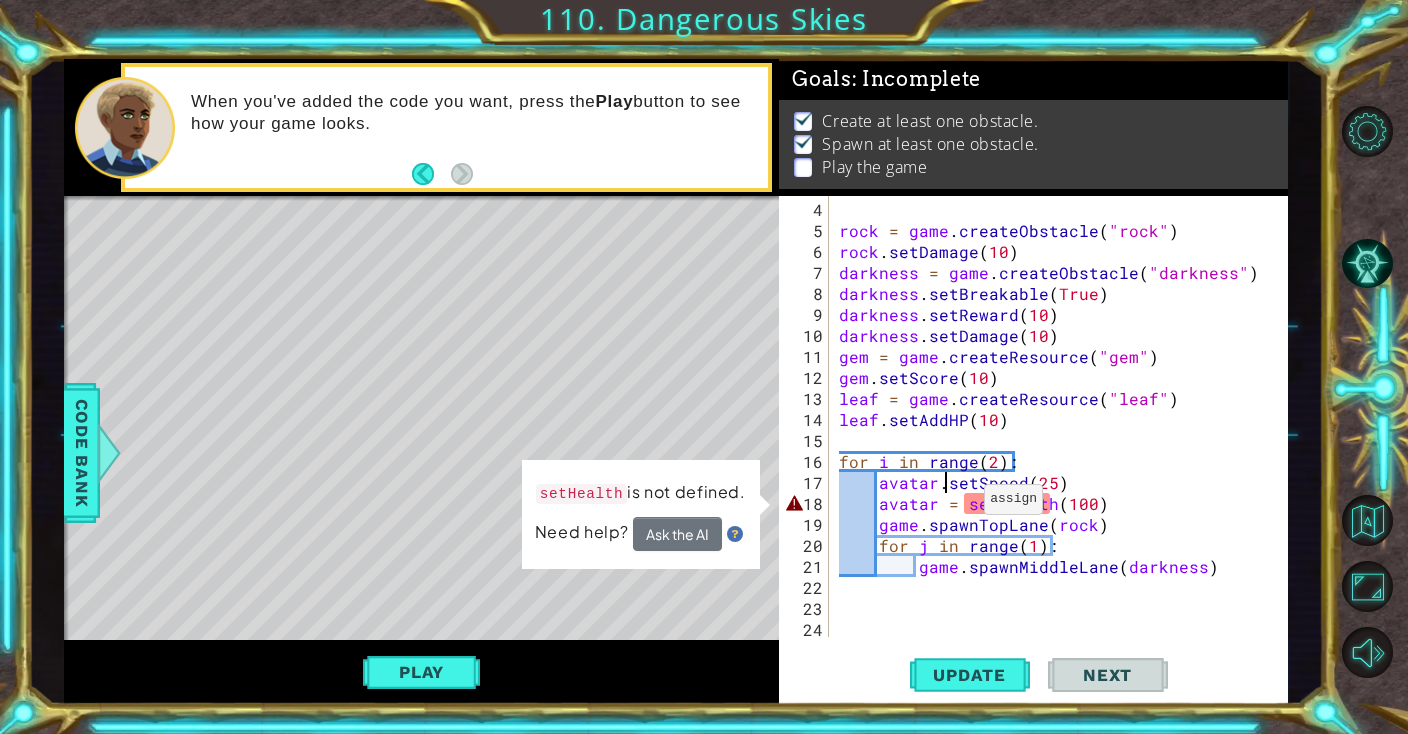 click on "rock   =   game . createObstacle ( "rock" ) rock . setDamage ( 10 ) darkness   =   game . createObstacle ( "darkness" ) darkness . setBreakable ( True ) darkness . setReward ( 10 ) darkness . setDamage ( 10 ) gem   =   game . createResource ( "gem" ) gem . setScore ( 10 ) leaf   =   game . createResource ( "leaf" ) leaf . setAddHP ( 10 ) for   i   in   range ( 2 ) :      avatar . setSpeed ( 25 )      avatar   =   setHealth ( 100 )      game . spawnTopLane ( rock )      for   j   in   range ( 1 ) :          game . spawnMiddleLane ( darkness )" at bounding box center (1063, 440) 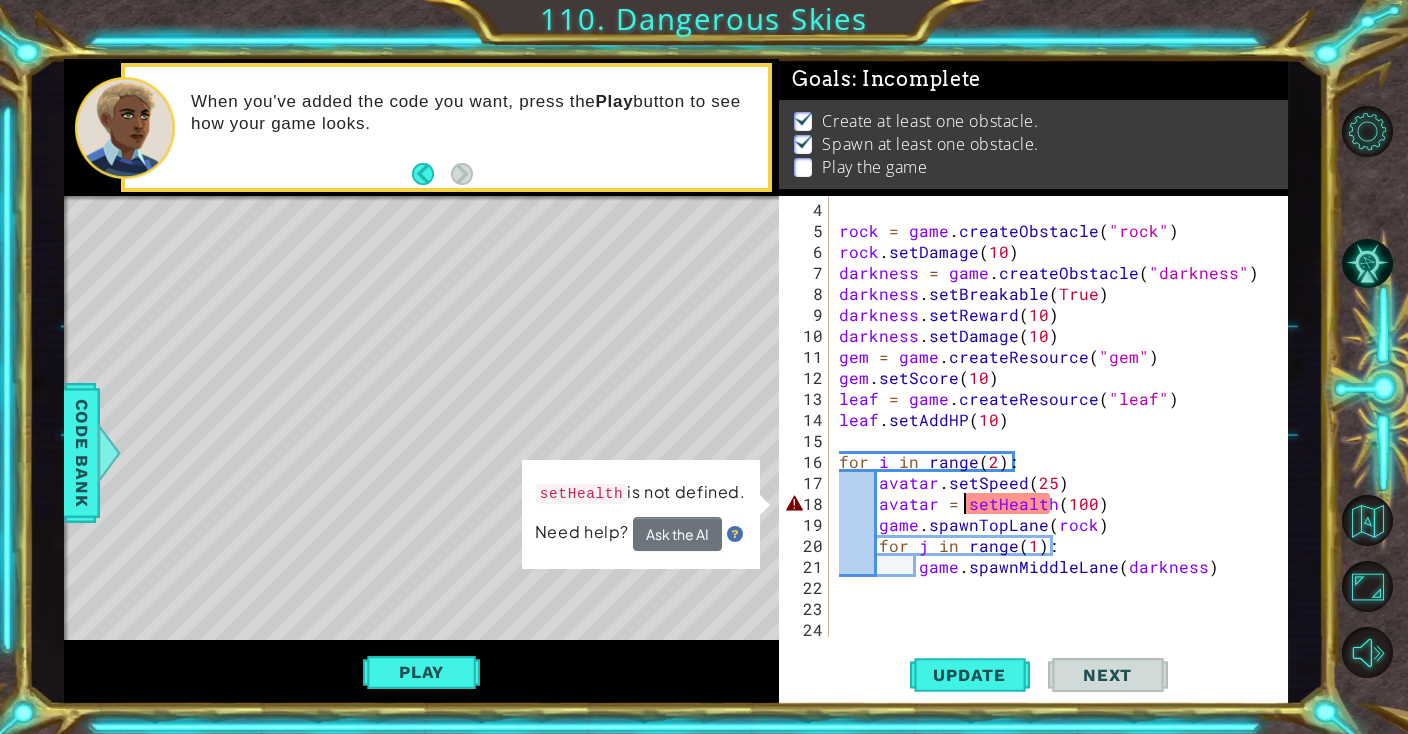 click on "rock   =   game . createObstacle ( "rock" ) rock . setDamage ( 10 ) darkness   =   game . createObstacle ( "darkness" ) darkness . setBreakable ( True ) darkness . setReward ( 10 ) darkness . setDamage ( 10 ) gem   =   game . createResource ( "gem" ) gem . setScore ( 10 ) leaf   =   game . createResource ( "leaf" ) leaf . setAddHP ( 10 ) for   i   in   range ( 2 ) :      avatar . setSpeed ( 25 )      avatar   =   setHealth ( 100 )      game . spawnTopLane ( rock )      for   j   in   range ( 1 ) :          game . spawnMiddleLane ( darkness )" at bounding box center [1063, 440] 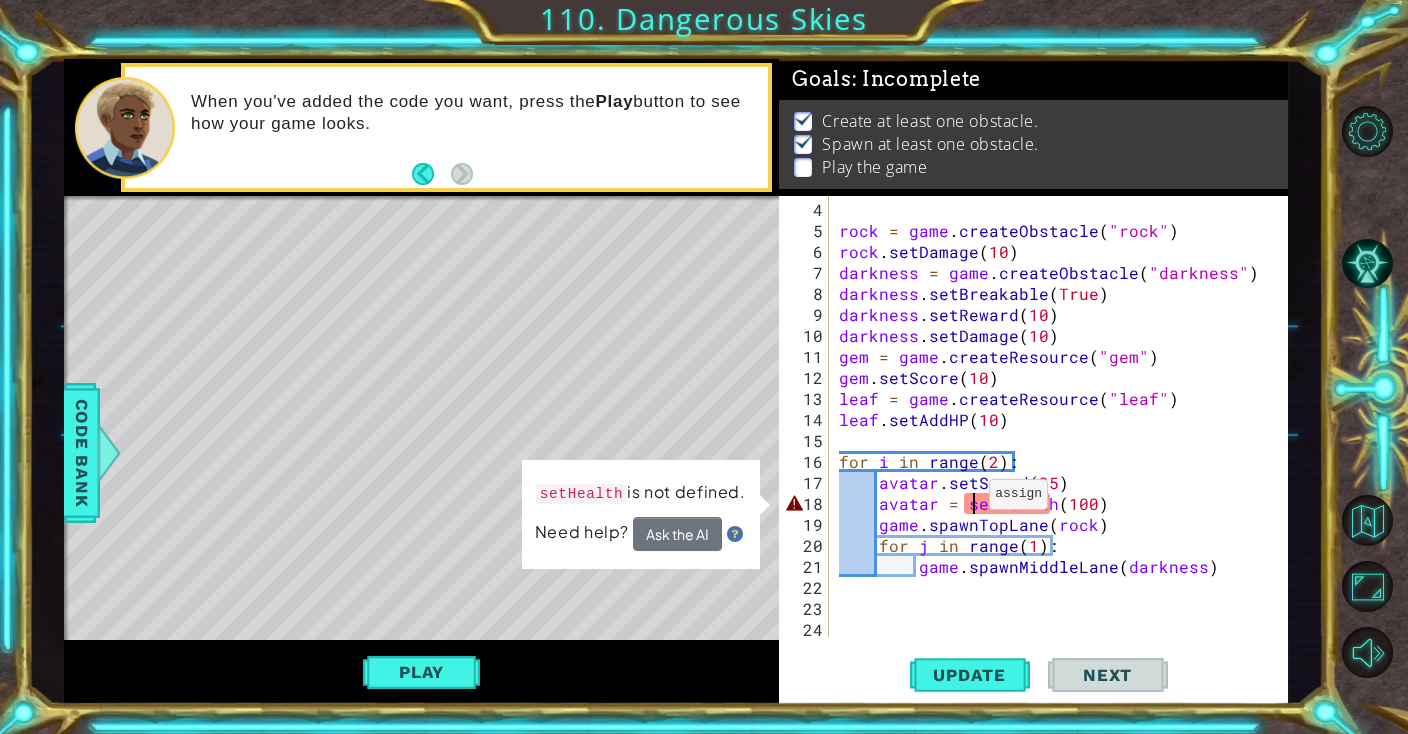click on "rock   =   game . createObstacle ( "rock" ) rock . setDamage ( 10 ) darkness   =   game . createObstacle ( "darkness" ) darkness . setBreakable ( True ) darkness . setReward ( 10 ) darkness . setDamage ( 10 ) gem   =   game . createResource ( "gem" ) gem . setScore ( 10 ) leaf   =   game . createResource ( "leaf" ) leaf . setAddHP ( 10 ) for   i   in   range ( 2 ) :      avatar . setSpeed ( 25 )      avatar   =   setHealth ( 100 )      game . spawnTopLane ( rock )      for   j   in   range ( 1 ) :          game . spawnMiddleLane ( darkness )" at bounding box center [1063, 440] 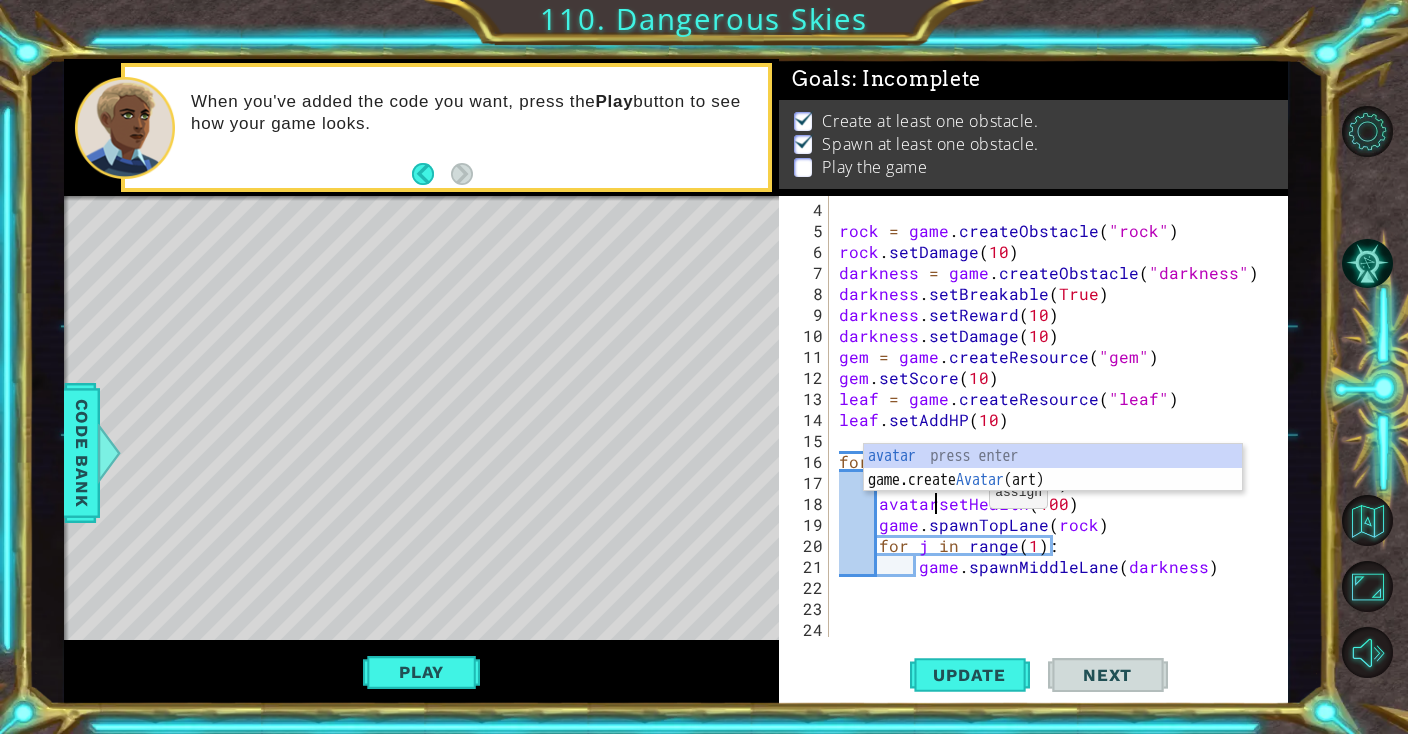 scroll, scrollTop: 0, scrollLeft: 6, axis: horizontal 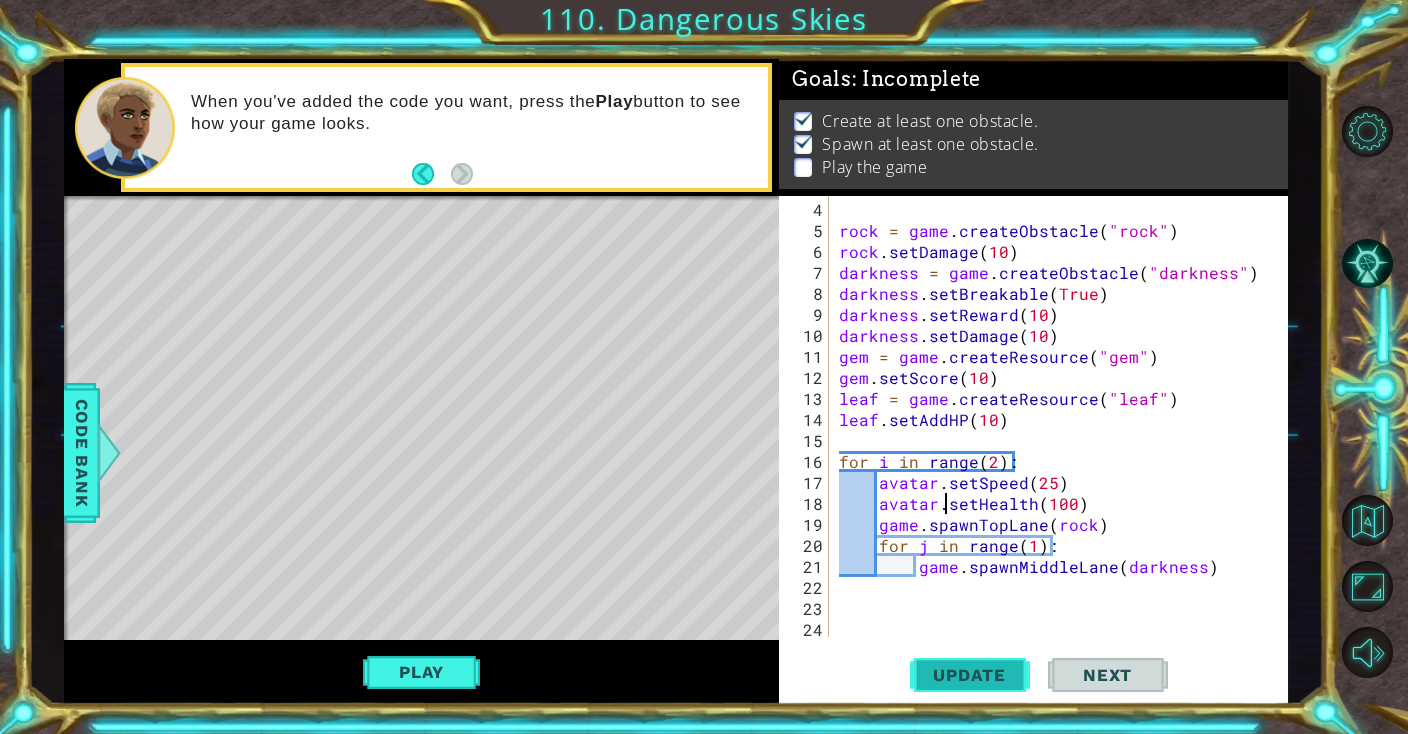 click on "Update" at bounding box center (969, 675) 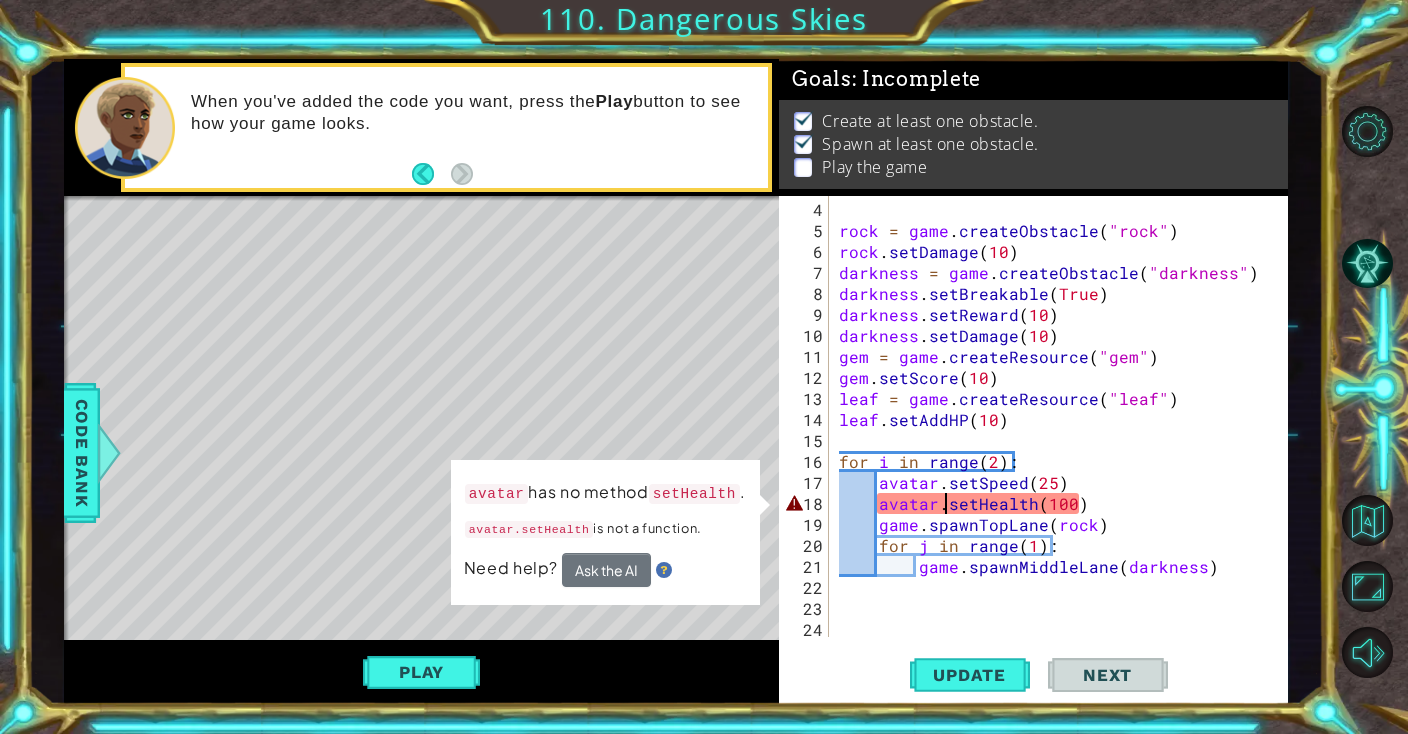 click on "rock   =   game . createObstacle ( "rock" ) rock . setDamage ( 10 ) darkness   =   game . createObstacle ( "darkness" ) darkness . setBreakable ( True ) darkness . setReward ( 10 ) darkness . setDamage ( 10 ) gem   =   game . createResource ( "gem" ) gem . setScore ( 10 ) leaf   =   game . createResource ( "leaf" ) leaf . setAddHP ( 10 ) for   i   in   range ( 2 ) :      avatar . setSpeed ( 25 )      avatar . setHealth ( 100 )      game . spawnTopLane ( rock )      for   j   in   range ( 1 ) :          game . spawnMiddleLane ( darkness )" at bounding box center (1063, 440) 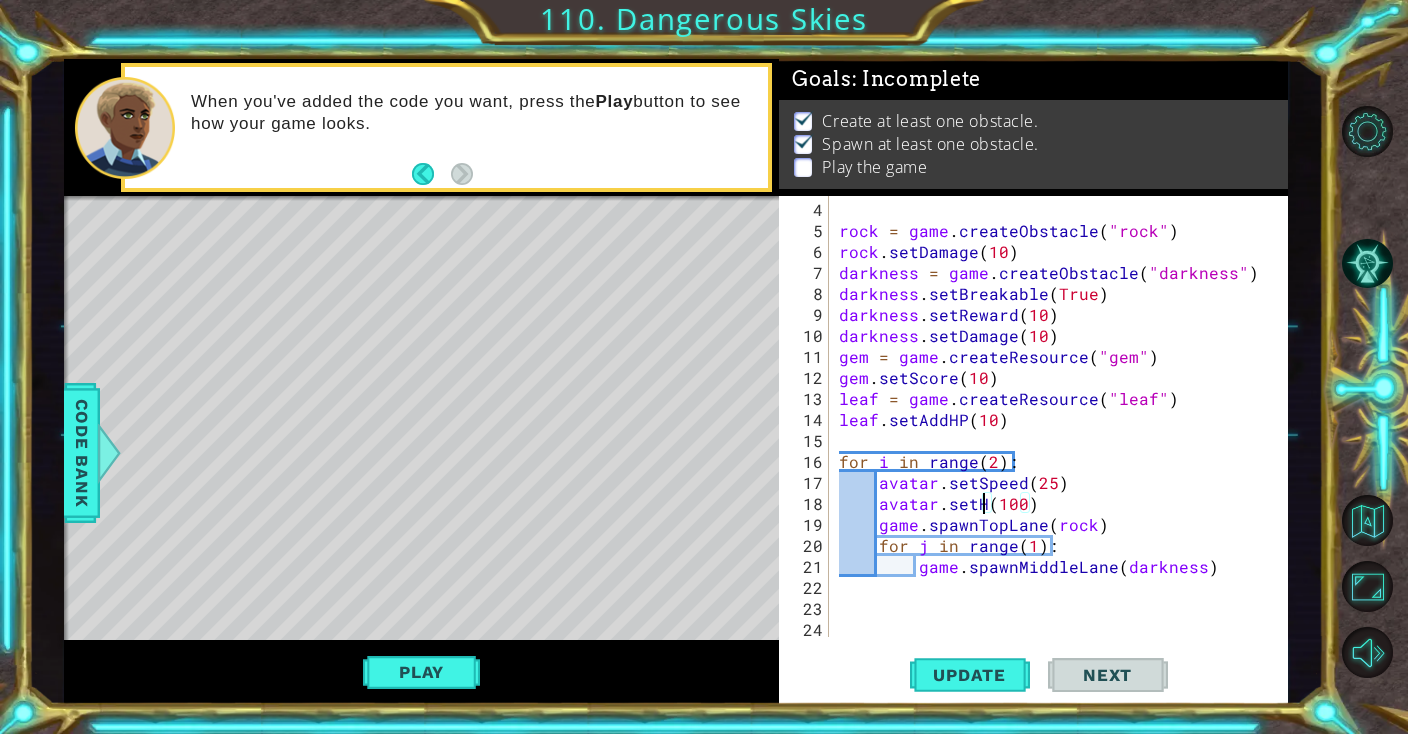 scroll, scrollTop: 0, scrollLeft: 8, axis: horizontal 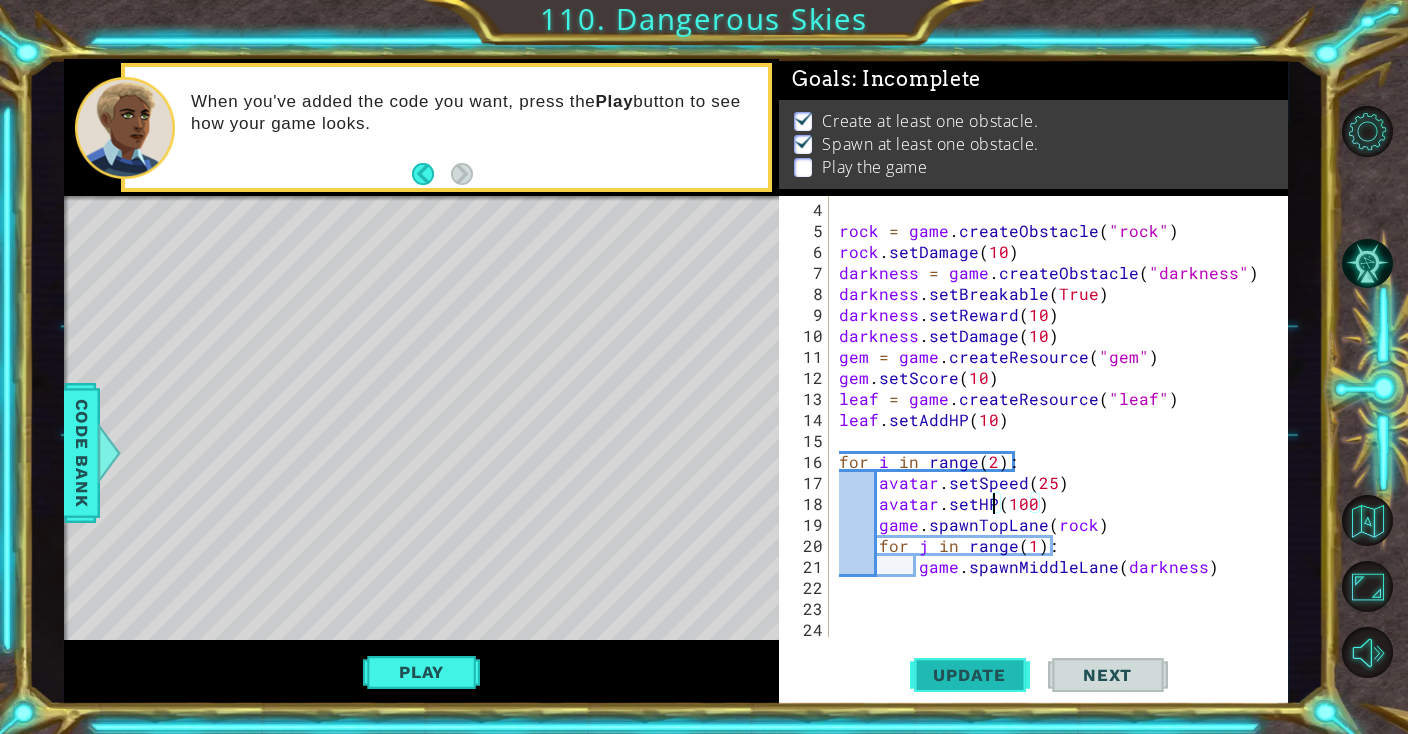 click on "Update" at bounding box center [969, 675] 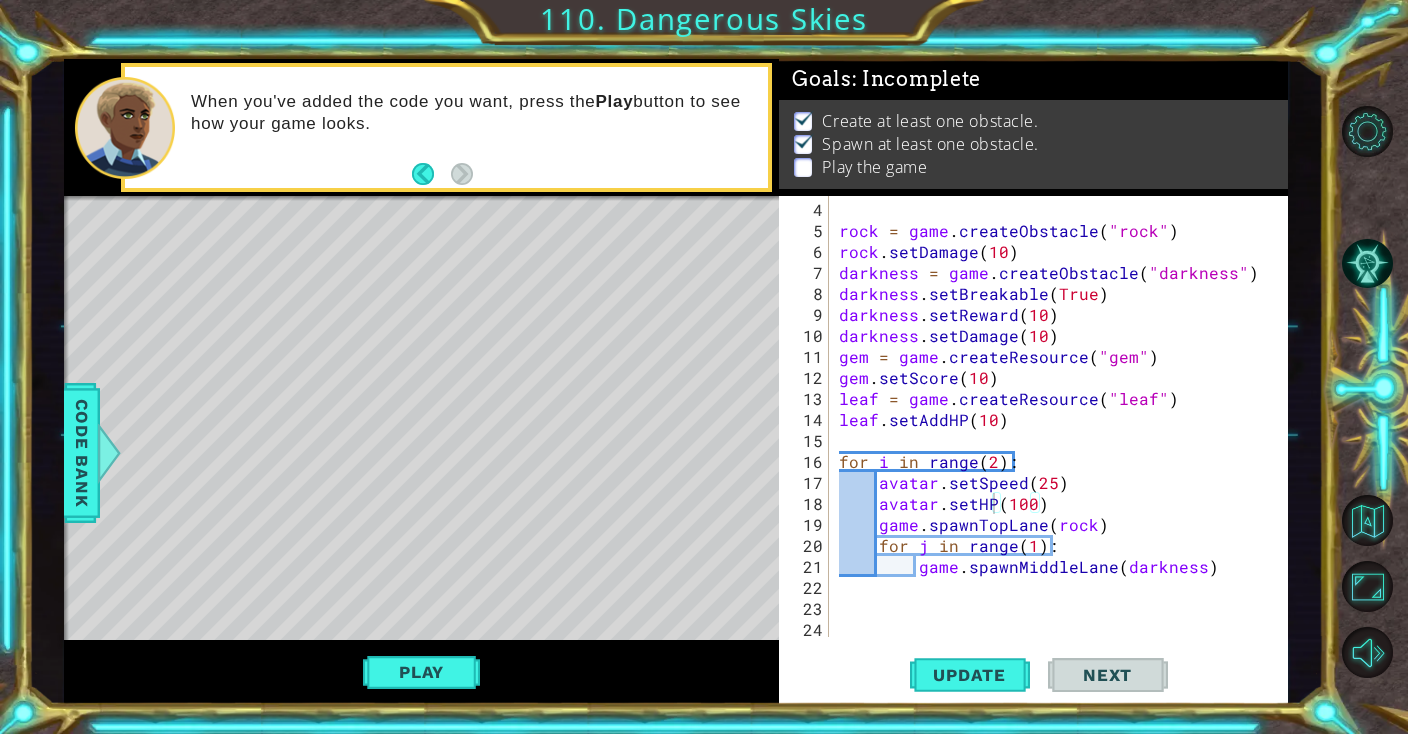 click on "Play" at bounding box center [421, 672] 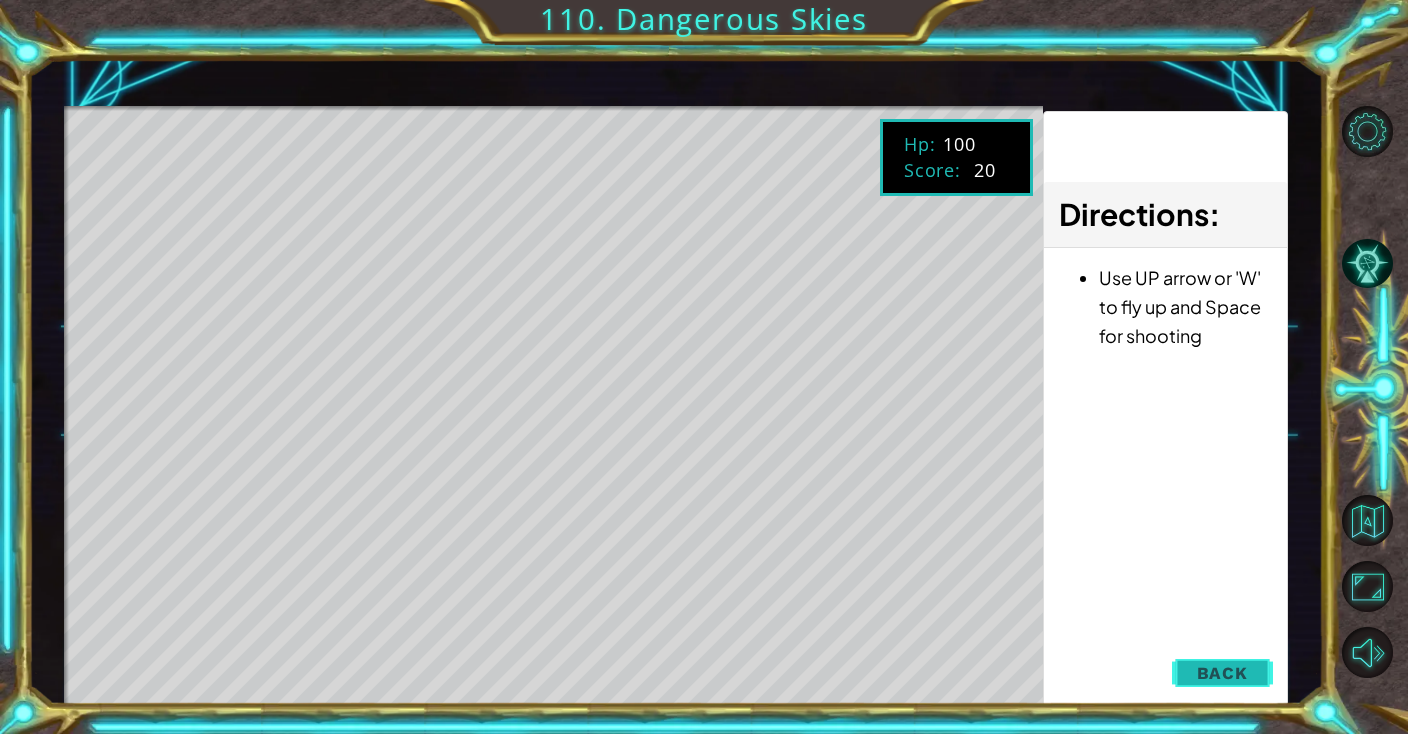 click on "Back" at bounding box center (1222, 673) 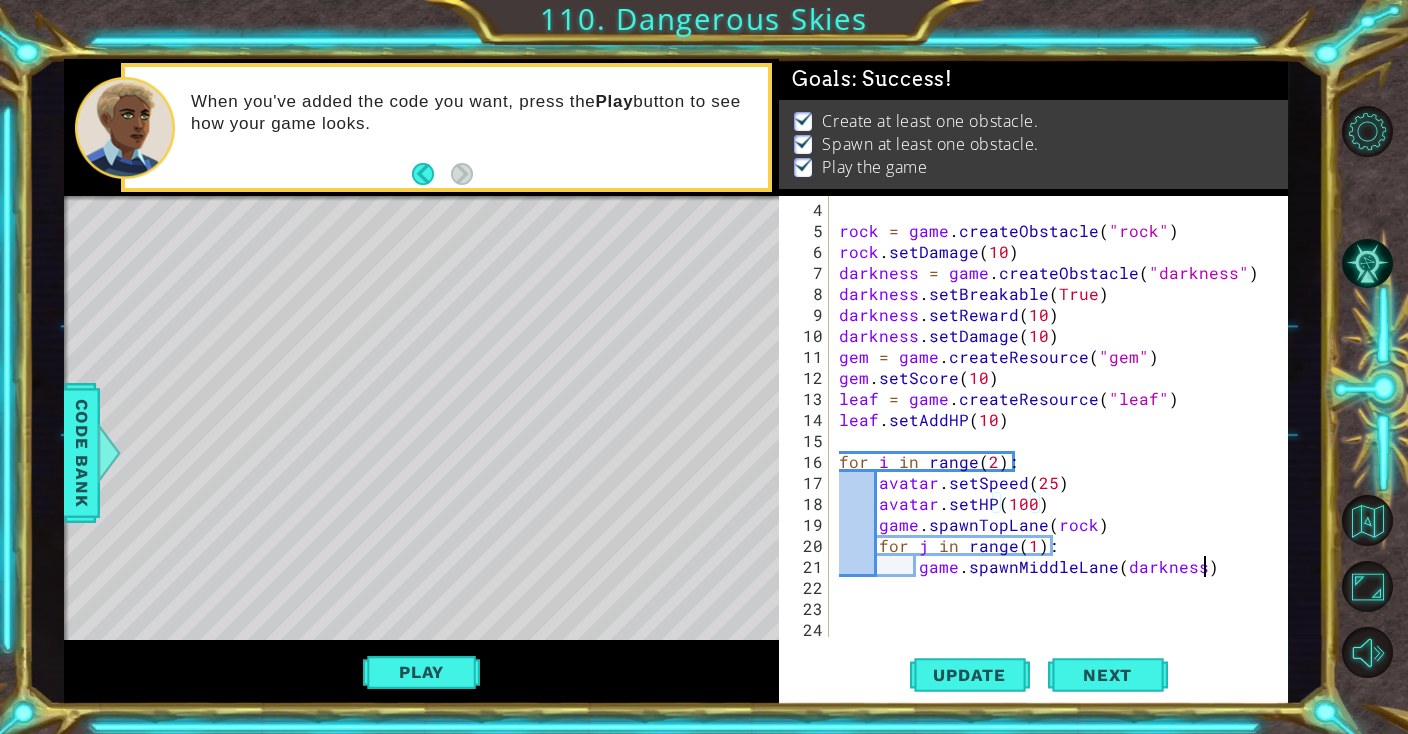 type on "game.spawnMiddleLane(darkness)" 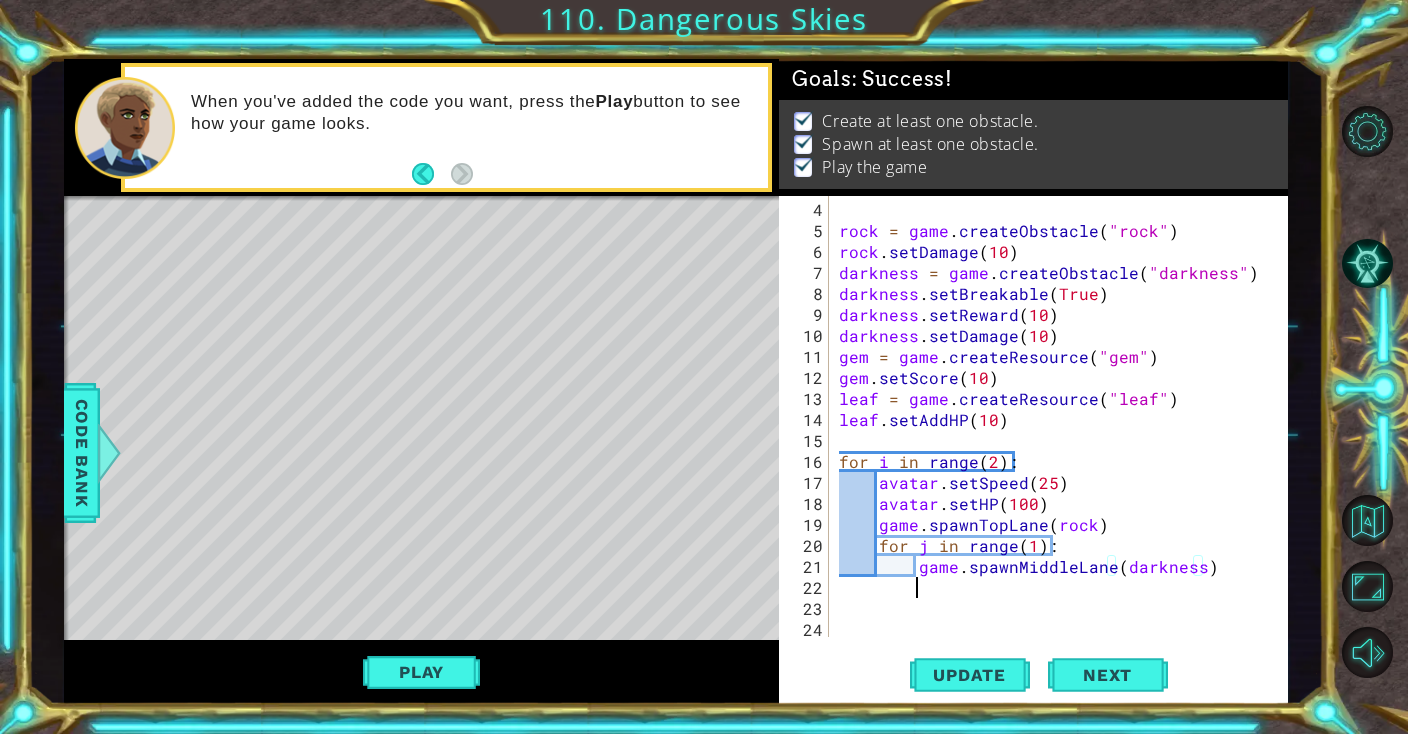 scroll, scrollTop: 63, scrollLeft: 0, axis: vertical 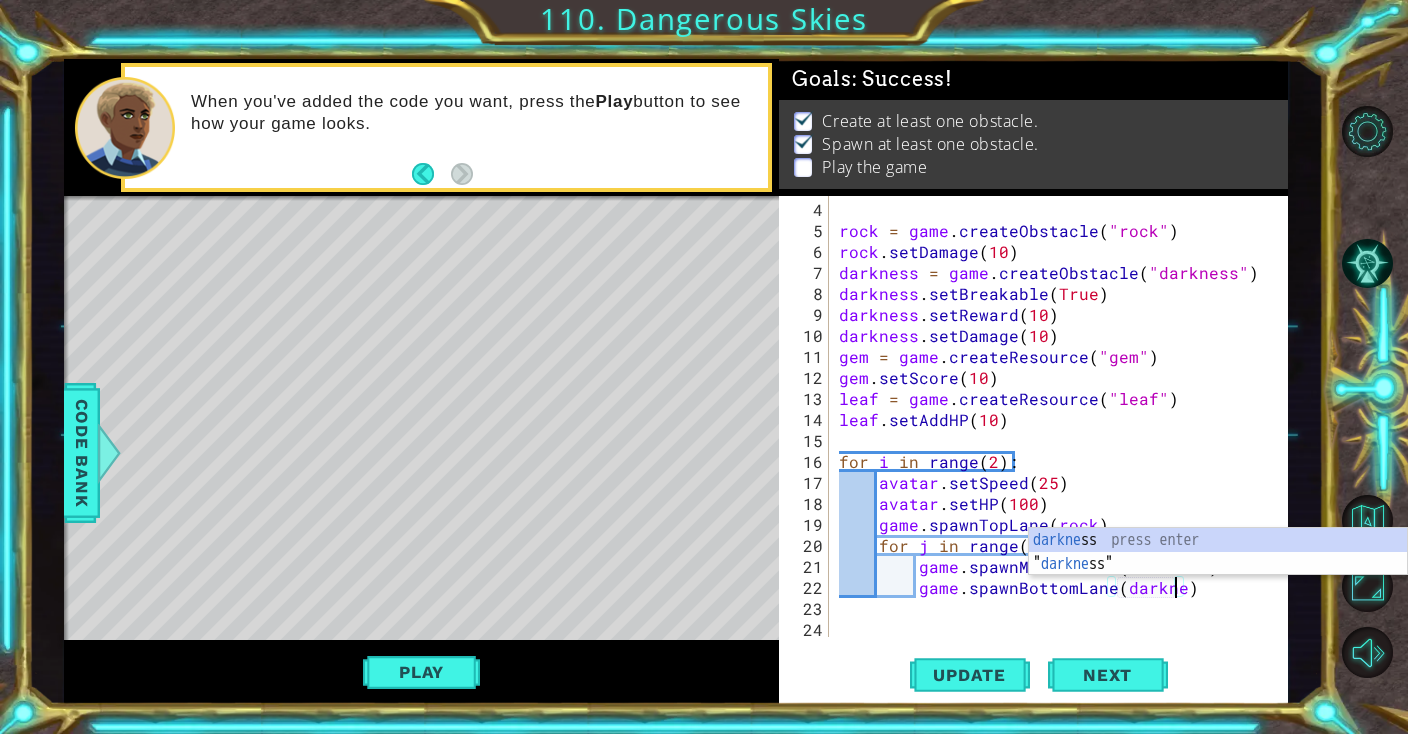 type on "game.spawnBottomLane(darkness)" 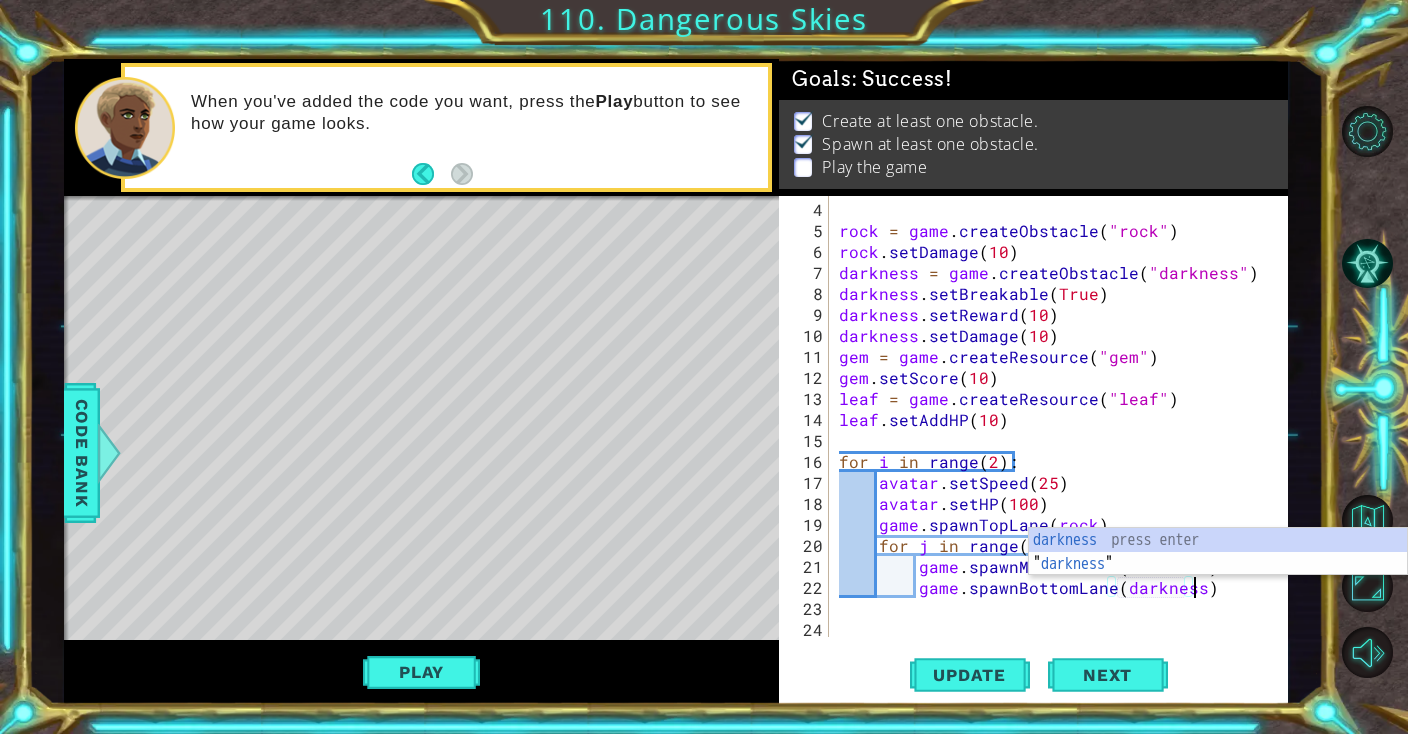 scroll, scrollTop: 0, scrollLeft: 21, axis: horizontal 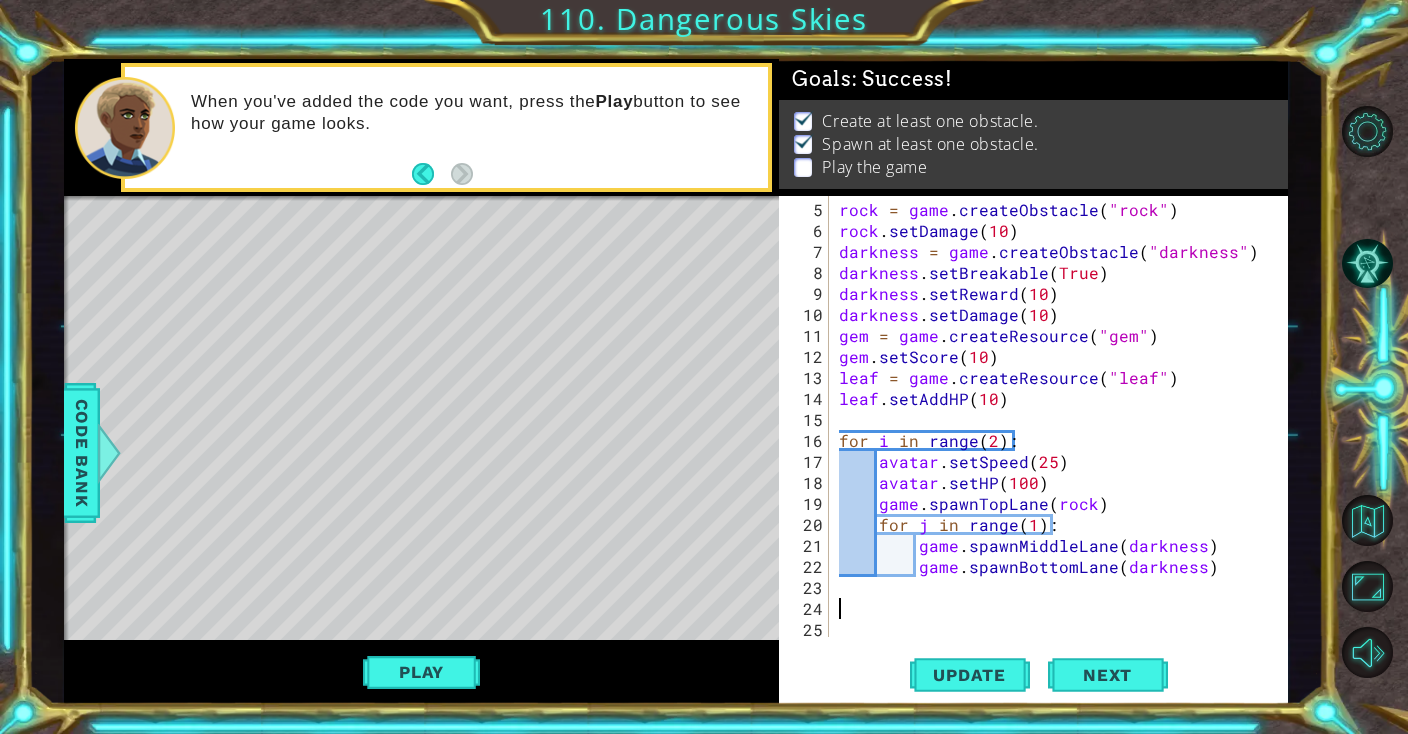 click on "rock   =   game . createObstacle ( "rock" ) rock . setDamage ( 10 ) darkness   =   game . createObstacle ( "darkness" ) darkness . setBreakable ( True ) darkness . setReward ( 10 ) darkness . setDamage ( 10 ) gem   =   game . createResource ( "gem" ) gem . setScore ( 10 ) leaf   =   game . createResource ( "leaf" ) leaf . setAddHP ( 10 ) for   i   in   range ( 2 ) :      avatar . setSpeed ( 25 )      avatar . setHP ( 100 )      game . spawnTopLane ( rock )      for   j   in   range ( 1 ) :          game . spawnMiddleLane ( darkness )          game . spawnBottomLane ( darkness )" at bounding box center (1063, 440) 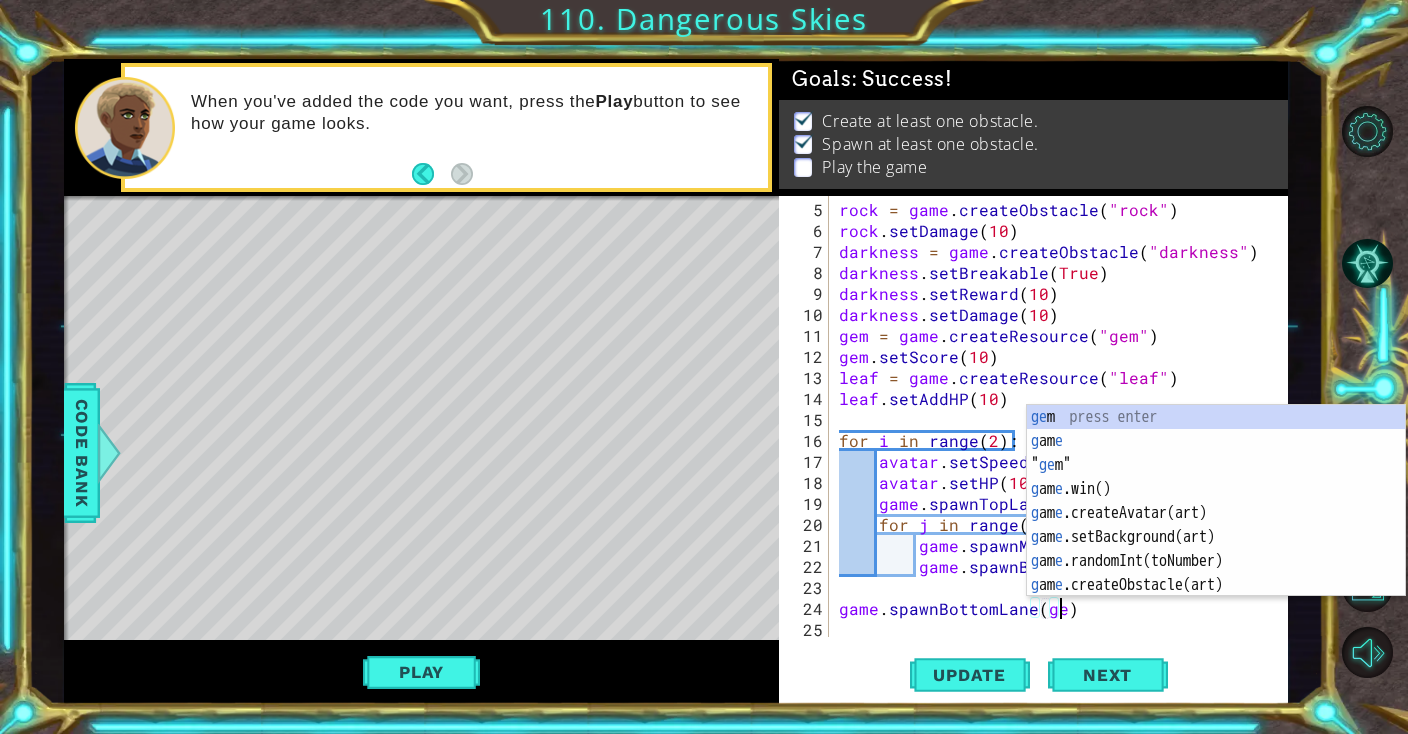 scroll, scrollTop: 0, scrollLeft: 13, axis: horizontal 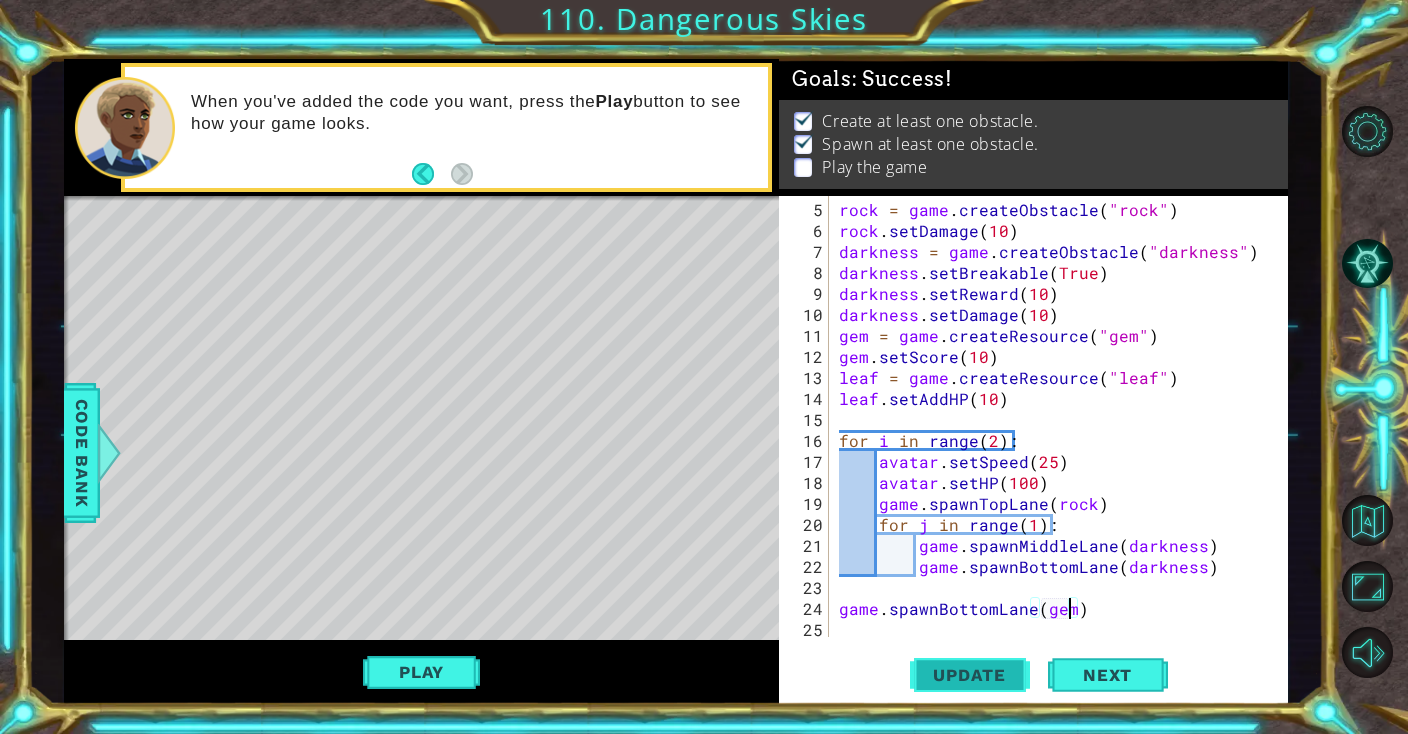 type on "game.spawnBottomLane([RESOURCE])" 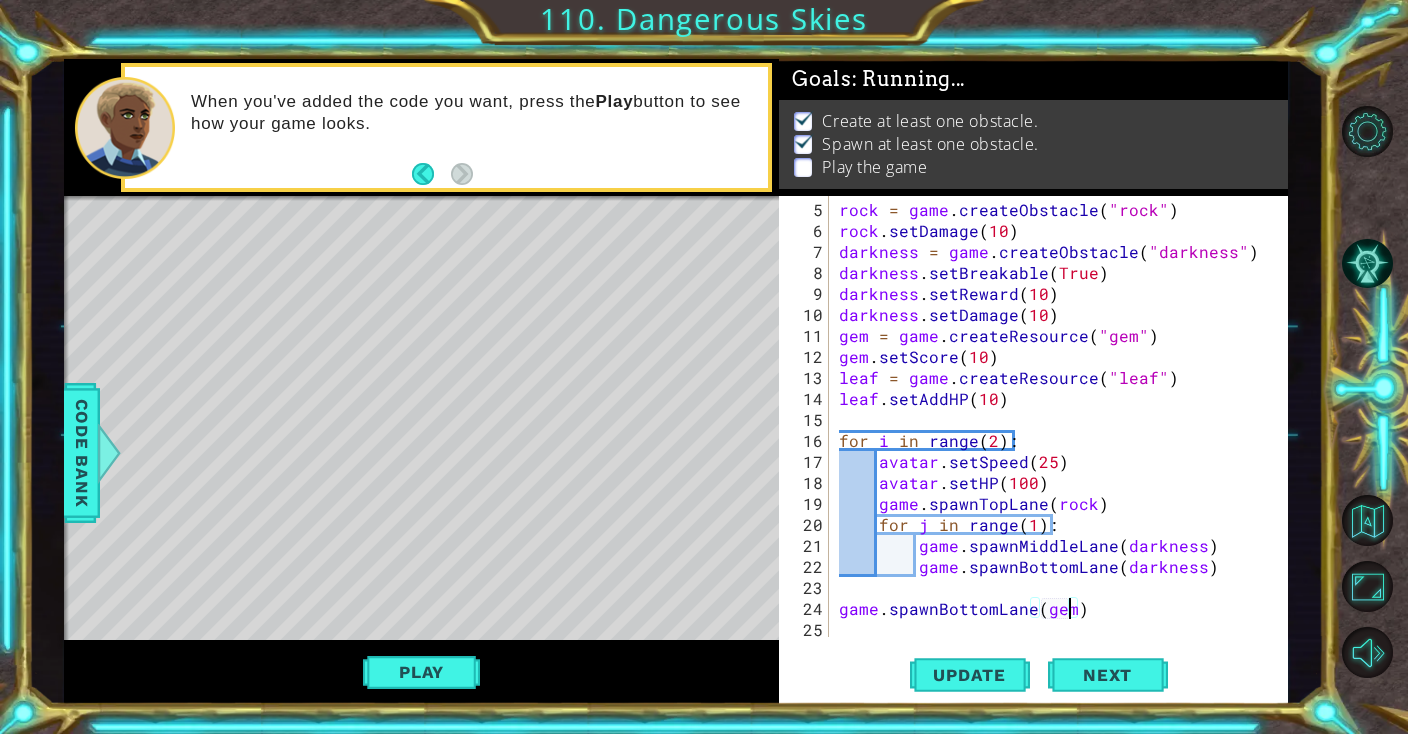 click on "Play" at bounding box center (421, 672) 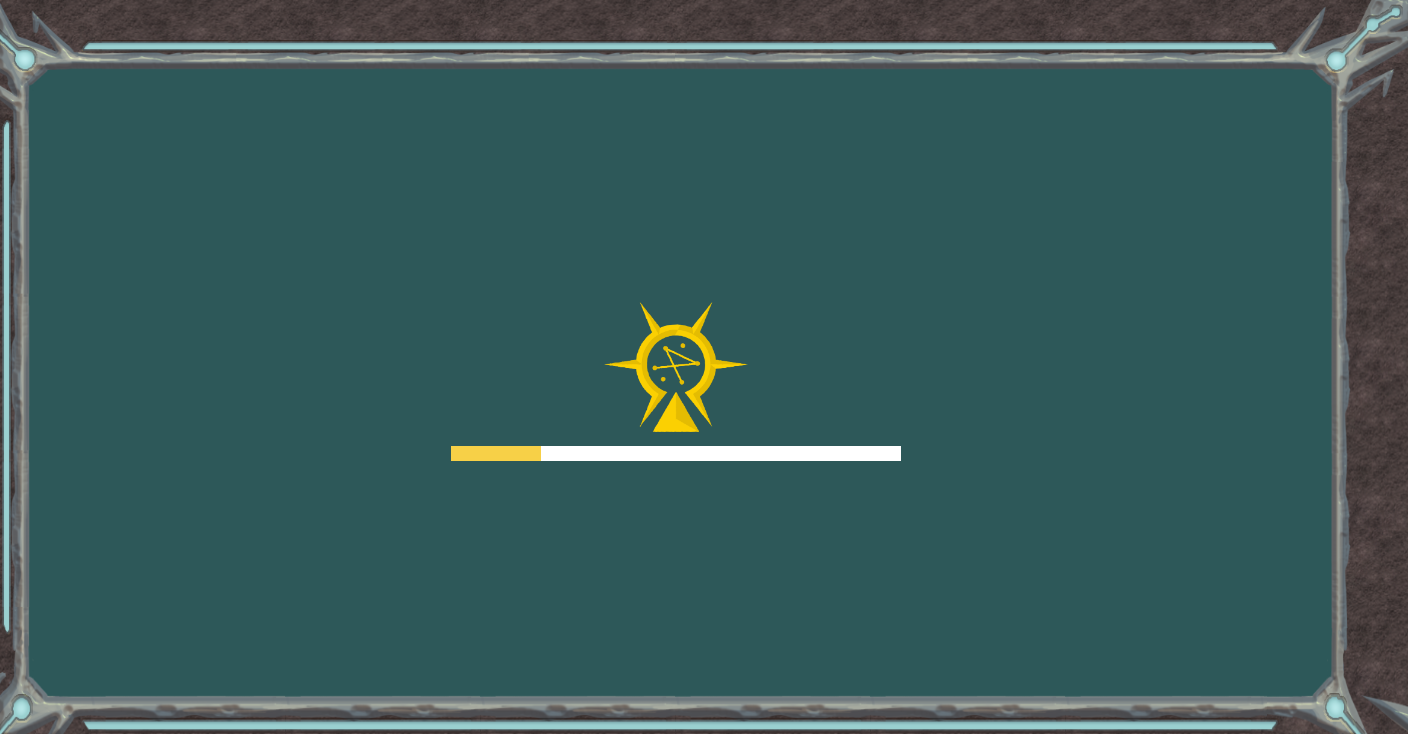 scroll, scrollTop: 0, scrollLeft: 0, axis: both 